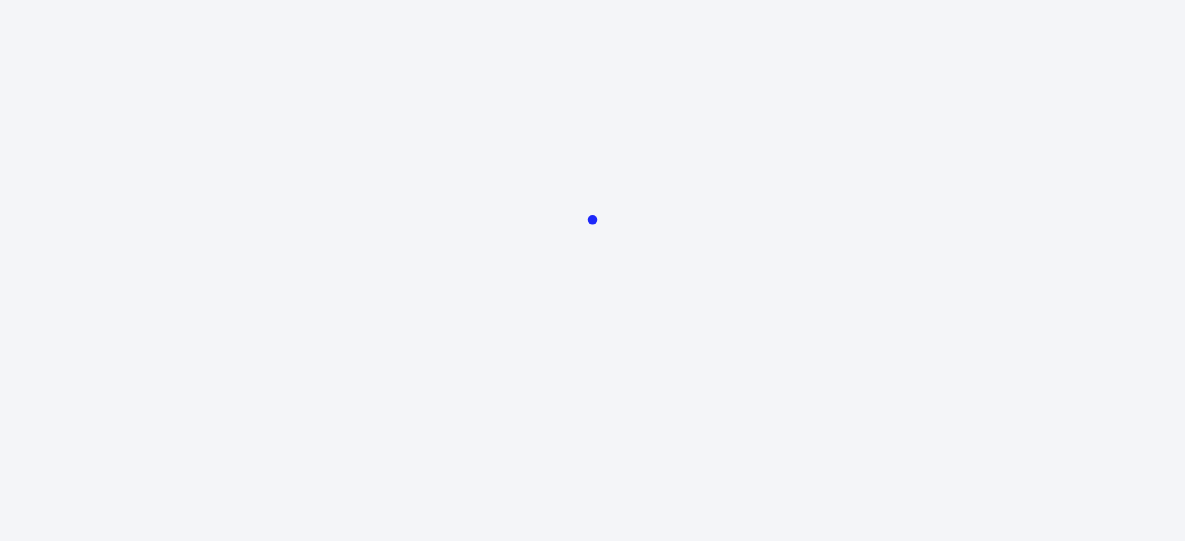 scroll, scrollTop: 0, scrollLeft: 0, axis: both 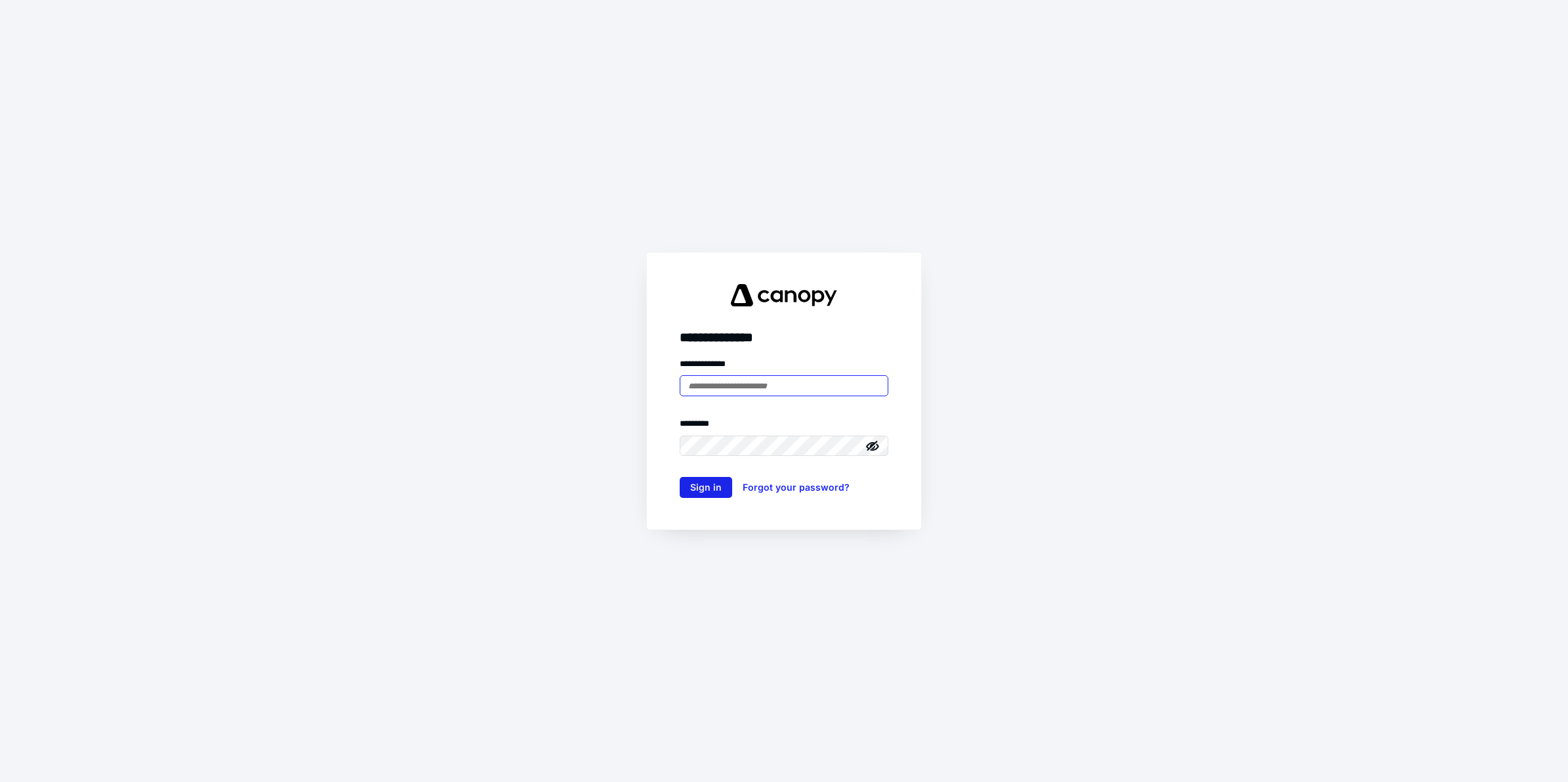 type on "**********" 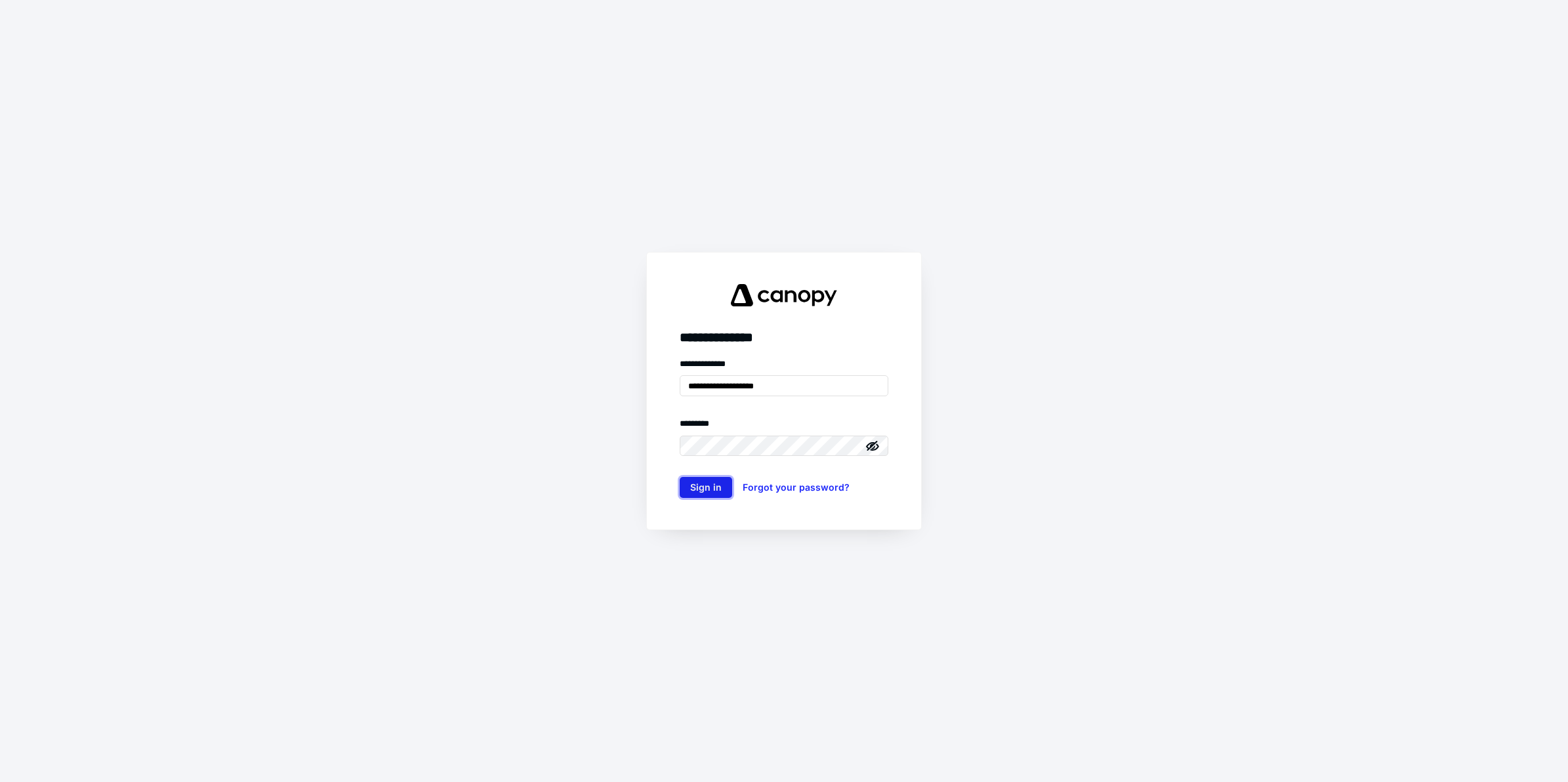click on "Sign in" at bounding box center [706, 487] 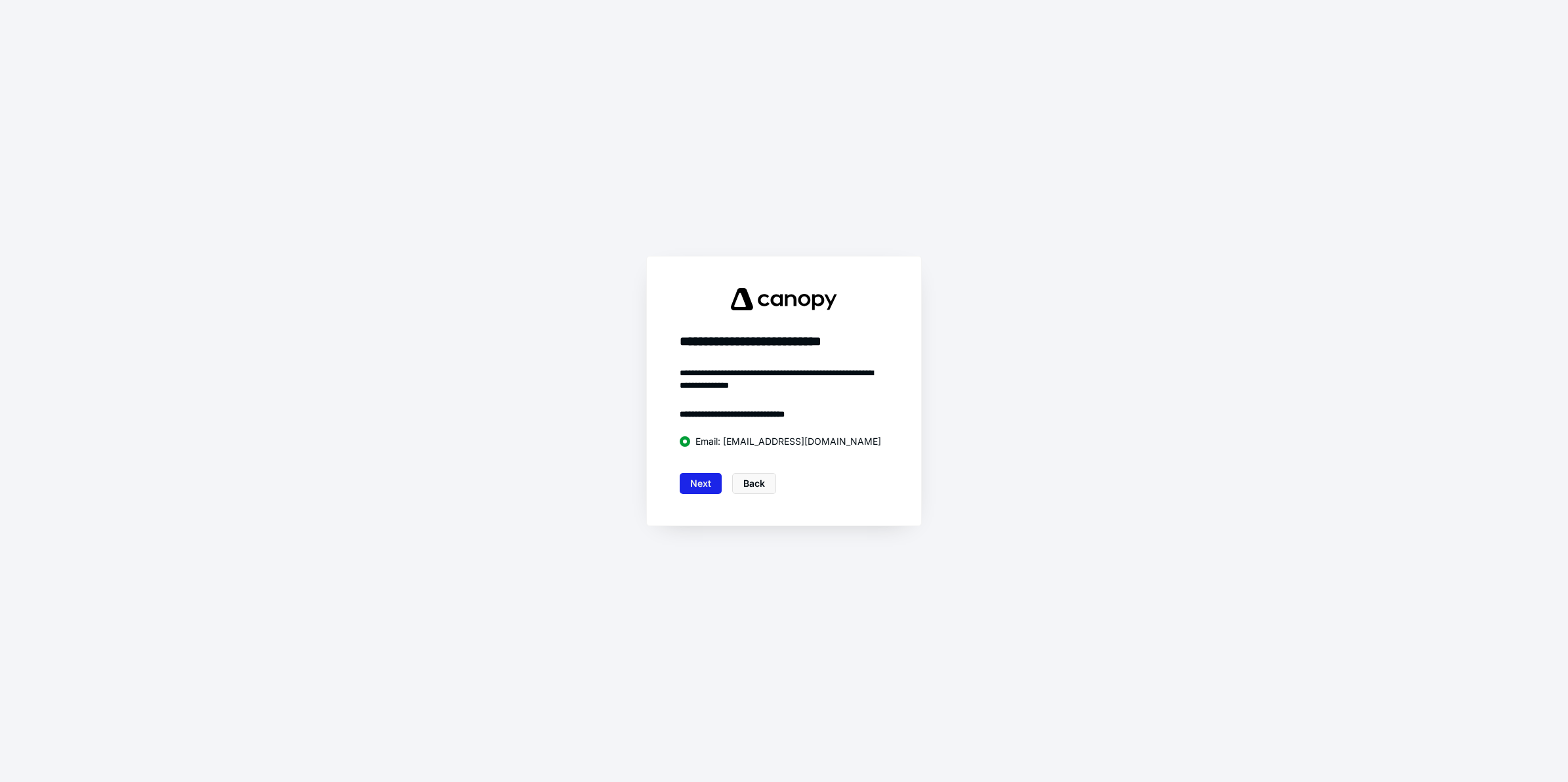 click on "Next" at bounding box center [701, 484] 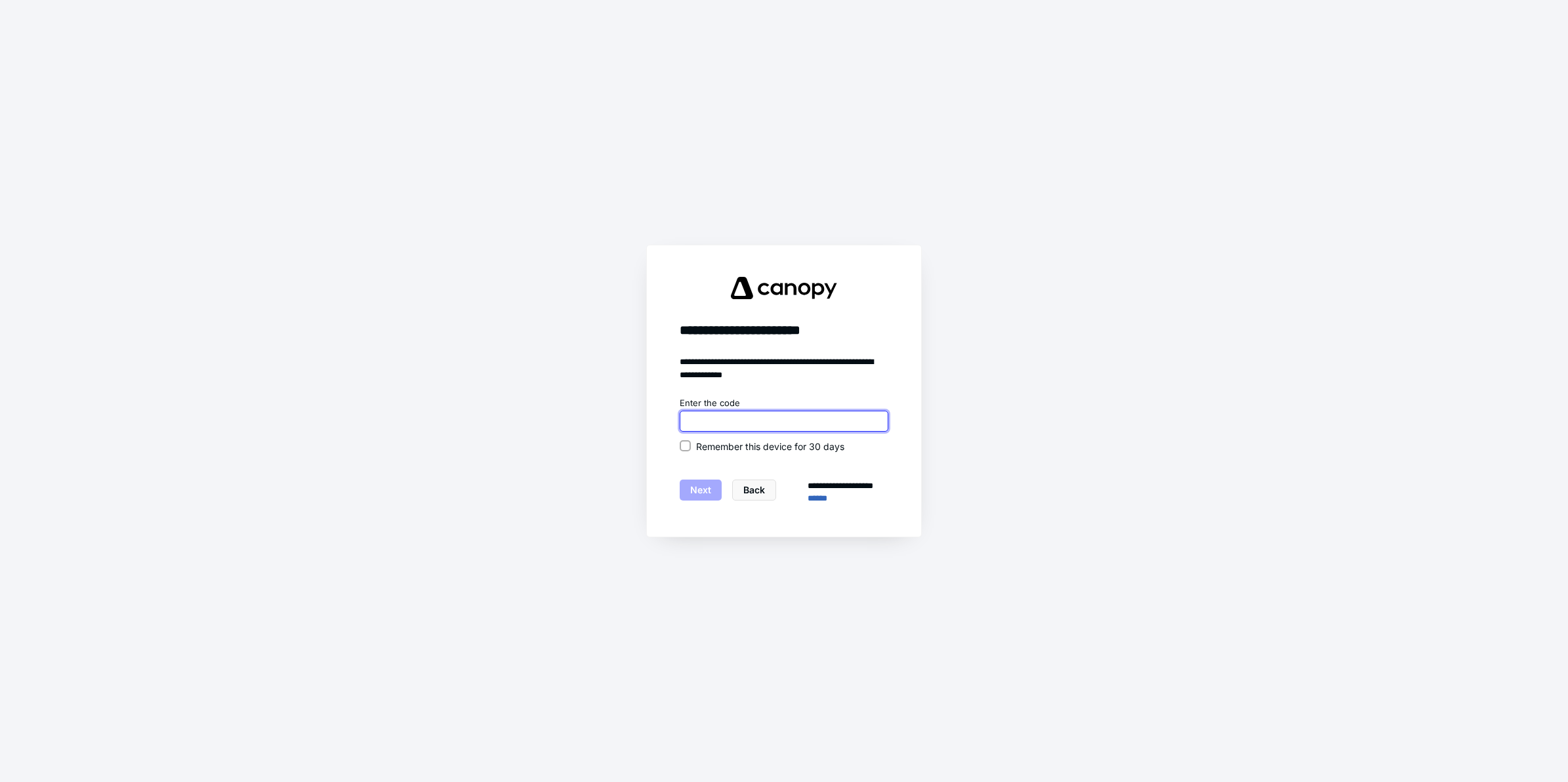 click at bounding box center [784, 421] 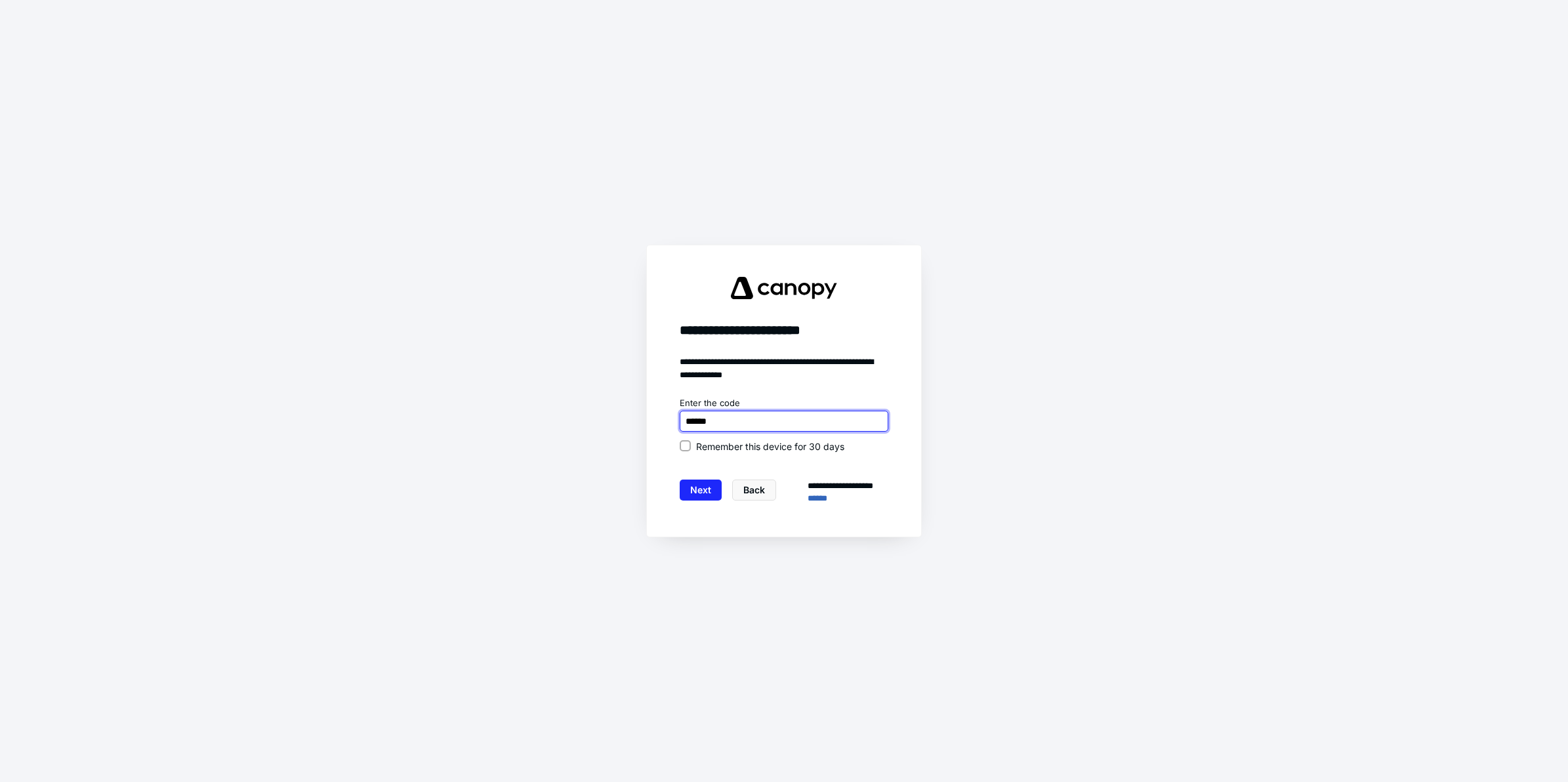 type on "******" 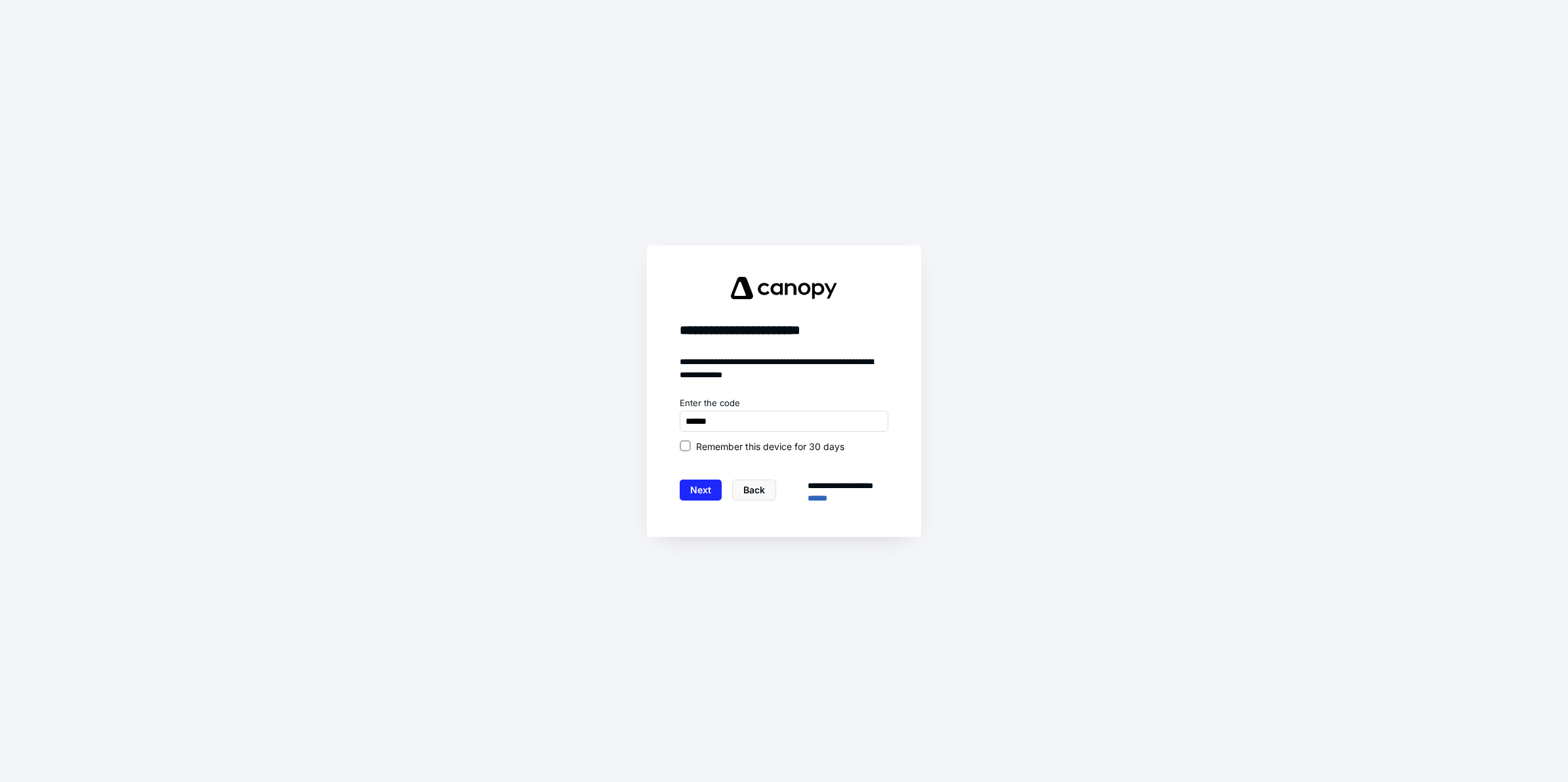click 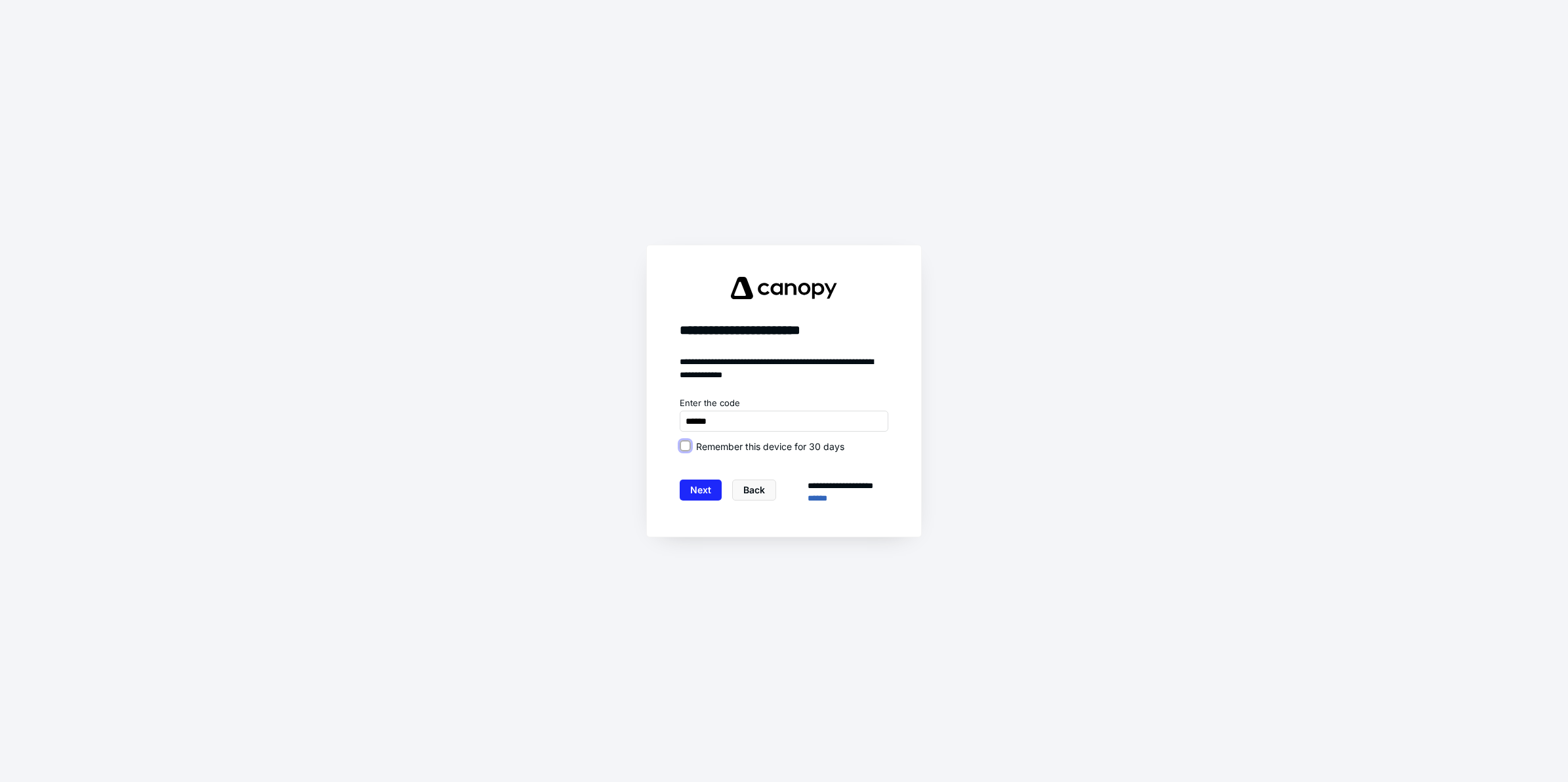 checkbox on "true" 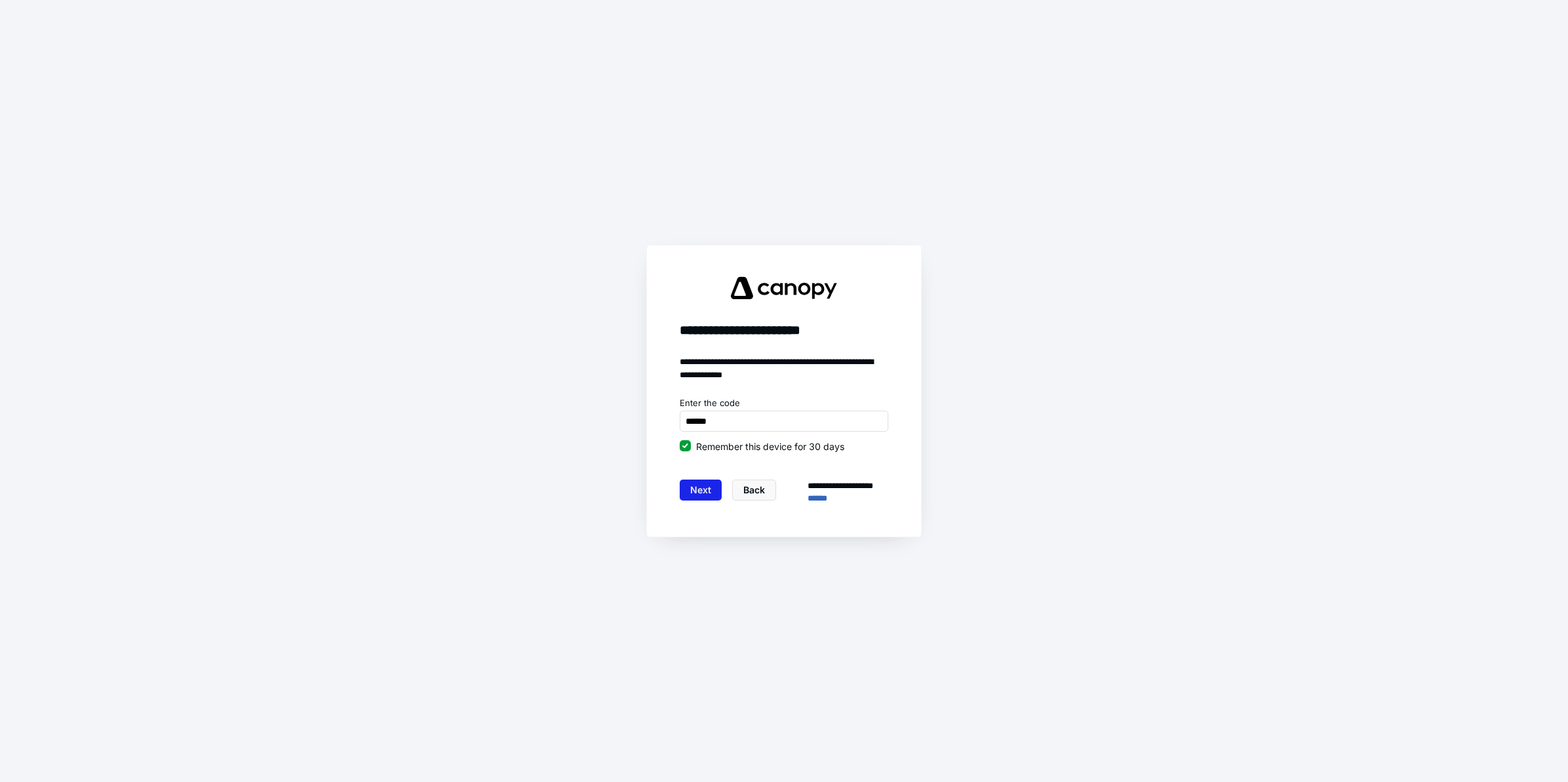 click on "Next" at bounding box center [701, 490] 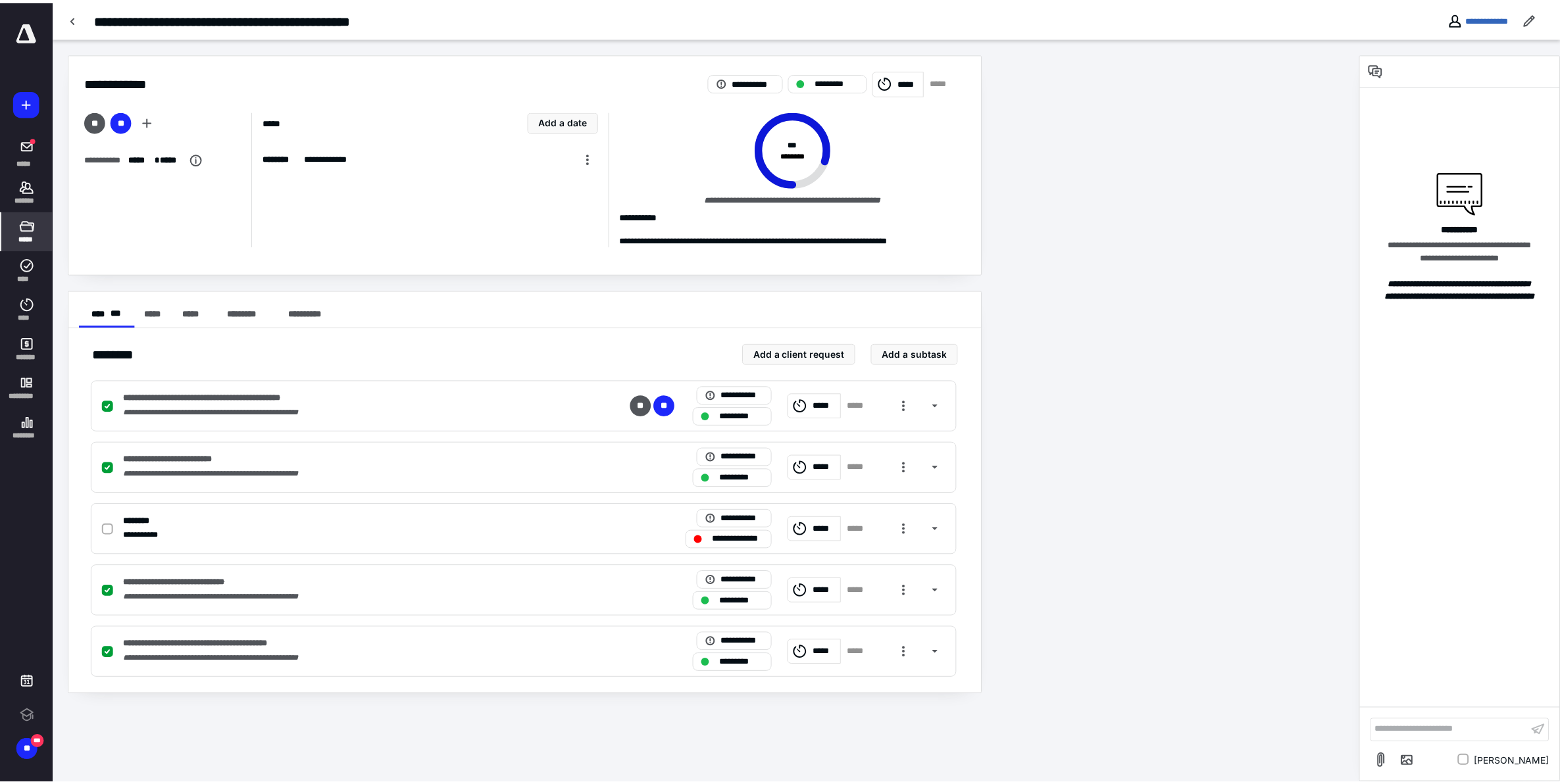 scroll, scrollTop: 0, scrollLeft: 0, axis: both 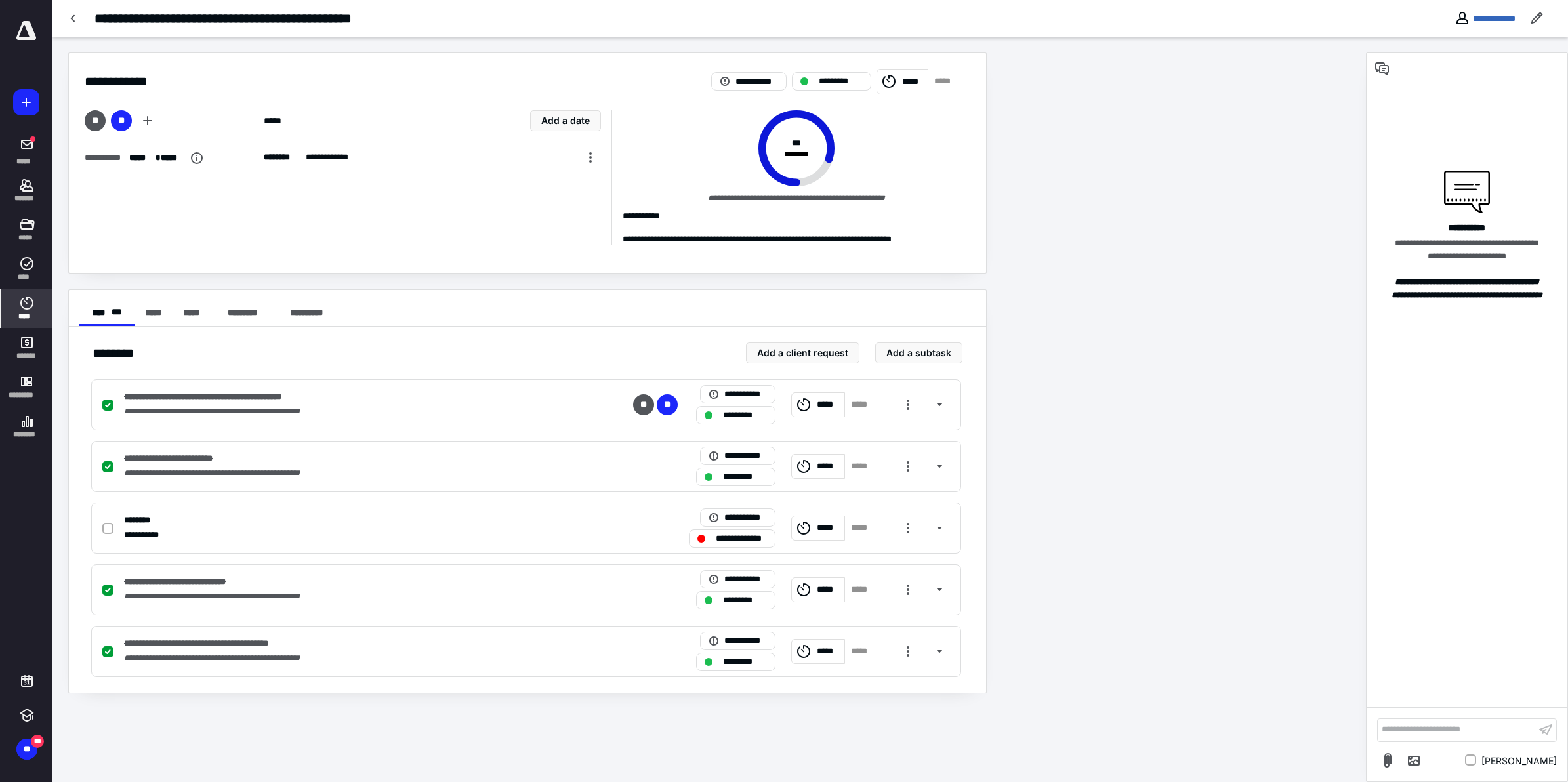 click 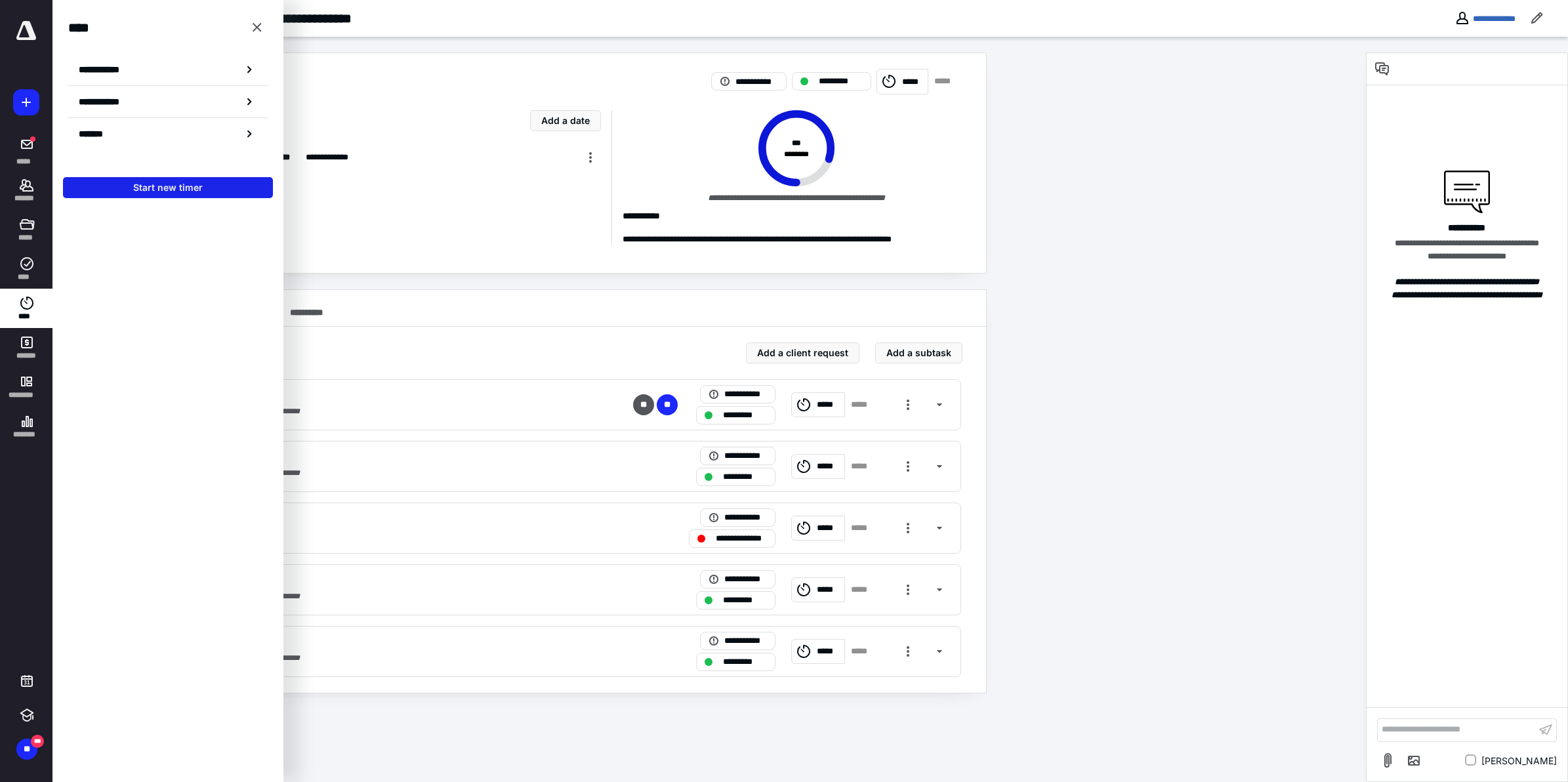 click on "Start new timer" at bounding box center (168, 188) 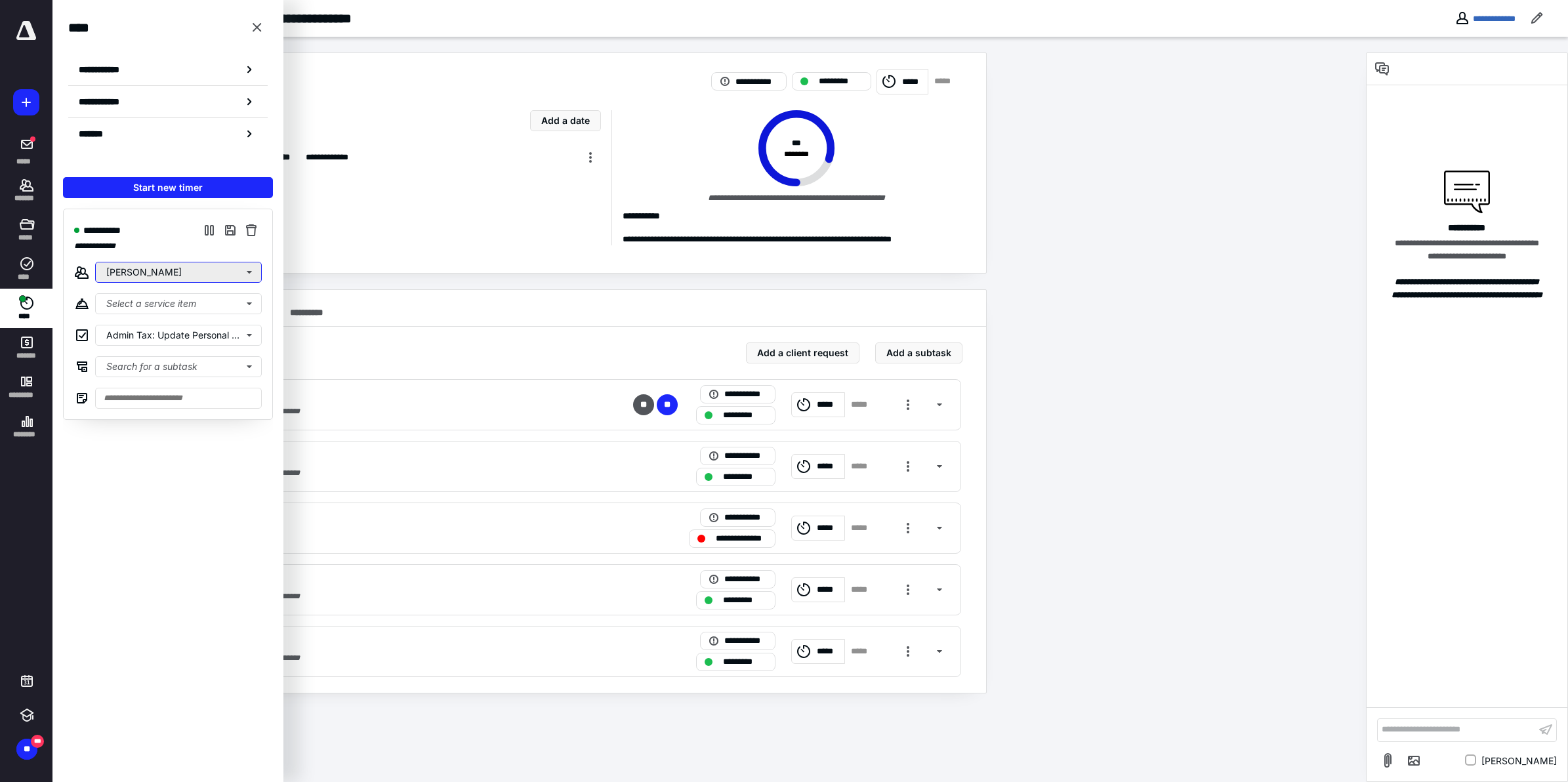 click on "Thad McLemore" at bounding box center (178, 272) 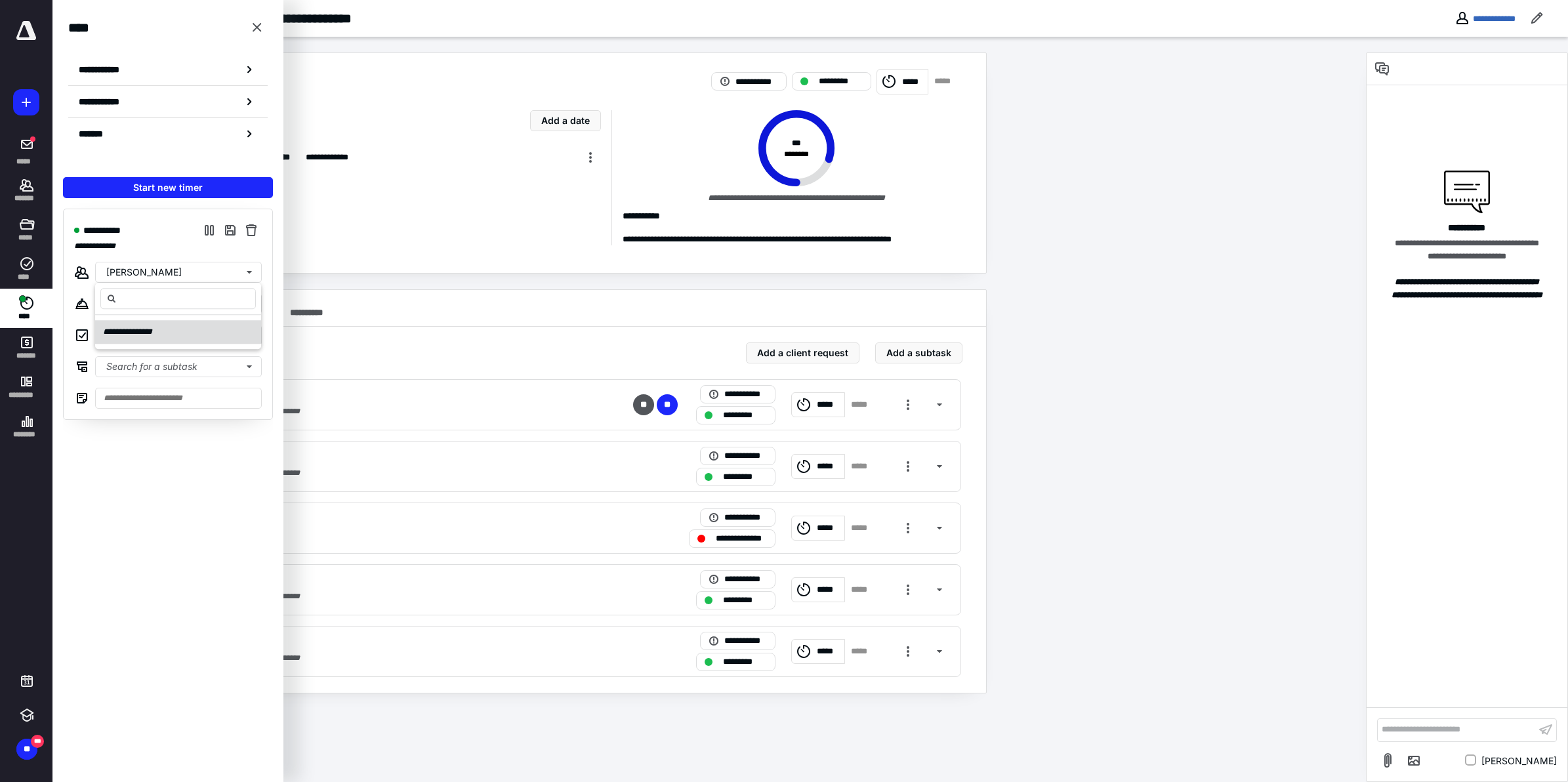 click on "**********" at bounding box center [178, 332] 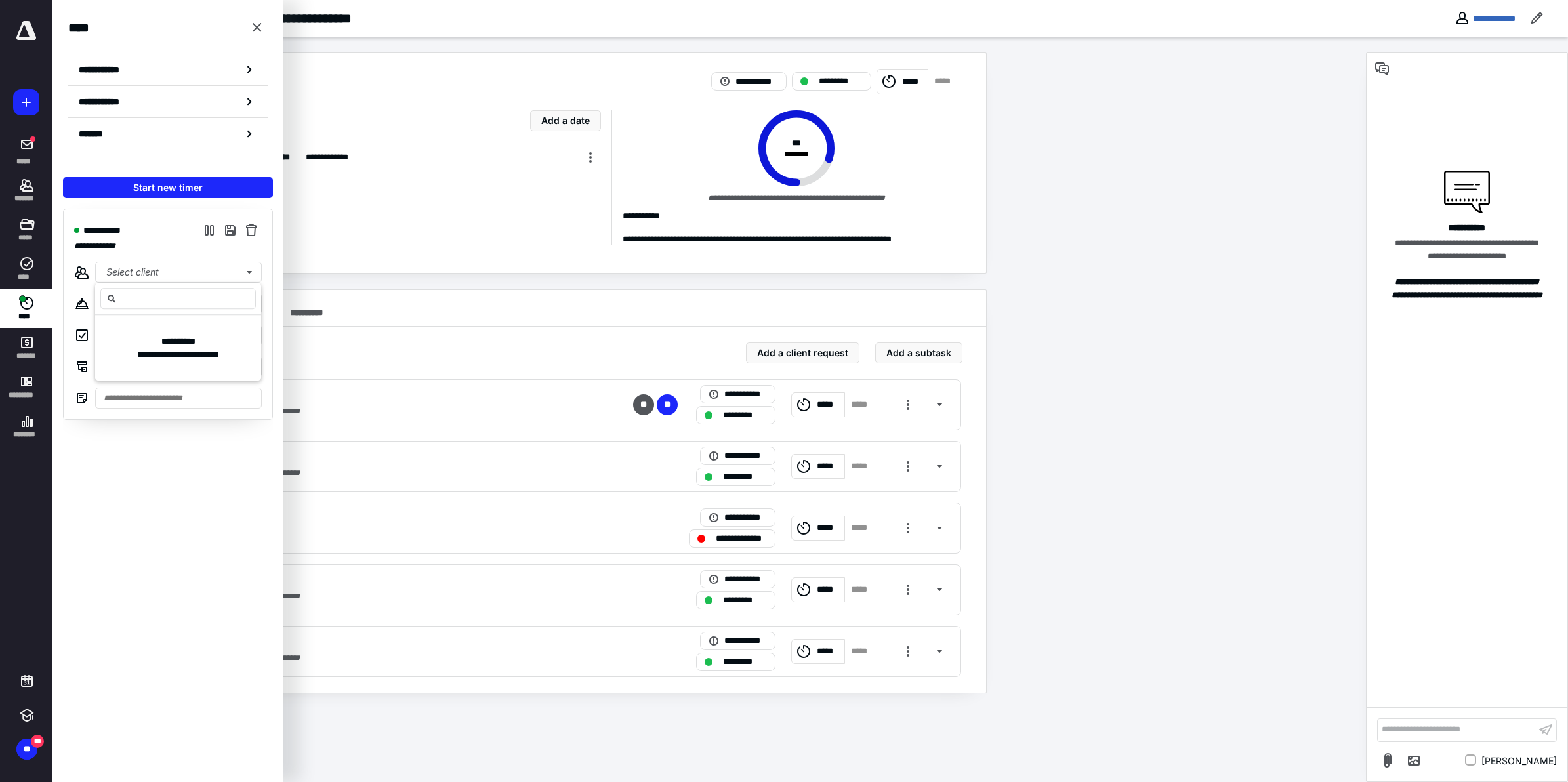click on "**********" at bounding box center [709, 409] 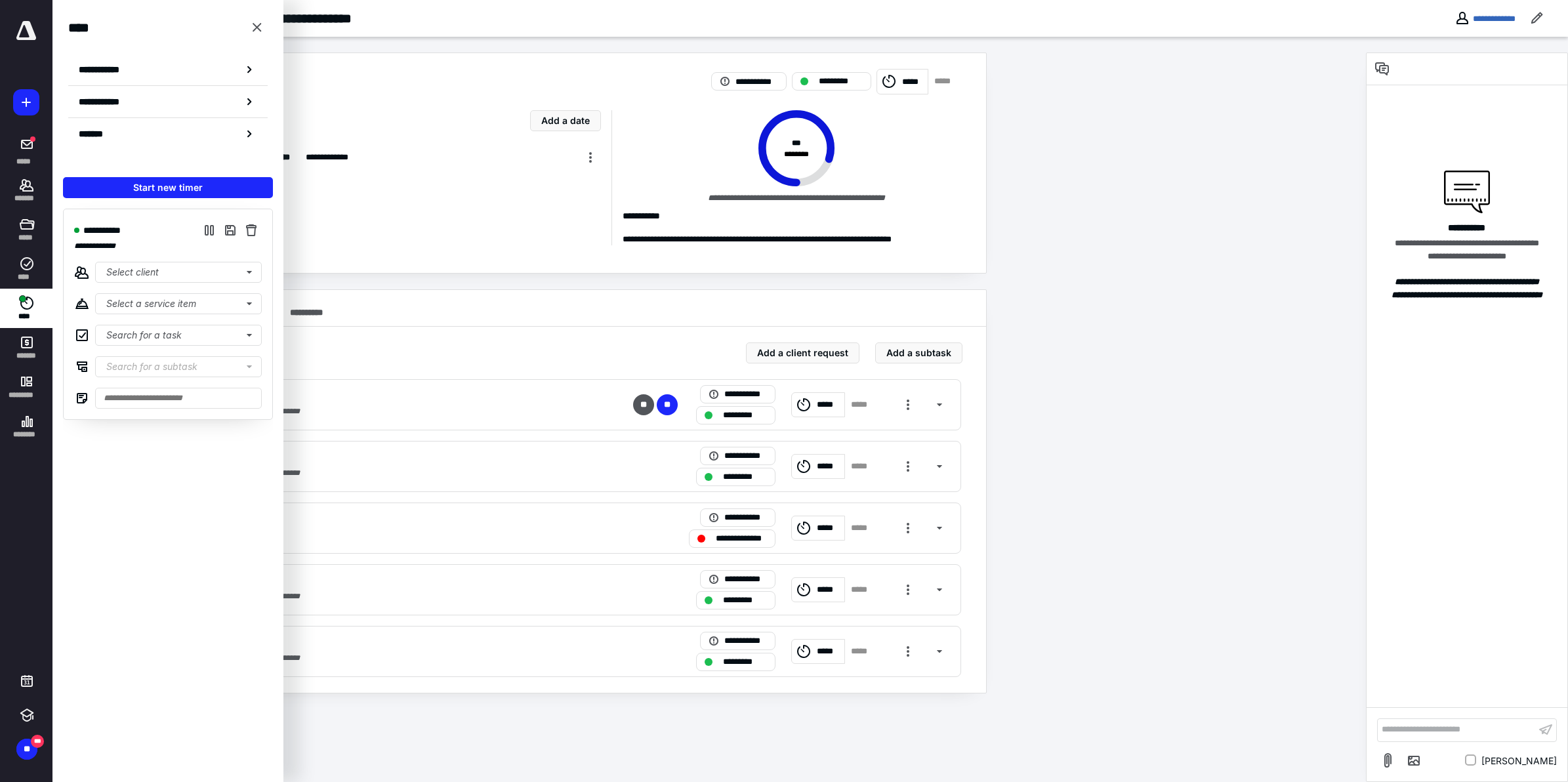 click on "**********" at bounding box center [709, 409] 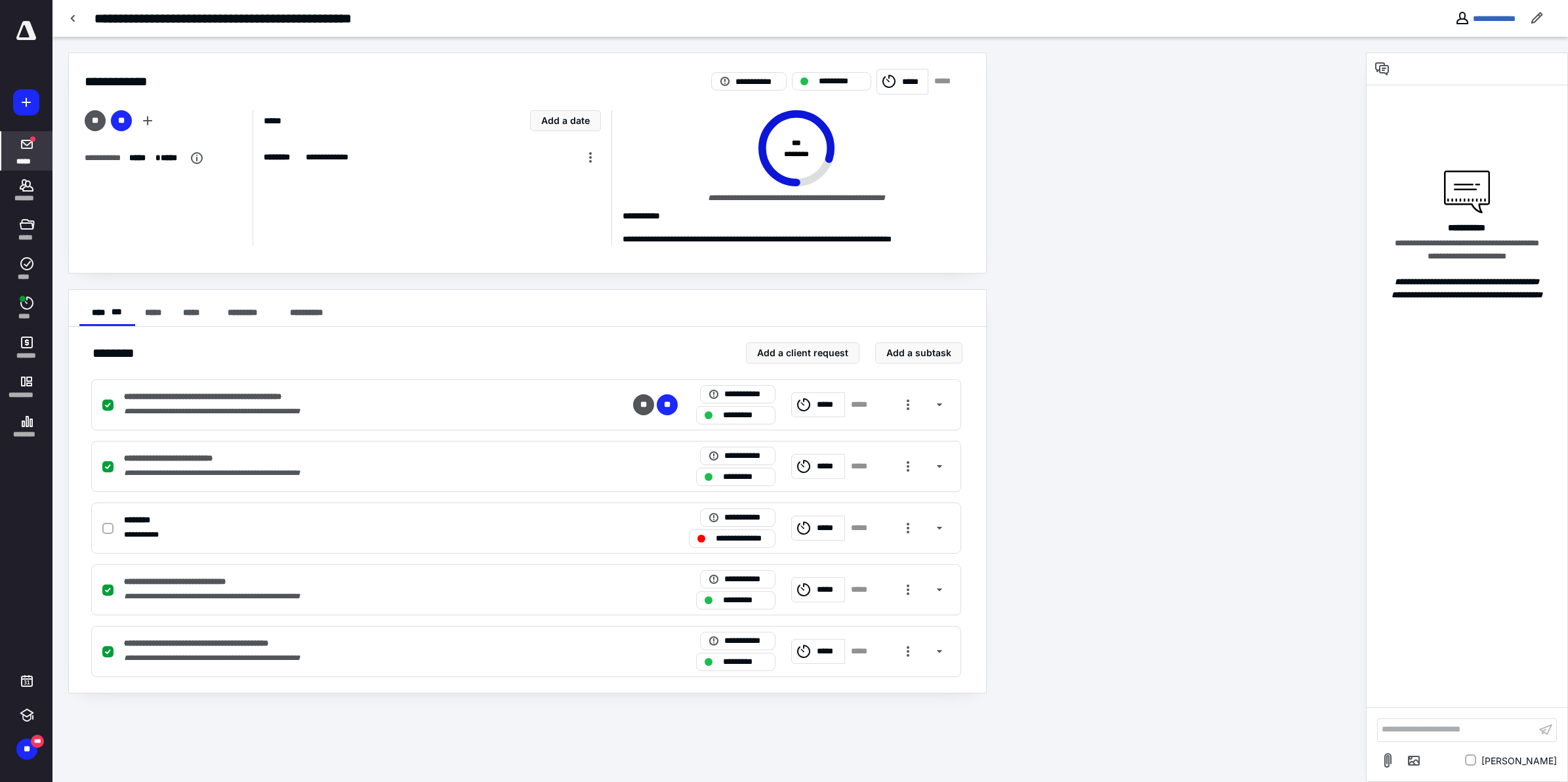 click 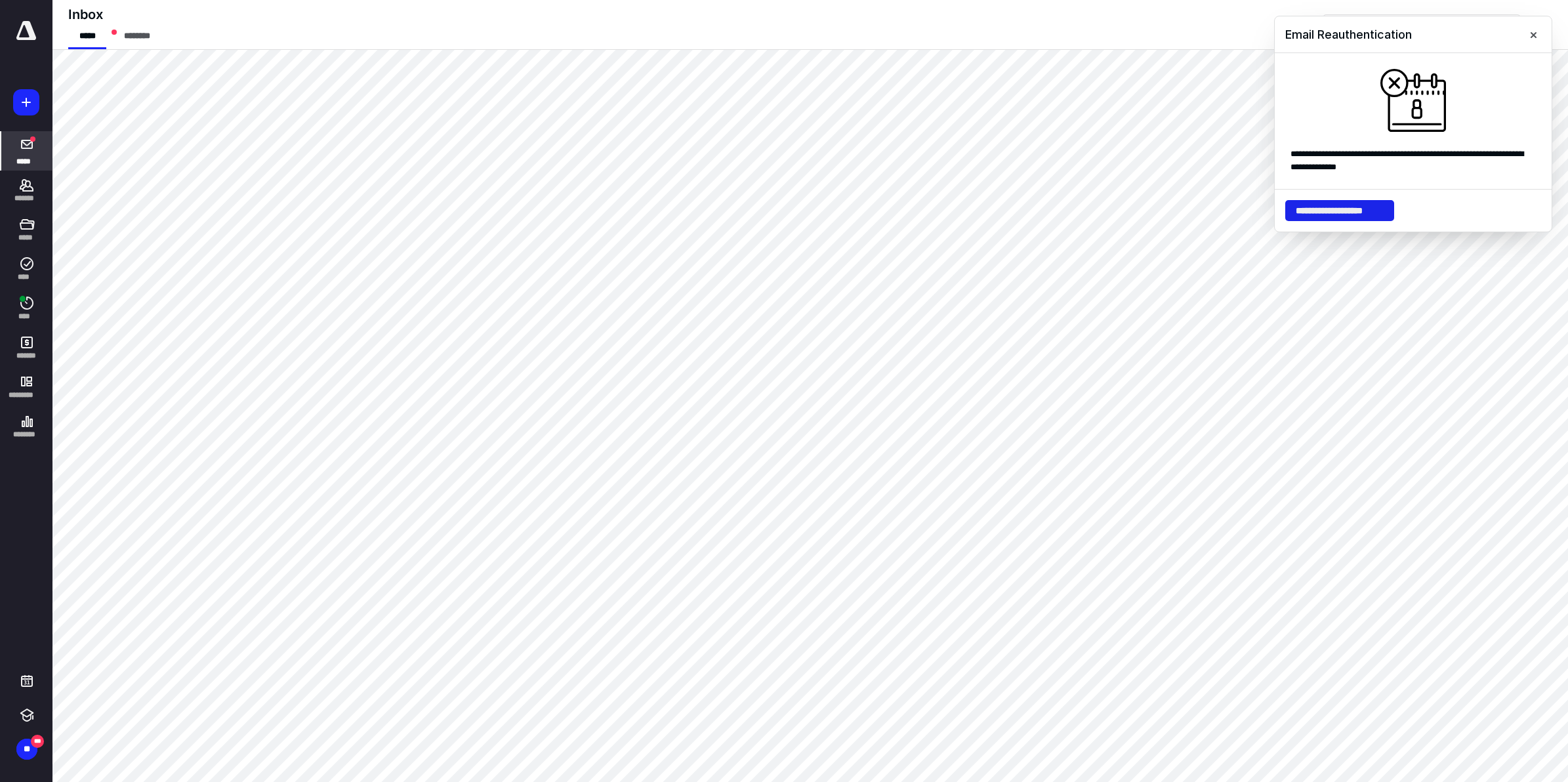 click on "**********" at bounding box center (1340, 211) 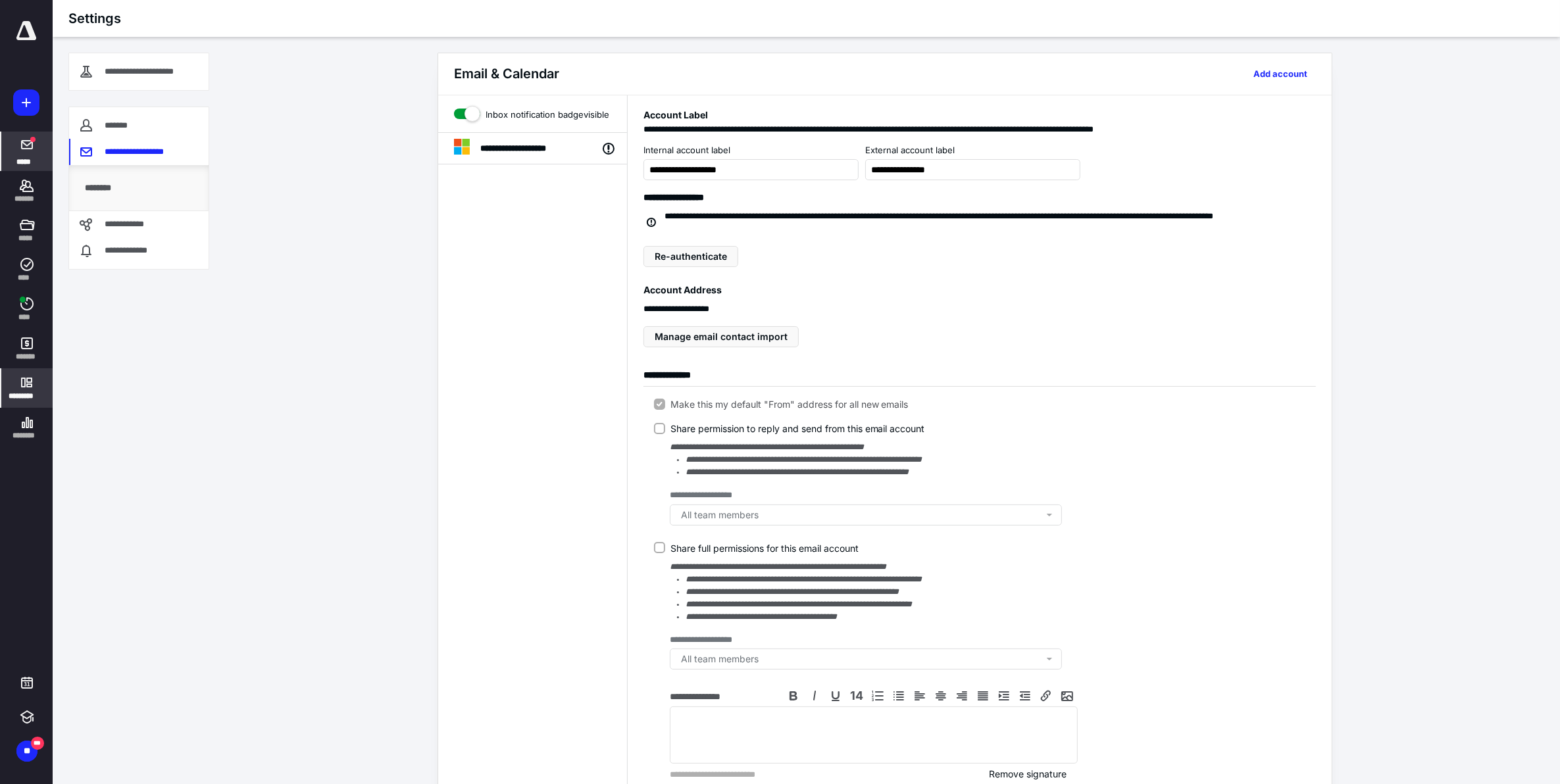 click 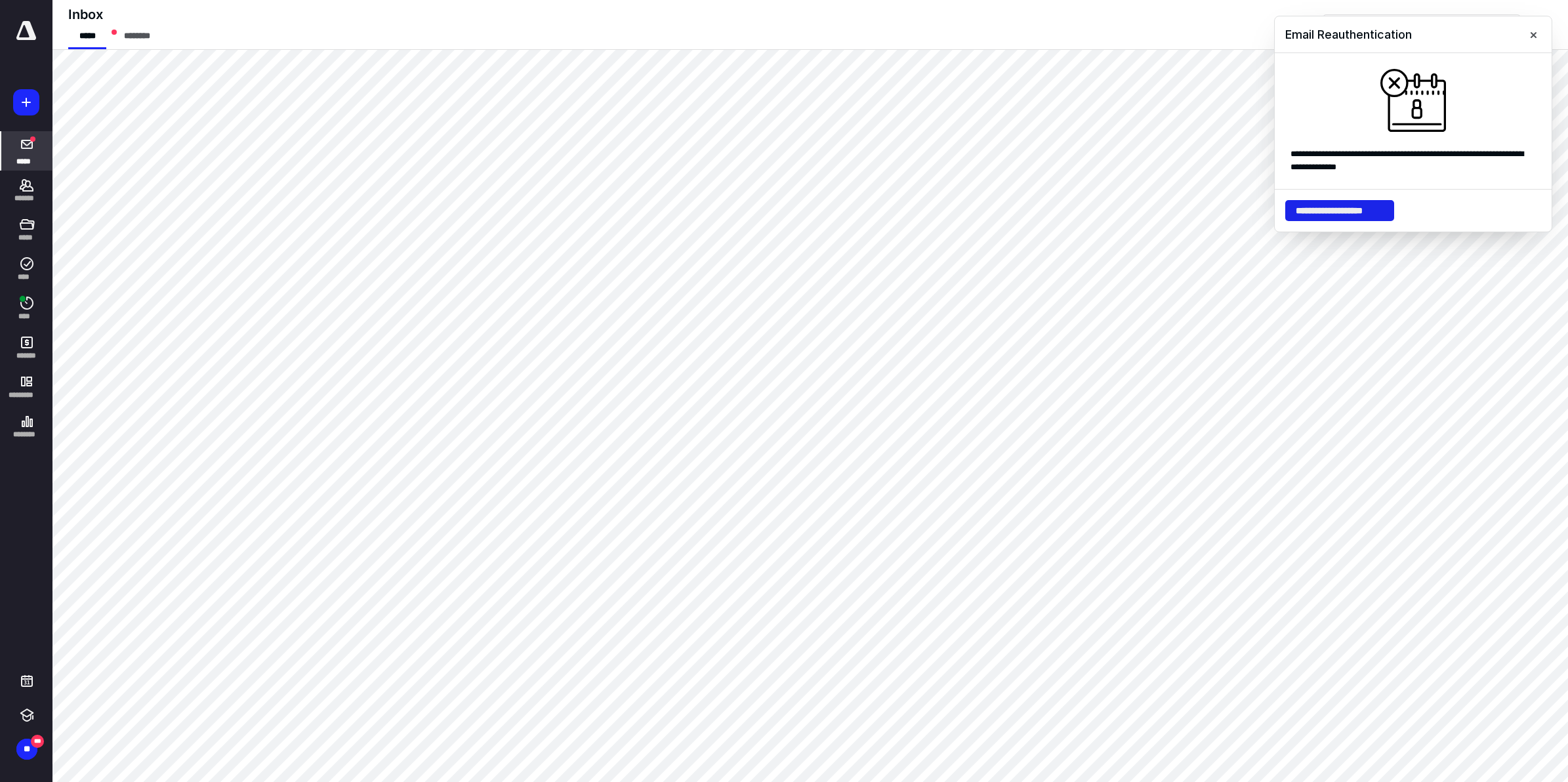 click on "**********" at bounding box center (1340, 211) 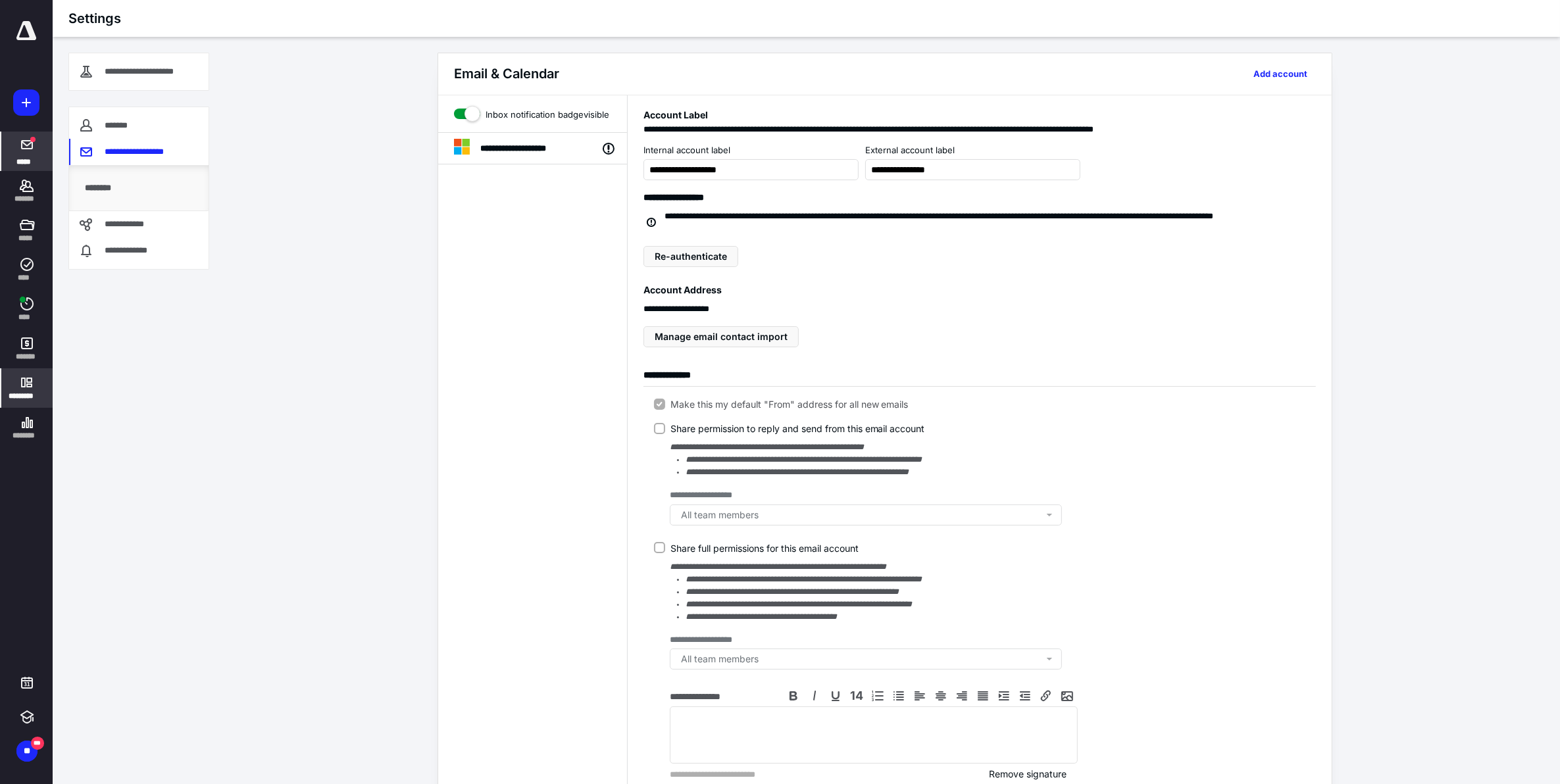 click 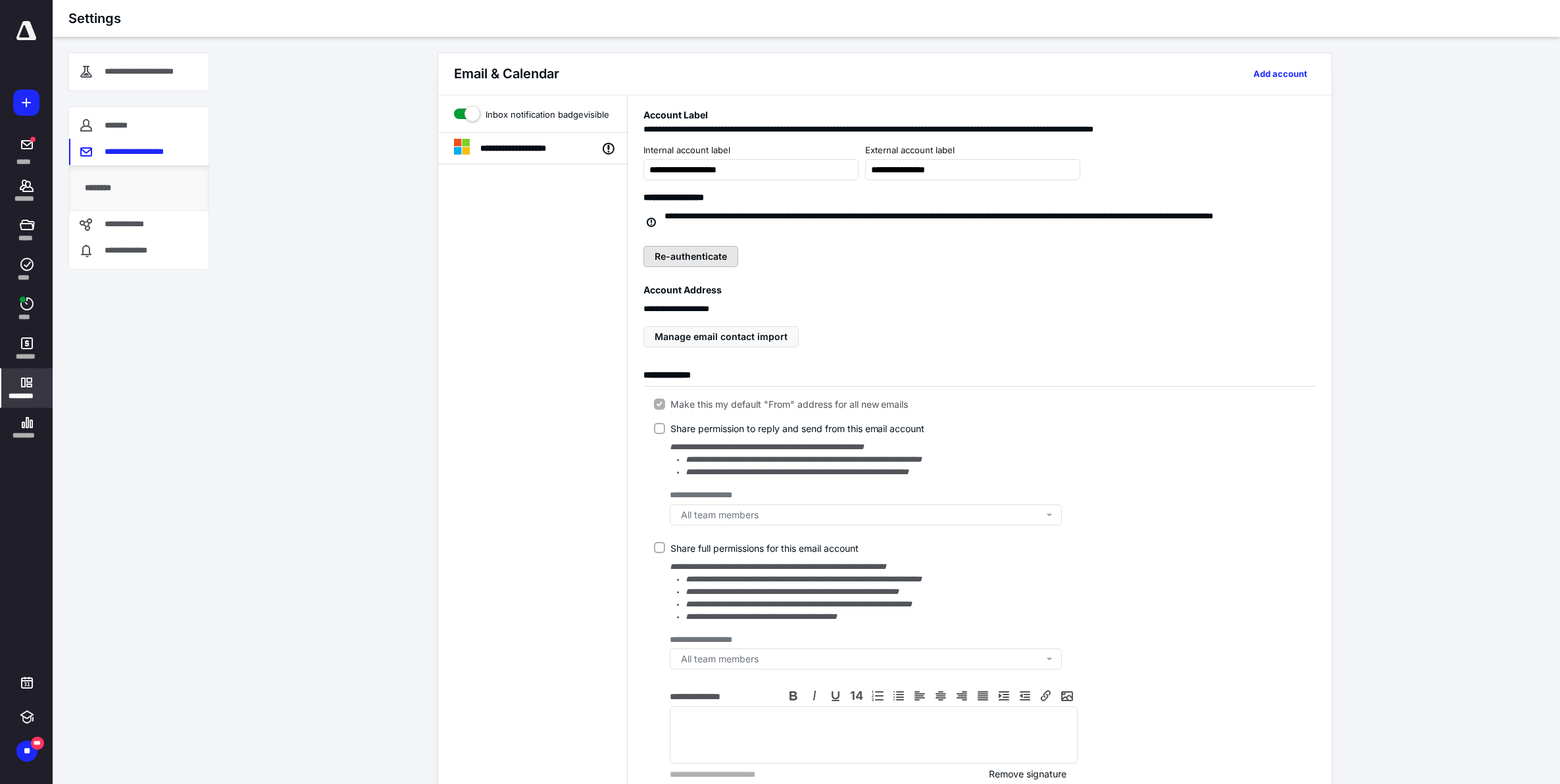 click on "Re-authenticate" at bounding box center (691, 257) 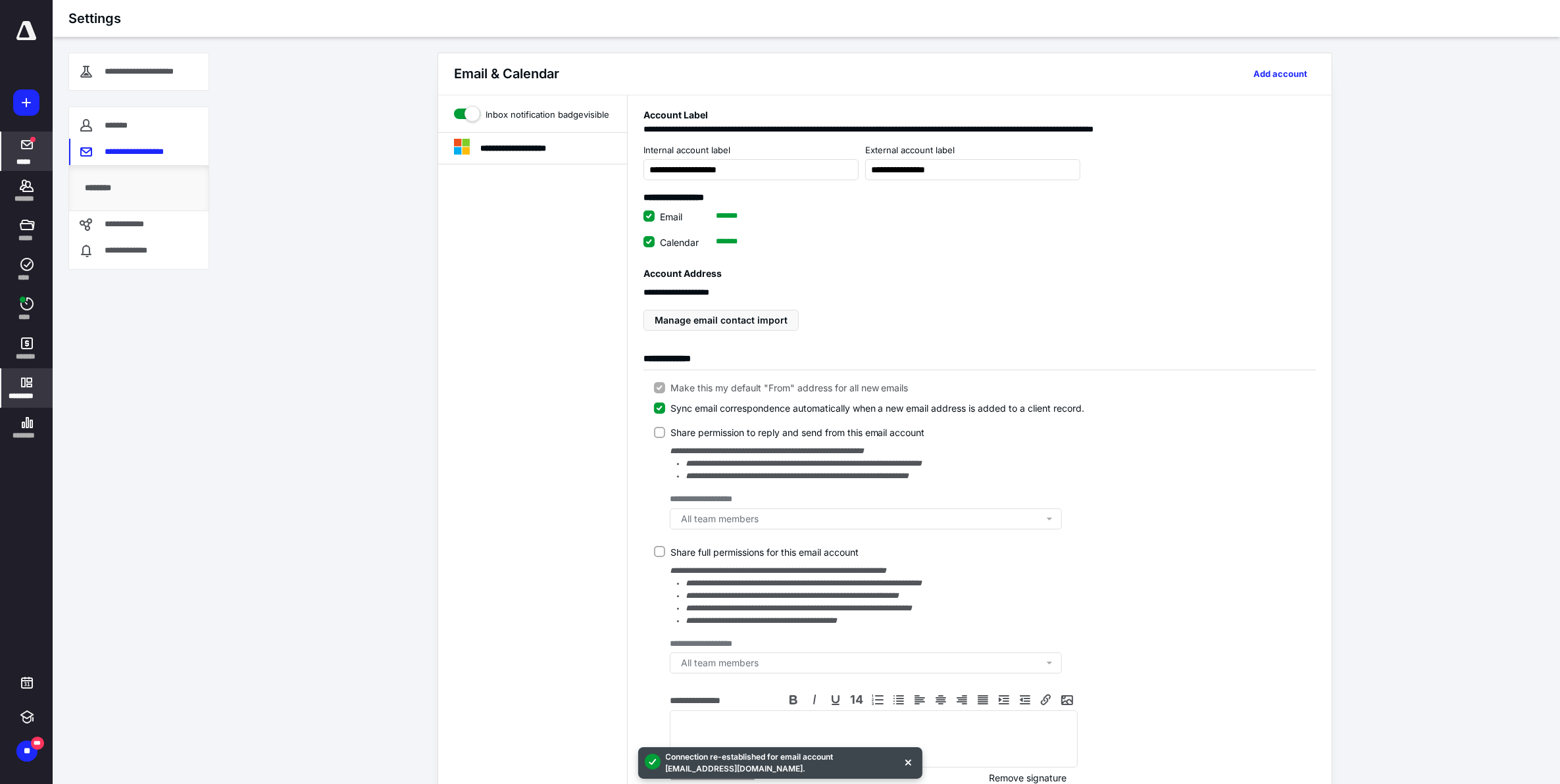 click 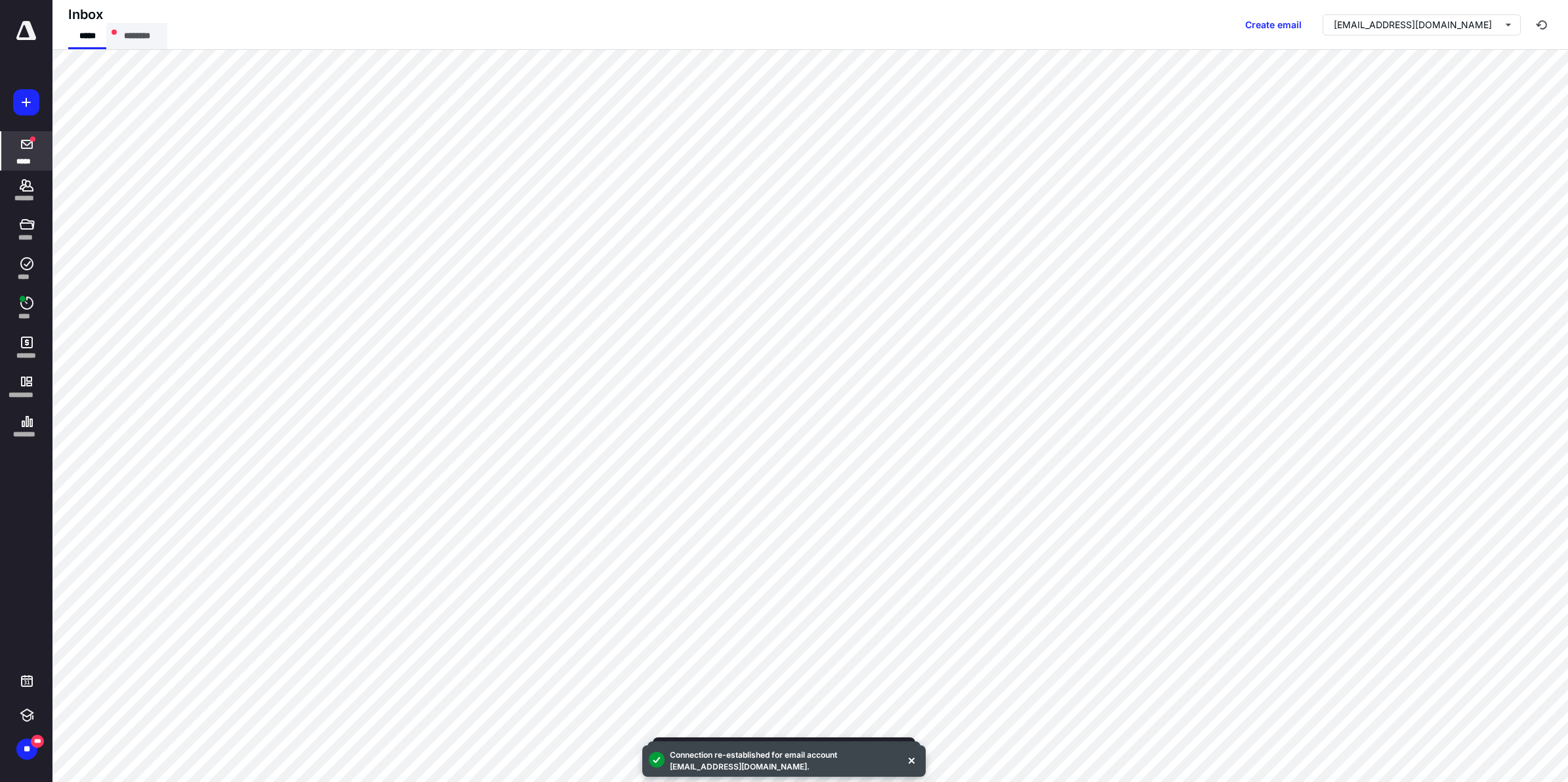 click on "********" at bounding box center [136, 36] 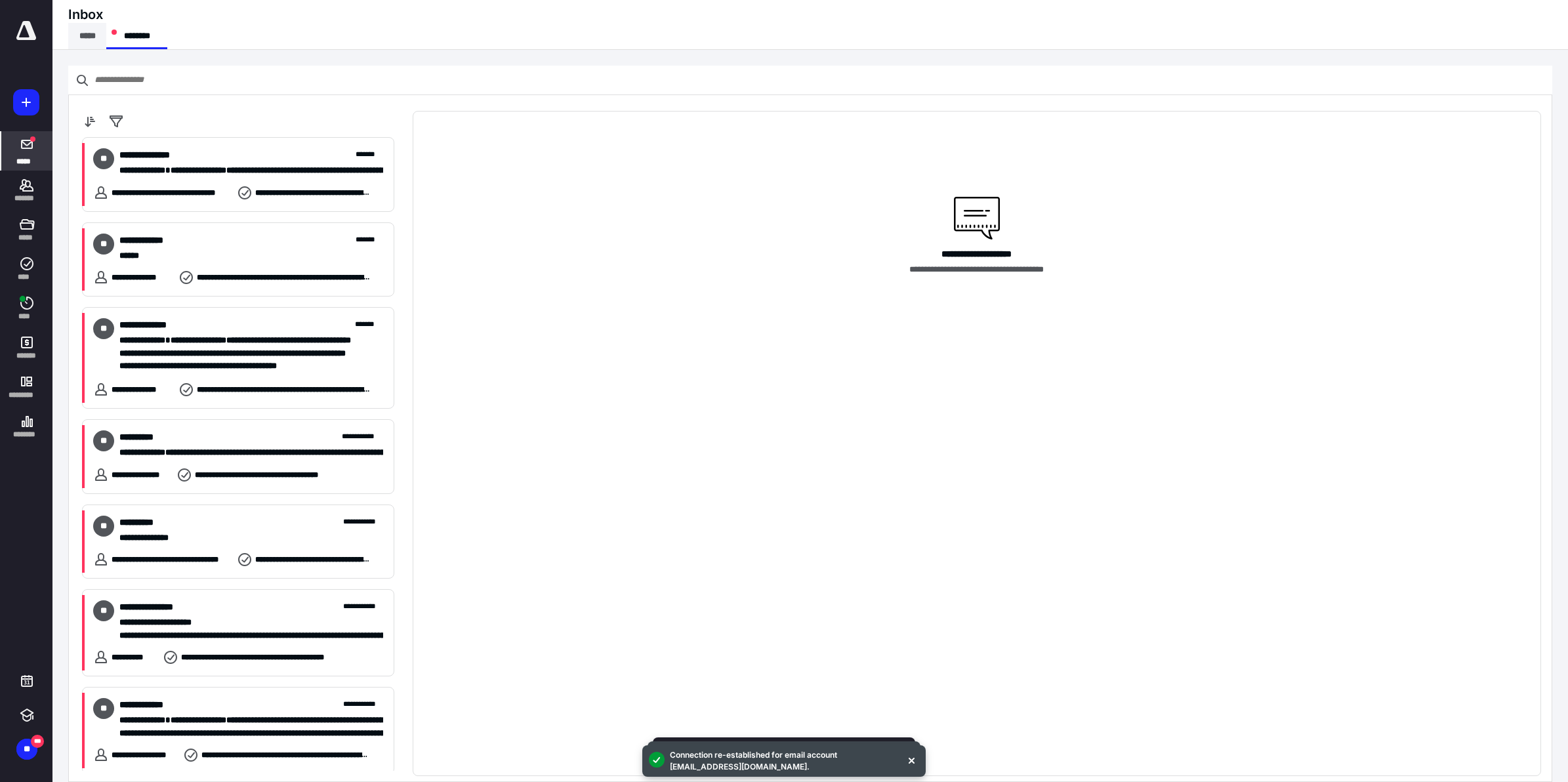 click on "*****" at bounding box center (87, 36) 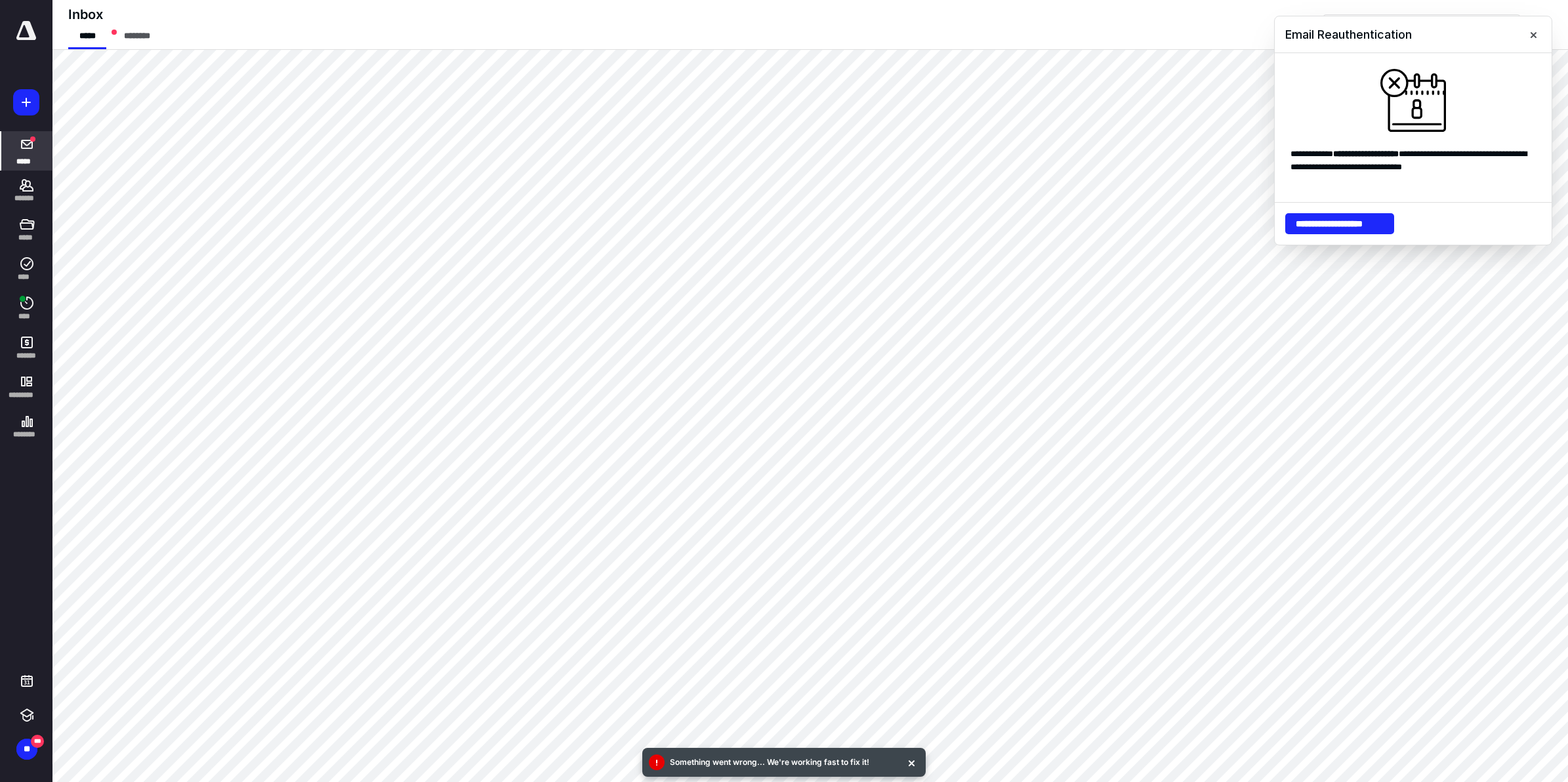 click at bounding box center [27, 144] 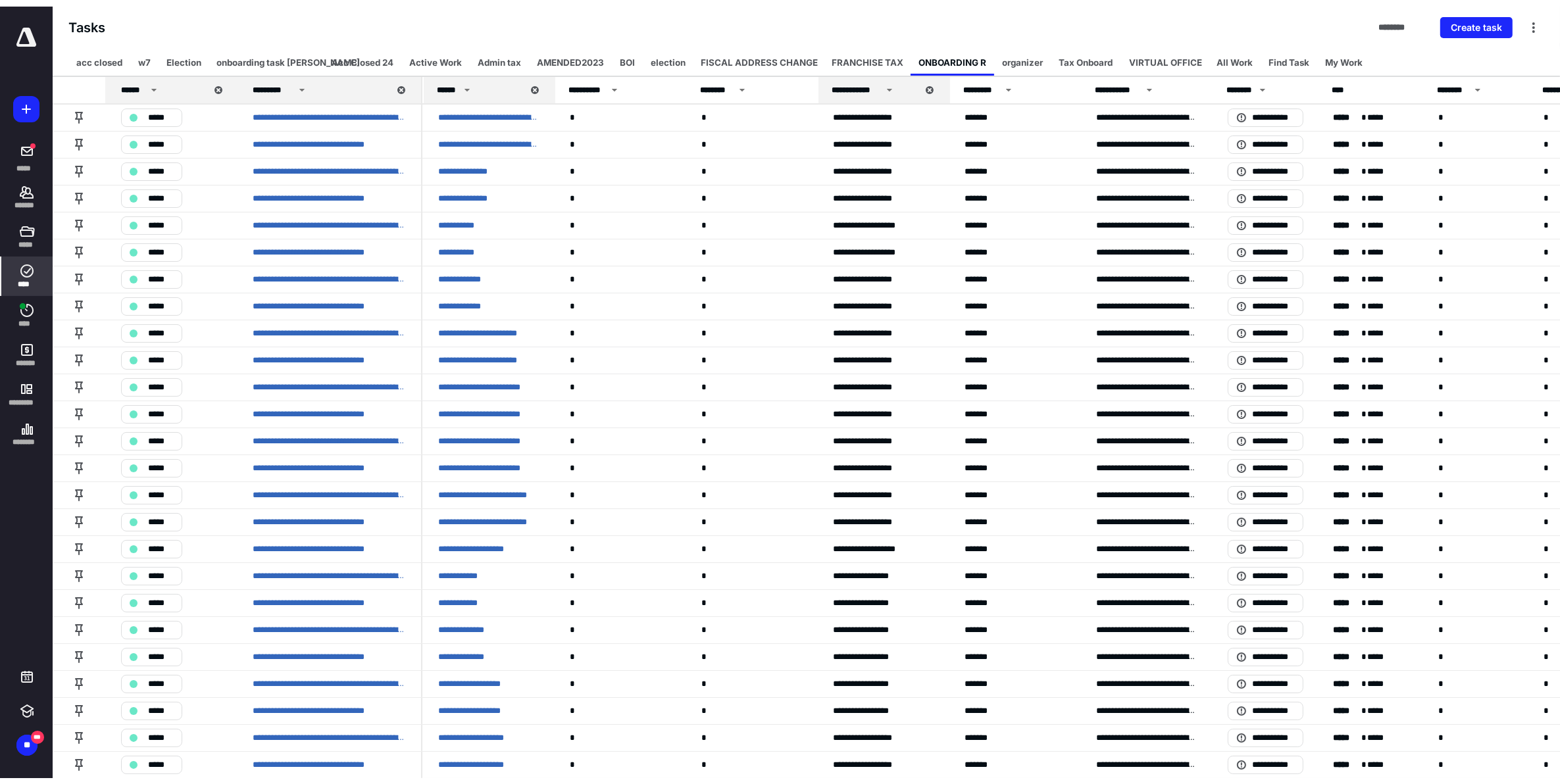 scroll, scrollTop: 0, scrollLeft: 0, axis: both 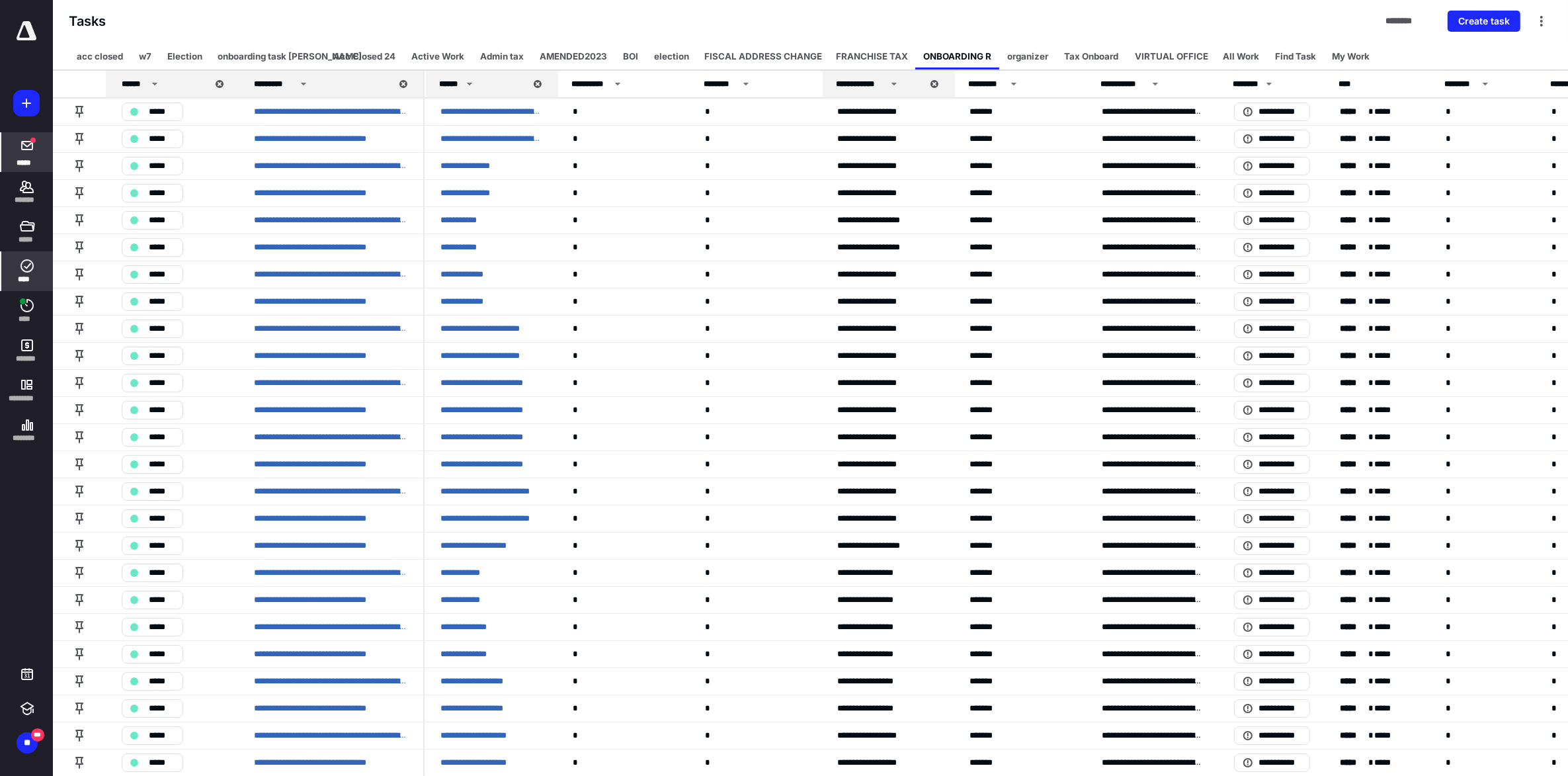 click 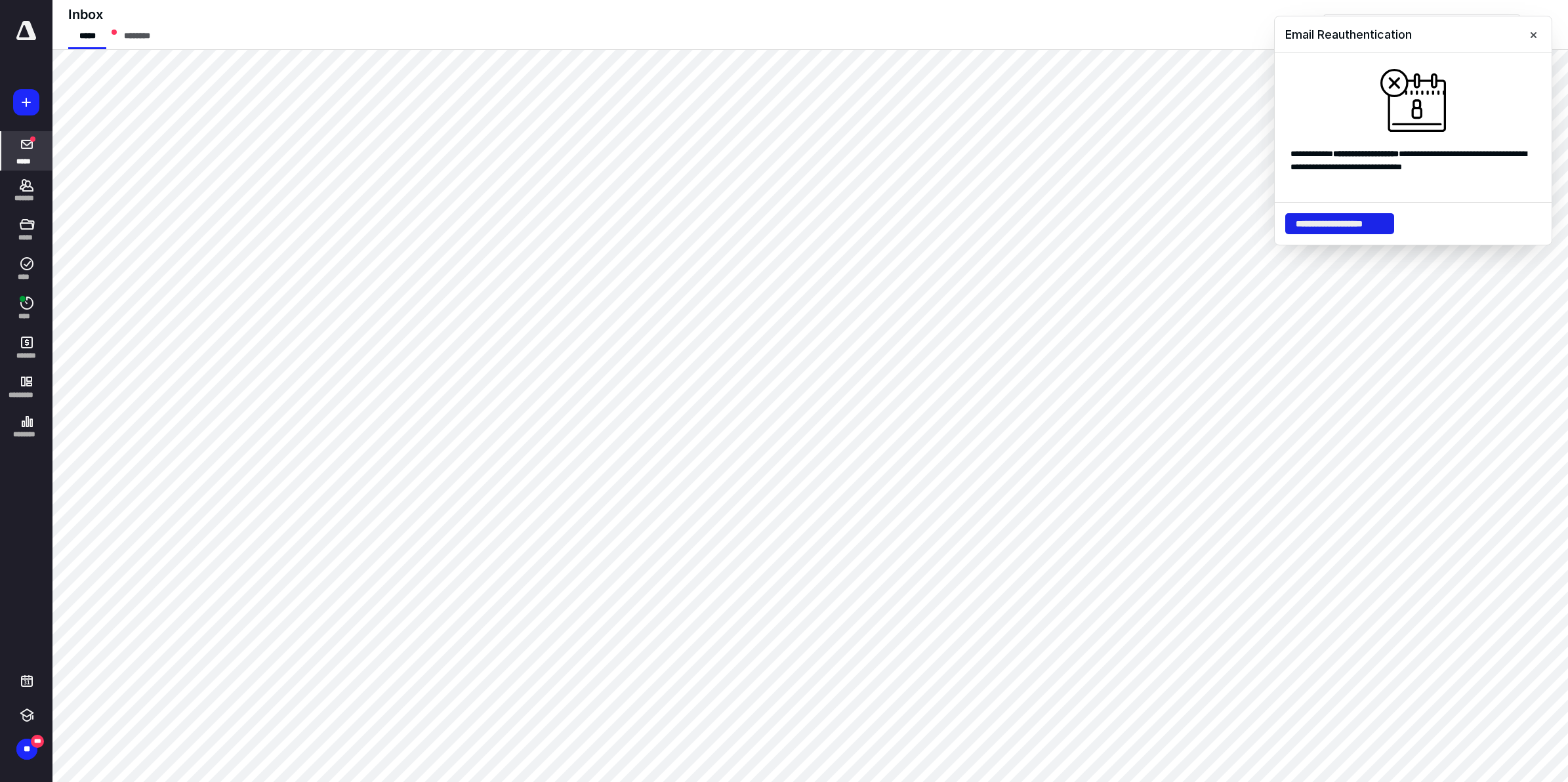 click on "**********" at bounding box center [1340, 224] 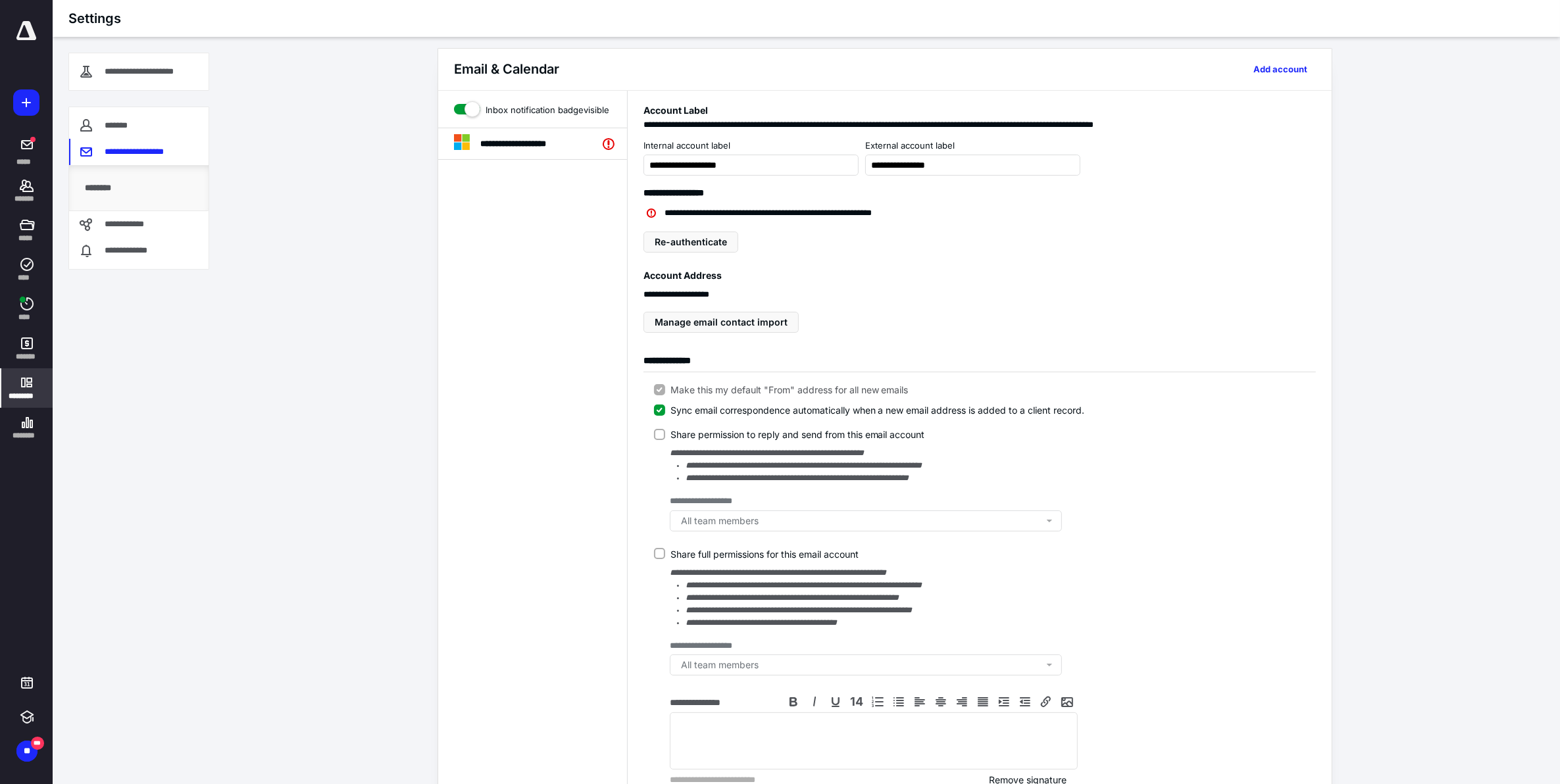 scroll, scrollTop: 0, scrollLeft: 0, axis: both 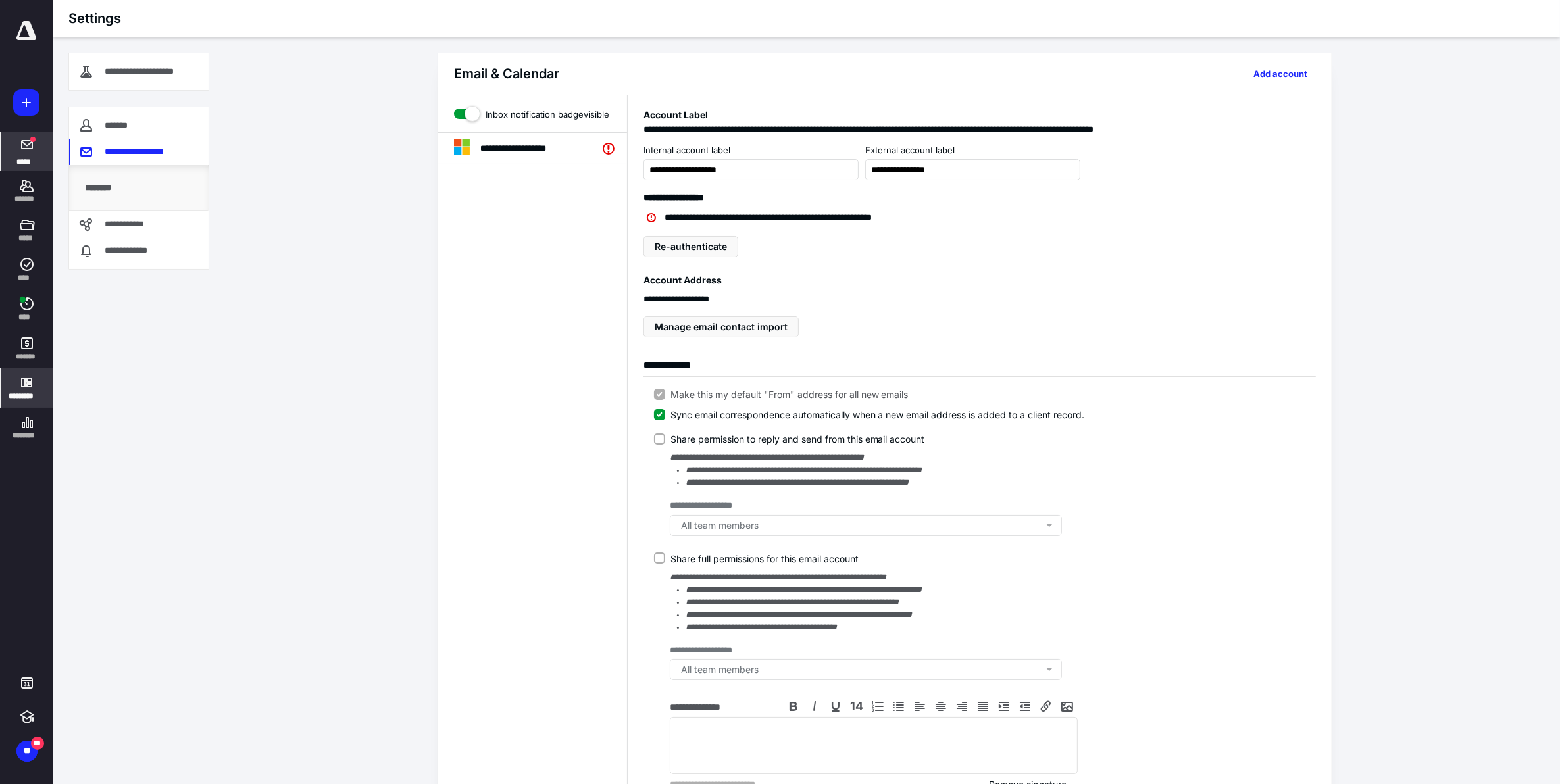 click 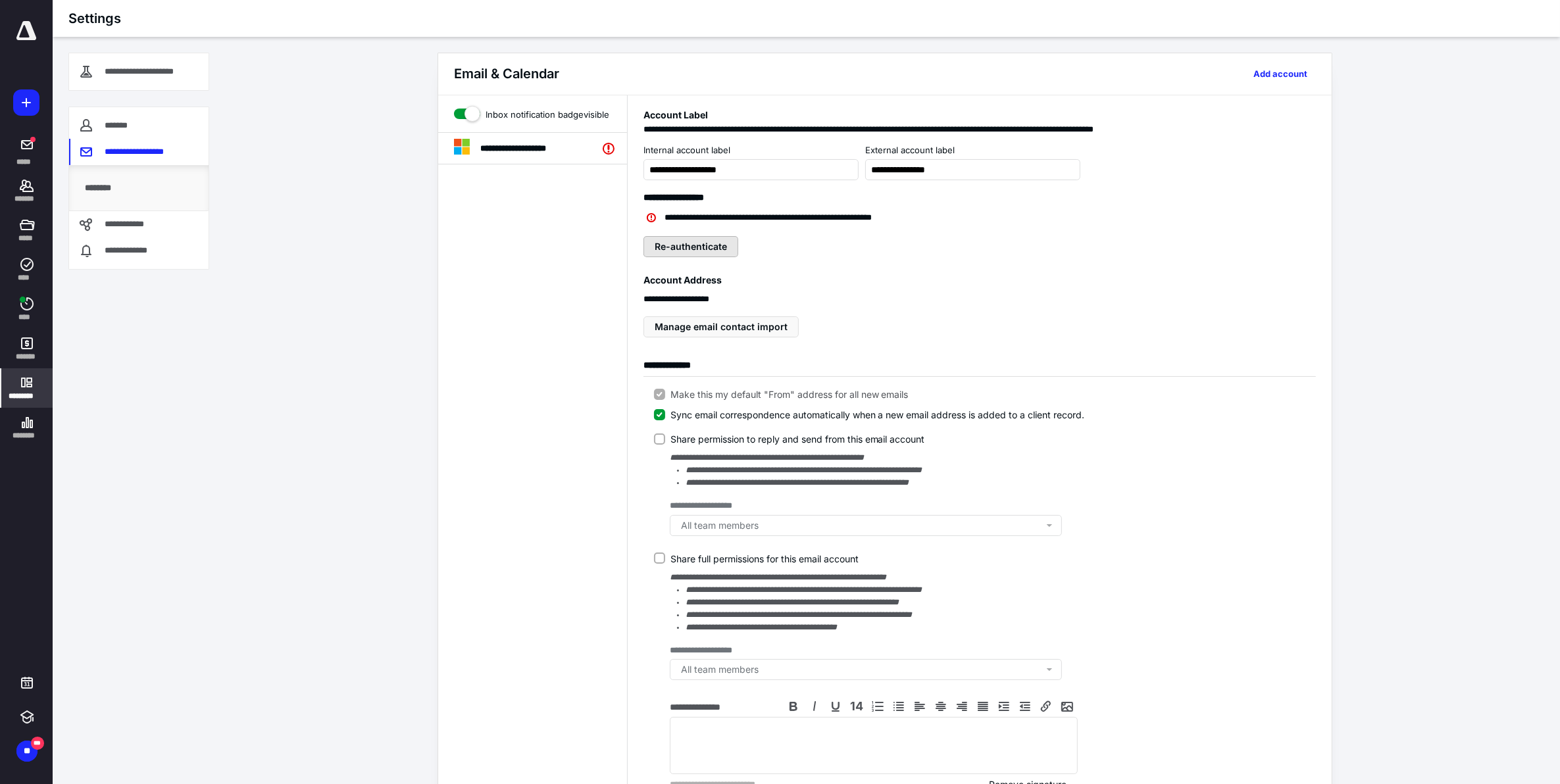 click on "Re-authenticate" at bounding box center (691, 247) 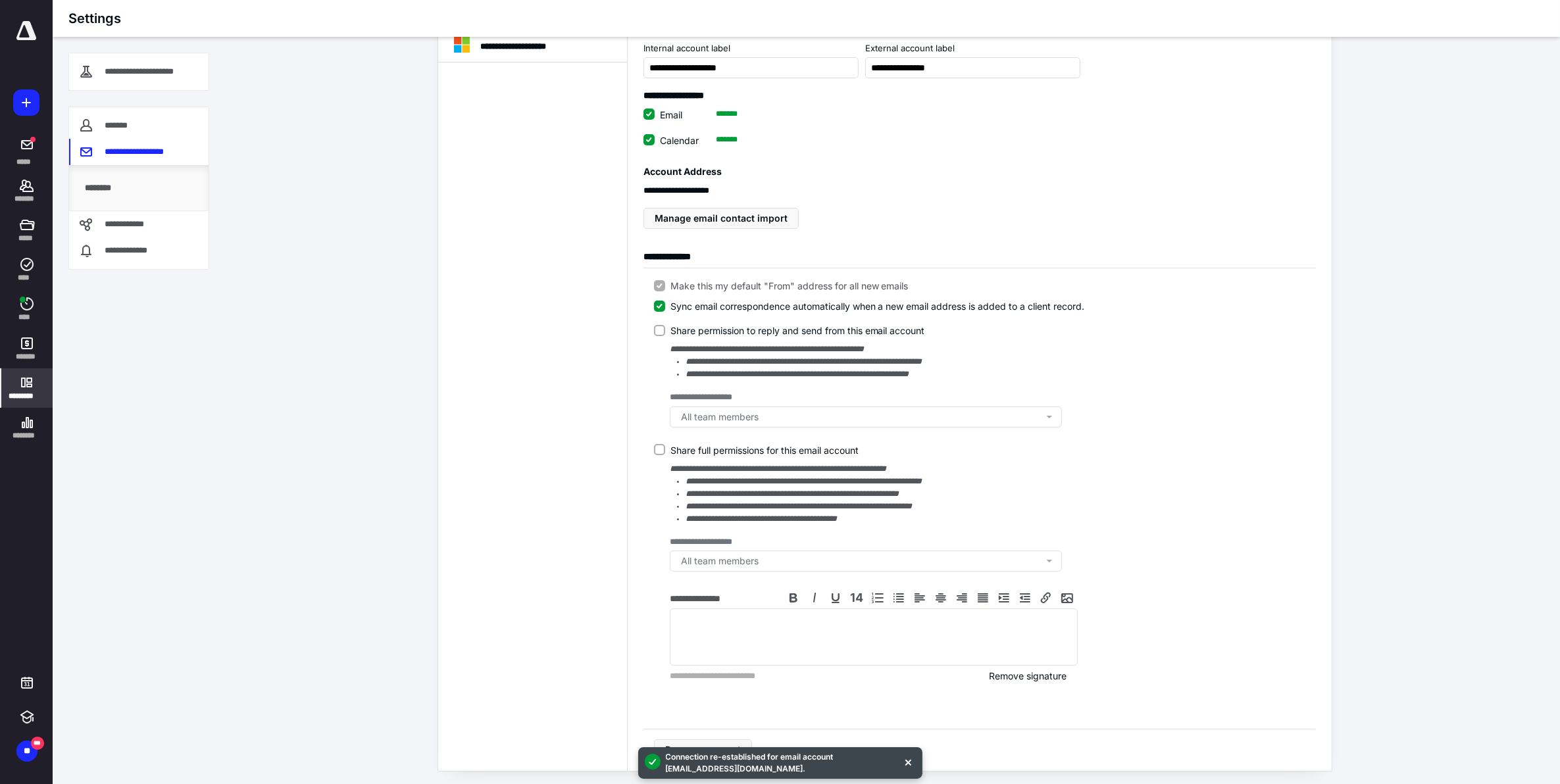 scroll, scrollTop: 103, scrollLeft: 0, axis: vertical 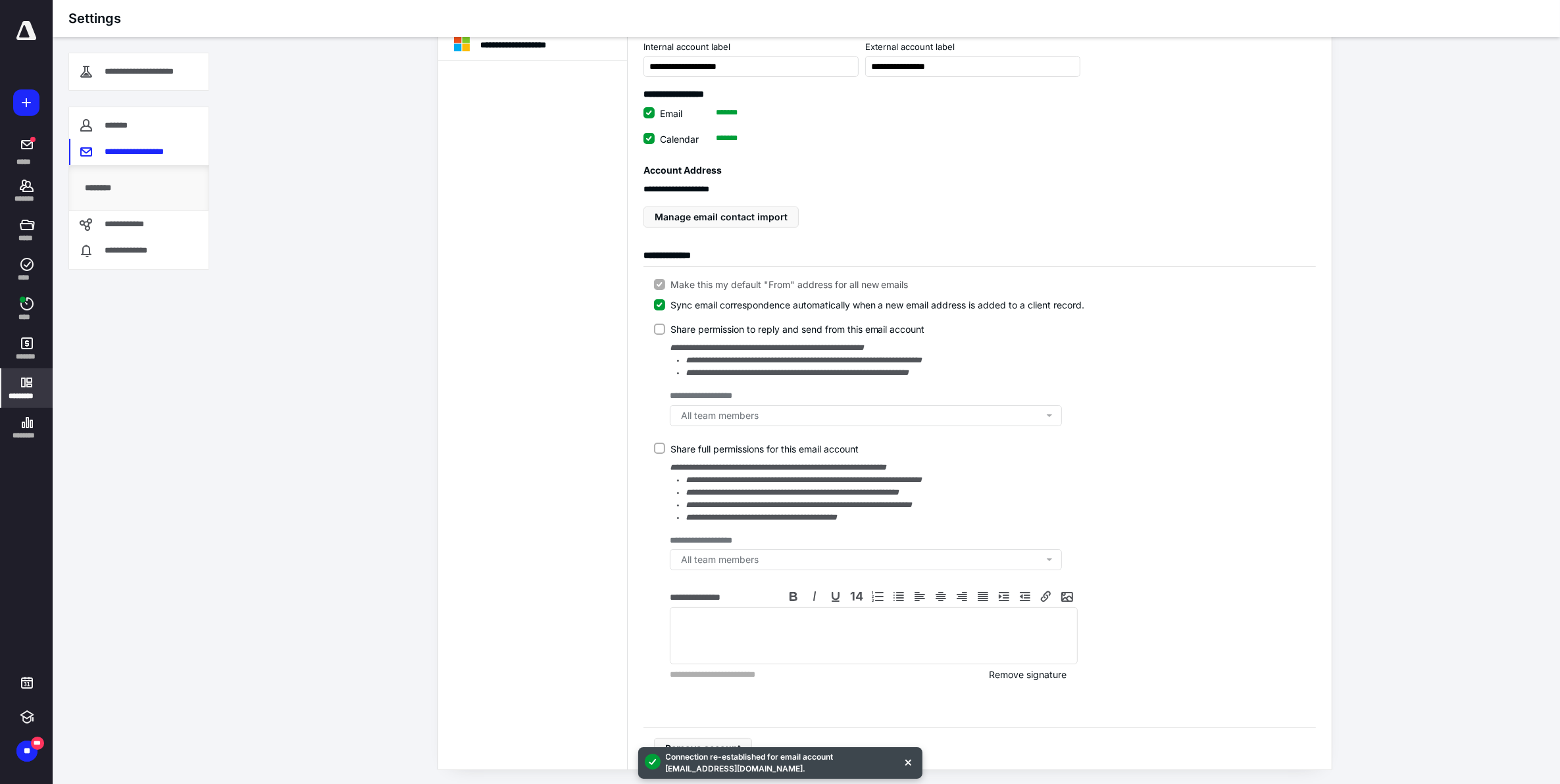 click on "Share full permissions for this email account" at bounding box center (659, 449) 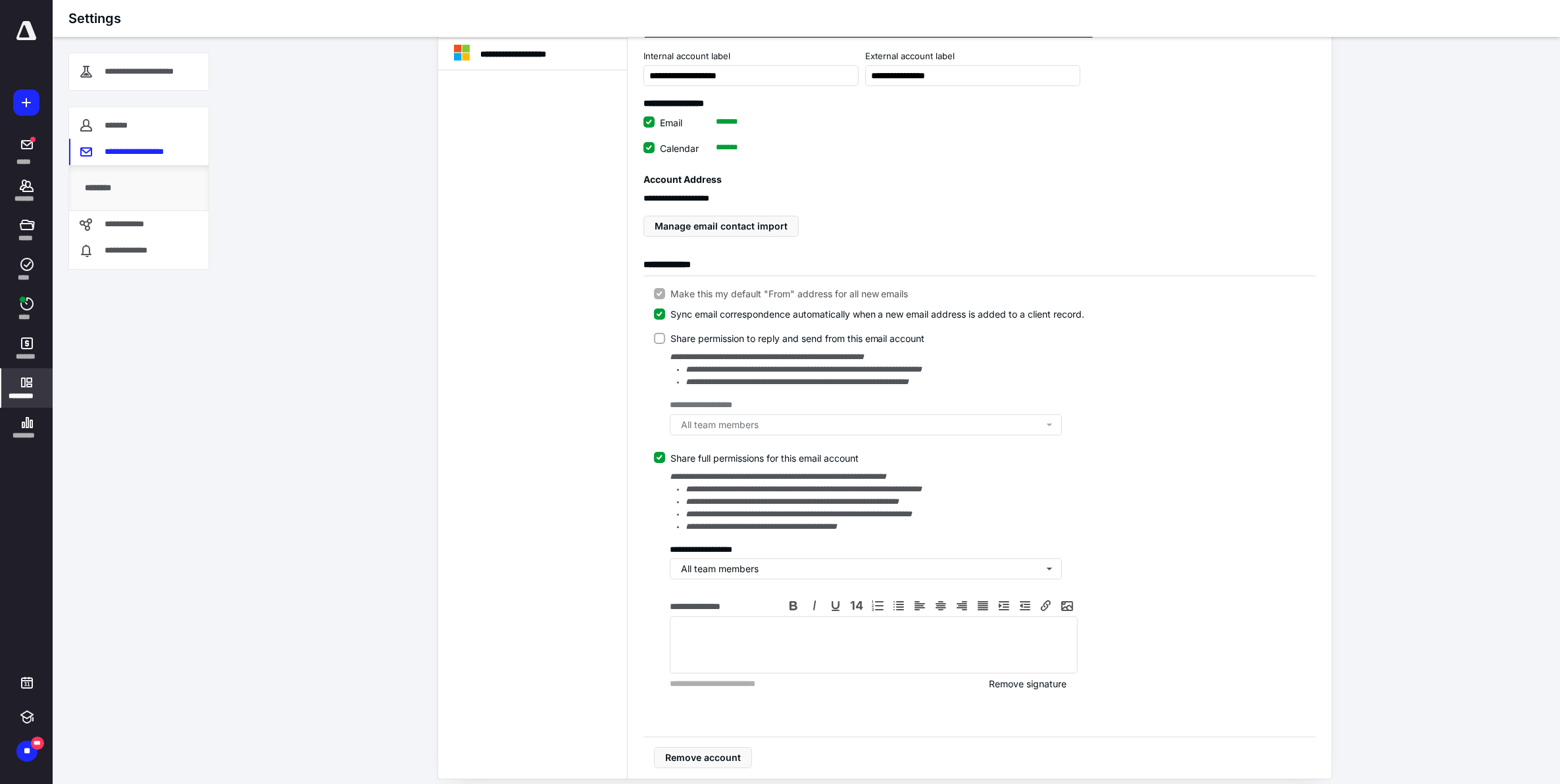 scroll, scrollTop: 103, scrollLeft: 0, axis: vertical 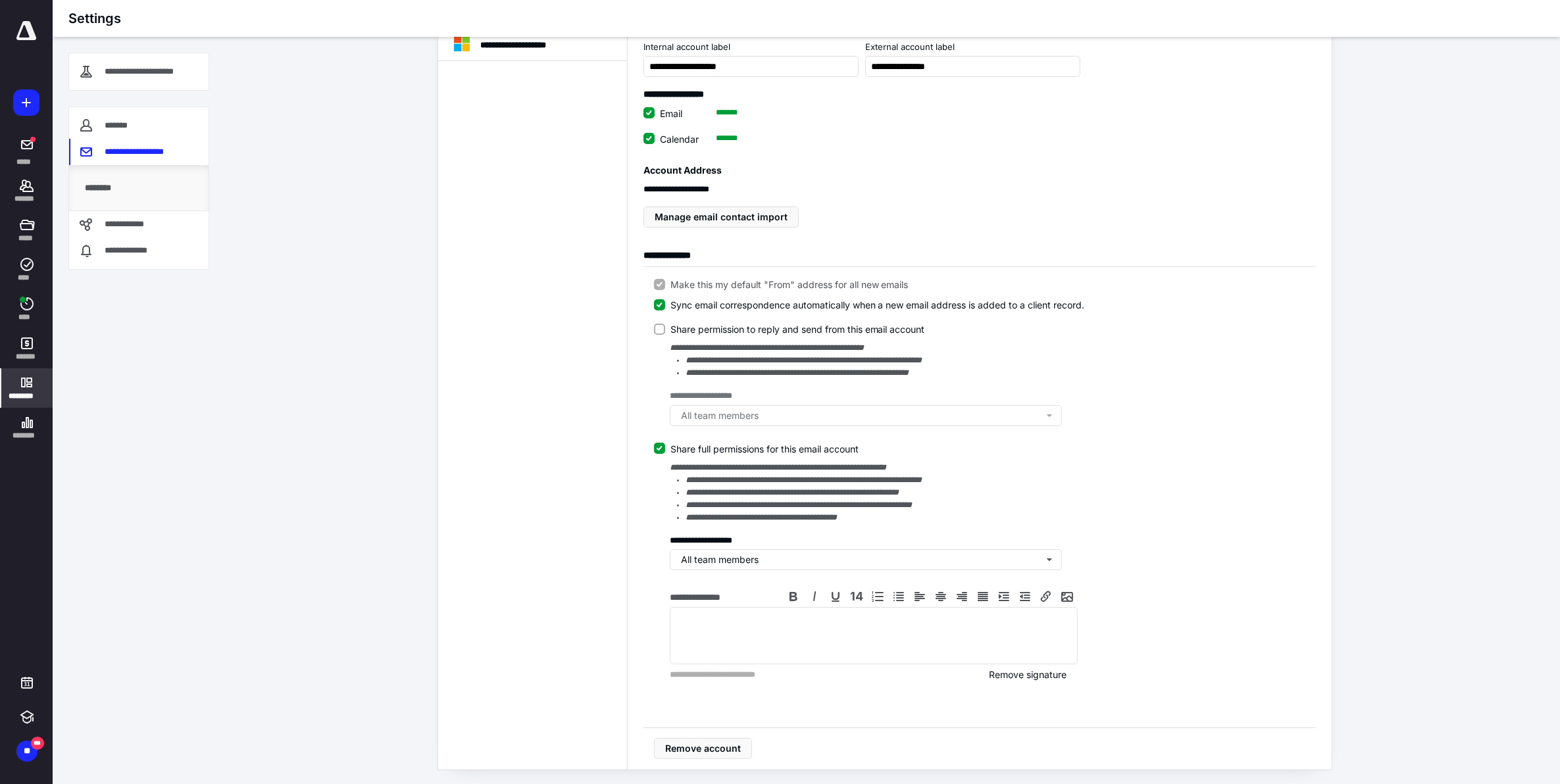 click 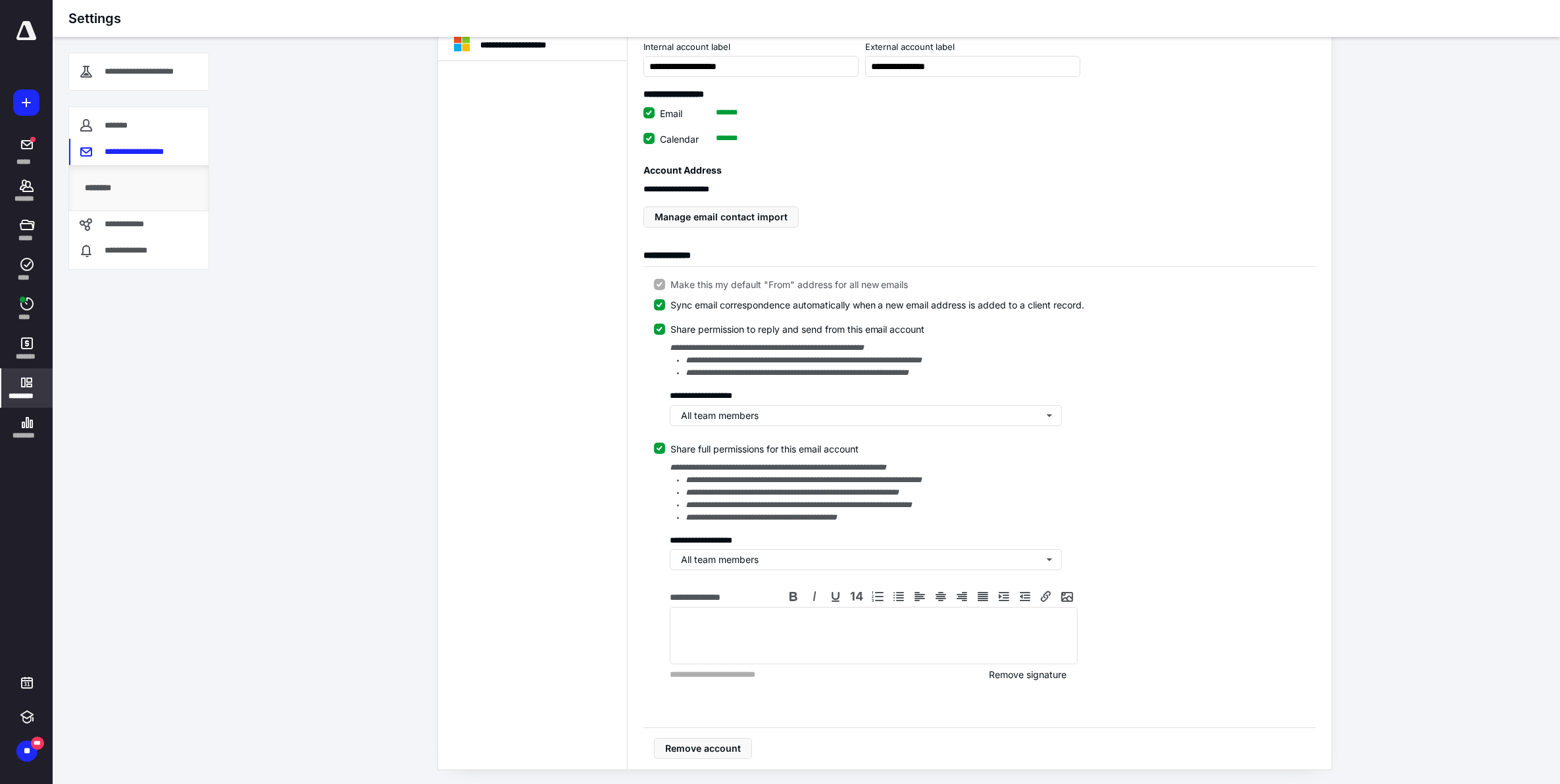 click at bounding box center (659, 329) 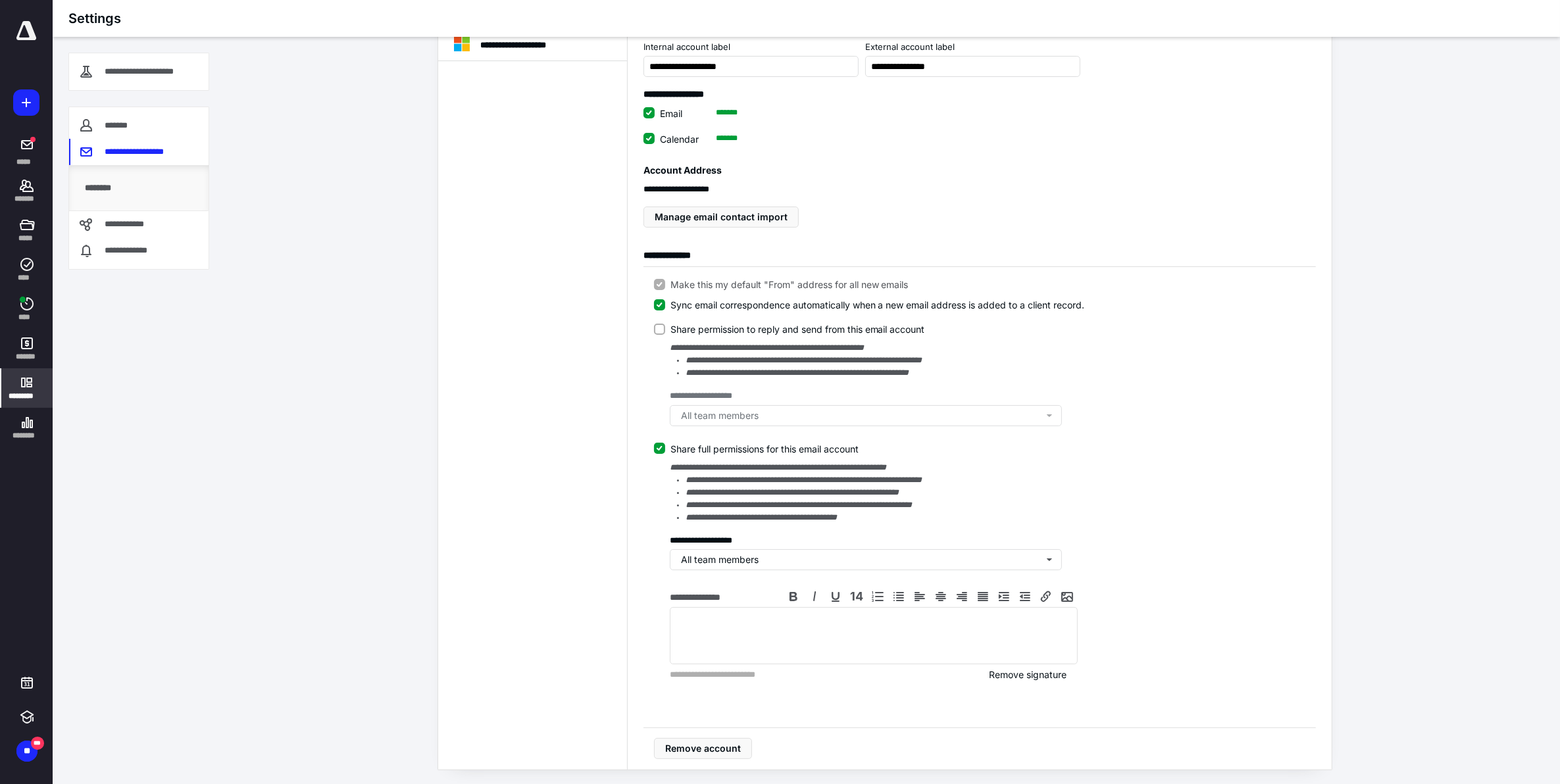 click 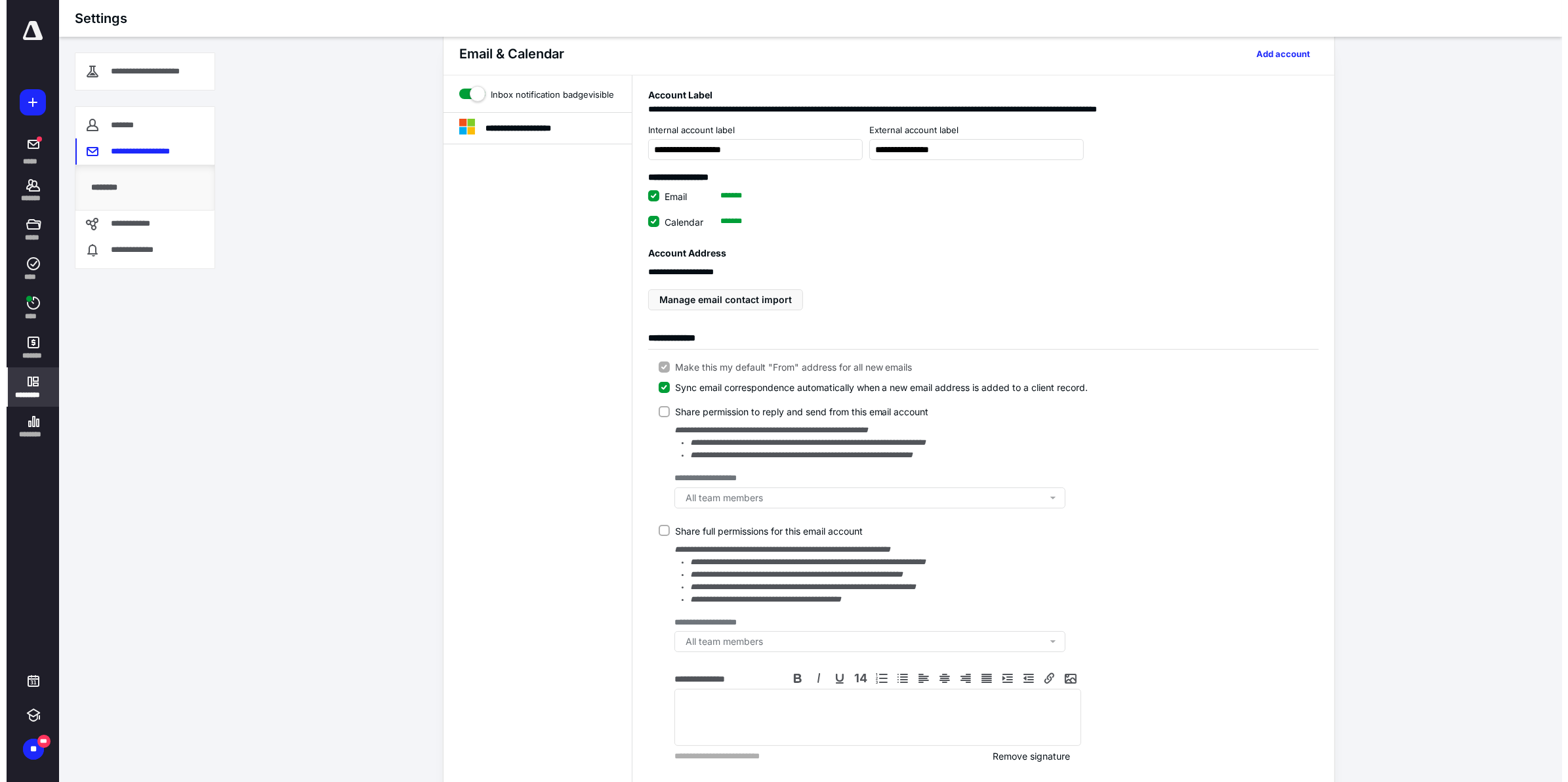 scroll, scrollTop: 0, scrollLeft: 0, axis: both 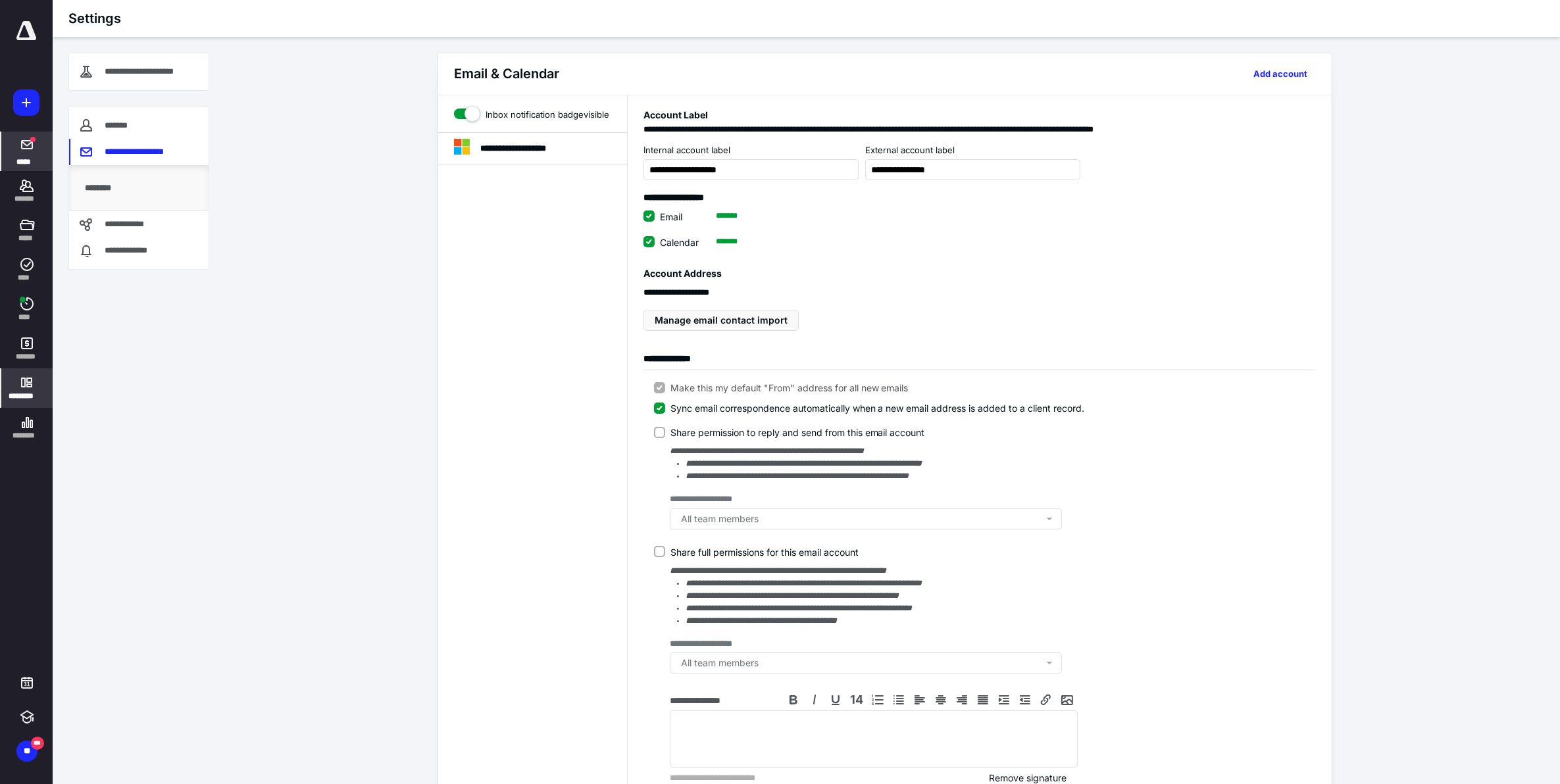 click on "*****" at bounding box center [24, 161] 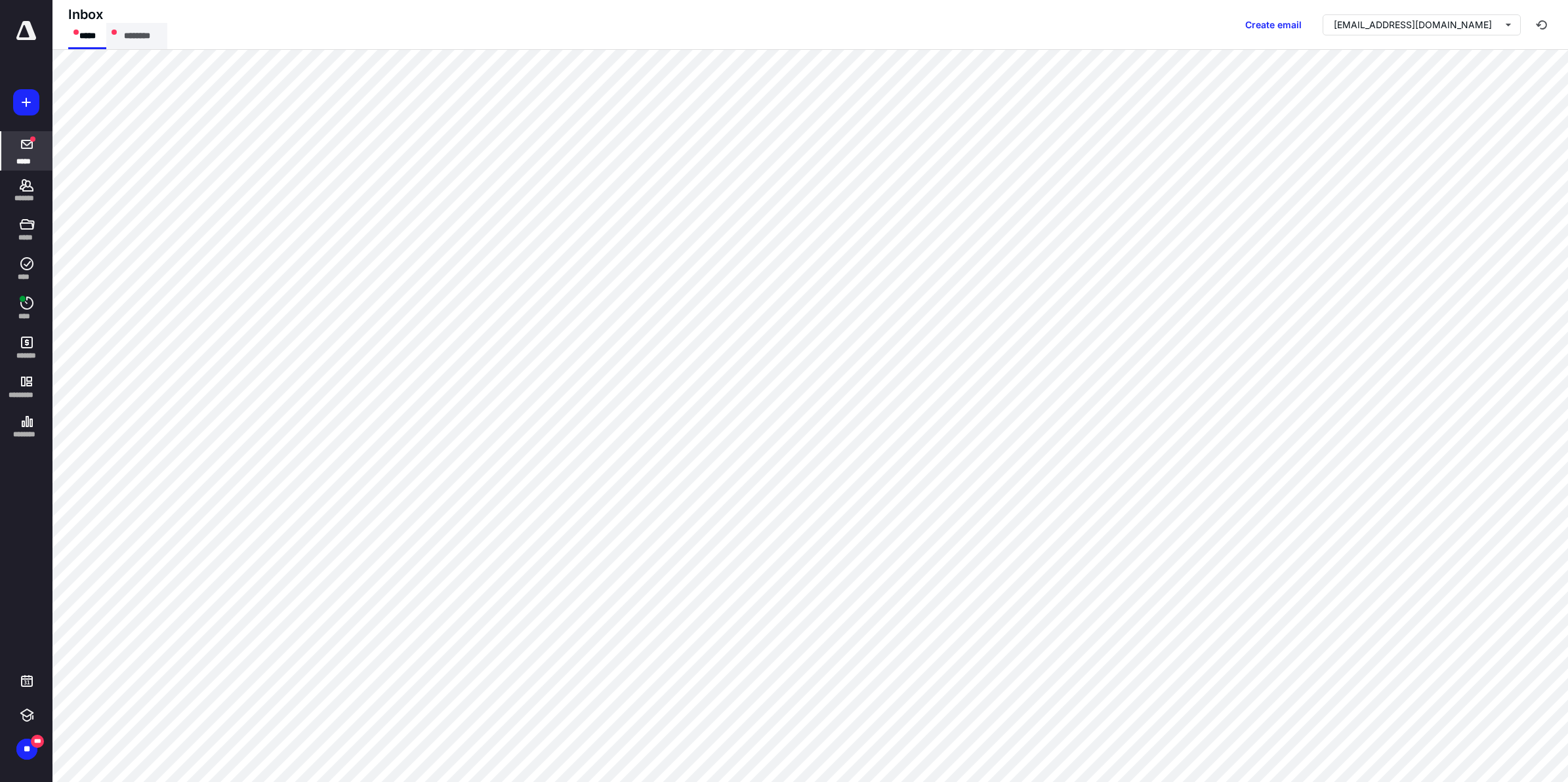 click on "********" at bounding box center (136, 36) 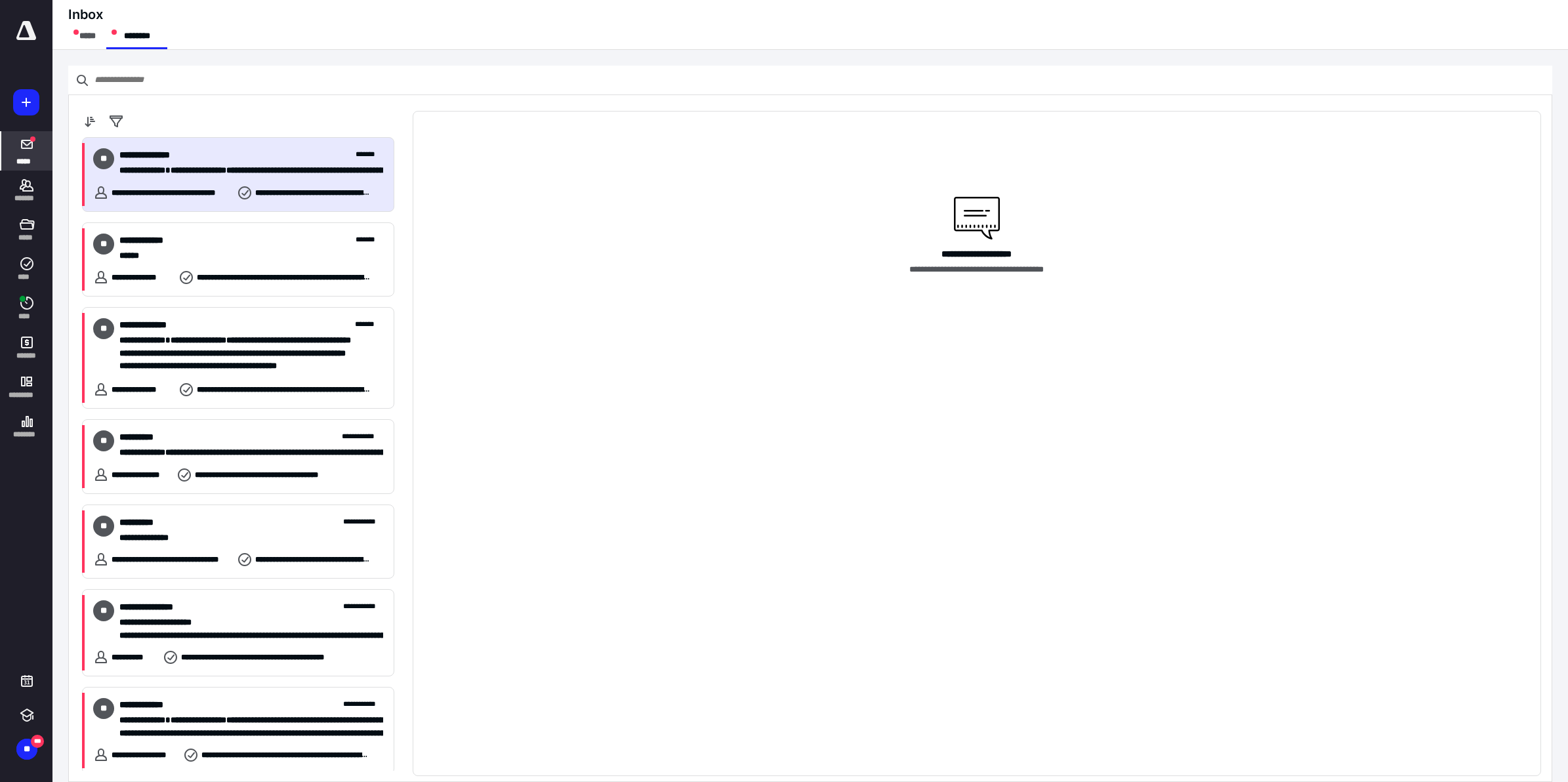 click on "**********" at bounding box center [157, 155] 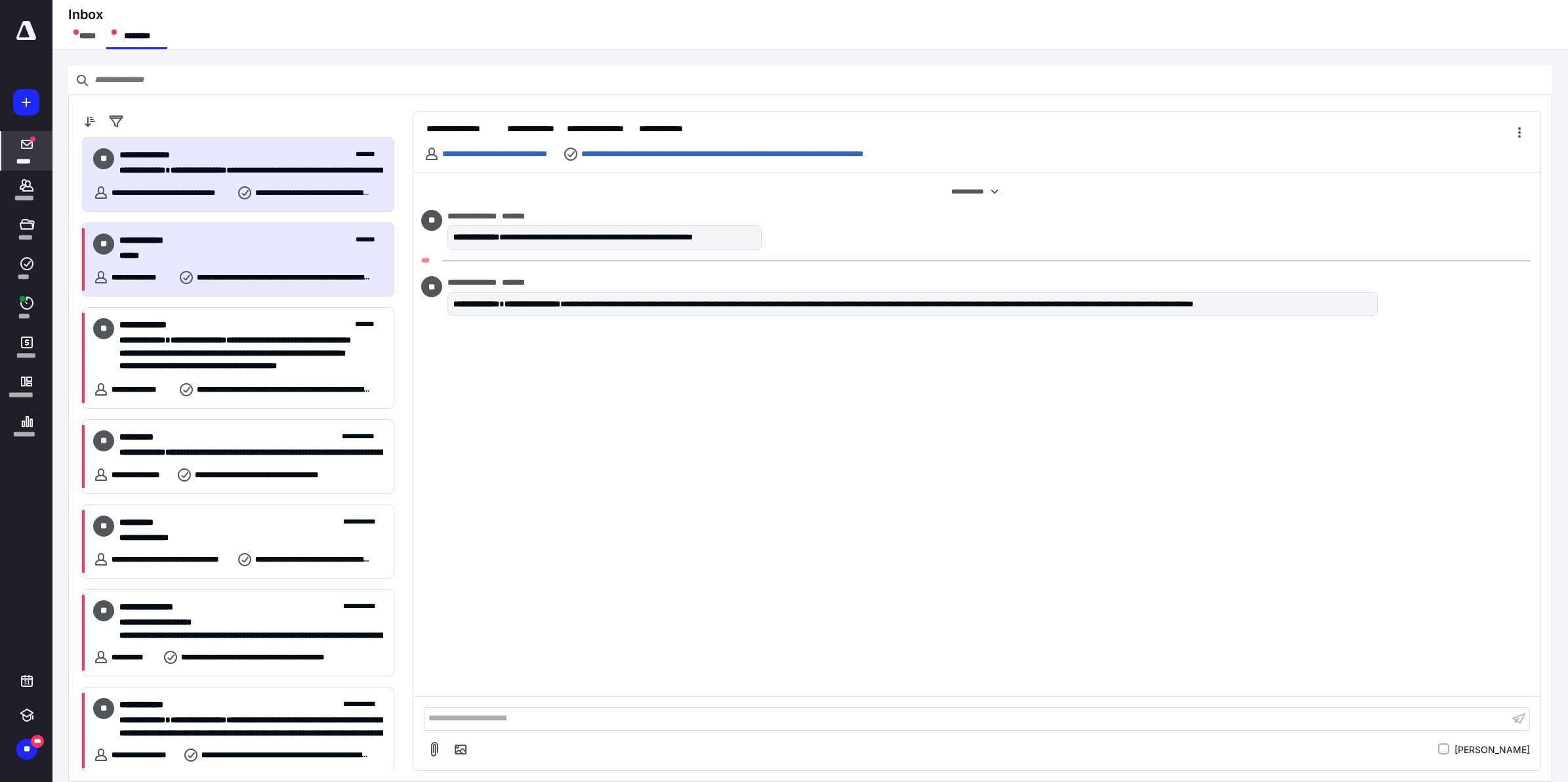 click on "******" at bounding box center [245, 256] 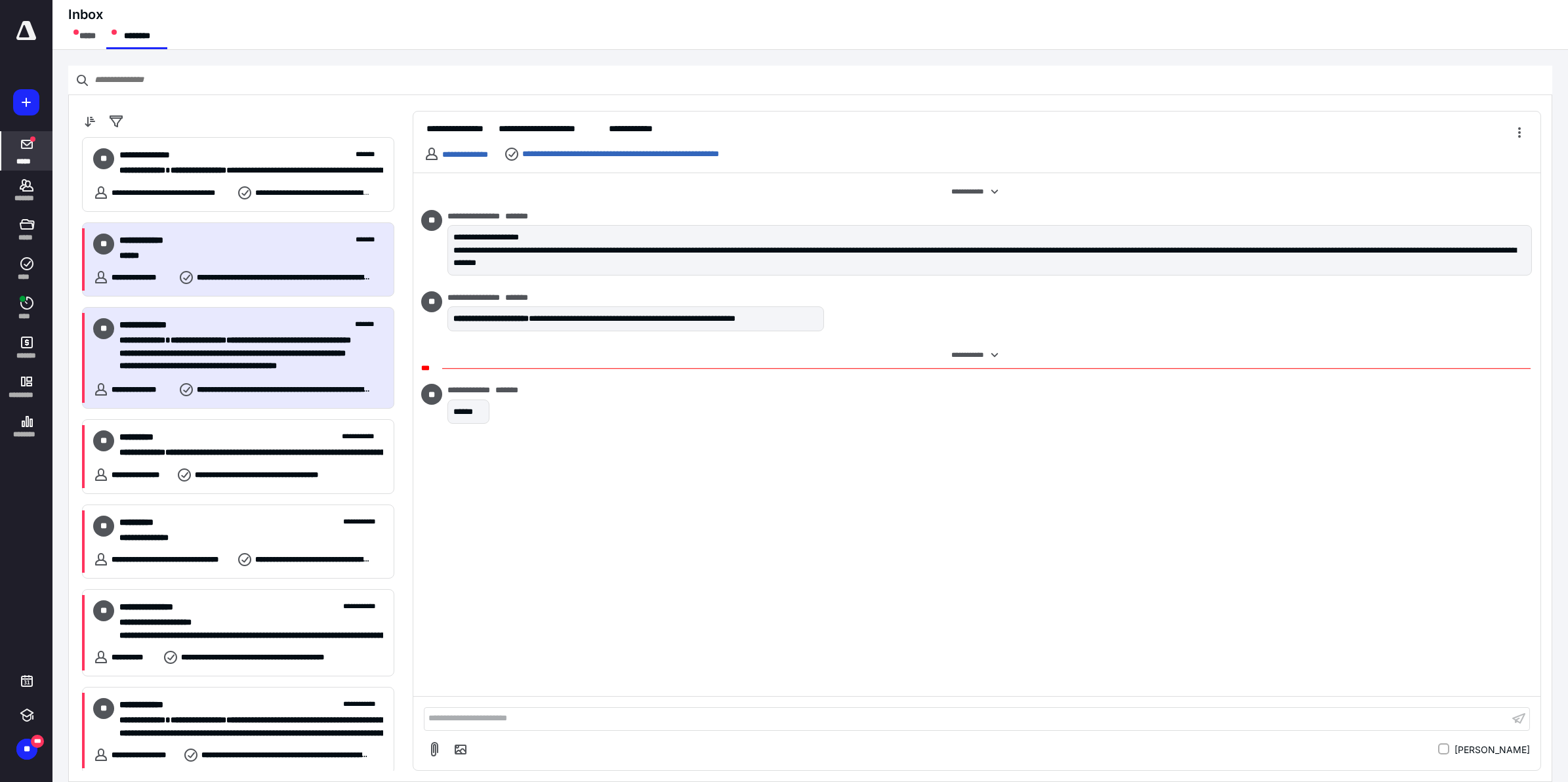 click on "**********" at bounding box center (245, 354) 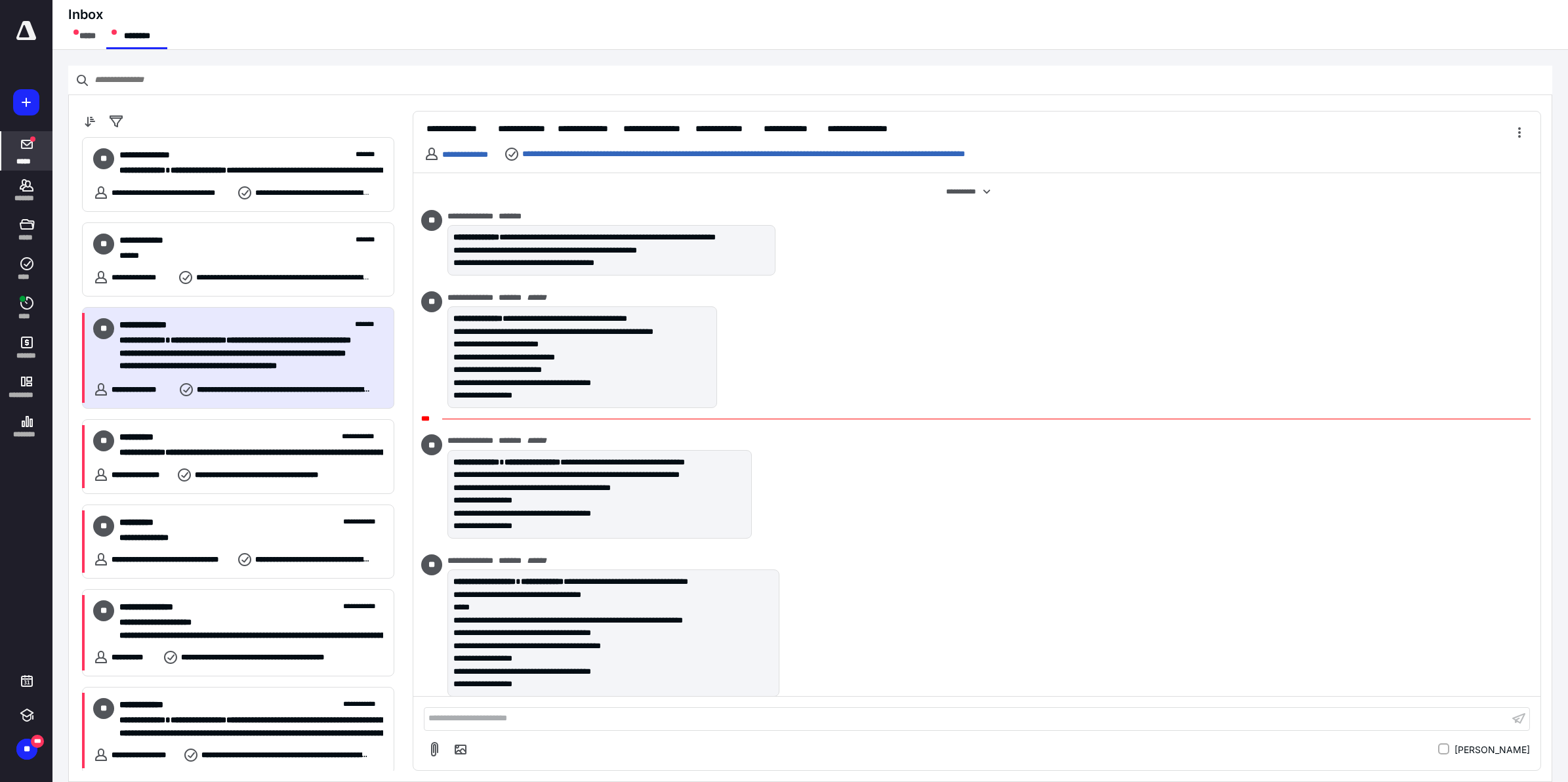 scroll, scrollTop: 154, scrollLeft: 0, axis: vertical 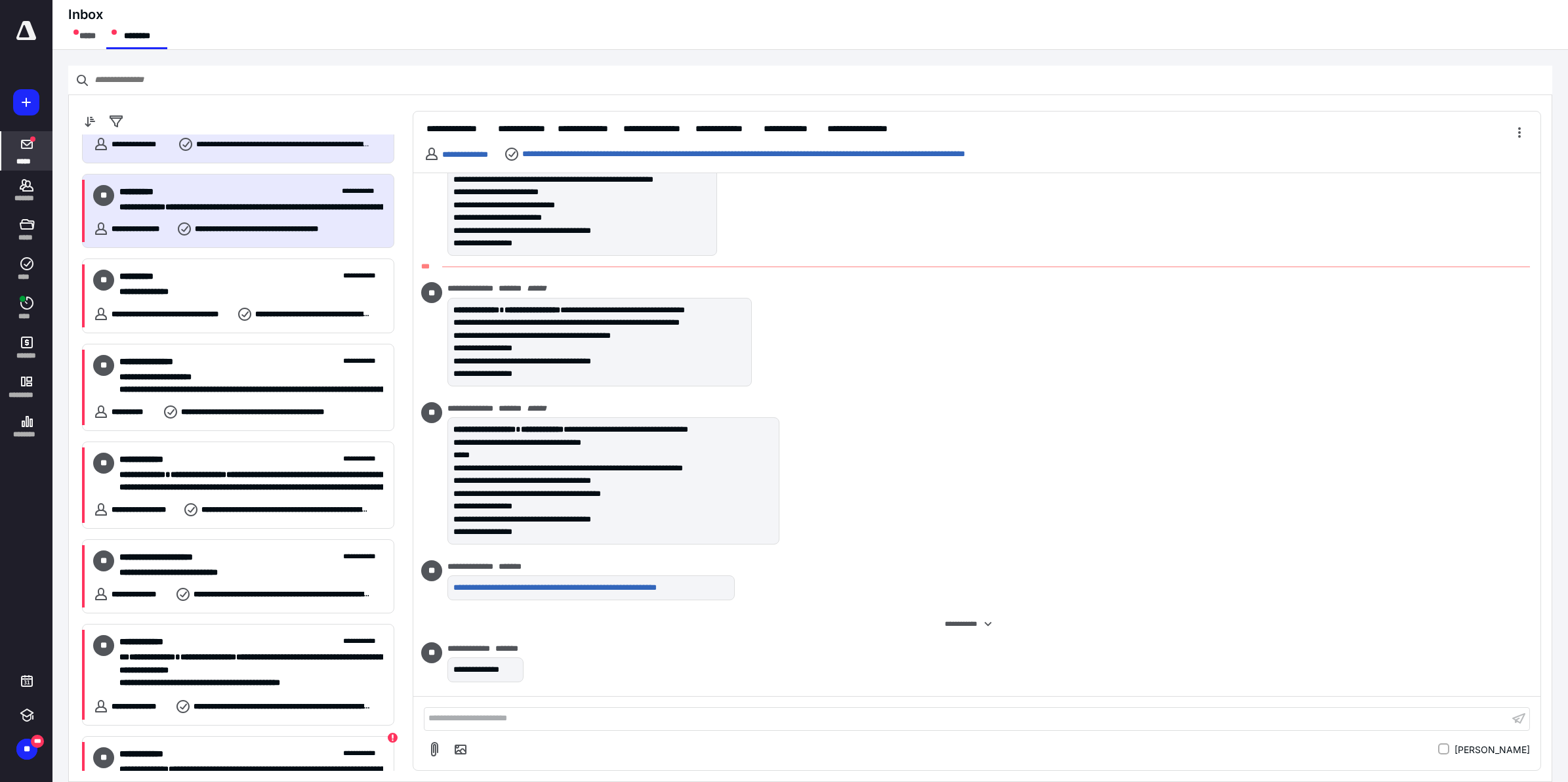 click on "**********" at bounding box center (238, 211) 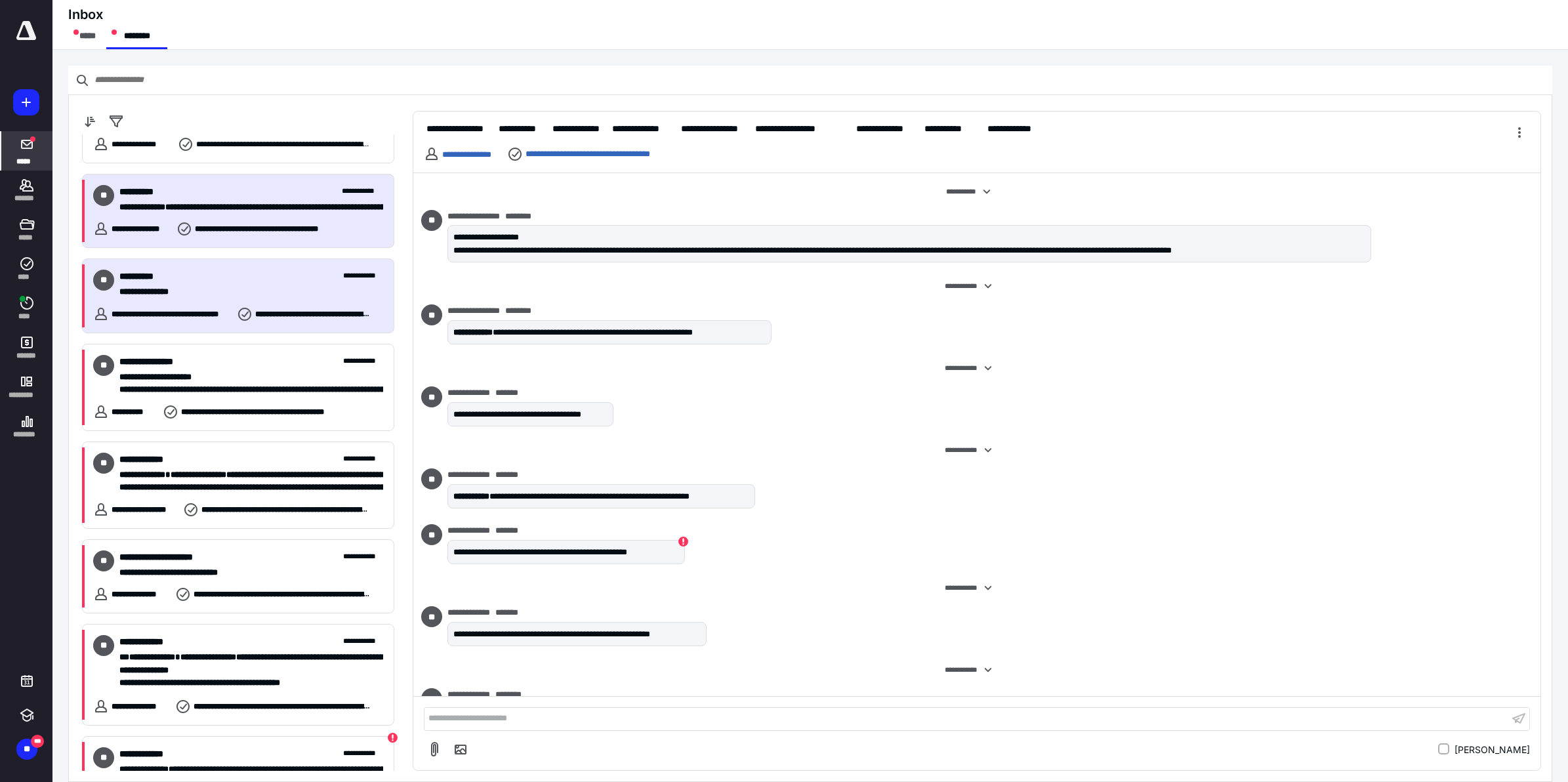 scroll, scrollTop: 447, scrollLeft: 0, axis: vertical 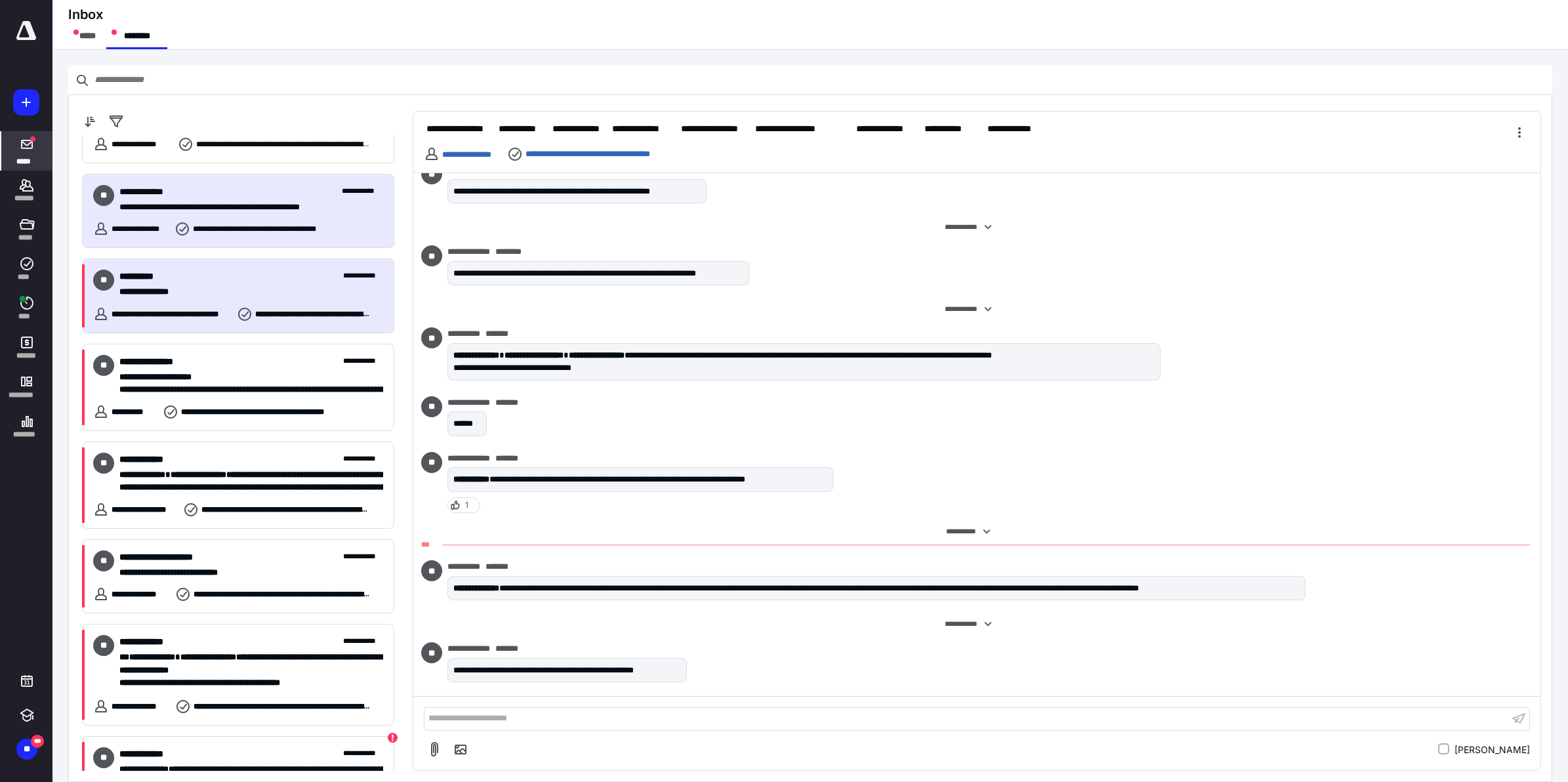 click 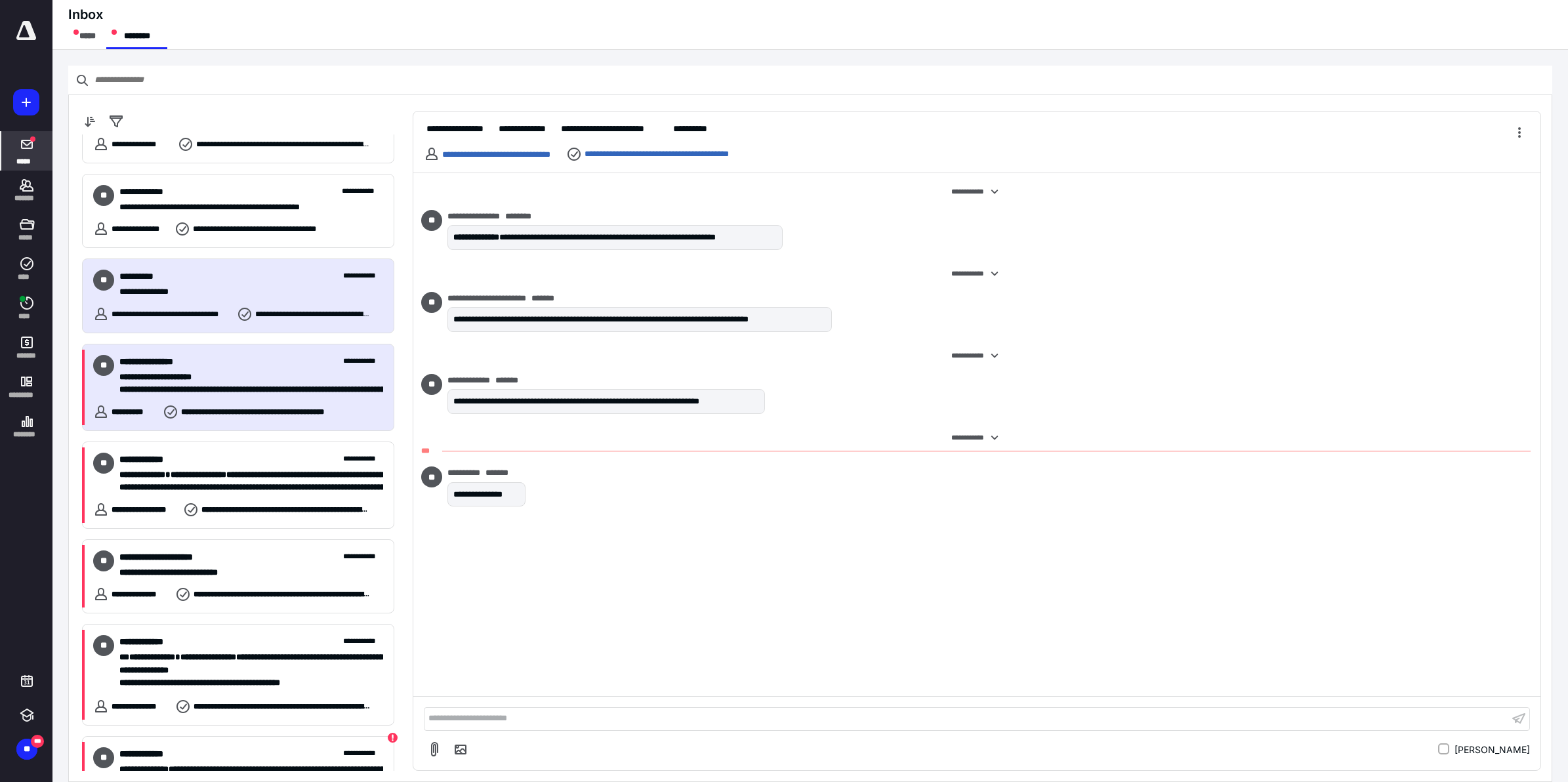 click on "**********" at bounding box center [245, 390] 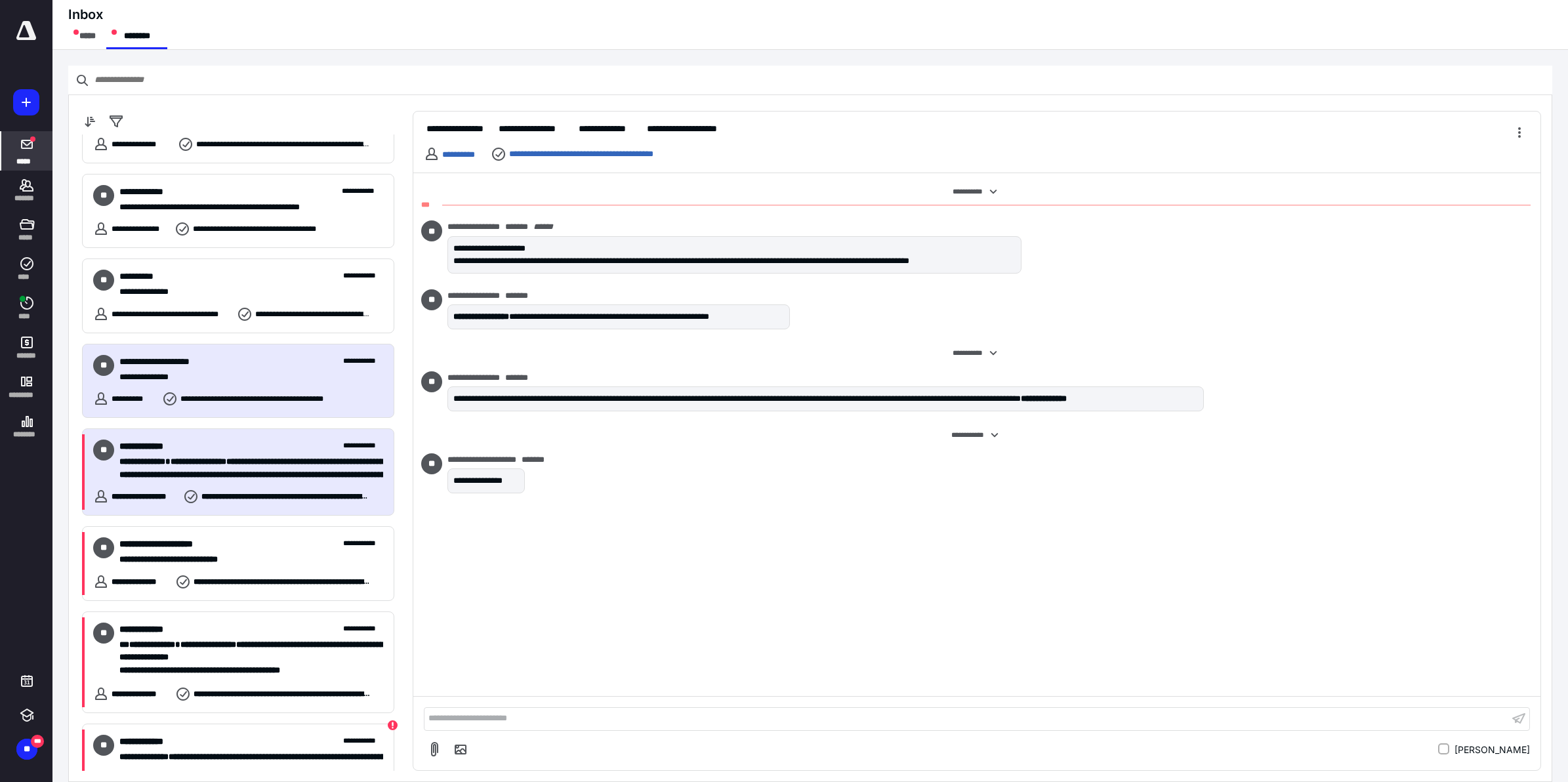 click on "**********" at bounding box center (245, 475) 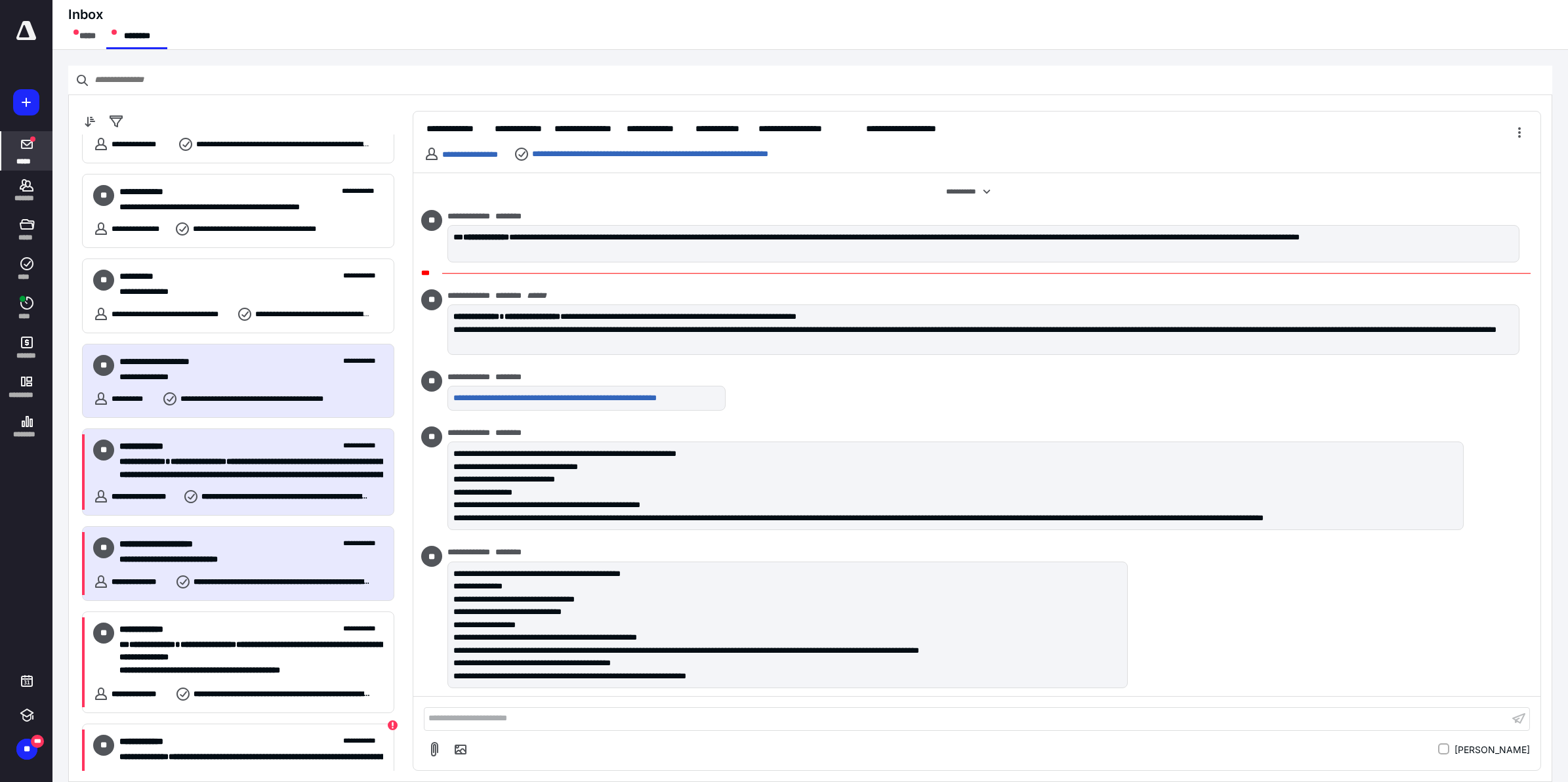 scroll, scrollTop: 95, scrollLeft: 0, axis: vertical 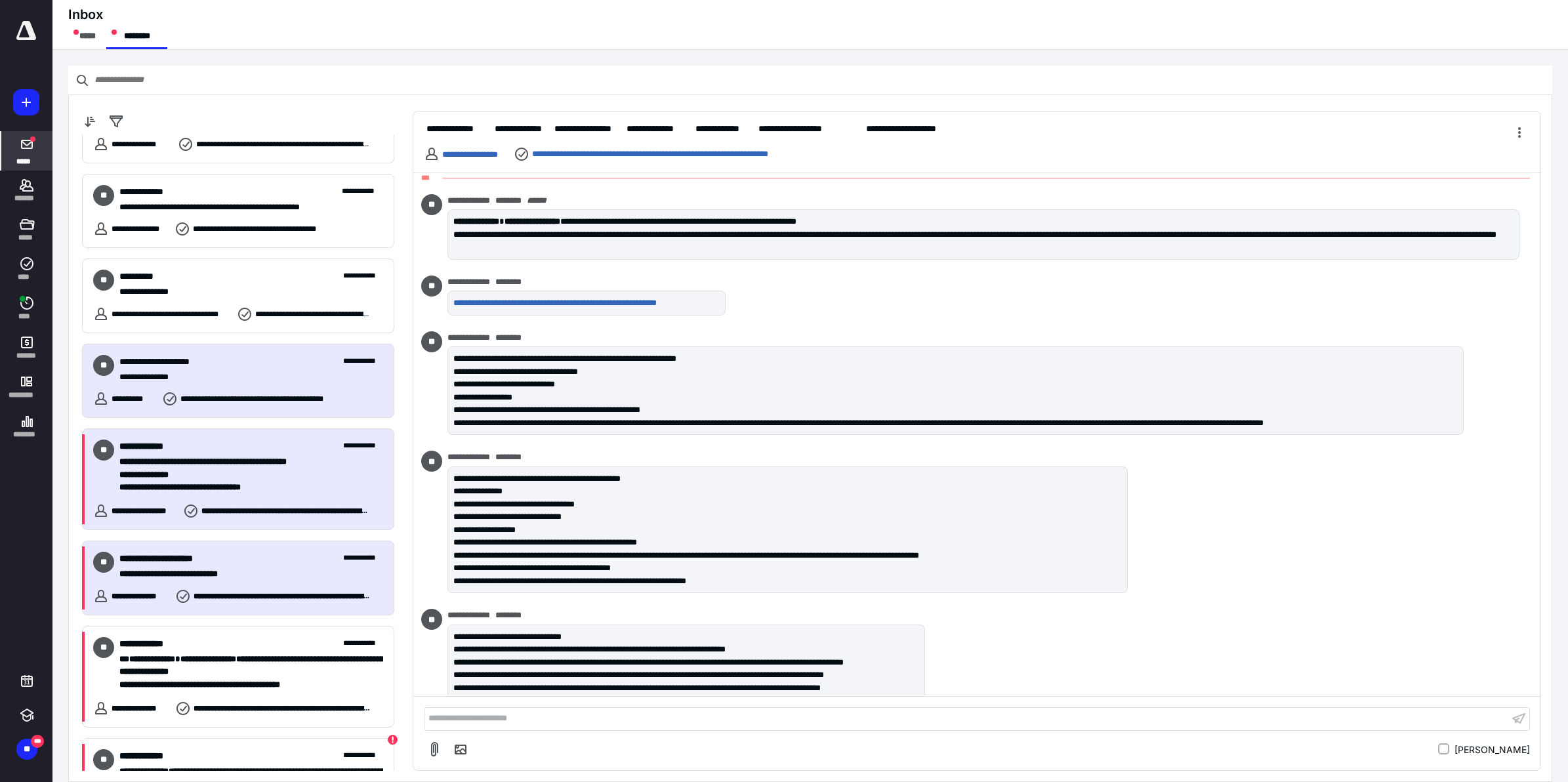 click on "**********" at bounding box center (238, 578) 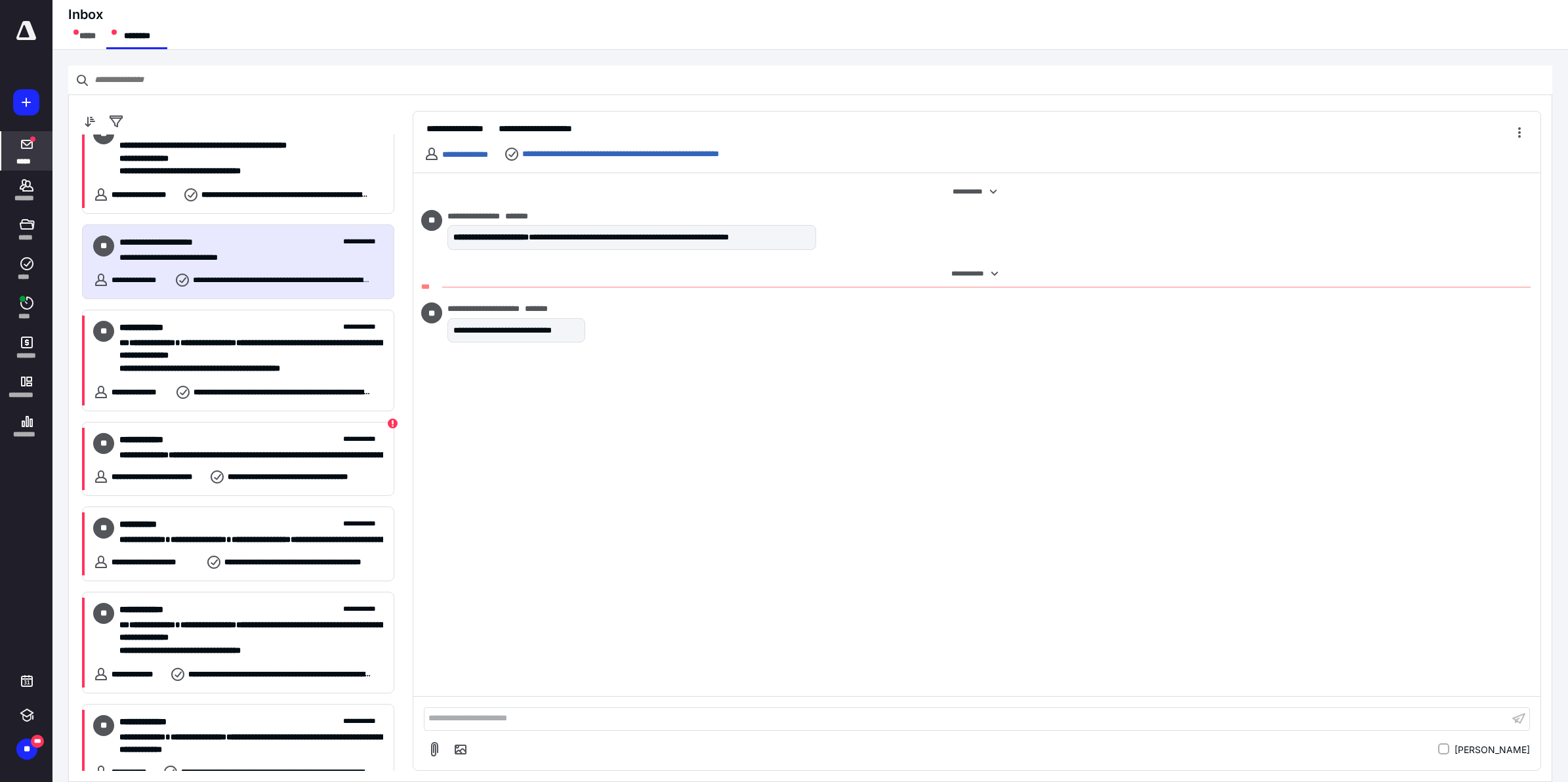 scroll, scrollTop: 539, scrollLeft: 0, axis: vertical 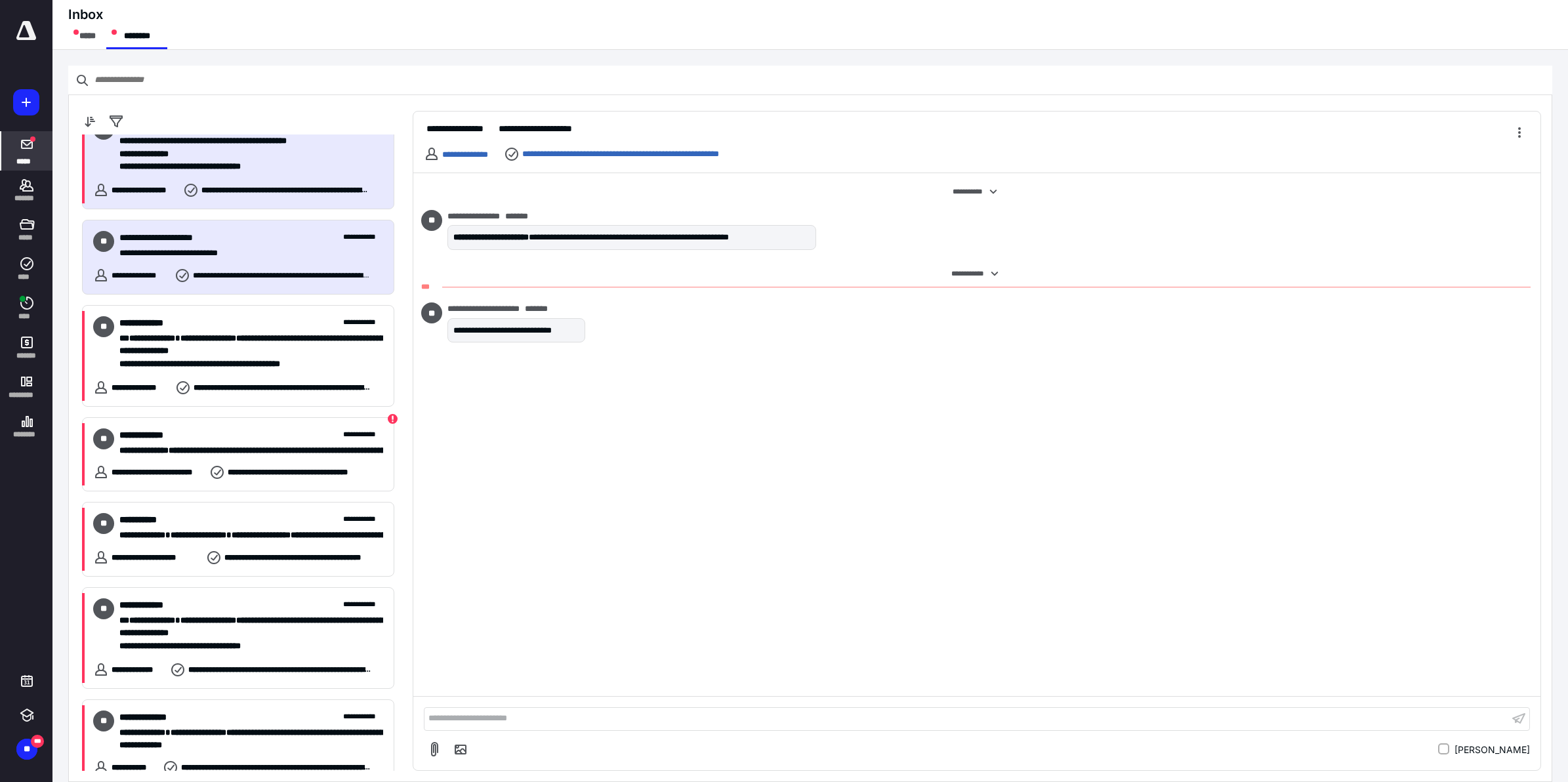 click on "**********" at bounding box center [245, 167] 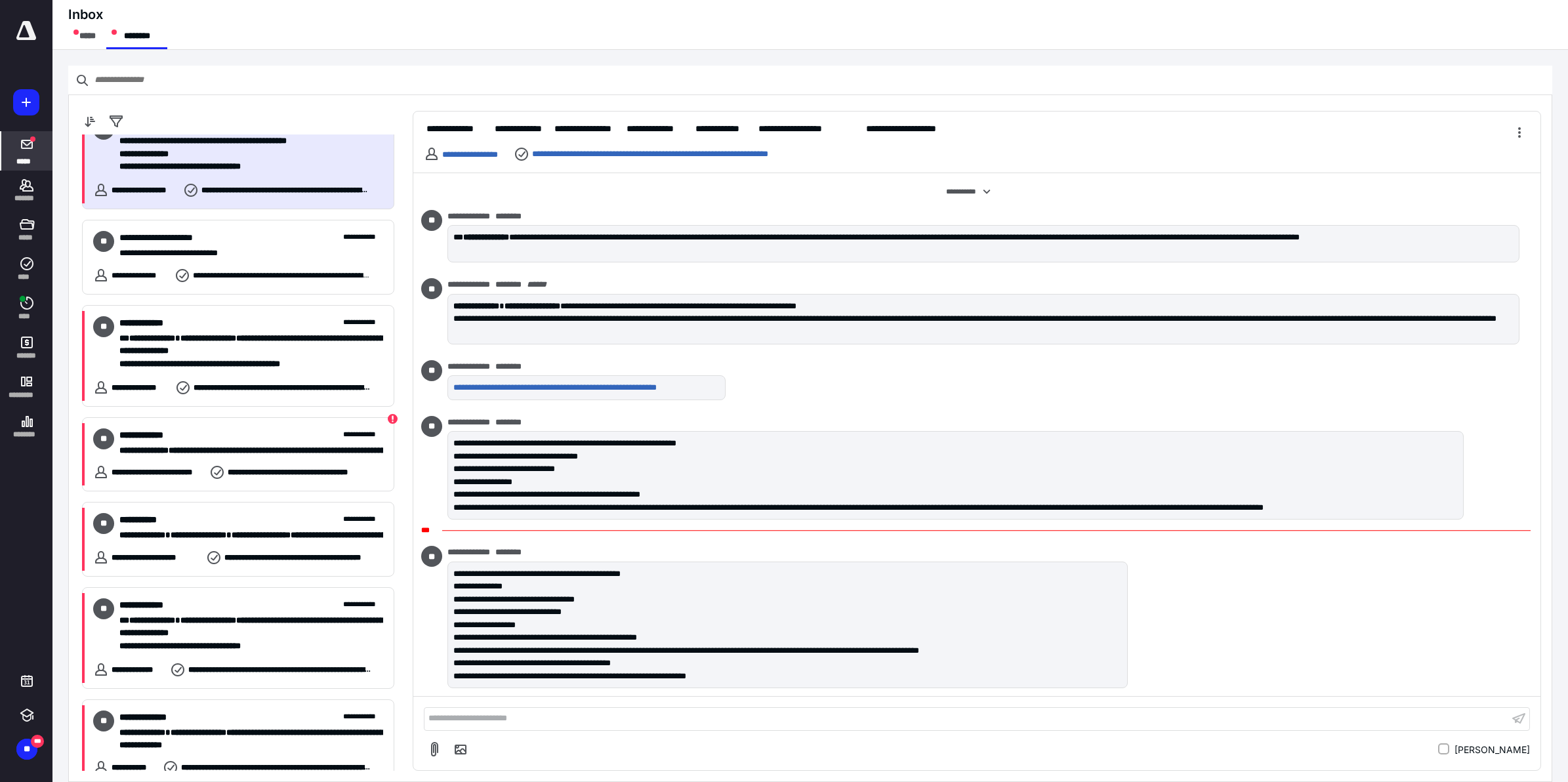 scroll, scrollTop: 279, scrollLeft: 0, axis: vertical 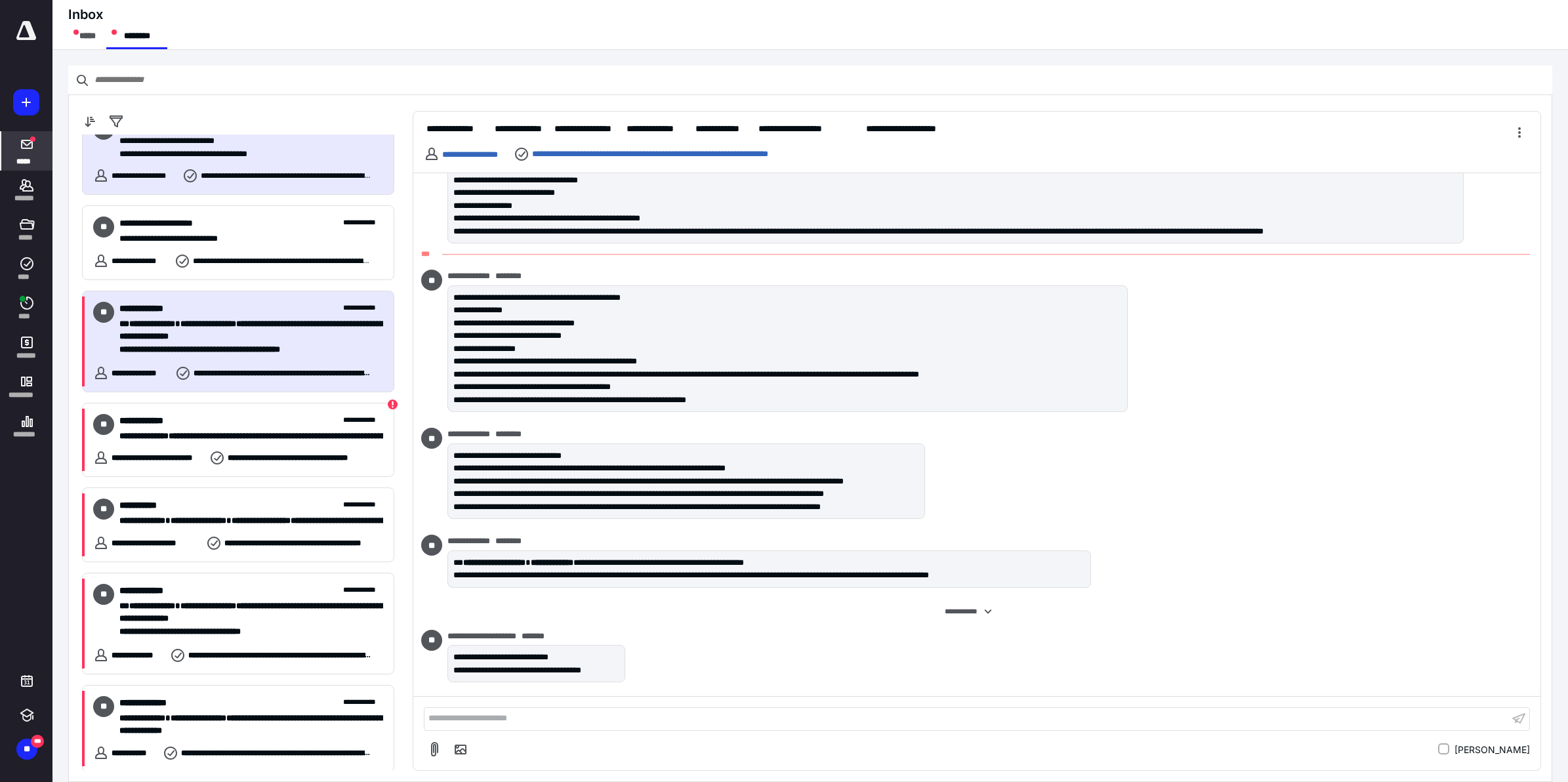 click on "**********" at bounding box center (251, 337) 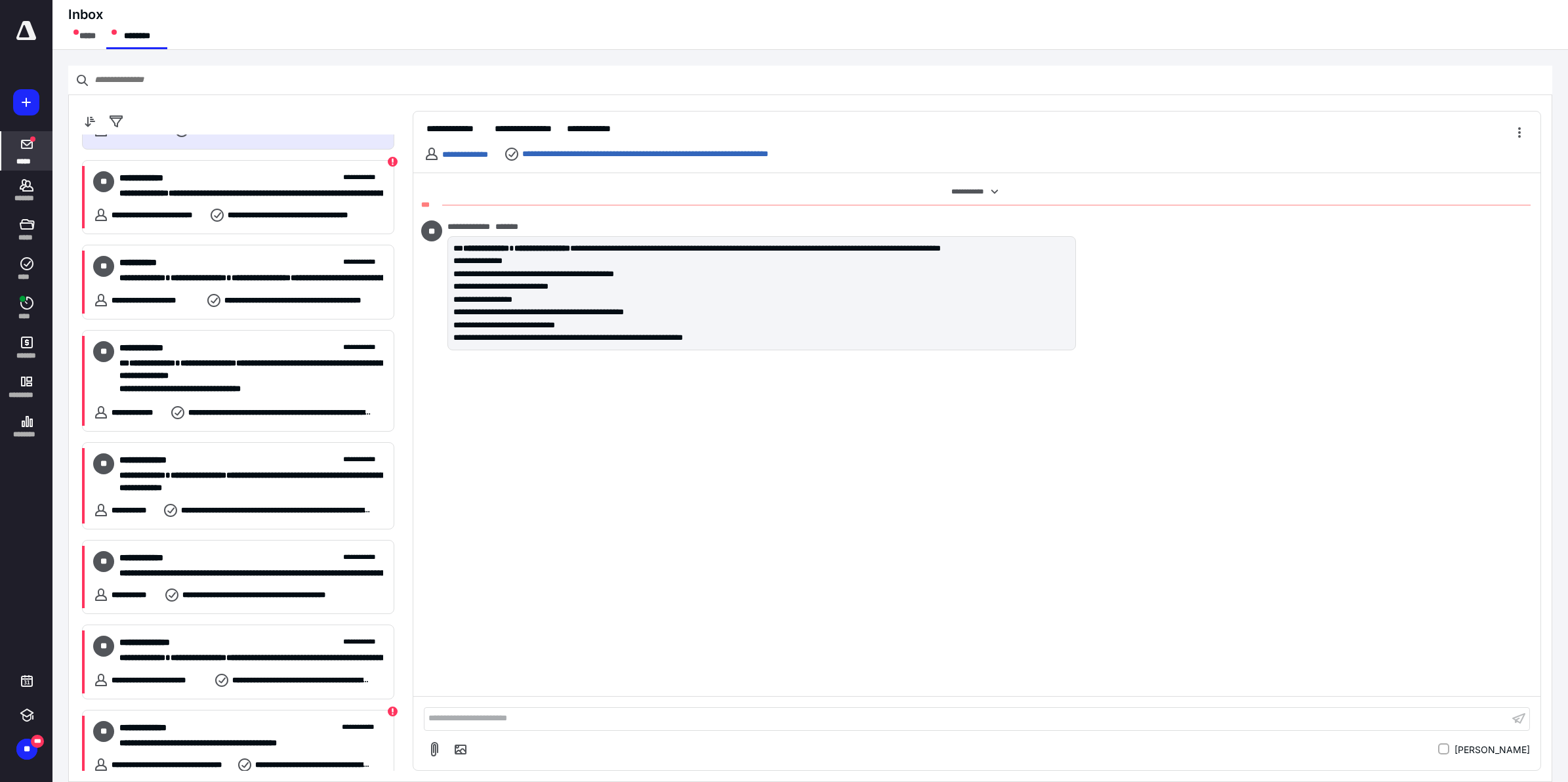 scroll, scrollTop: 792, scrollLeft: 0, axis: vertical 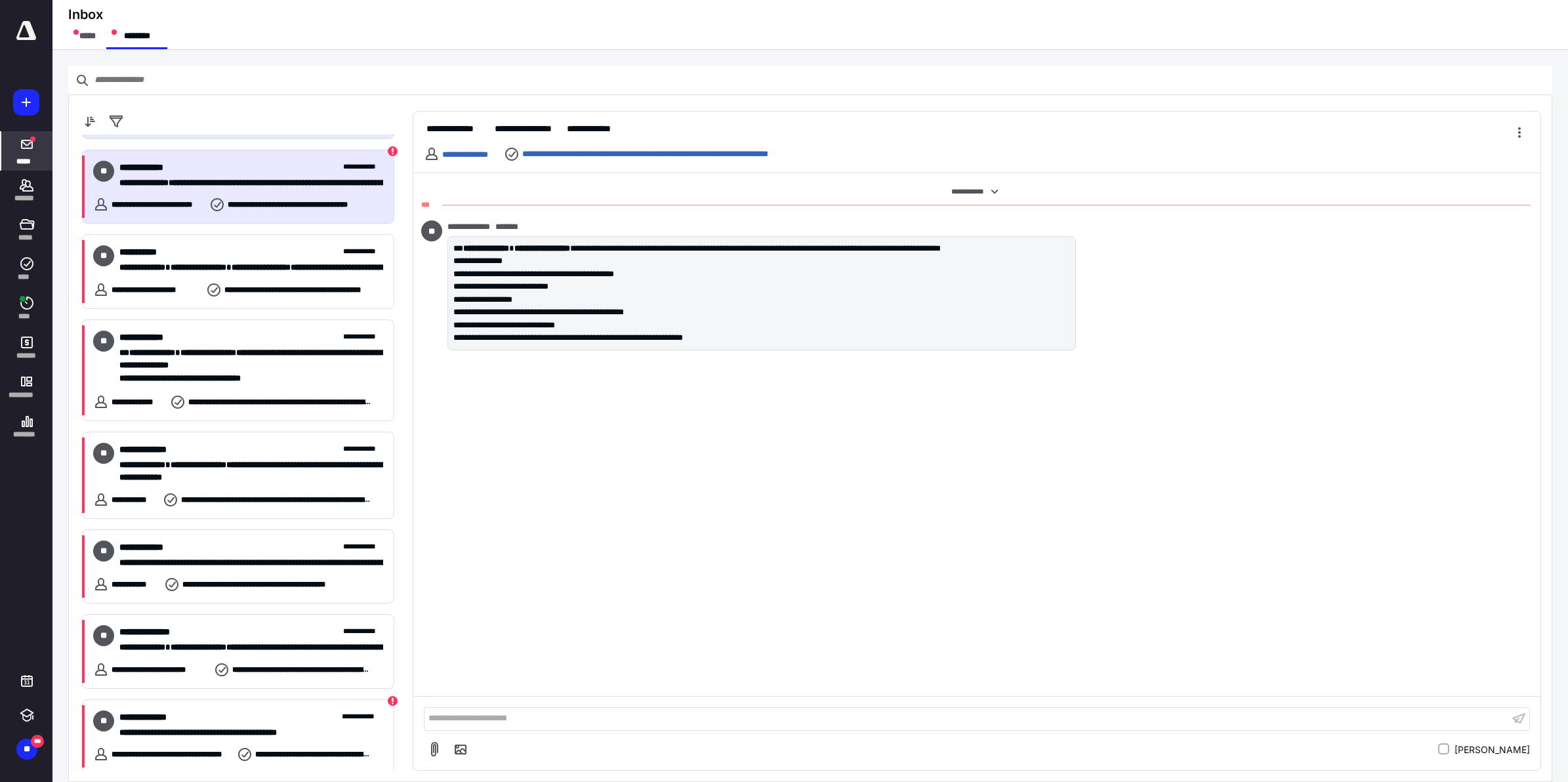 click on "**********" at bounding box center (245, 183) 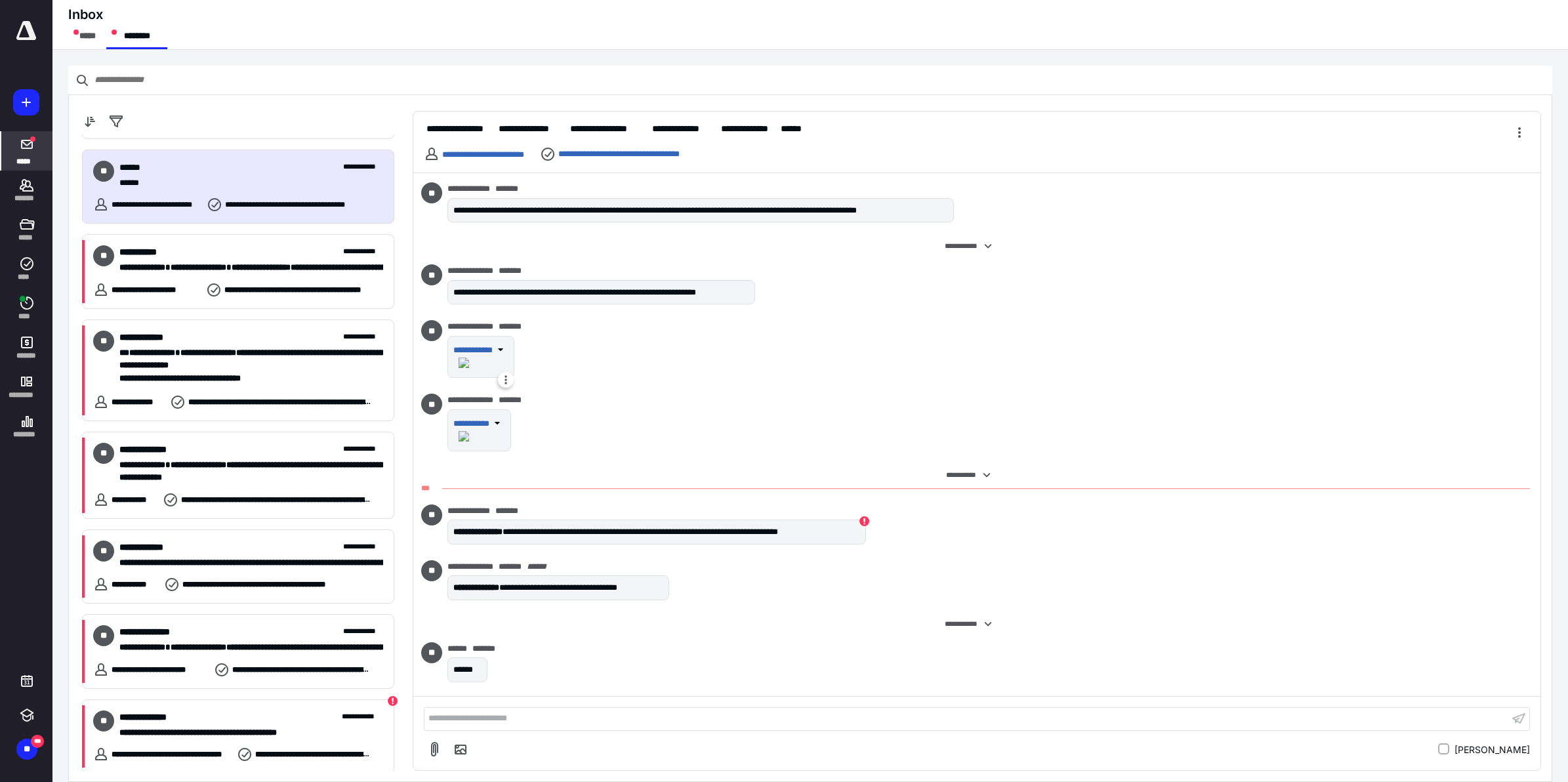 scroll, scrollTop: 821, scrollLeft: 0, axis: vertical 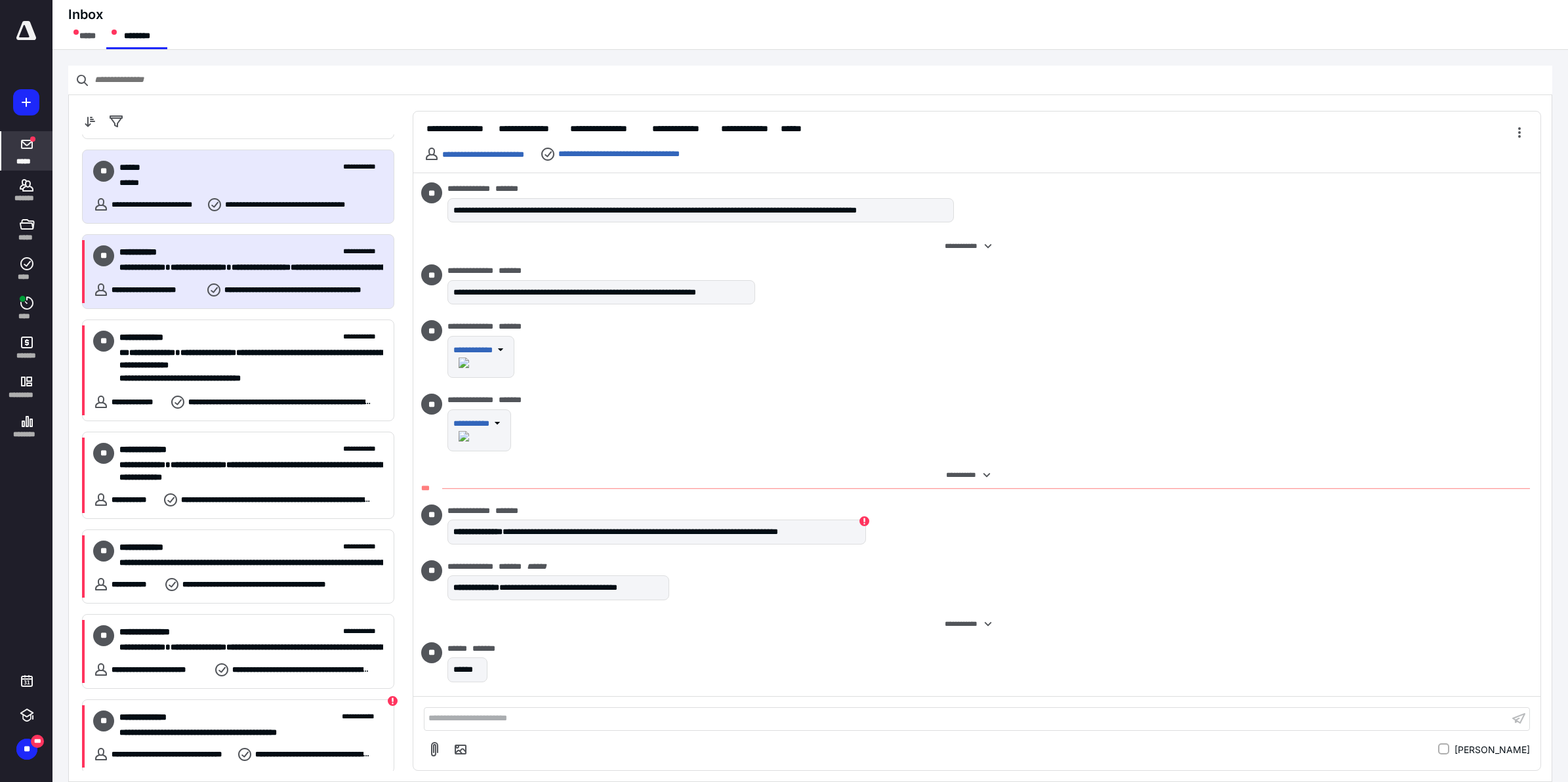 click on "**********" at bounding box center (297, 290) 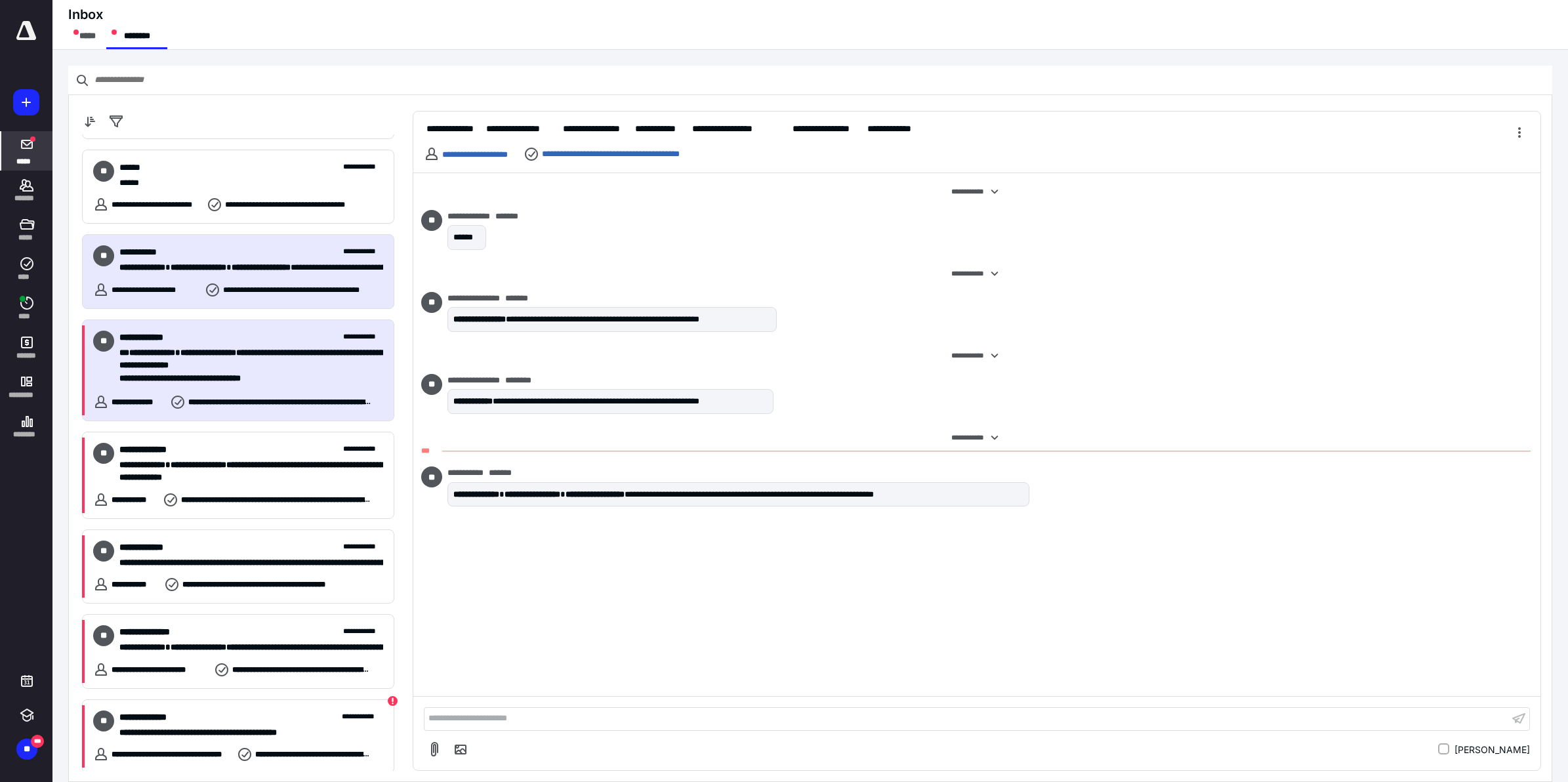 click on "**********" at bounding box center [245, 379] 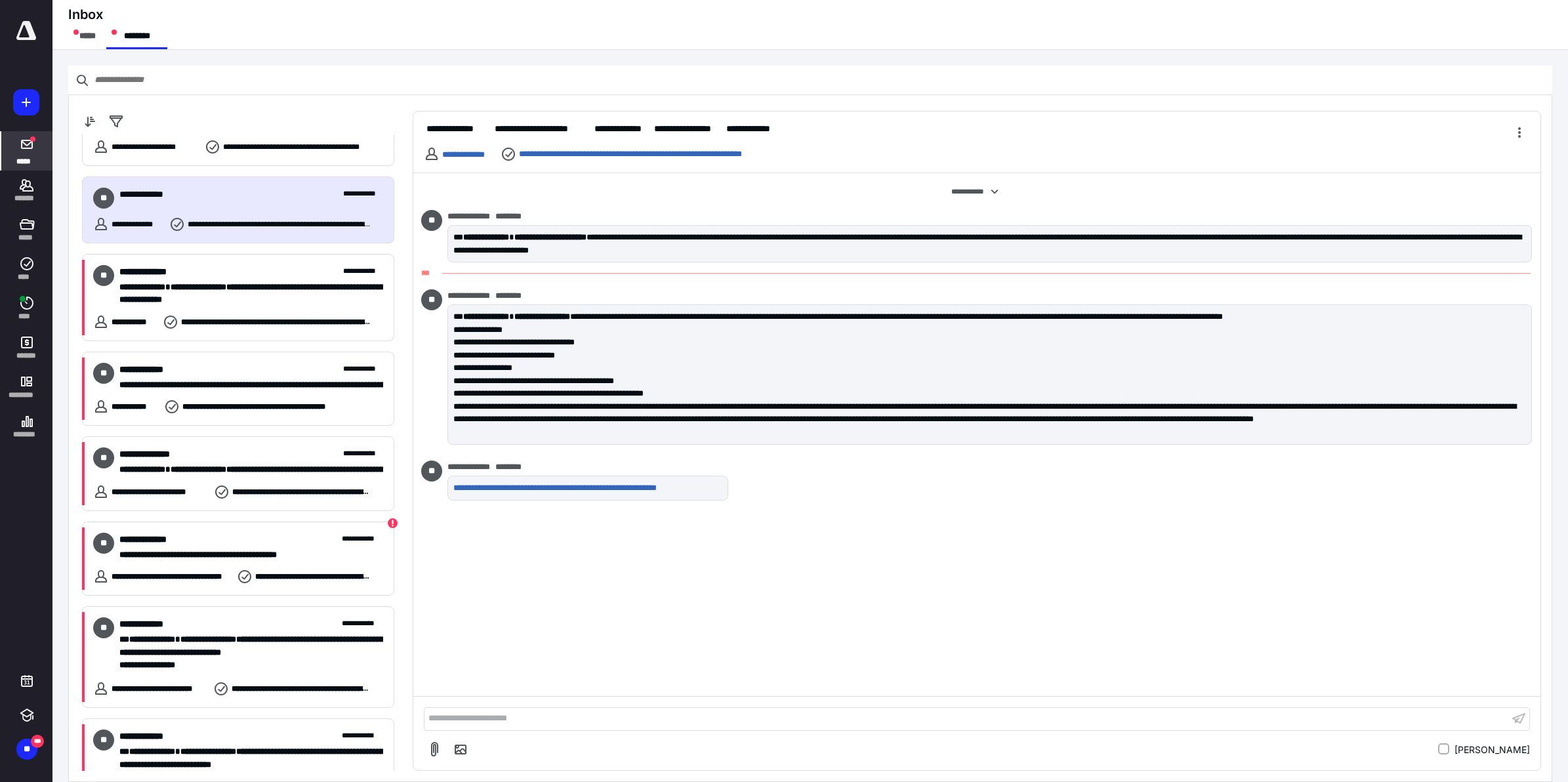 scroll, scrollTop: 940, scrollLeft: 0, axis: vertical 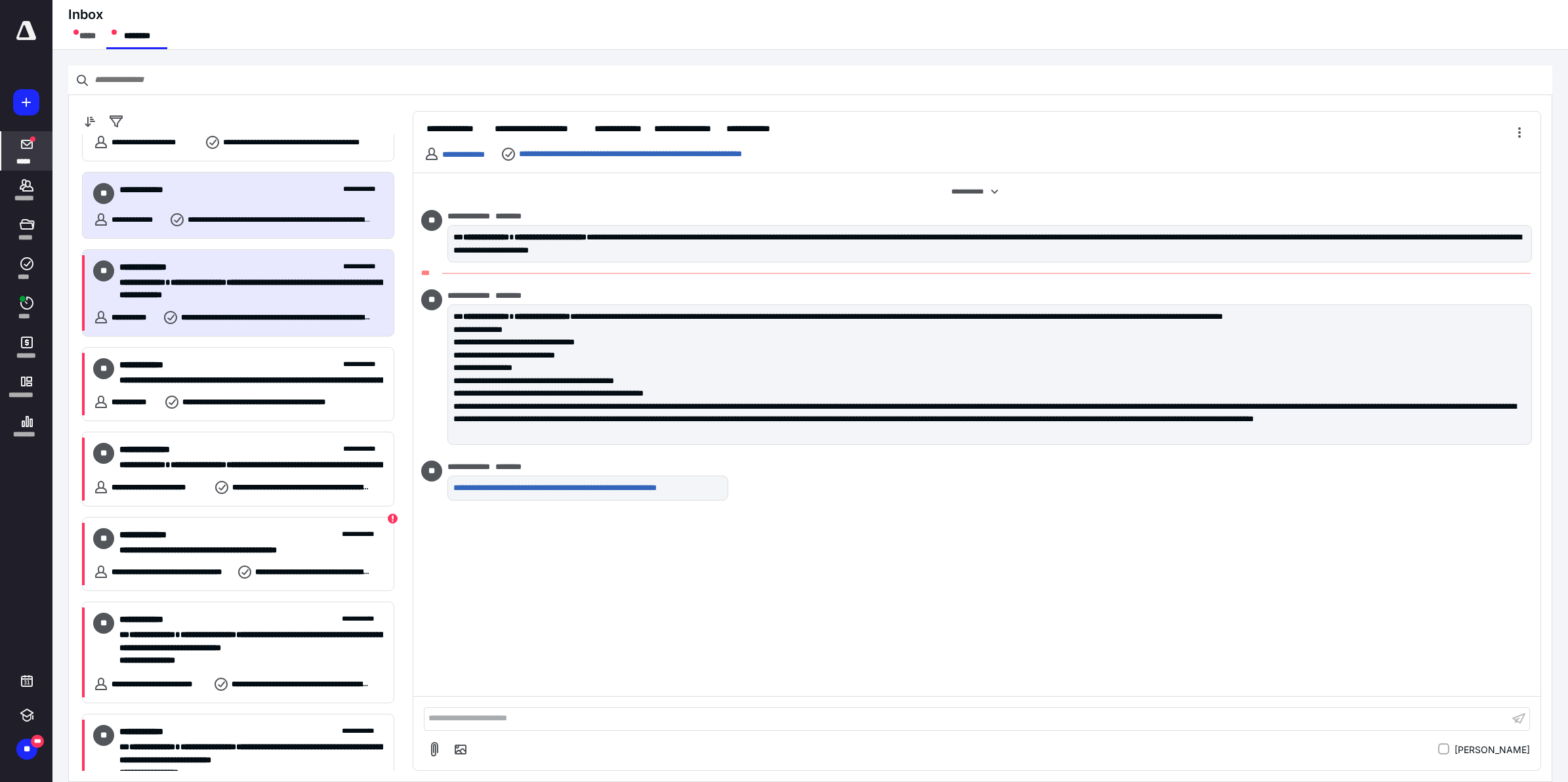 click on "**********" at bounding box center [245, 295] 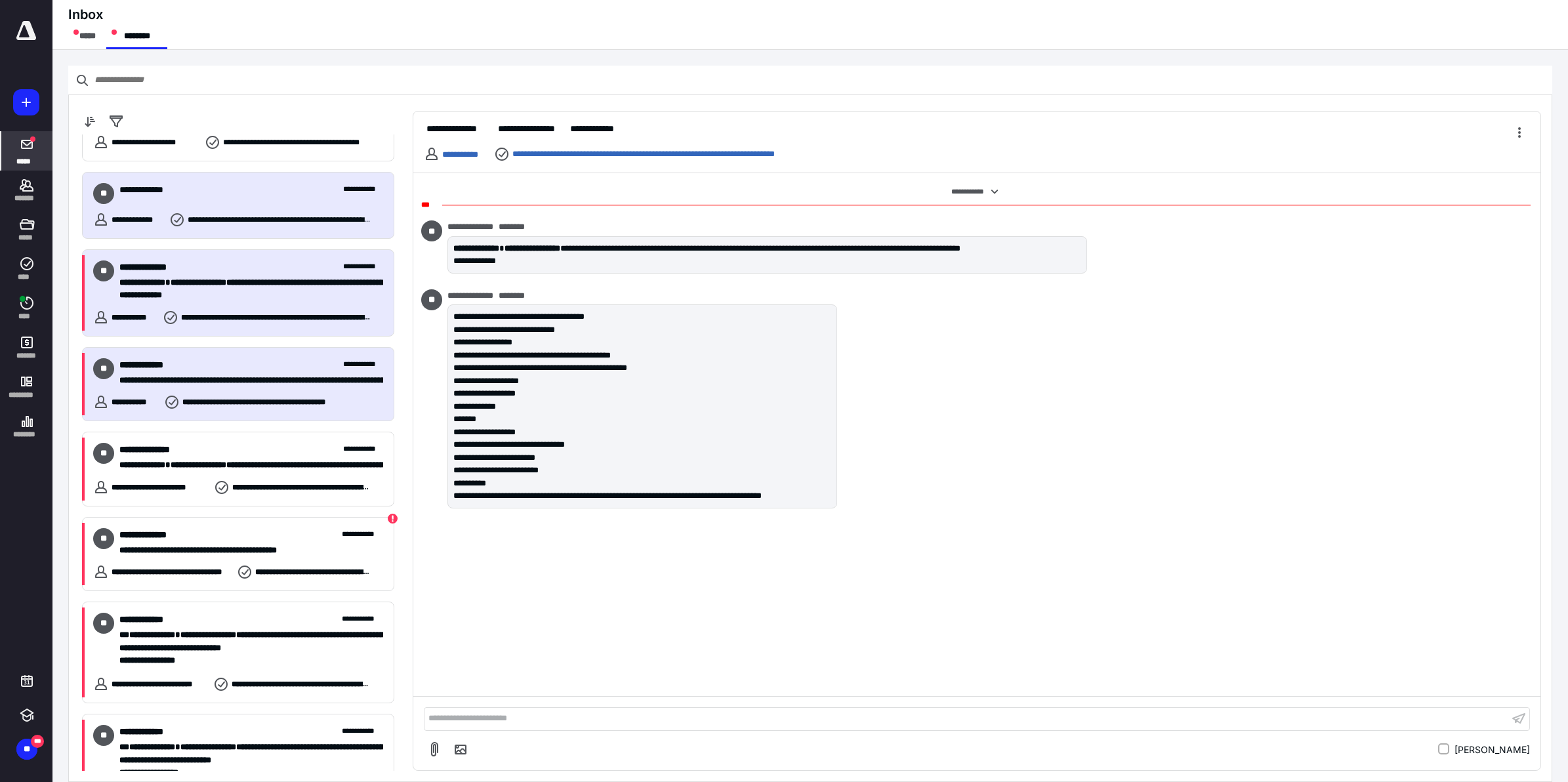 click on "**********" at bounding box center [238, 384] 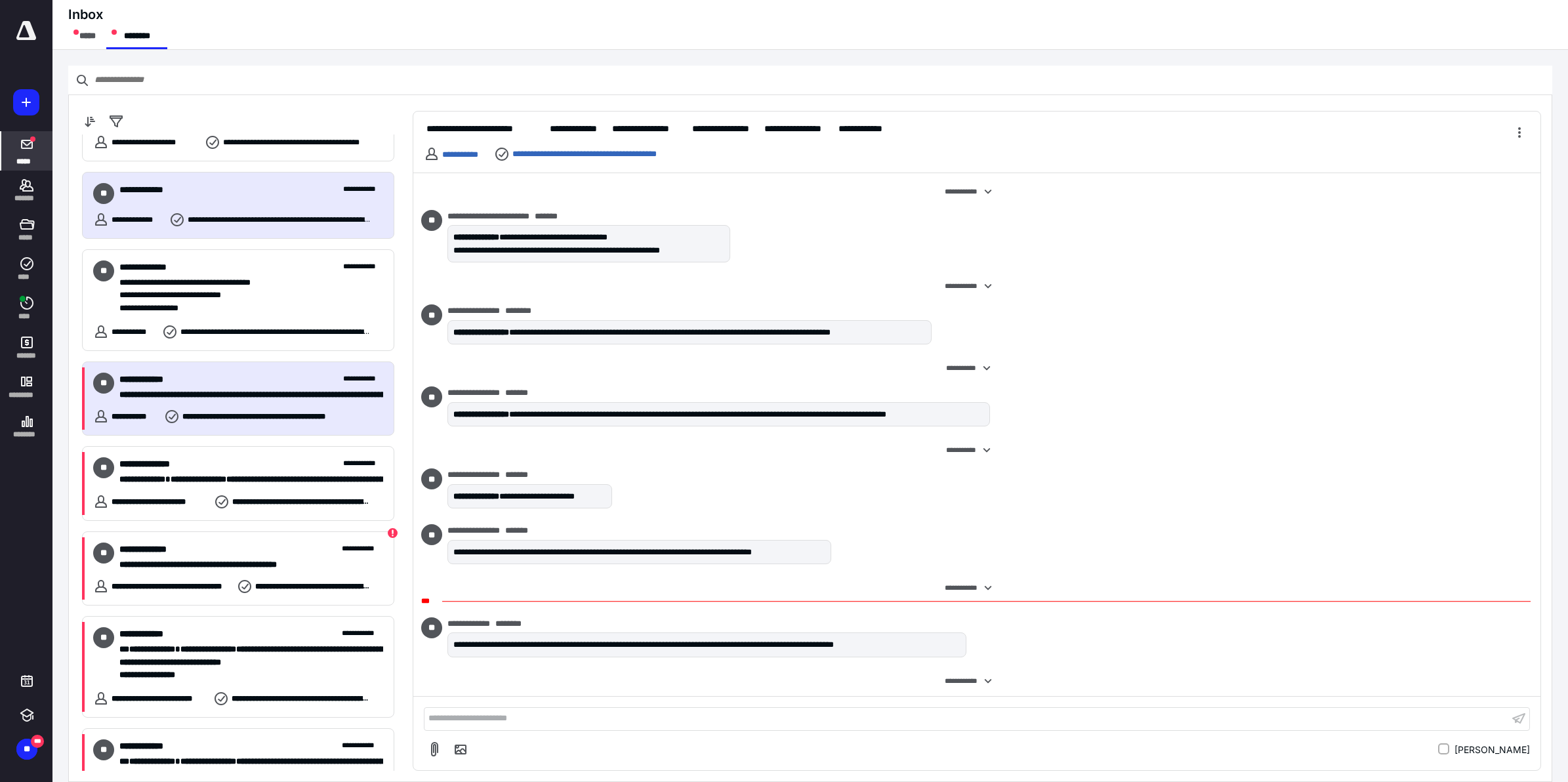 scroll, scrollTop: 141, scrollLeft: 0, axis: vertical 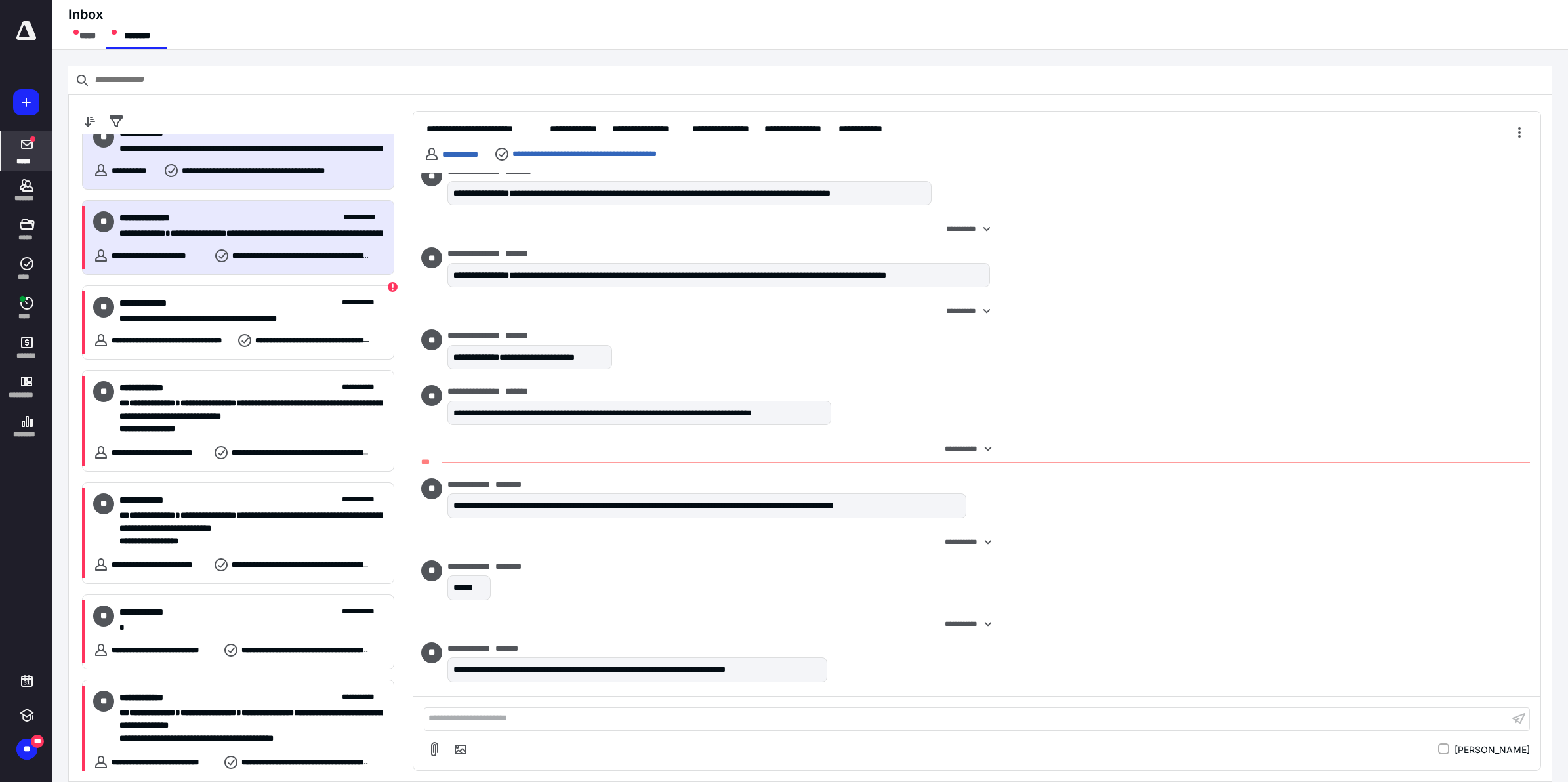 click on "**********" at bounding box center [251, 226] 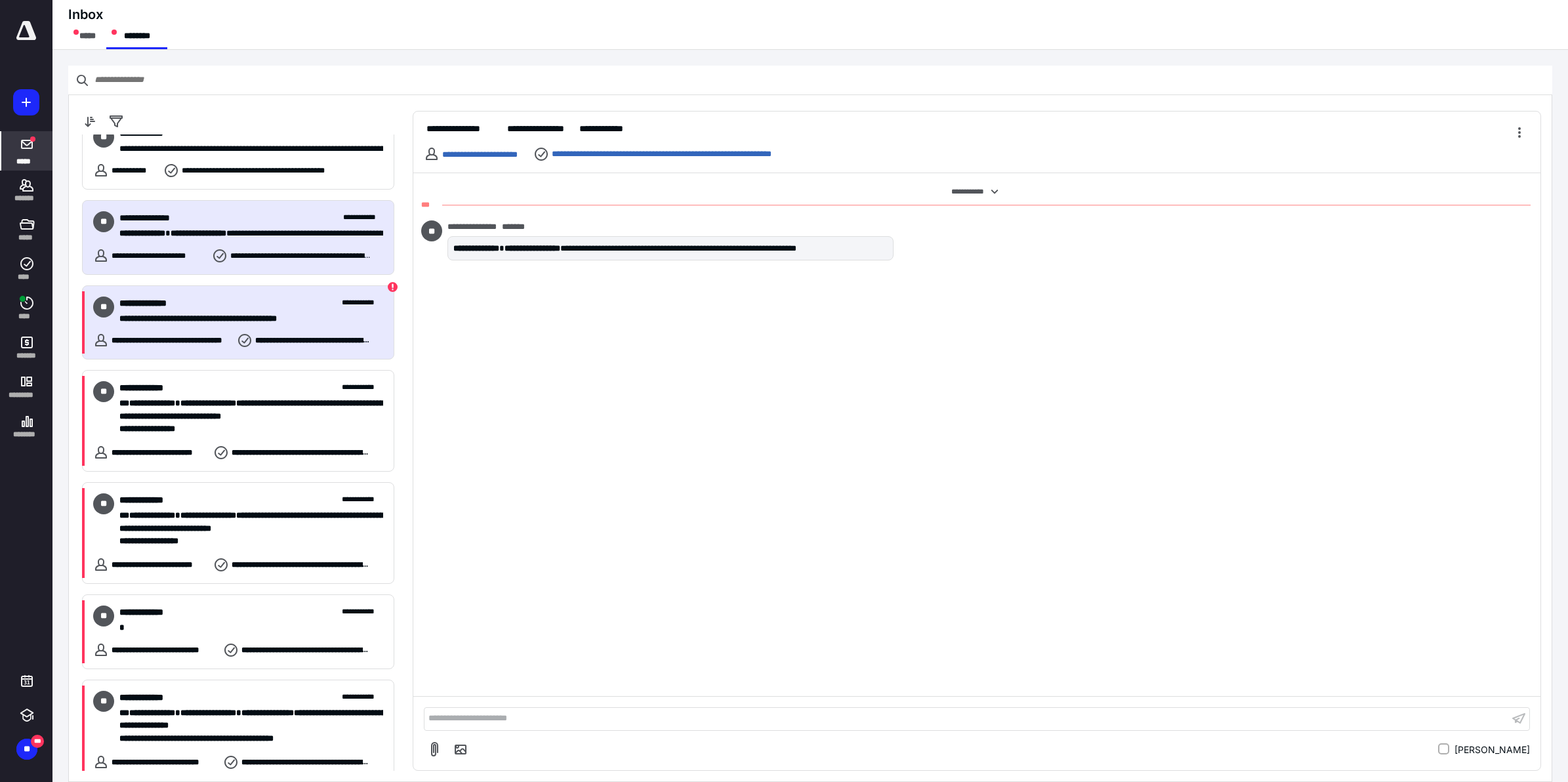 click on "**********" at bounding box center [238, 323] 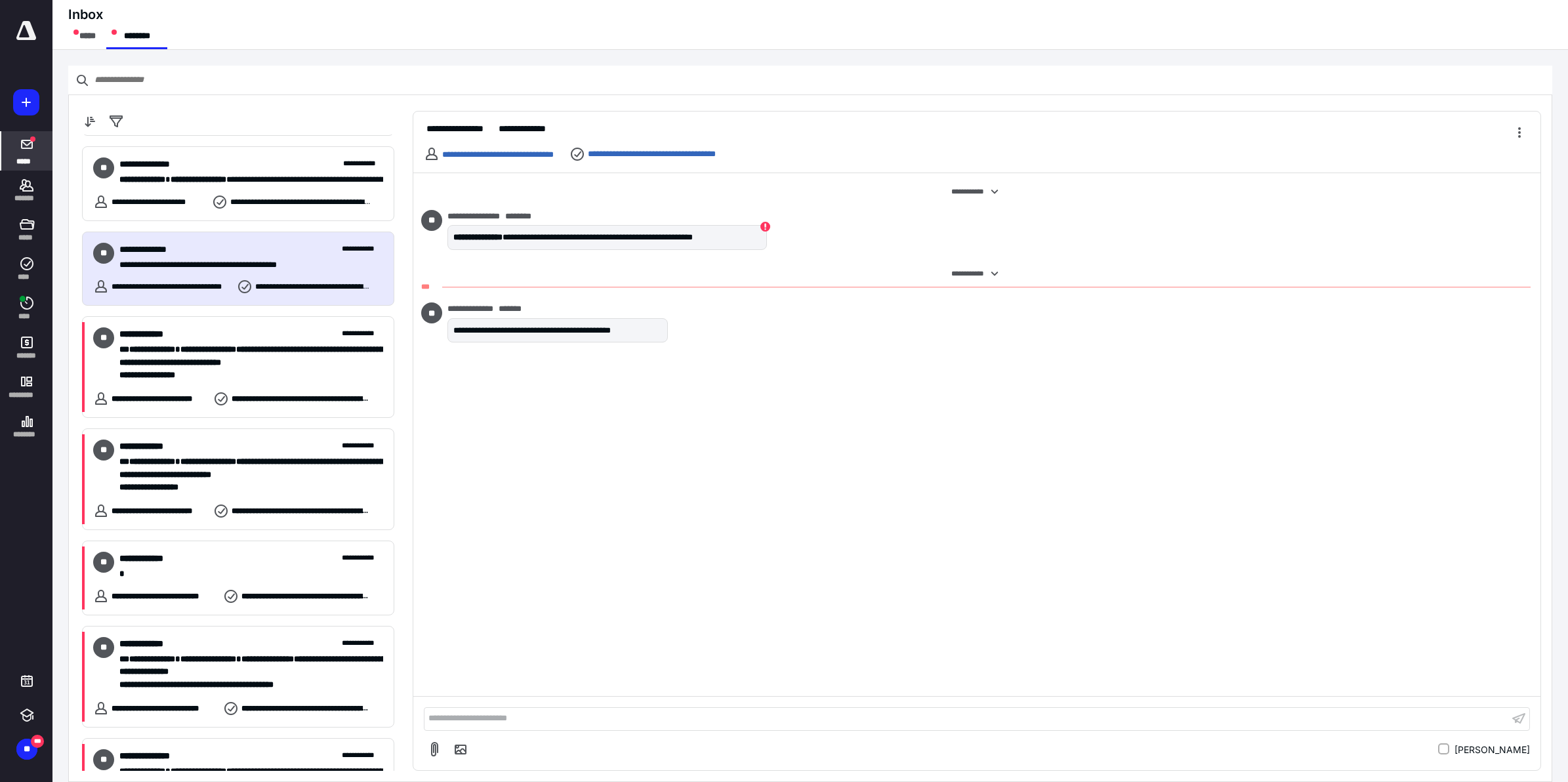 scroll, scrollTop: 1268, scrollLeft: 0, axis: vertical 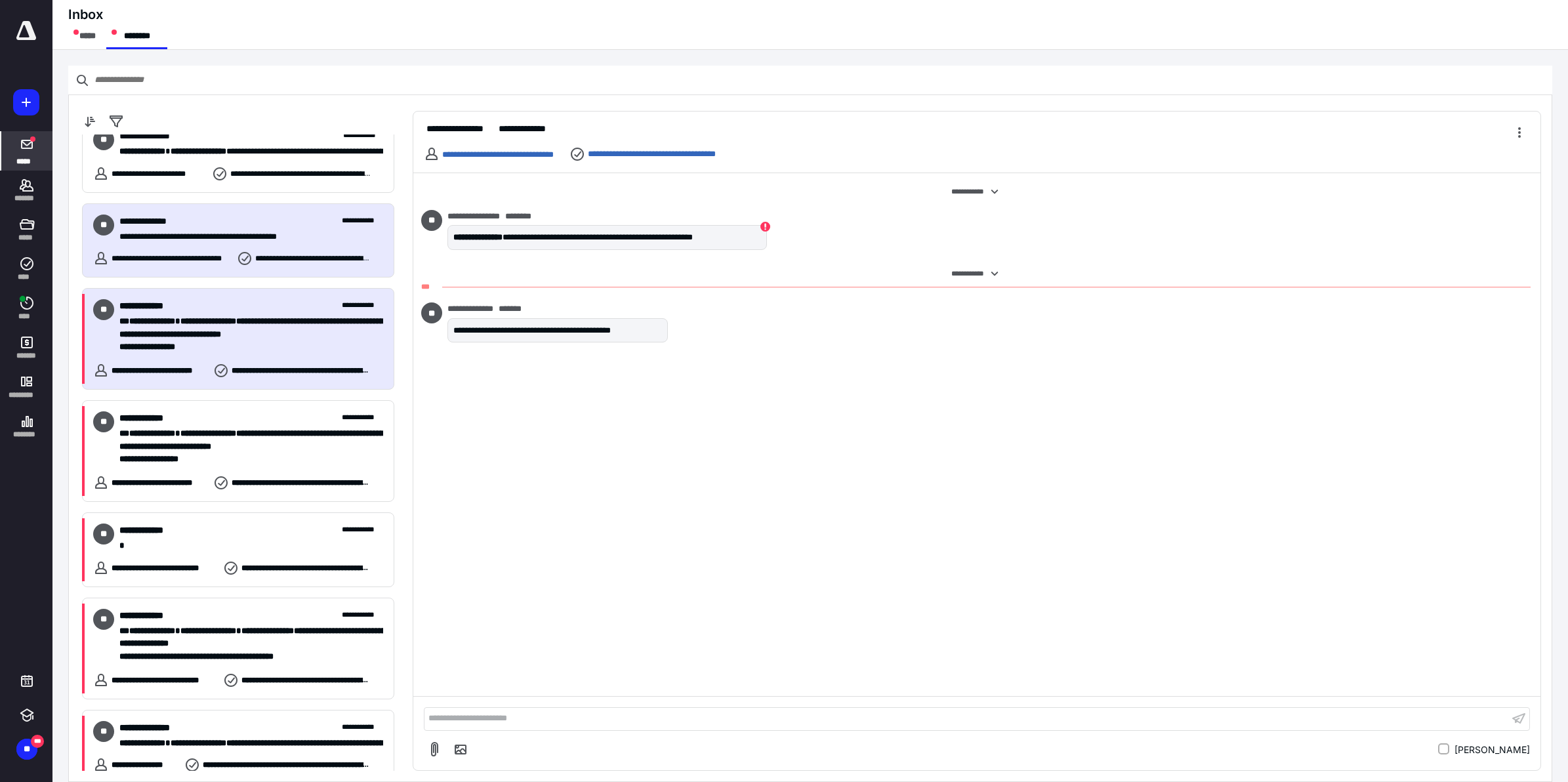 click on "**********" at bounding box center (245, 335) 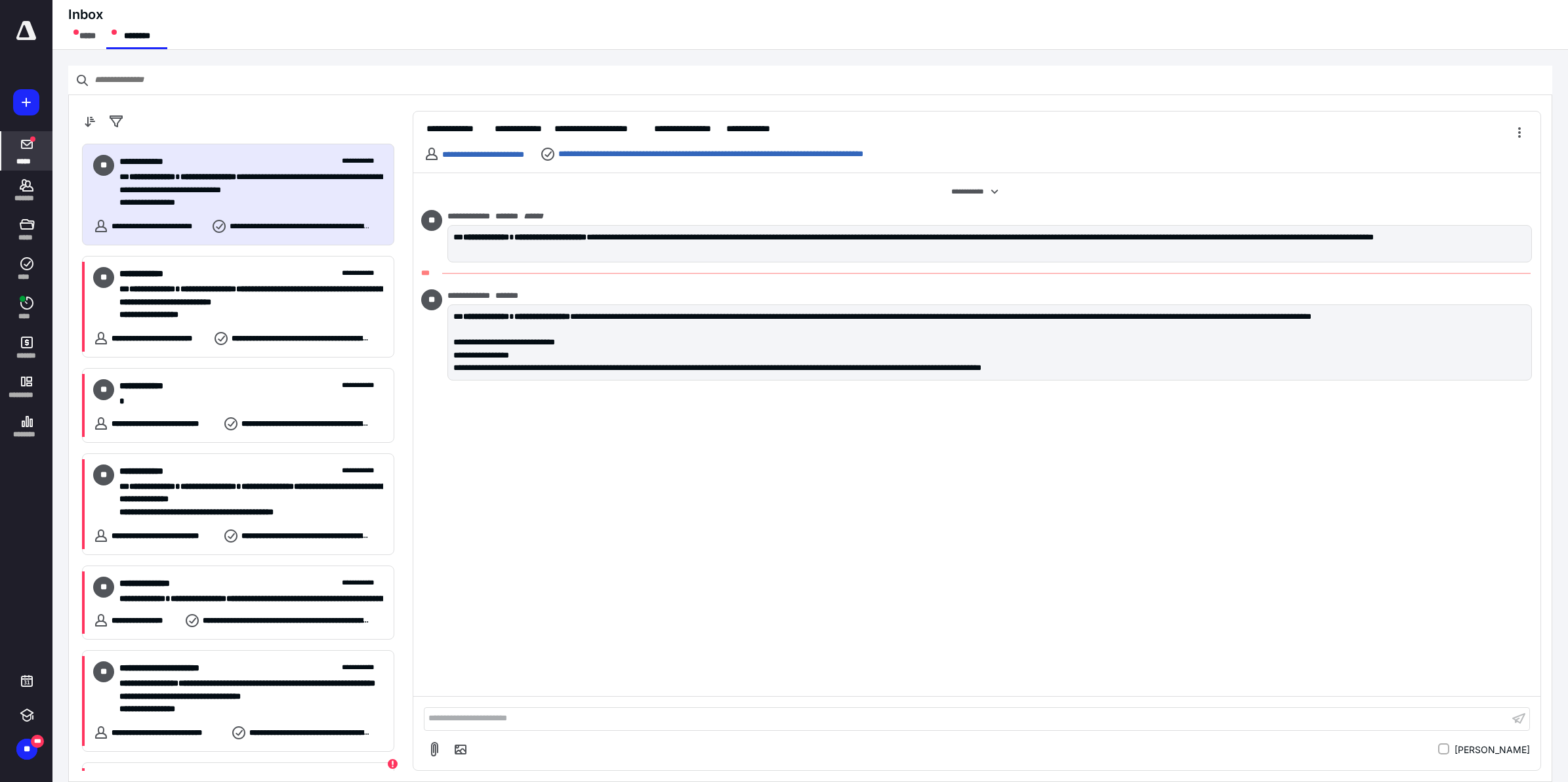 scroll, scrollTop: 1428, scrollLeft: 0, axis: vertical 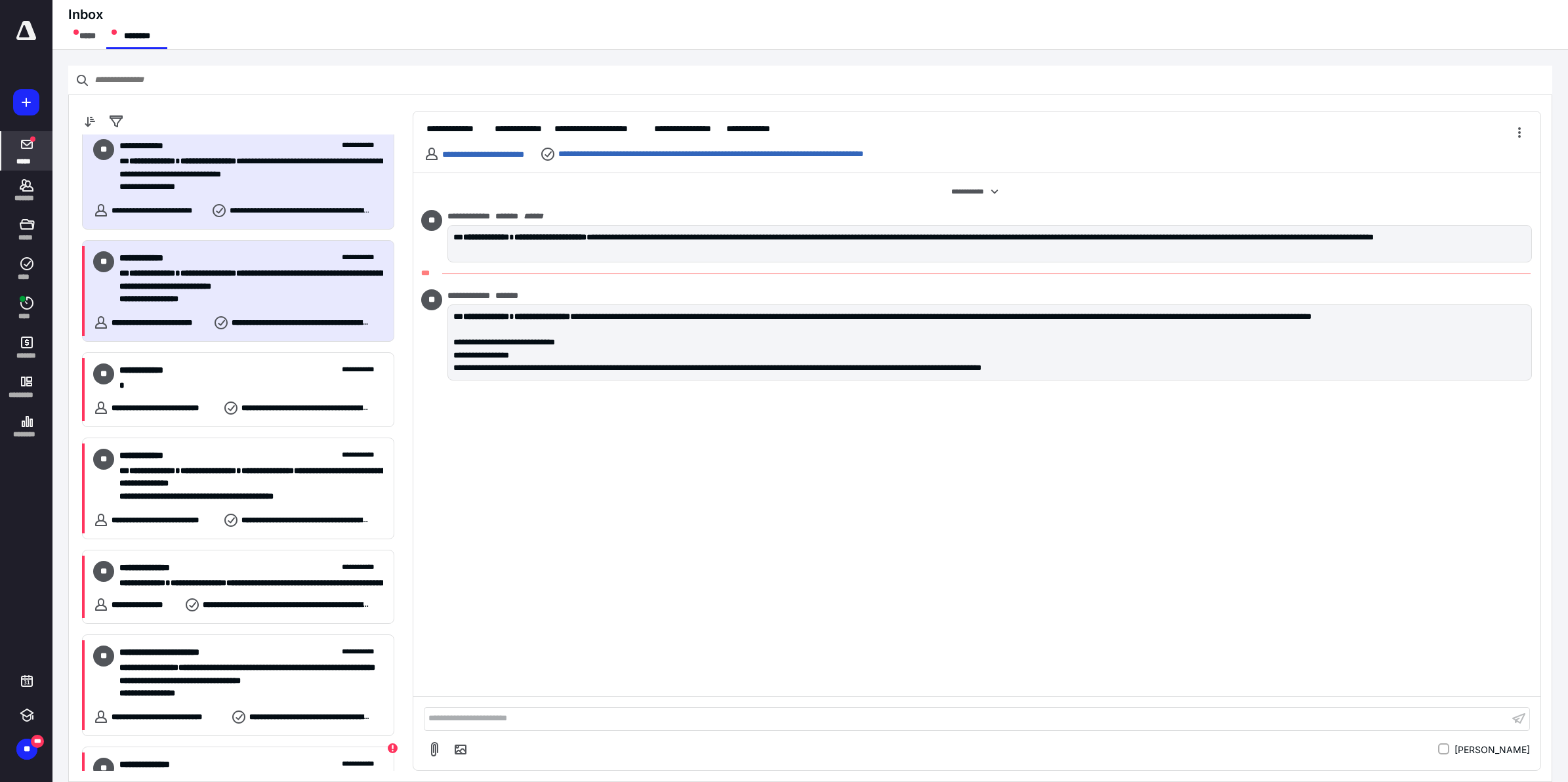 click on "**********" at bounding box center (245, 299) 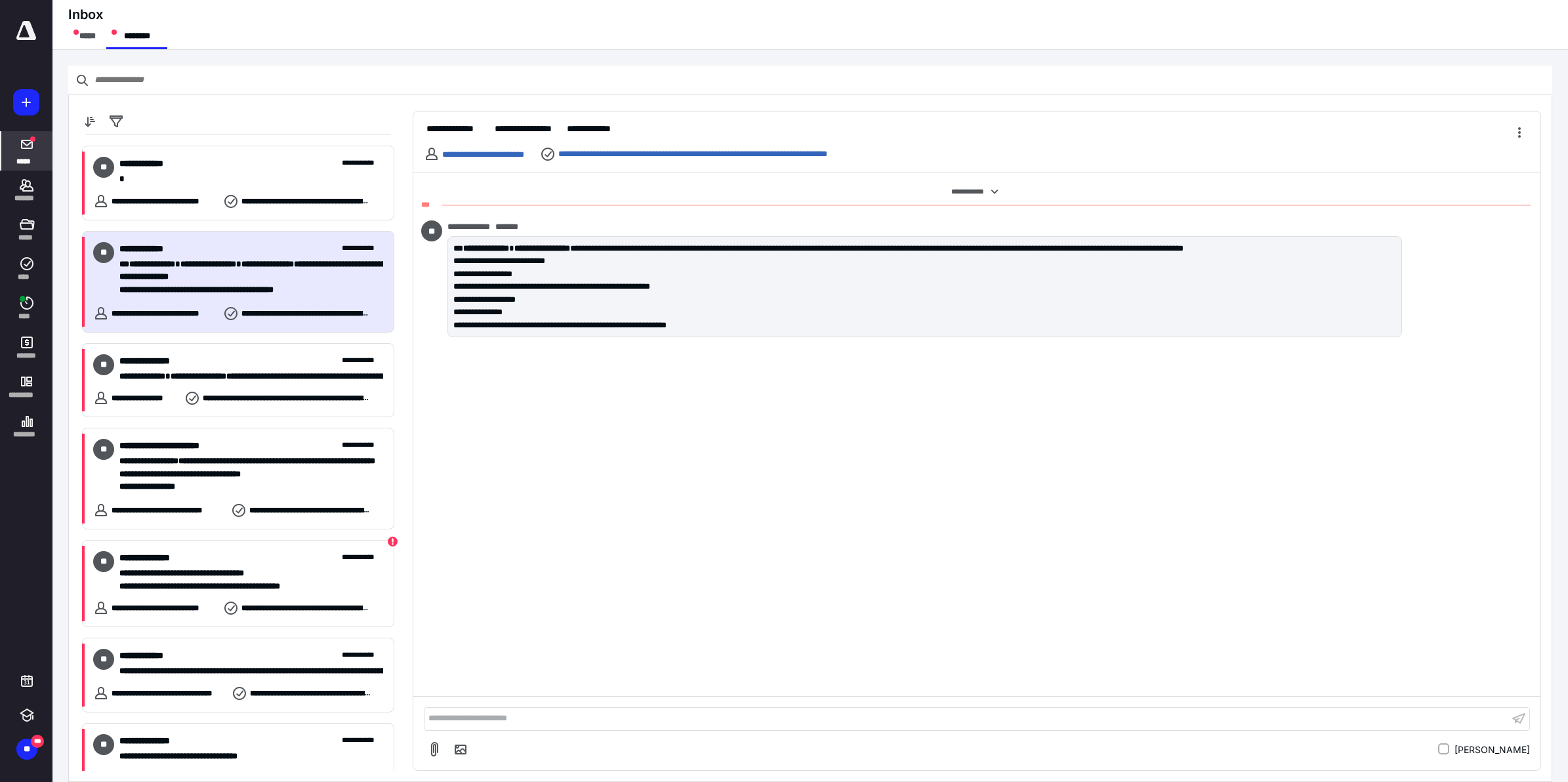 scroll, scrollTop: 1629, scrollLeft: 0, axis: vertical 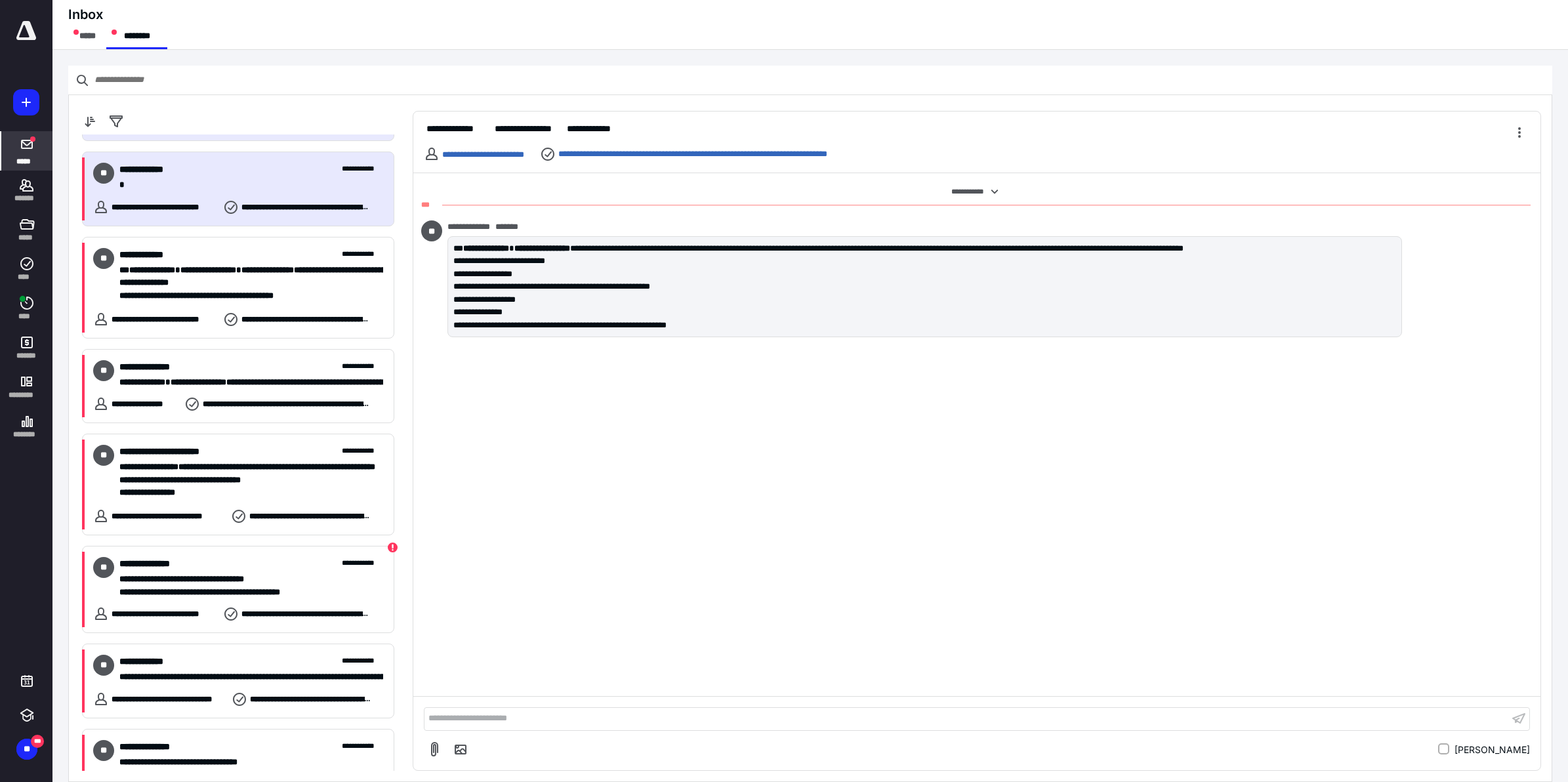 click on "*" at bounding box center [245, 185] 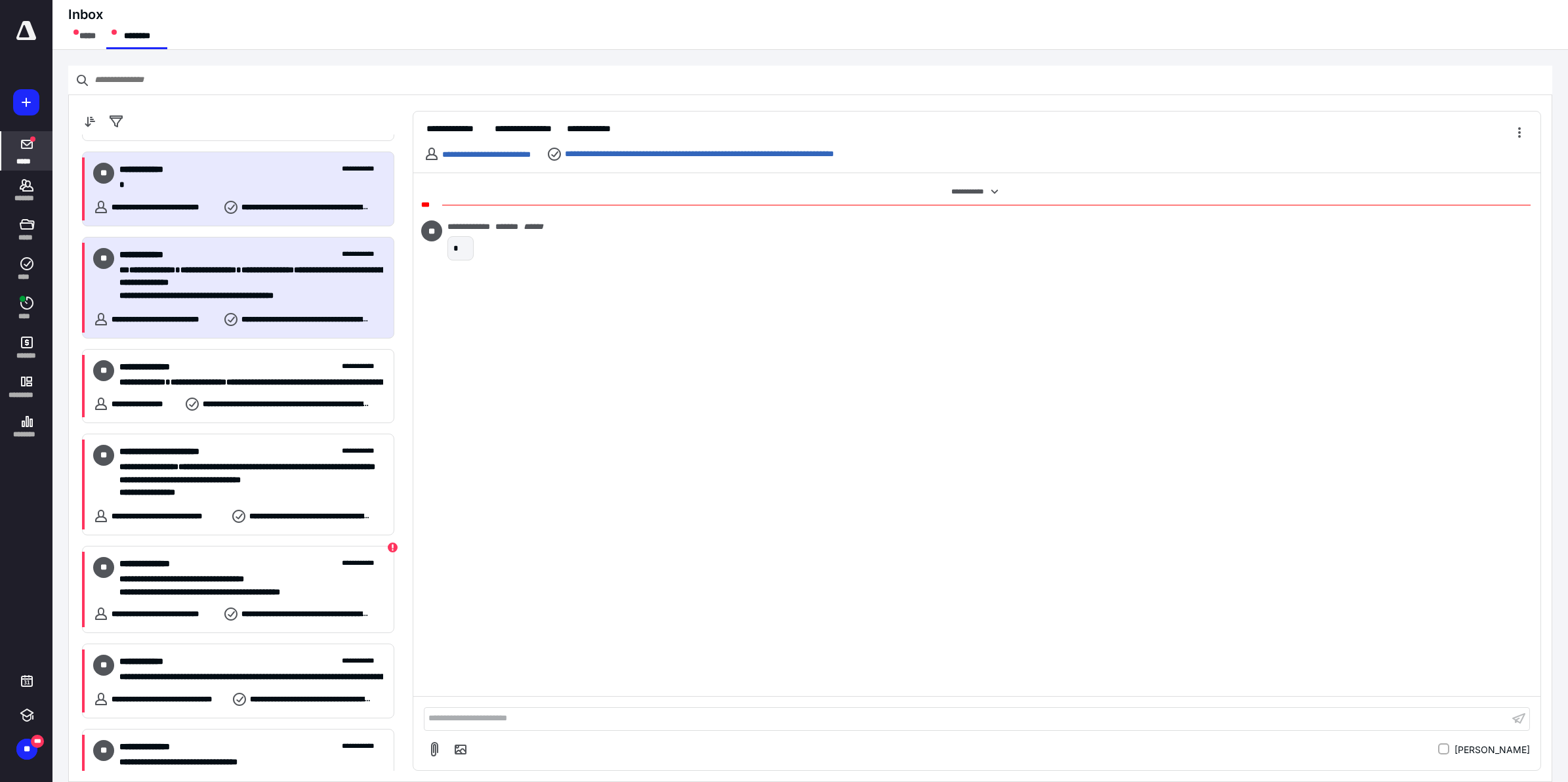 click on "**********" at bounding box center [245, 296] 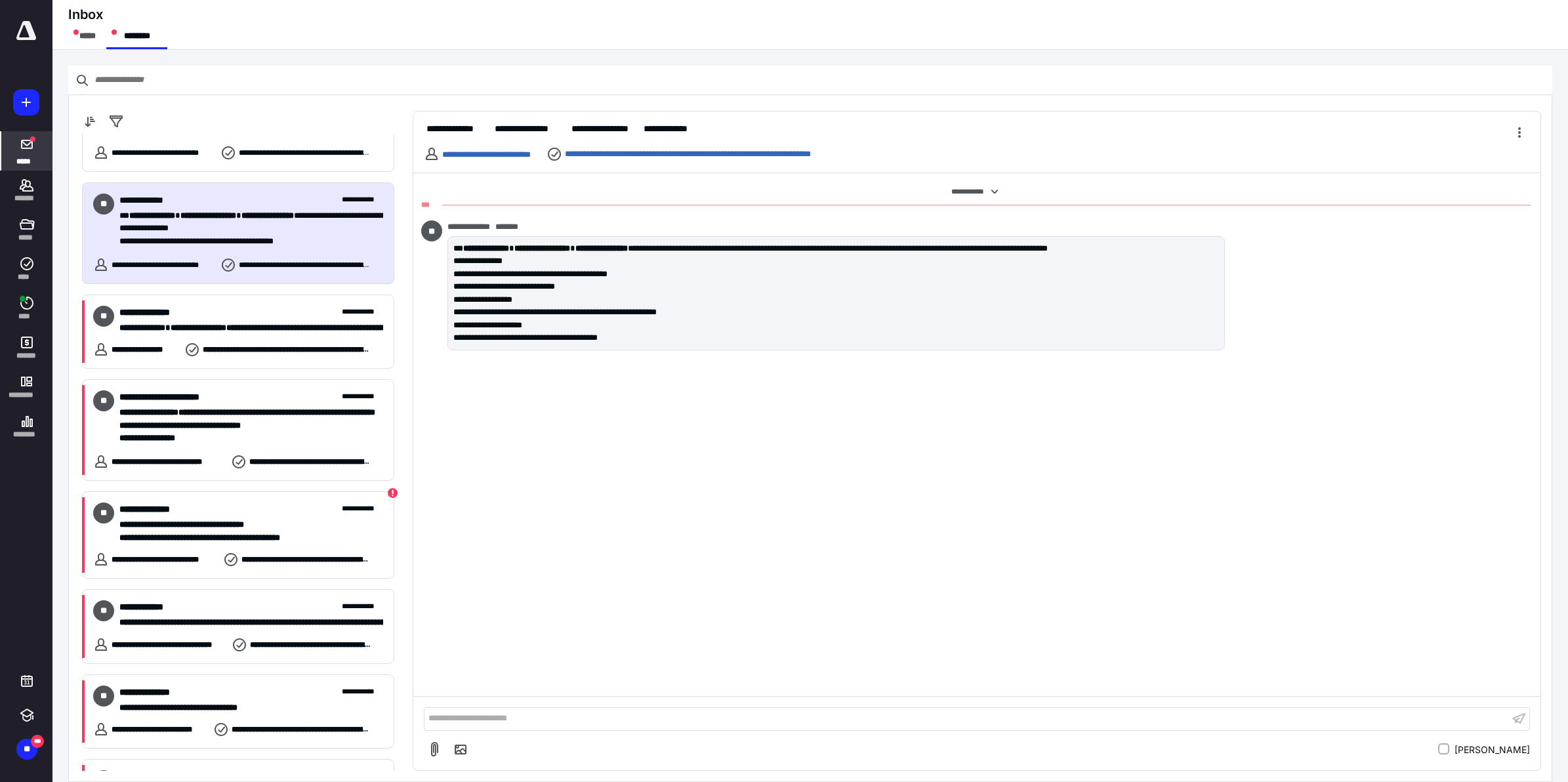 scroll, scrollTop: 1711, scrollLeft: 0, axis: vertical 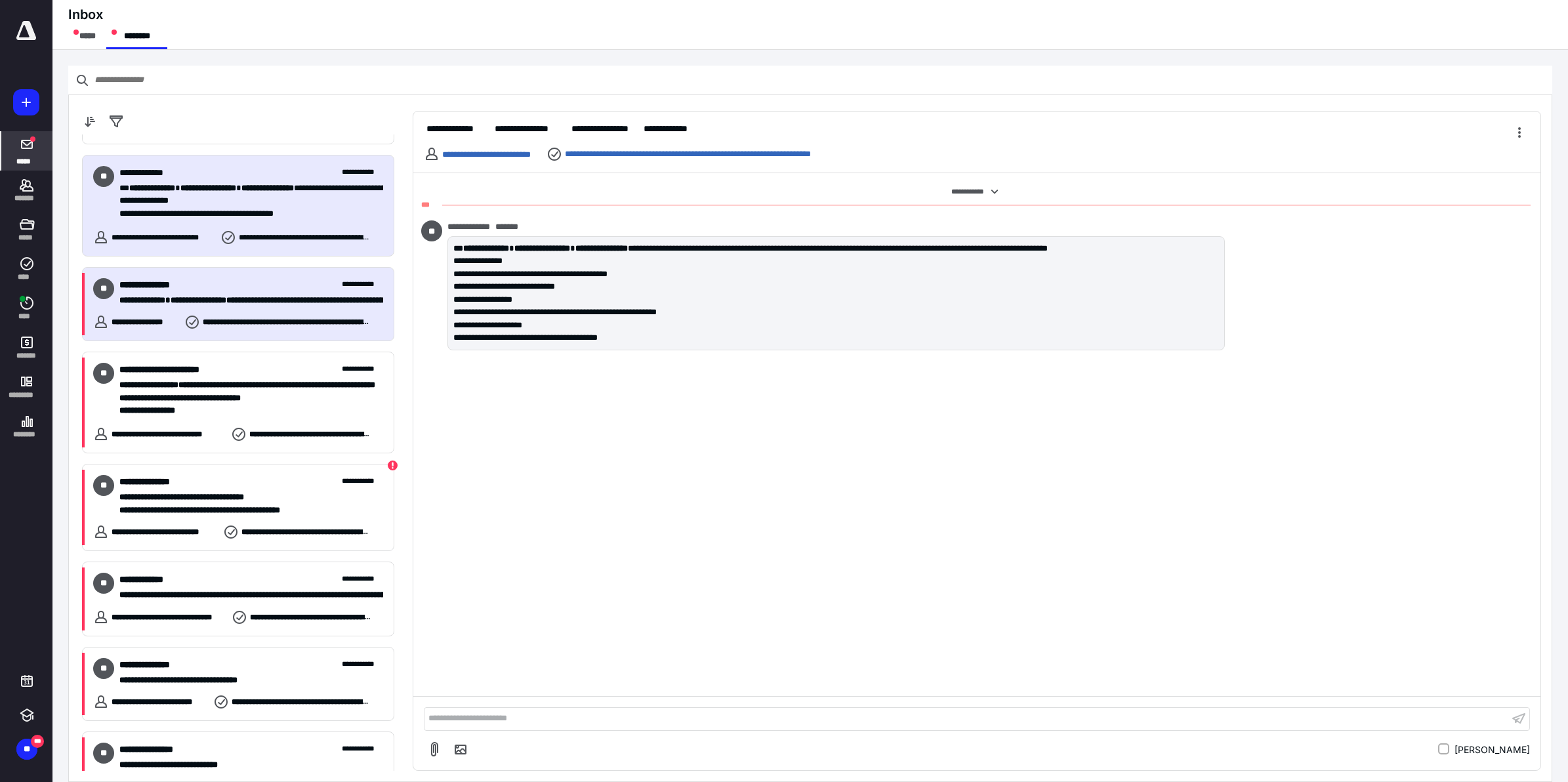 click on "**********" at bounding box center (238, 304) 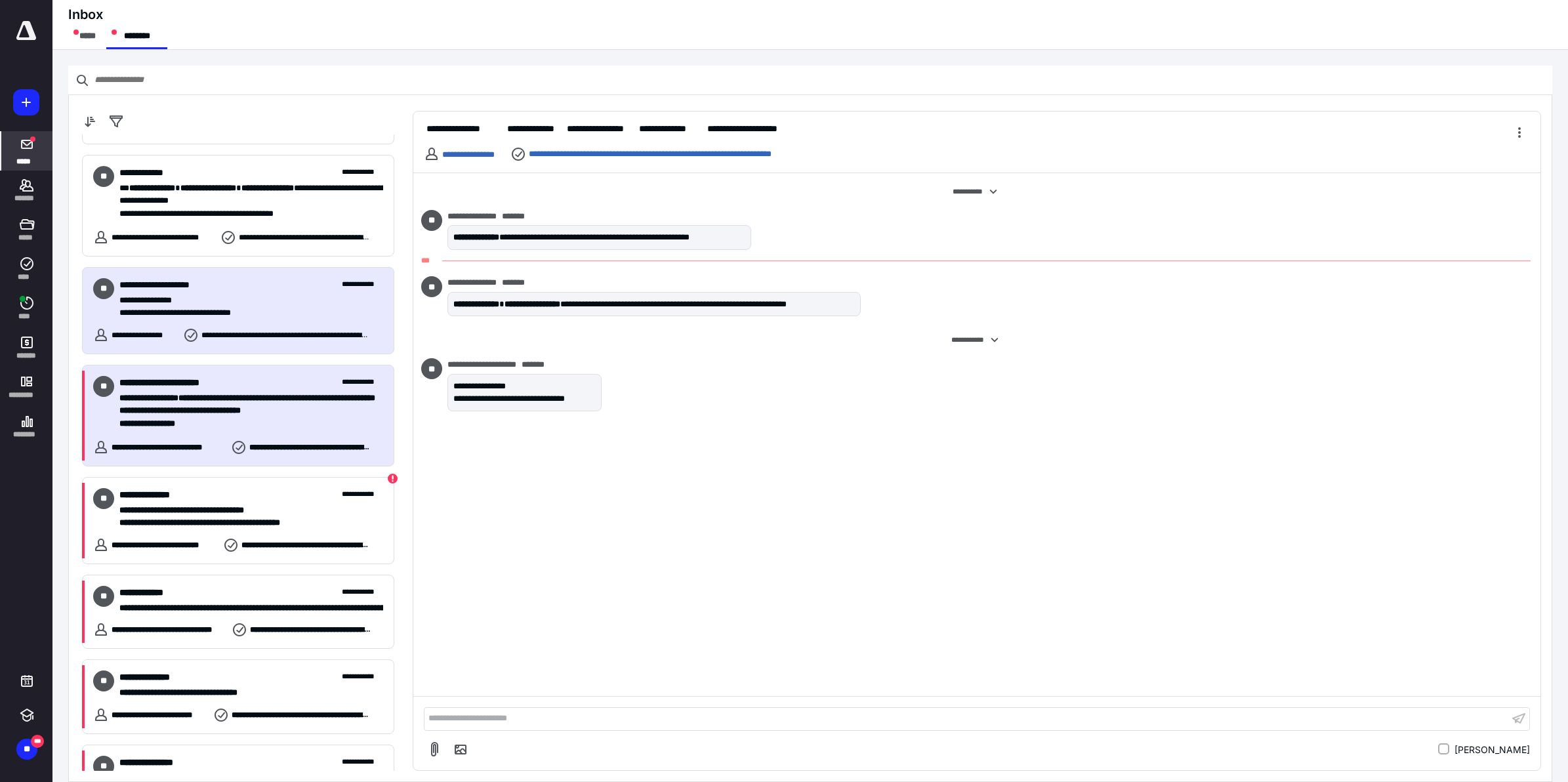 click on "**********" at bounding box center (245, 411) 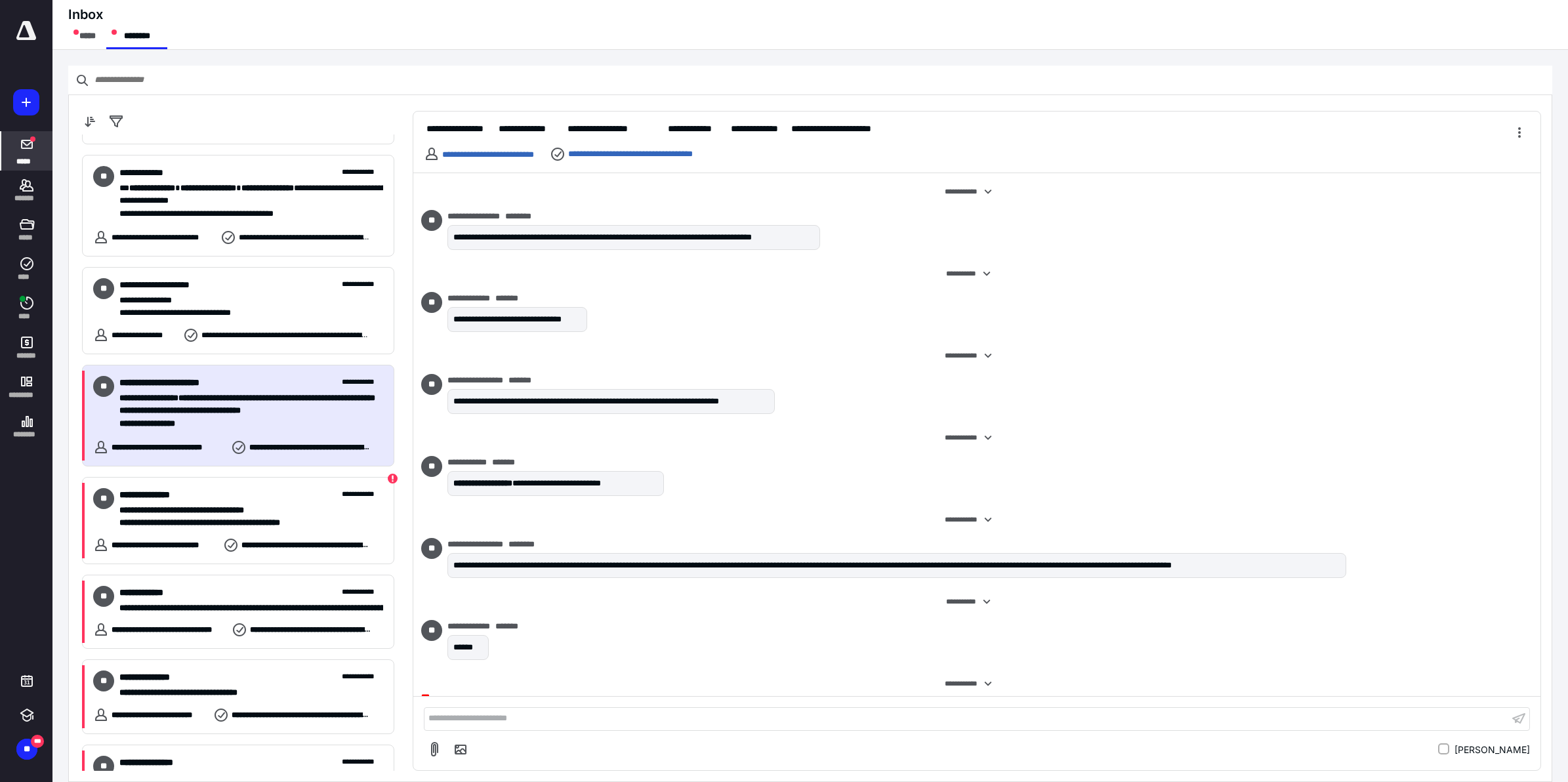 scroll, scrollTop: 175, scrollLeft: 0, axis: vertical 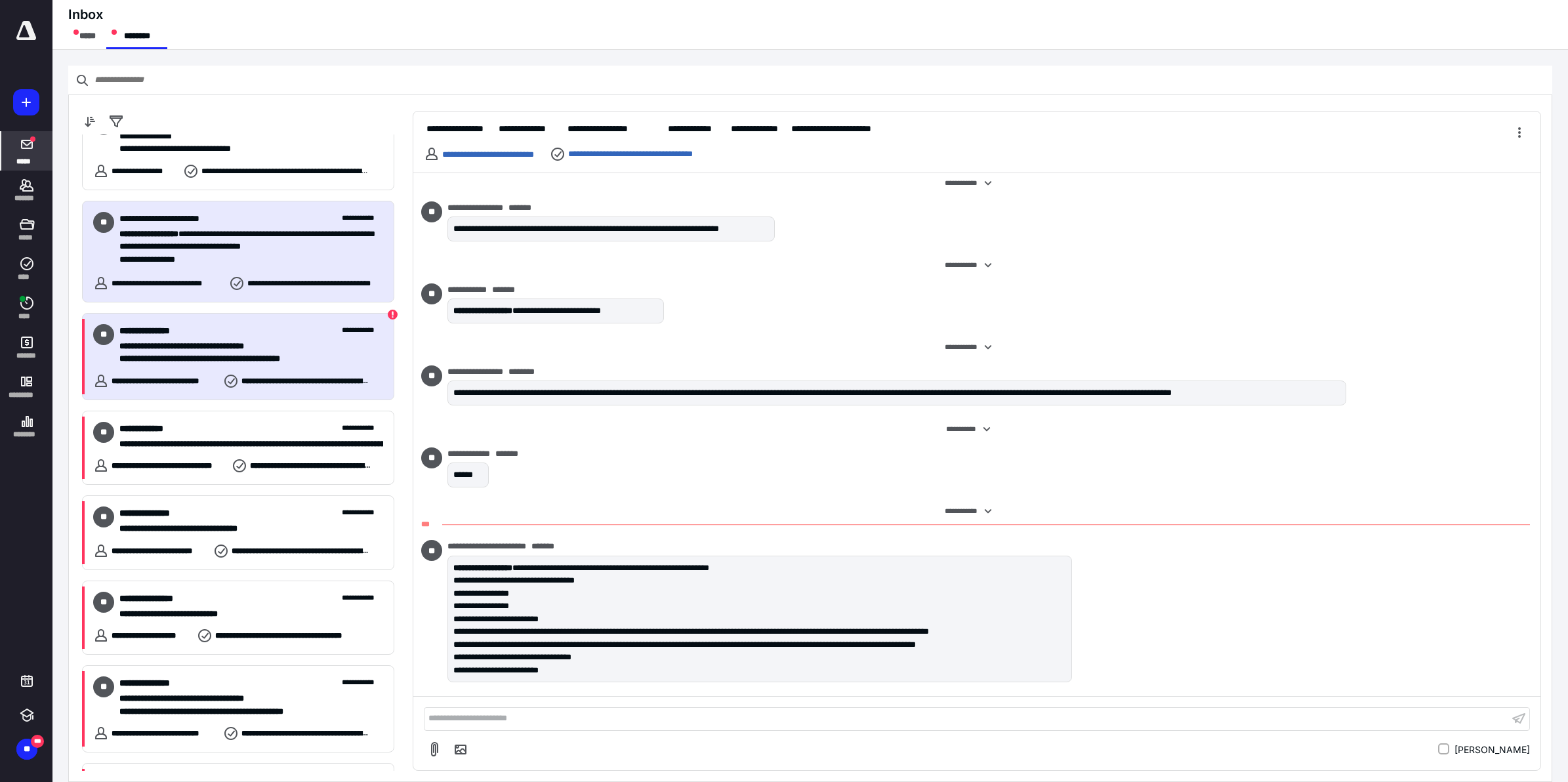 click on "**********" at bounding box center (245, 359) 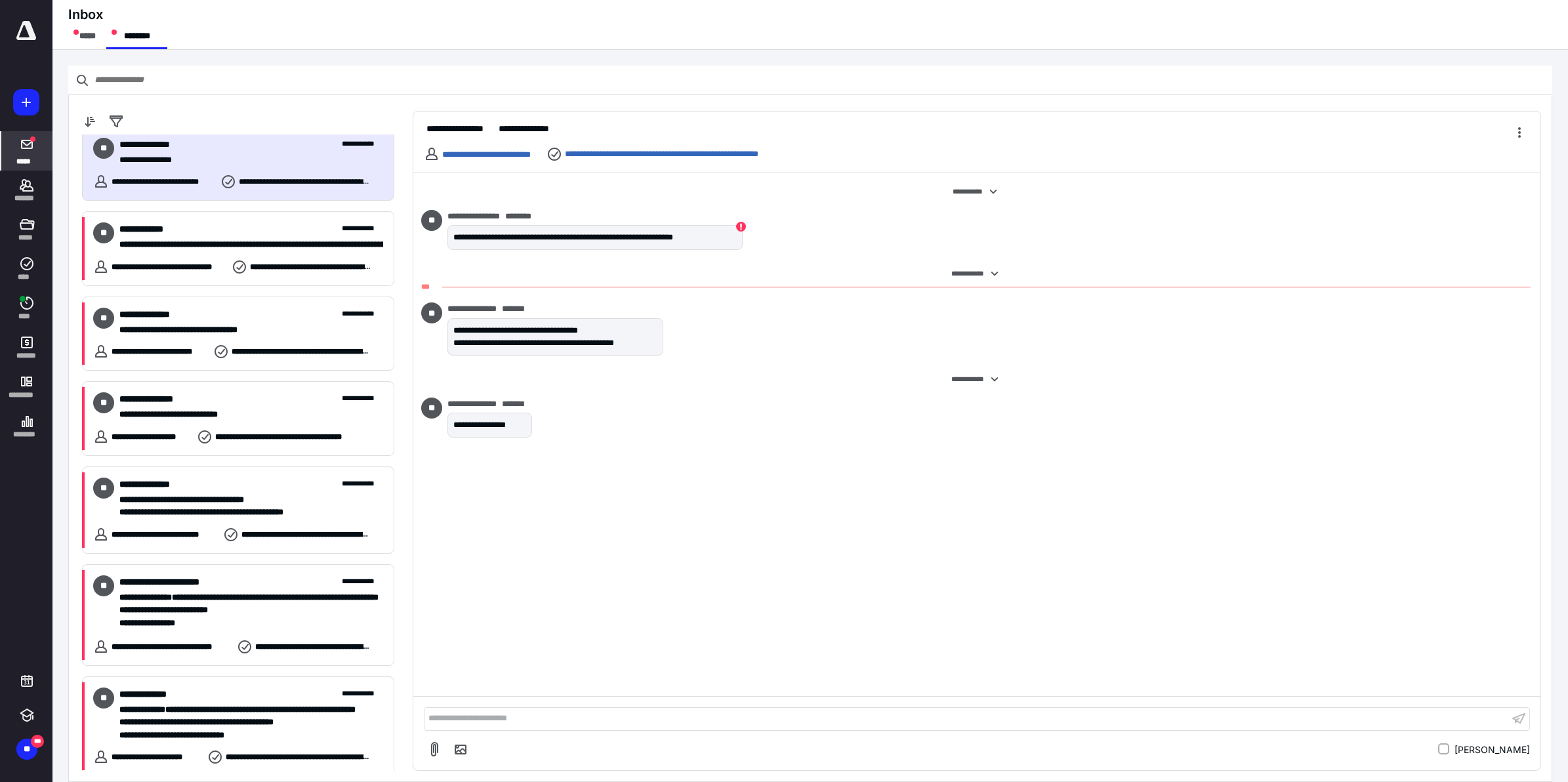 scroll, scrollTop: 2103, scrollLeft: 0, axis: vertical 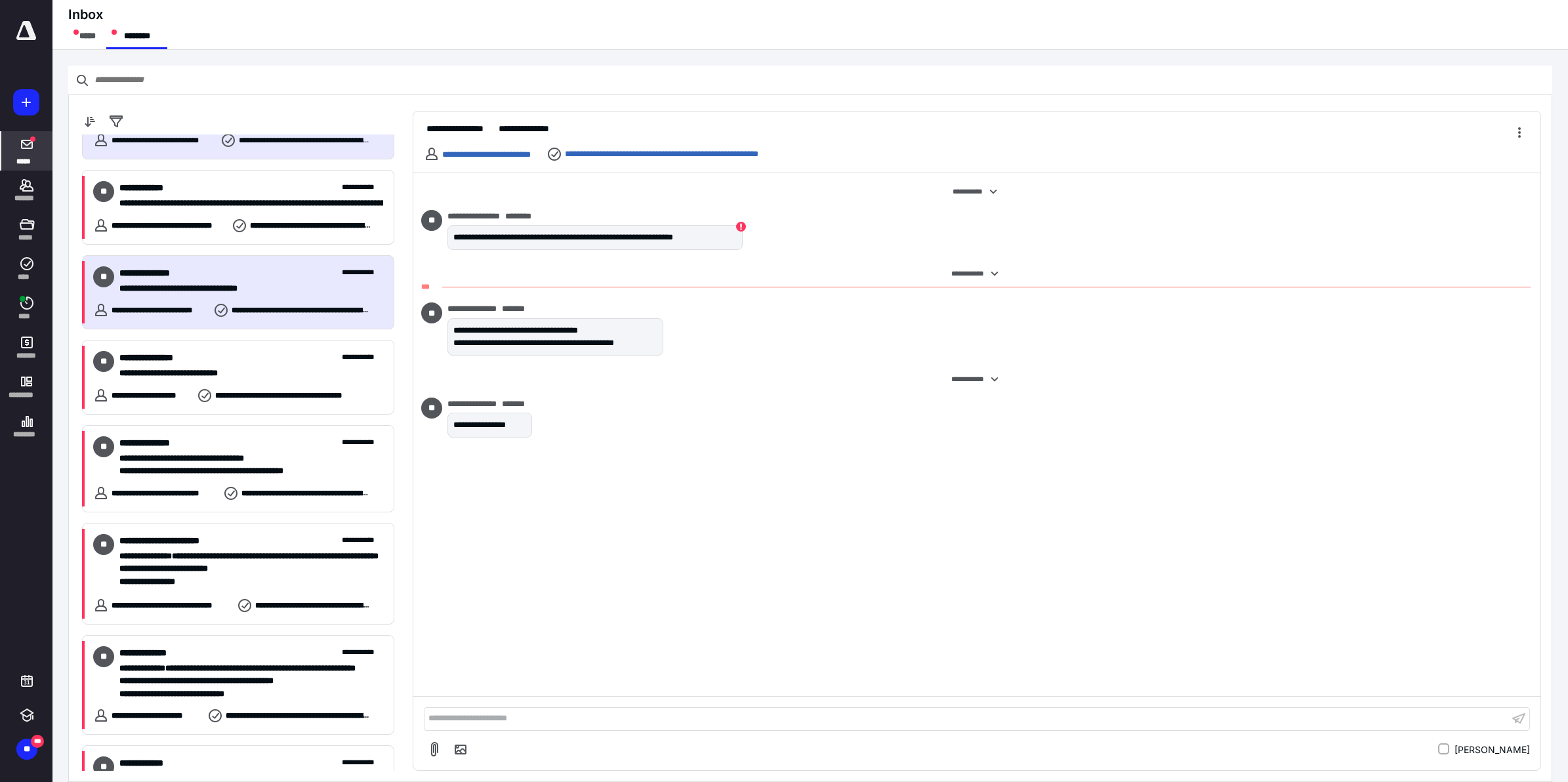 click on "**********" at bounding box center [251, 281] 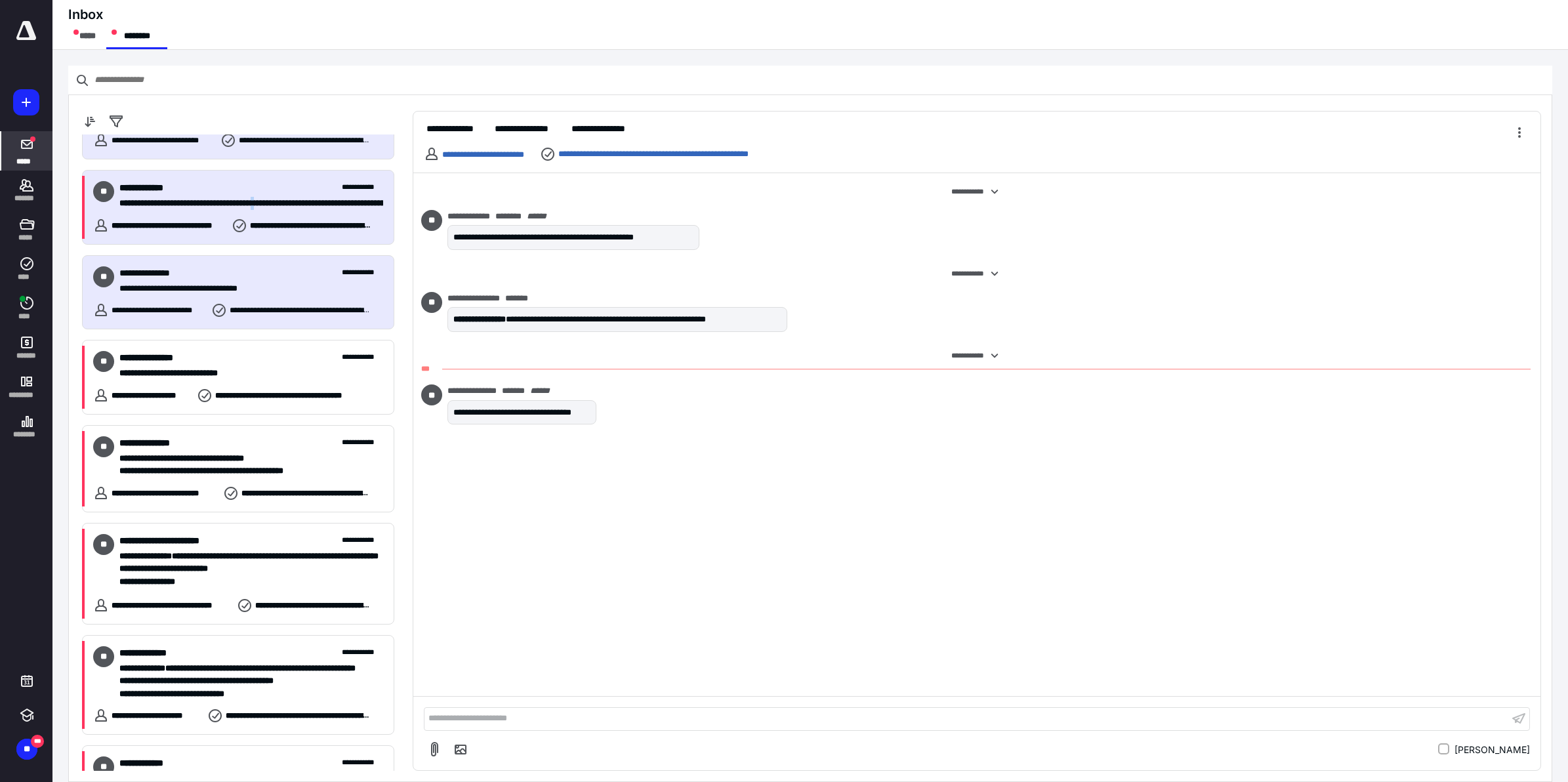 click on "**********" at bounding box center [245, 203] 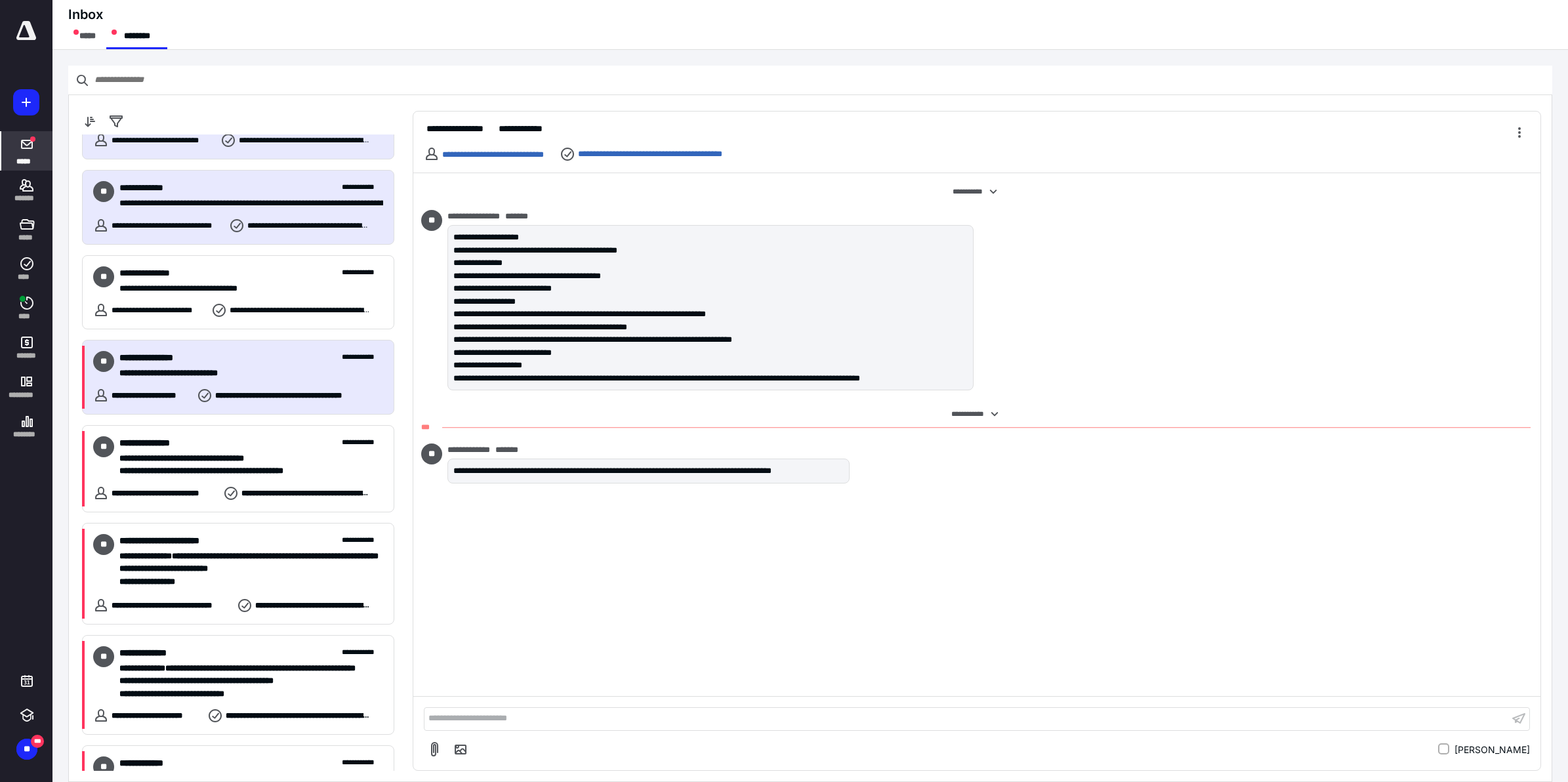 click on "**********" at bounding box center (245, 373) 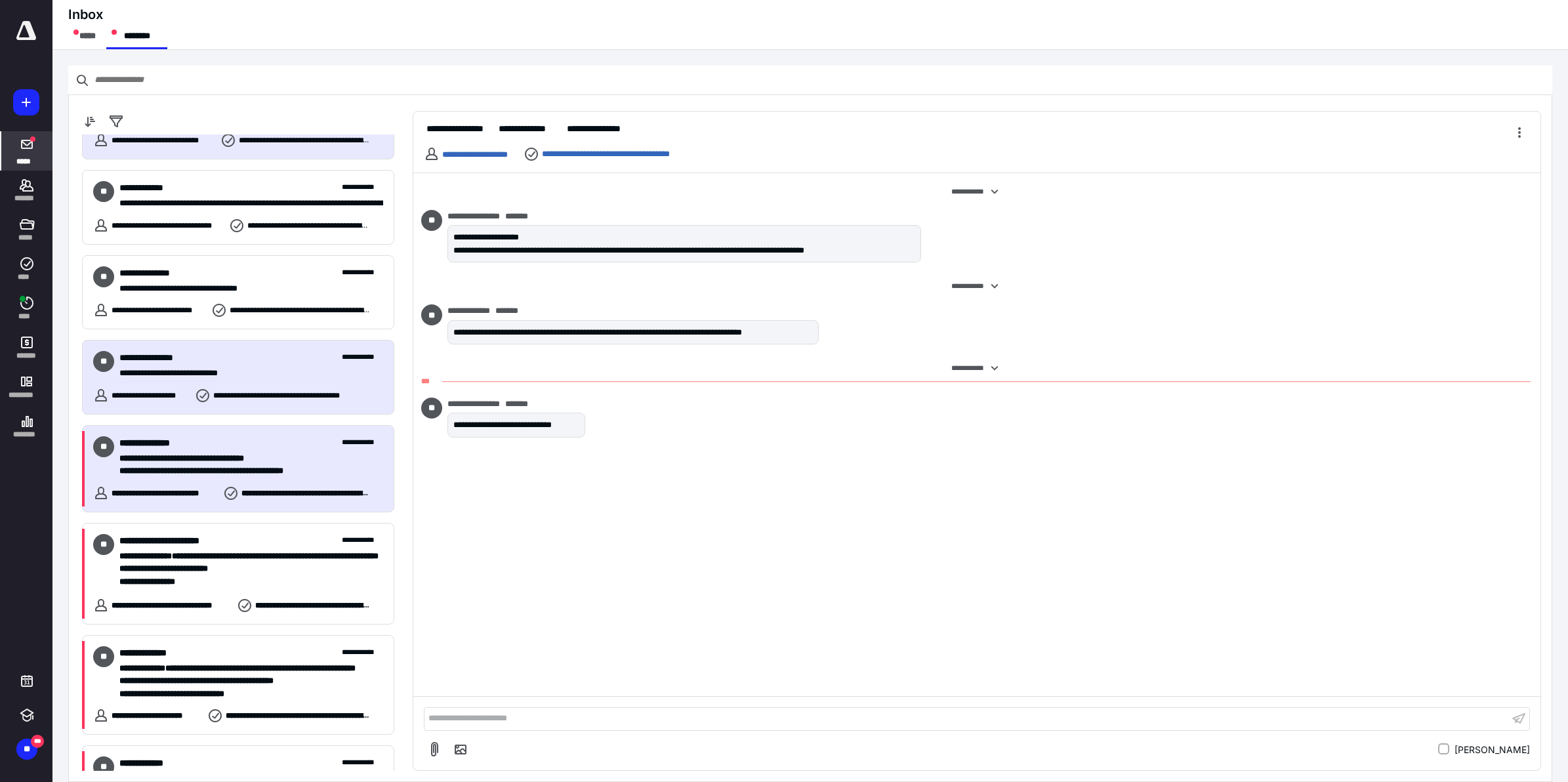click on "**********" at bounding box center (245, 459) 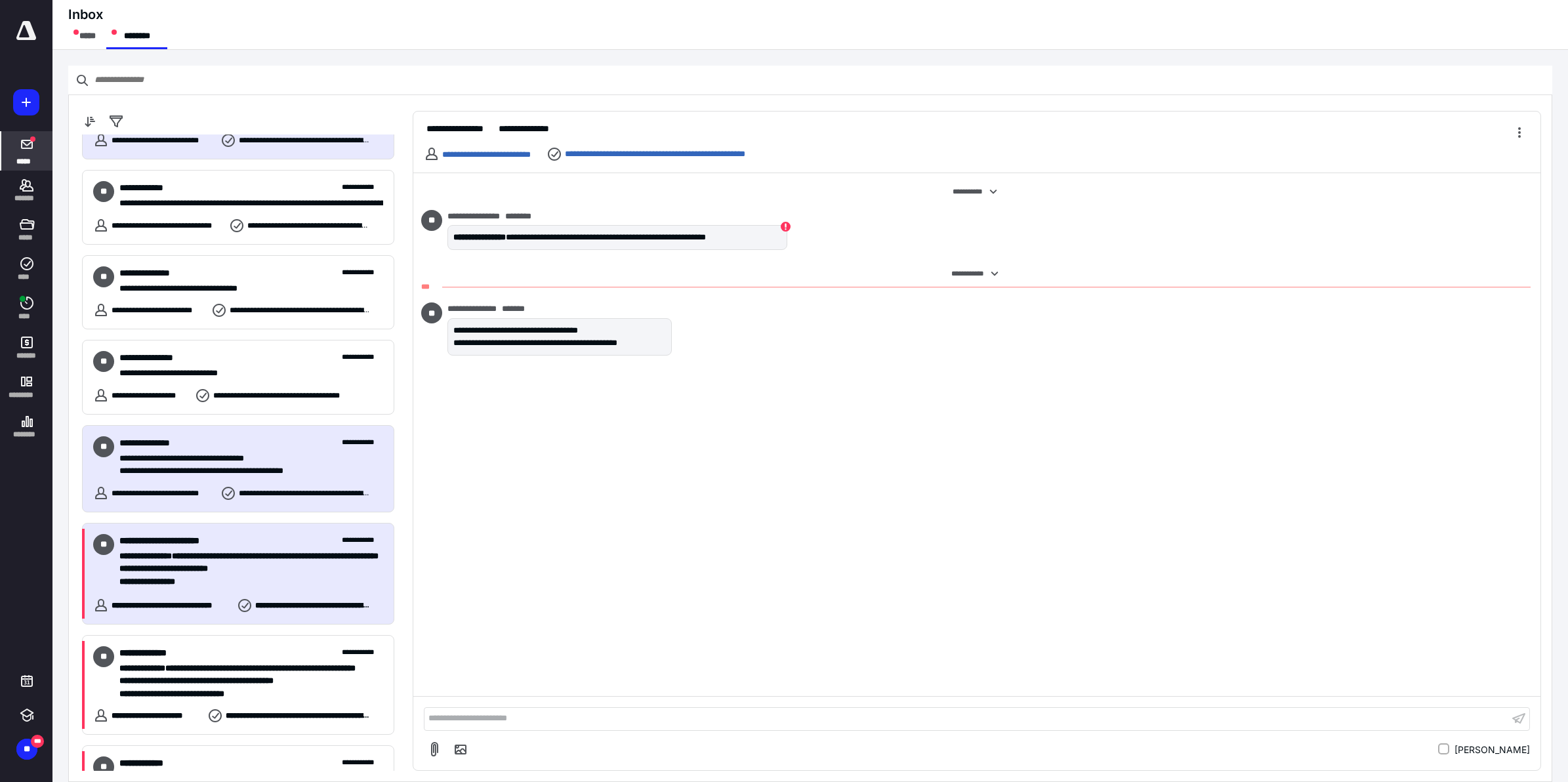 click on "**********" at bounding box center (245, 569) 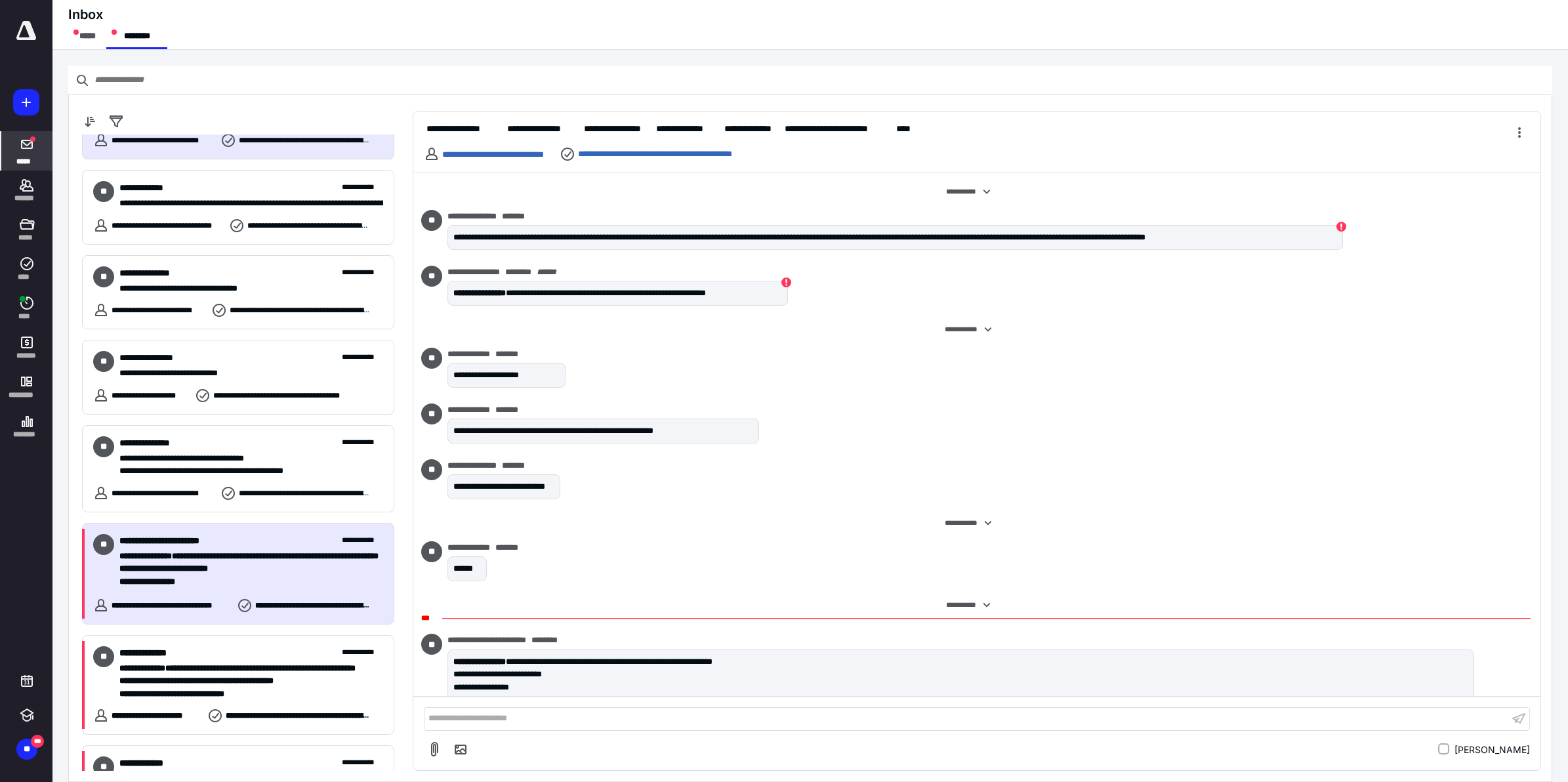 scroll, scrollTop: 152, scrollLeft: 0, axis: vertical 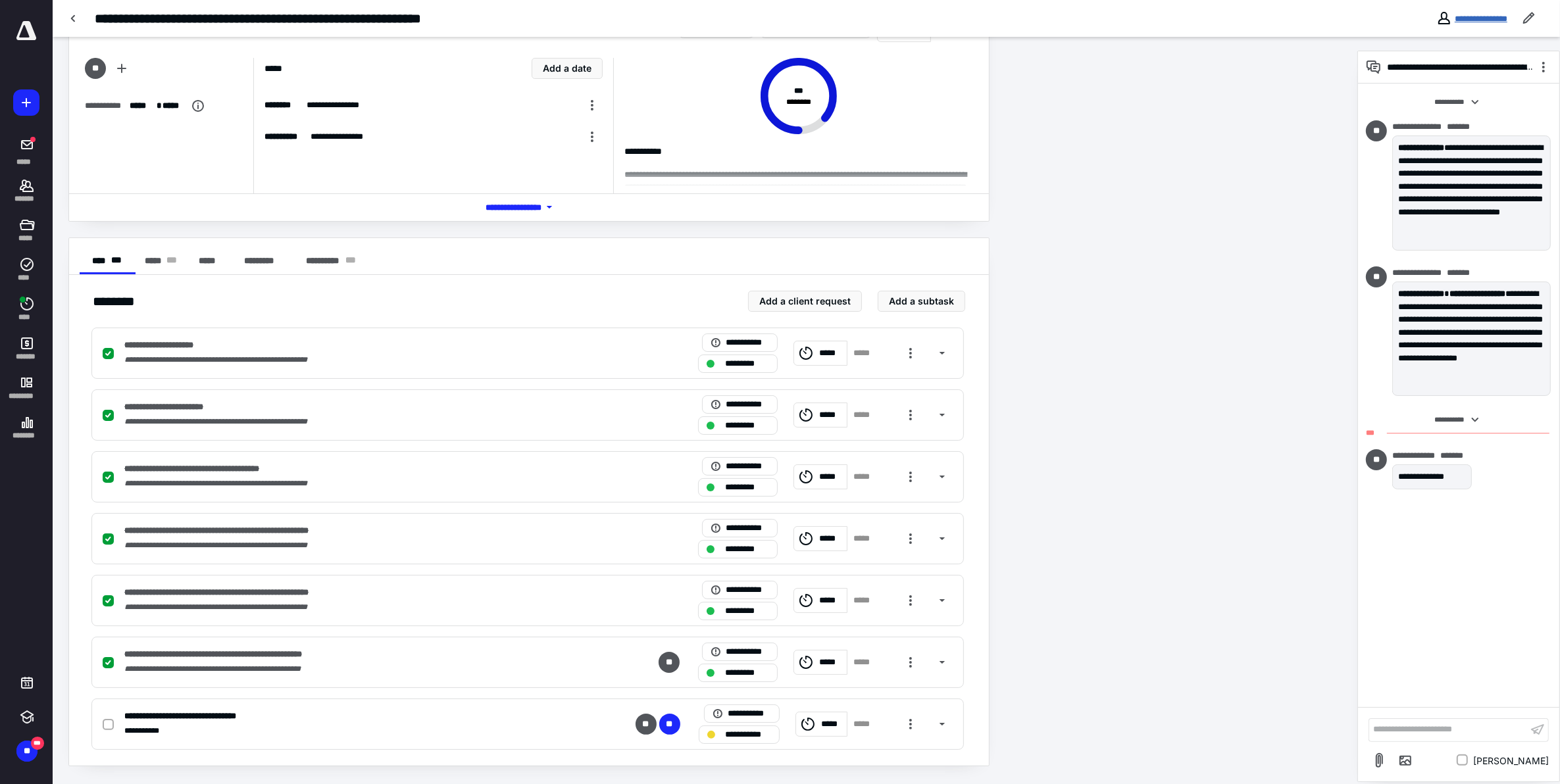 click on "**********" at bounding box center (1481, 18) 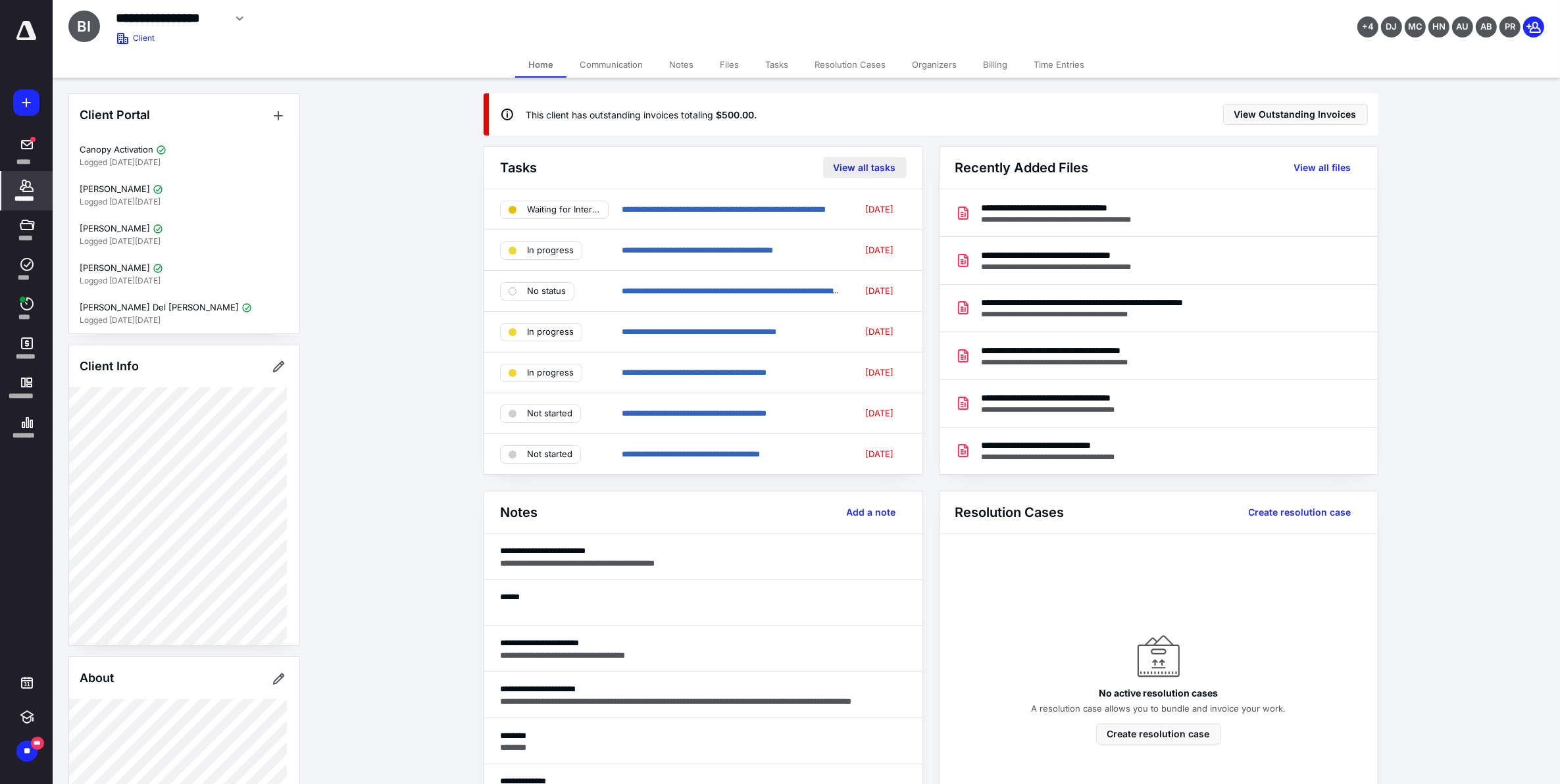 click on "View all tasks" at bounding box center [865, 168] 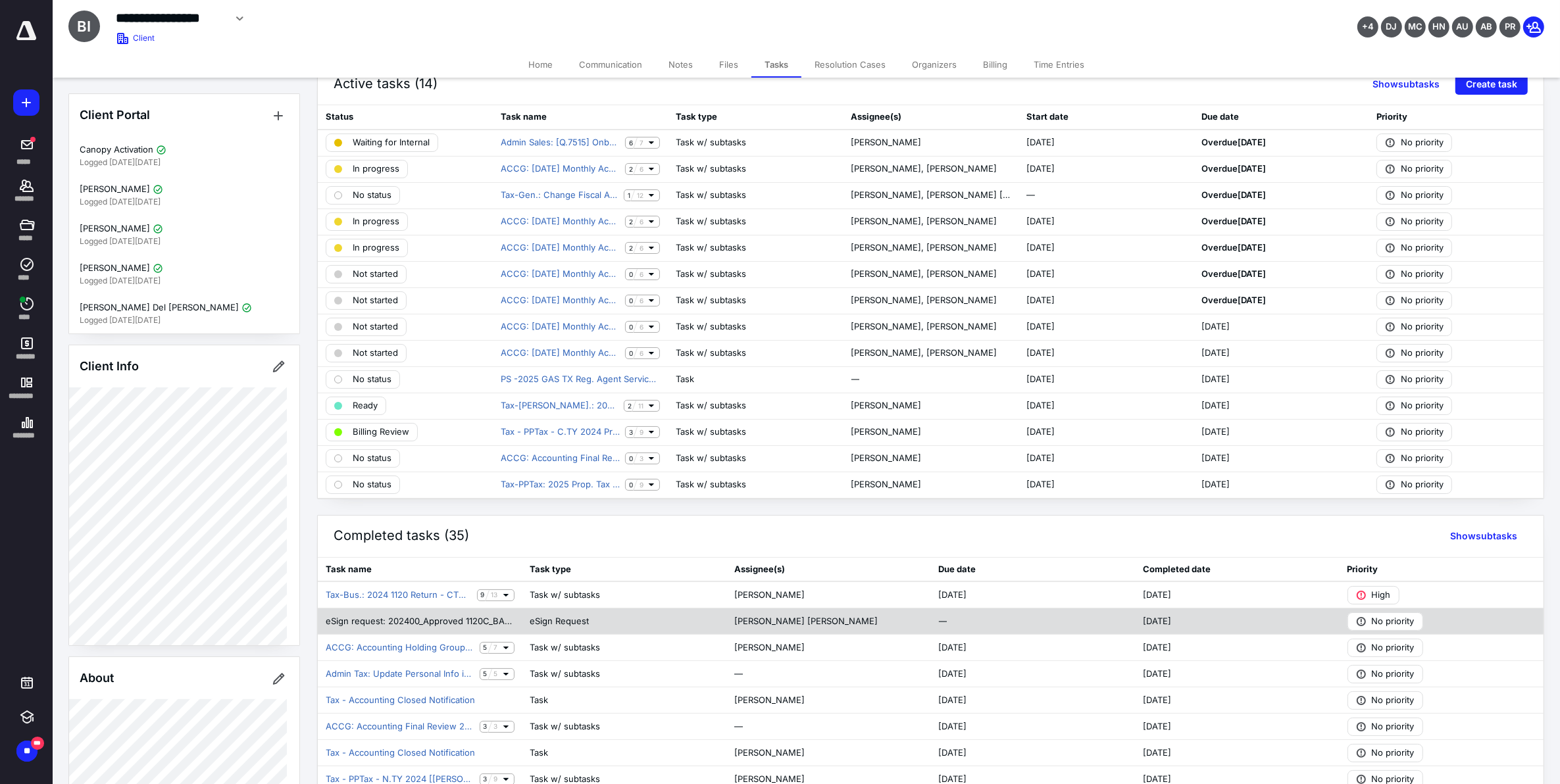 scroll, scrollTop: 0, scrollLeft: 0, axis: both 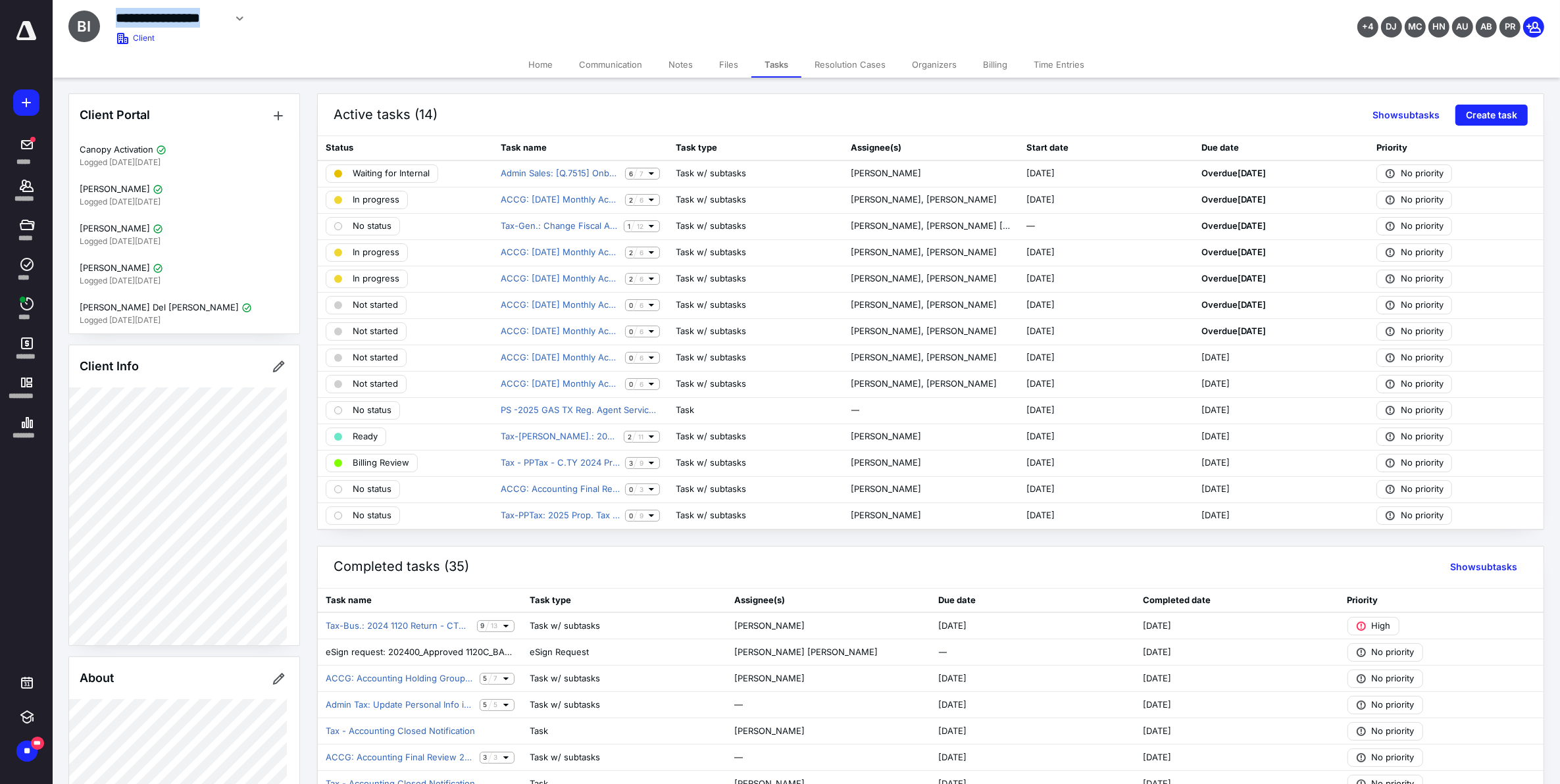 drag, startPoint x: 117, startPoint y: 15, endPoint x: 224, endPoint y: 18, distance: 107.04205 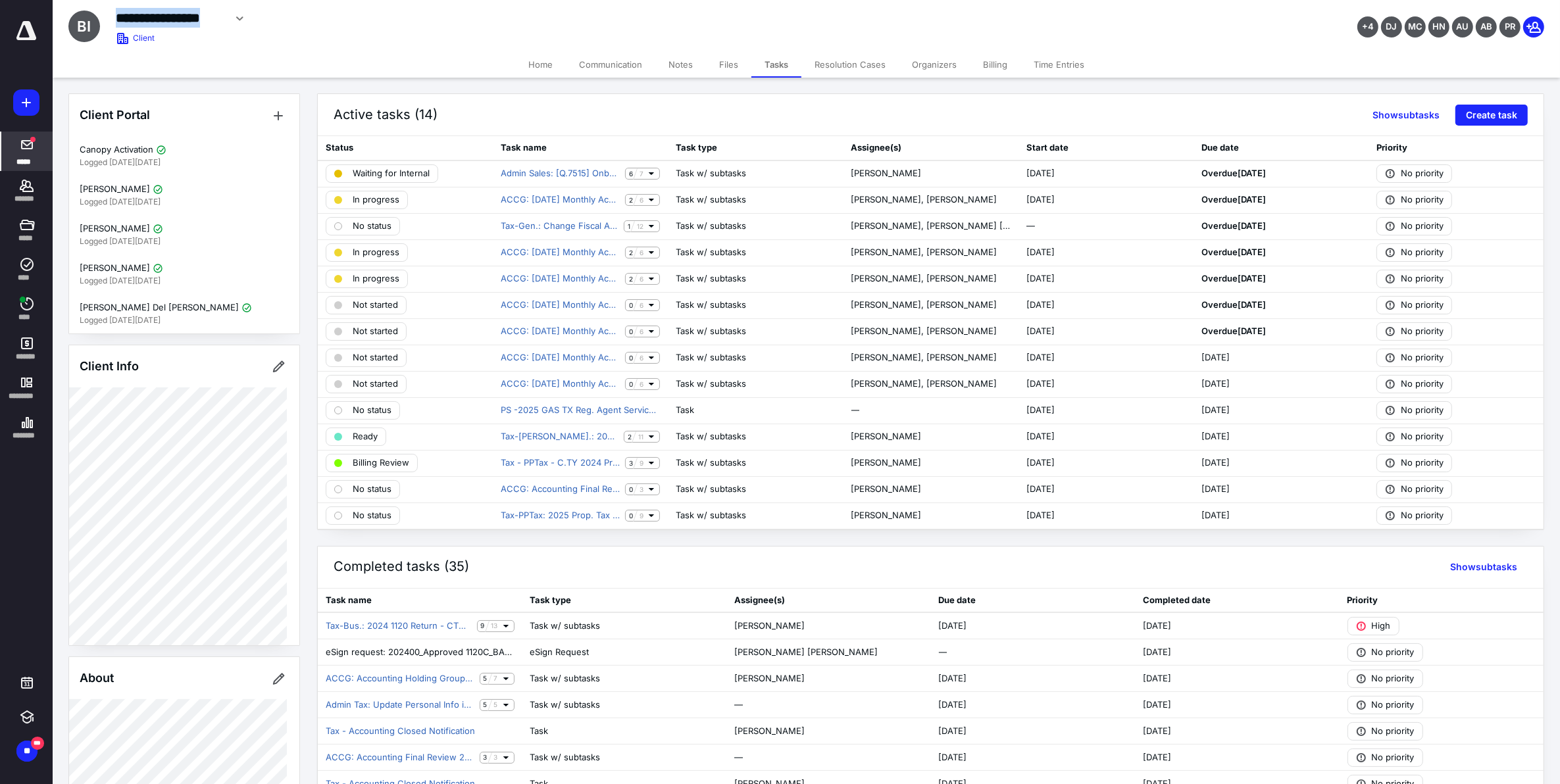 click 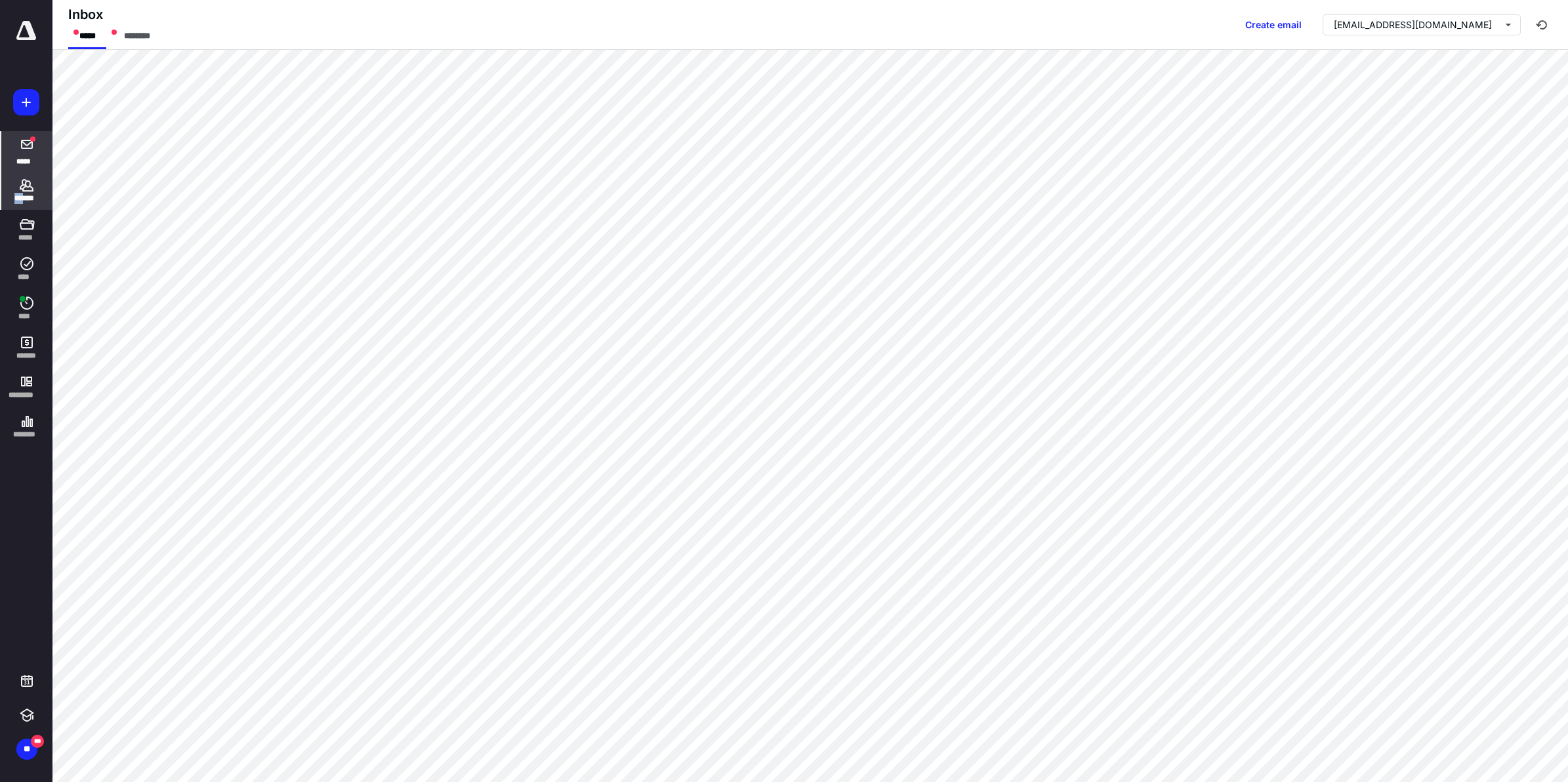 click on "*******" at bounding box center (27, 190) 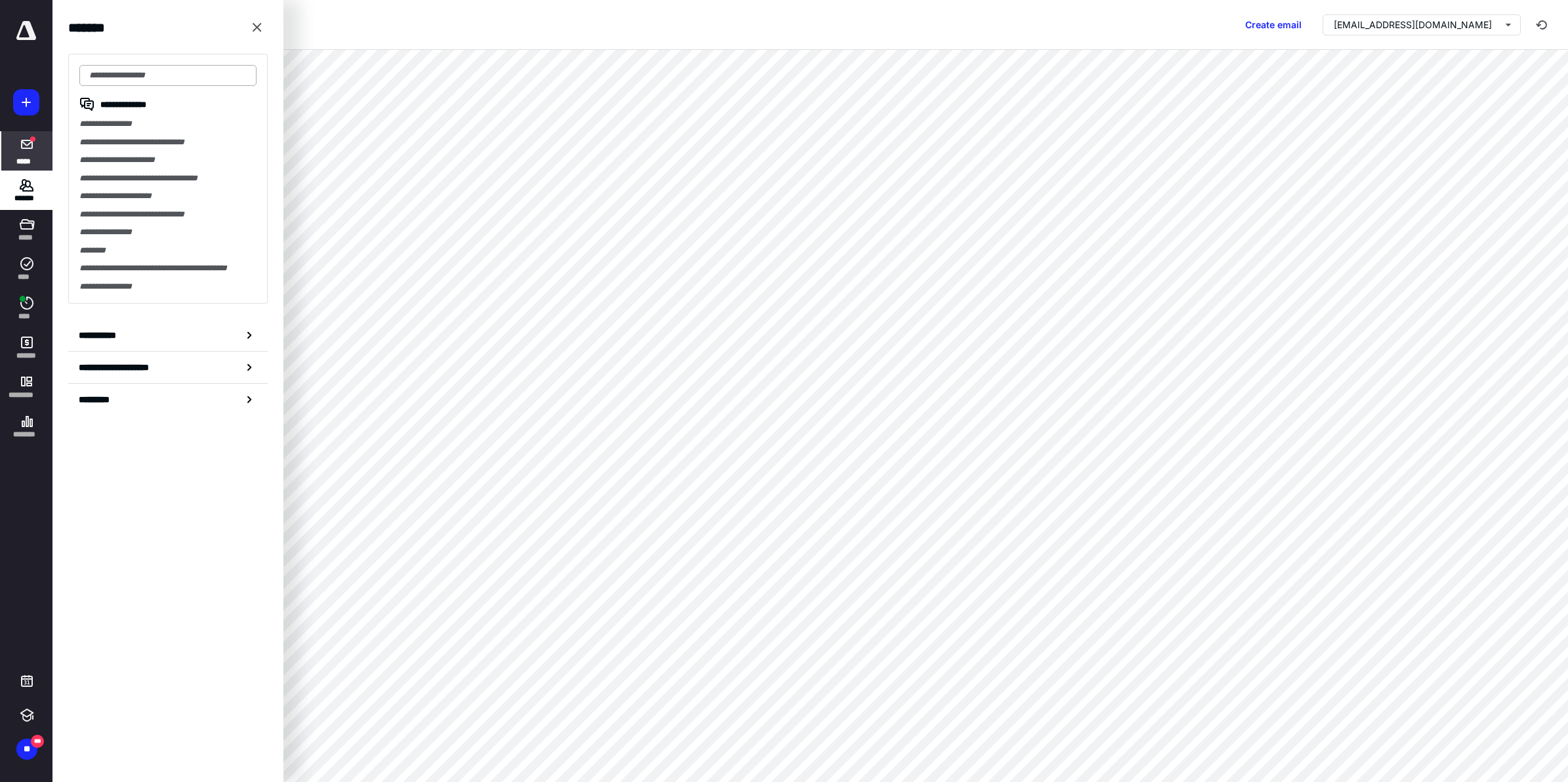 click at bounding box center (168, 75) 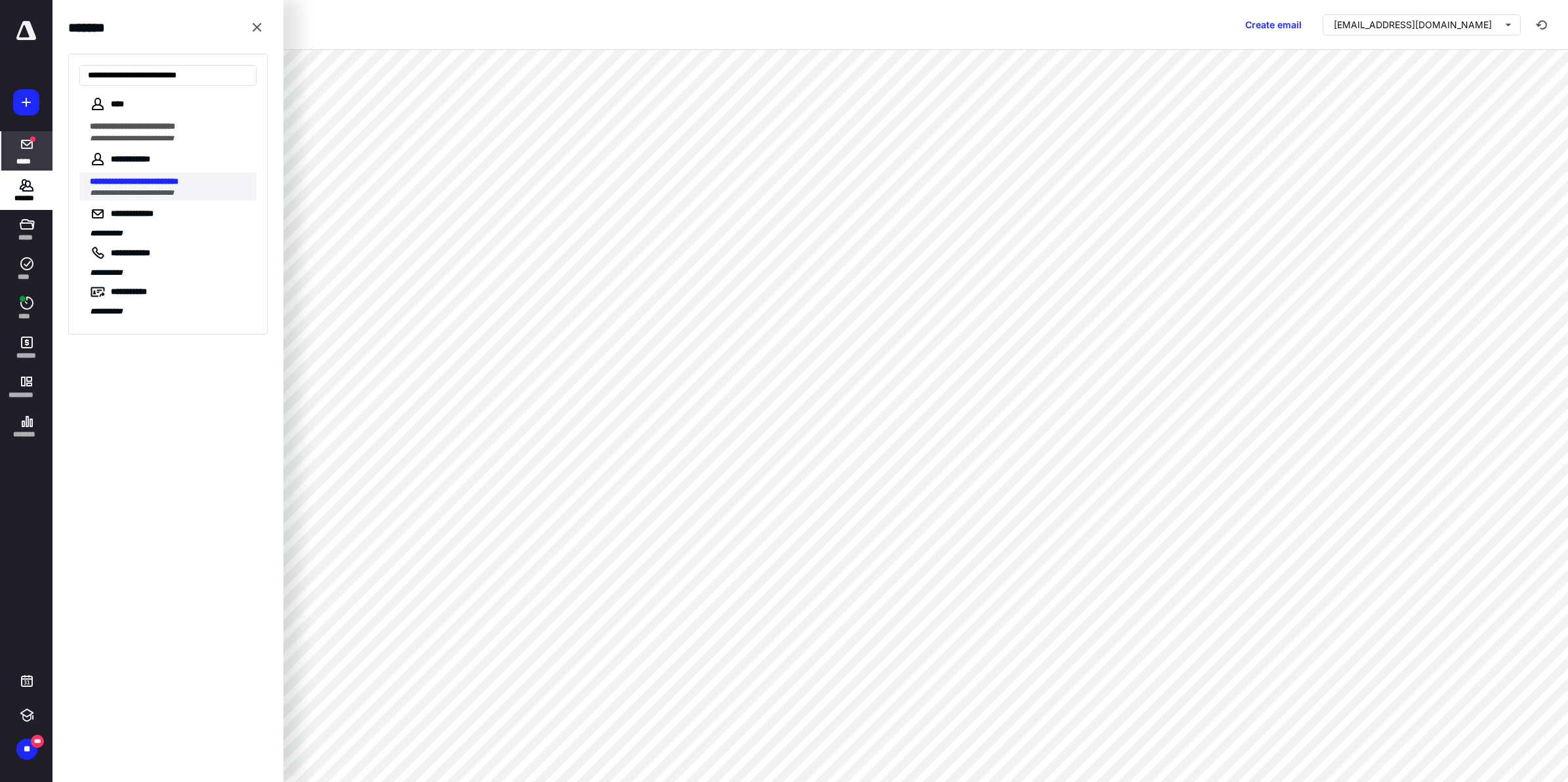 type on "**********" 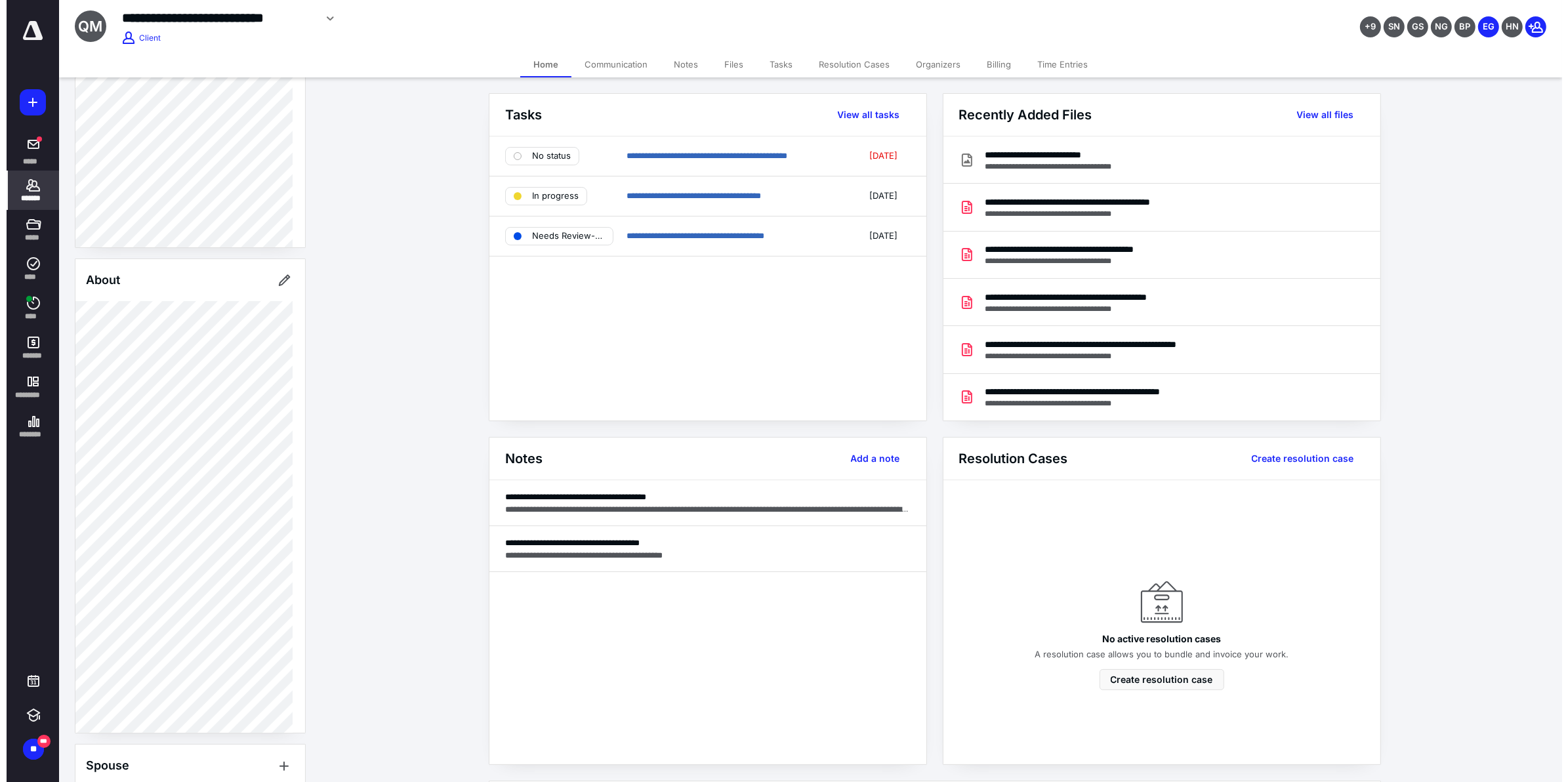 scroll, scrollTop: 241, scrollLeft: 0, axis: vertical 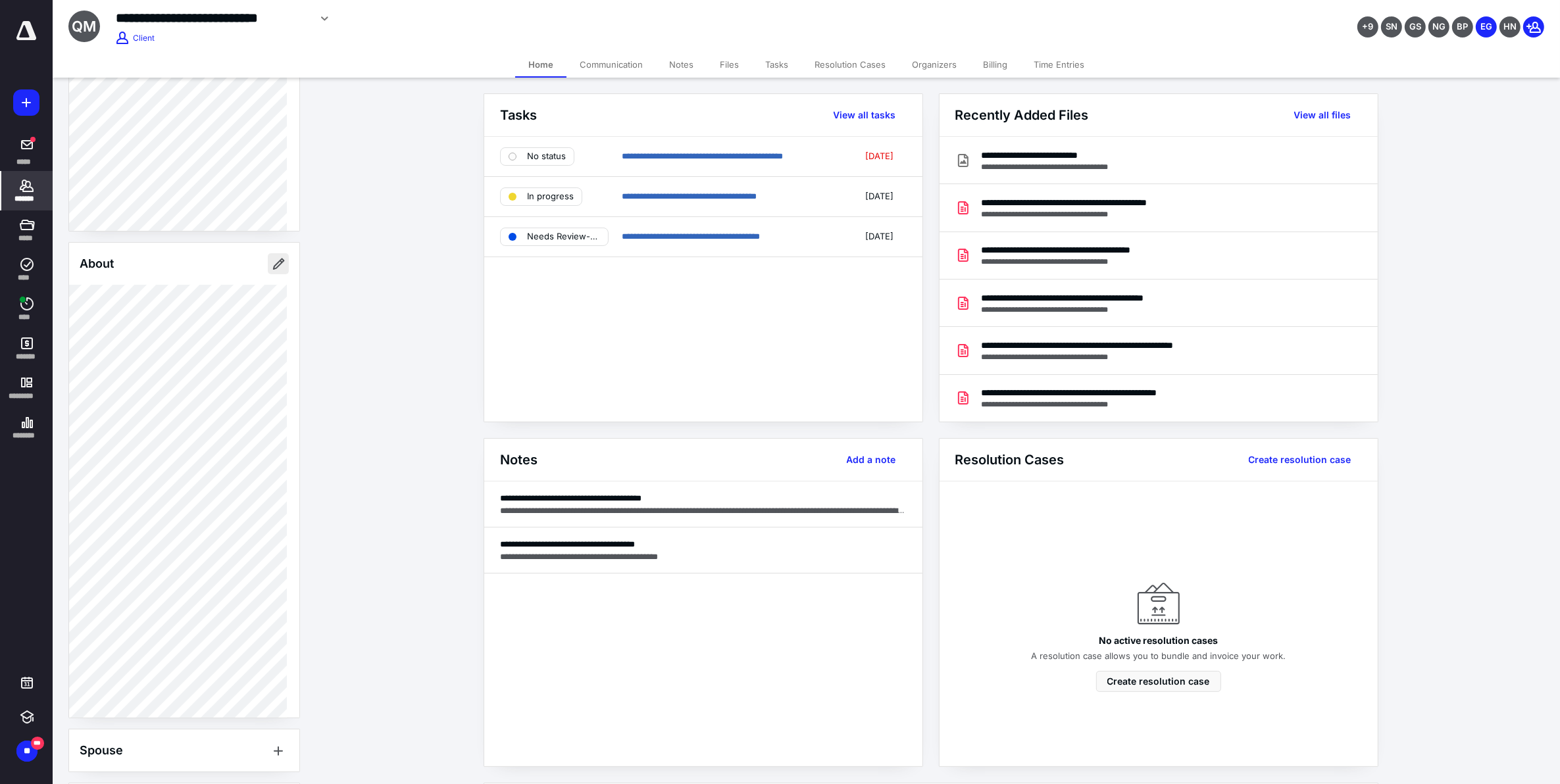 click at bounding box center [278, 264] 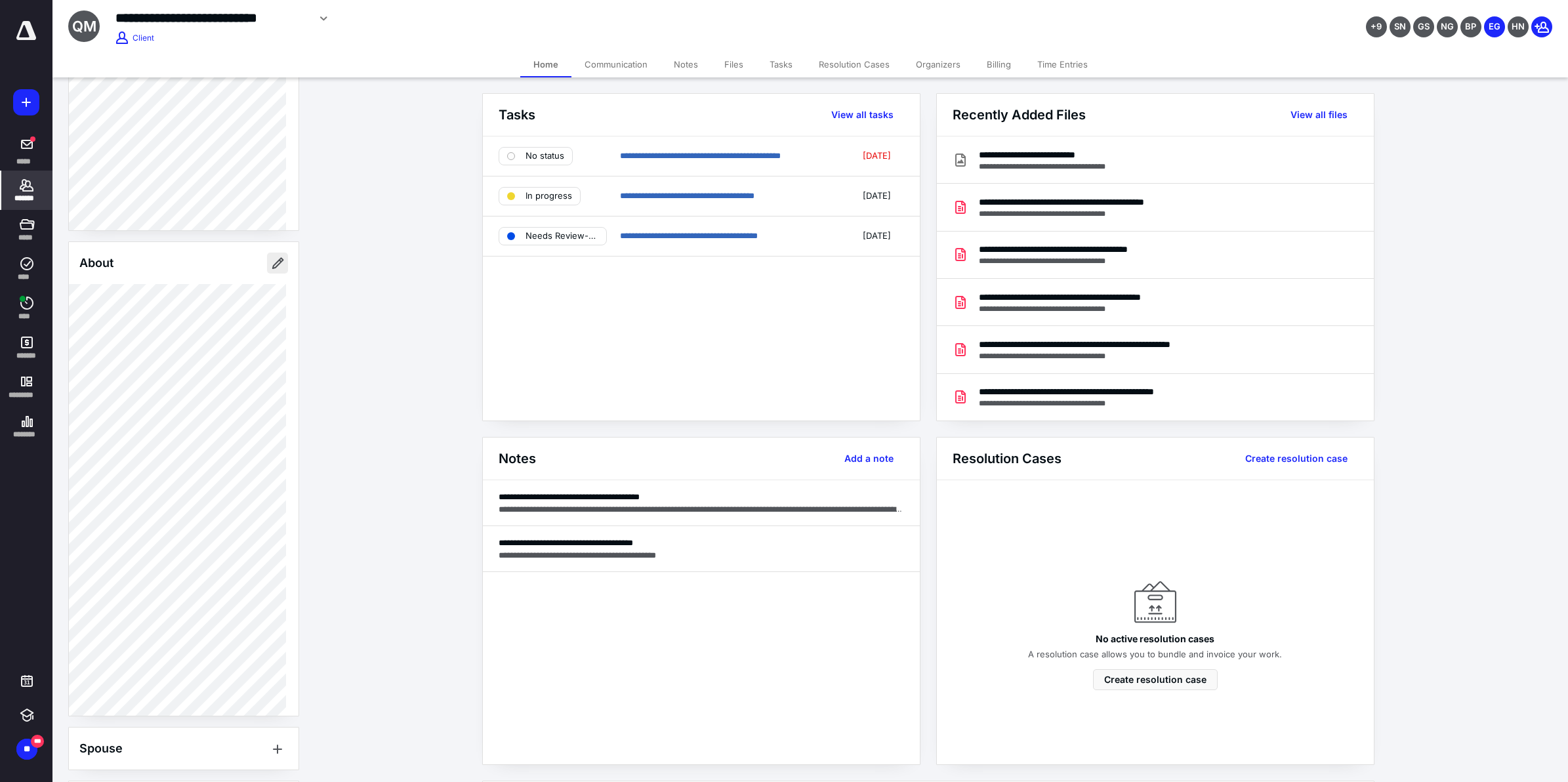 type on "**********" 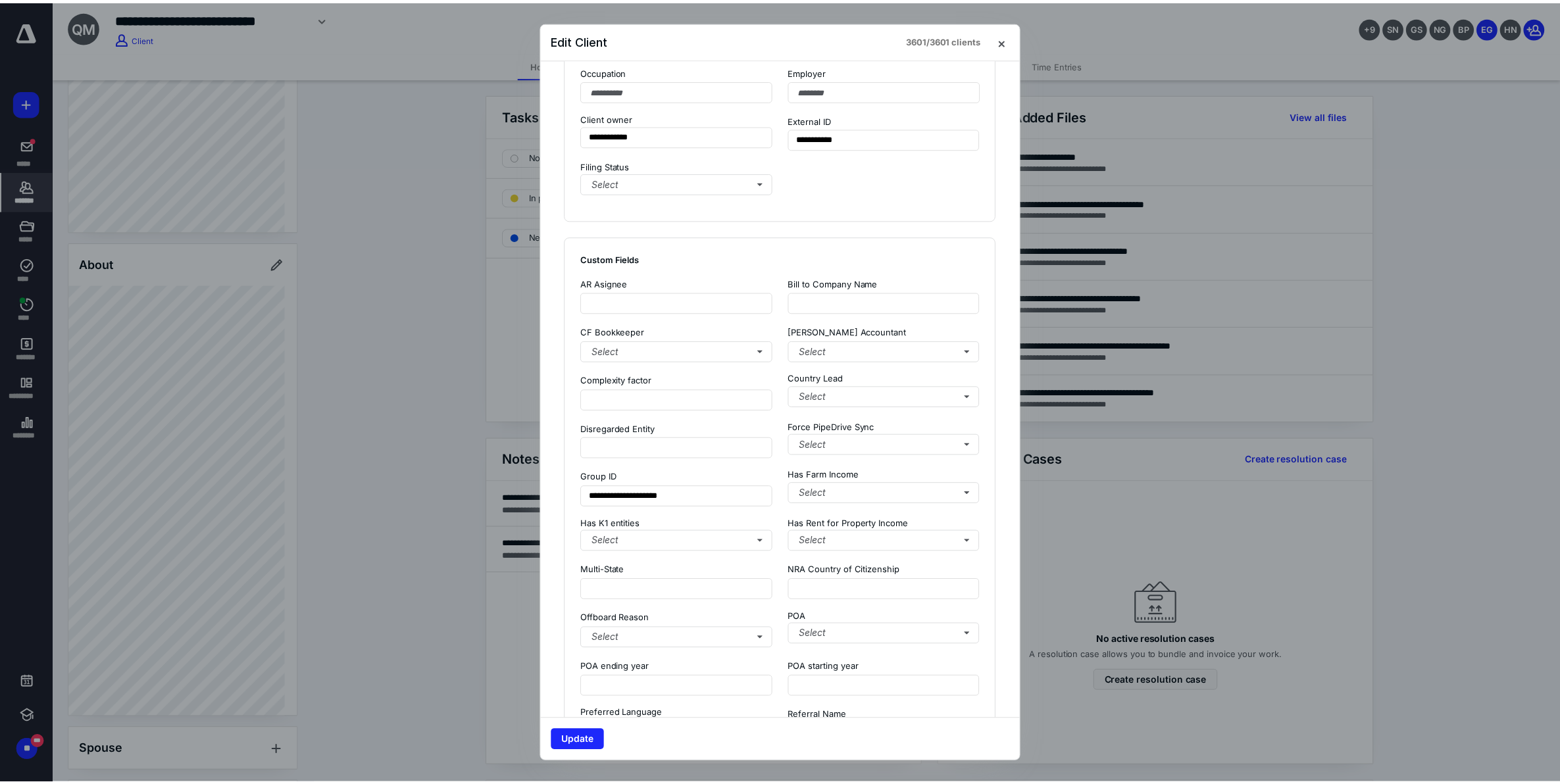scroll, scrollTop: 765, scrollLeft: 0, axis: vertical 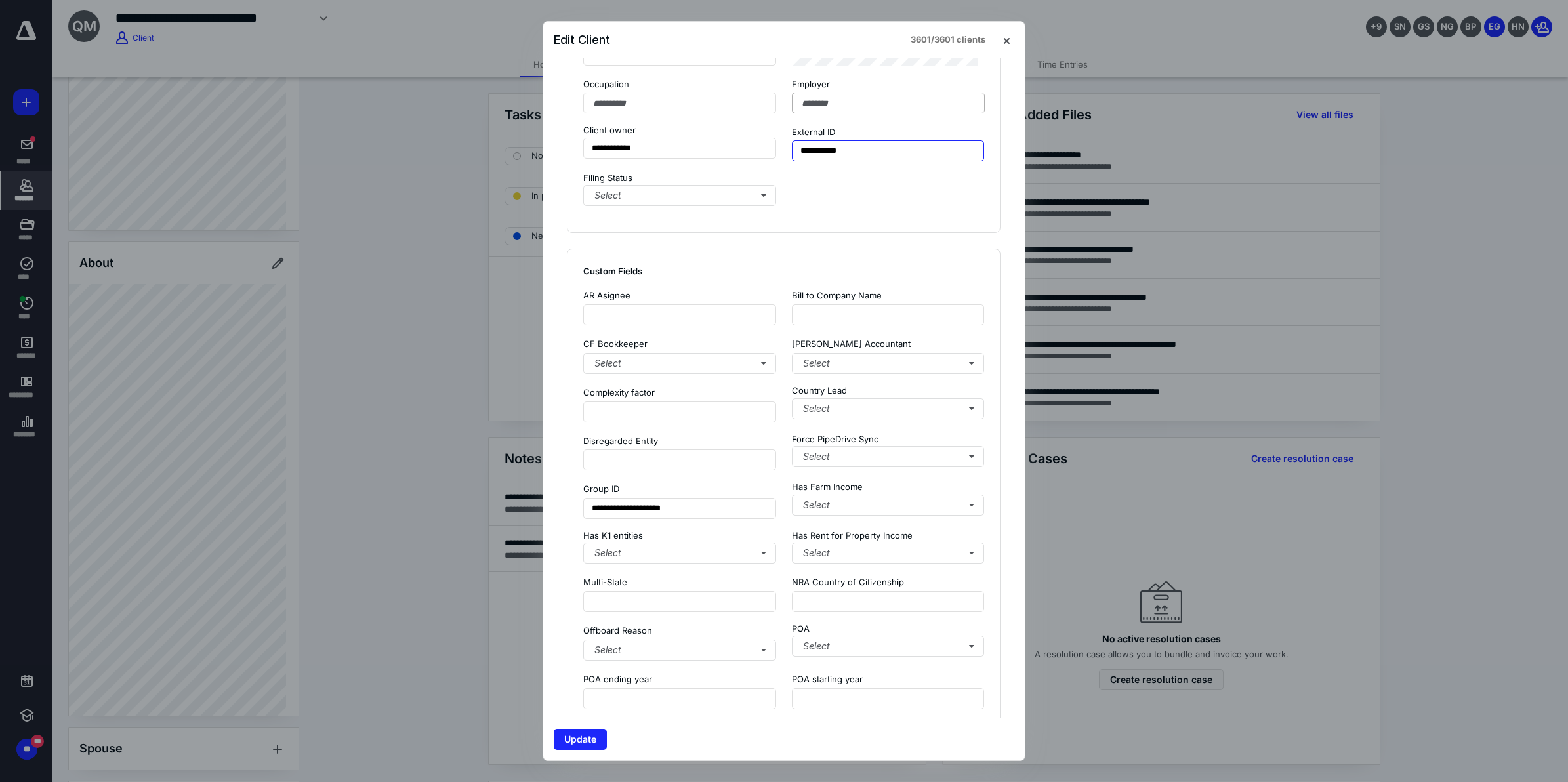 drag, startPoint x: 791, startPoint y: 152, endPoint x: 924, endPoint y: 105, distance: 141.06027 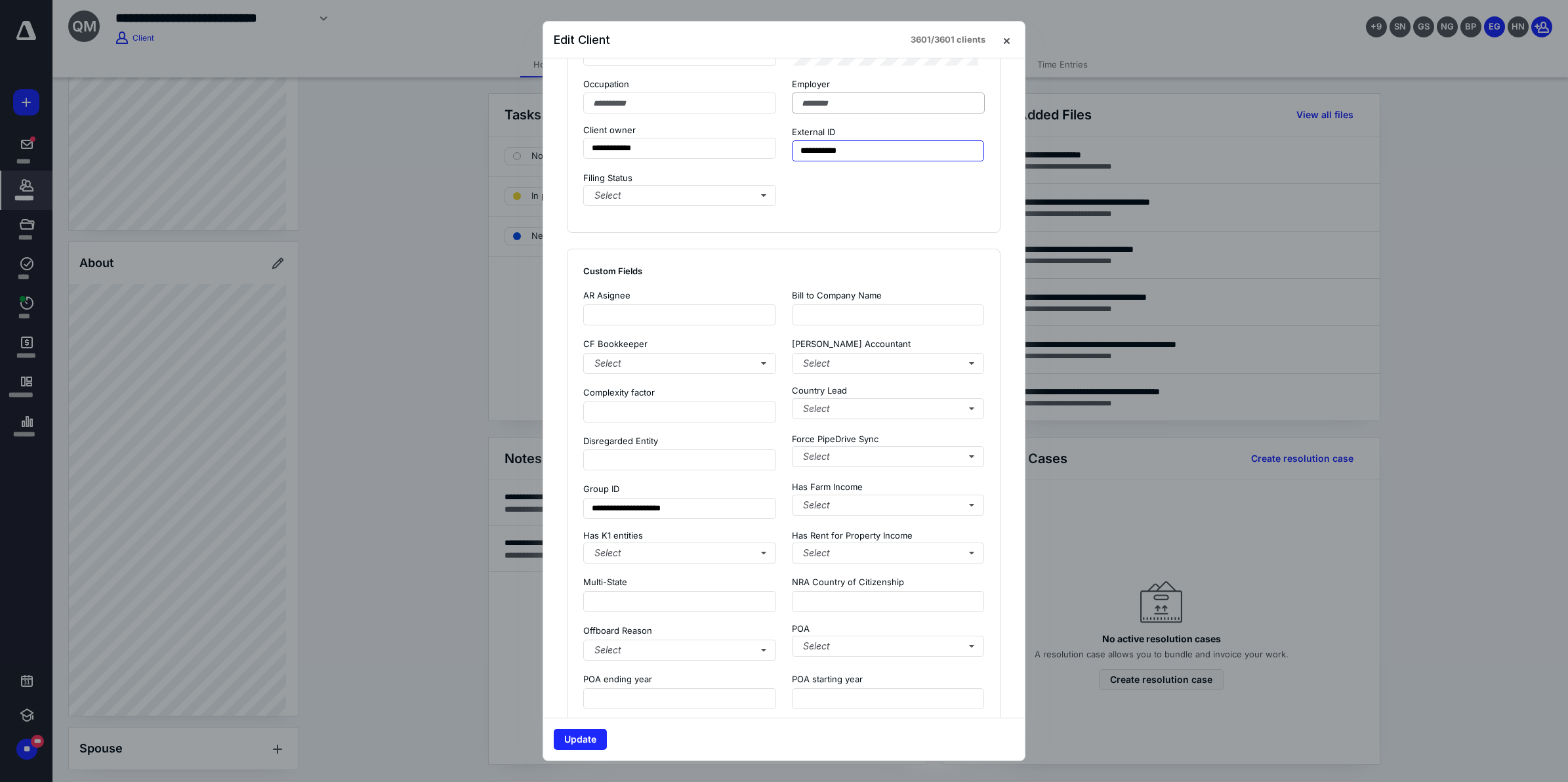 paste 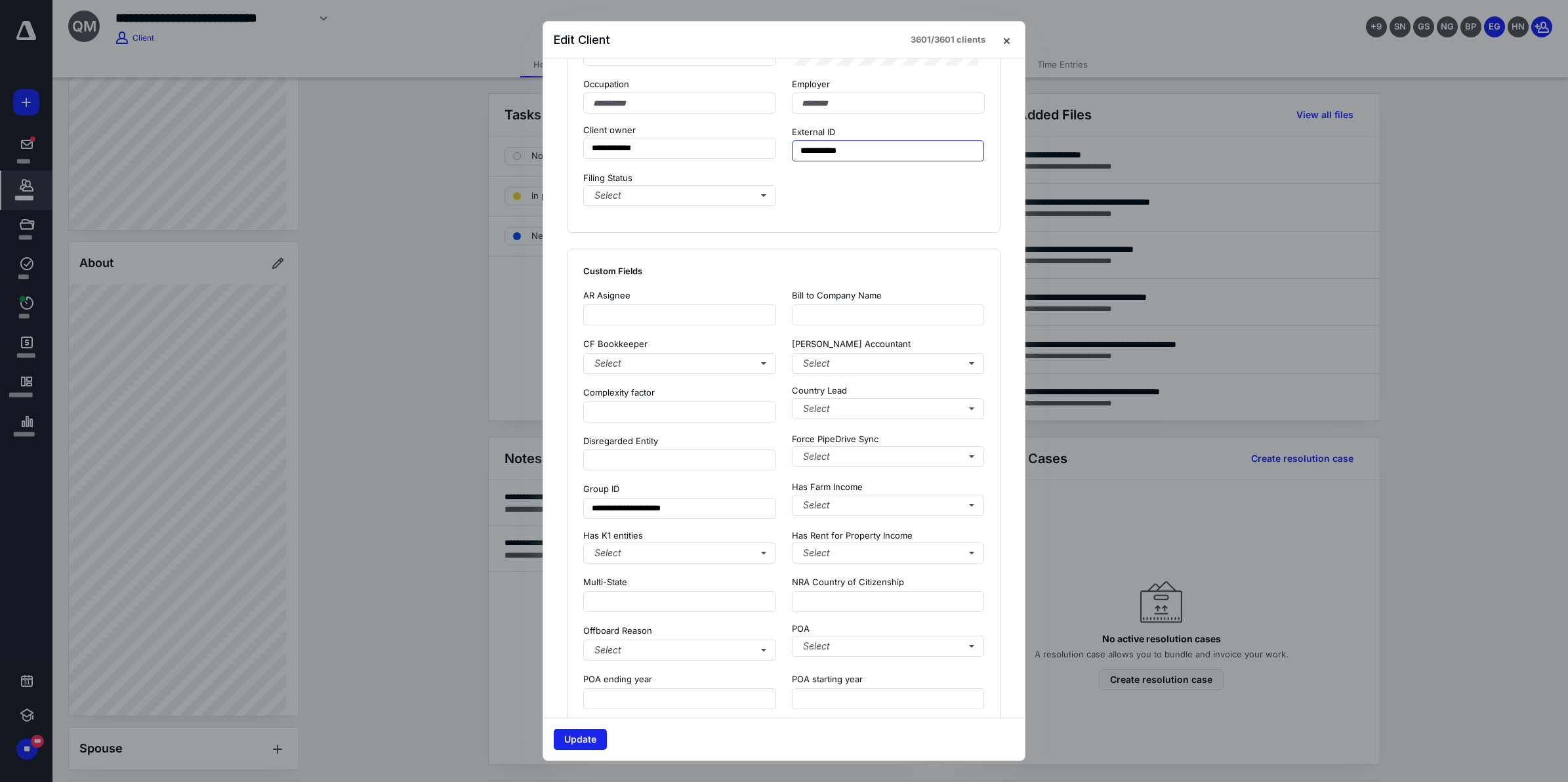 type on "**********" 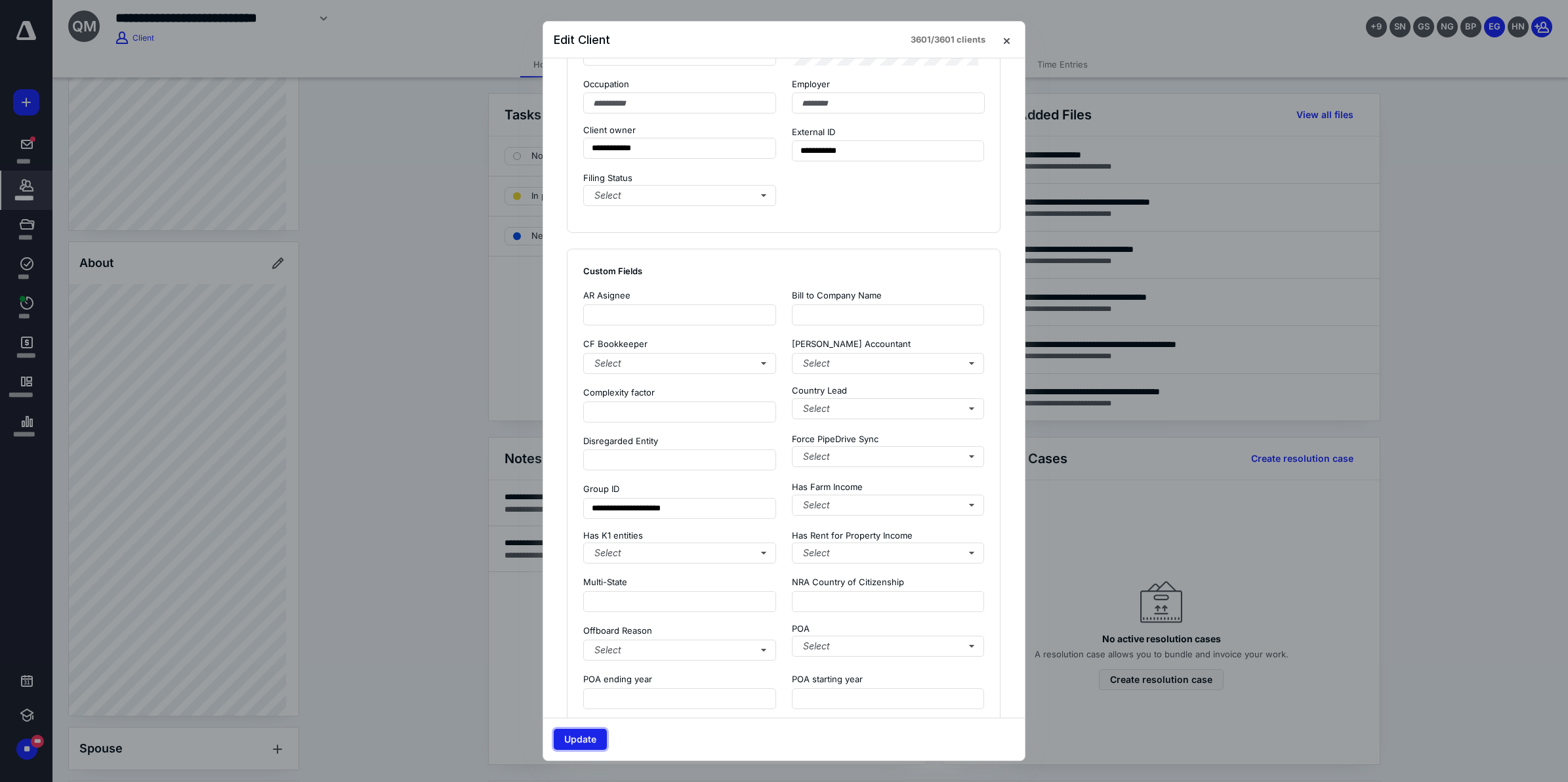 click on "Update" at bounding box center [580, 739] 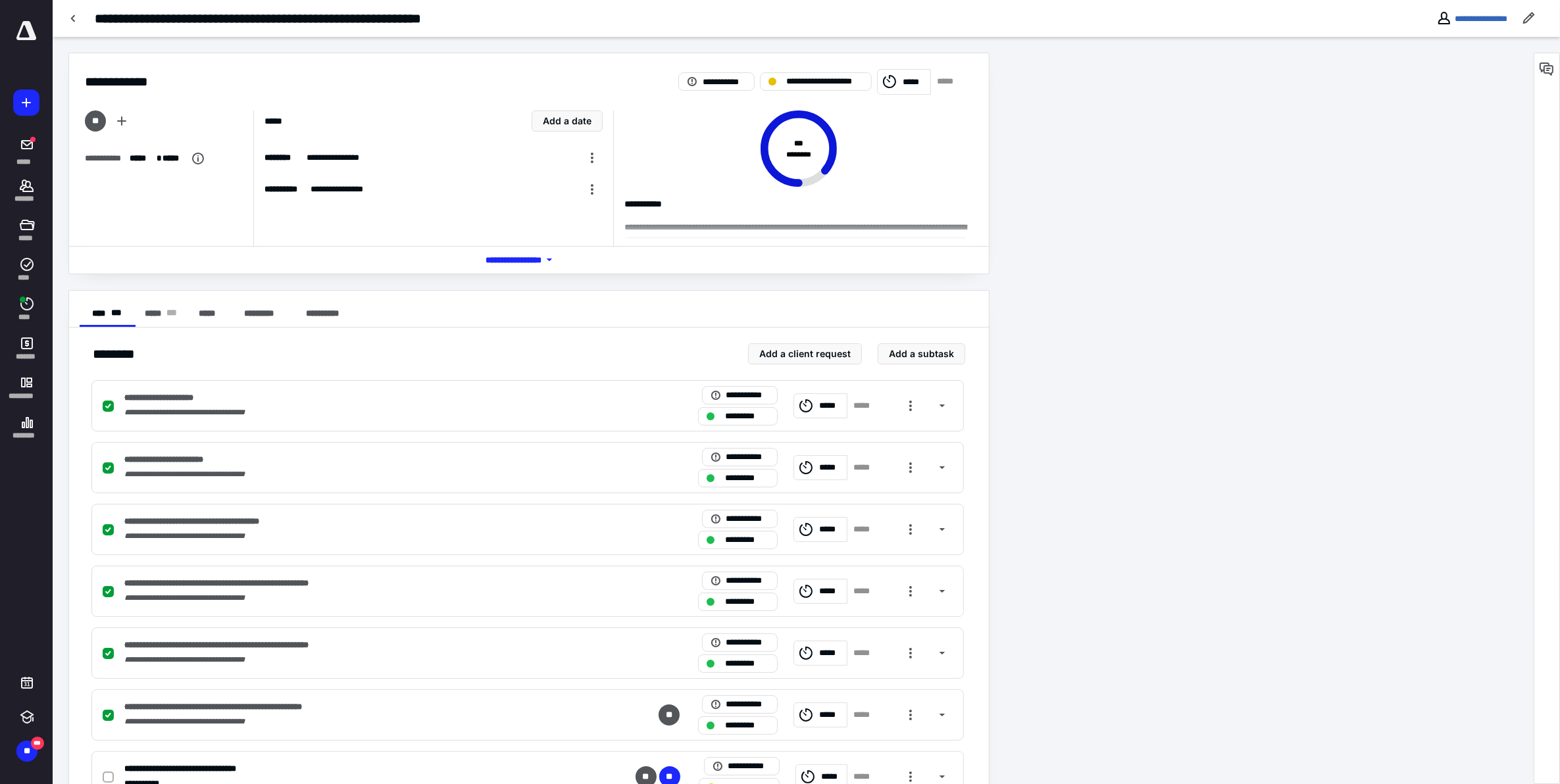 scroll, scrollTop: 0, scrollLeft: 0, axis: both 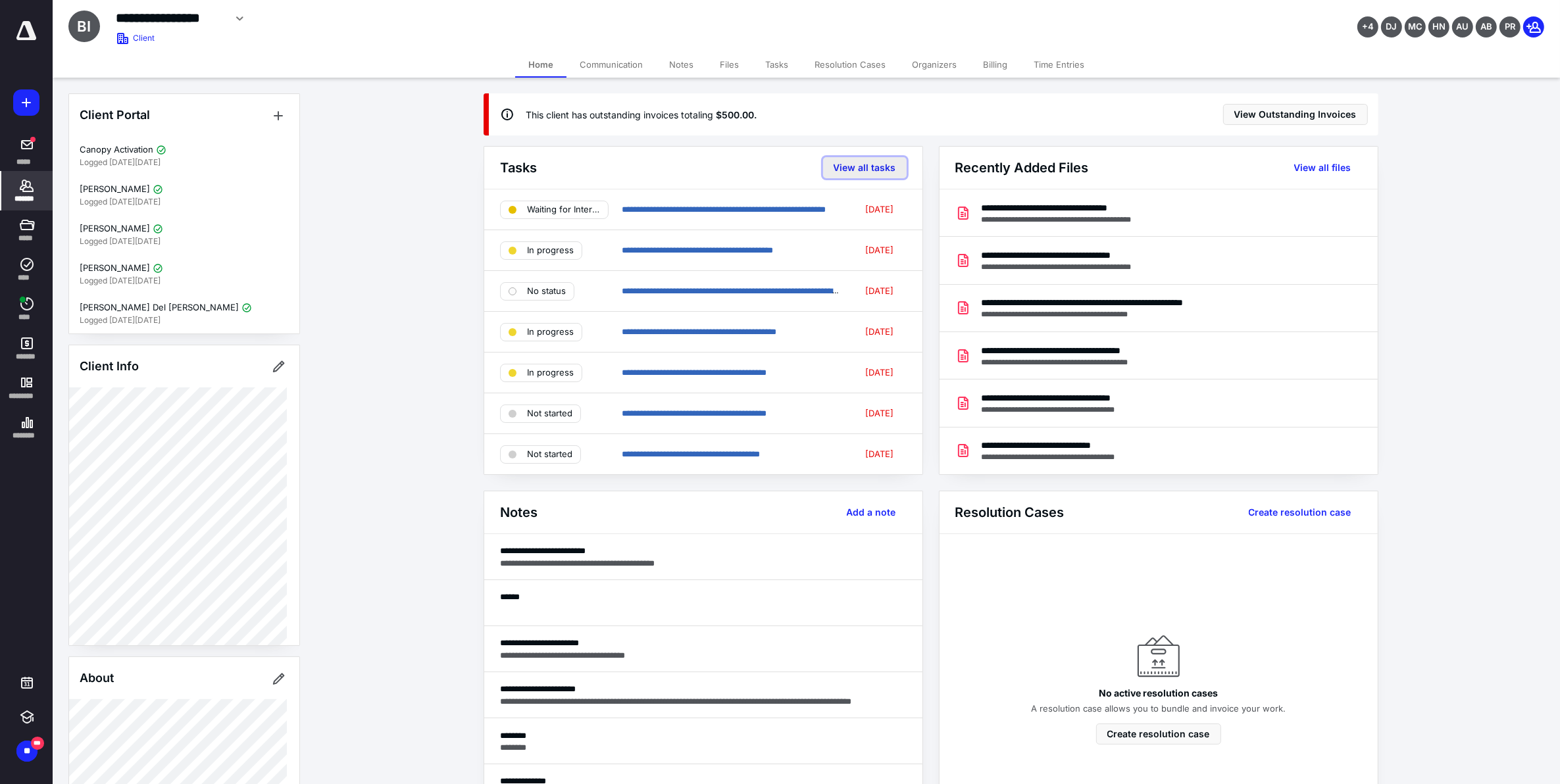 click on "View all tasks" at bounding box center (865, 168) 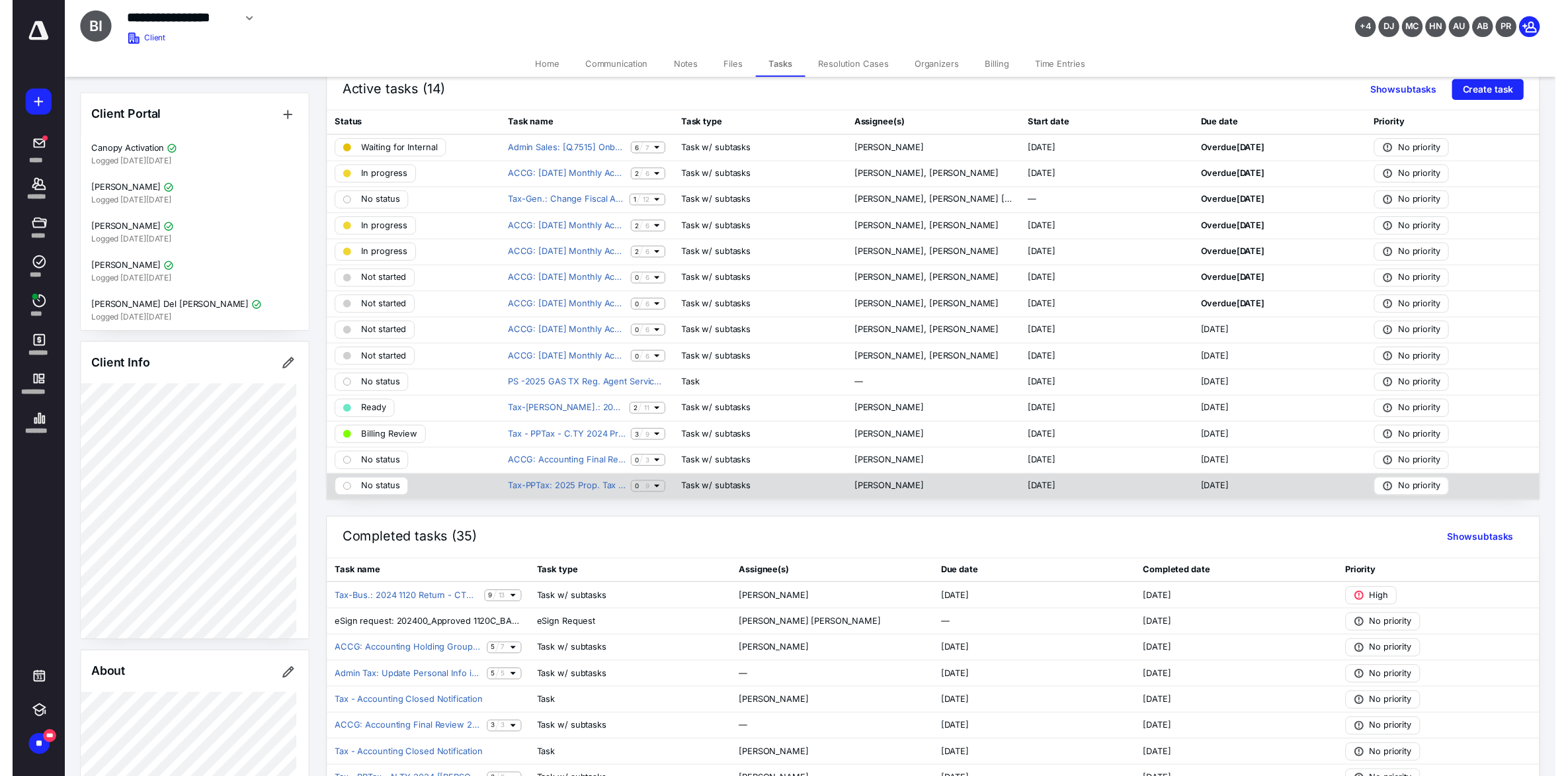 scroll, scrollTop: 0, scrollLeft: 0, axis: both 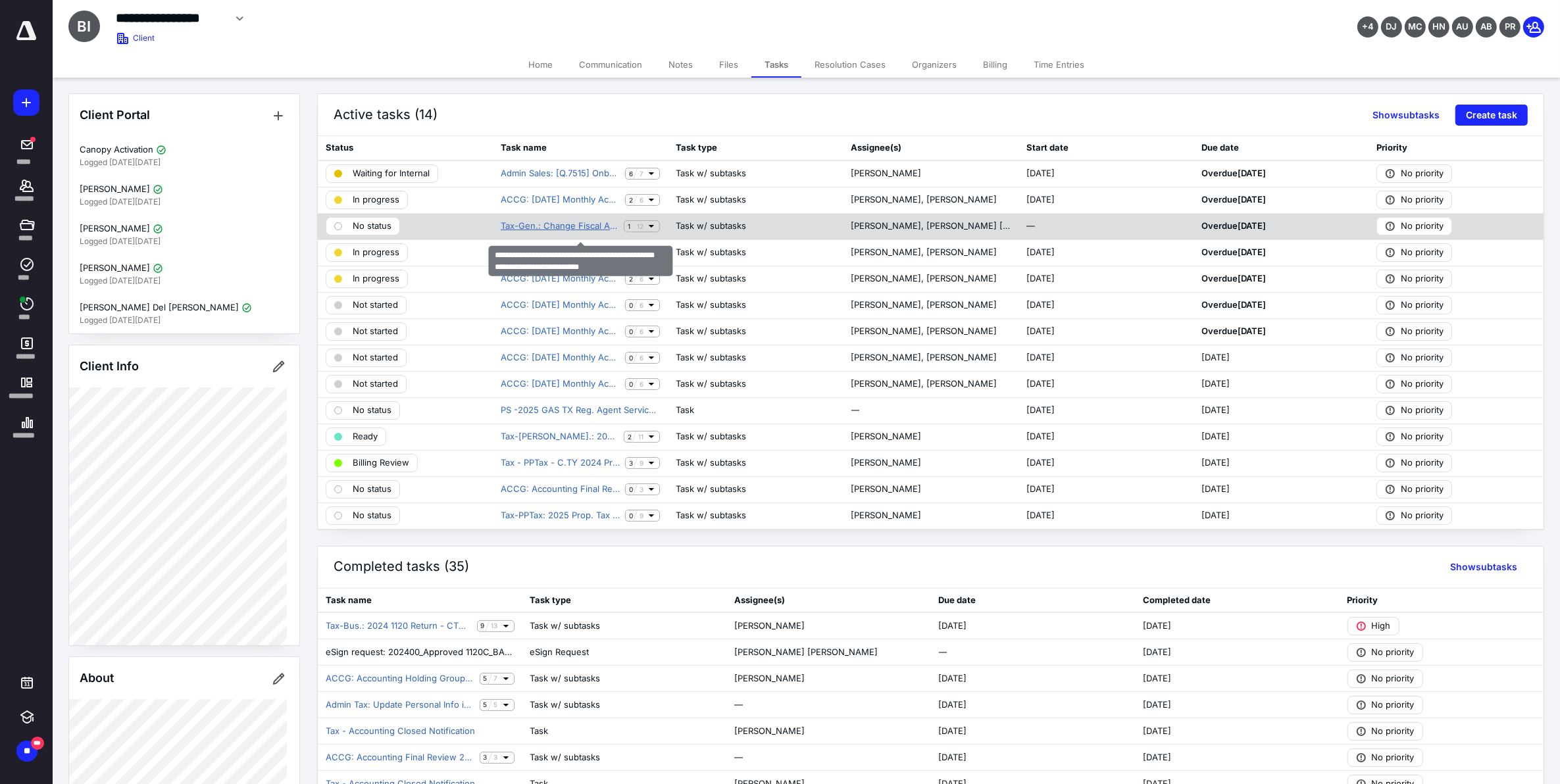 click on "Tax-Gen.: Change Fiscal Address - OT (NON JCPA Address) Expense-Non Billable" at bounding box center [559, 226] 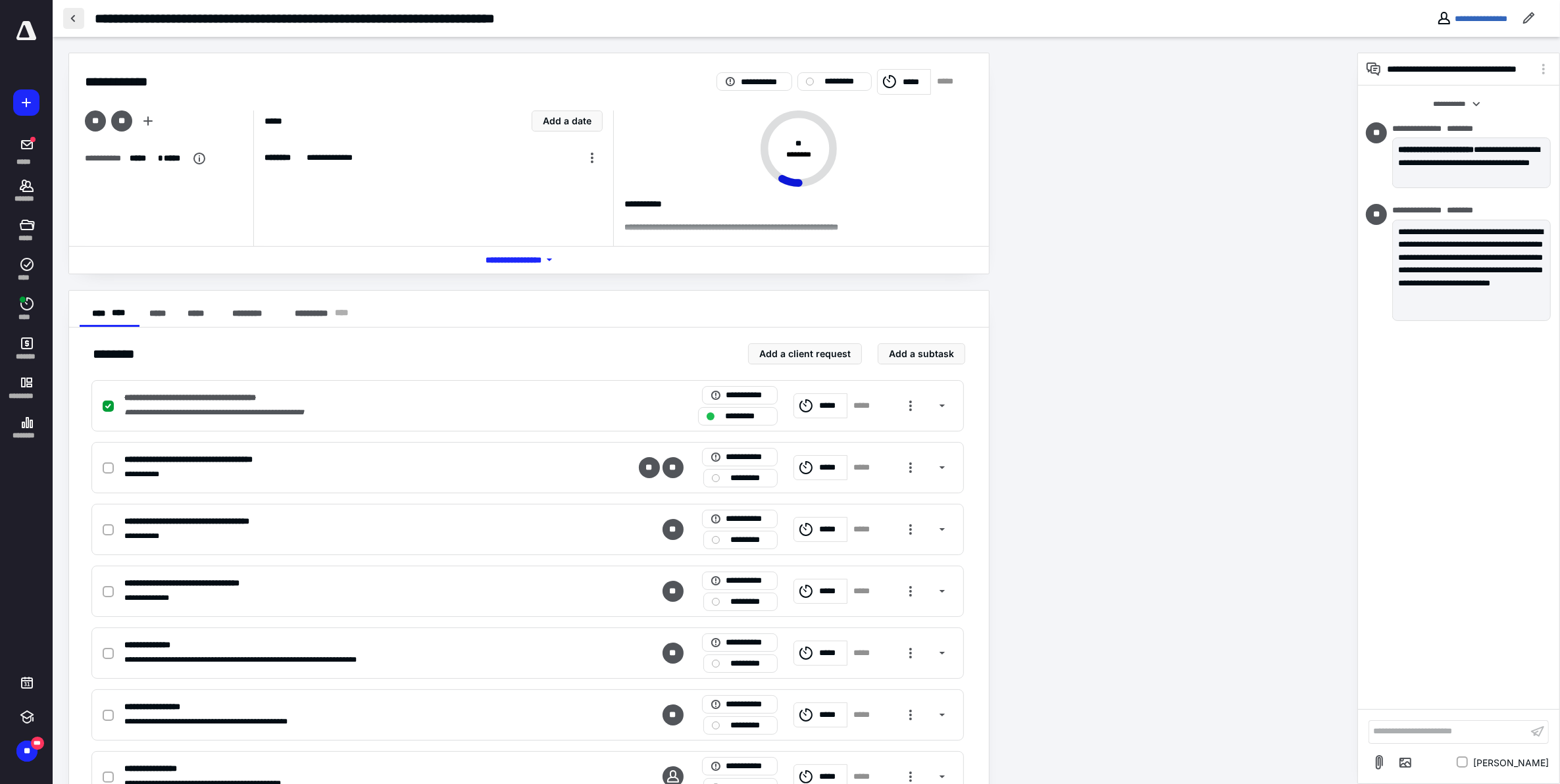 click at bounding box center (74, 18) 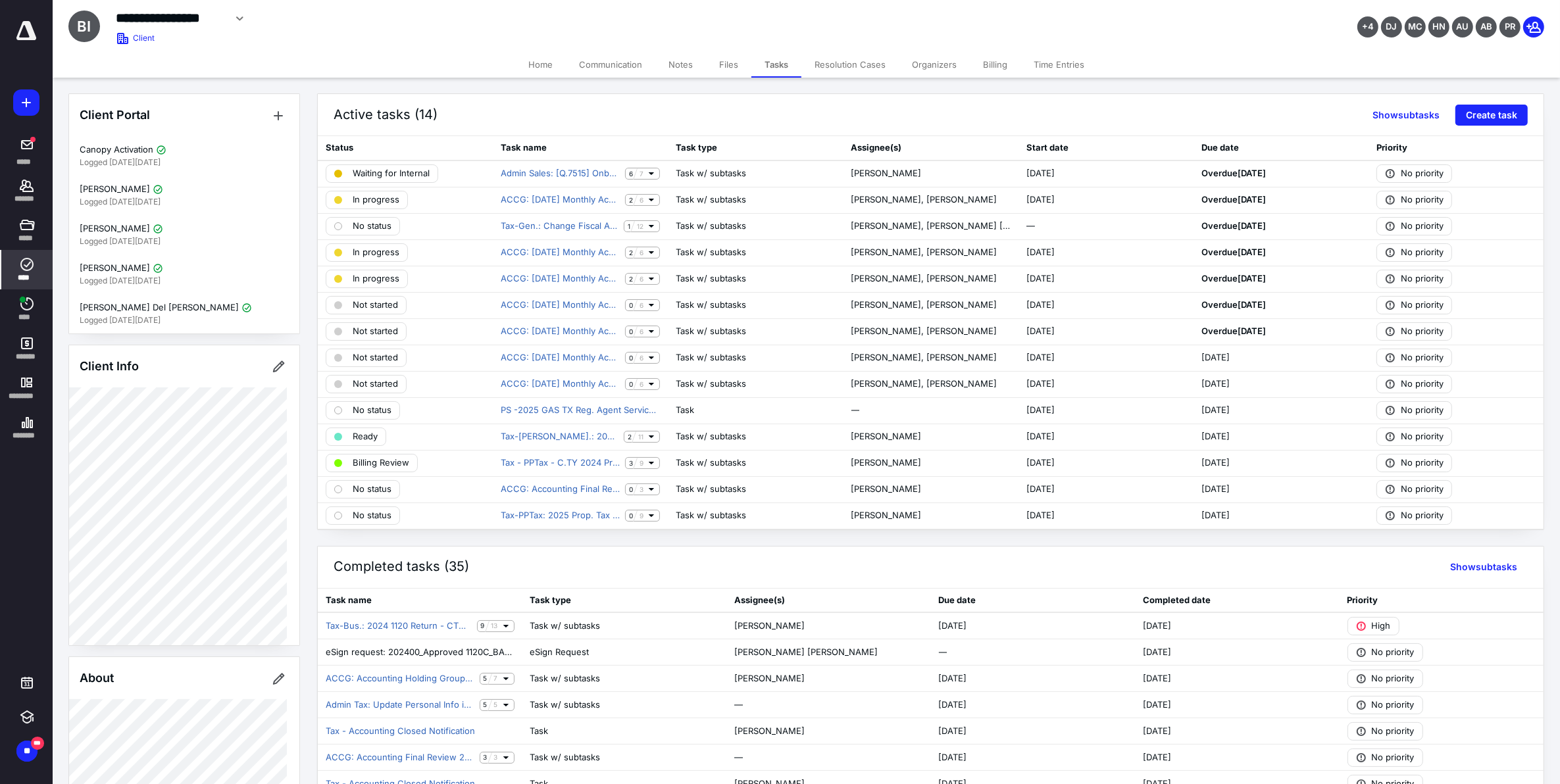 click 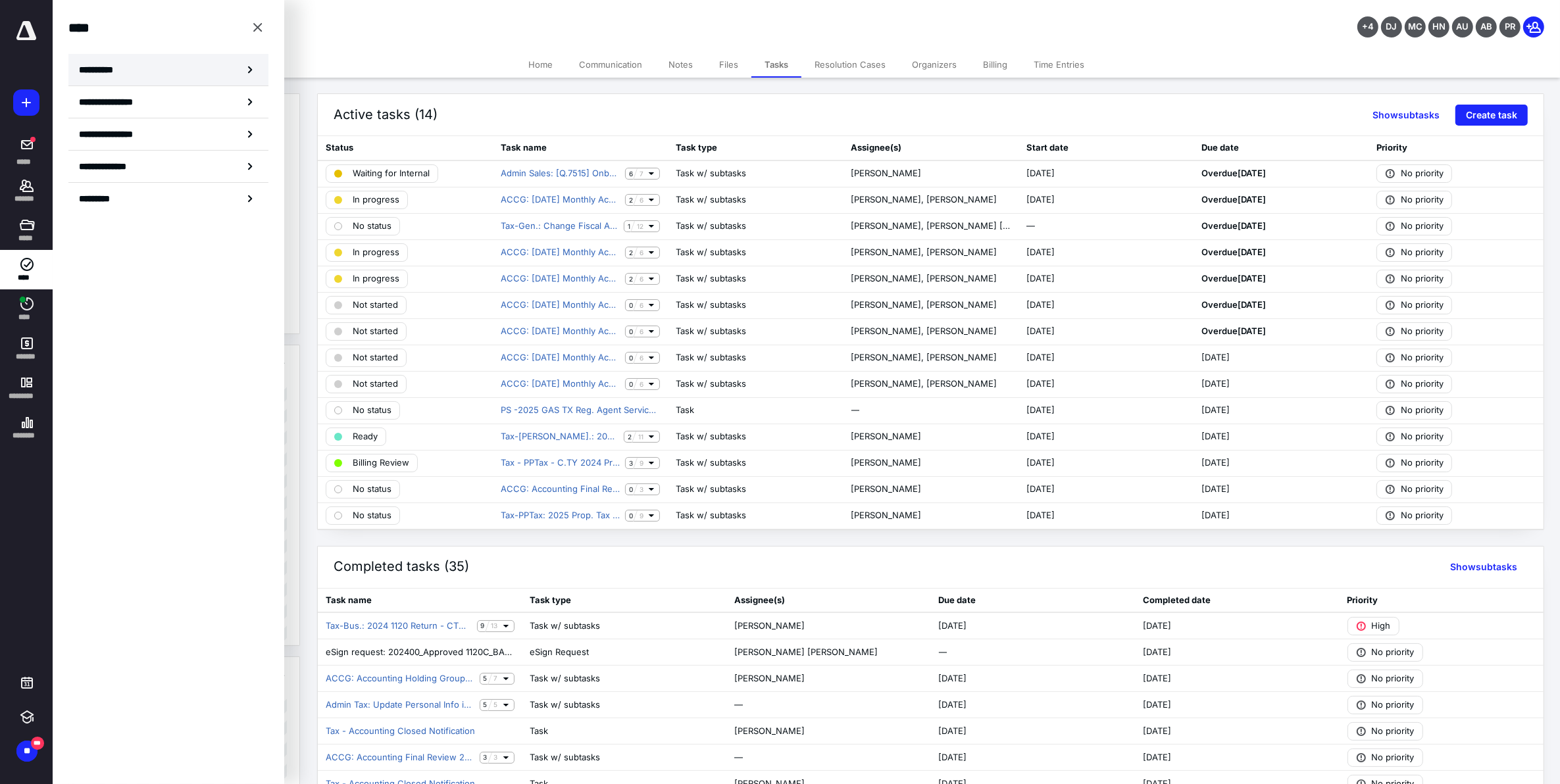 click on "**********" at bounding box center (101, 70) 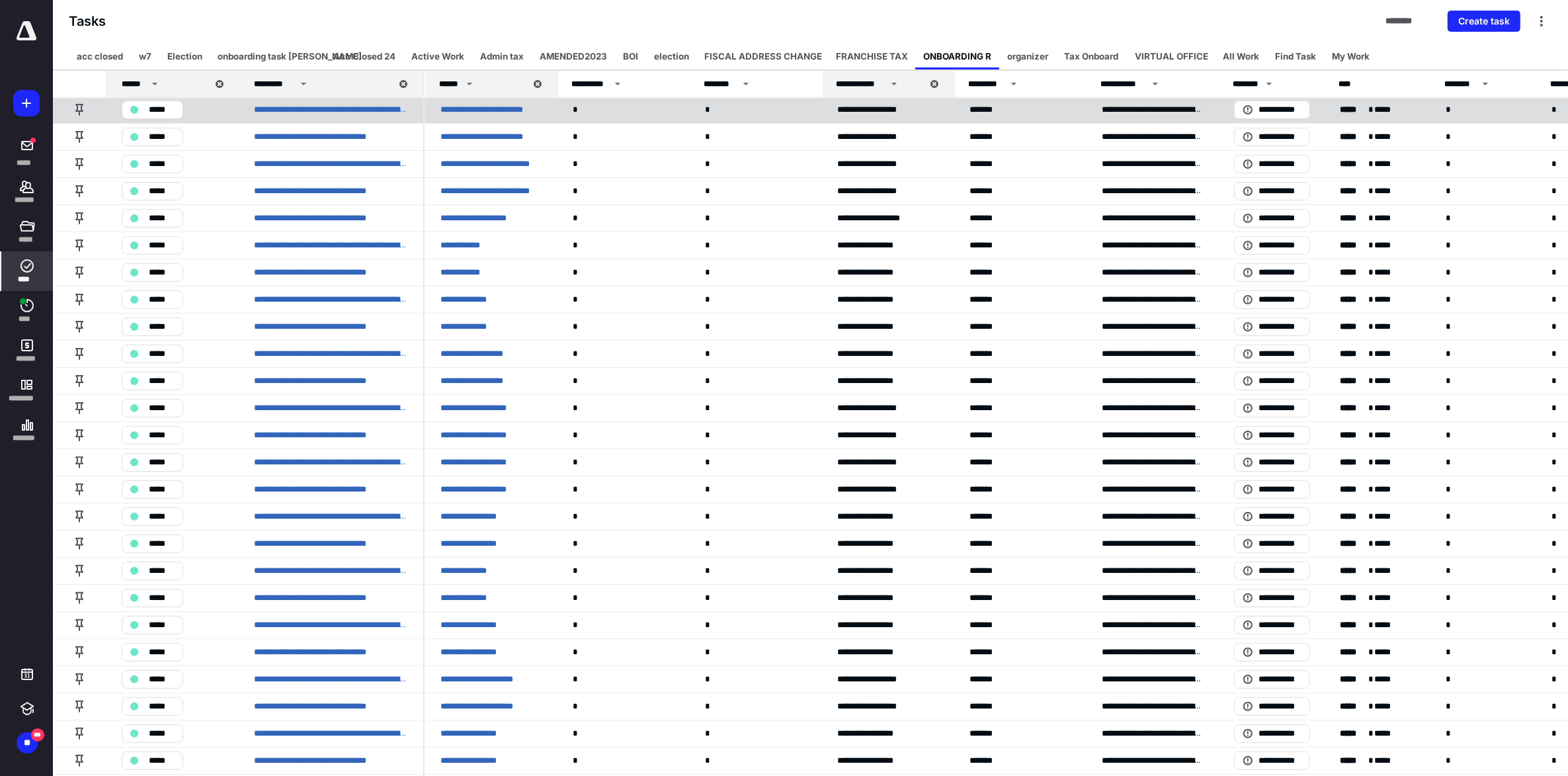 scroll, scrollTop: 374, scrollLeft: 0, axis: vertical 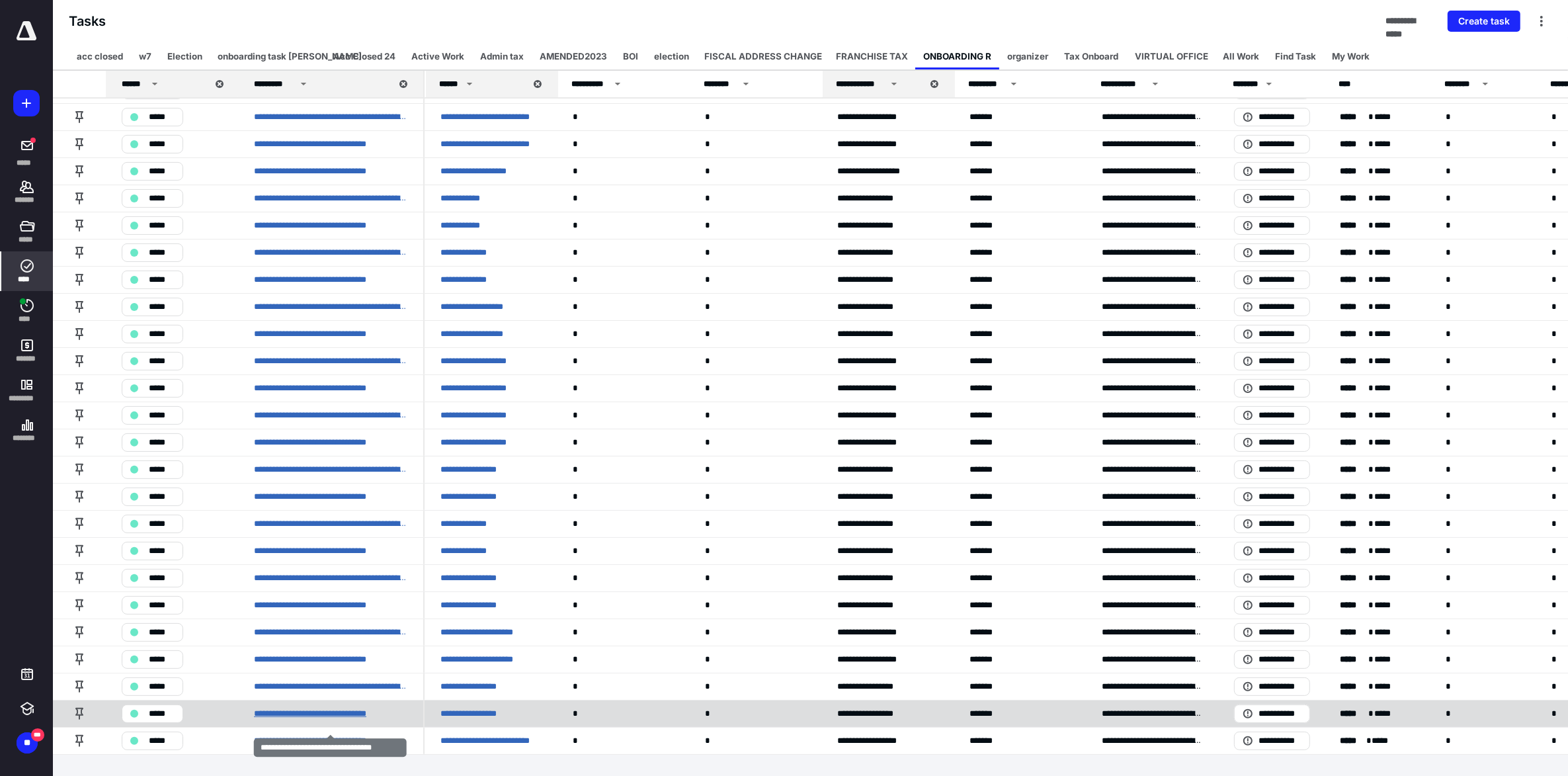 click on "**********" at bounding box center (329, 714) 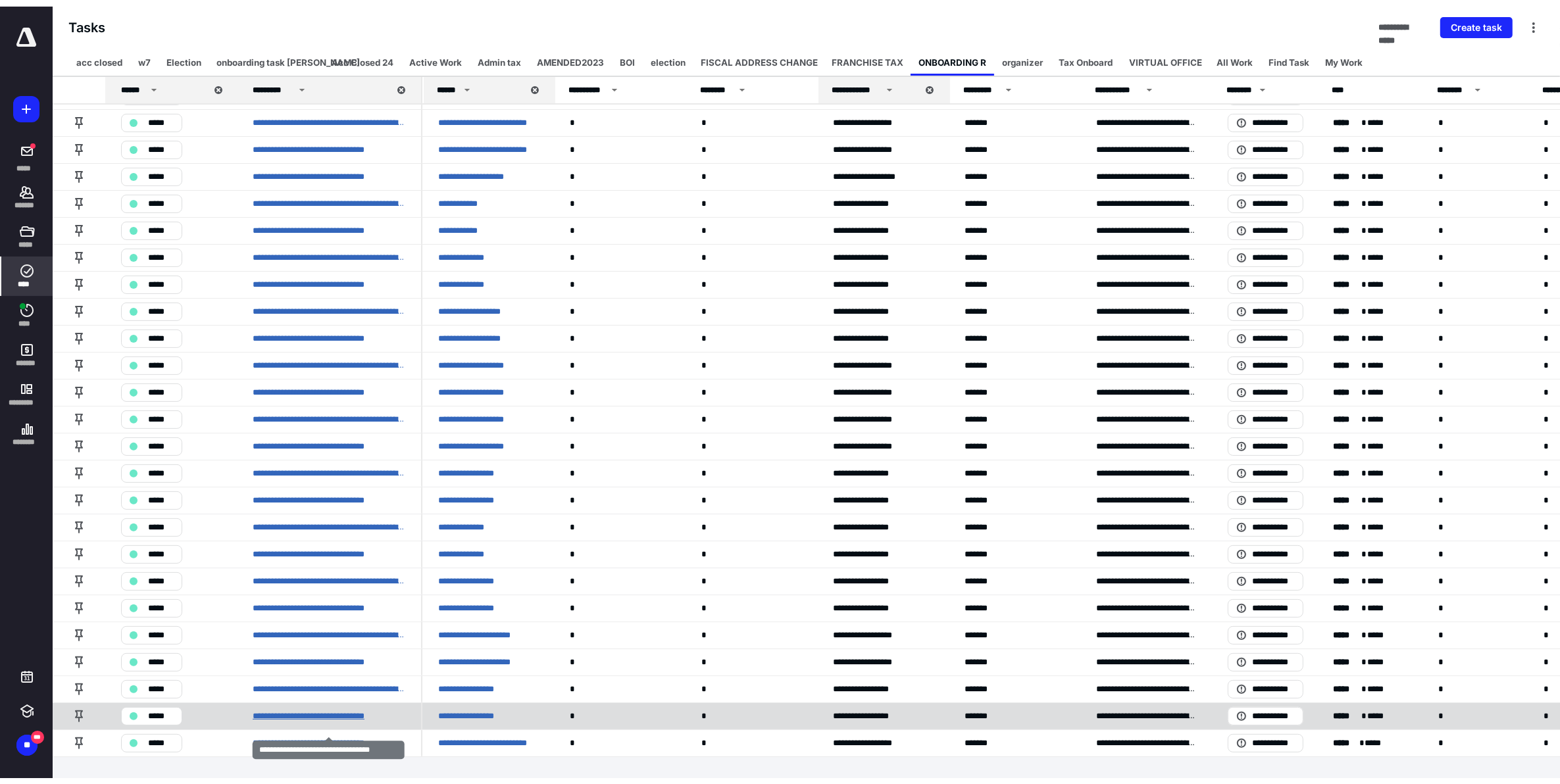 scroll, scrollTop: 0, scrollLeft: 0, axis: both 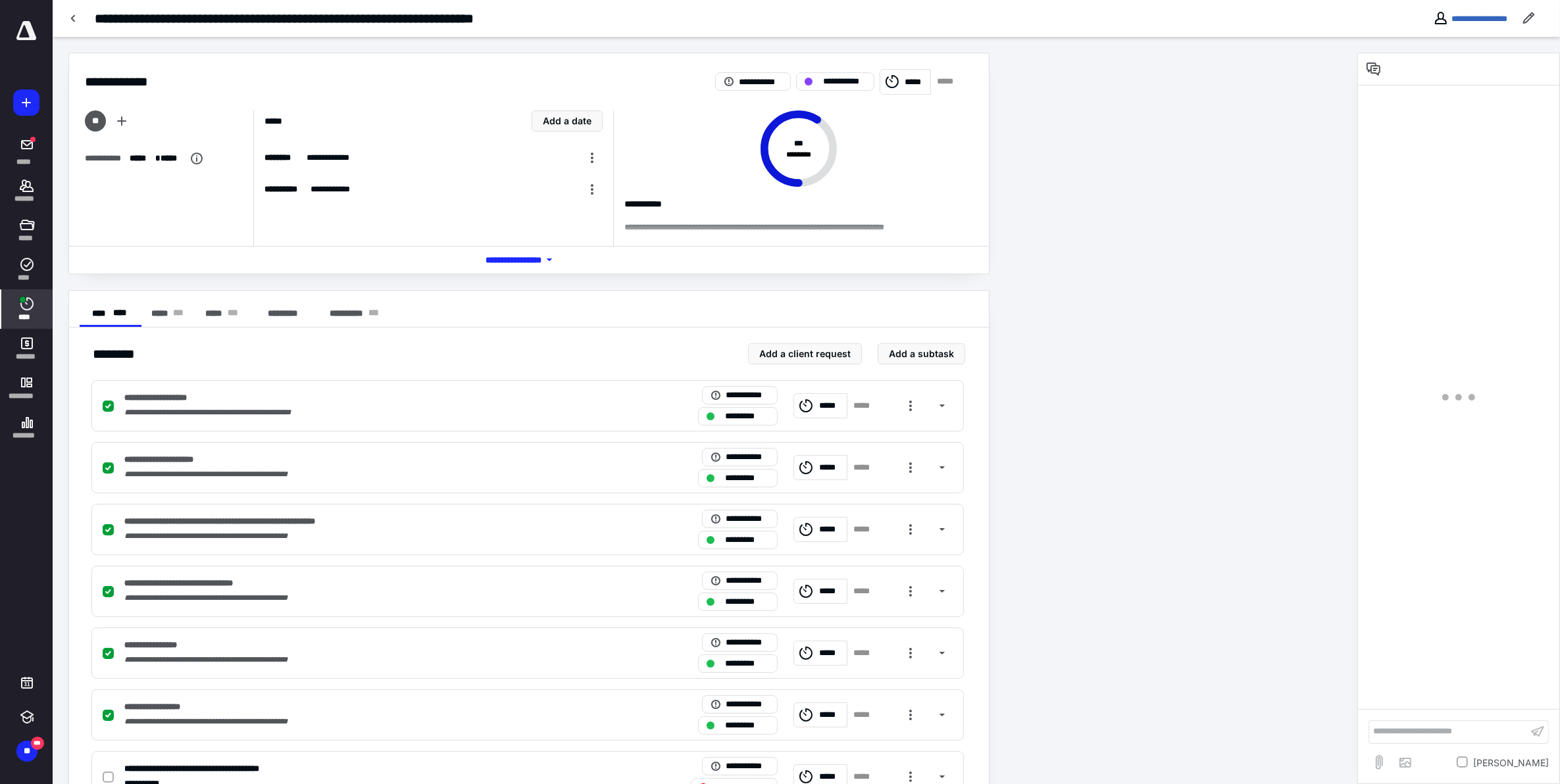 click 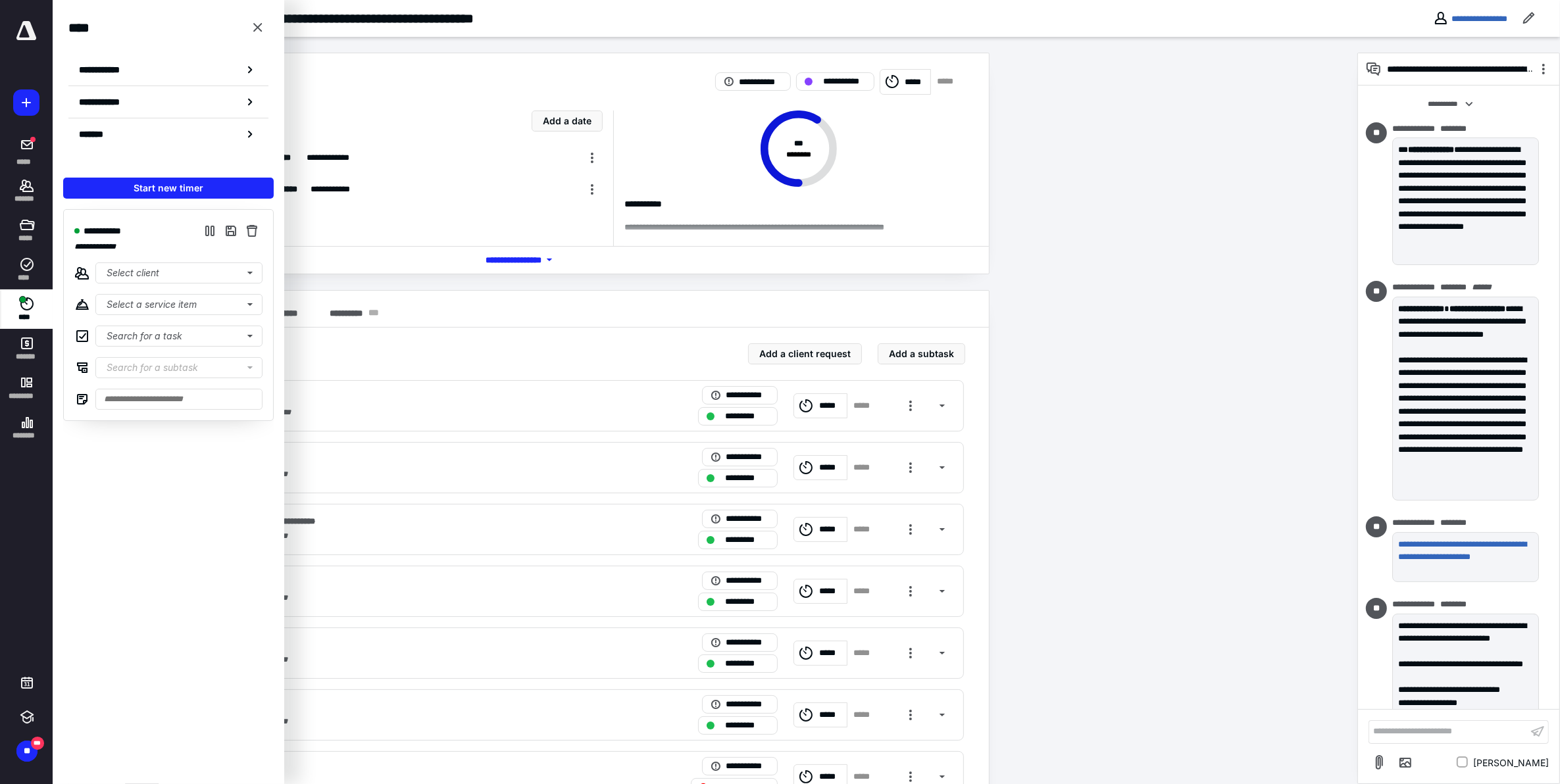 scroll, scrollTop: 1016, scrollLeft: 0, axis: vertical 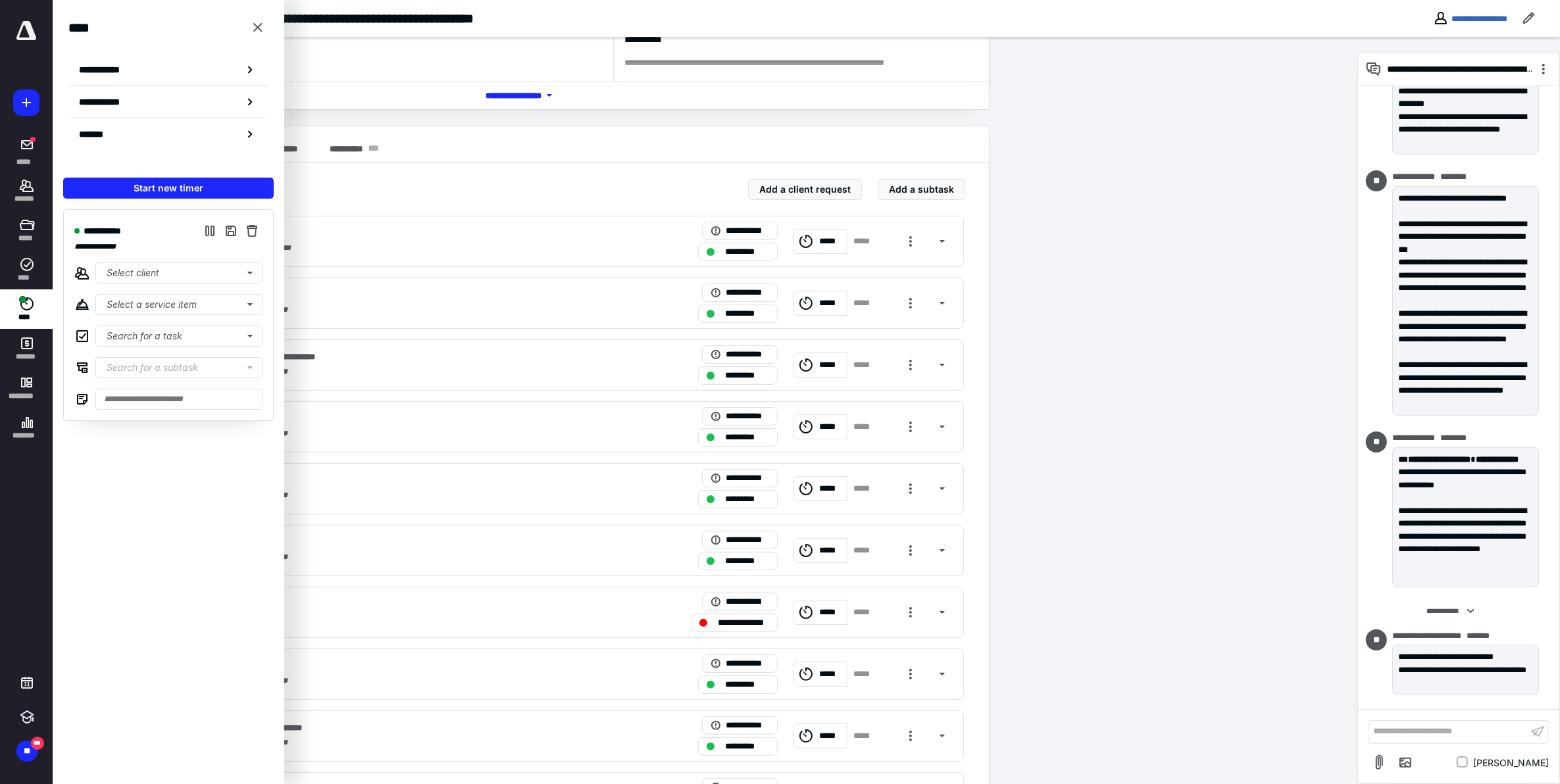 click on "**********" at bounding box center [705, 1640] 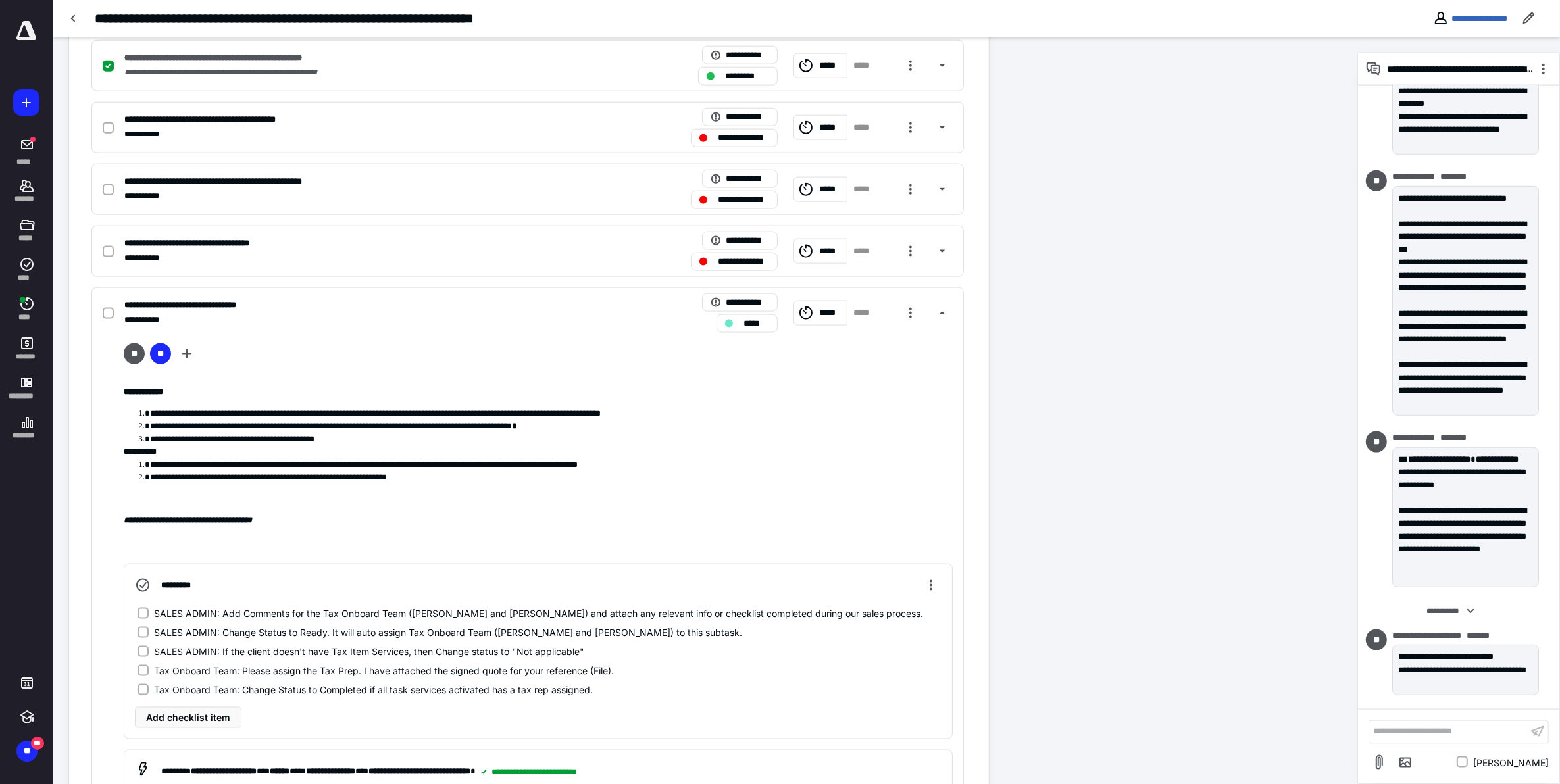 scroll, scrollTop: 2138, scrollLeft: 0, axis: vertical 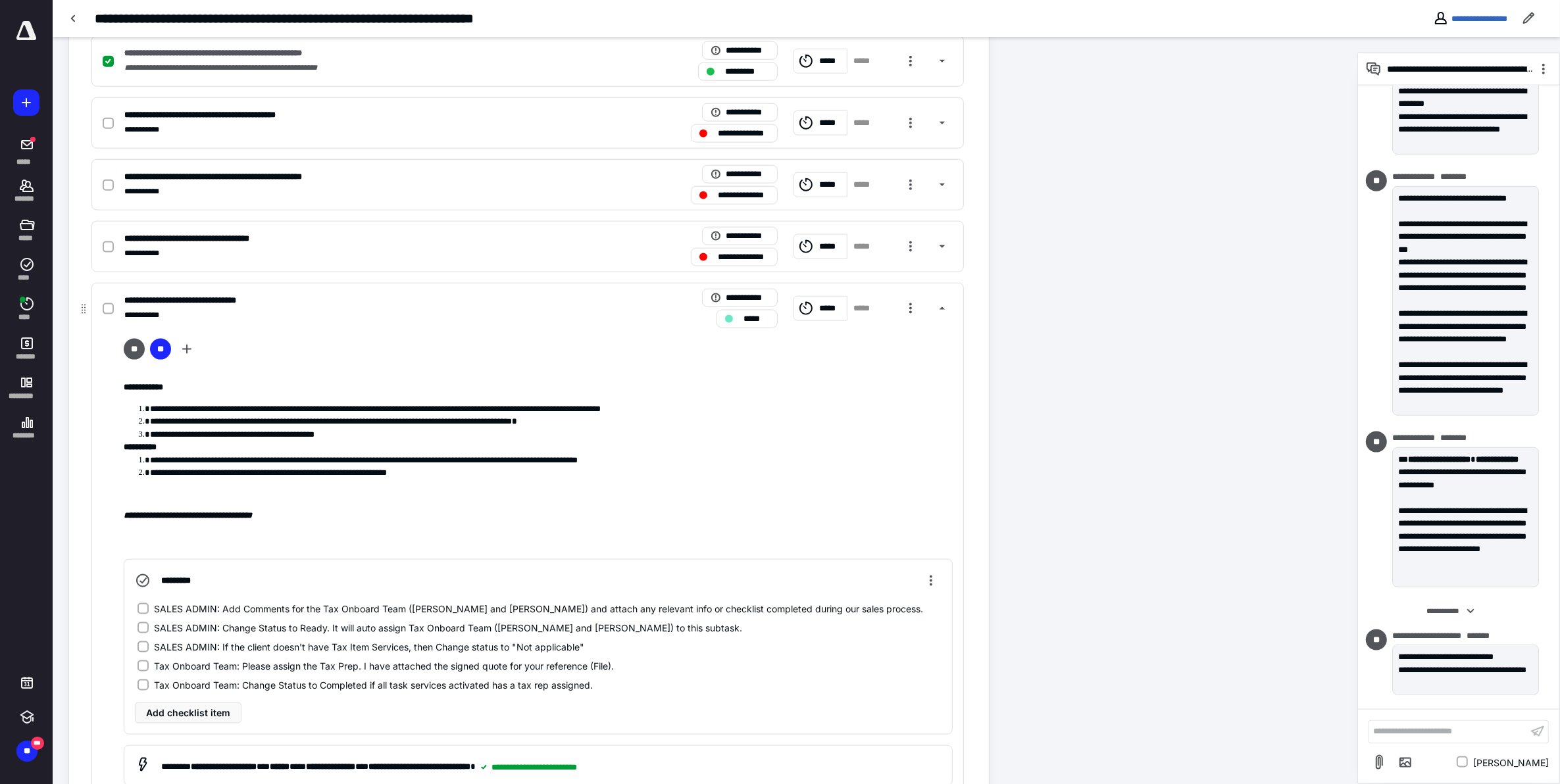 click 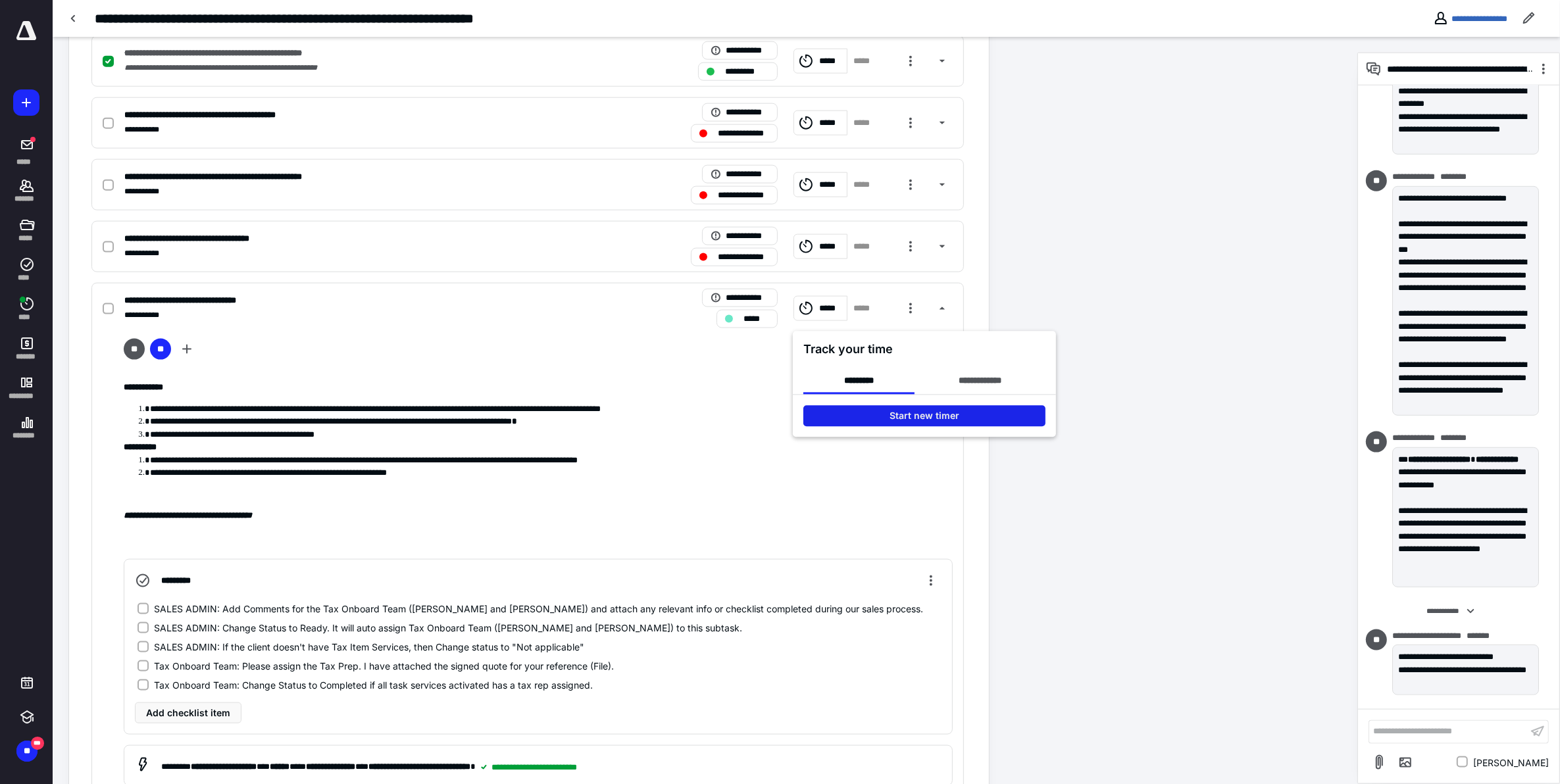 click on "Start new timer" at bounding box center [924, 416] 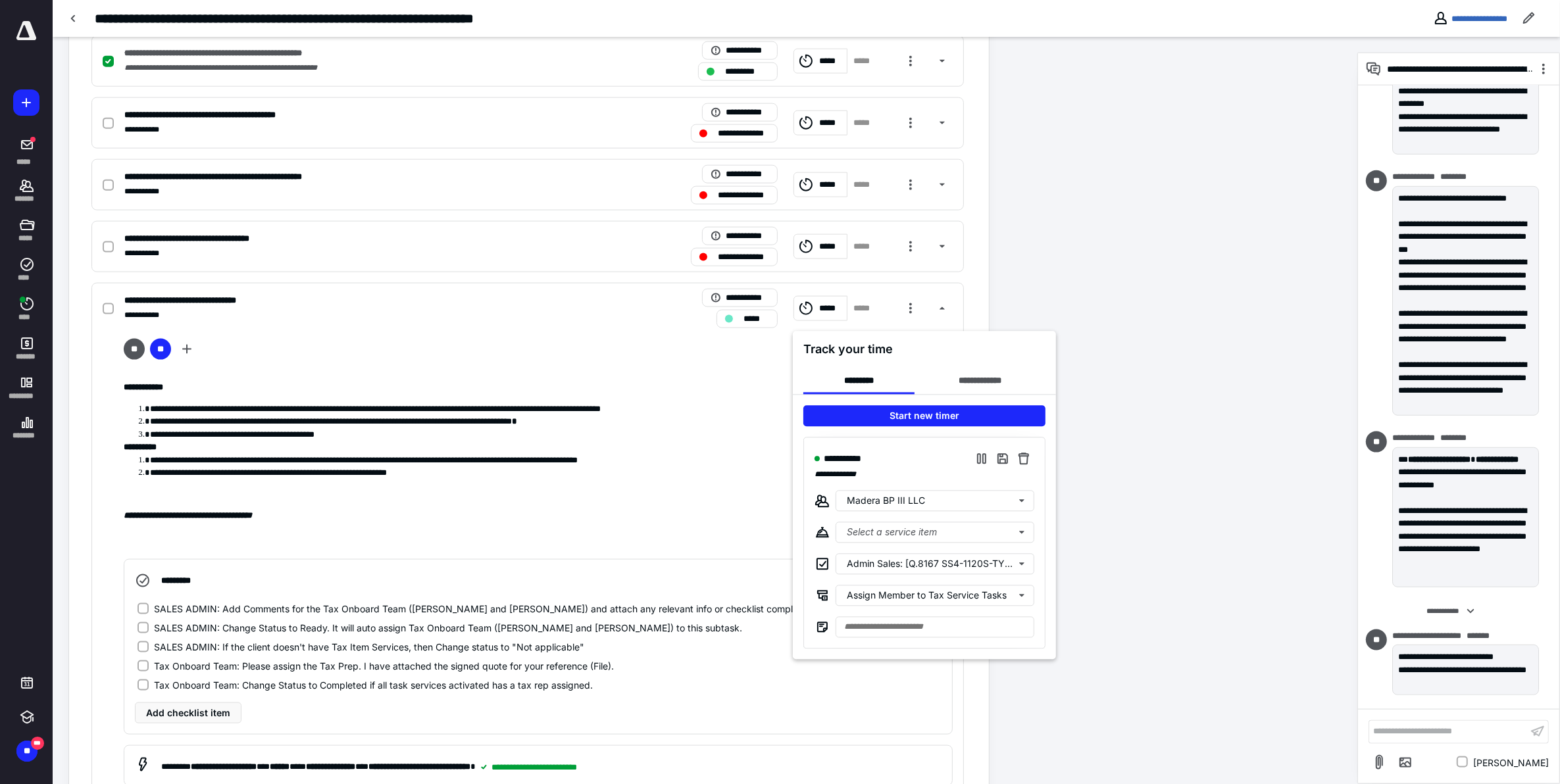 click at bounding box center [780, 392] 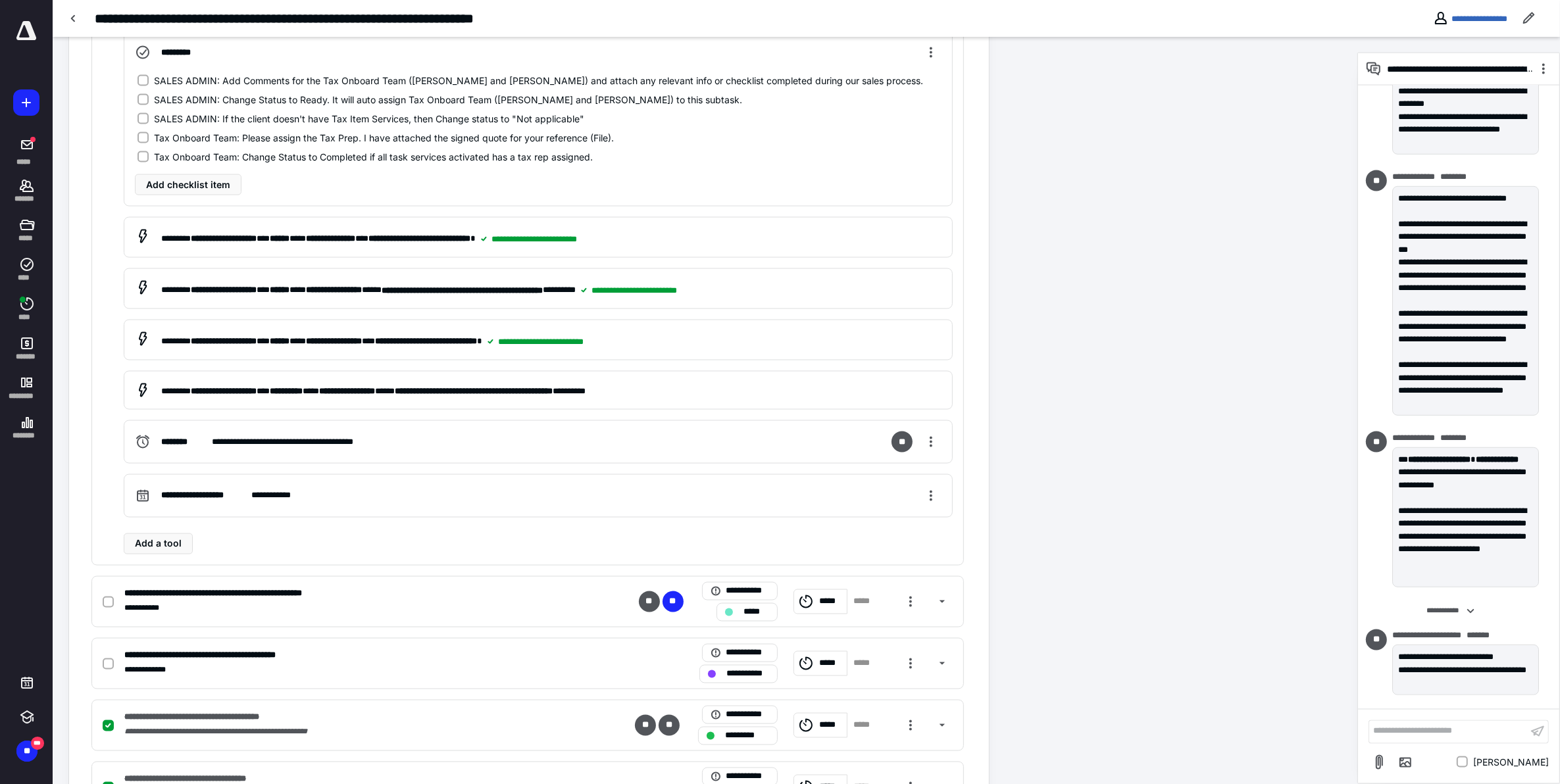 scroll, scrollTop: 2713, scrollLeft: 0, axis: vertical 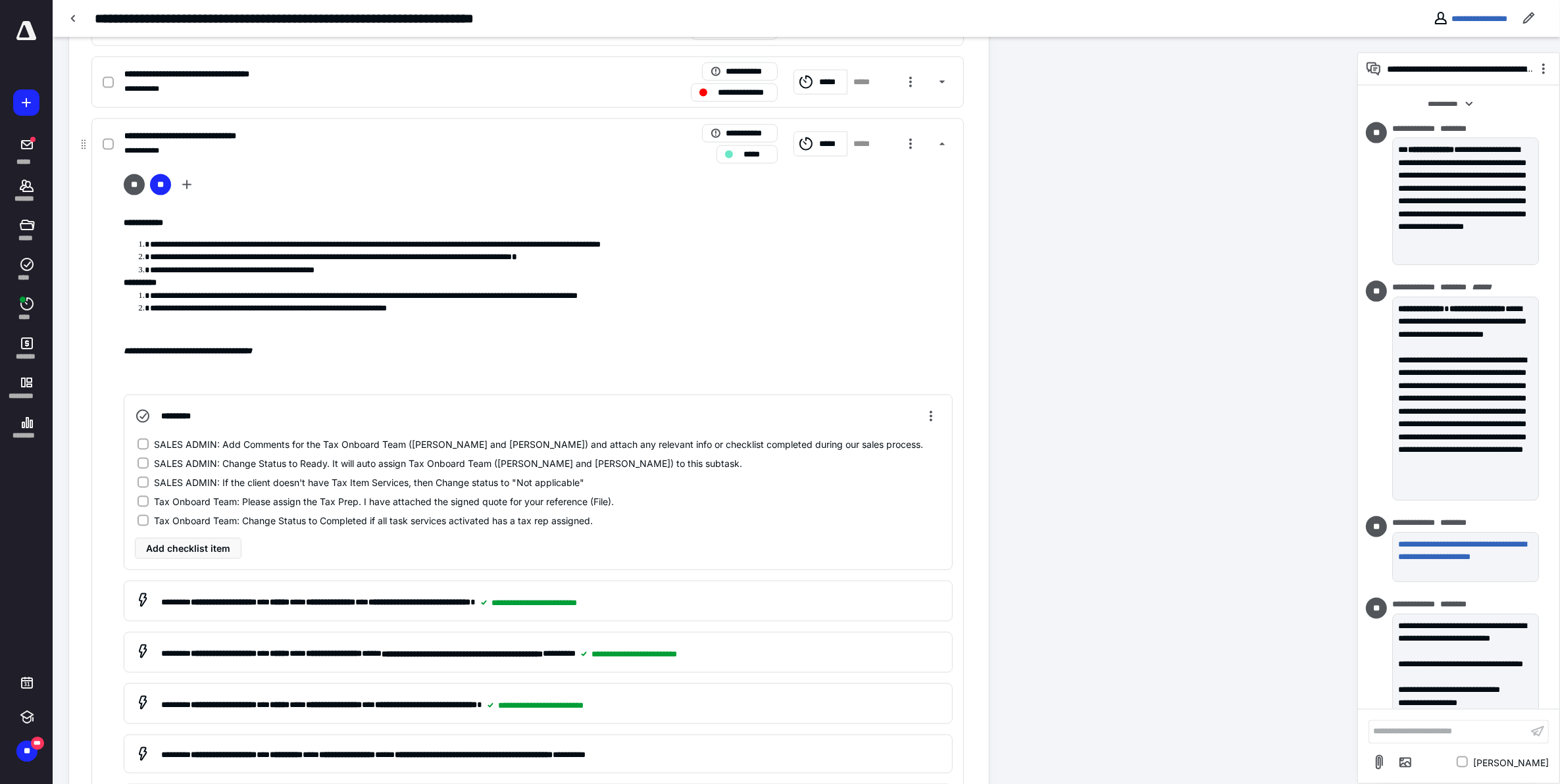 click on "*****" at bounding box center [756, 155] 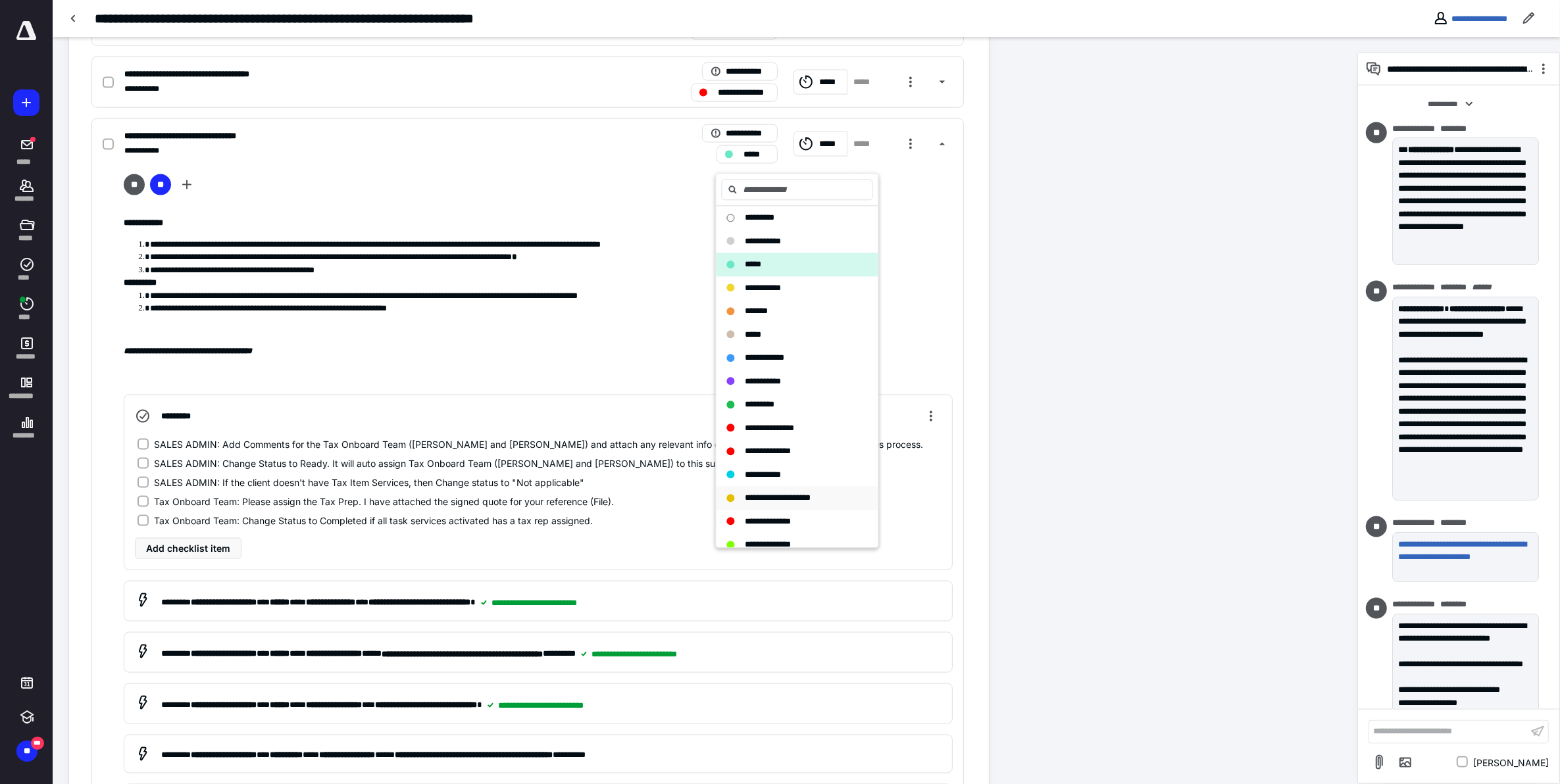 click on "**********" at bounding box center [790, 499] 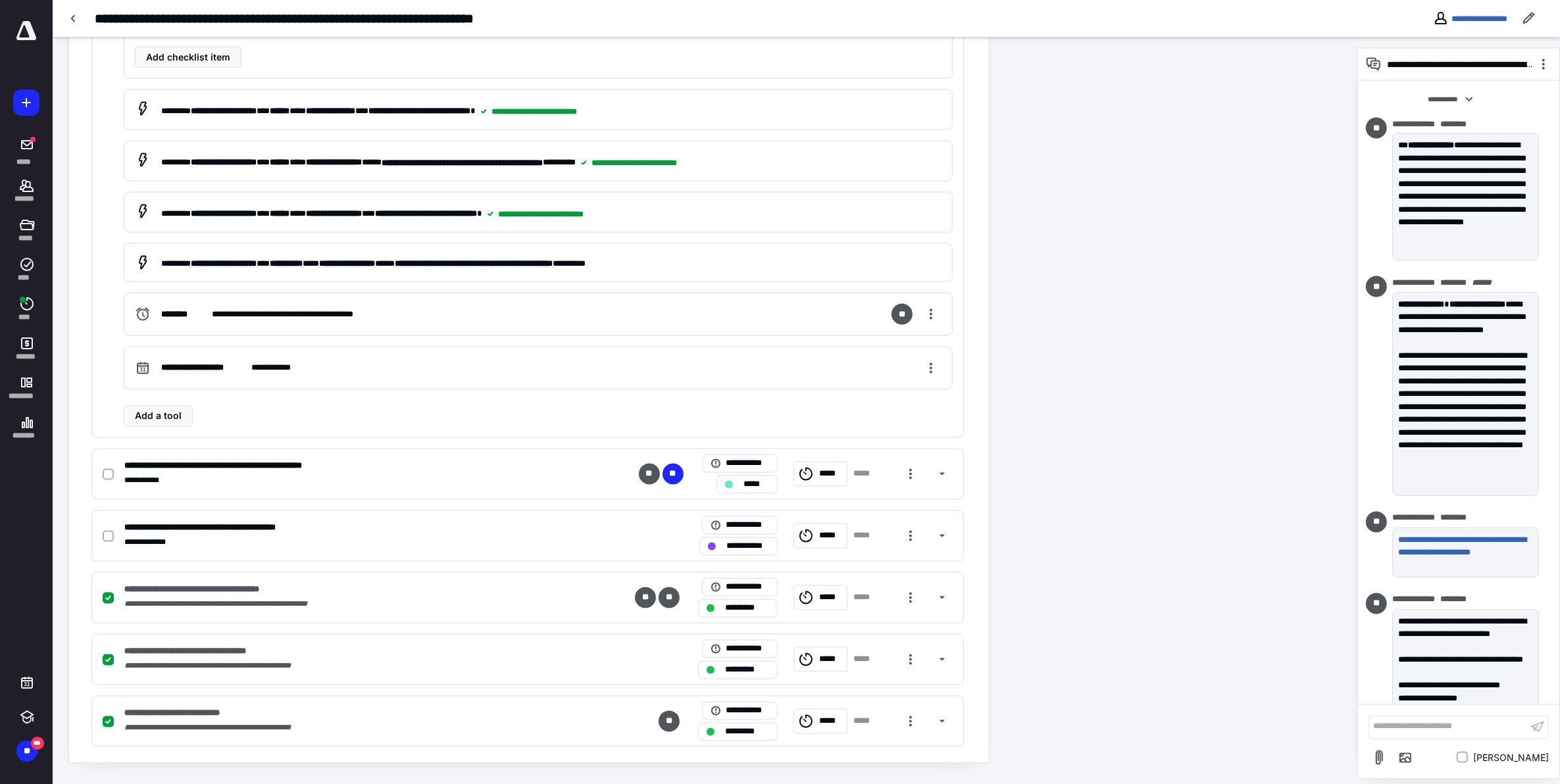 scroll, scrollTop: 2795, scrollLeft: 0, axis: vertical 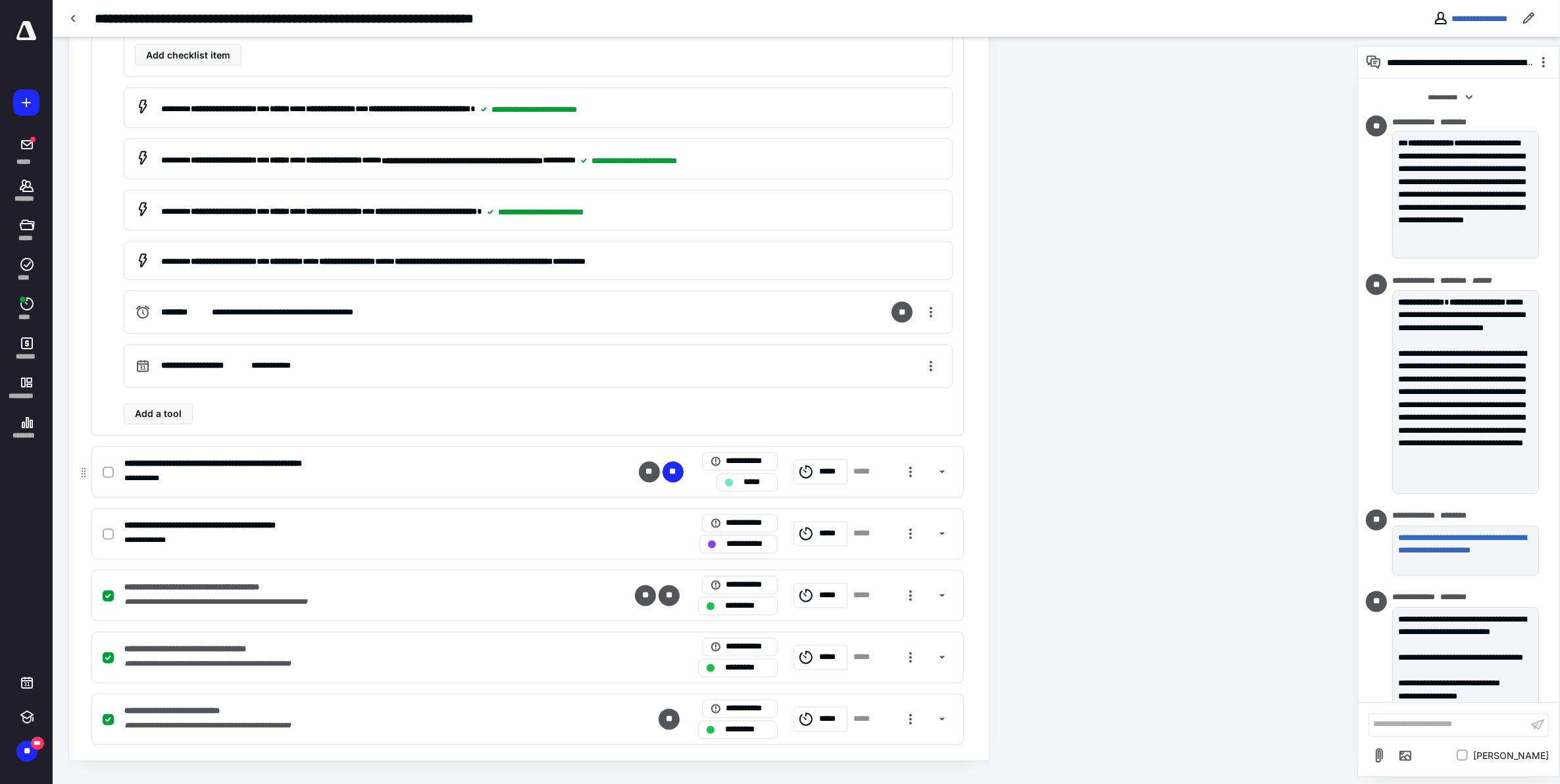 click 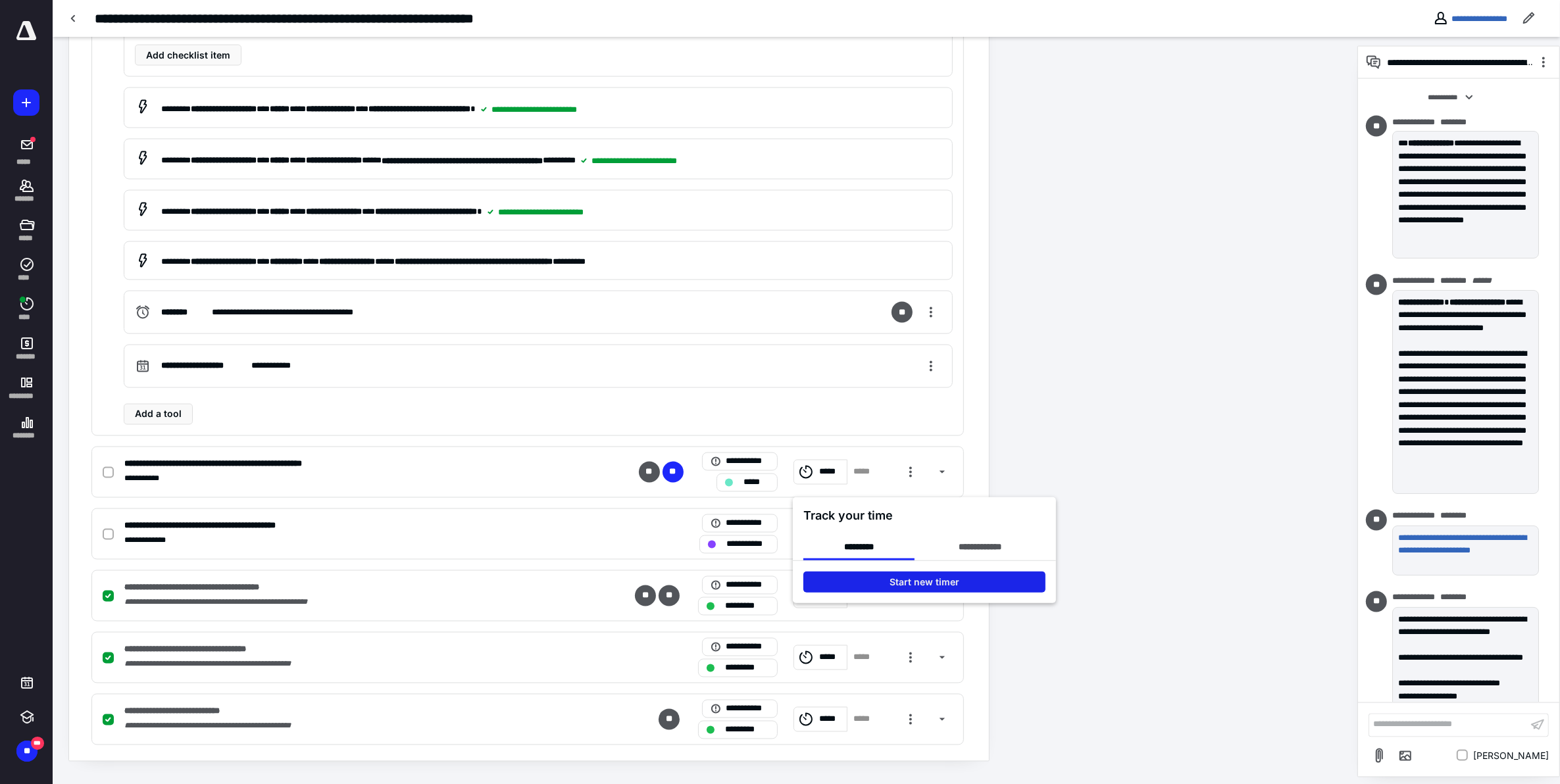 click on "Start new timer" at bounding box center [924, 582] 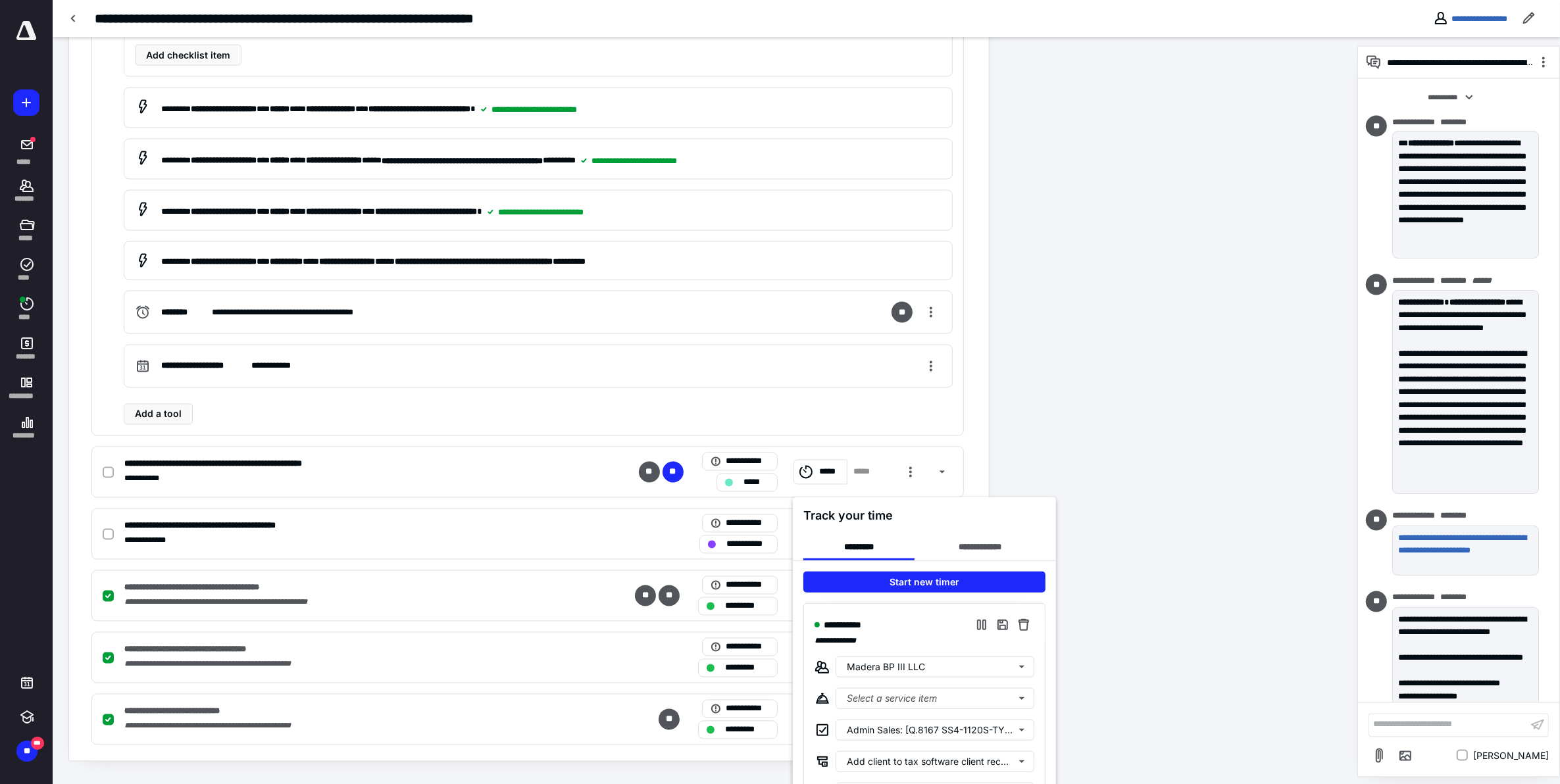 click at bounding box center (780, 392) 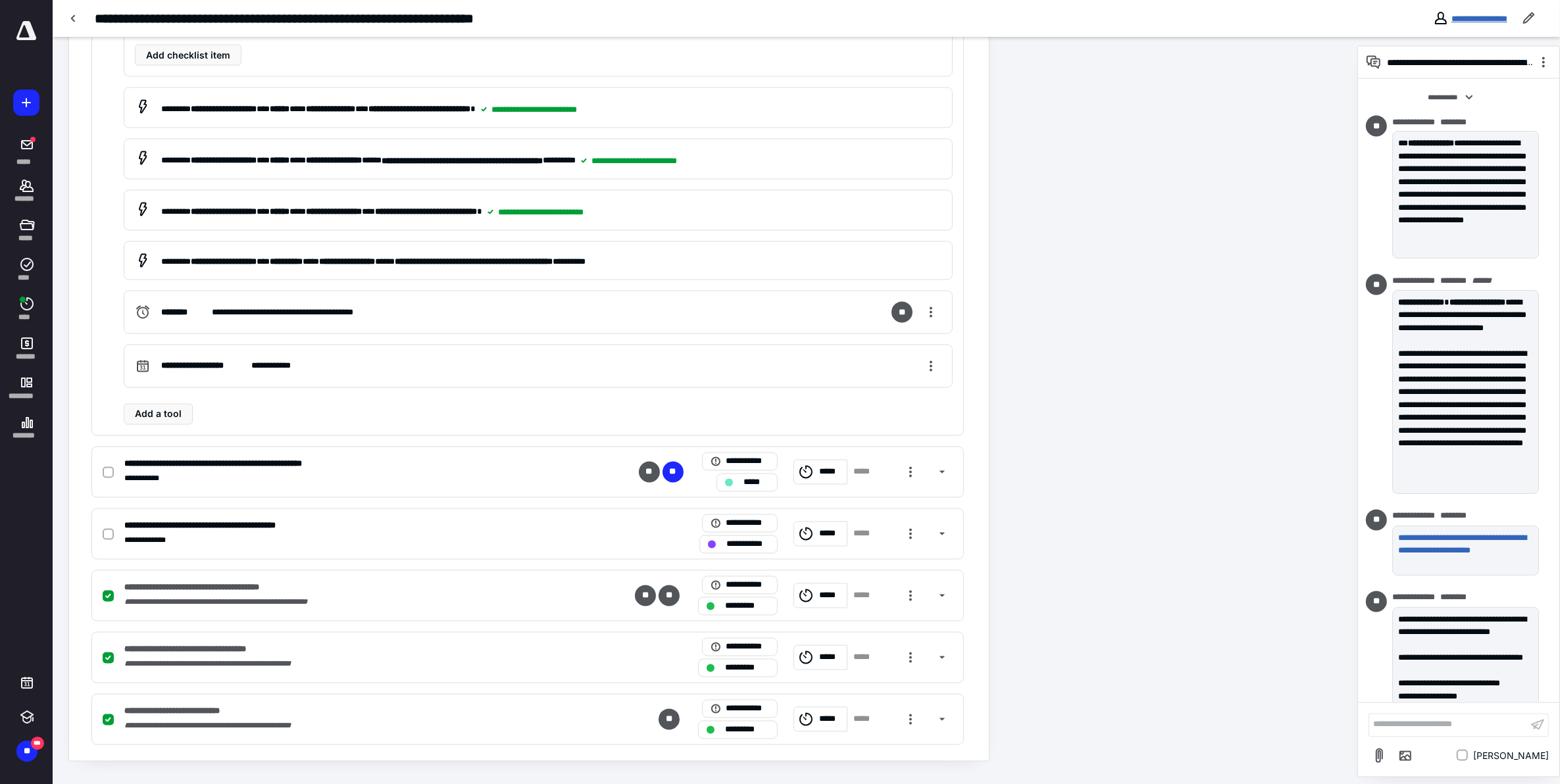 click on "**********" at bounding box center [1479, 18] 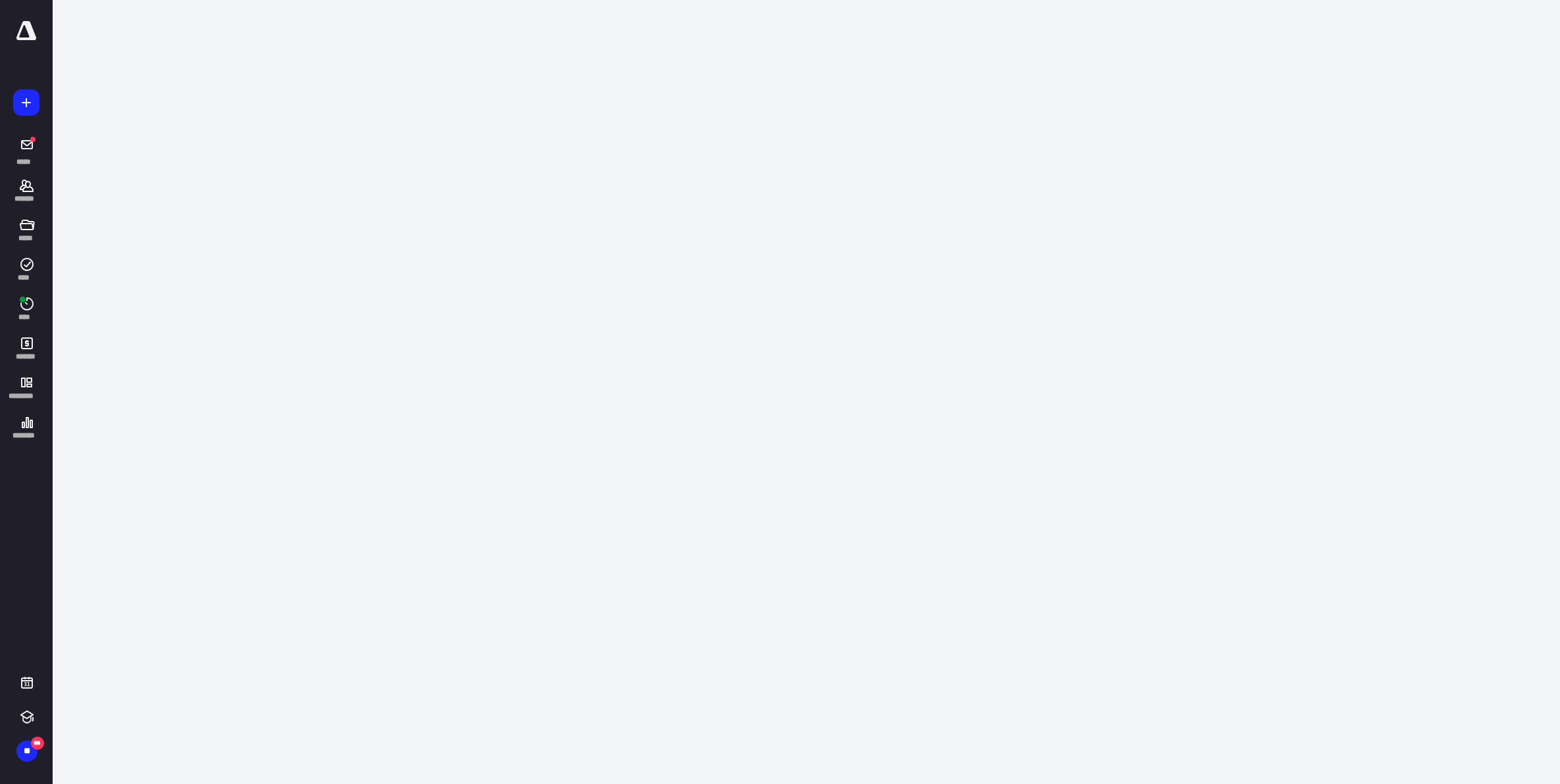 scroll, scrollTop: 0, scrollLeft: 0, axis: both 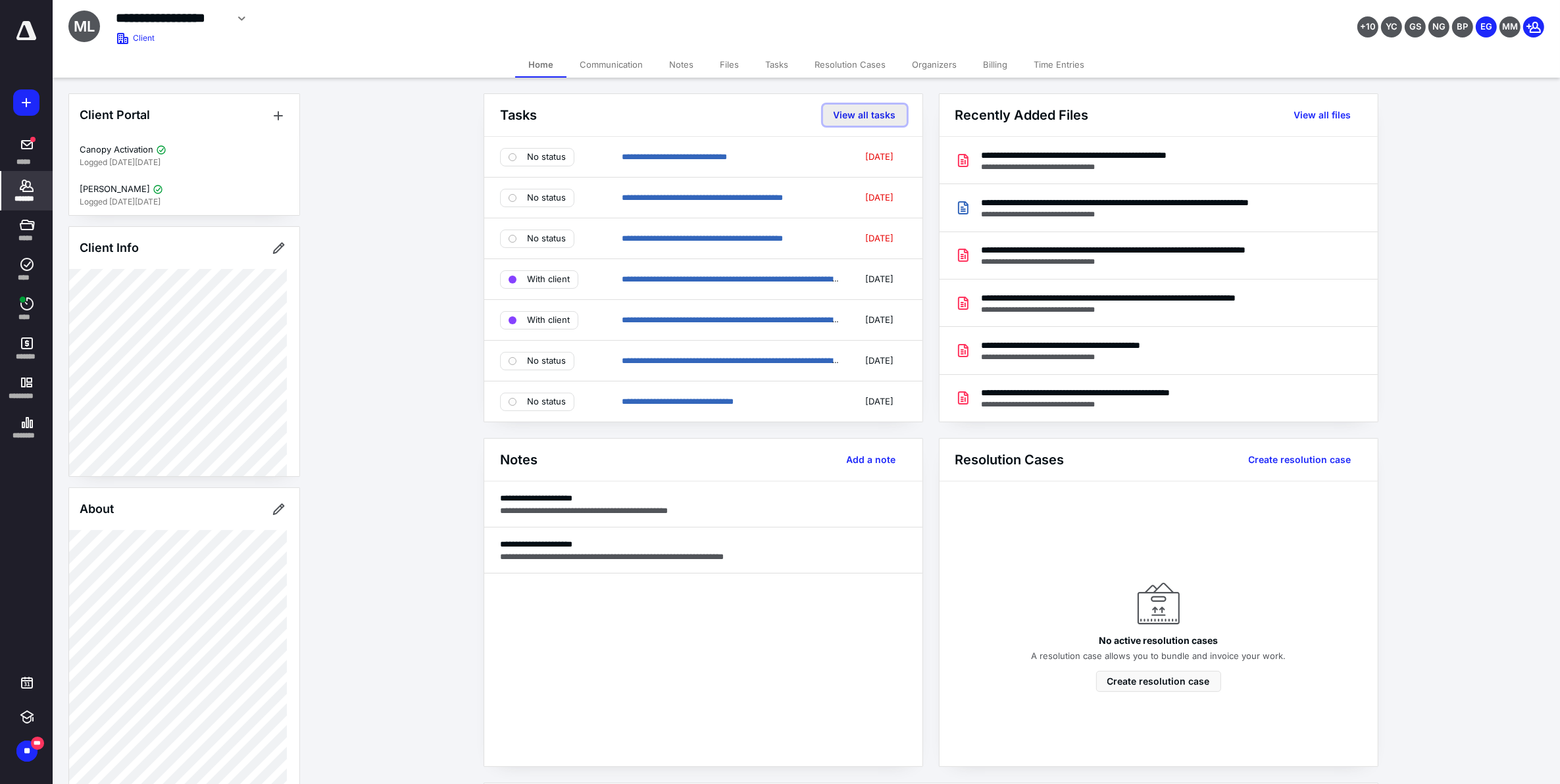 click on "View all tasks" at bounding box center [865, 115] 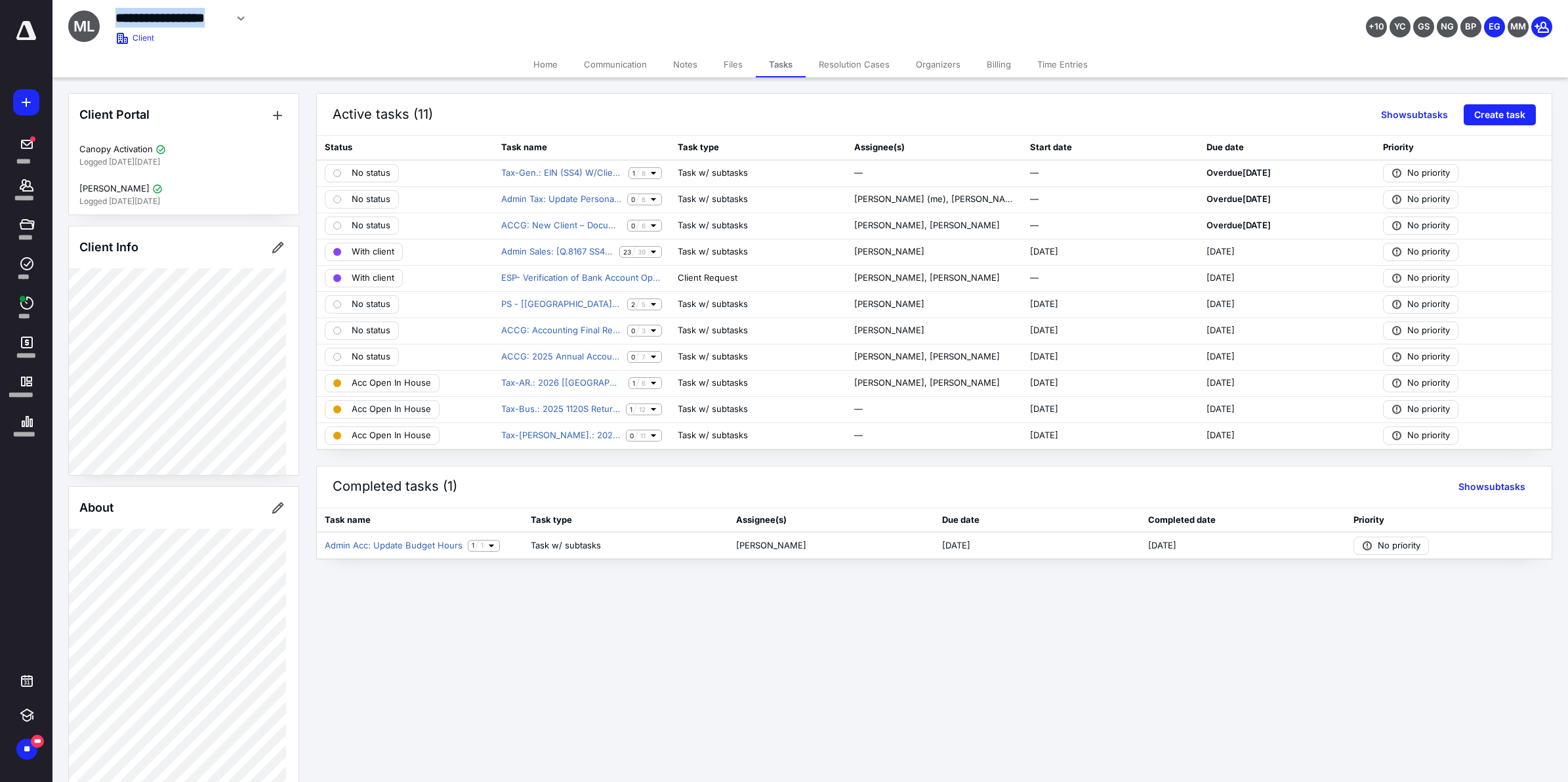 drag, startPoint x: 115, startPoint y: 17, endPoint x: 224, endPoint y: 18, distance: 109.005 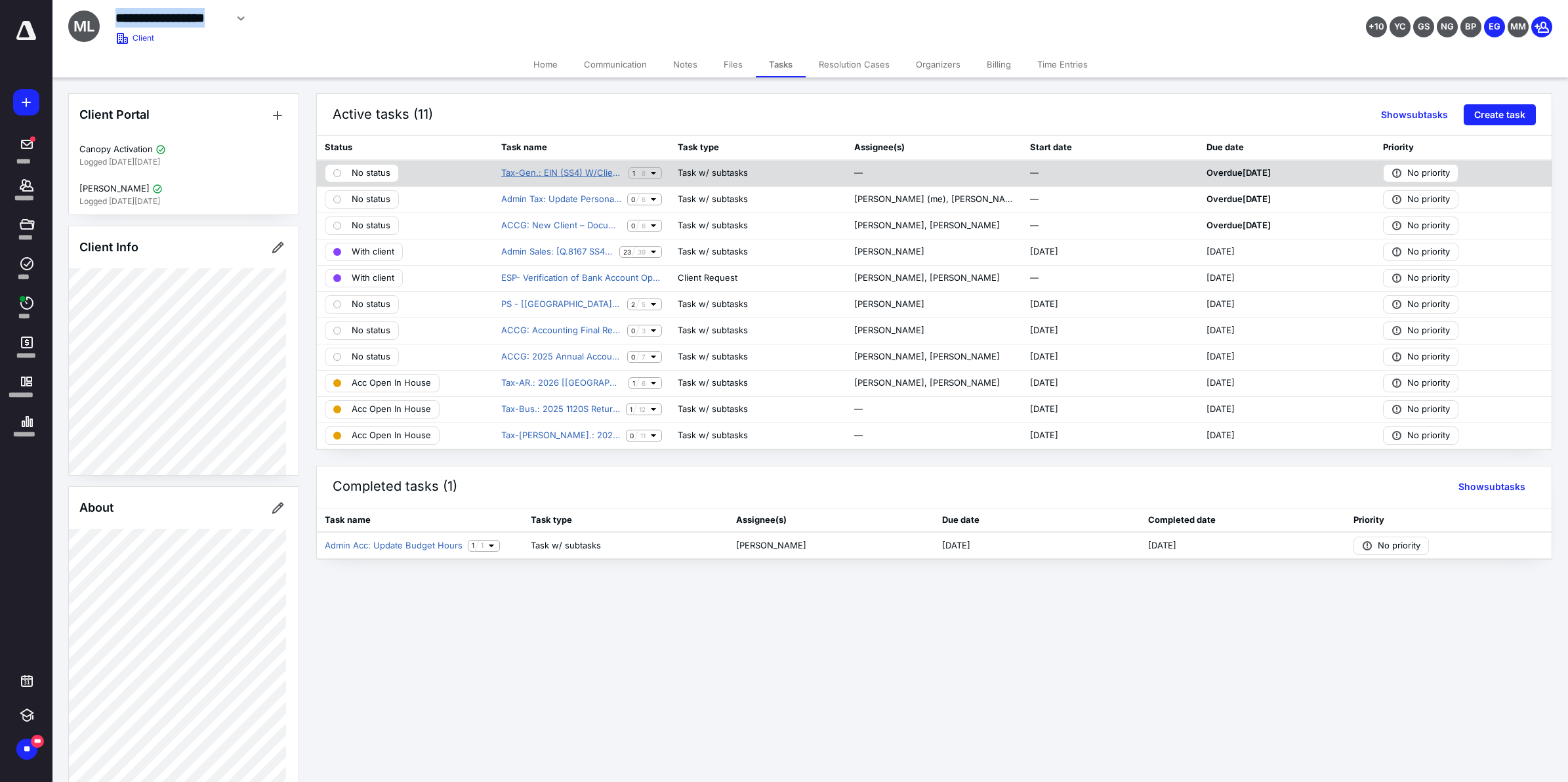 click on "Tax-Gen.: EIN (SS4) W/Client TIN" at bounding box center (562, 173) 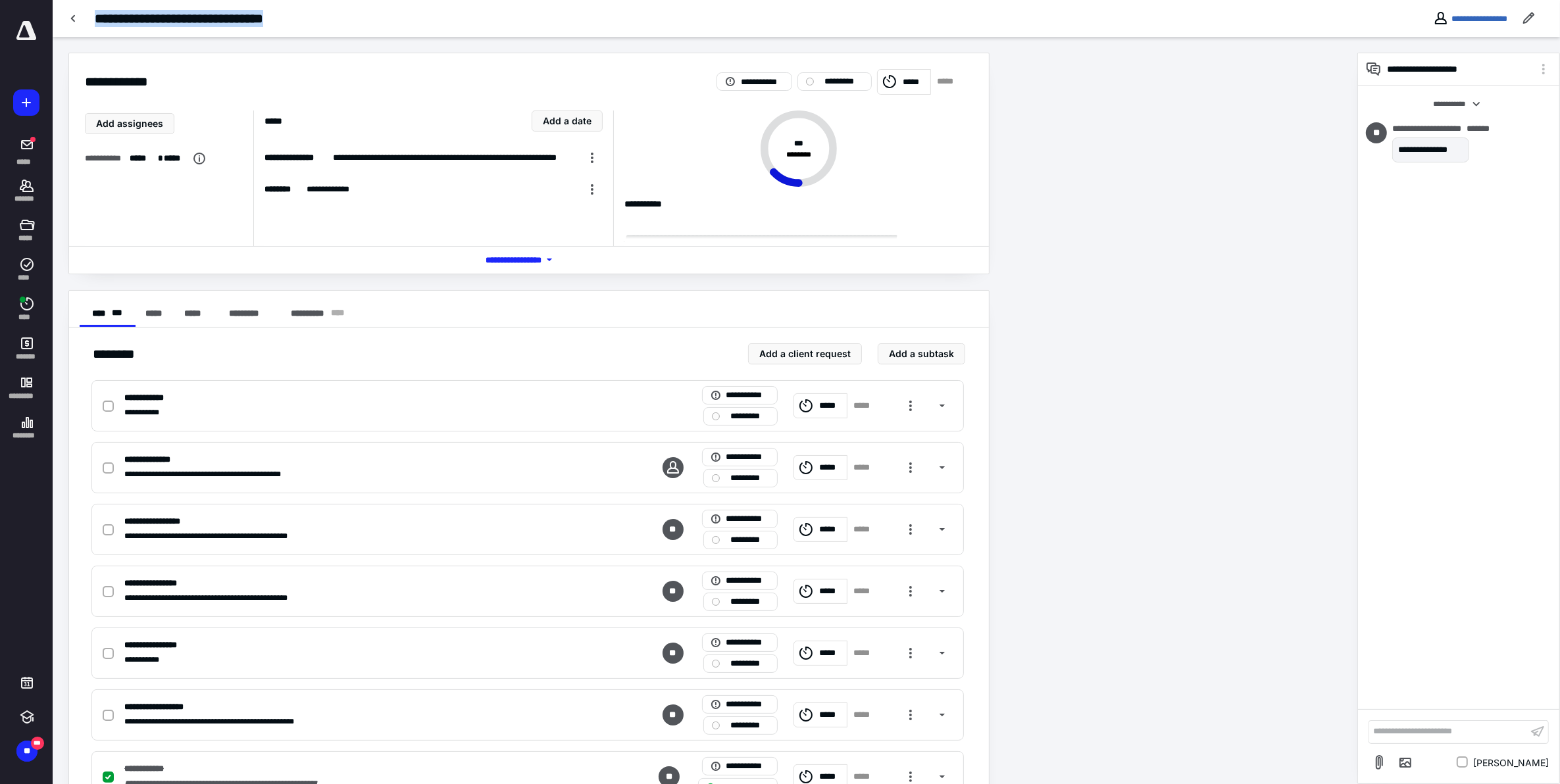 drag, startPoint x: 96, startPoint y: 16, endPoint x: 313, endPoint y: 22, distance: 217.08293 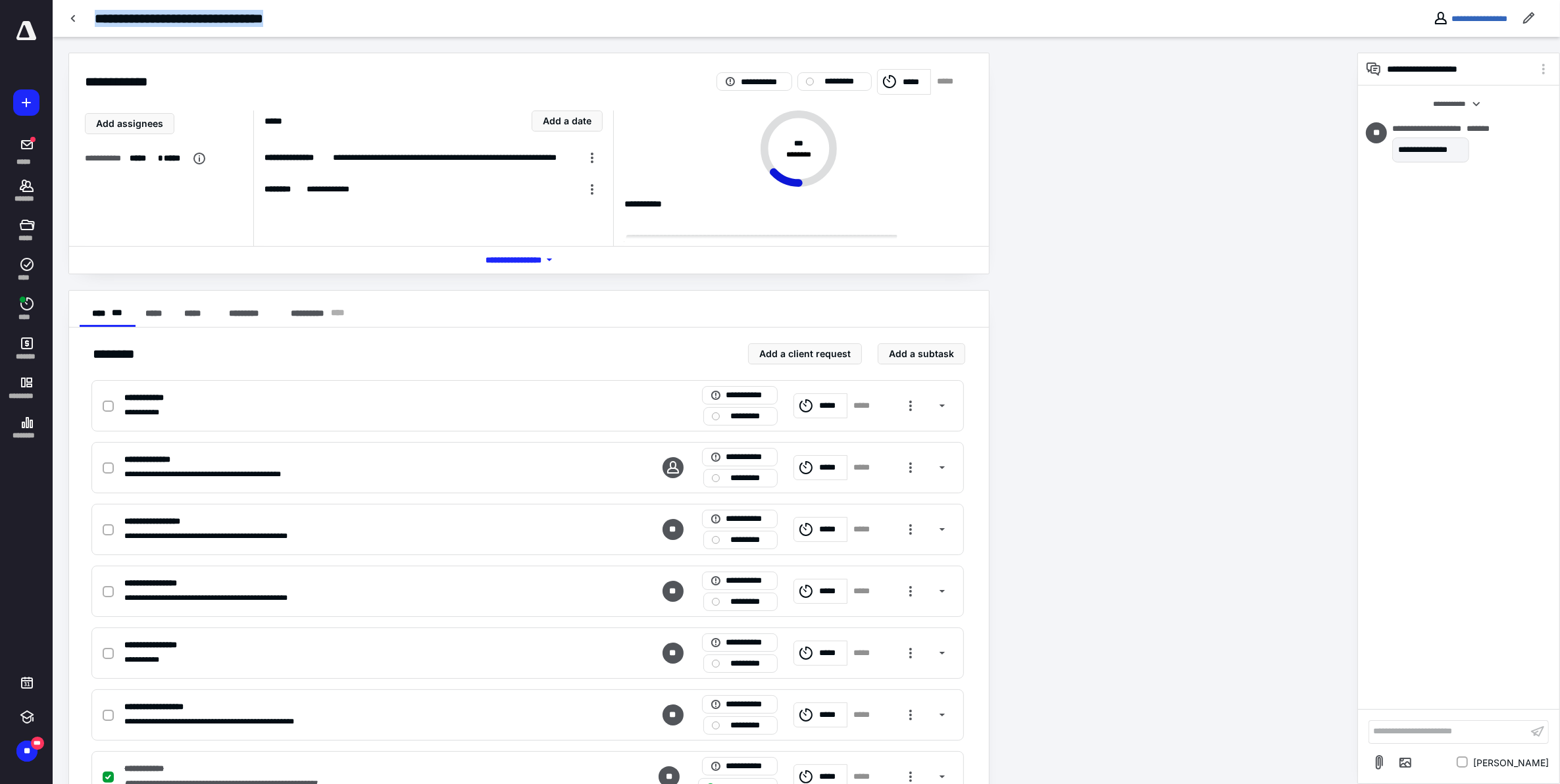 click on "**********" at bounding box center [671, 18] 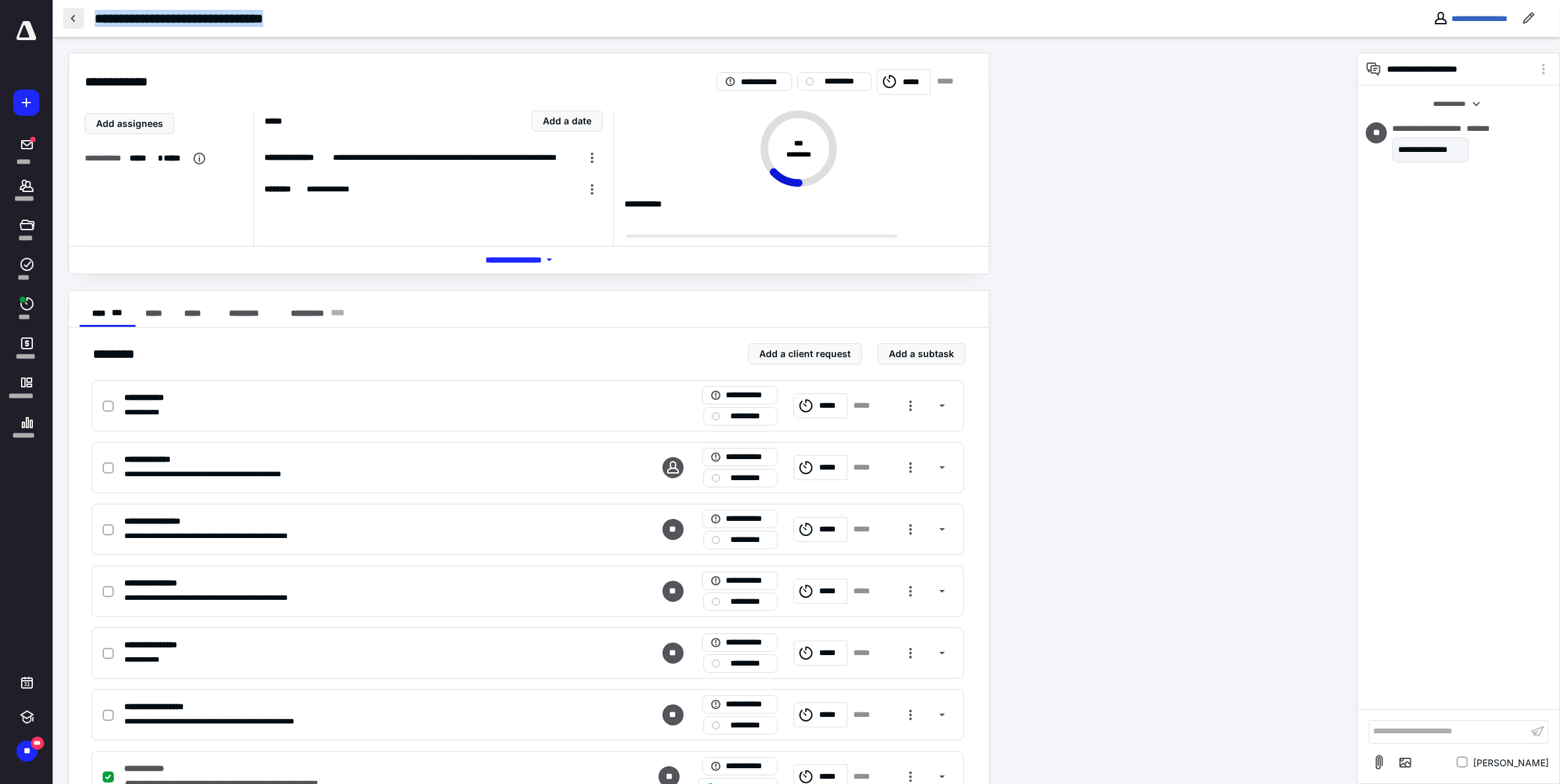 click at bounding box center (74, 18) 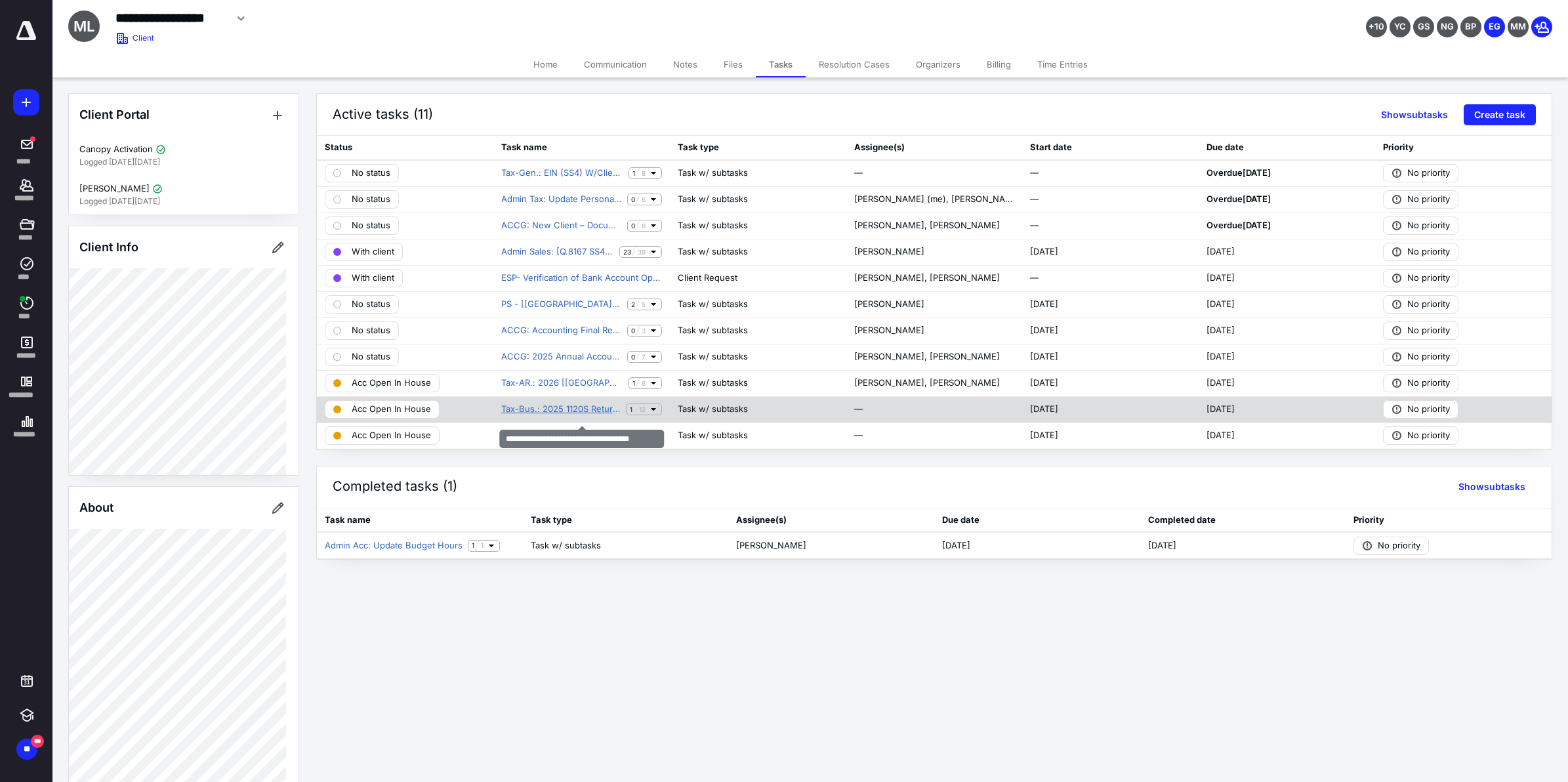 click on "Tax-Bus.: 2025 1120S Return - NTY - OS" at bounding box center [561, 409] 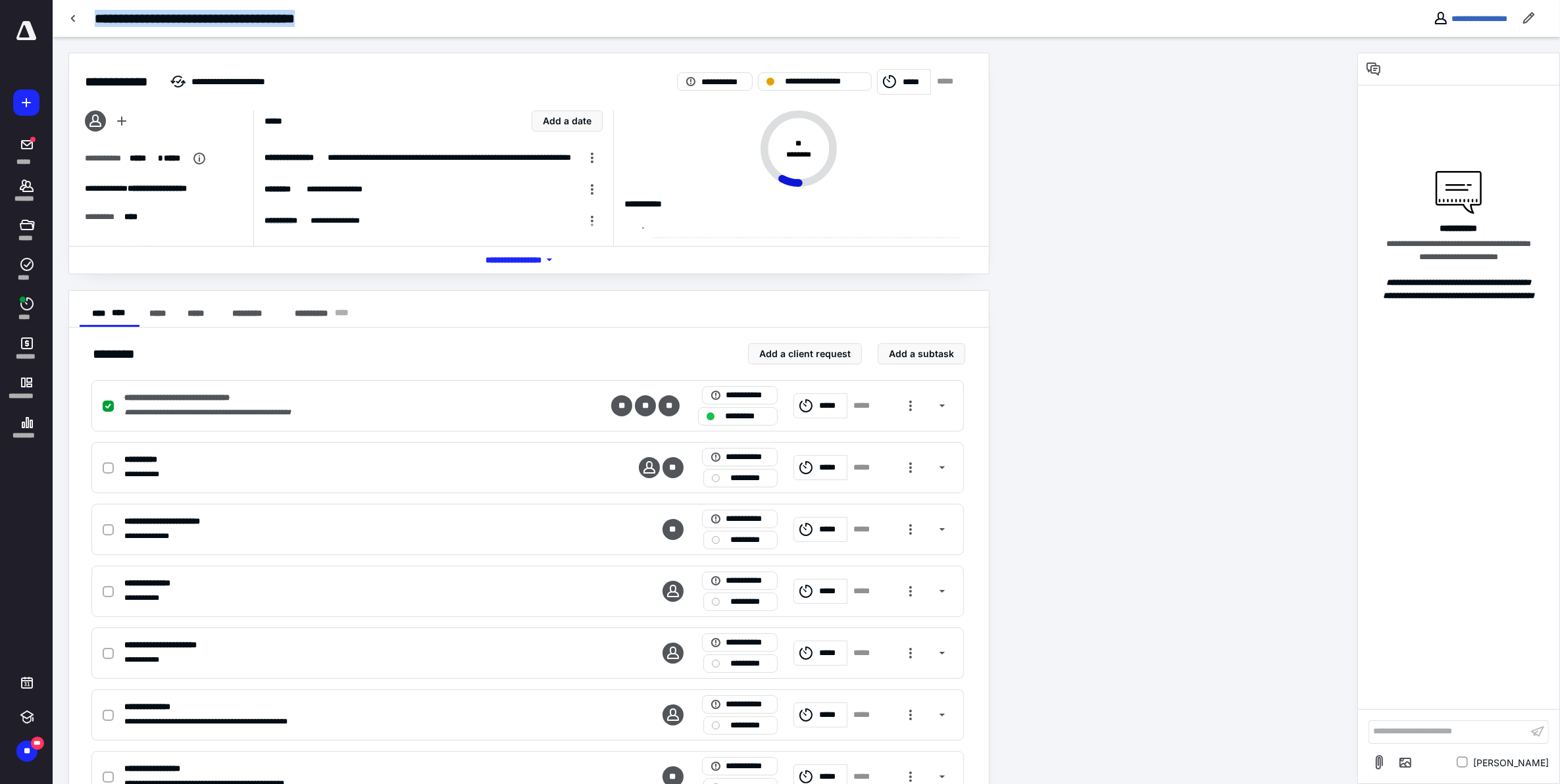 drag, startPoint x: 97, startPoint y: 16, endPoint x: 359, endPoint y: 1, distance: 262.42904 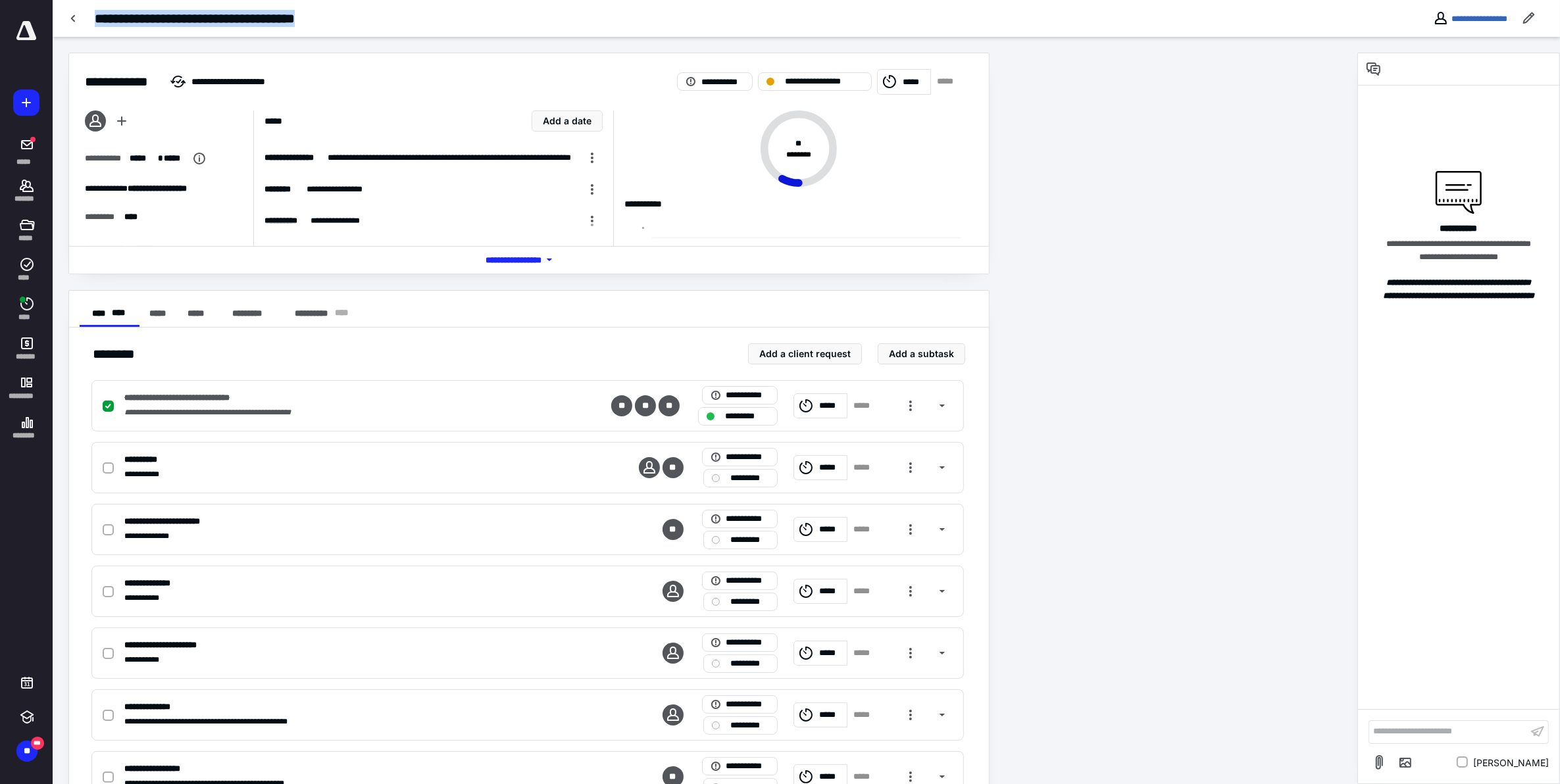 click on "**********" at bounding box center (806, 18) 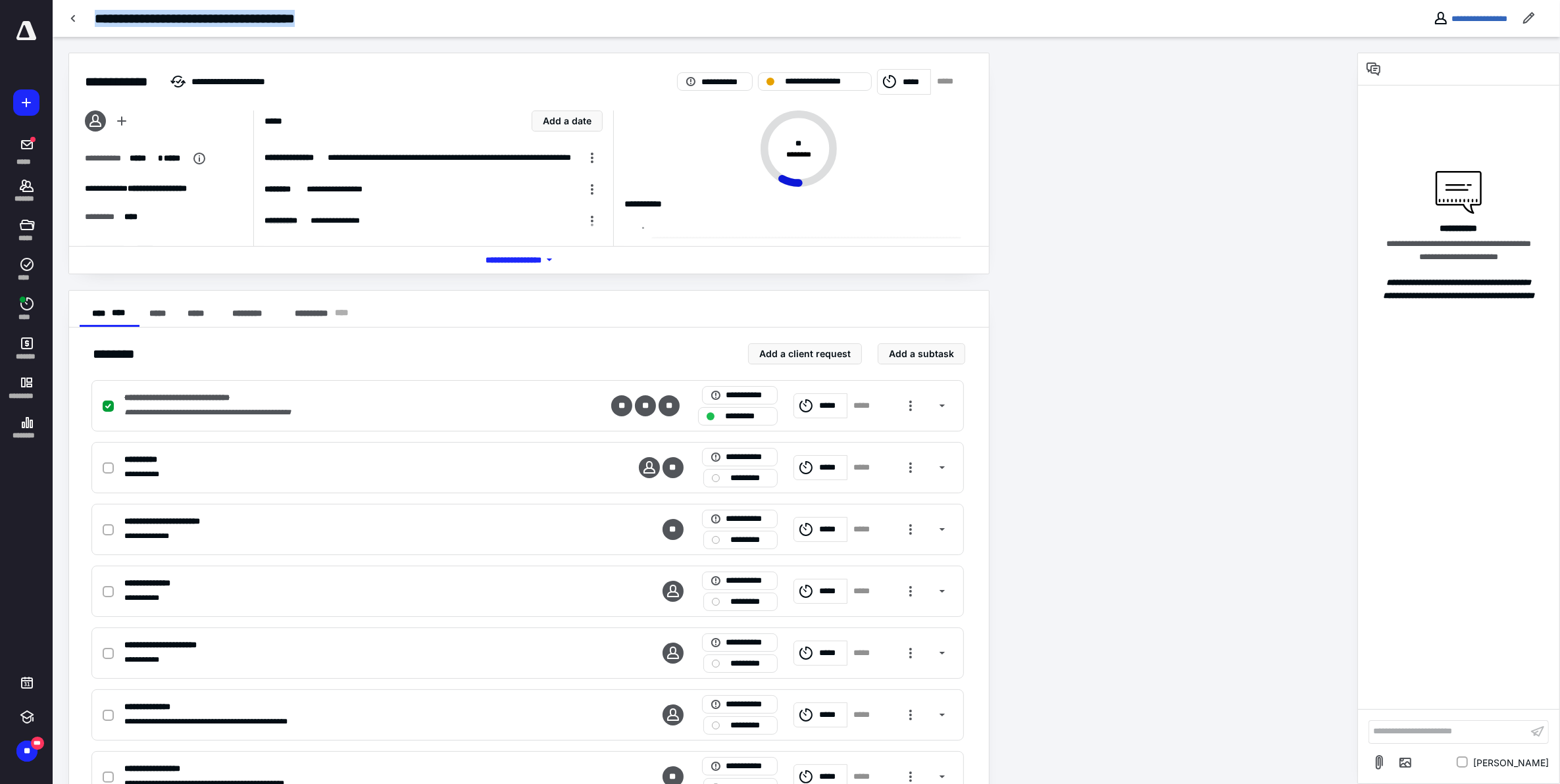 copy on "**********" 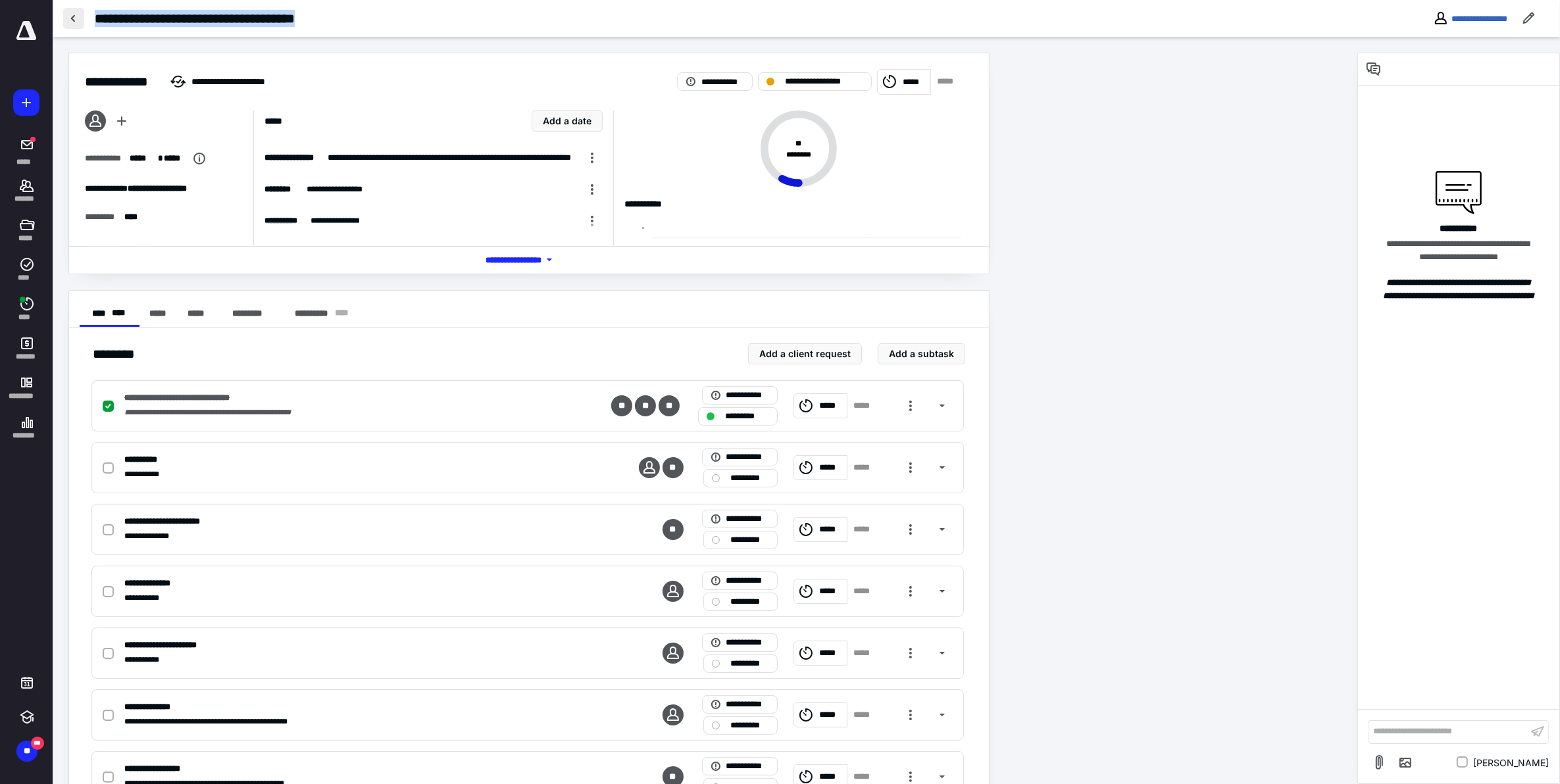 click at bounding box center [74, 18] 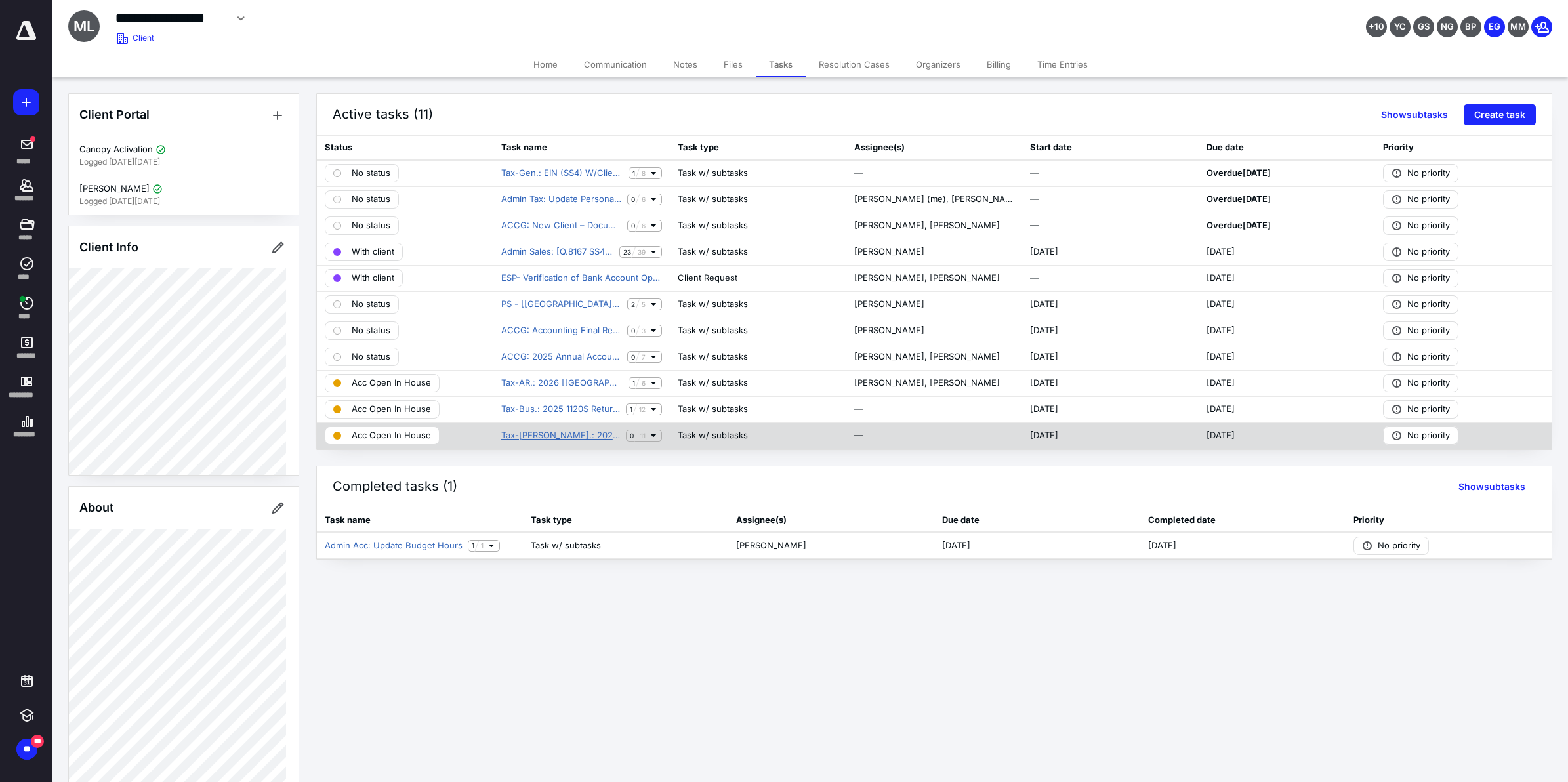 click on "Tax-[PERSON_NAME].: 2026 PIR Franchise Report NY - [GEOGRAPHIC_DATA]" at bounding box center (561, 436) 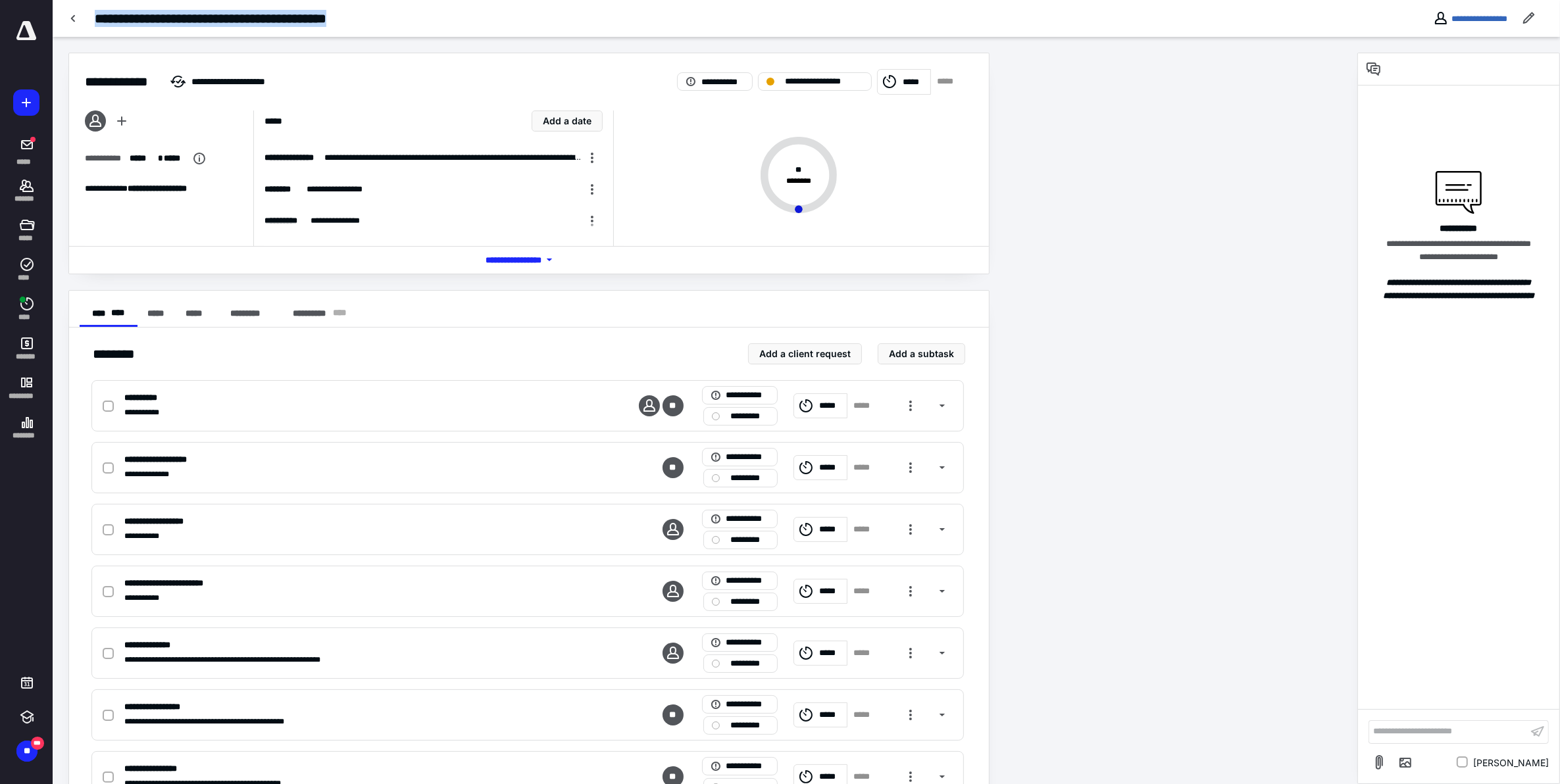 drag, startPoint x: 95, startPoint y: 16, endPoint x: 406, endPoint y: 10, distance: 311.05787 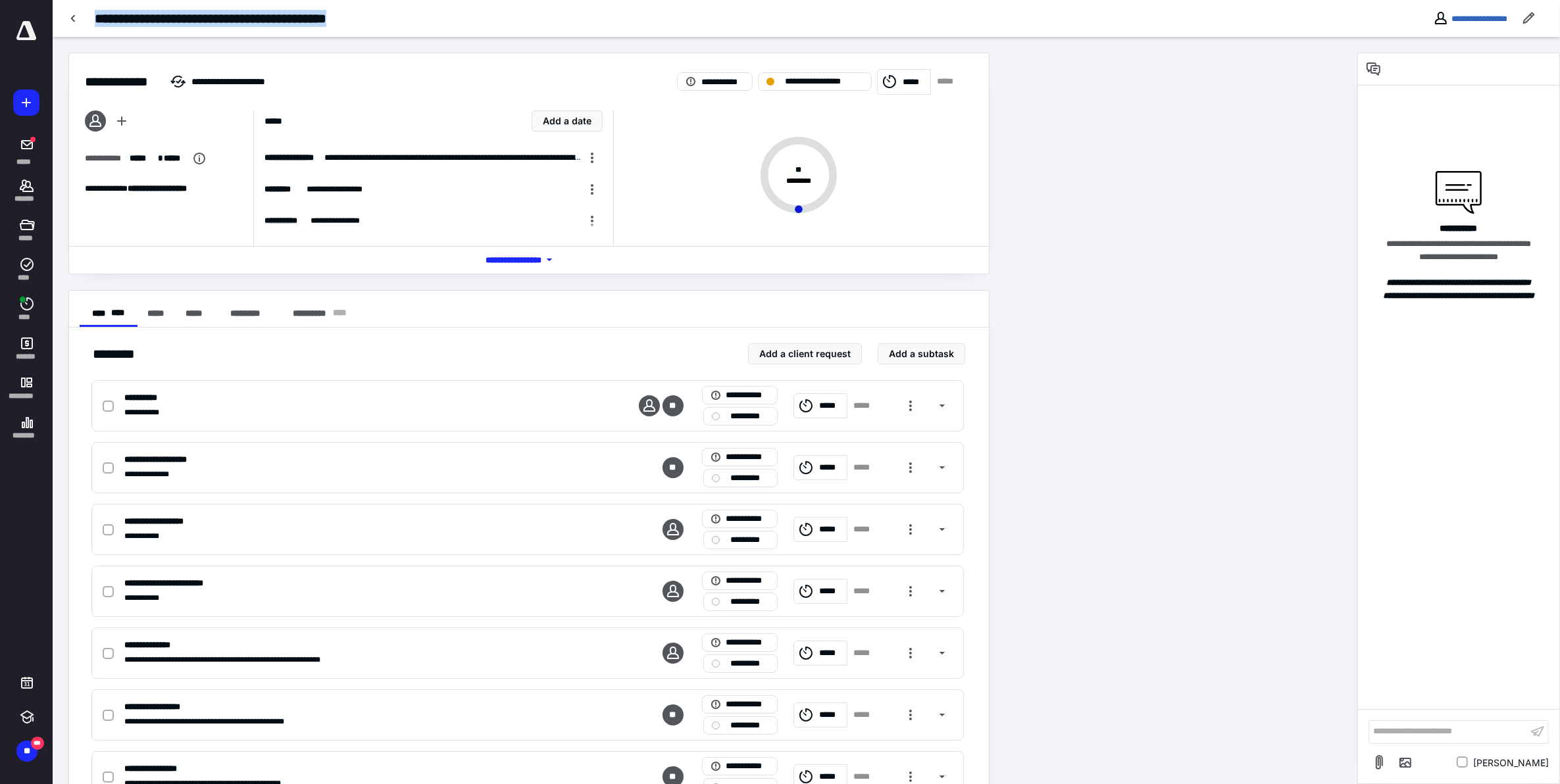 click on "**********" at bounding box center [671, 18] 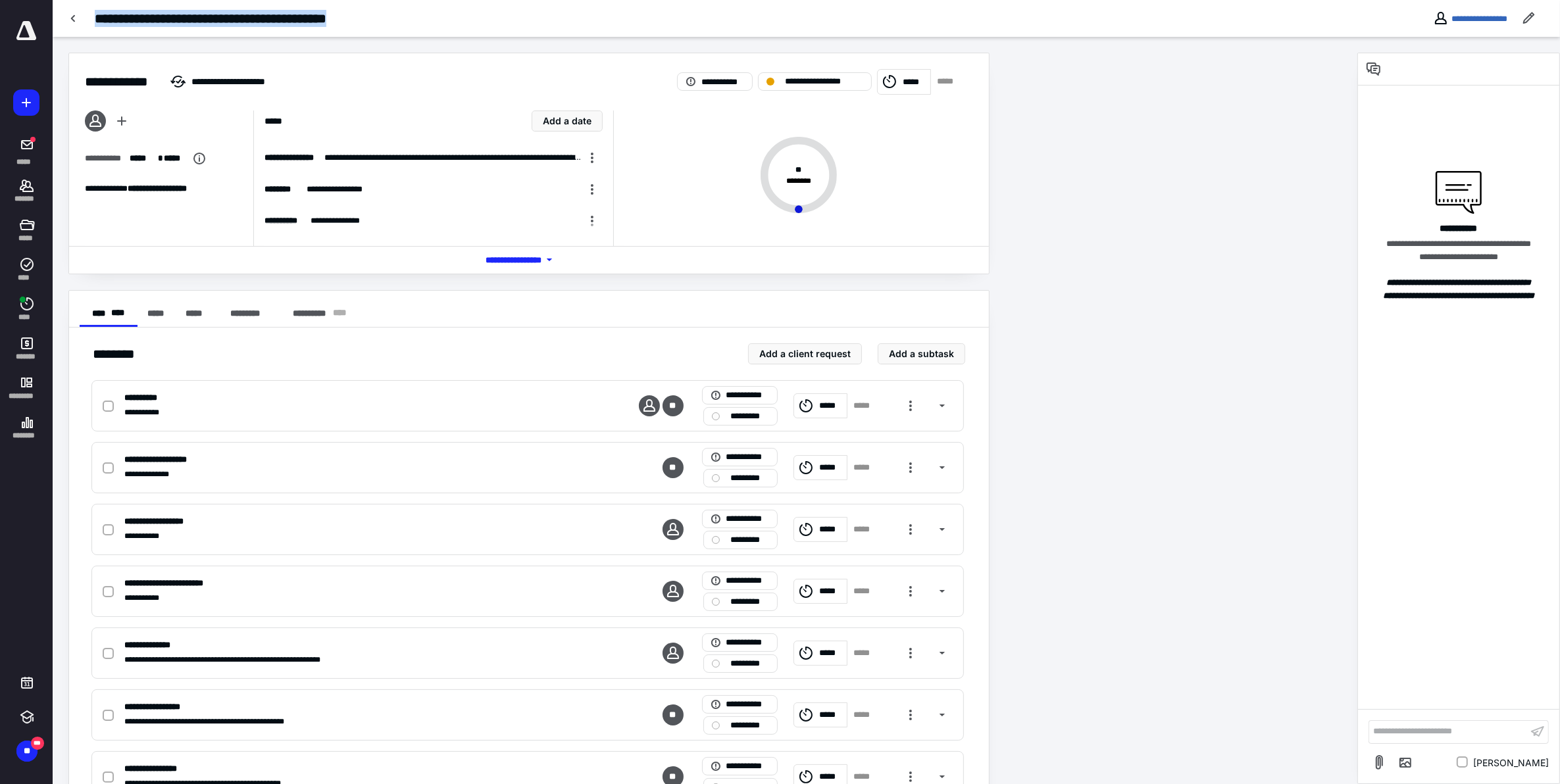 copy on "**********" 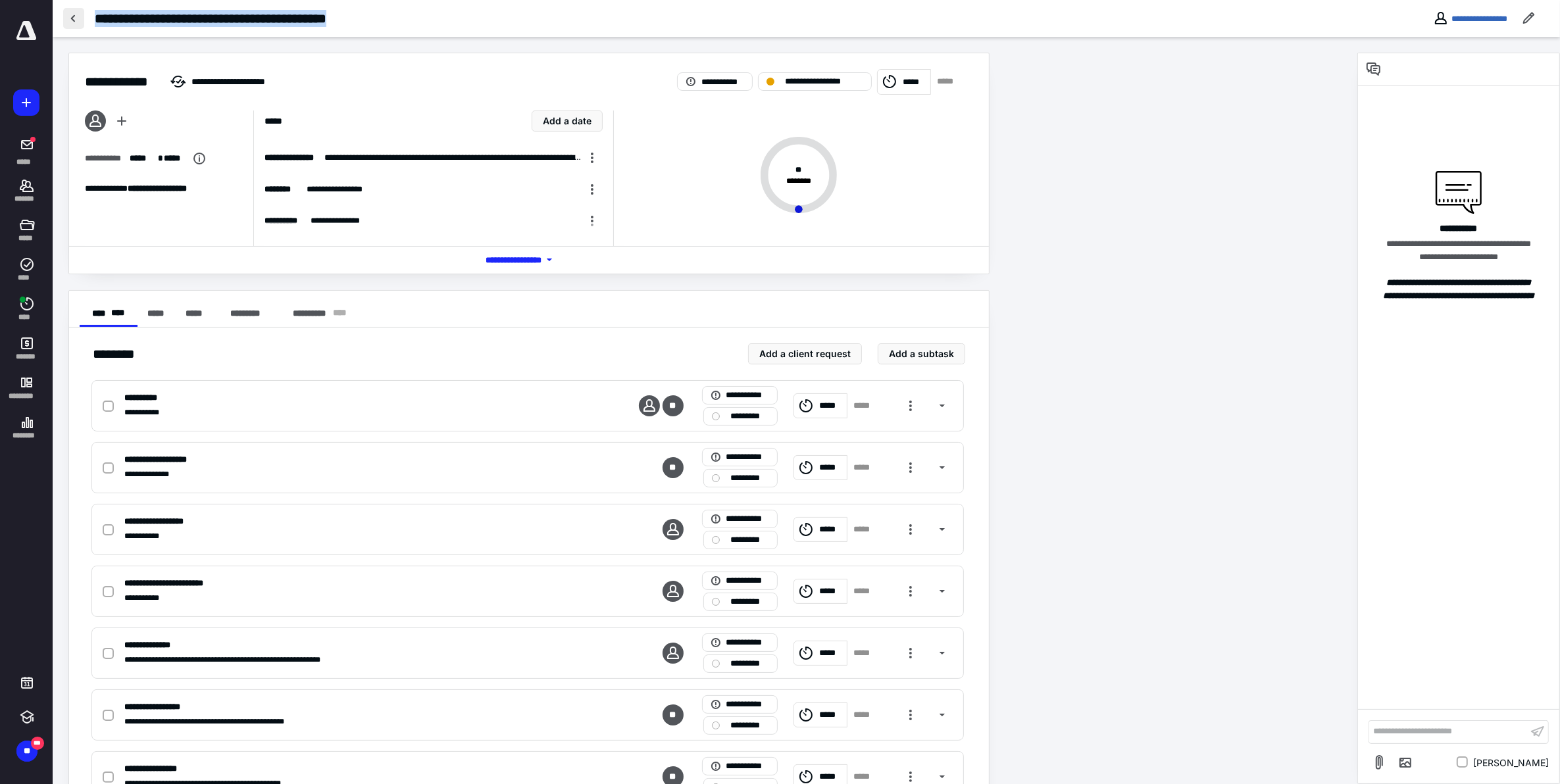 click at bounding box center [74, 18] 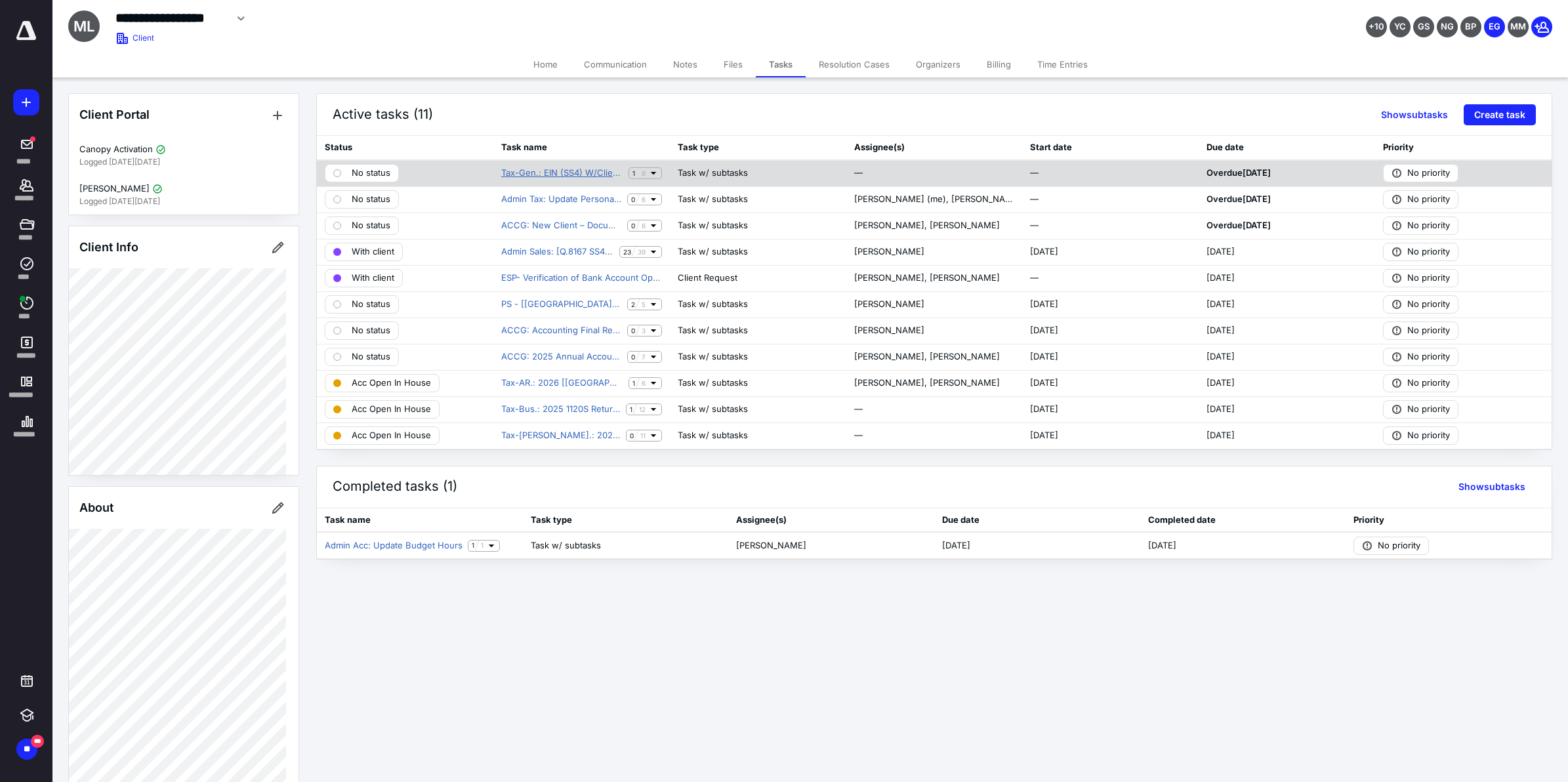 click on "Tax-Gen.: EIN (SS4) W/Client TIN" at bounding box center (562, 173) 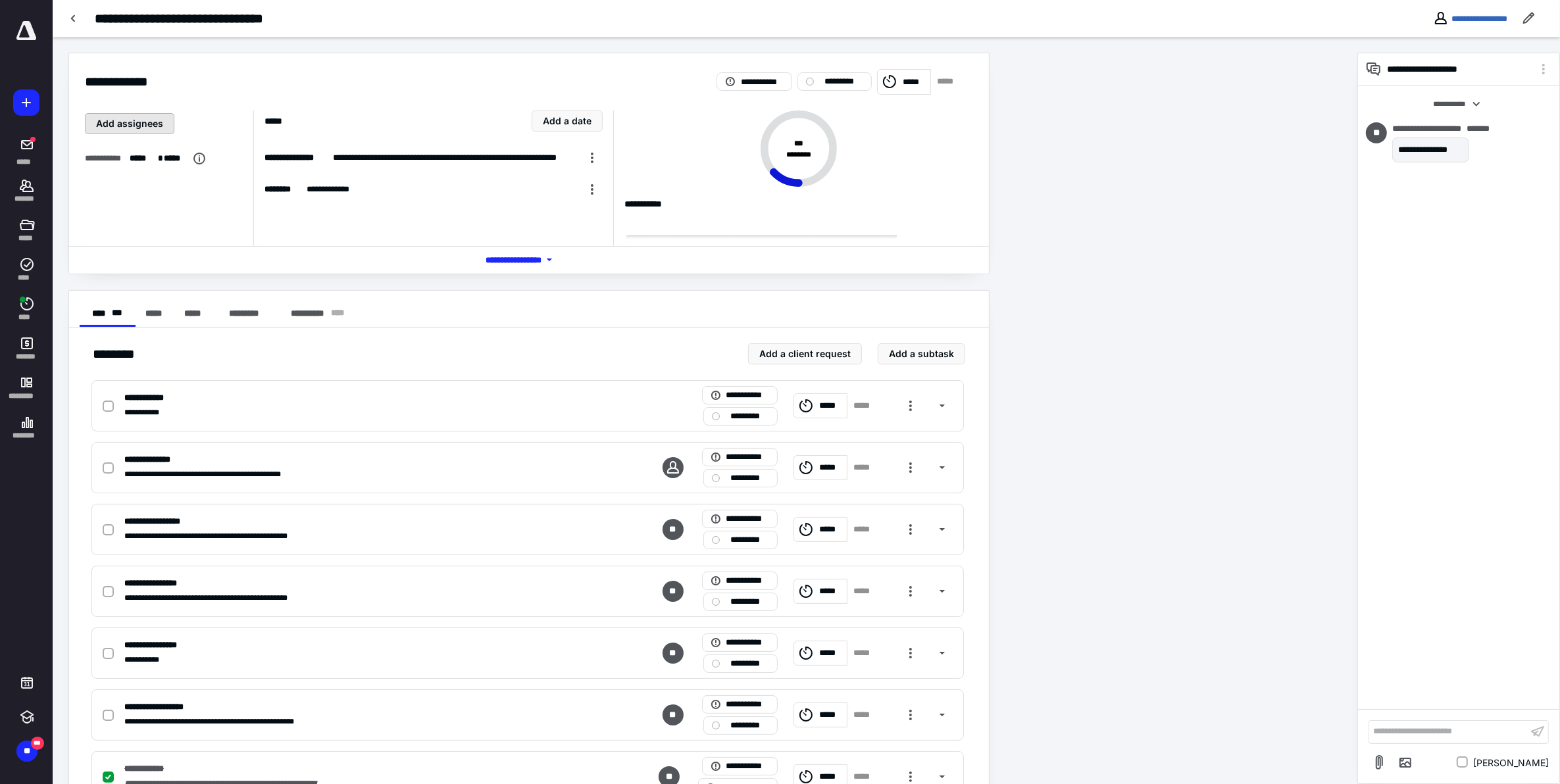 click on "Add assignees" at bounding box center [130, 124] 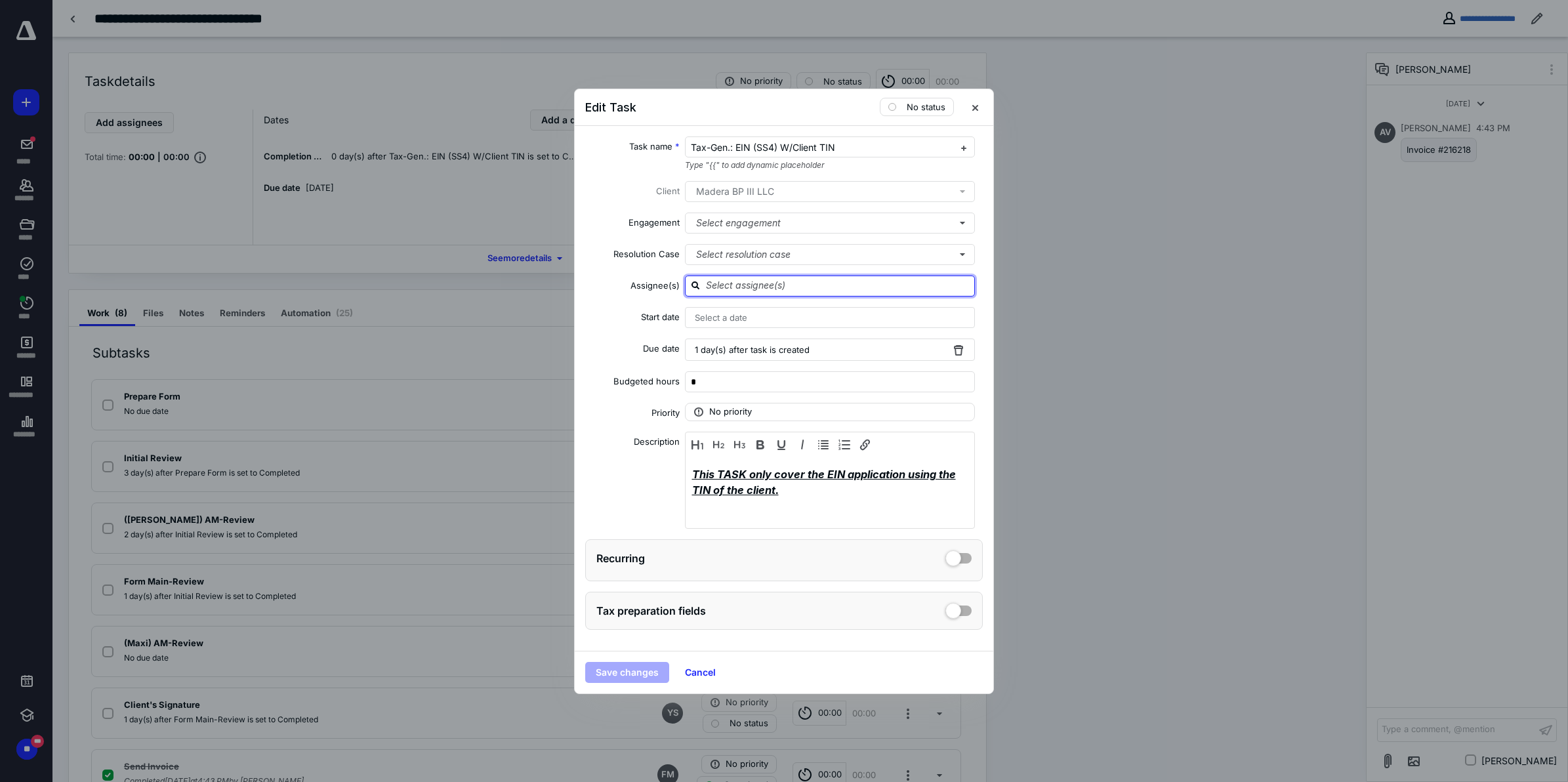 click at bounding box center [838, 285] 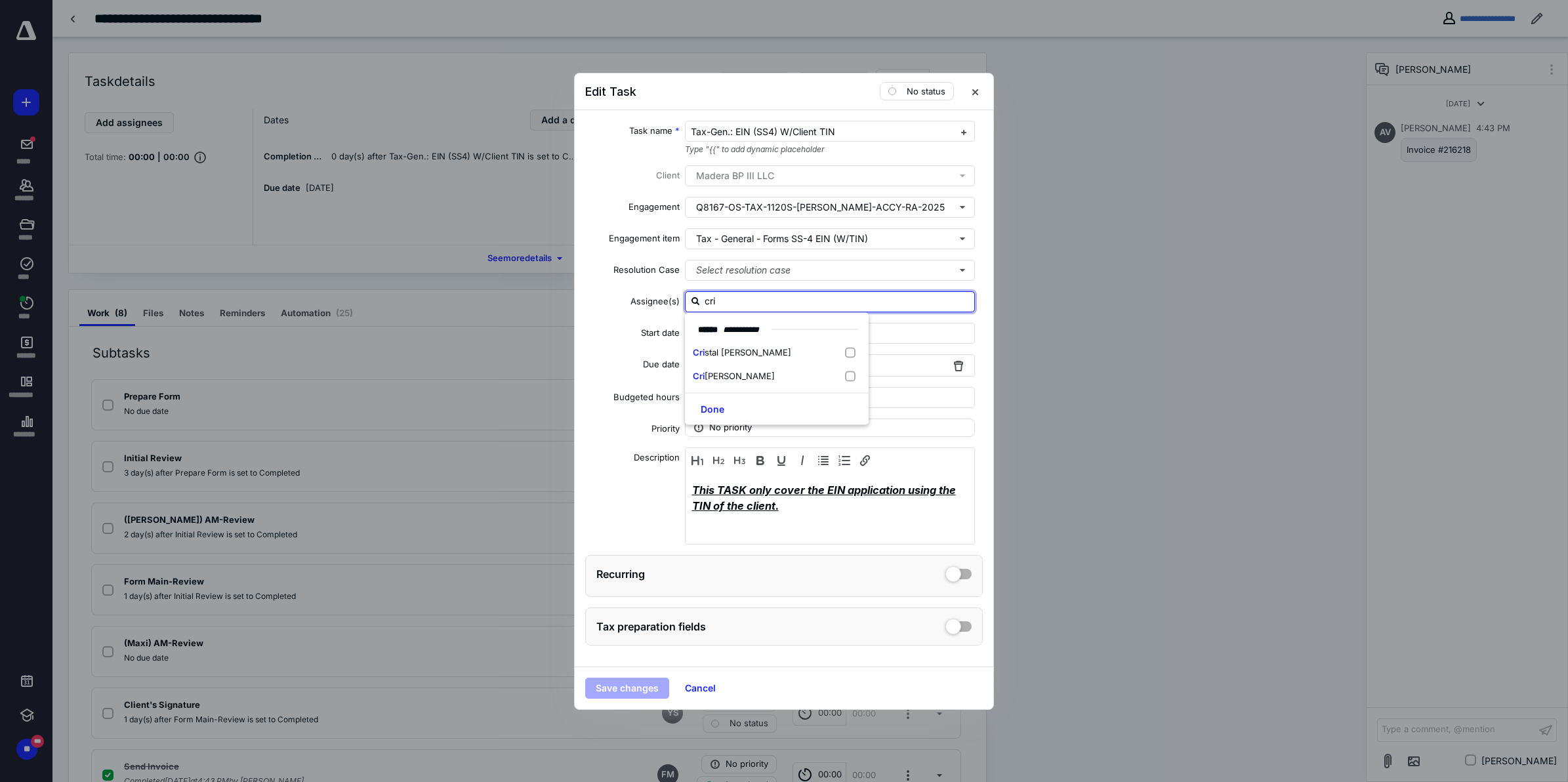 type on "cris" 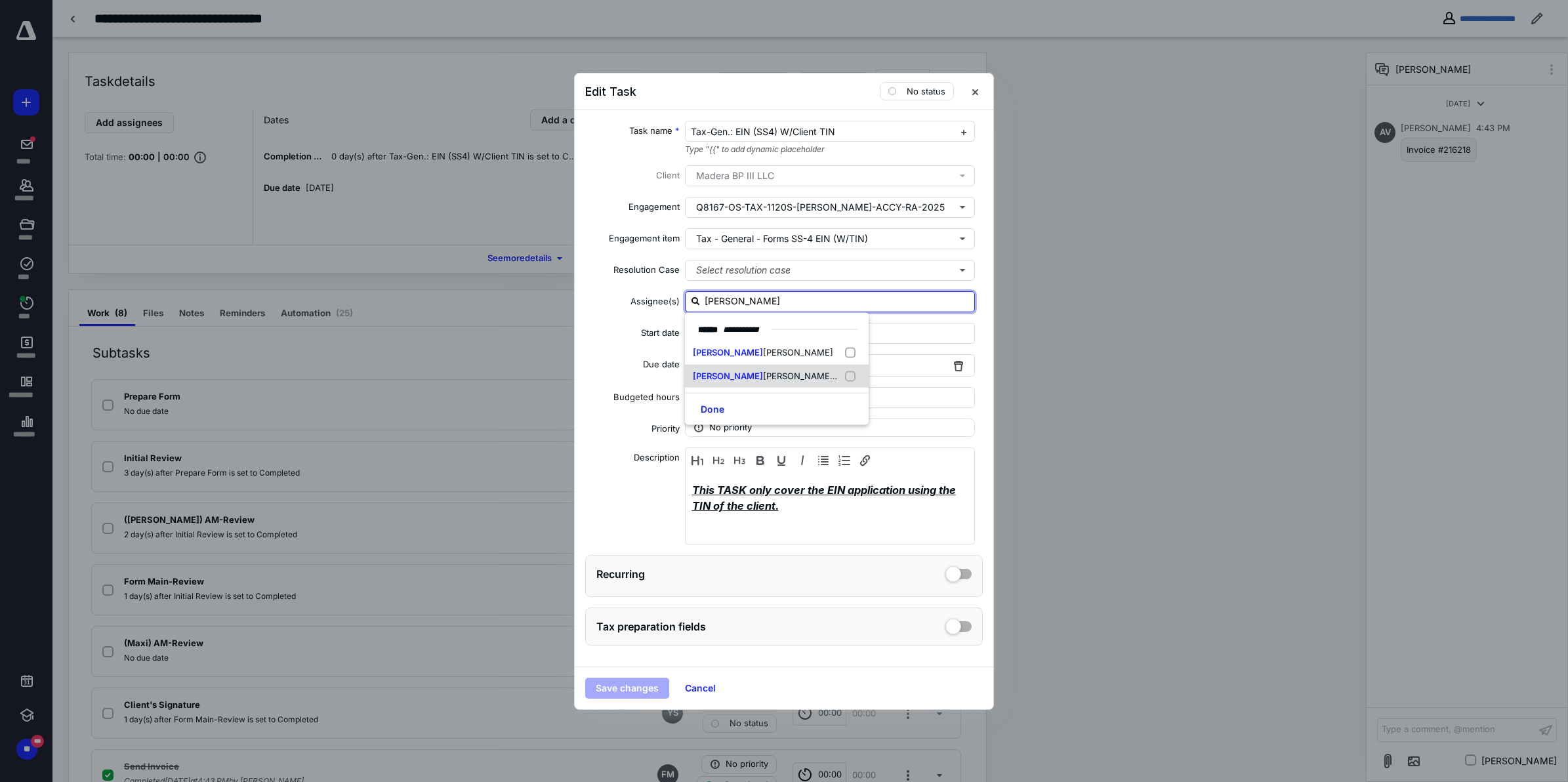 click on "Cris tina Garcia Gonzalez" at bounding box center (766, 376) 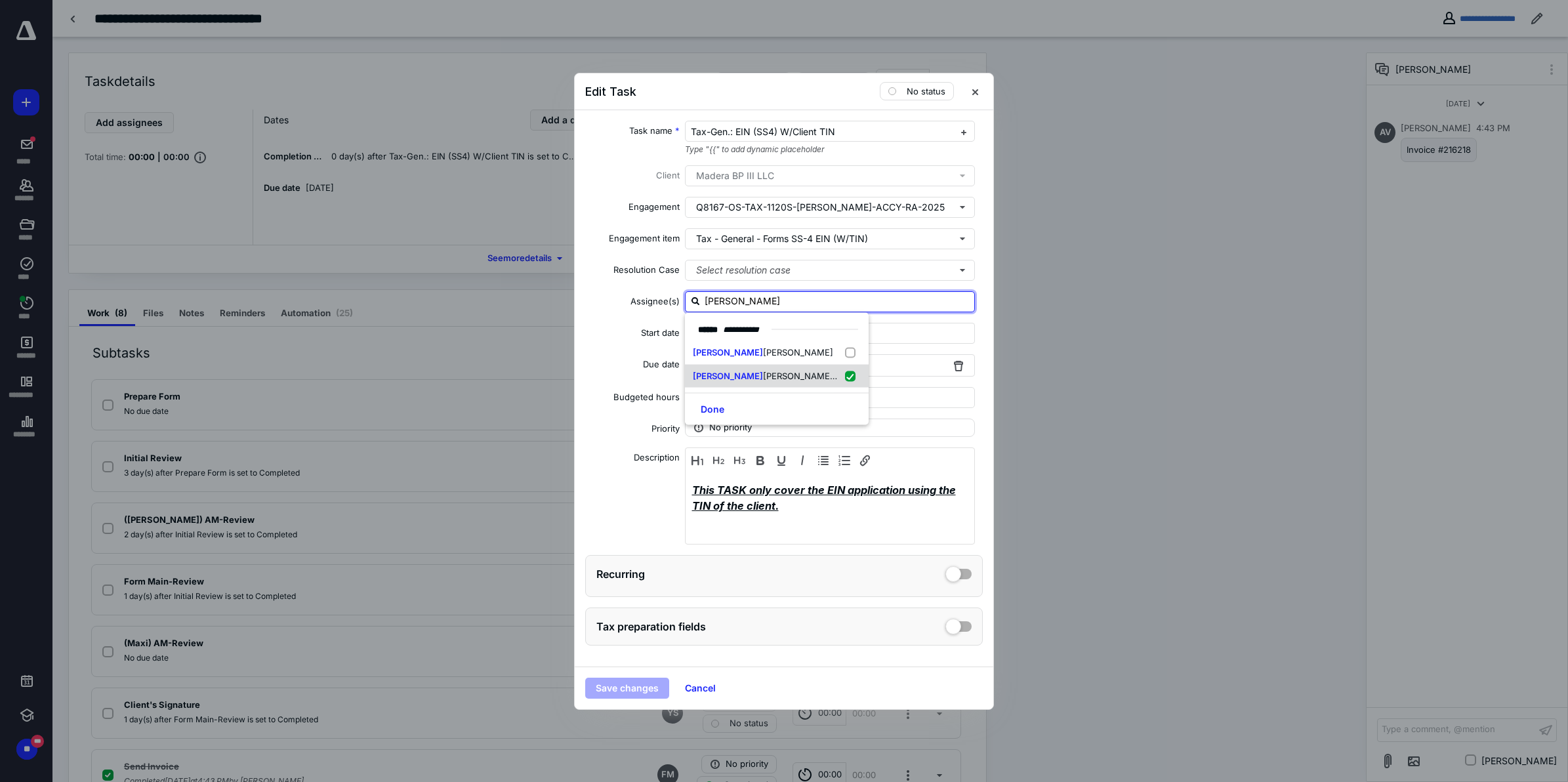 checkbox on "true" 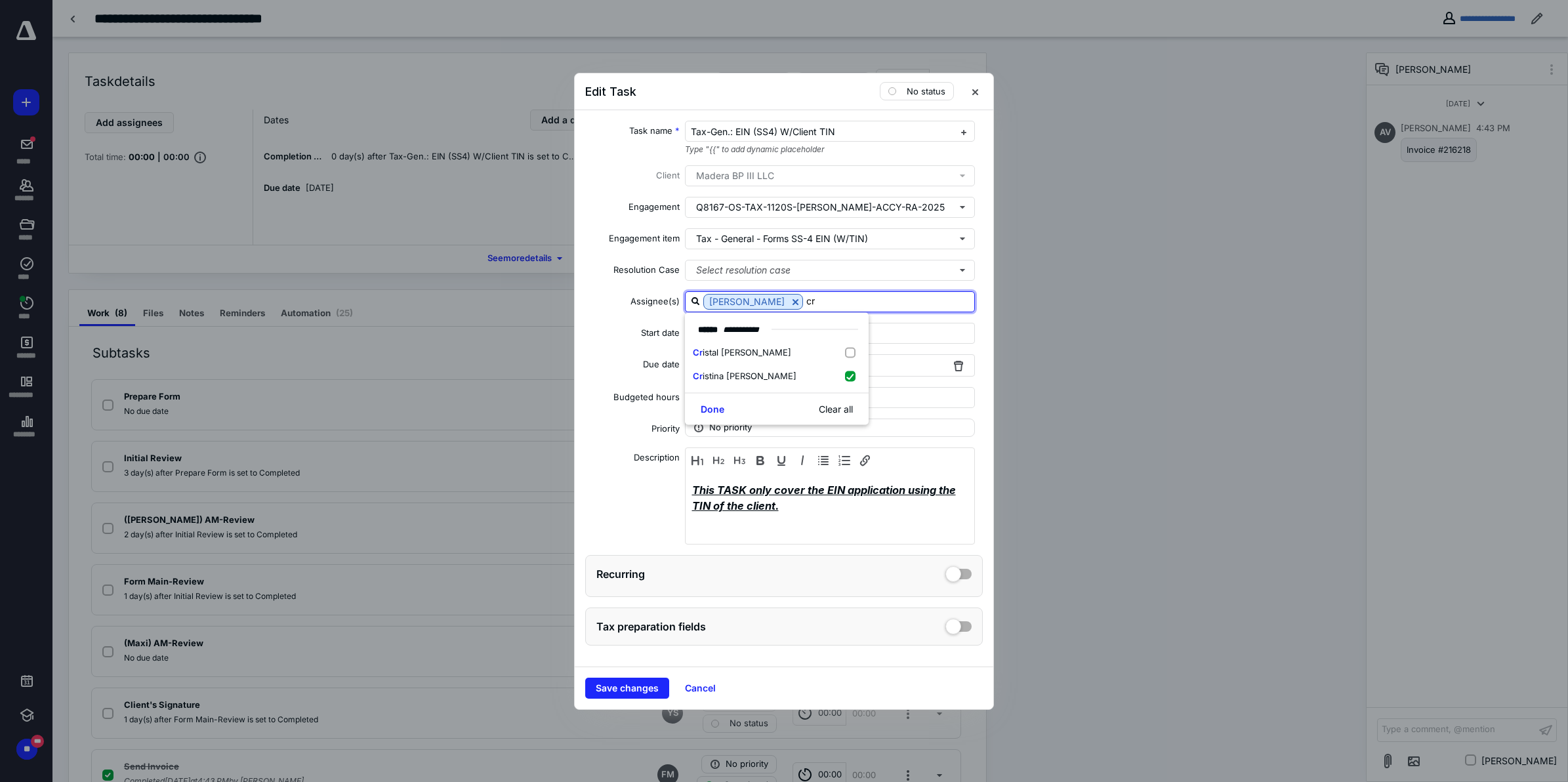 type on "c" 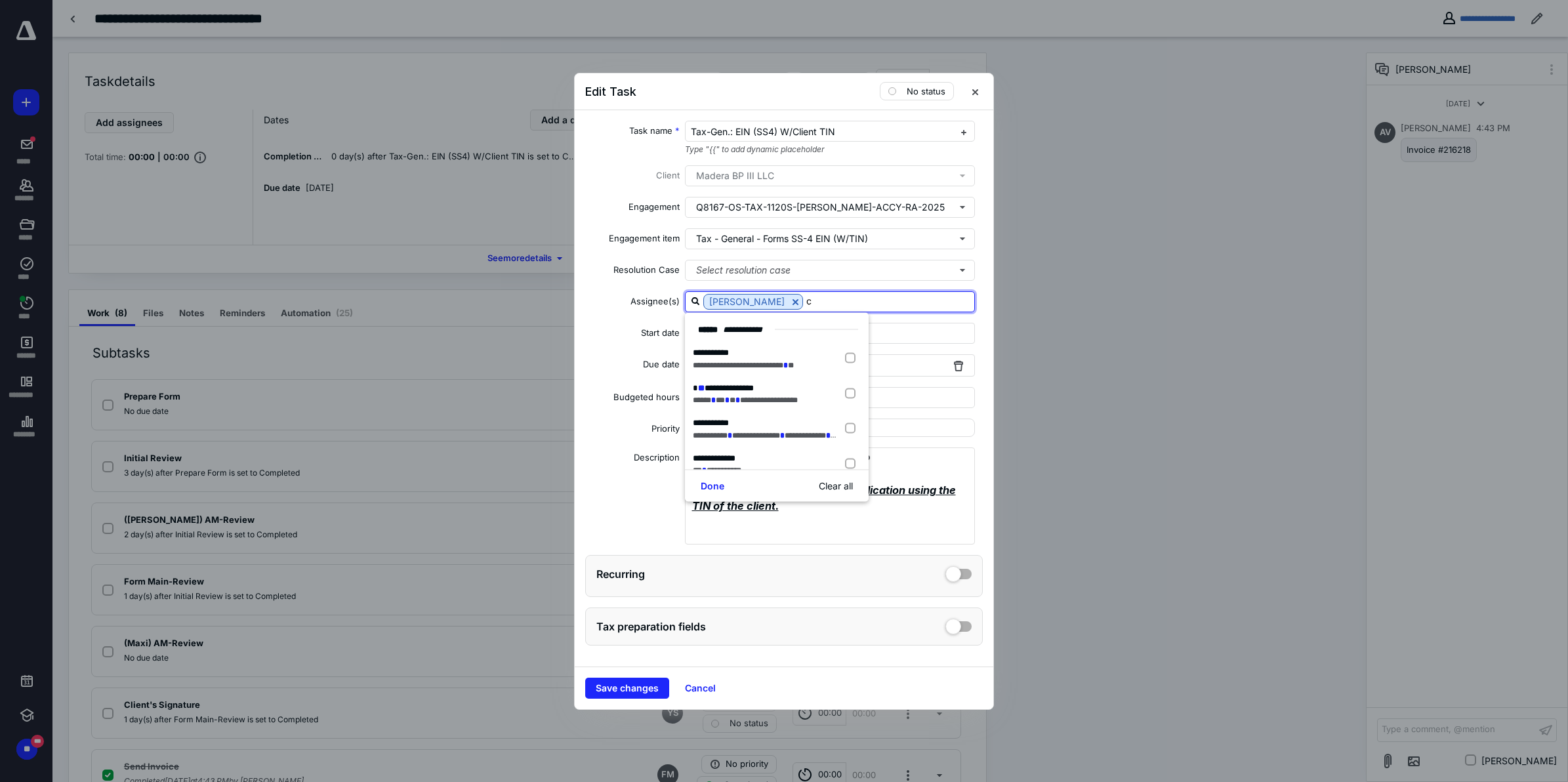 type 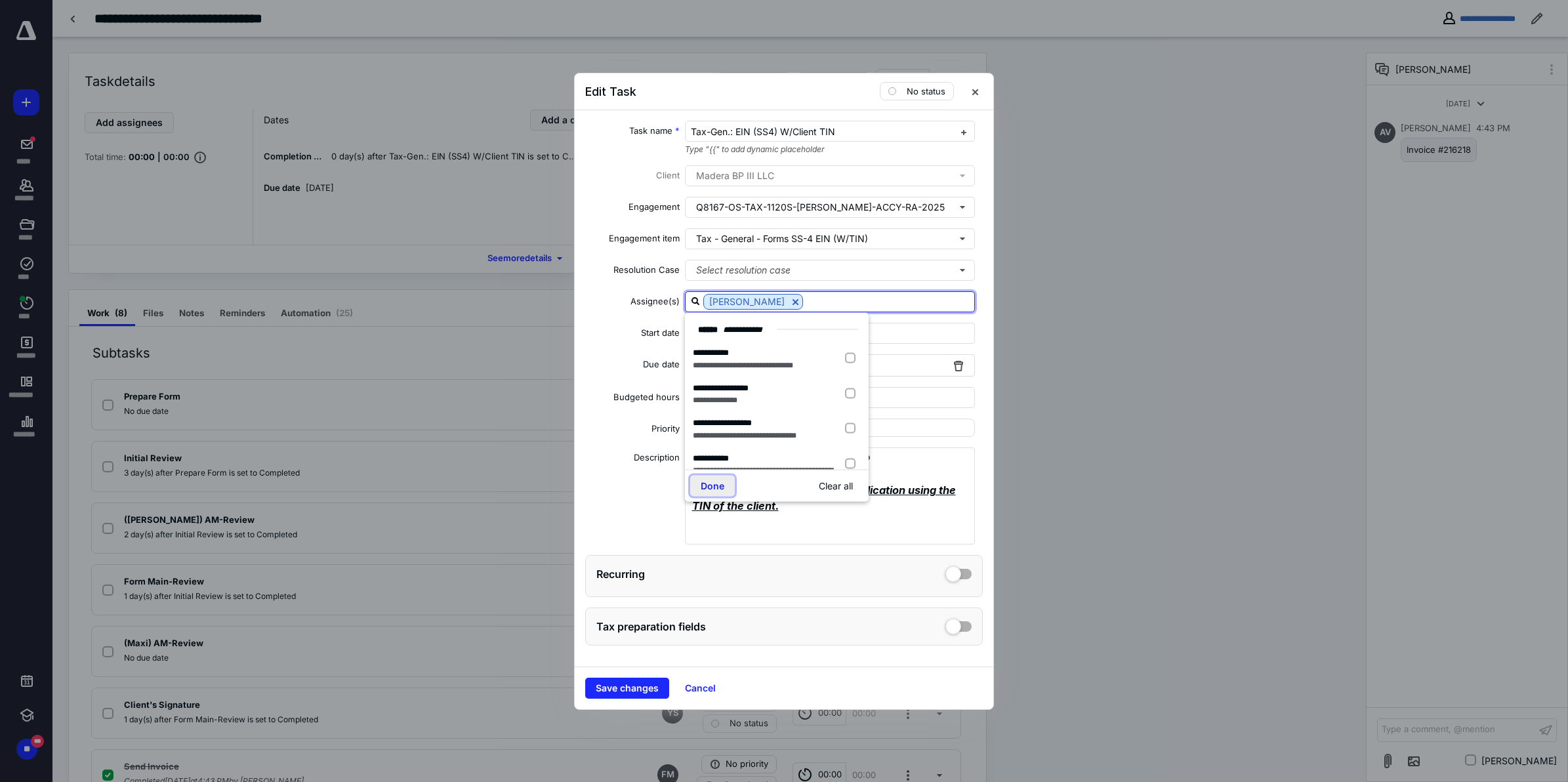 click on "Done" at bounding box center [712, 485] 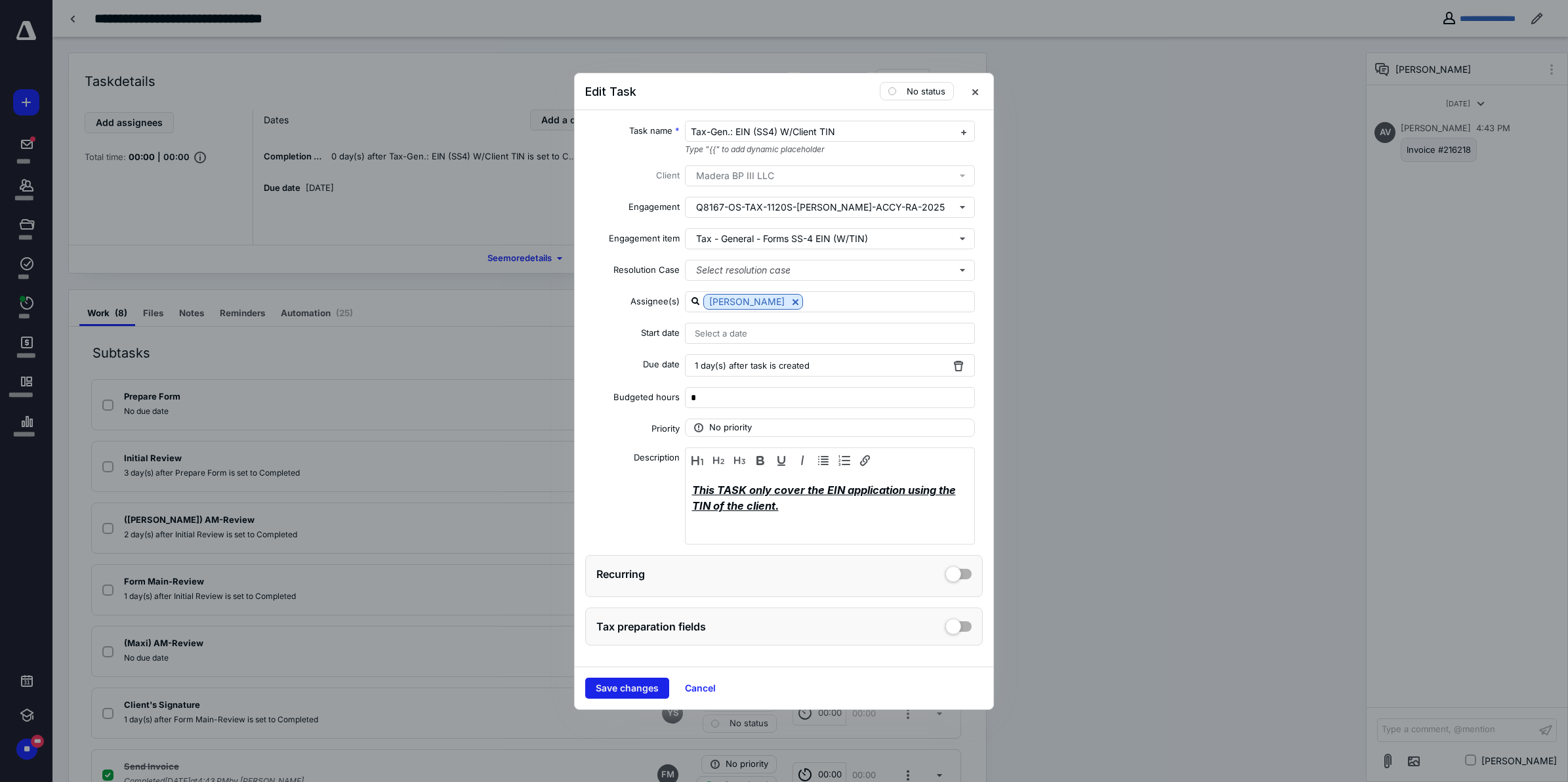 click on "Save changes" at bounding box center [627, 688] 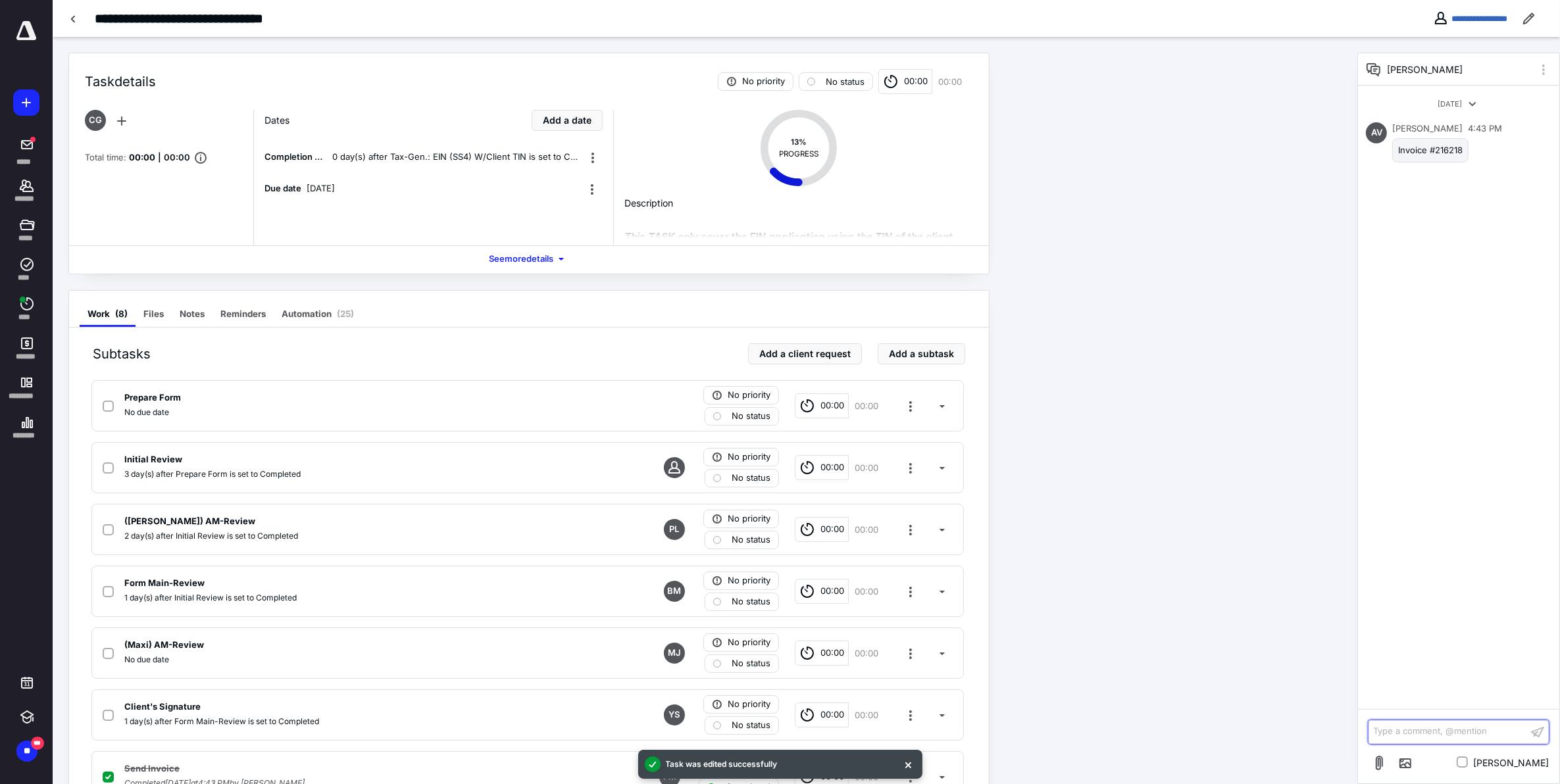 click on "Type a comment, @mention ﻿" at bounding box center [1448, 731] 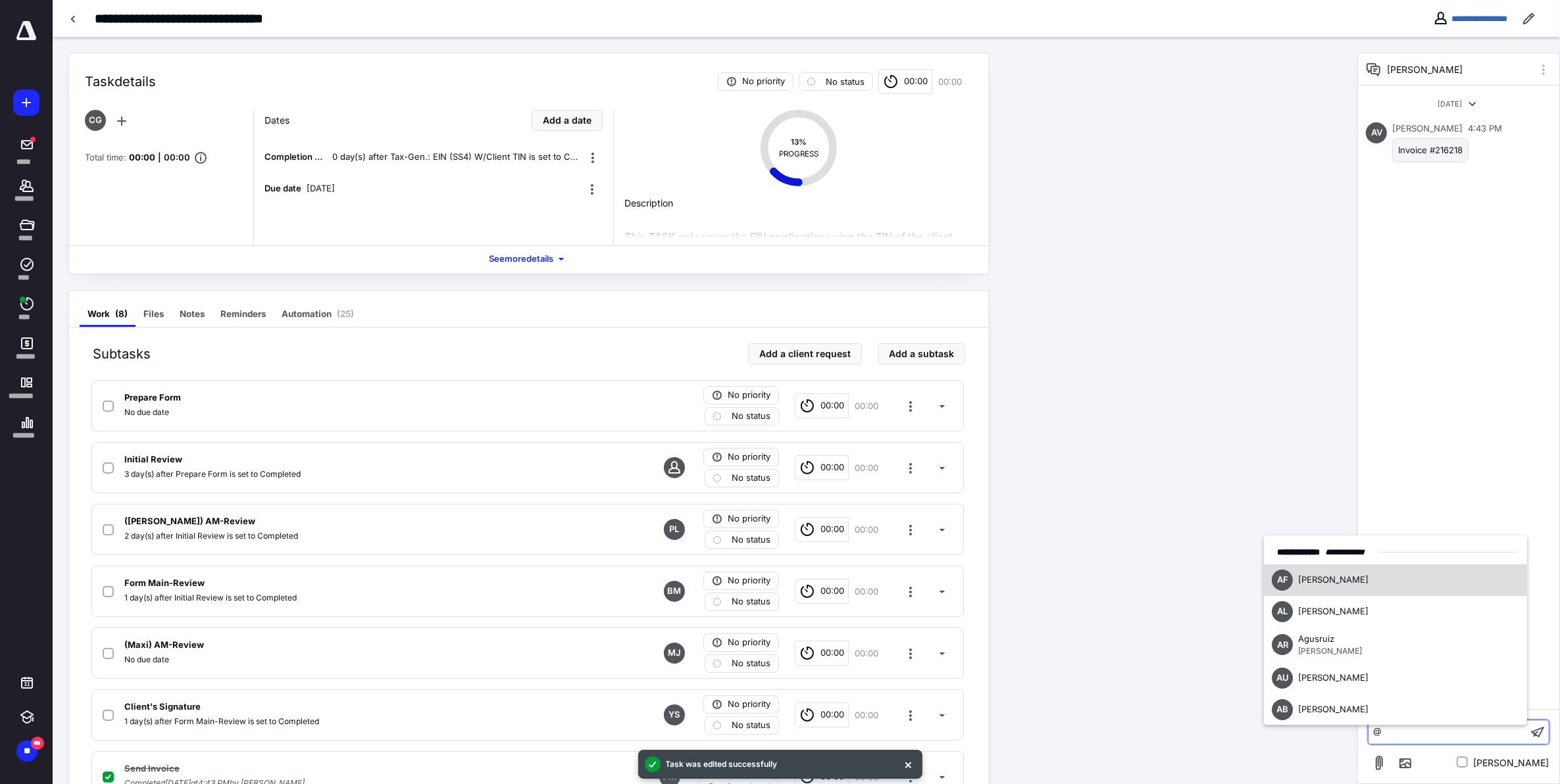 type 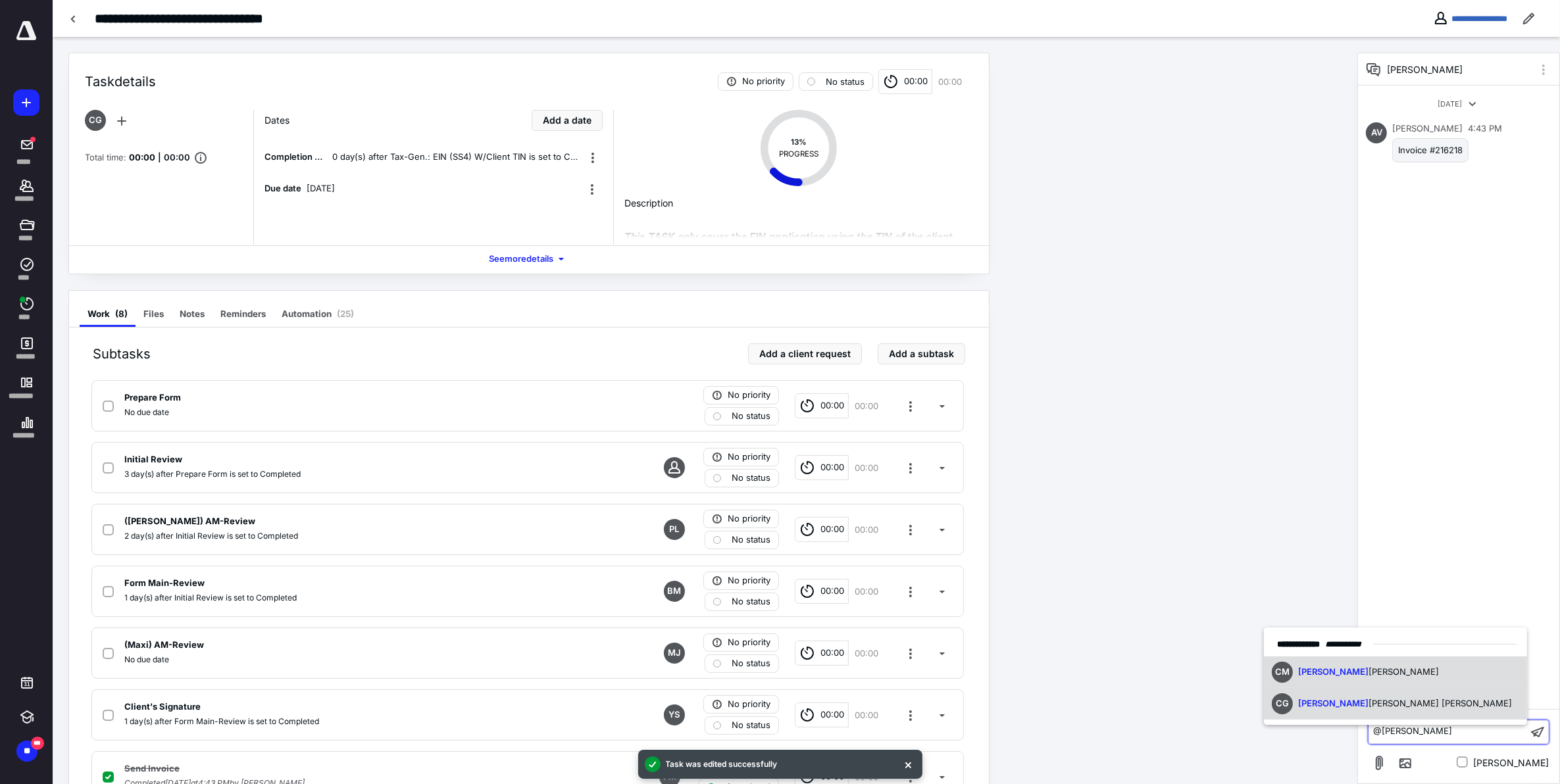 click on "tina Garcia Gonzalez" at bounding box center (1440, 703) 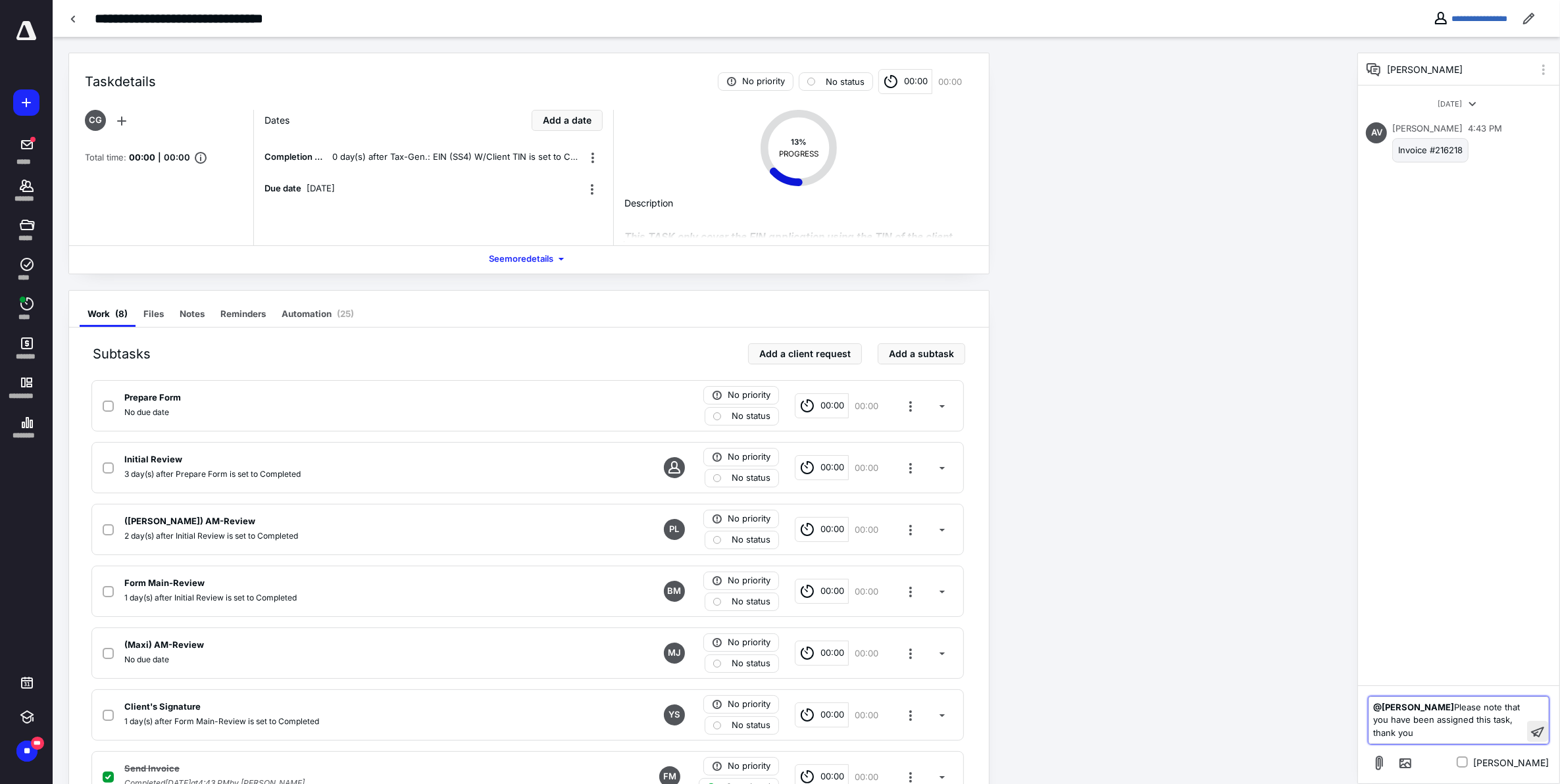 click at bounding box center [1538, 731] 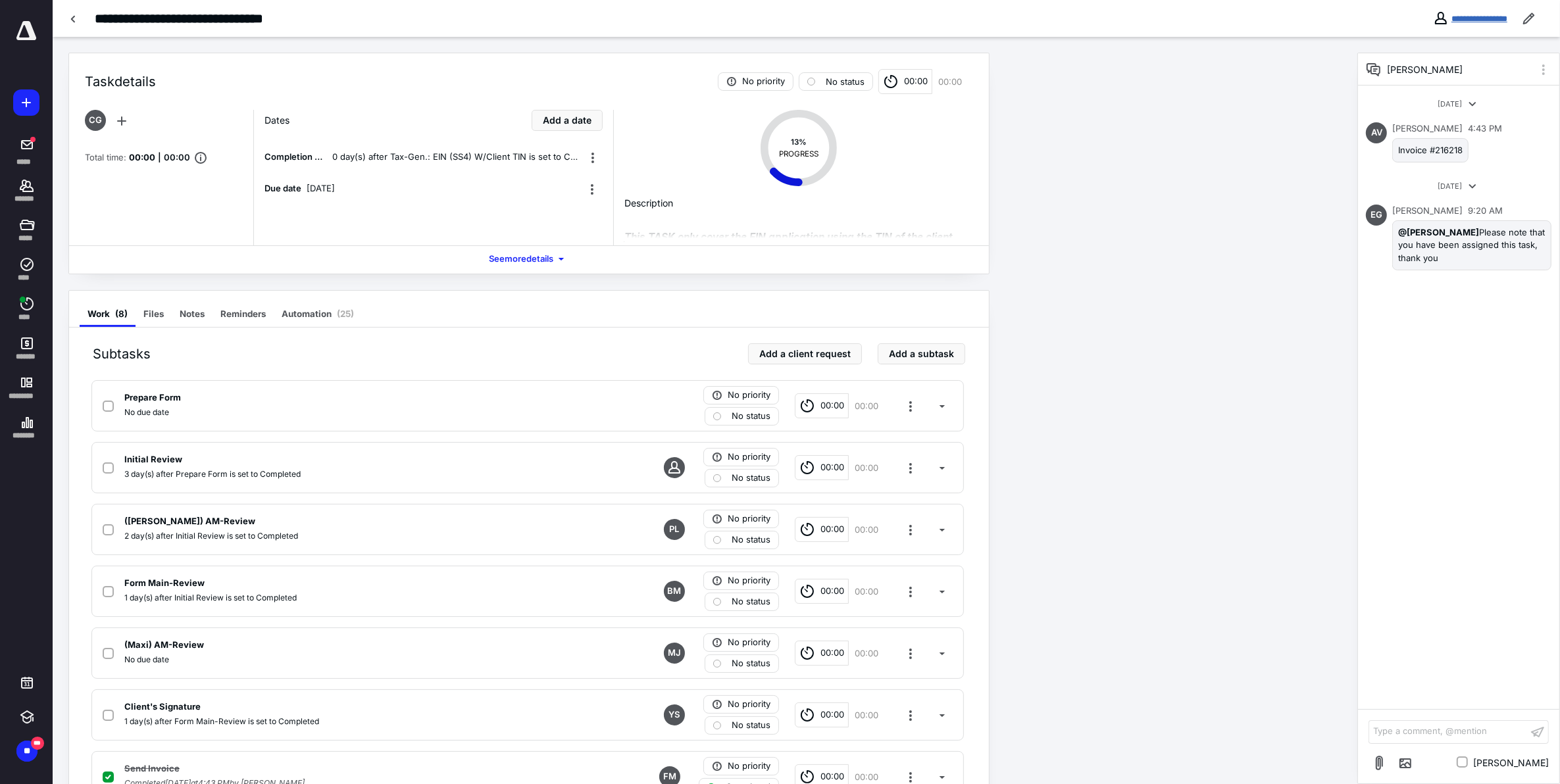 click on "**********" at bounding box center (1479, 18) 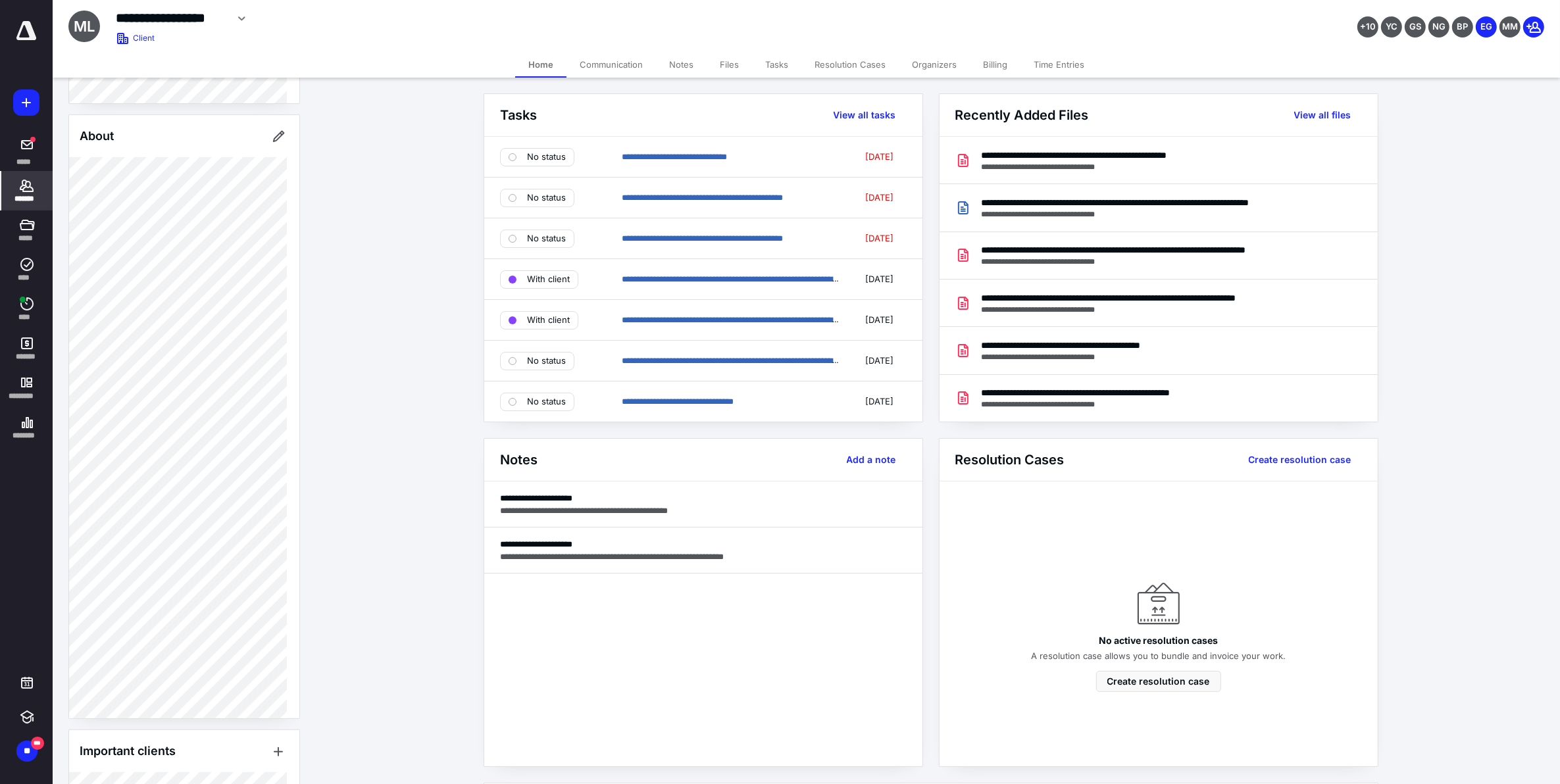 scroll, scrollTop: 397, scrollLeft: 0, axis: vertical 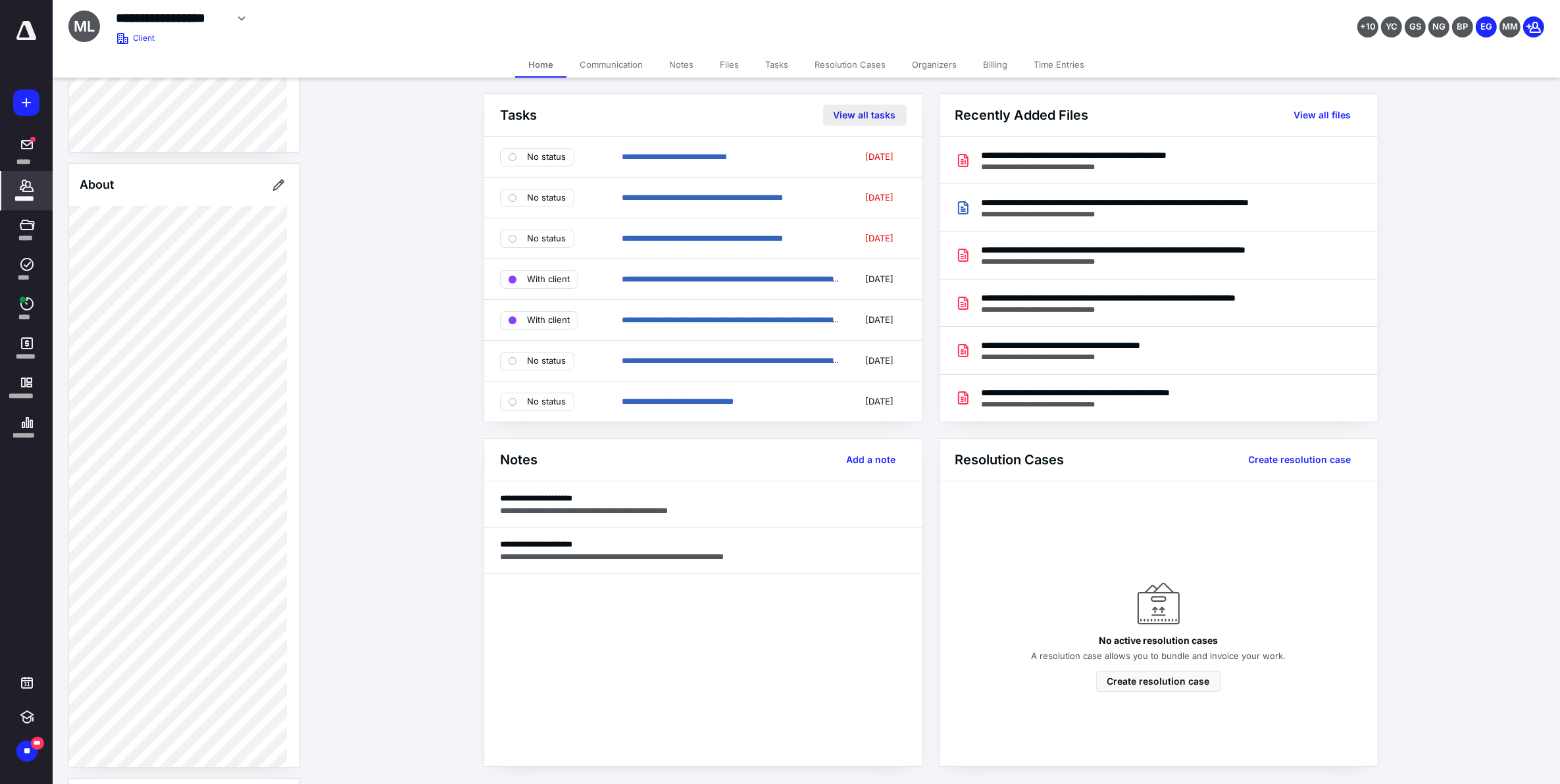 click on "View all tasks" at bounding box center [865, 115] 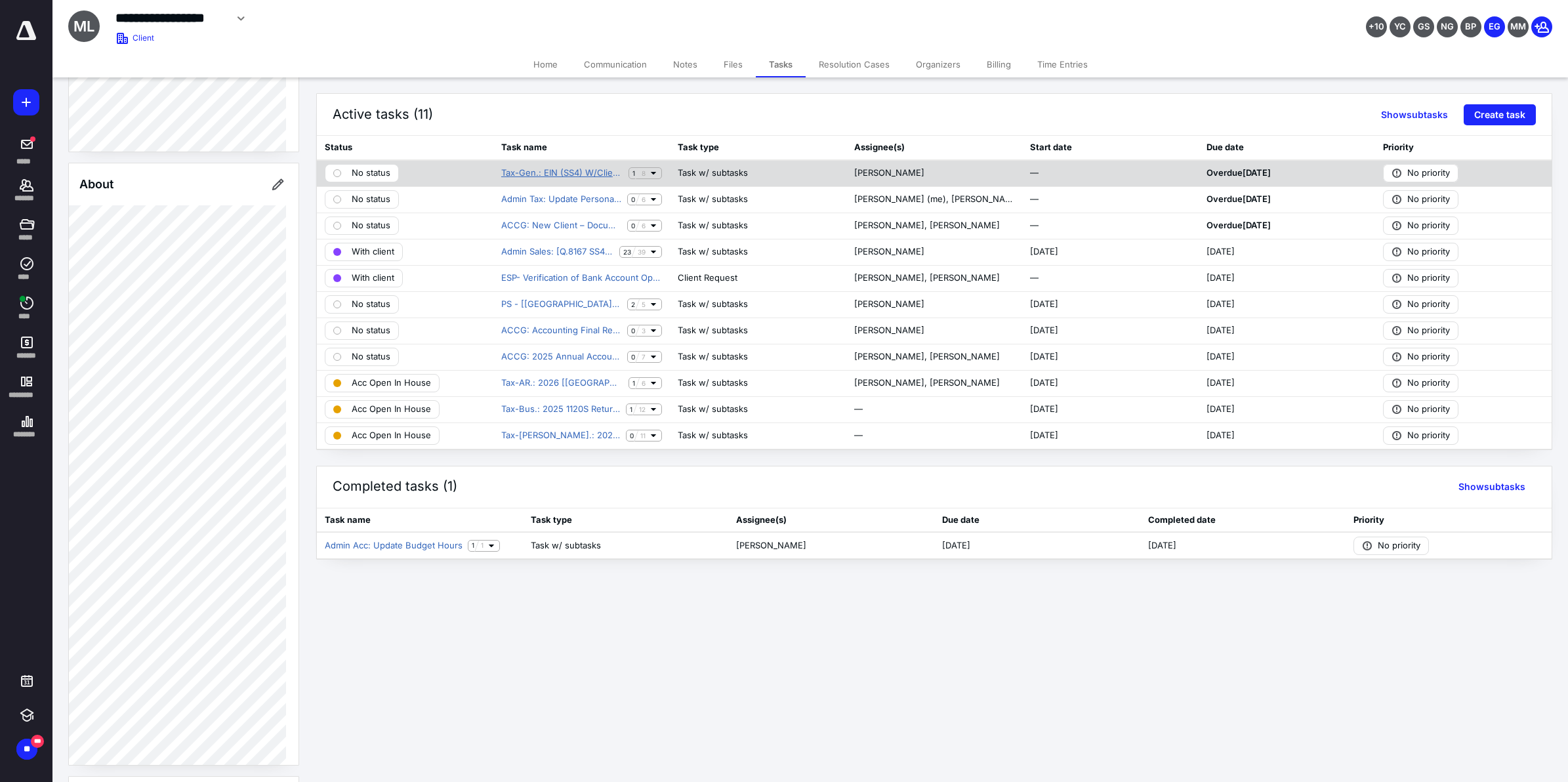 click on "Tax-Gen.: EIN (SS4) W/Client TIN" at bounding box center [562, 173] 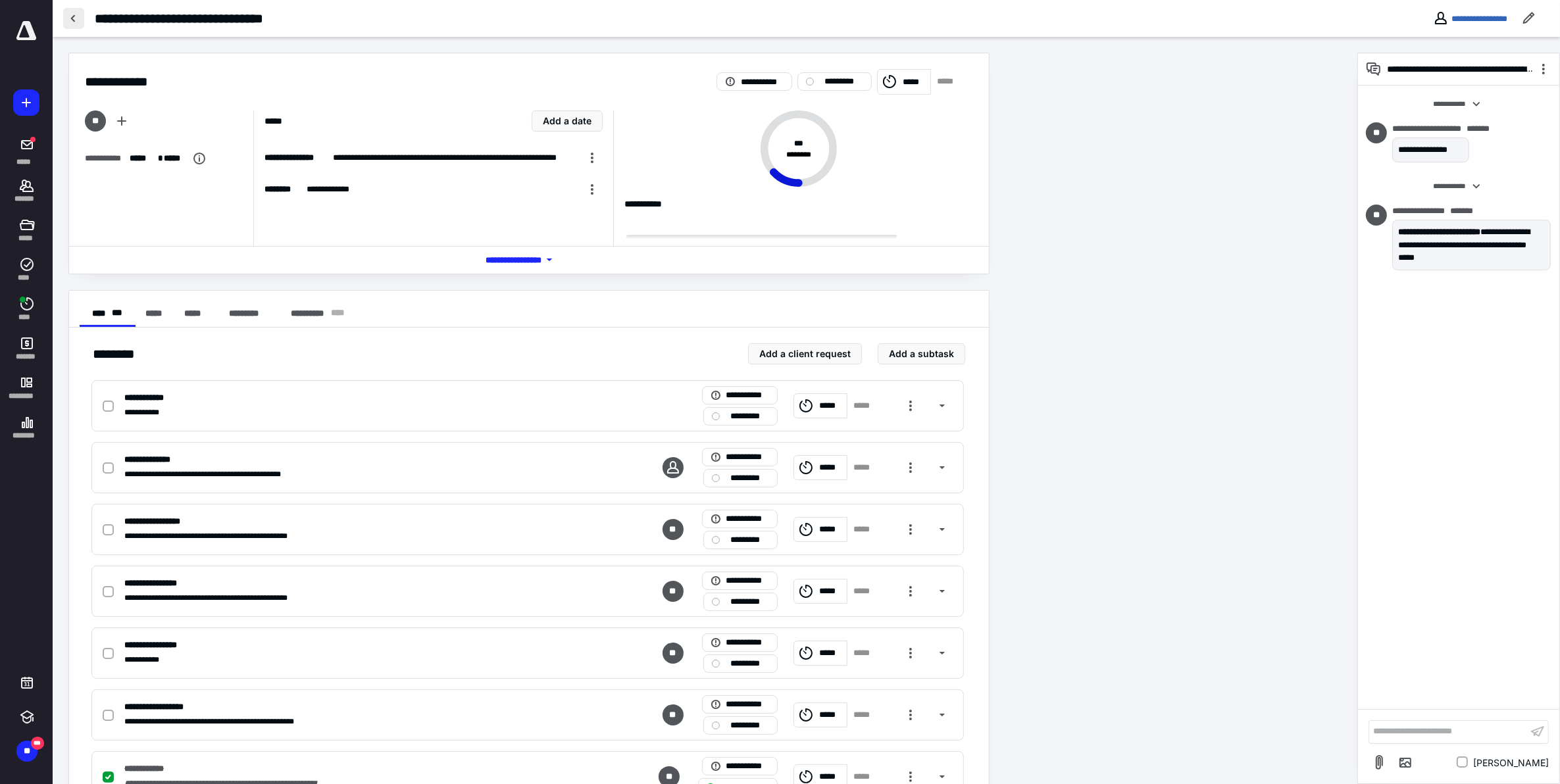 click at bounding box center (74, 18) 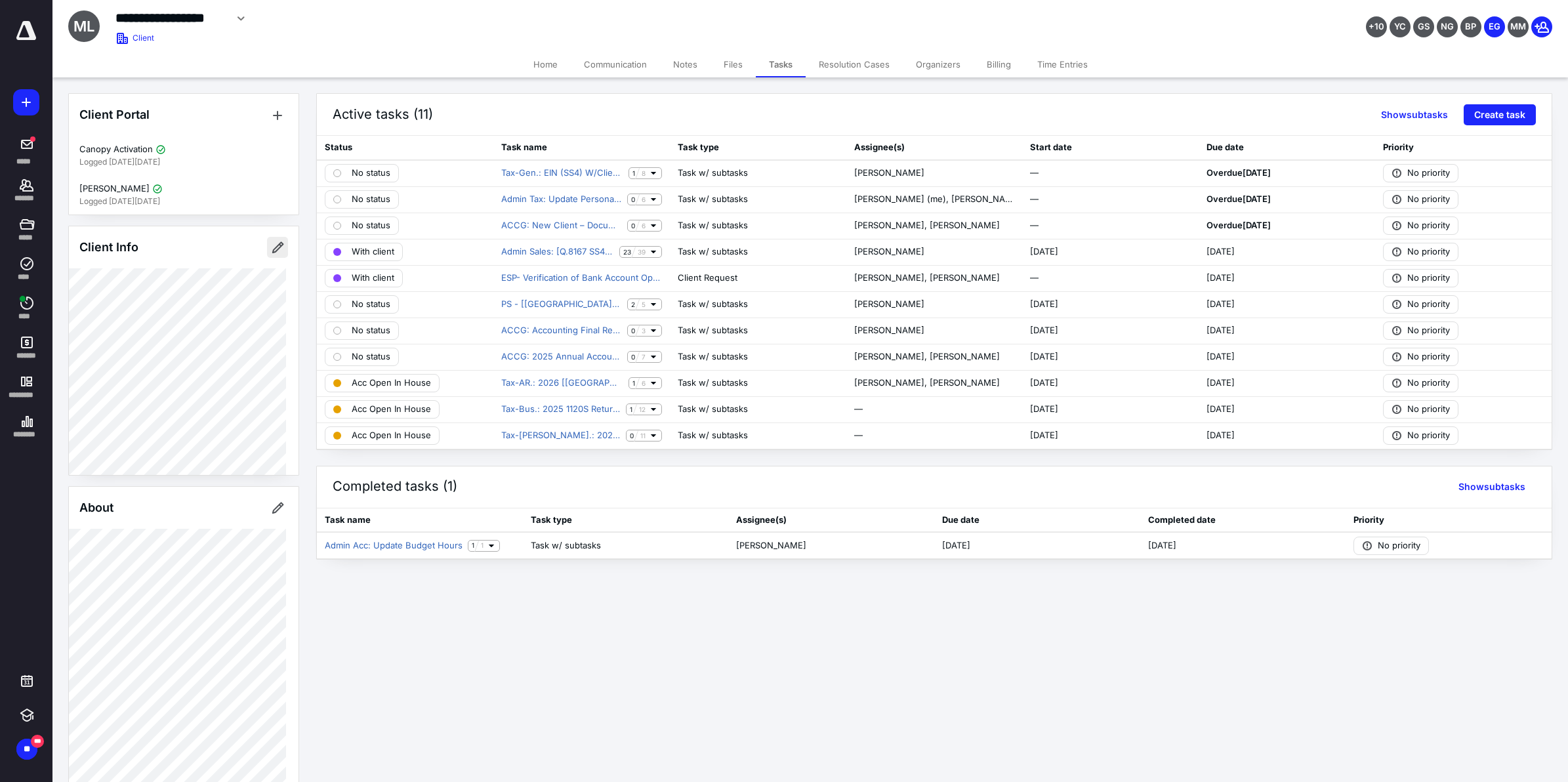 click at bounding box center [278, 247] 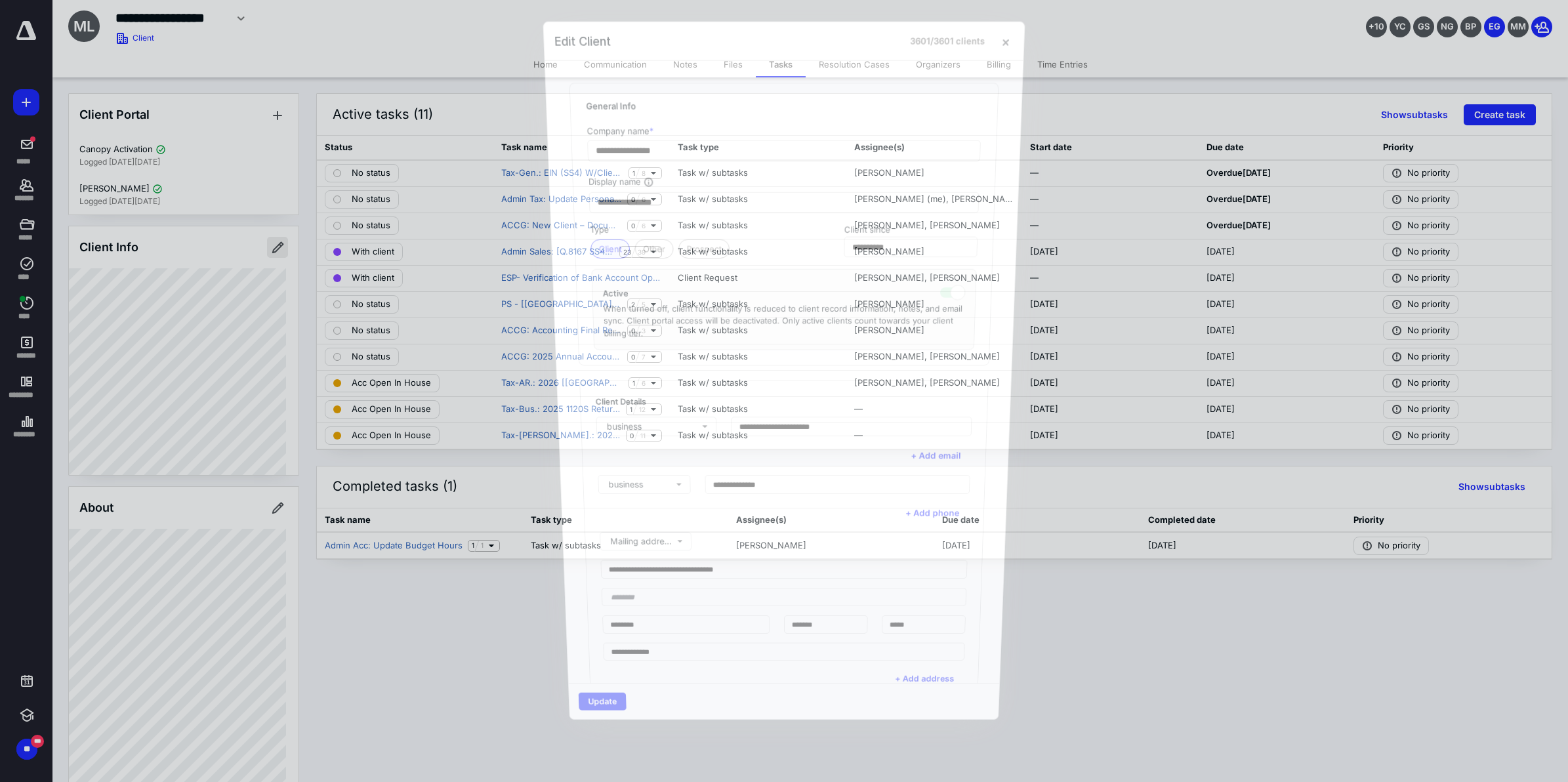 type on "**********" 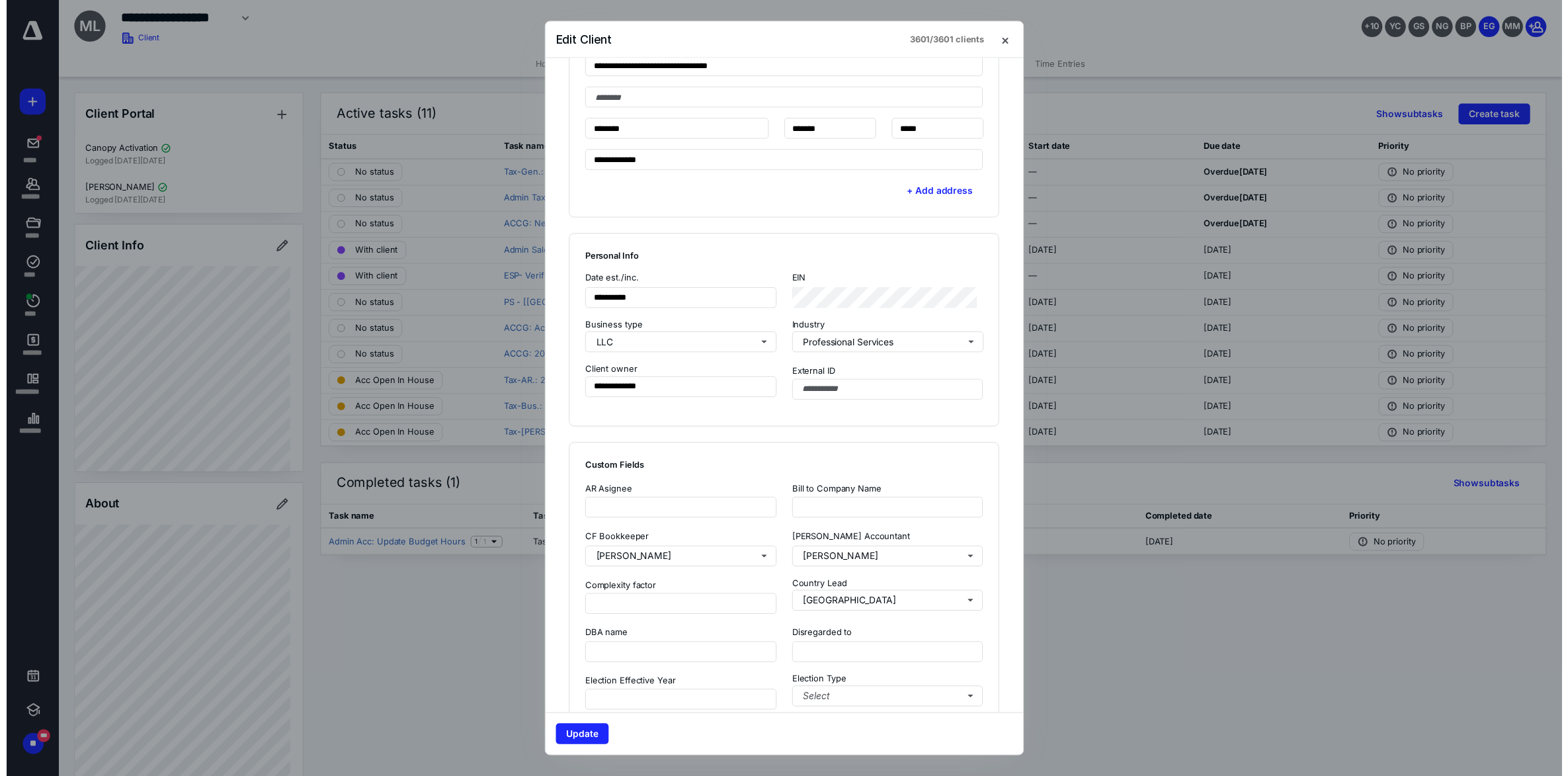 scroll, scrollTop: 528, scrollLeft: 0, axis: vertical 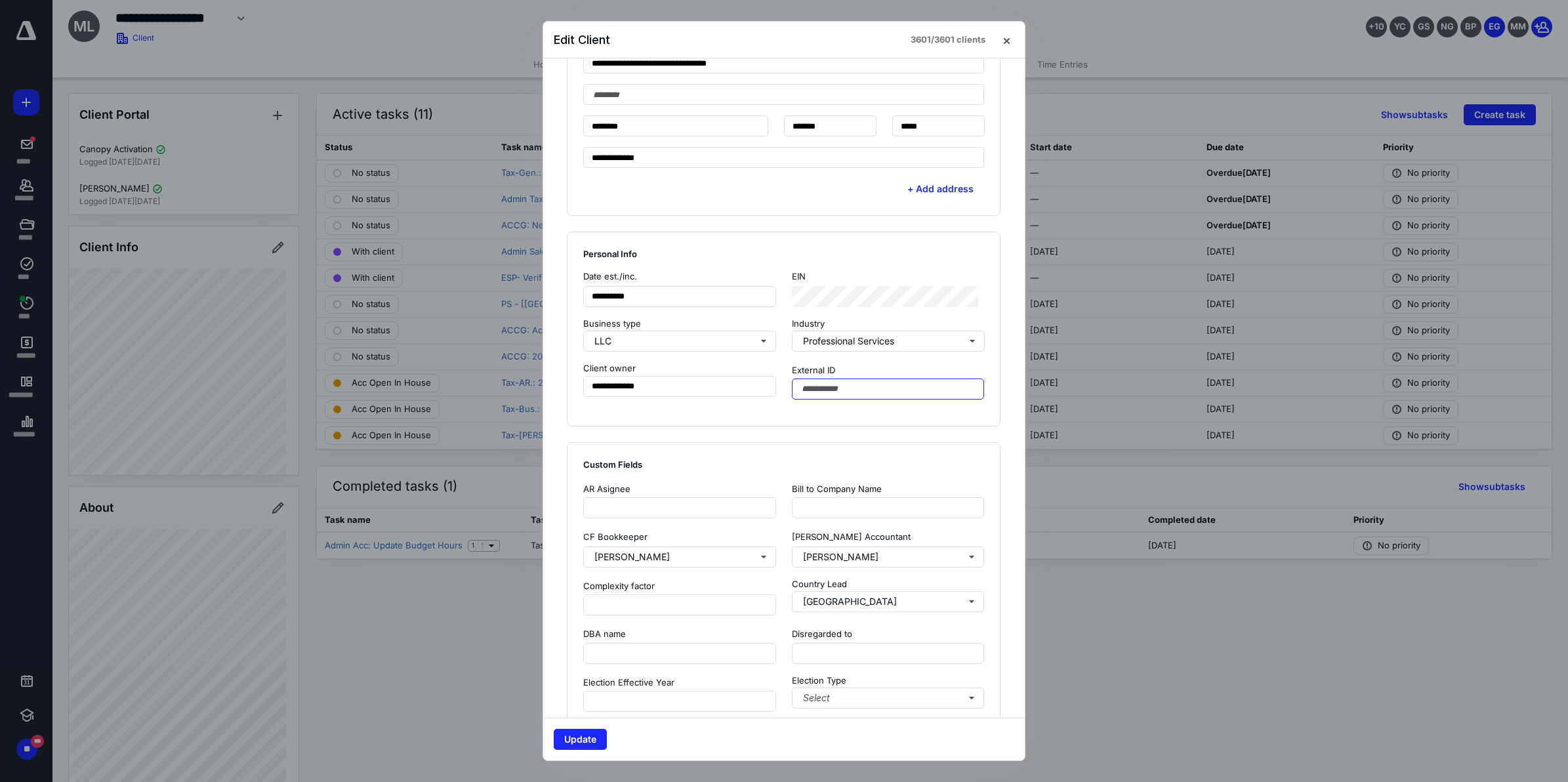 click at bounding box center [888, 389] 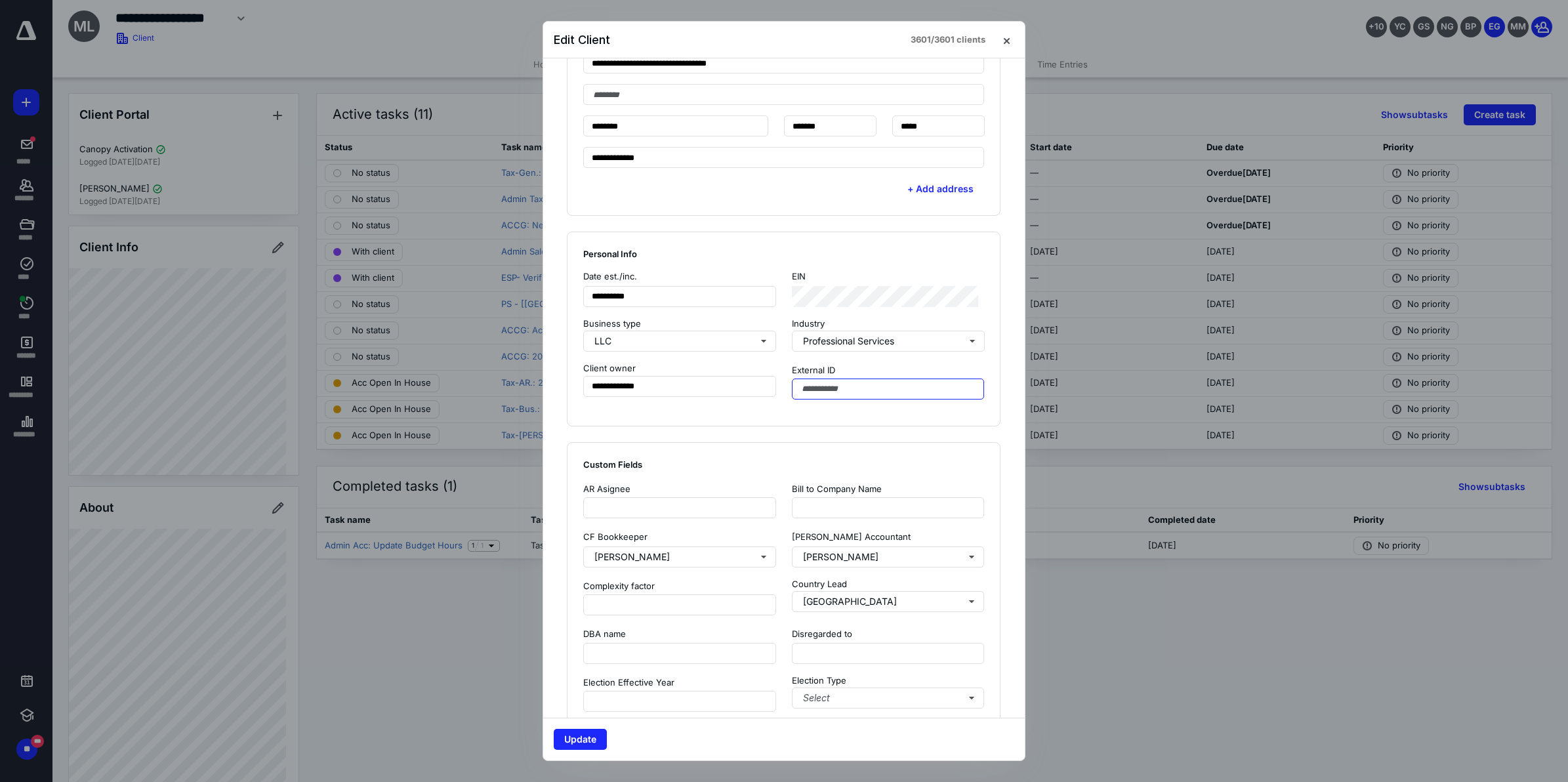 paste on "**********" 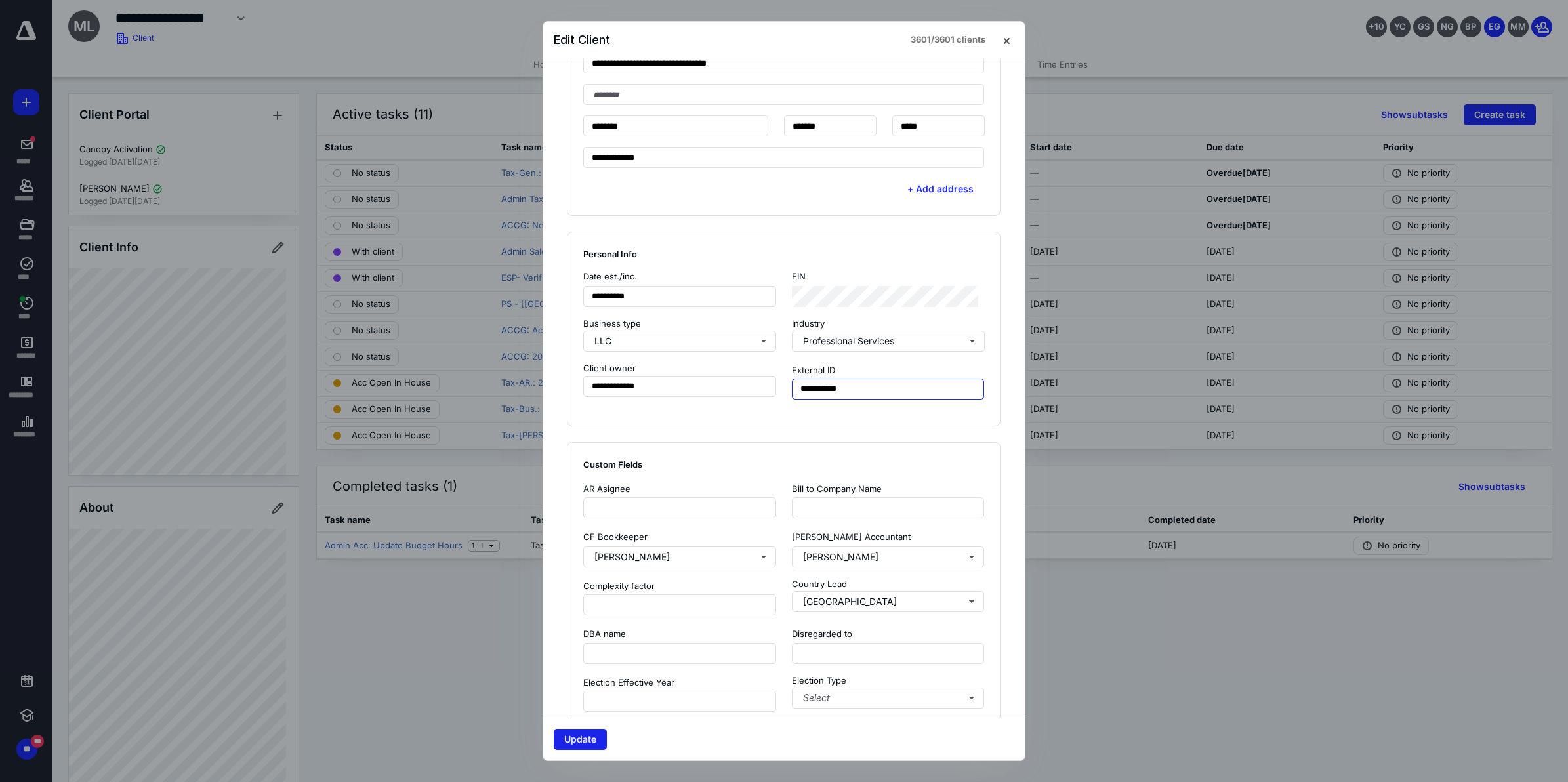 type on "**********" 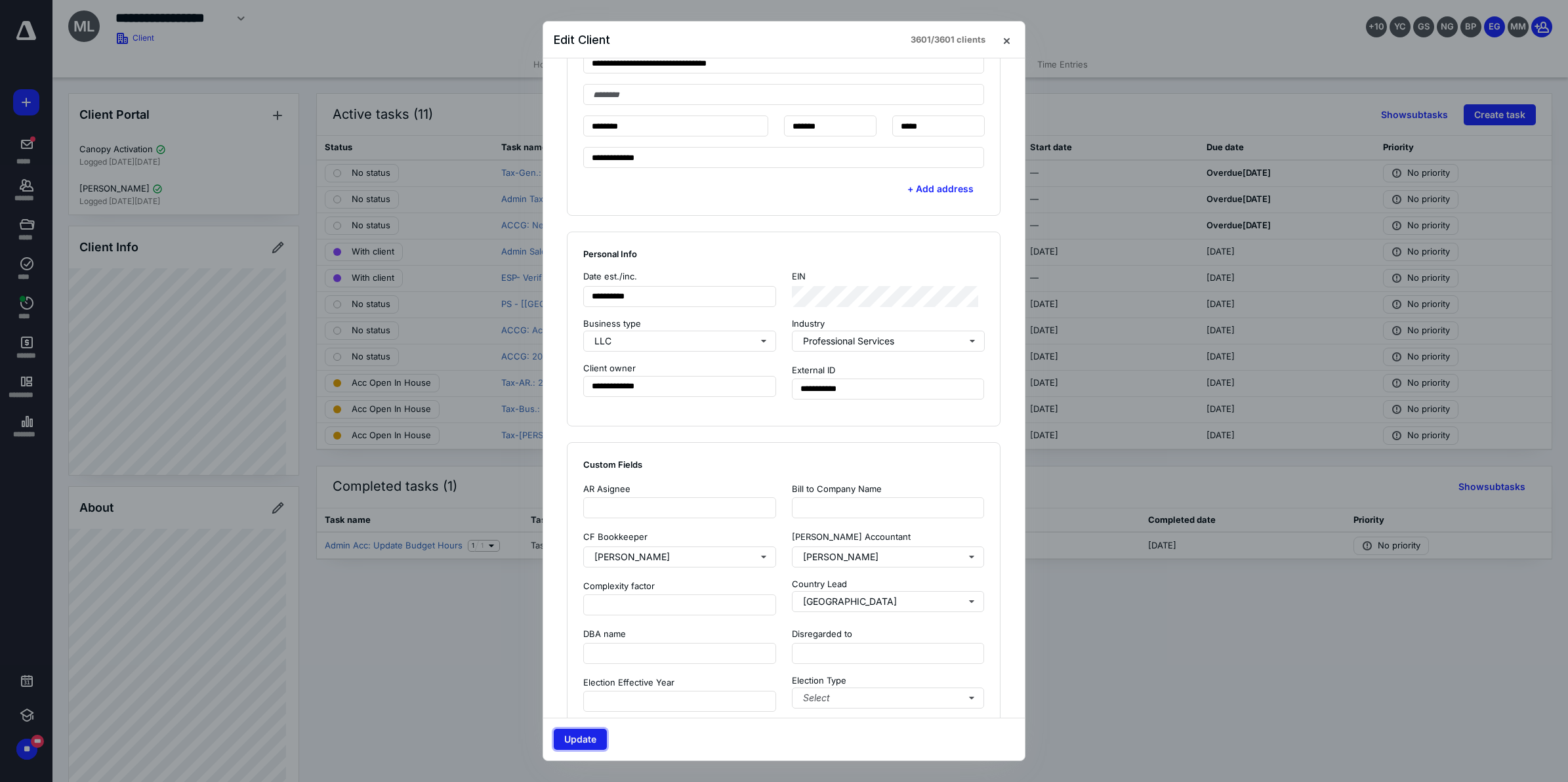 click on "Update" at bounding box center (580, 739) 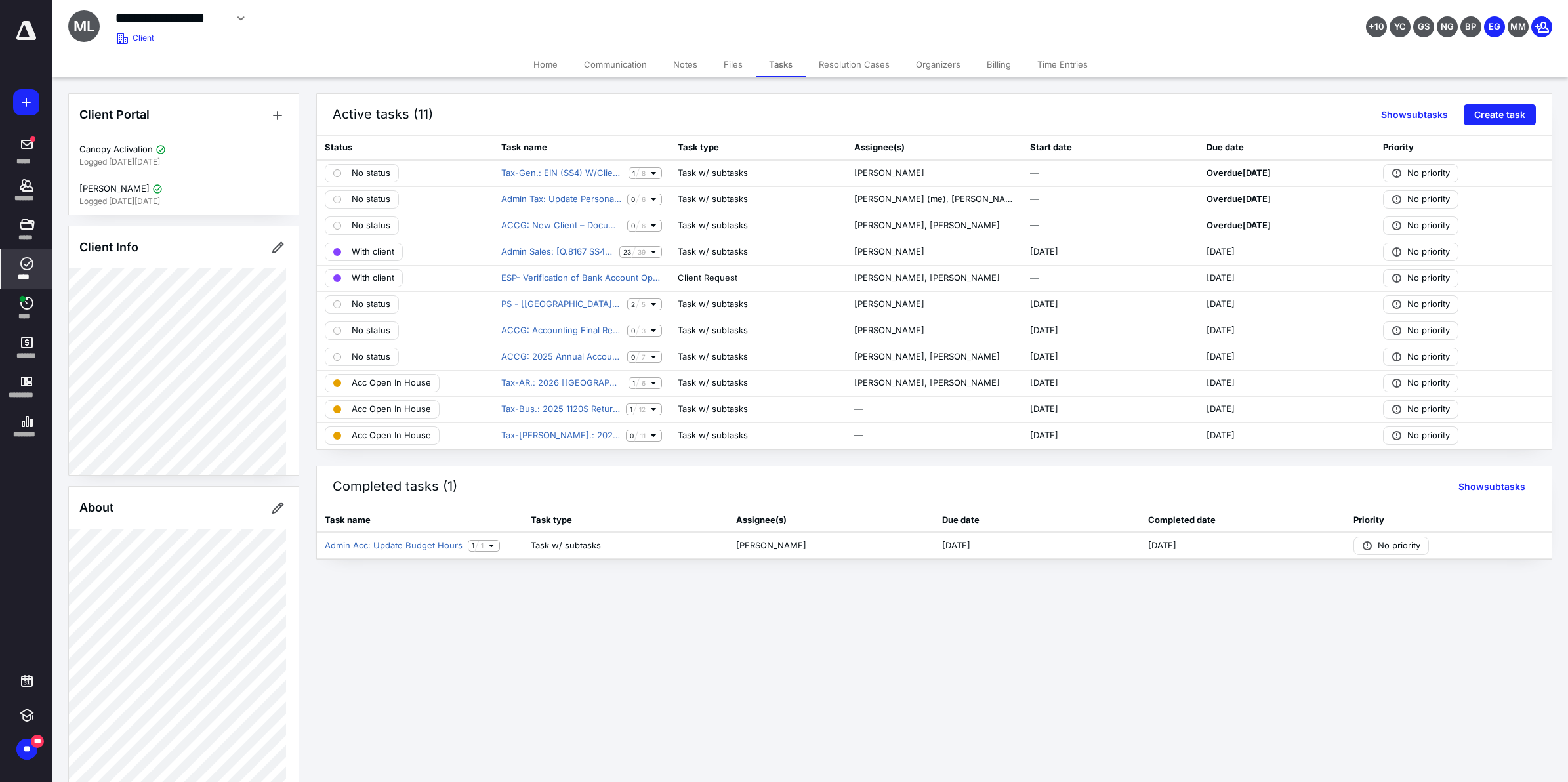 click 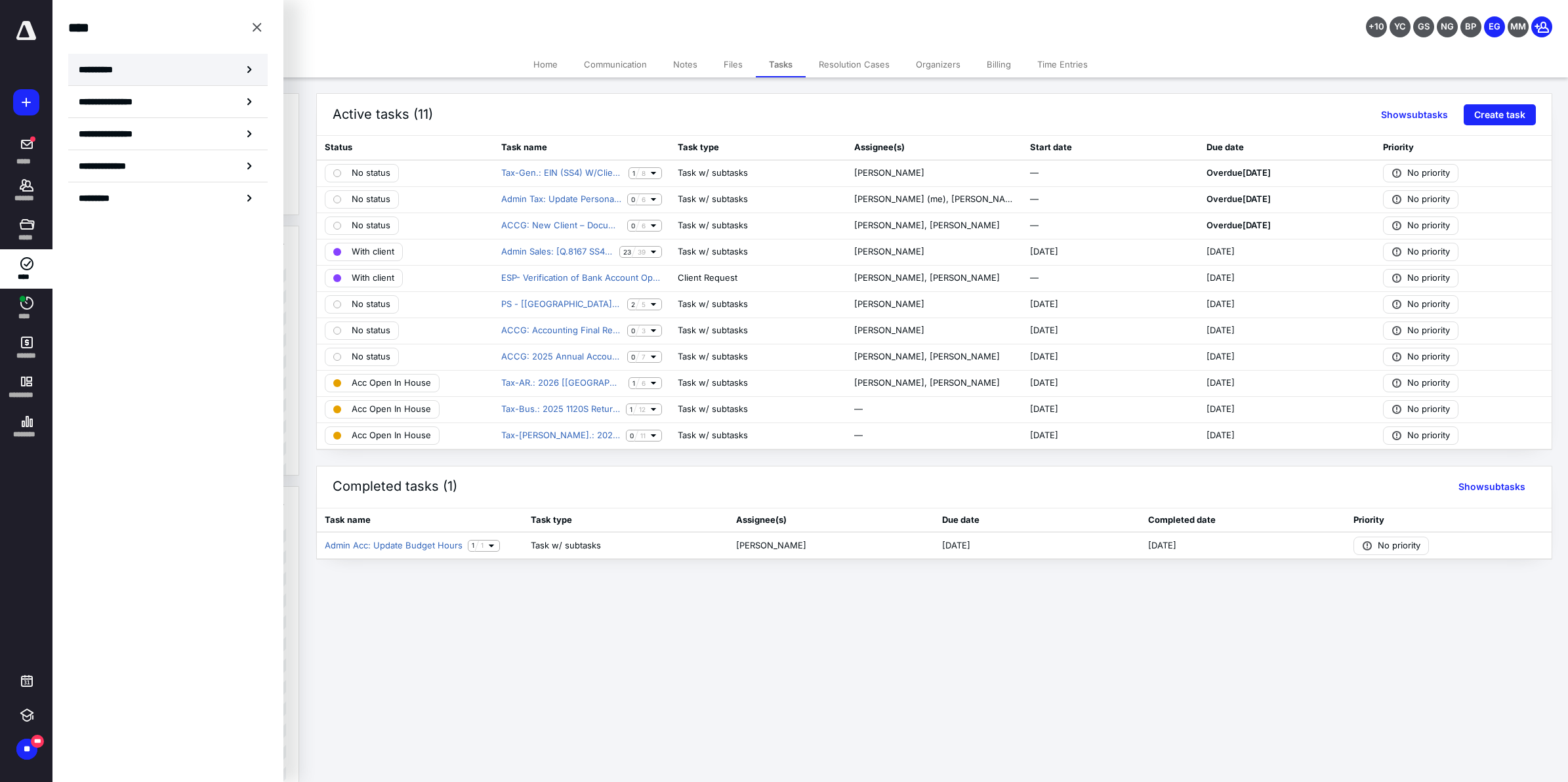 click on "**********" at bounding box center (100, 70) 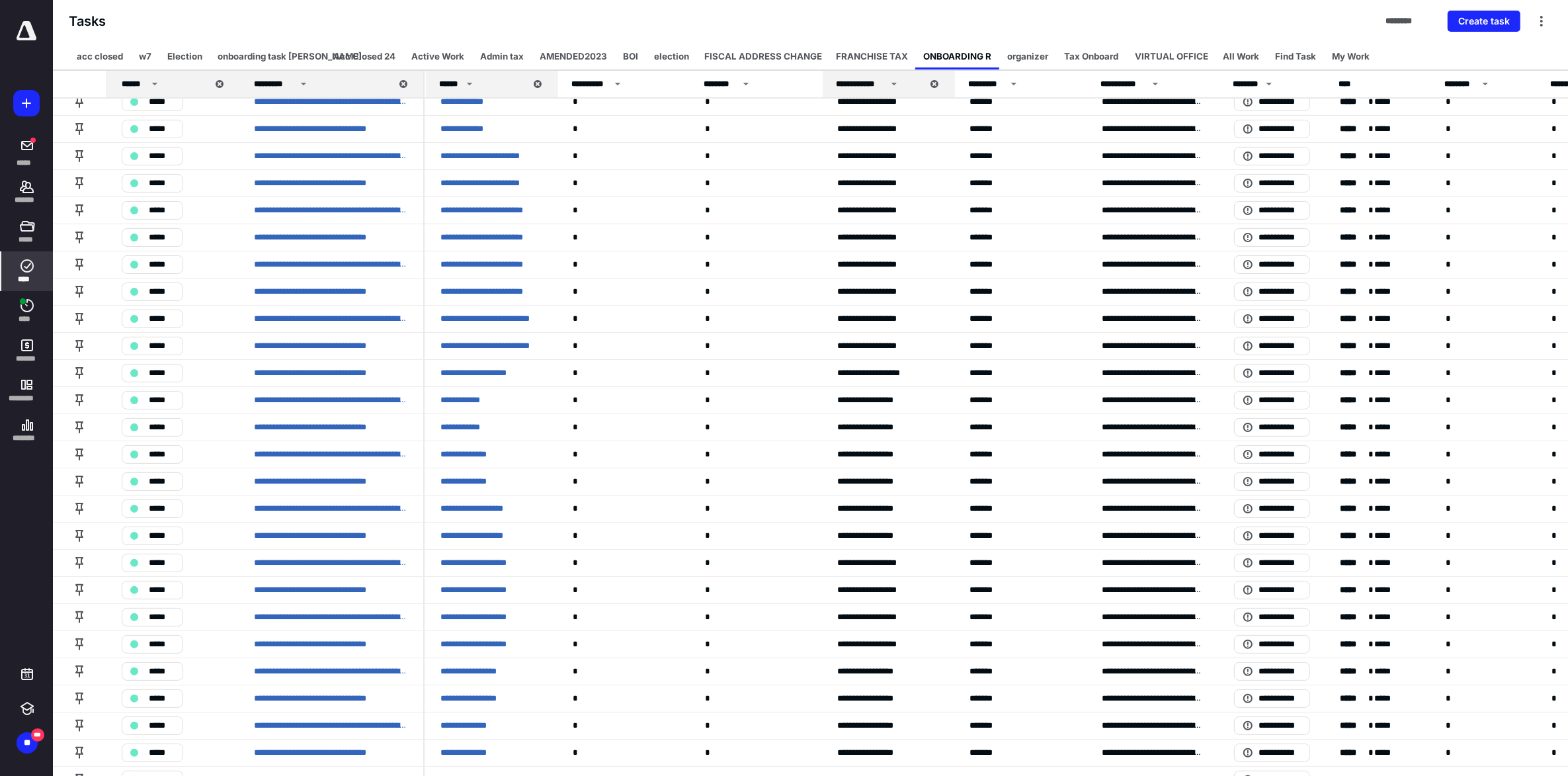 scroll, scrollTop: 402, scrollLeft: 0, axis: vertical 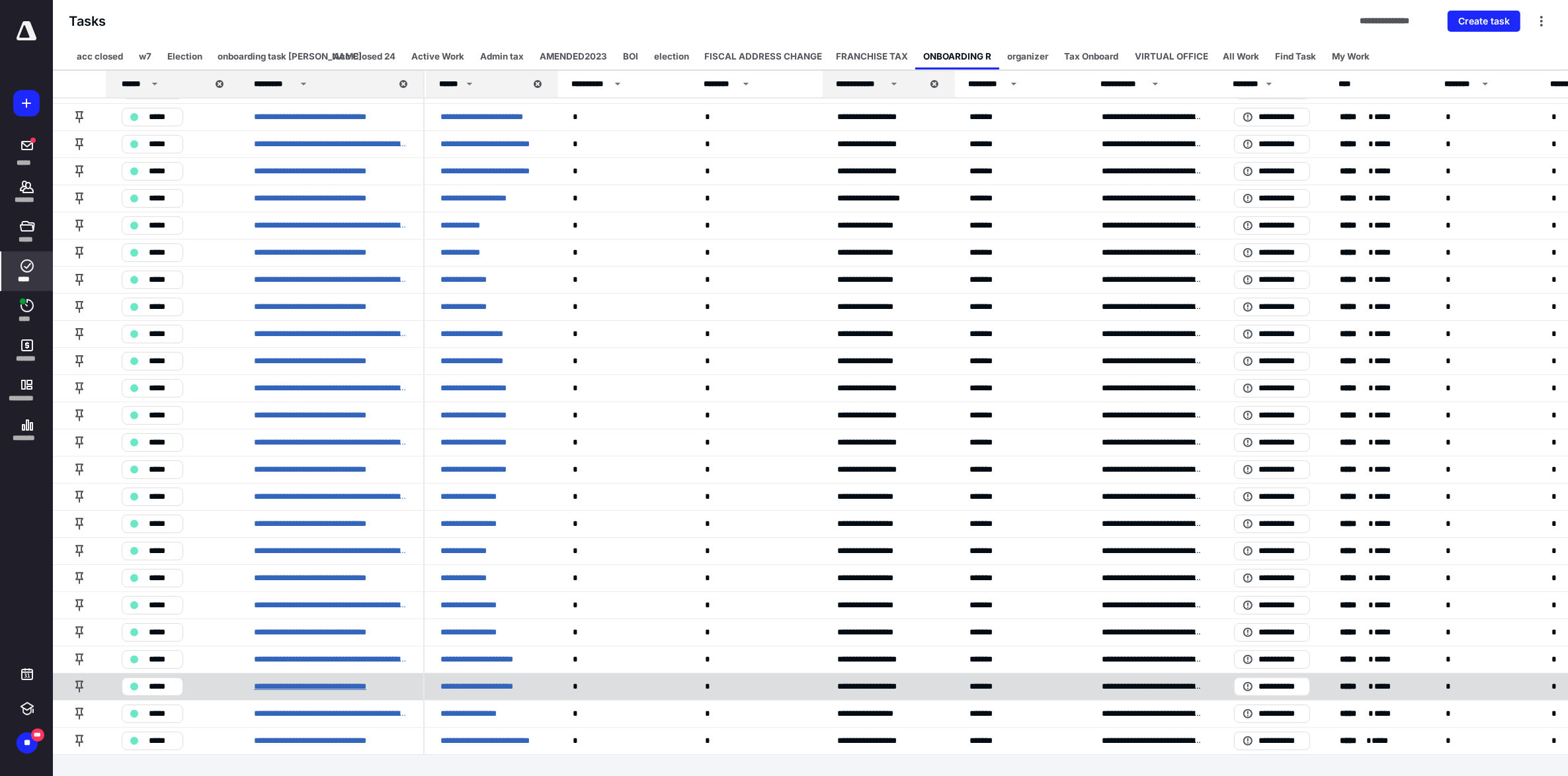 click on "**********" at bounding box center [329, 687] 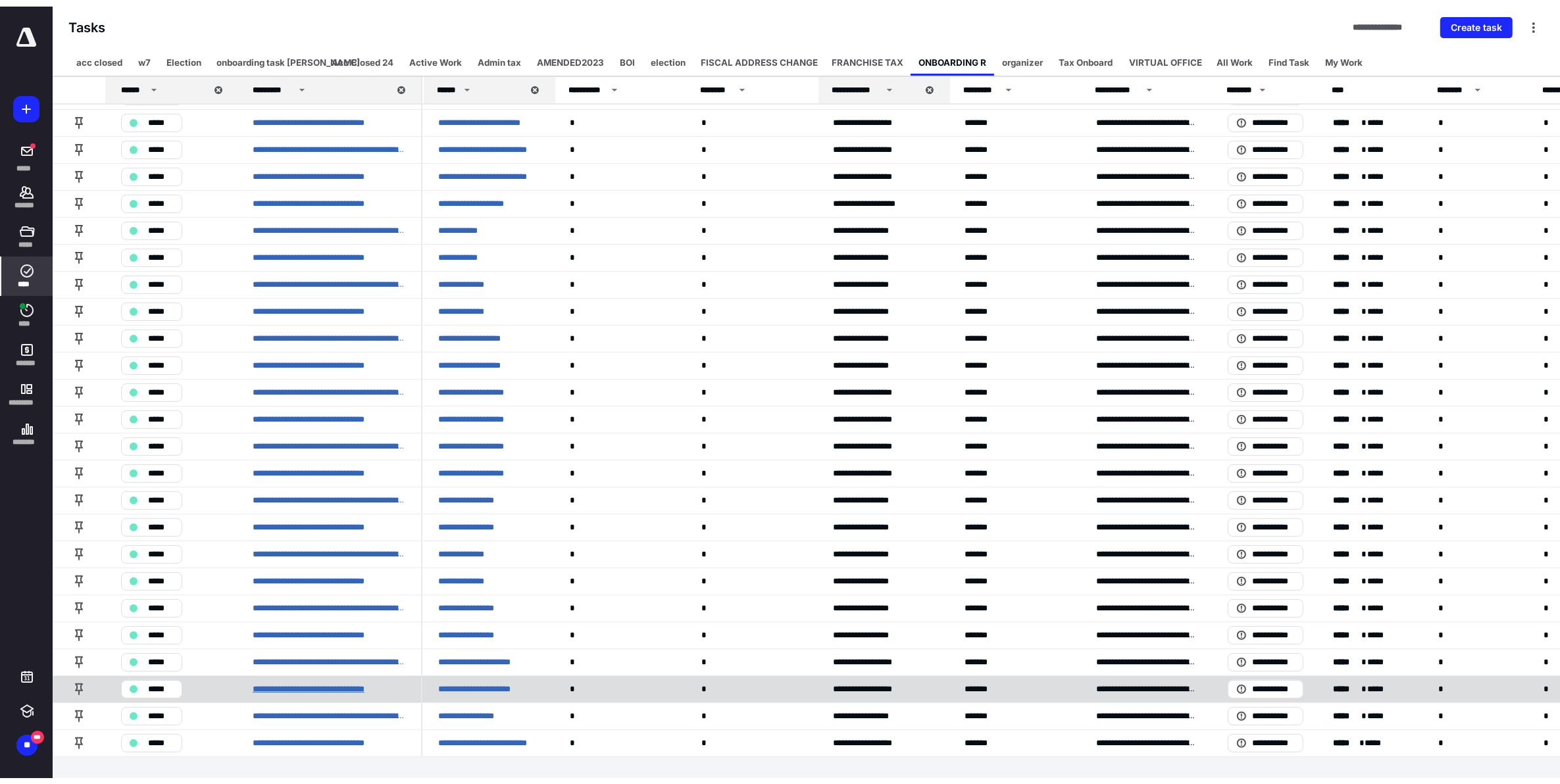scroll, scrollTop: 0, scrollLeft: 0, axis: both 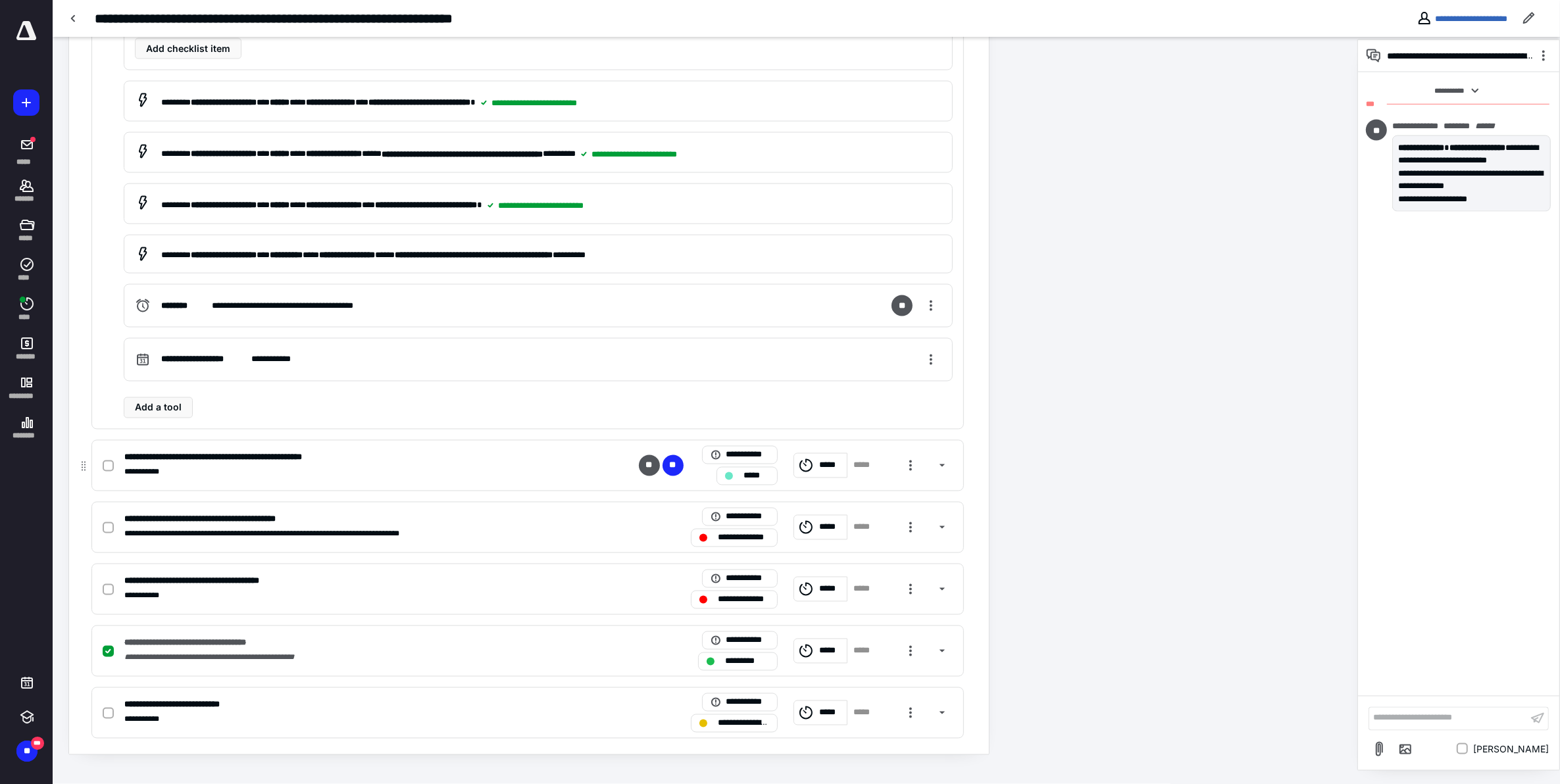 click 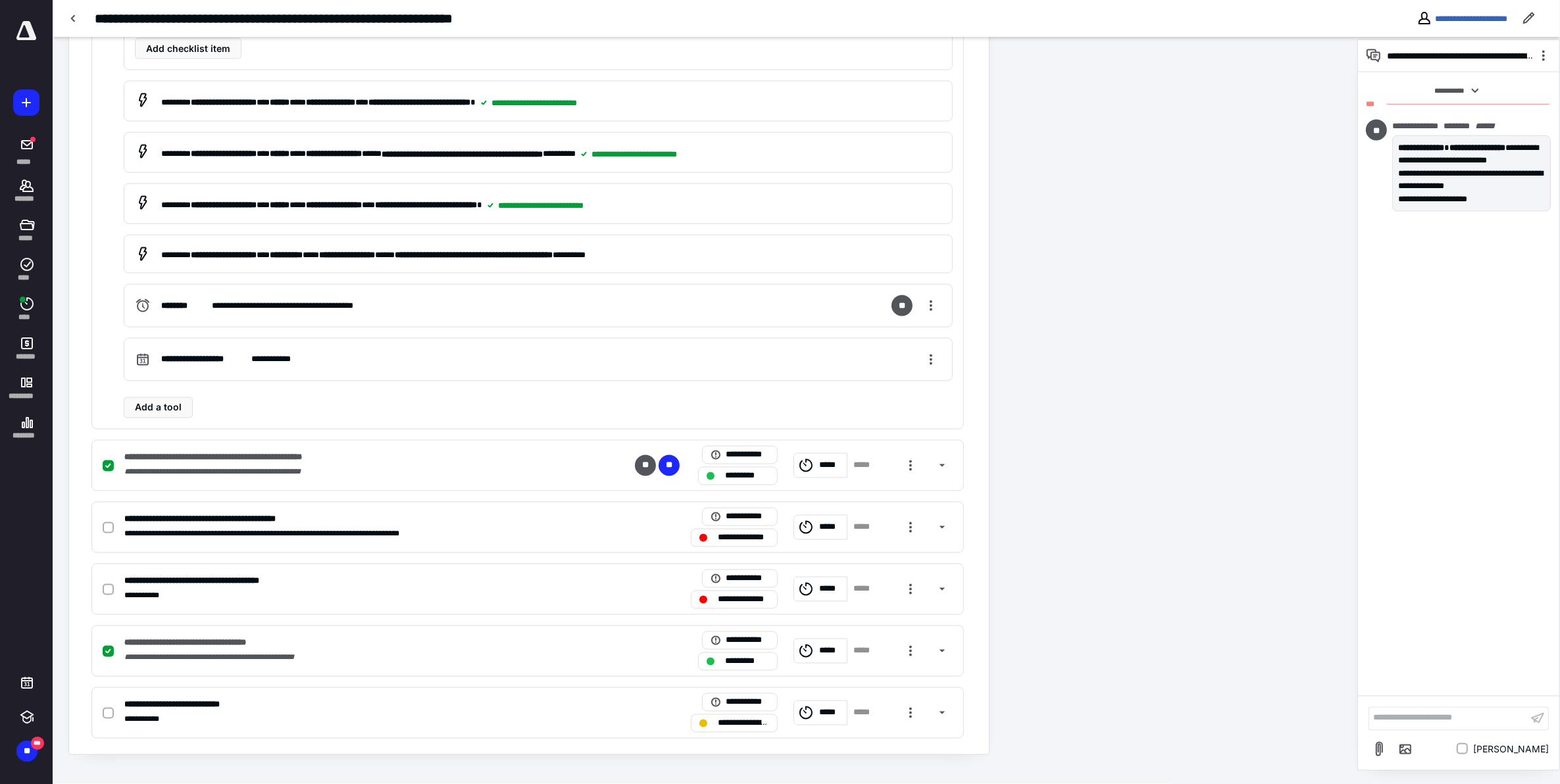 click on "**********" at bounding box center [705, -997] 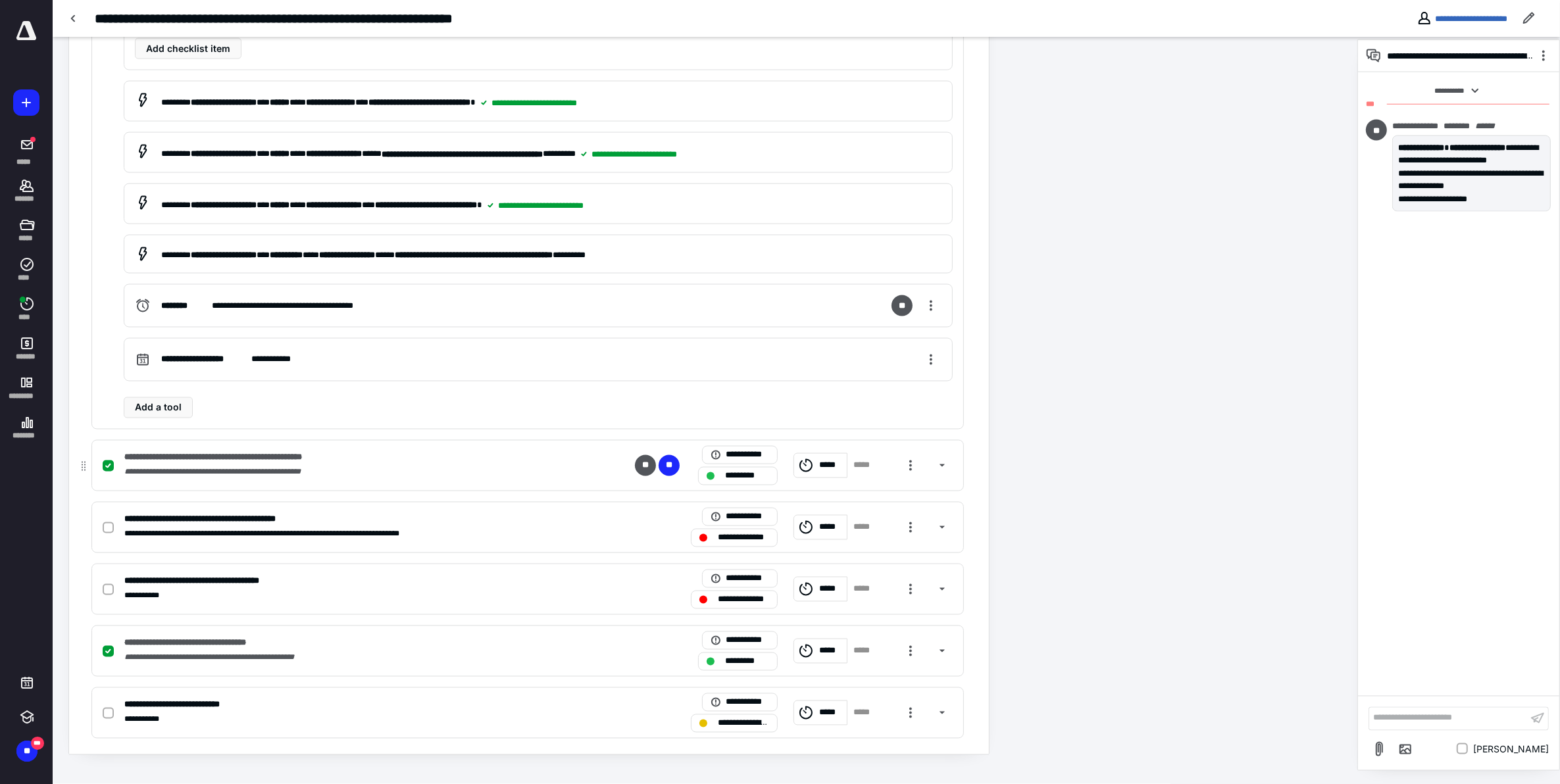 click at bounding box center [108, 466] 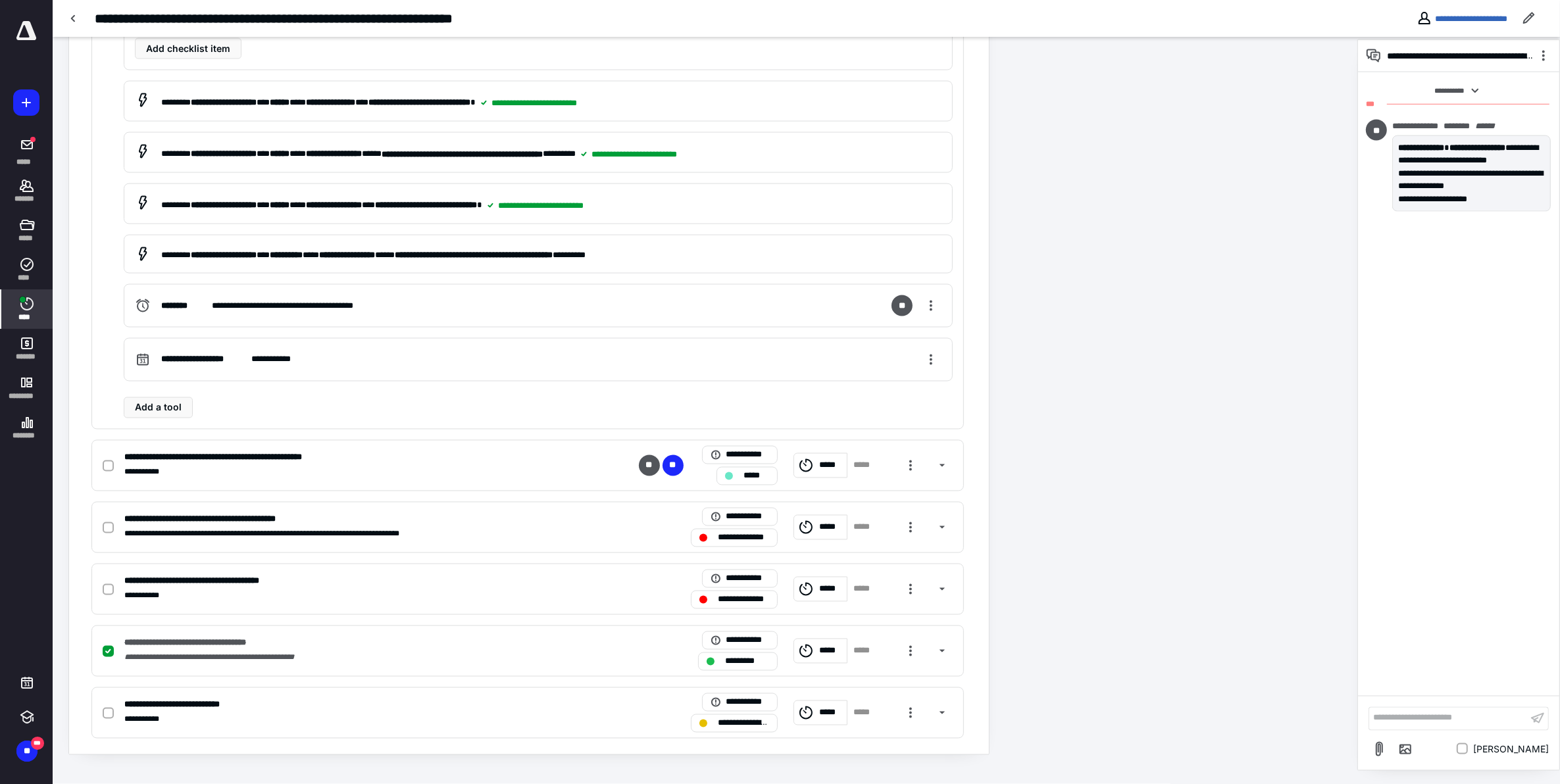 click 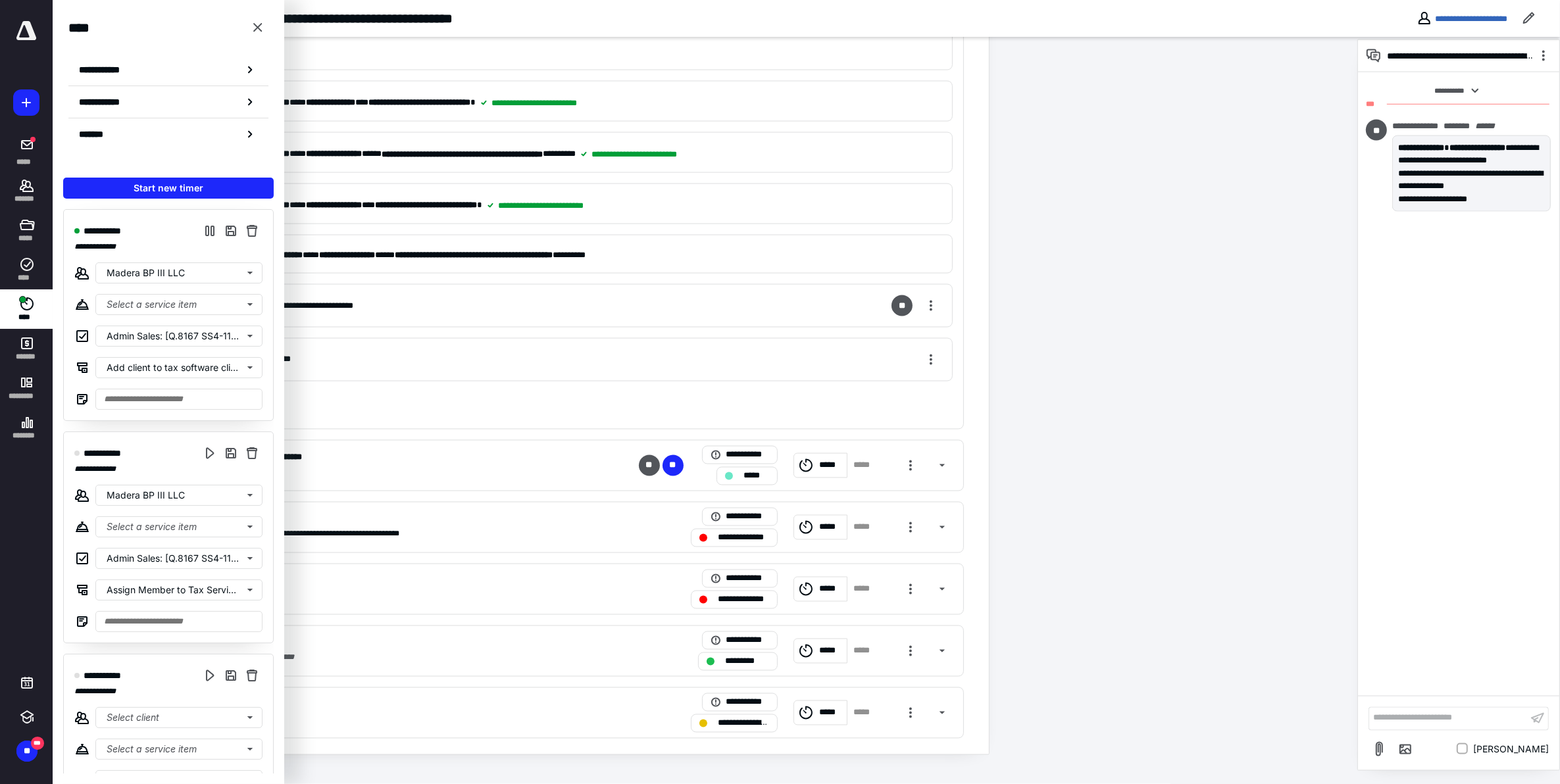 click on "**********" at bounding box center (705, -997) 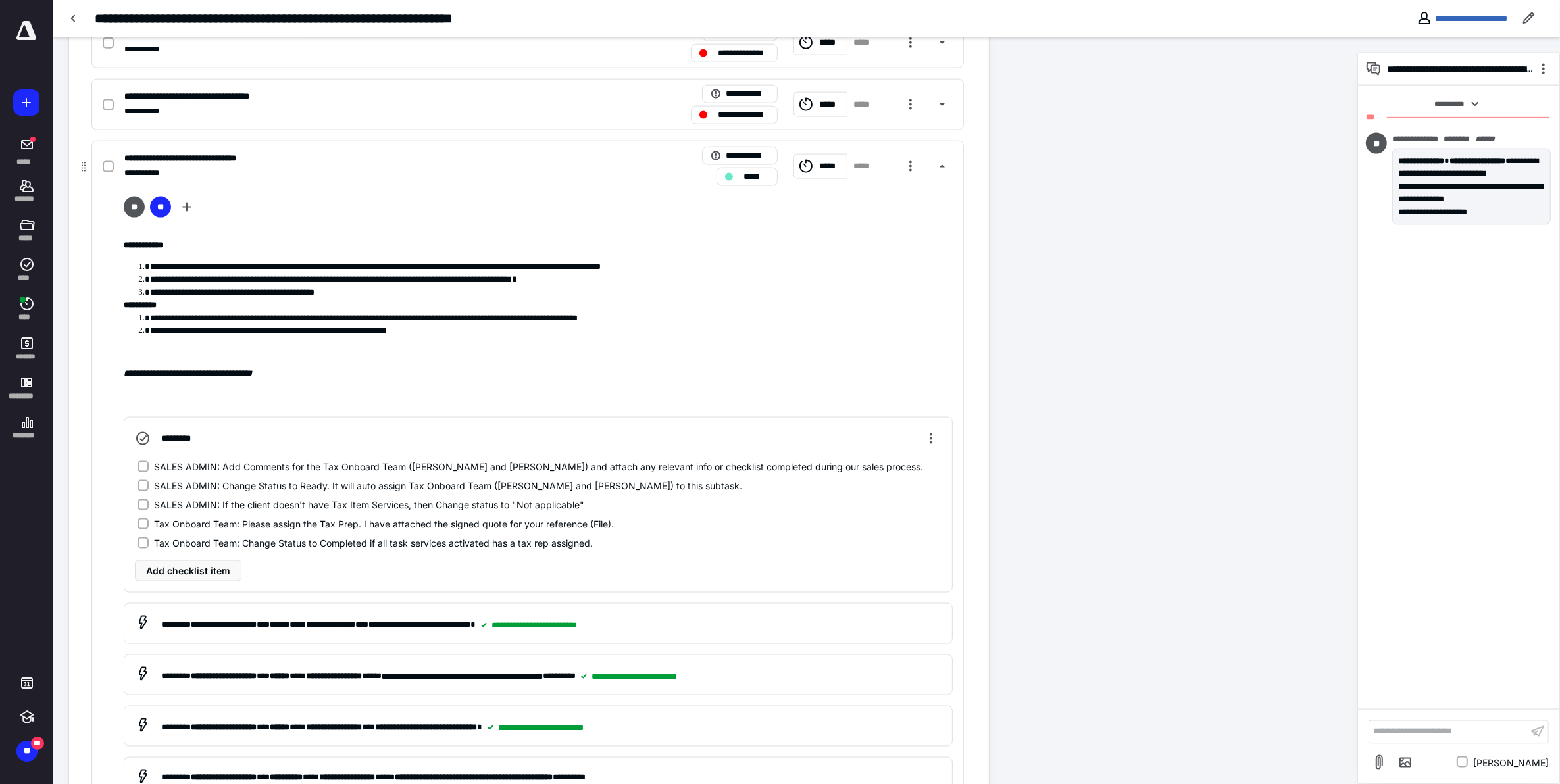 scroll, scrollTop: 2309, scrollLeft: 0, axis: vertical 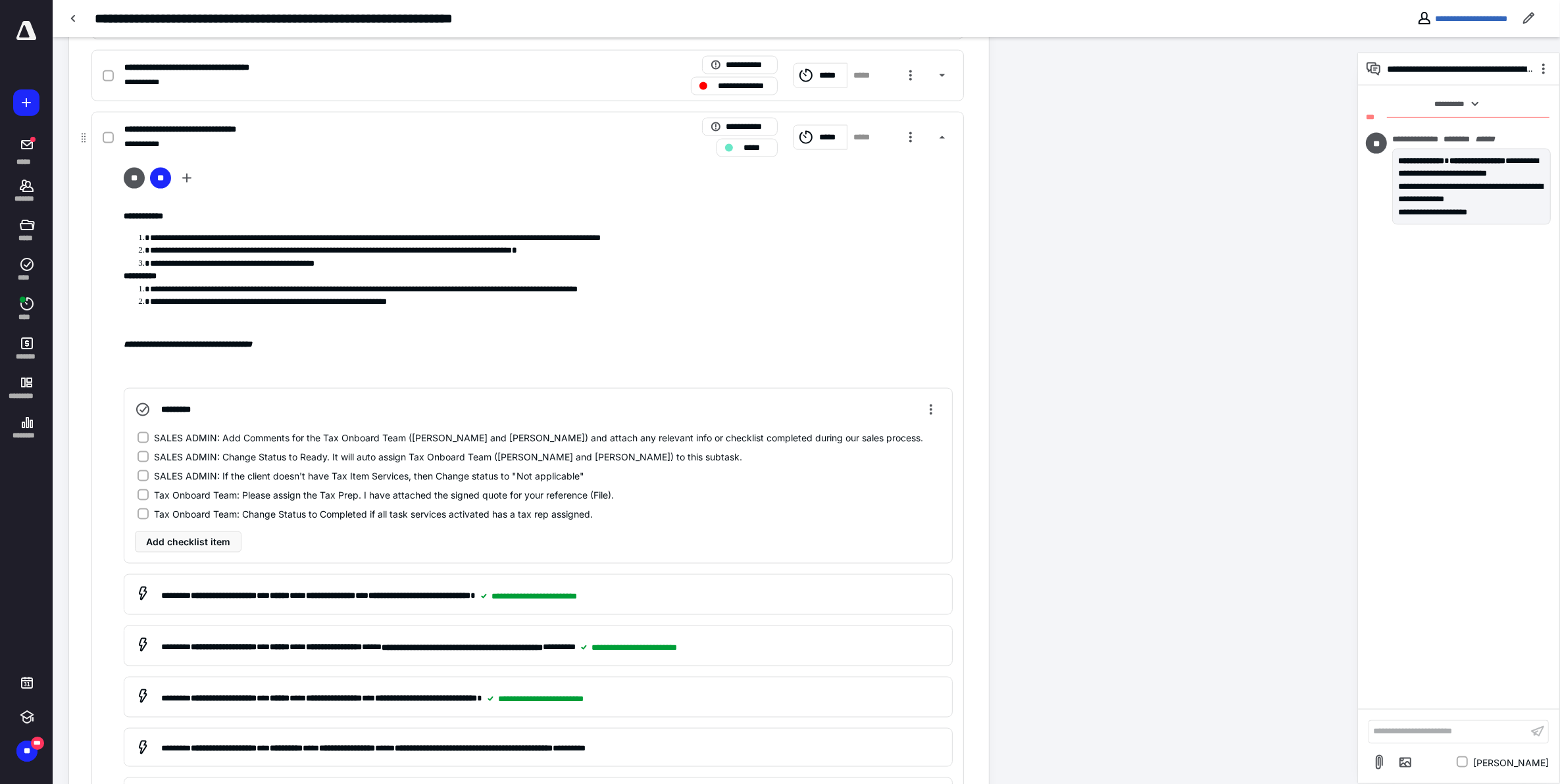 click 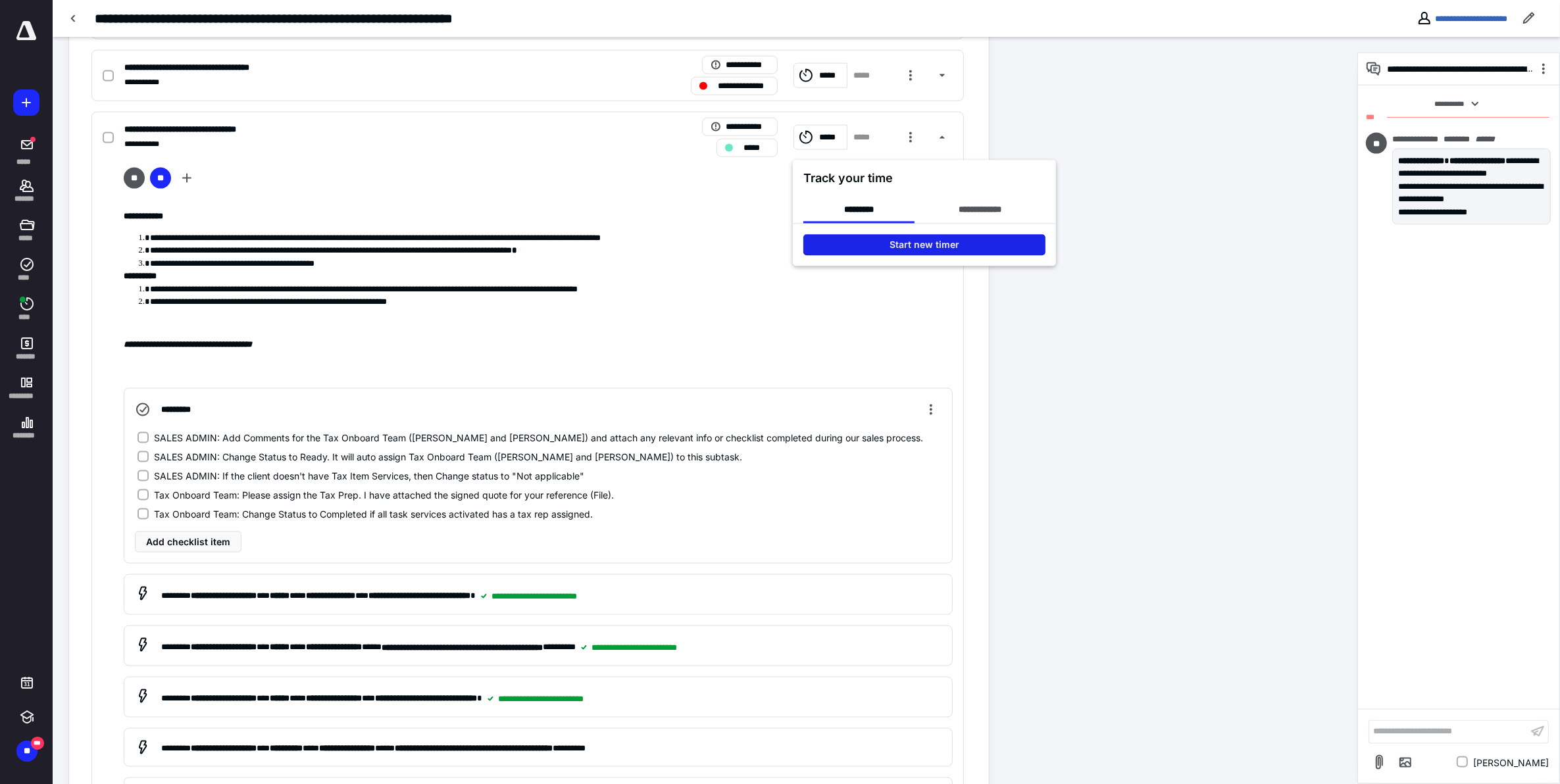 click on "Start new timer" at bounding box center [924, 245] 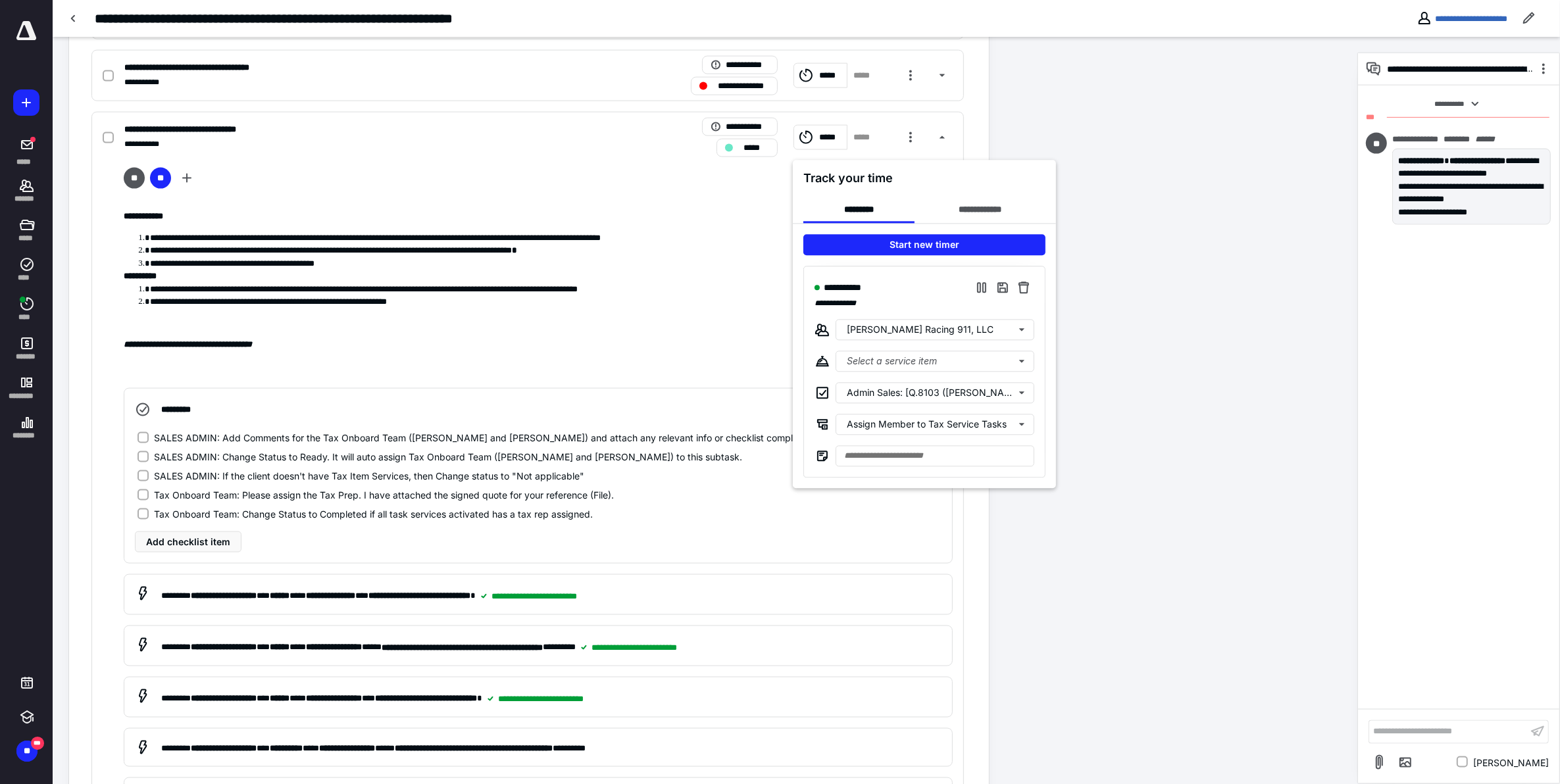 click at bounding box center [780, 392] 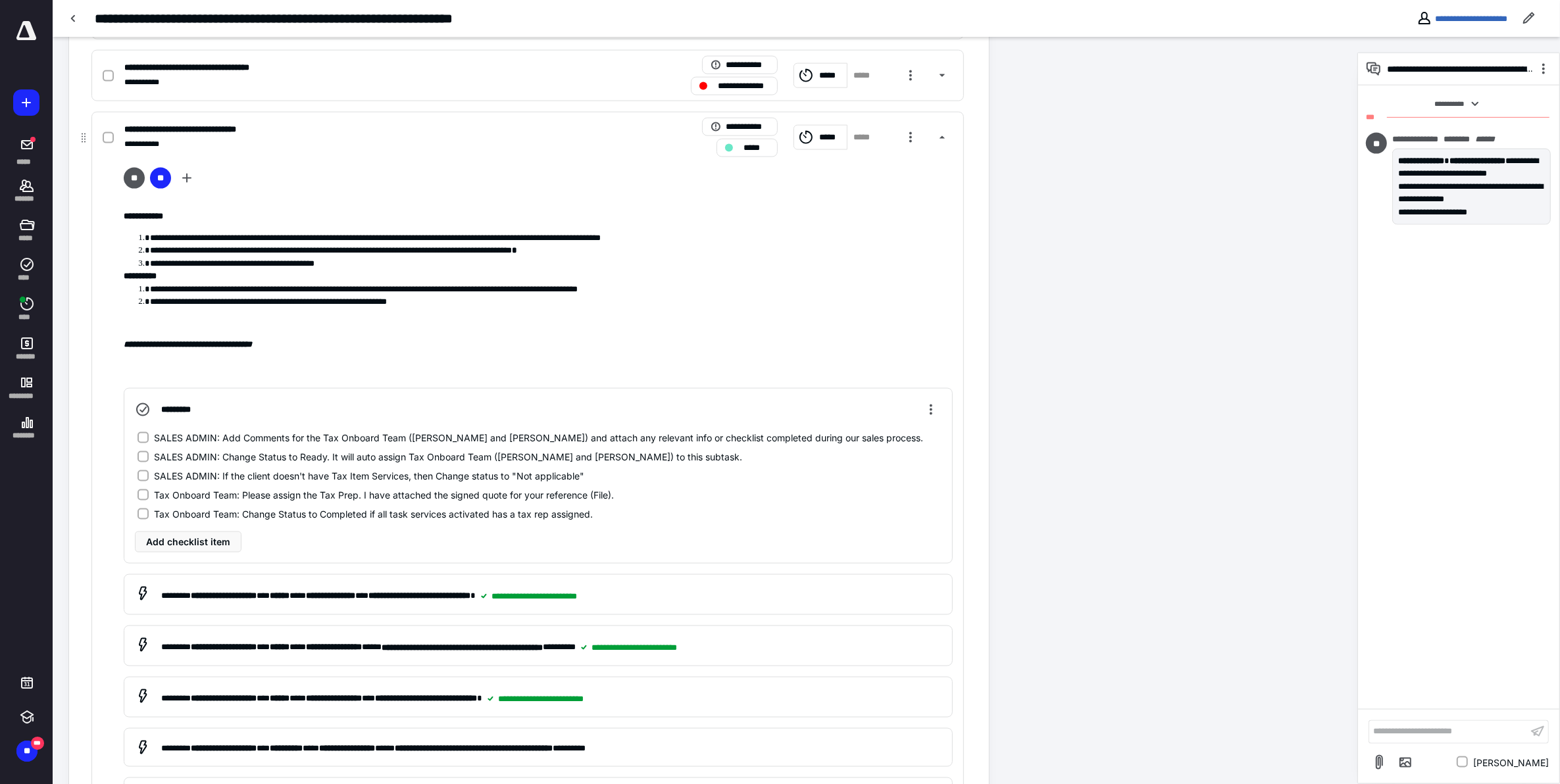 click on "*****" at bounding box center (756, 148) 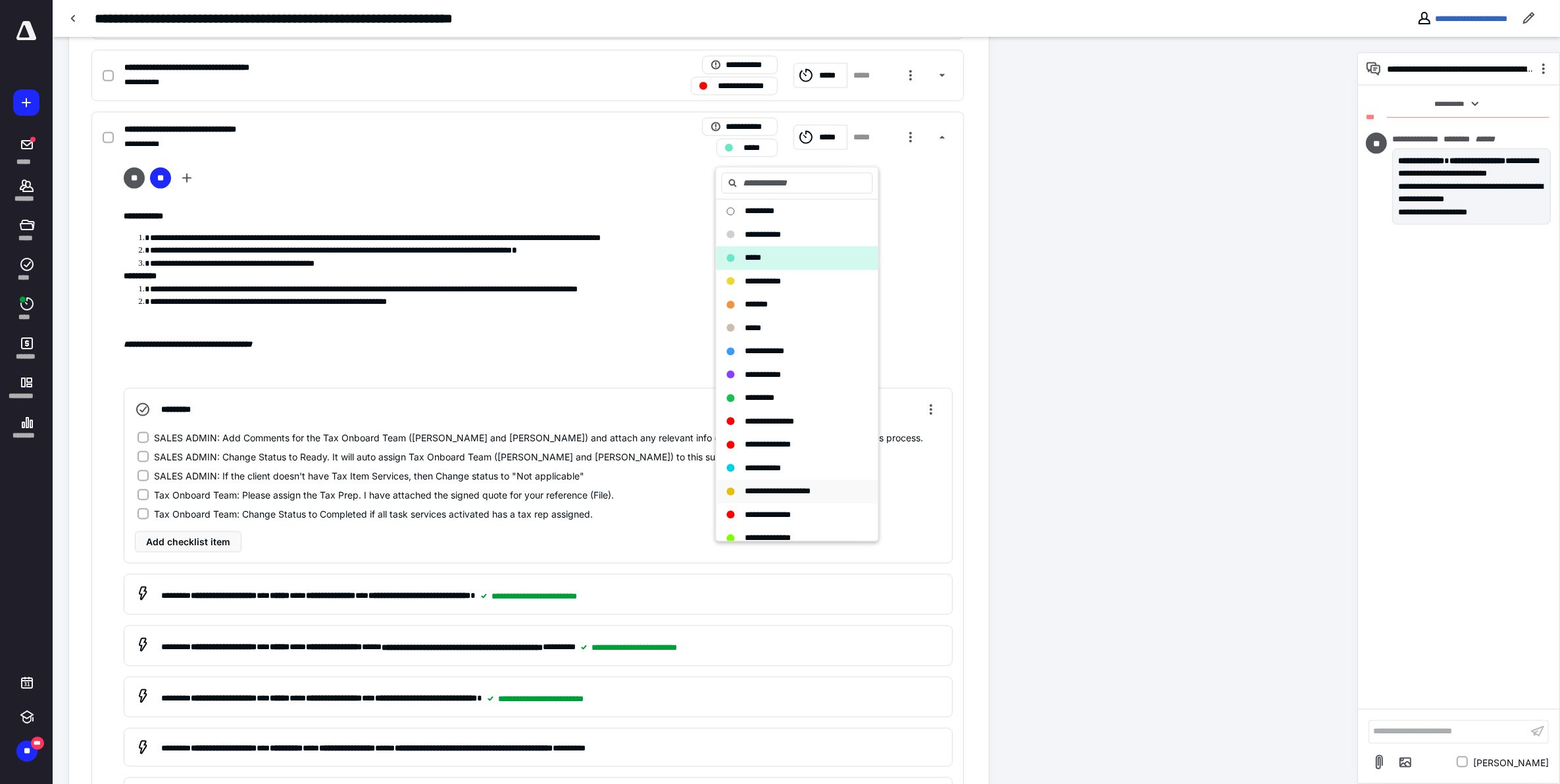 click on "**********" at bounding box center (778, 491) 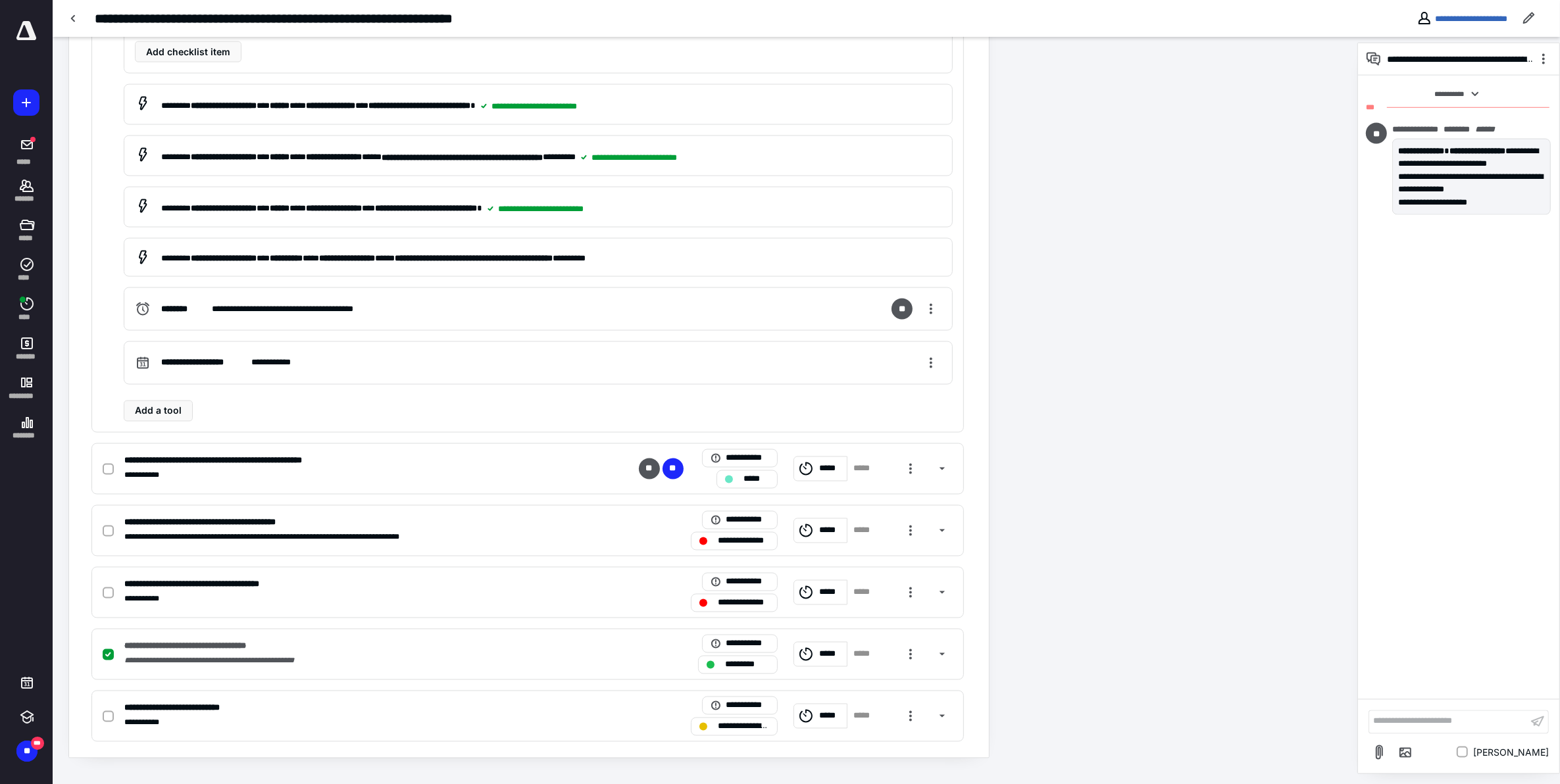 scroll, scrollTop: 2802, scrollLeft: 0, axis: vertical 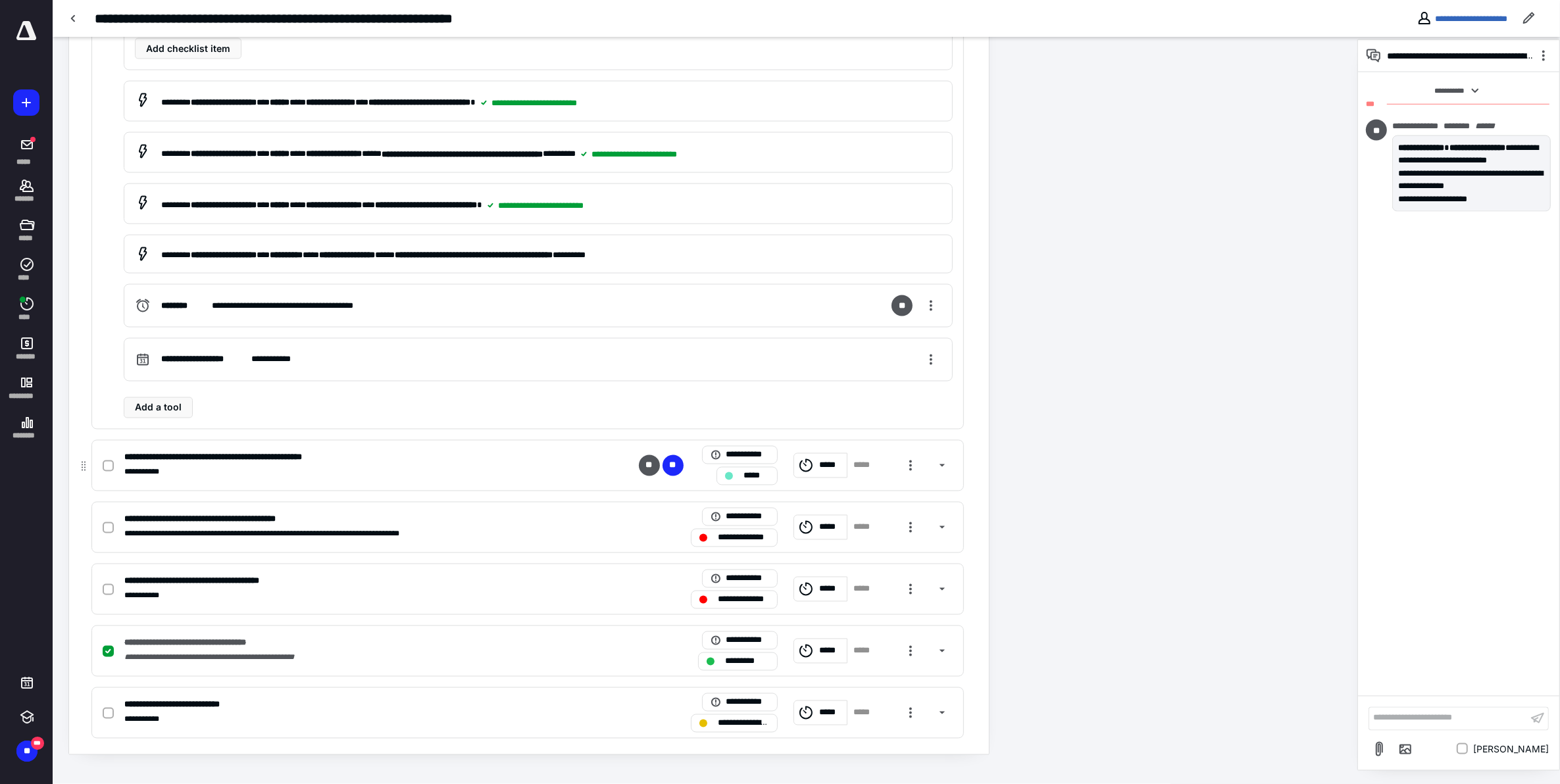 click 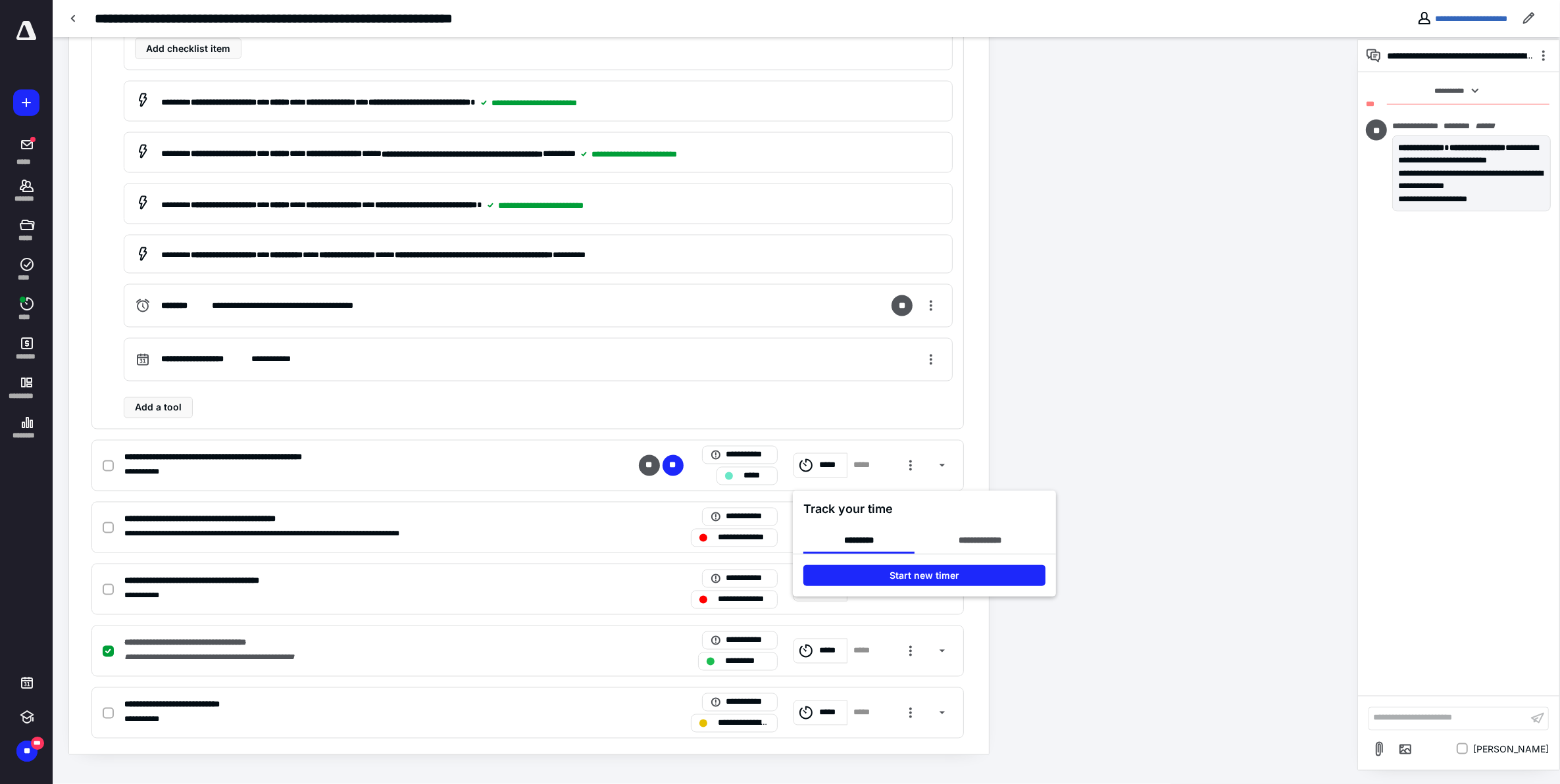 click at bounding box center [780, 392] 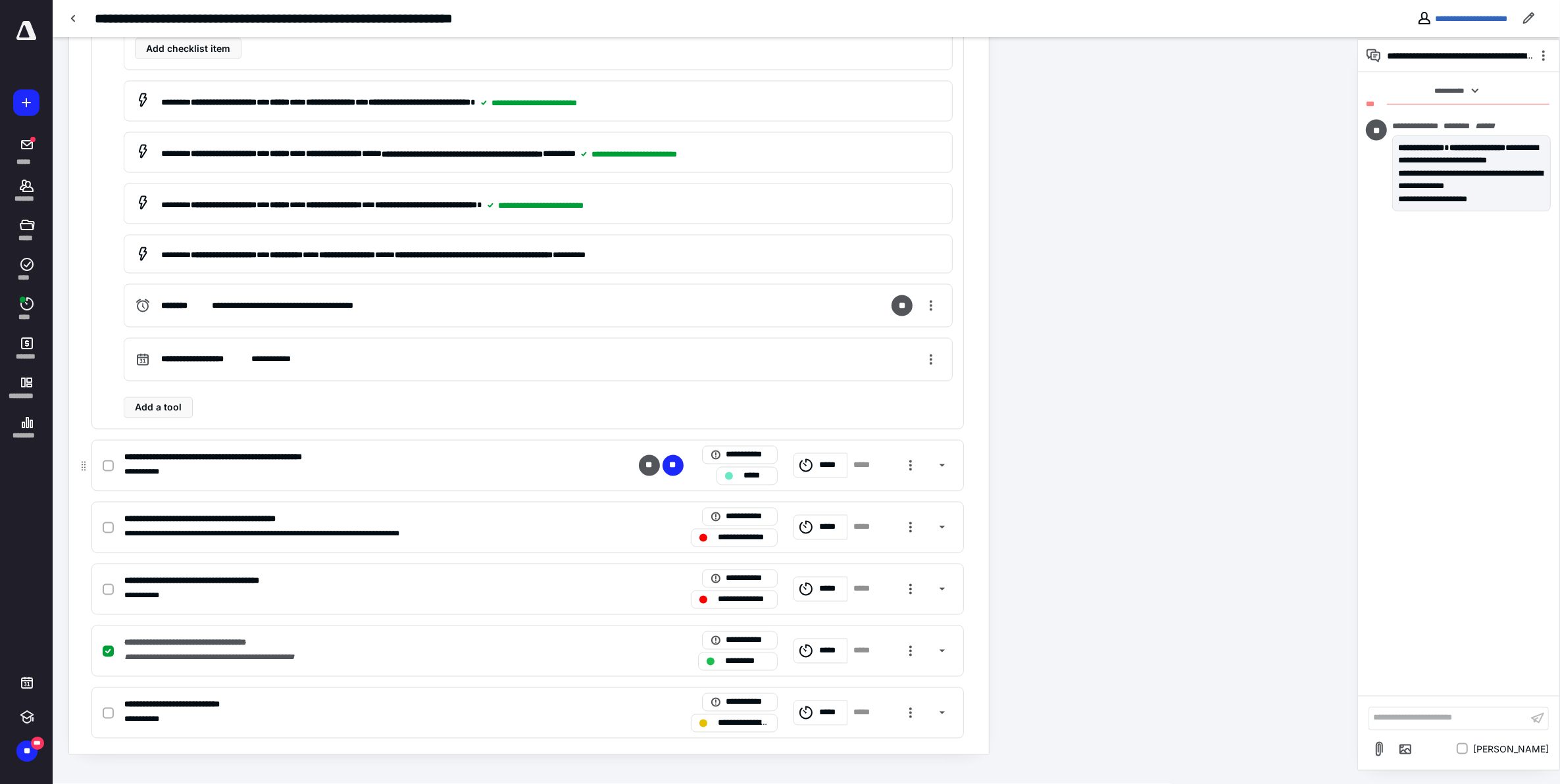 click at bounding box center [108, 466] 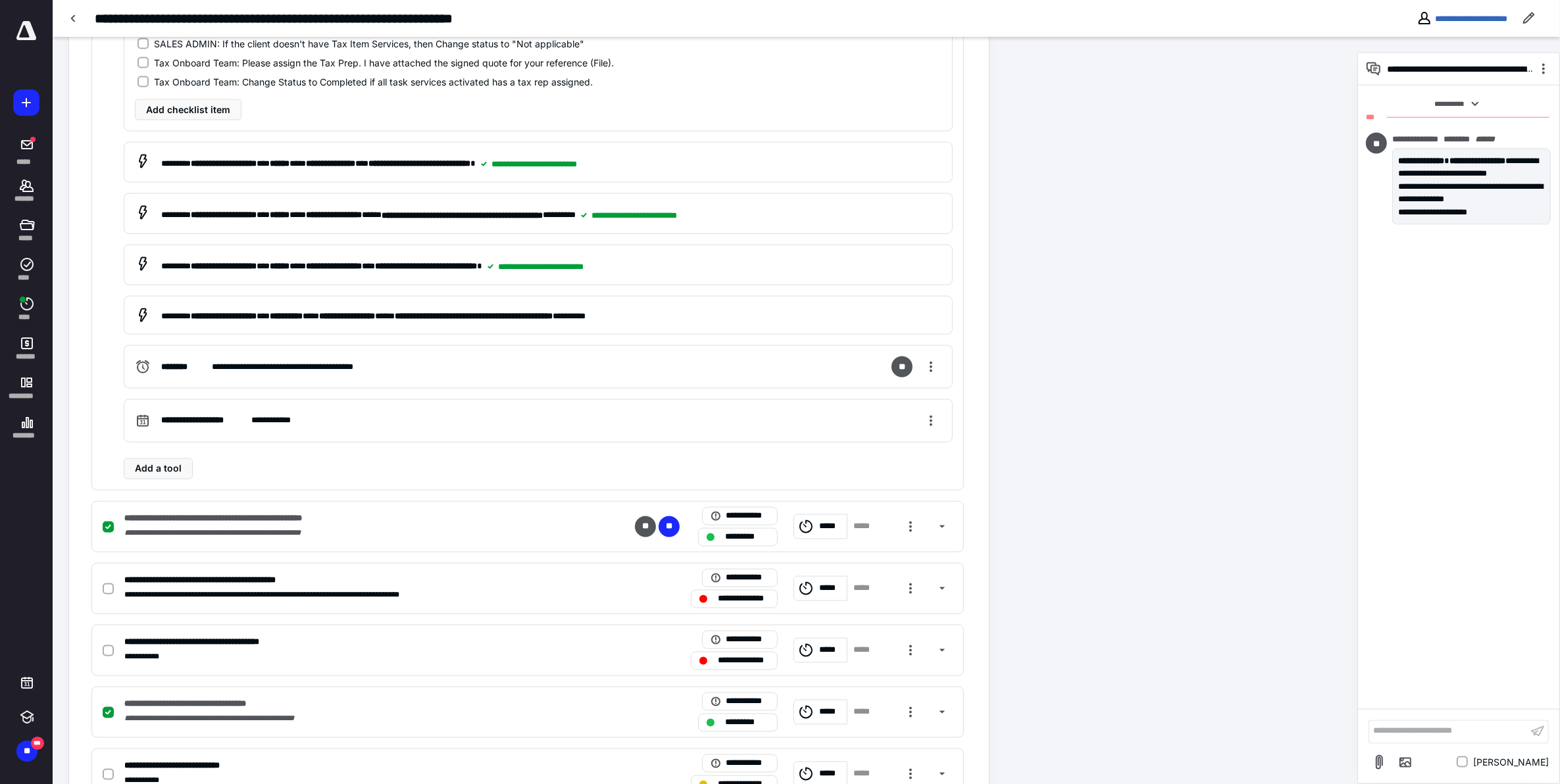 scroll, scrollTop: 2473, scrollLeft: 0, axis: vertical 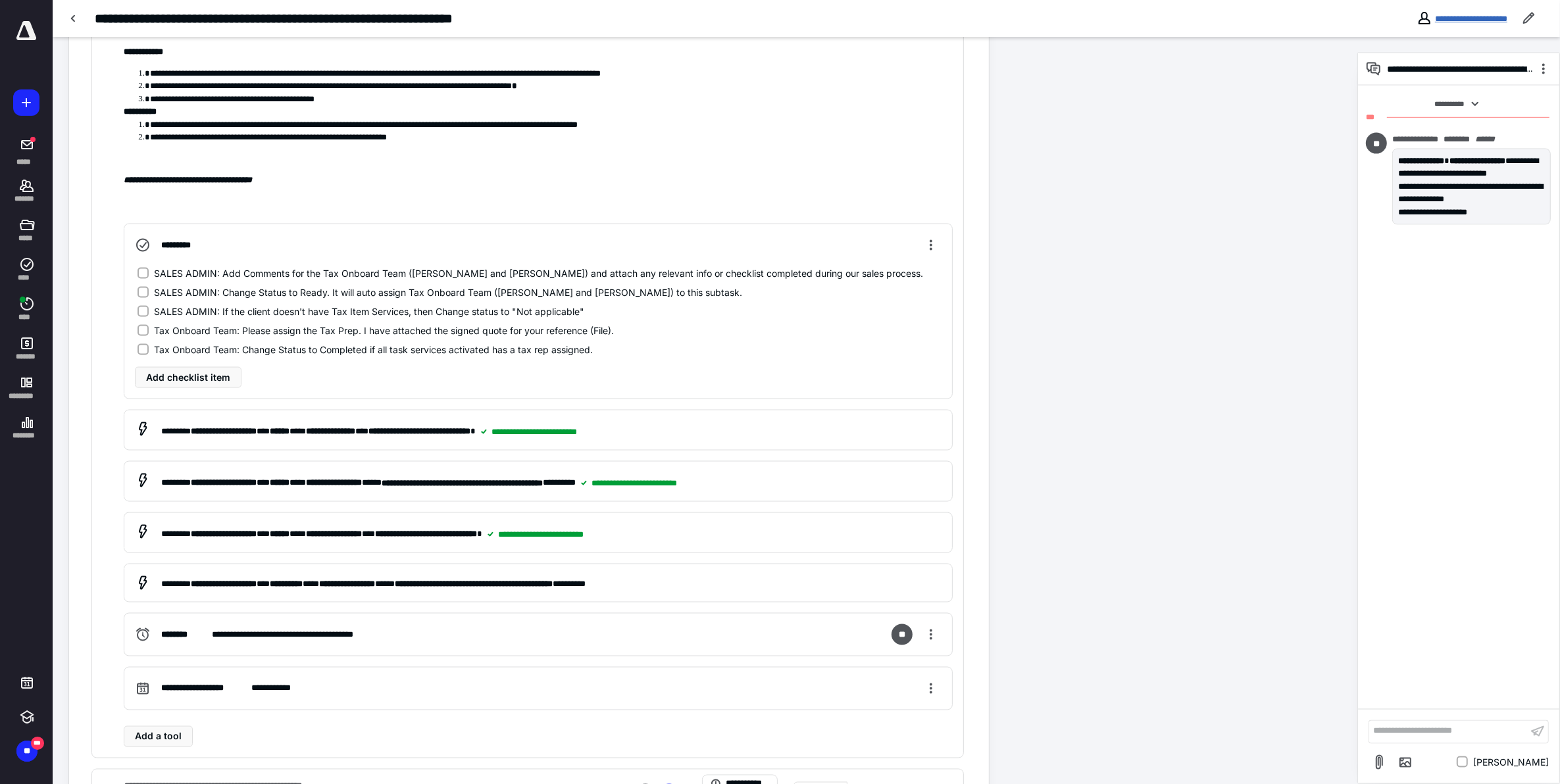click on "**********" at bounding box center (1471, 18) 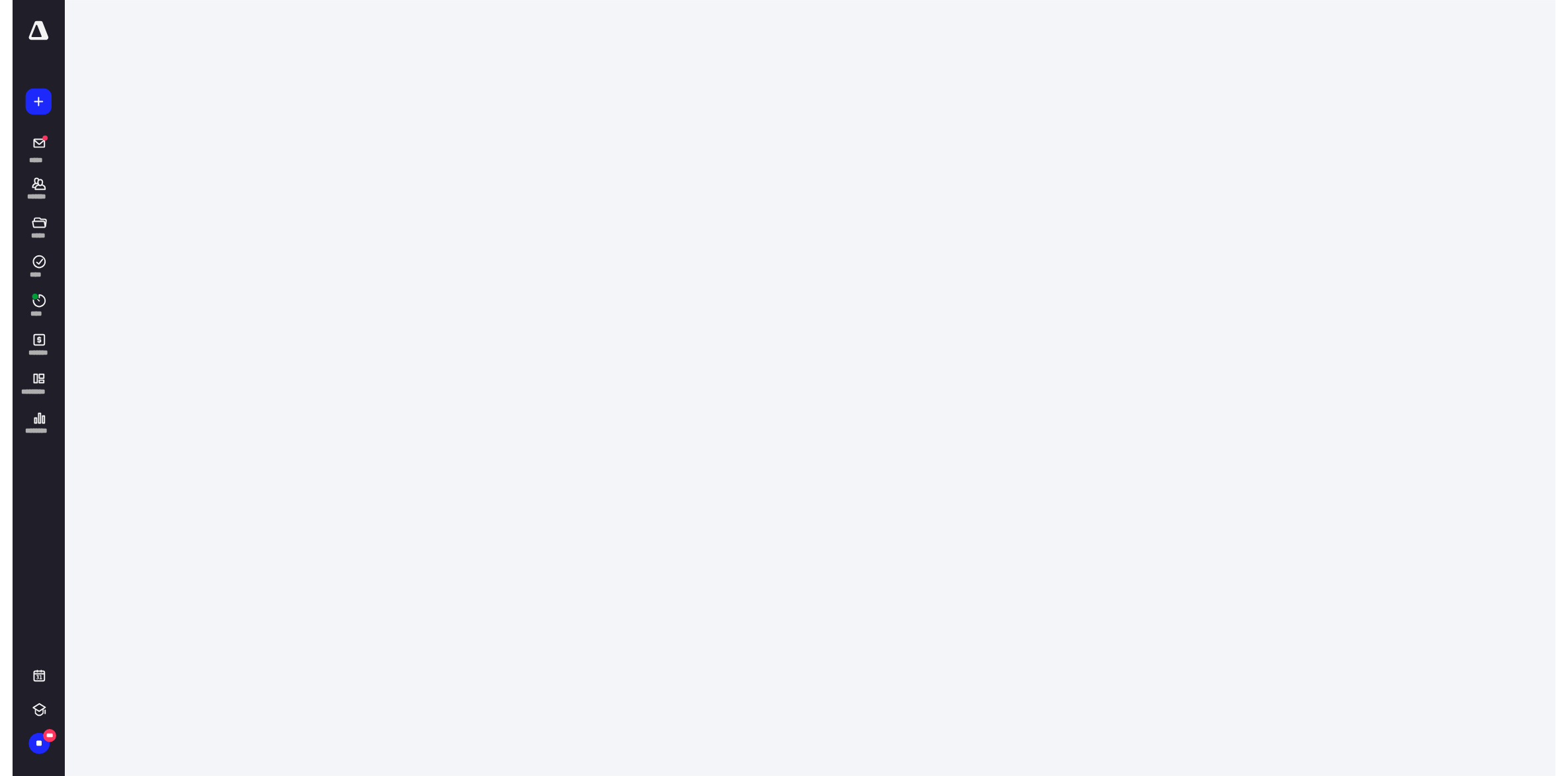 scroll, scrollTop: 0, scrollLeft: 0, axis: both 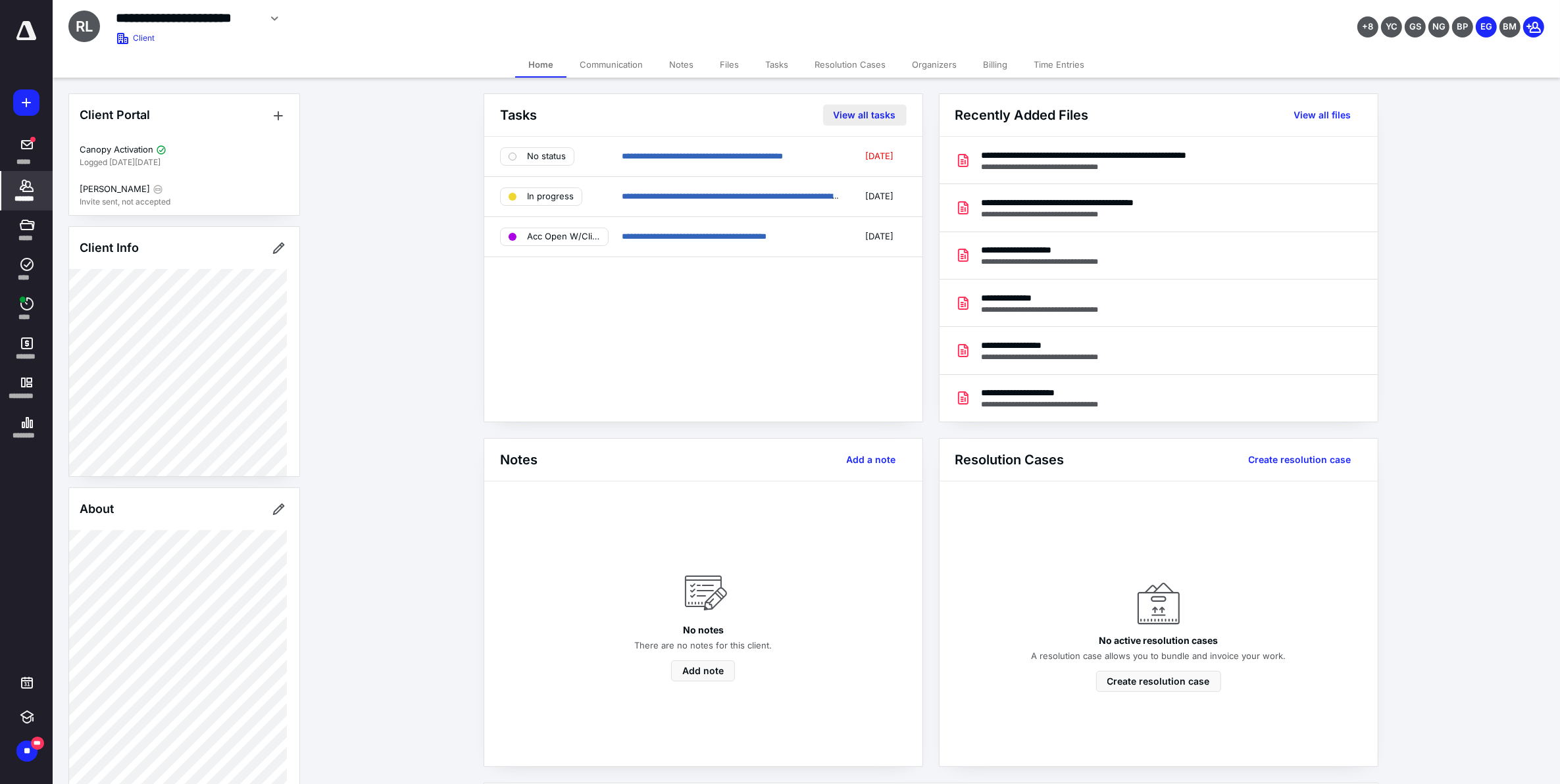 click on "View all tasks" at bounding box center [865, 115] 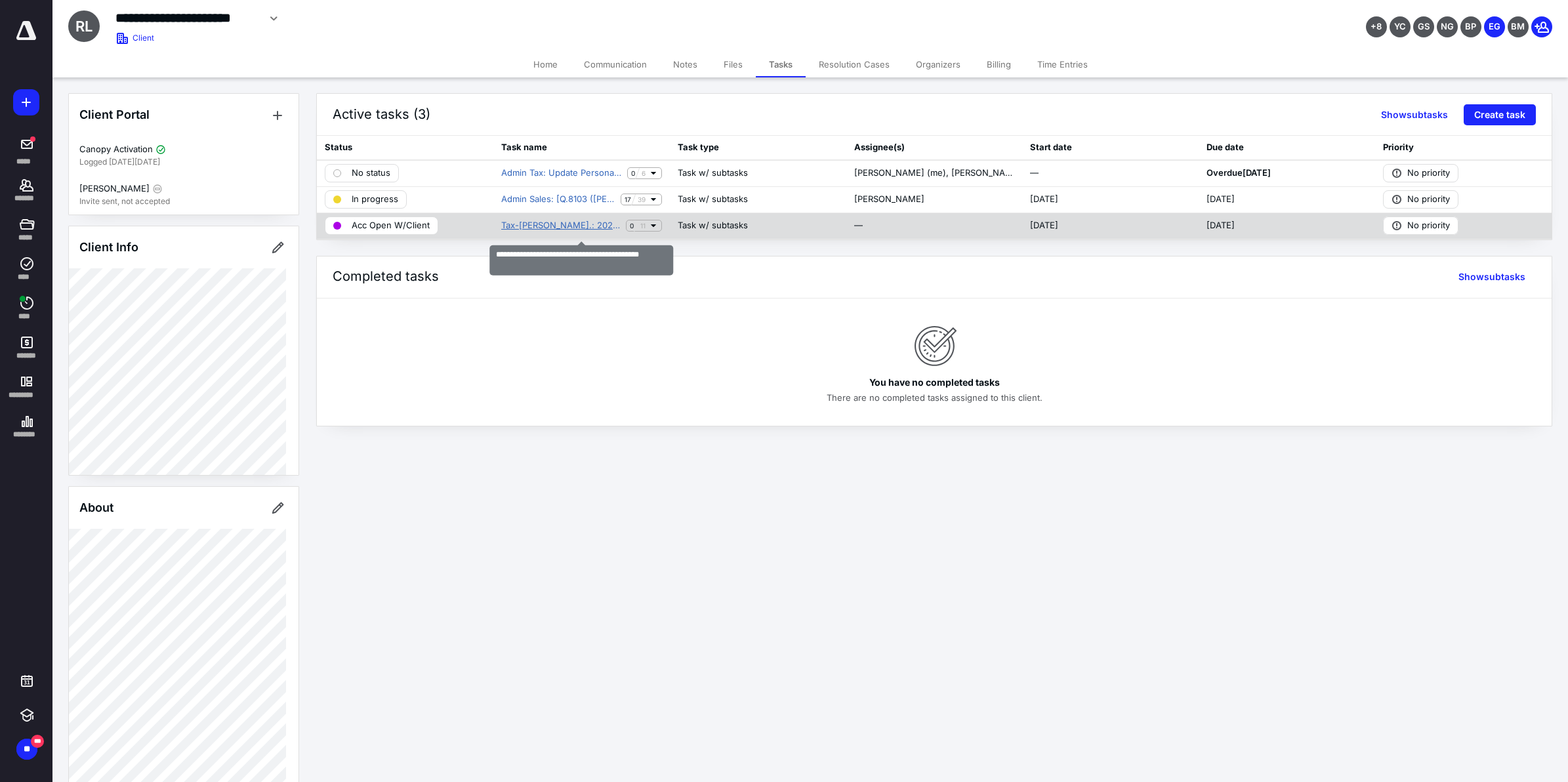click on "Tax-Fran.: 2026 PIR Franchise Report NY - OS" at bounding box center (561, 226) 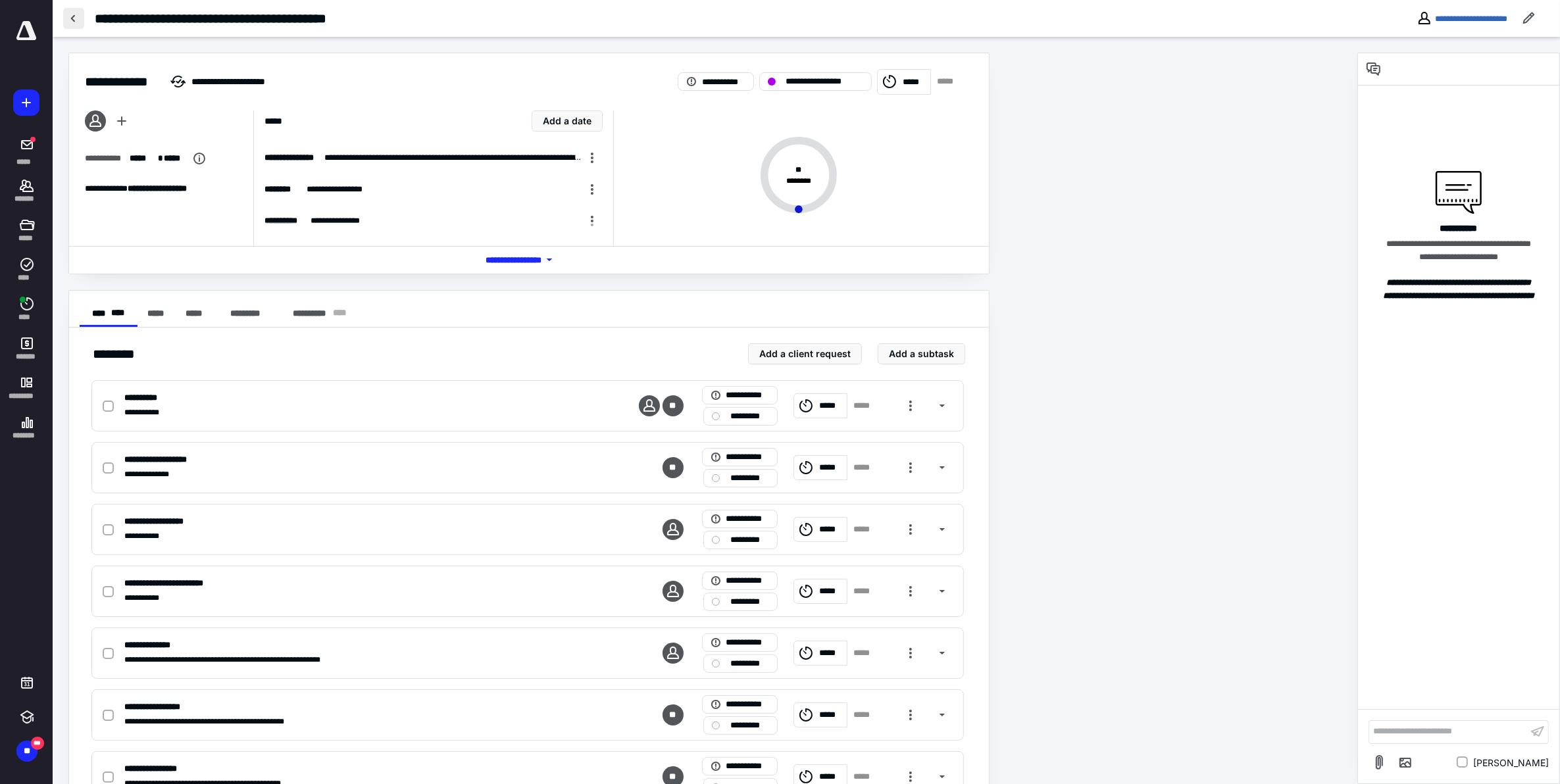 click at bounding box center [74, 18] 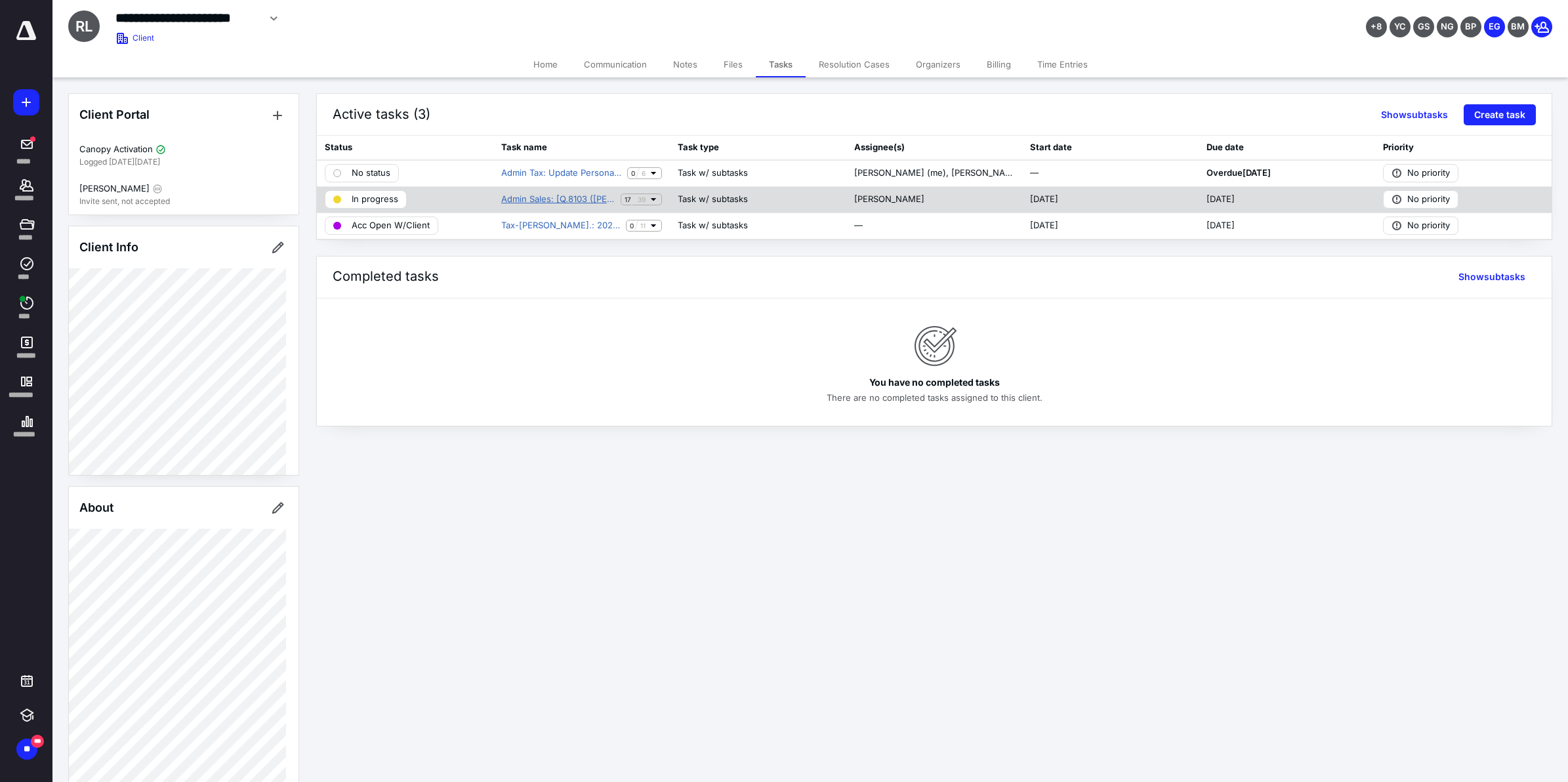 click on "Admin Sales: [Q.8103 (Fran Tax)] Onboarding NEW CLIENT: Acc,Tax,Pay." at bounding box center (558, 199) 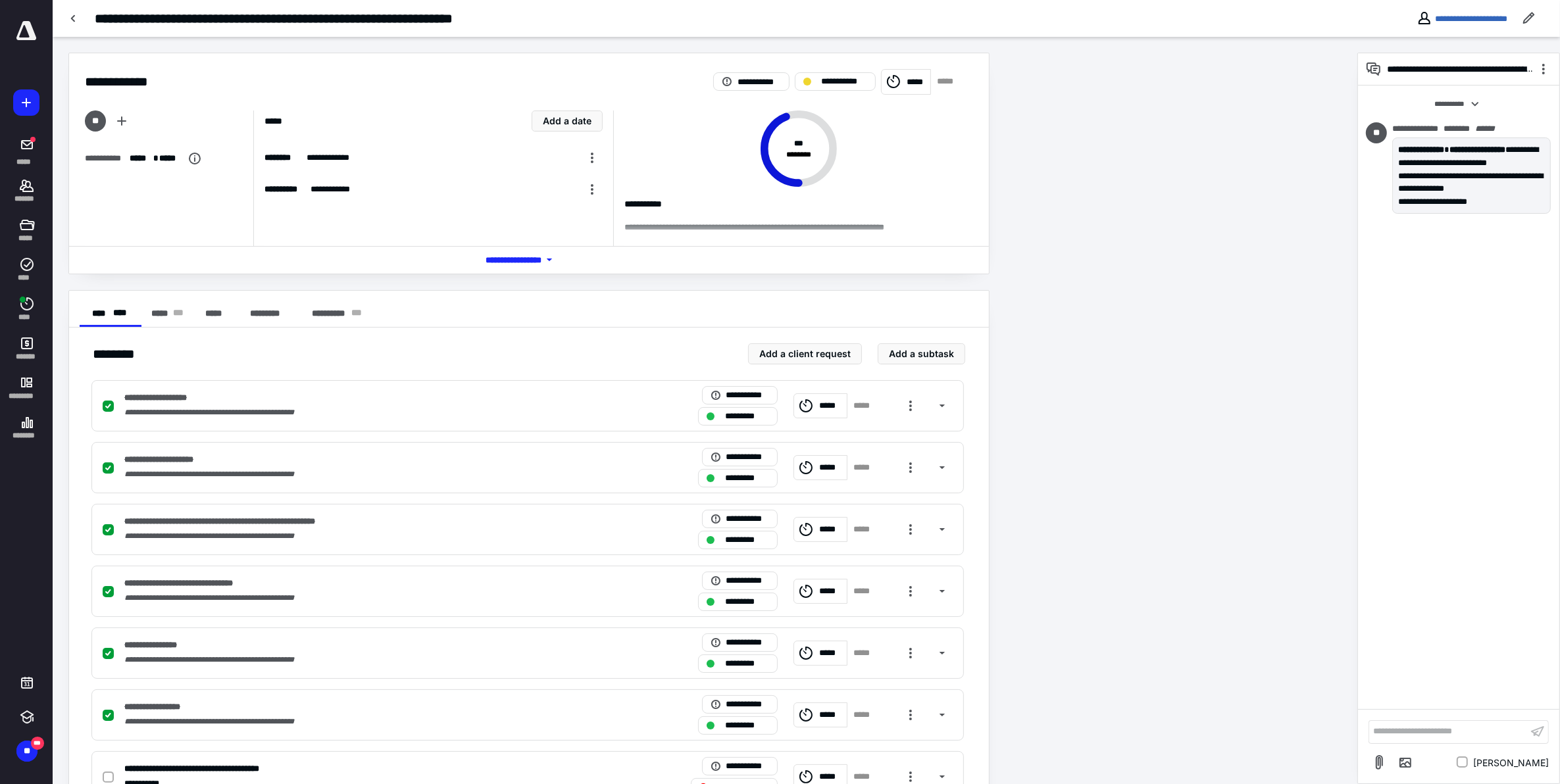 drag, startPoint x: 1417, startPoint y: 735, endPoint x: 1424, endPoint y: 735, distance: 7 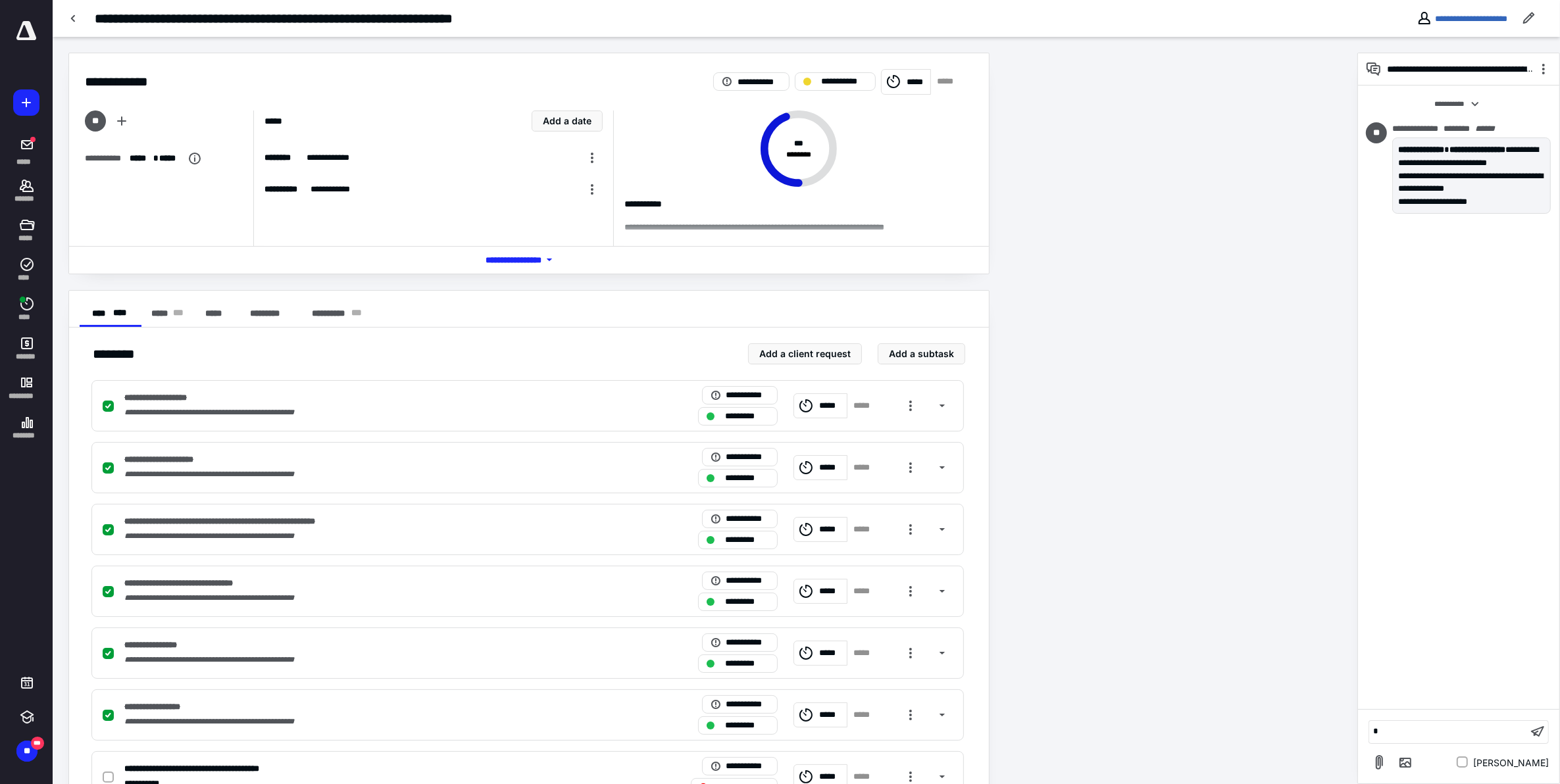 type 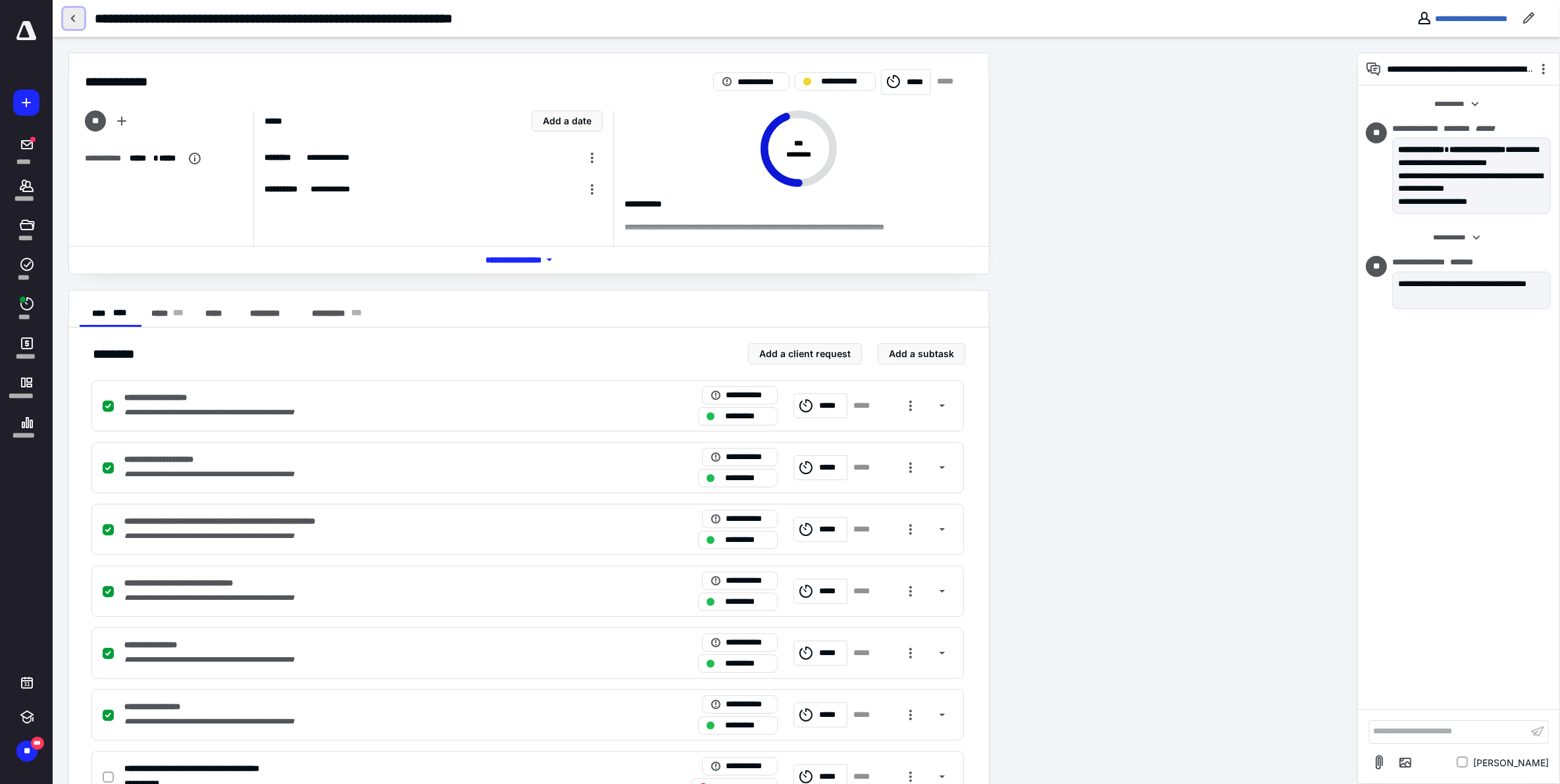 click at bounding box center (74, 18) 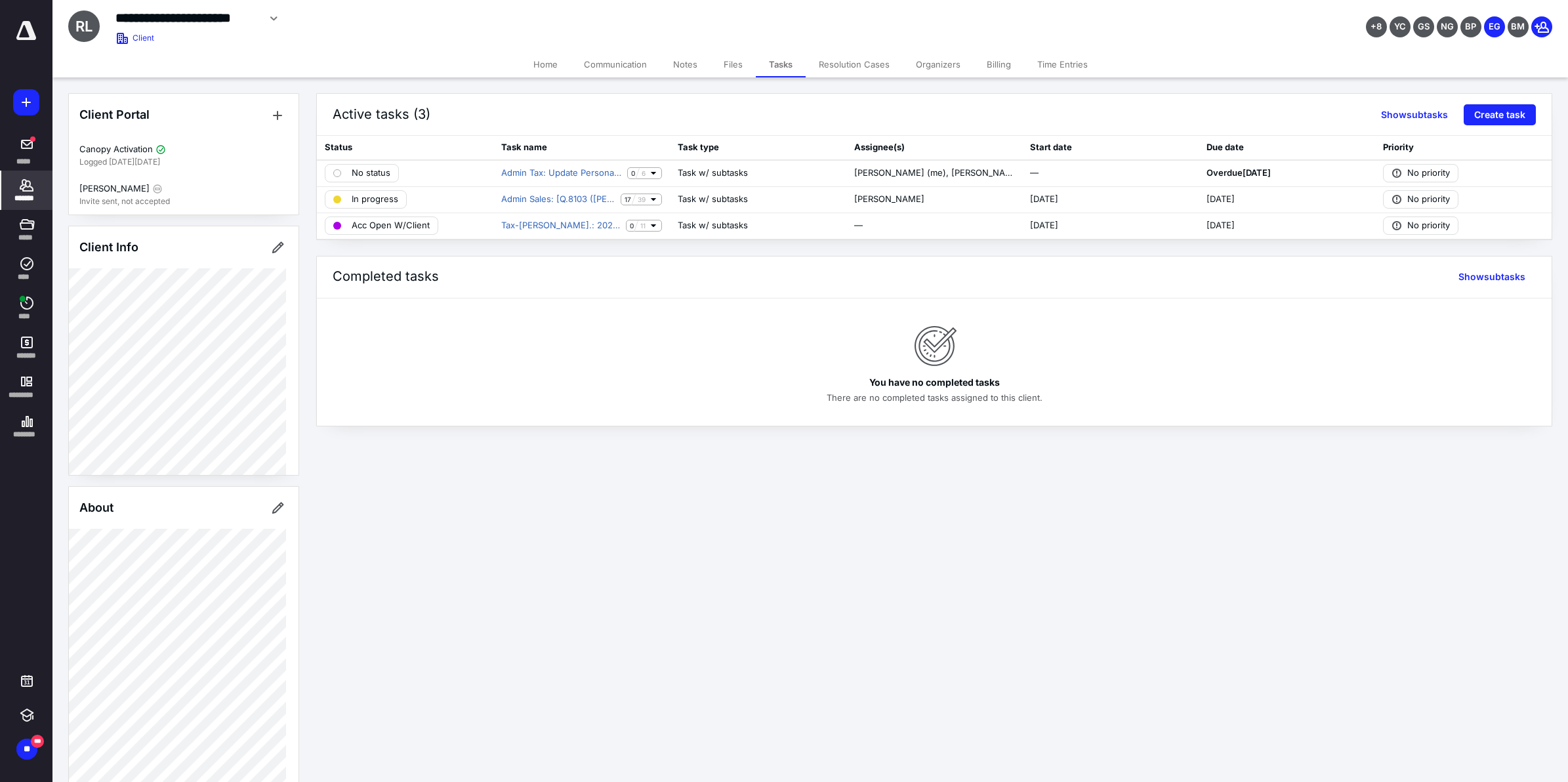 click 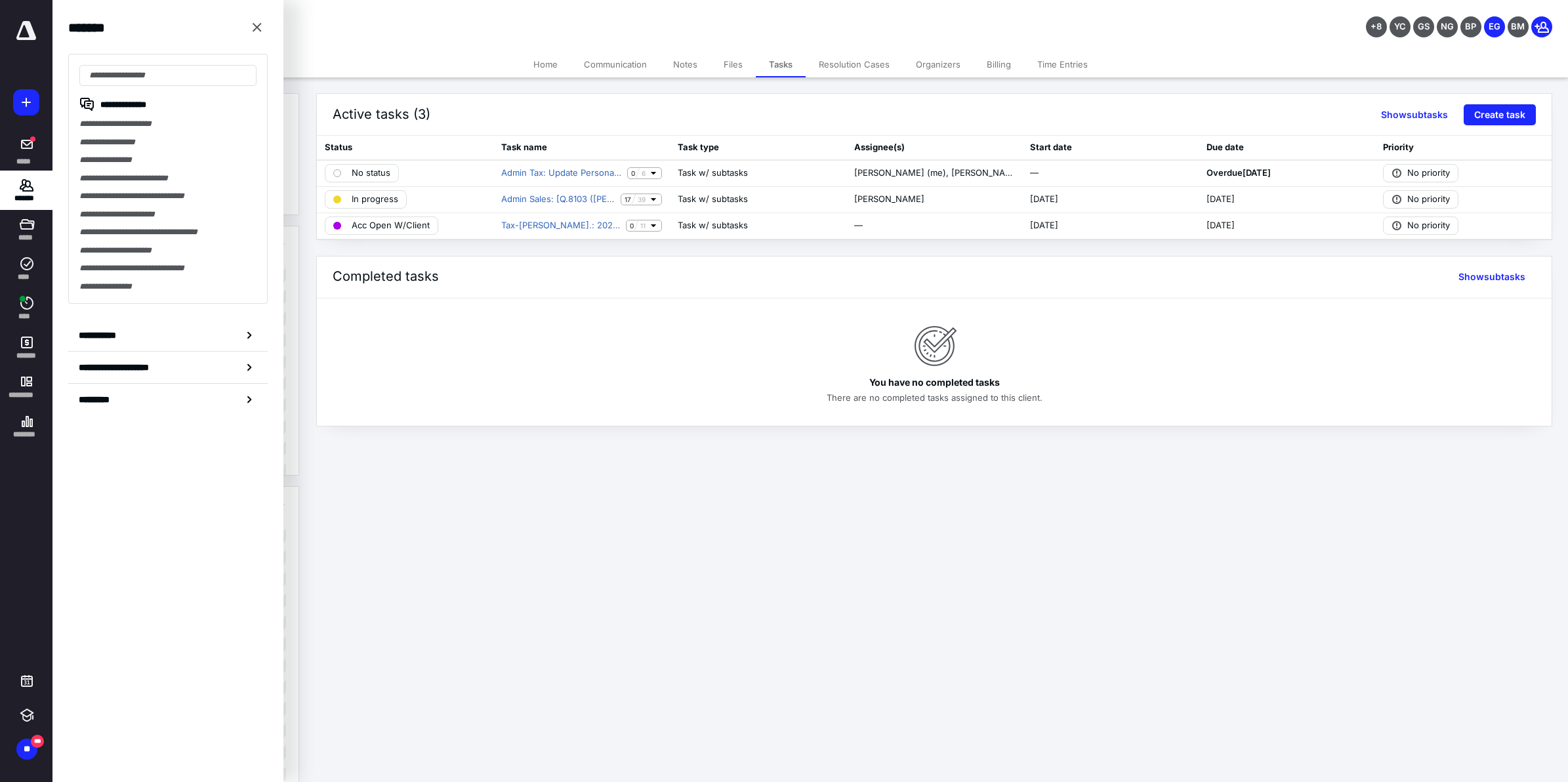 click on "**********" at bounding box center [784, 391] 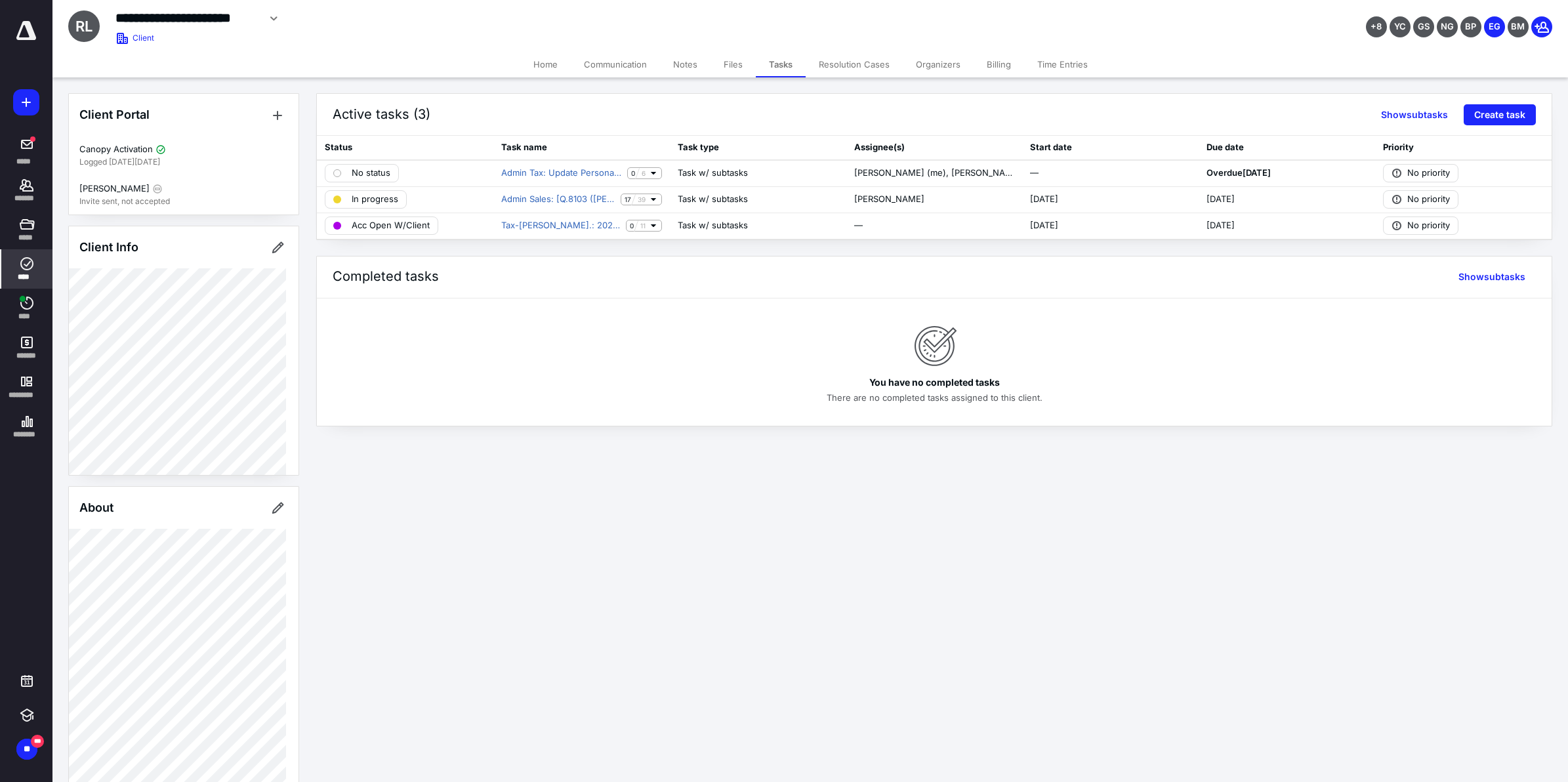 click 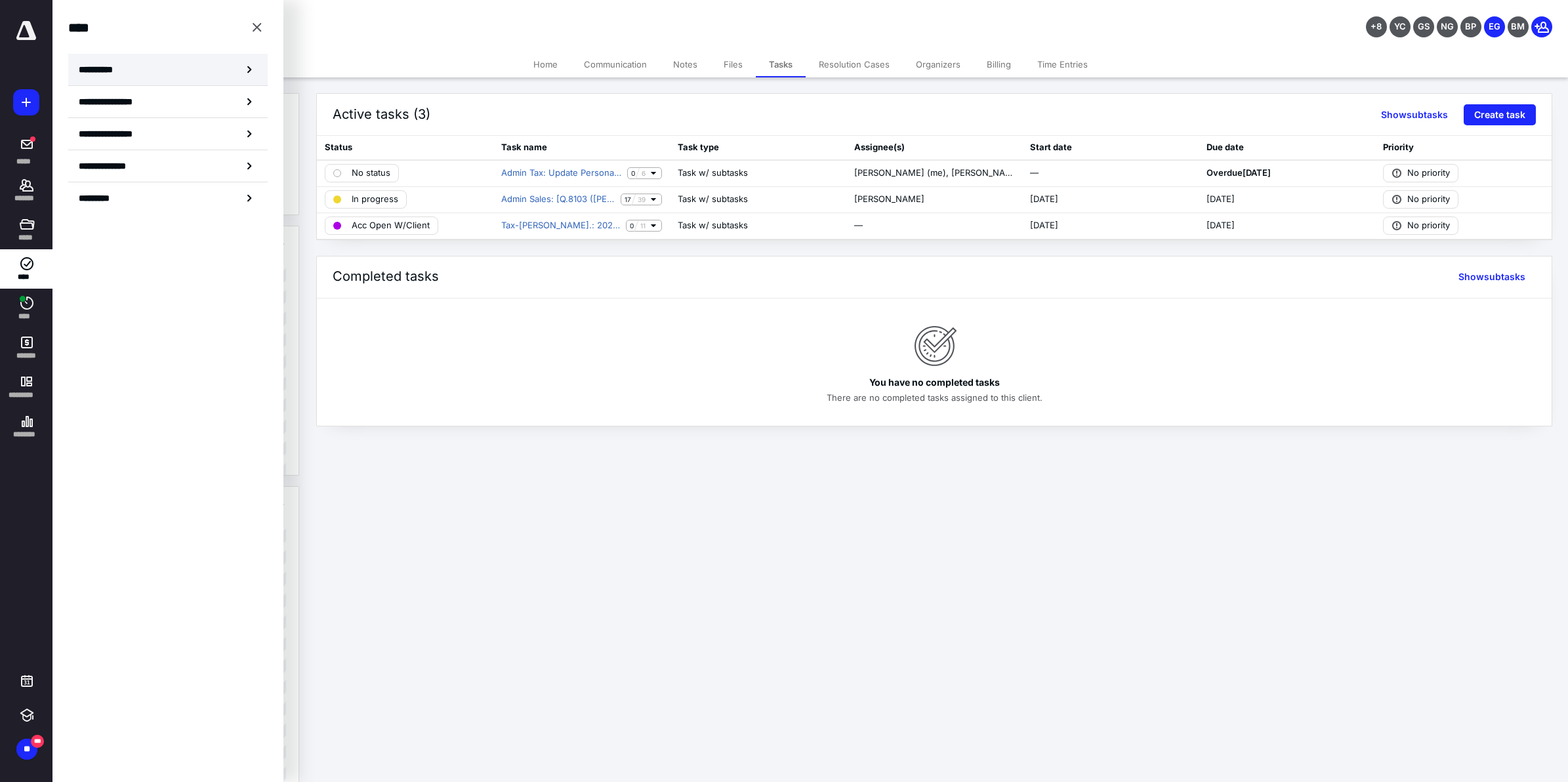 click on "**********" at bounding box center (100, 70) 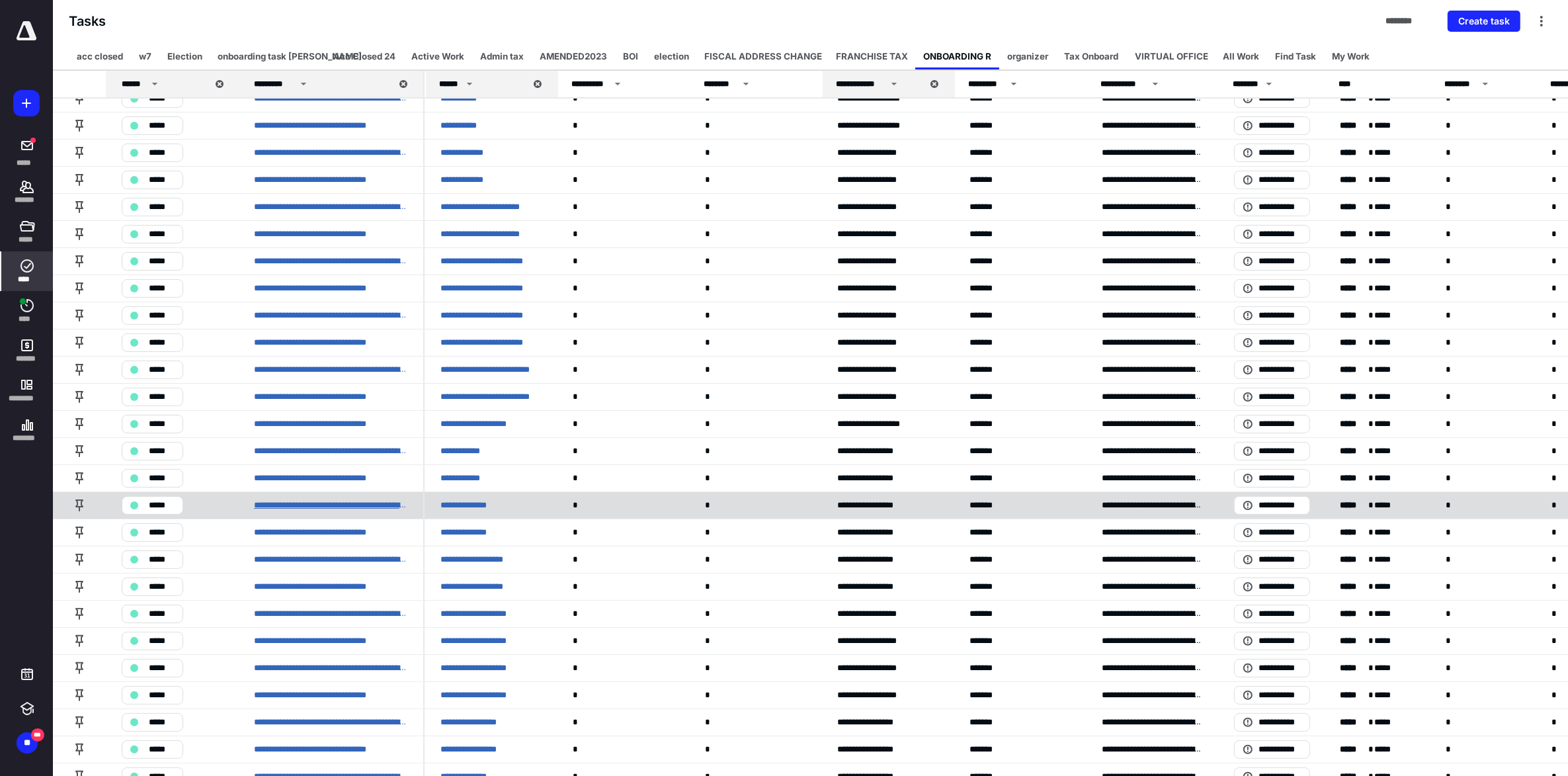 scroll, scrollTop: 320, scrollLeft: 0, axis: vertical 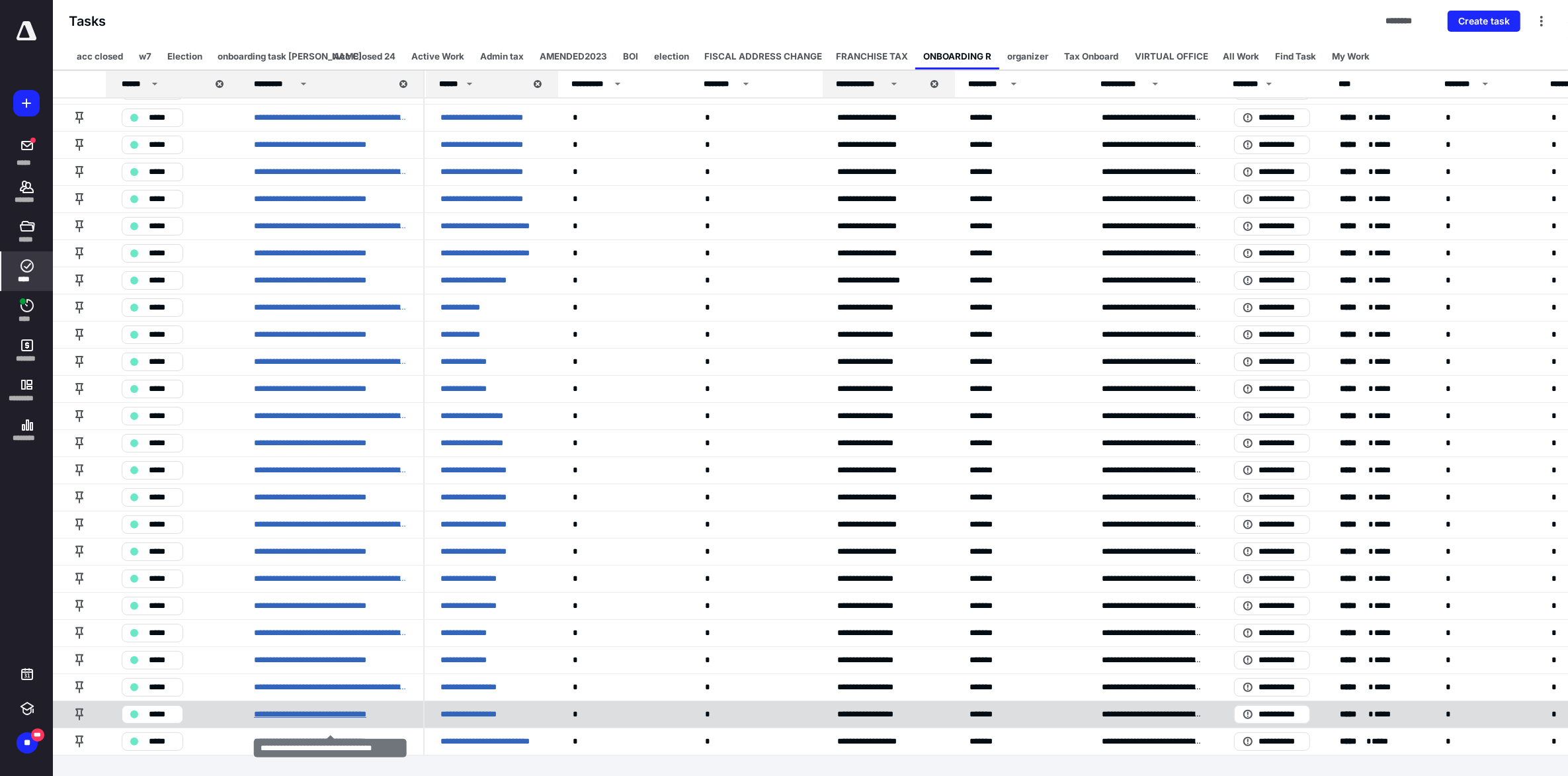 click on "**********" at bounding box center [329, 714] 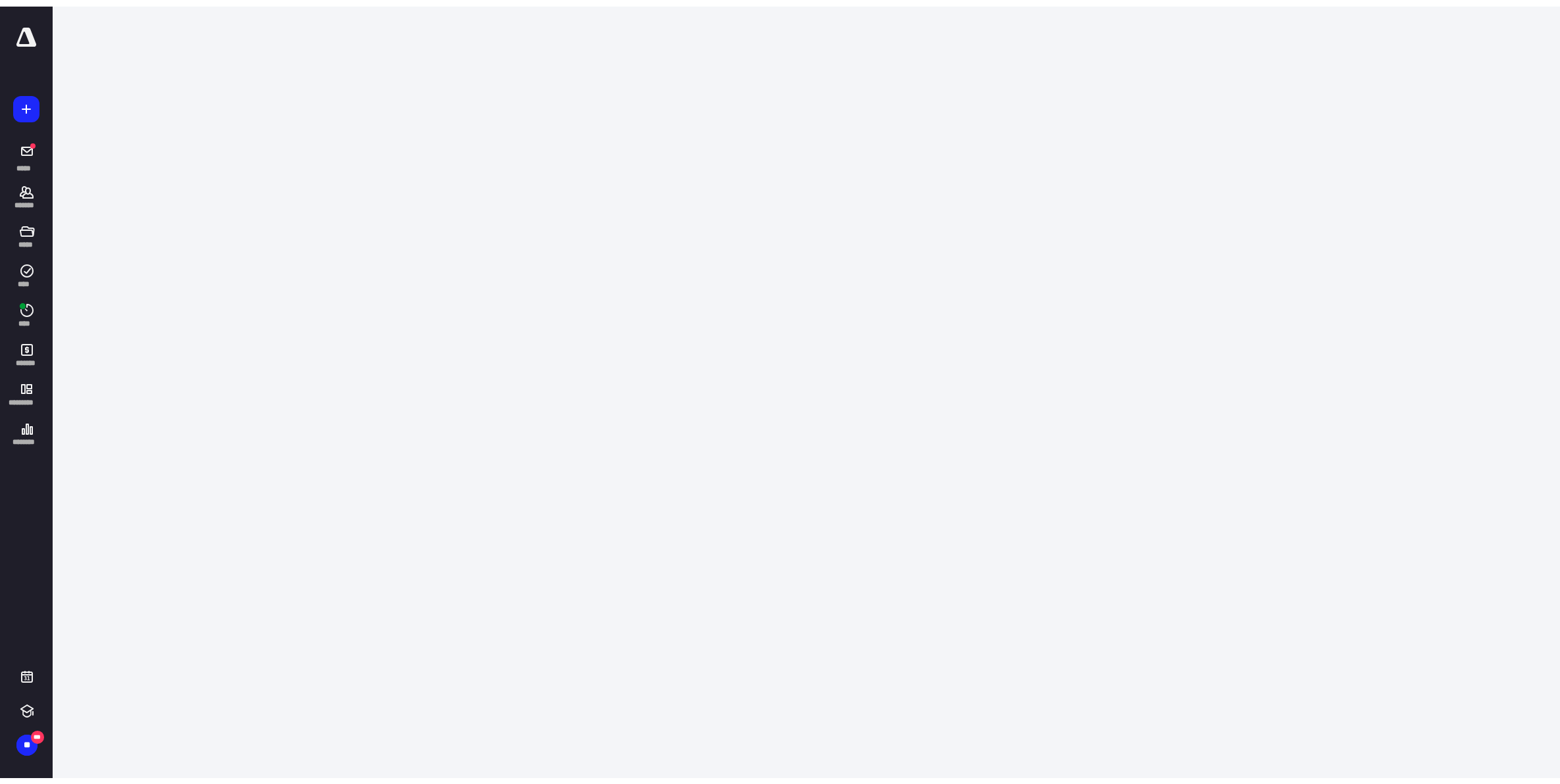scroll, scrollTop: 0, scrollLeft: 0, axis: both 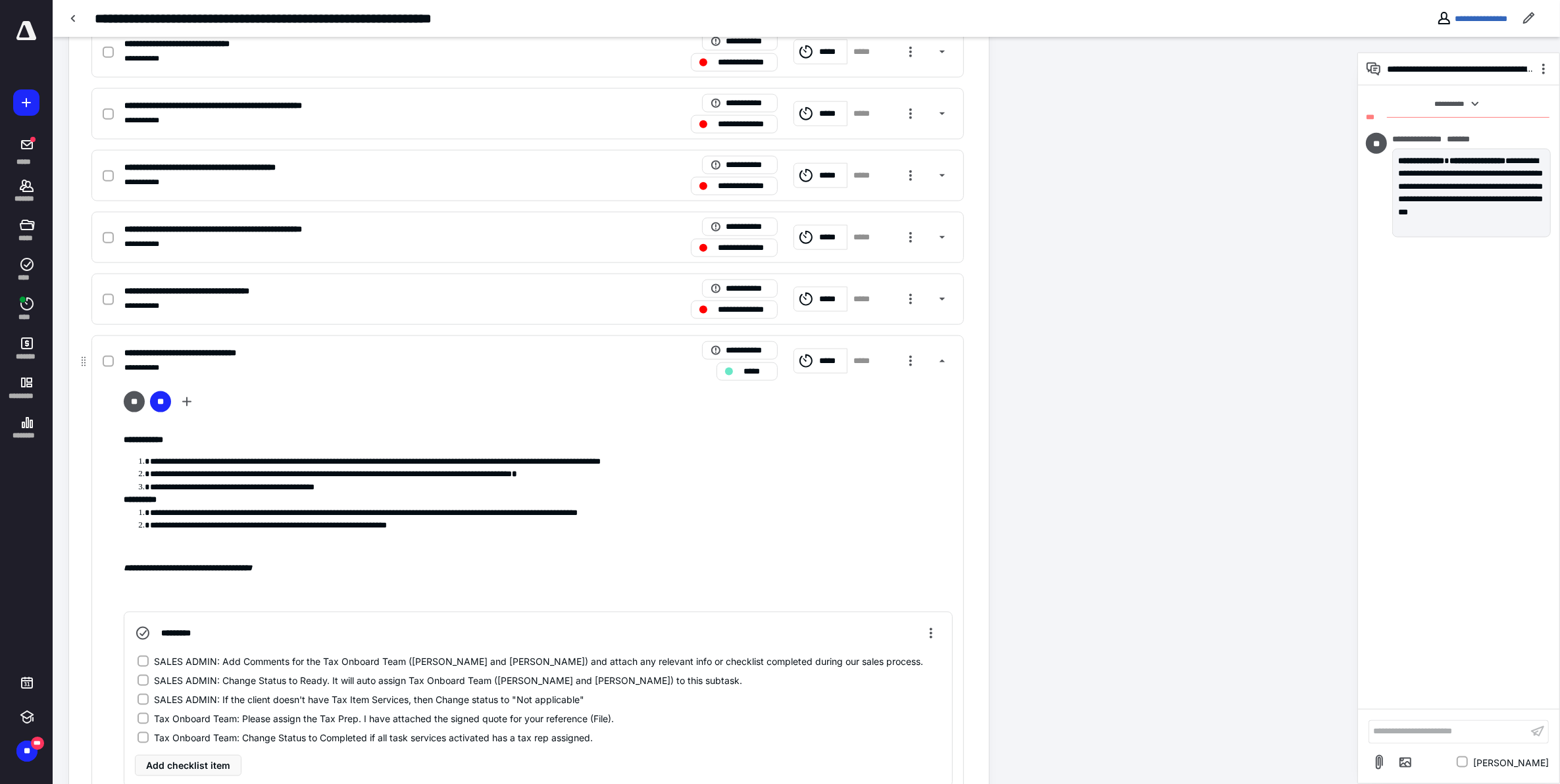 click 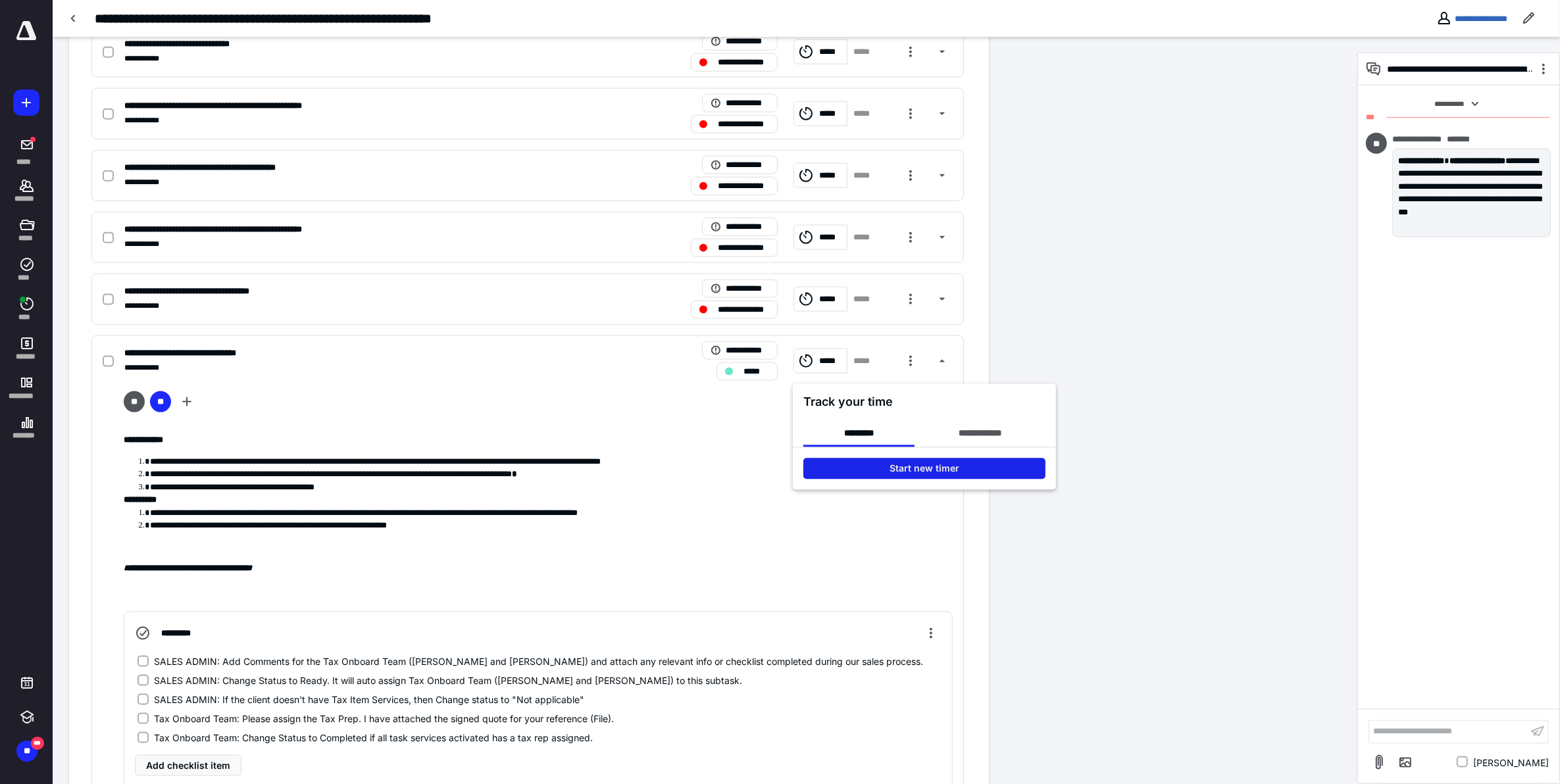 click on "Start new timer" at bounding box center (924, 469) 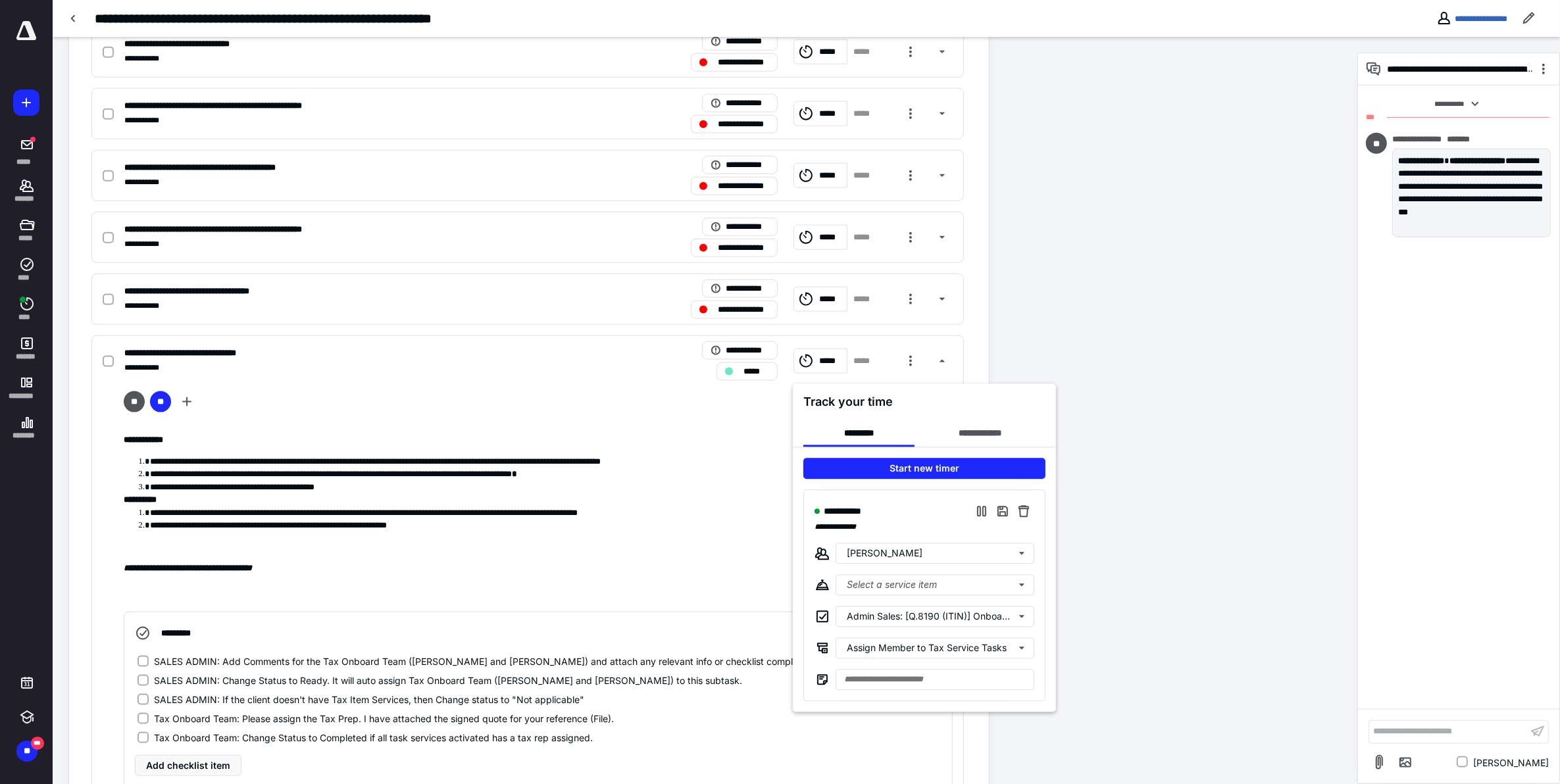 click at bounding box center [780, 392] 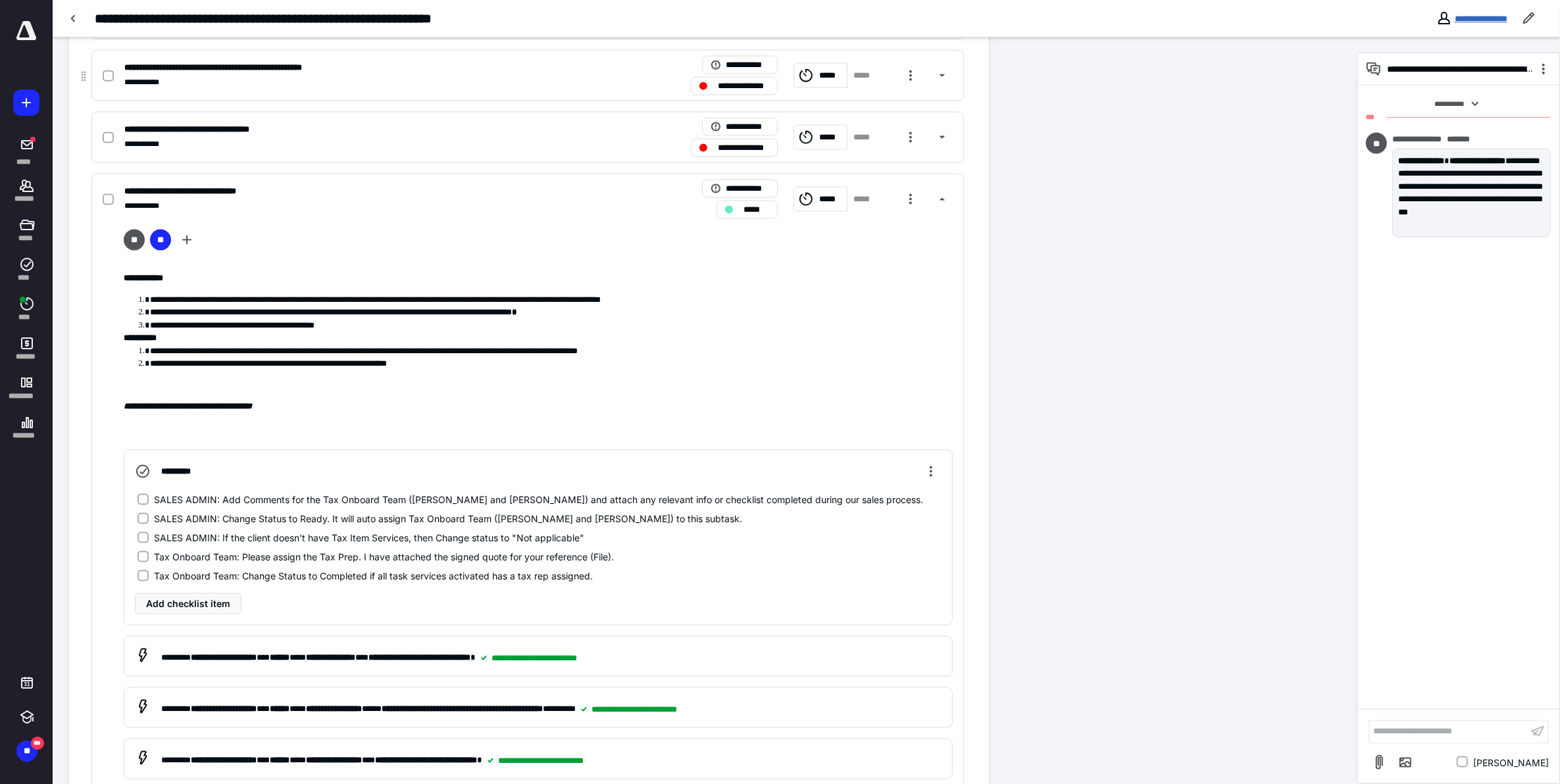 scroll, scrollTop: 2226, scrollLeft: 0, axis: vertical 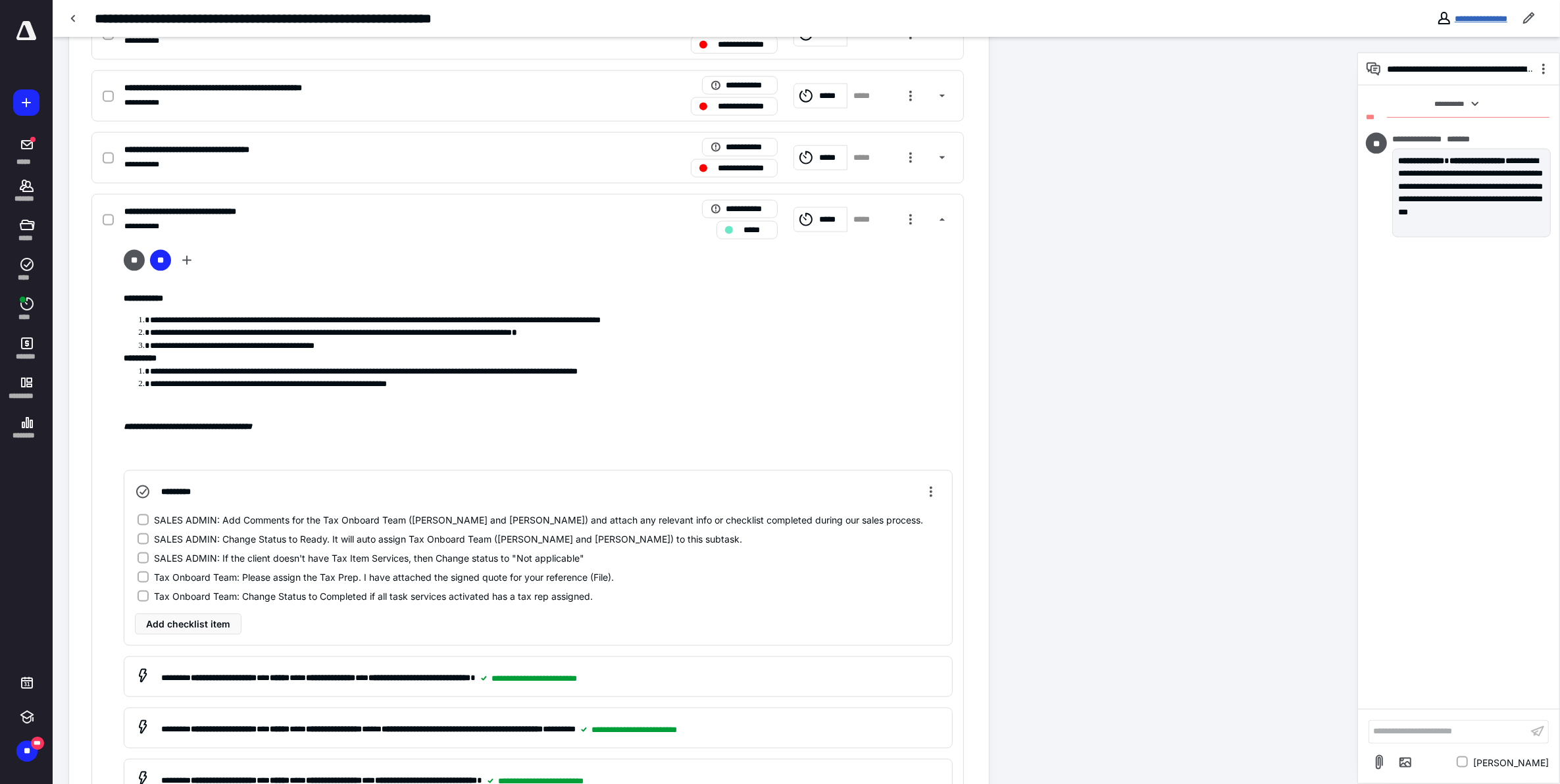 click on "**********" at bounding box center (1481, 18) 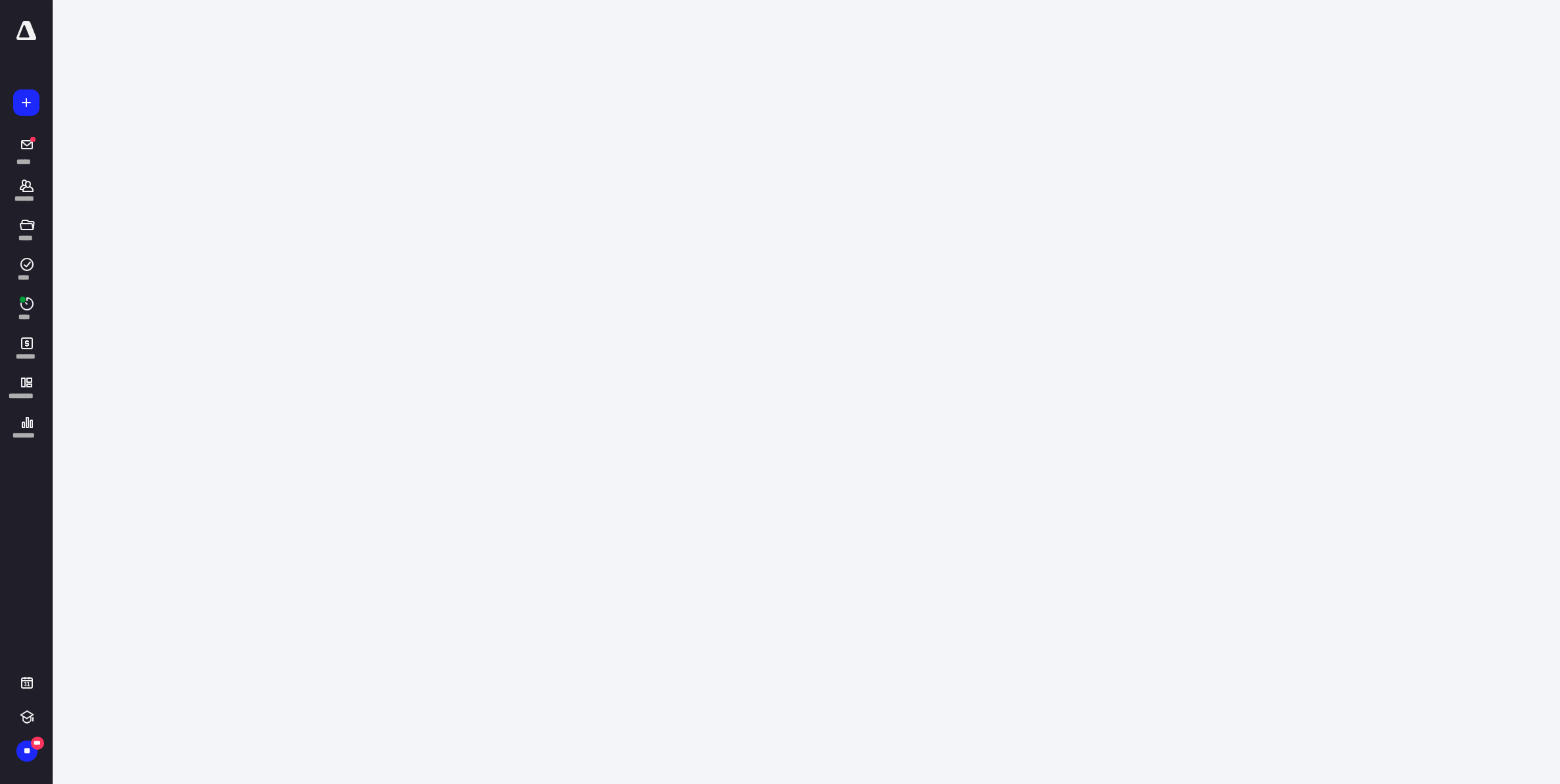 scroll, scrollTop: 0, scrollLeft: 0, axis: both 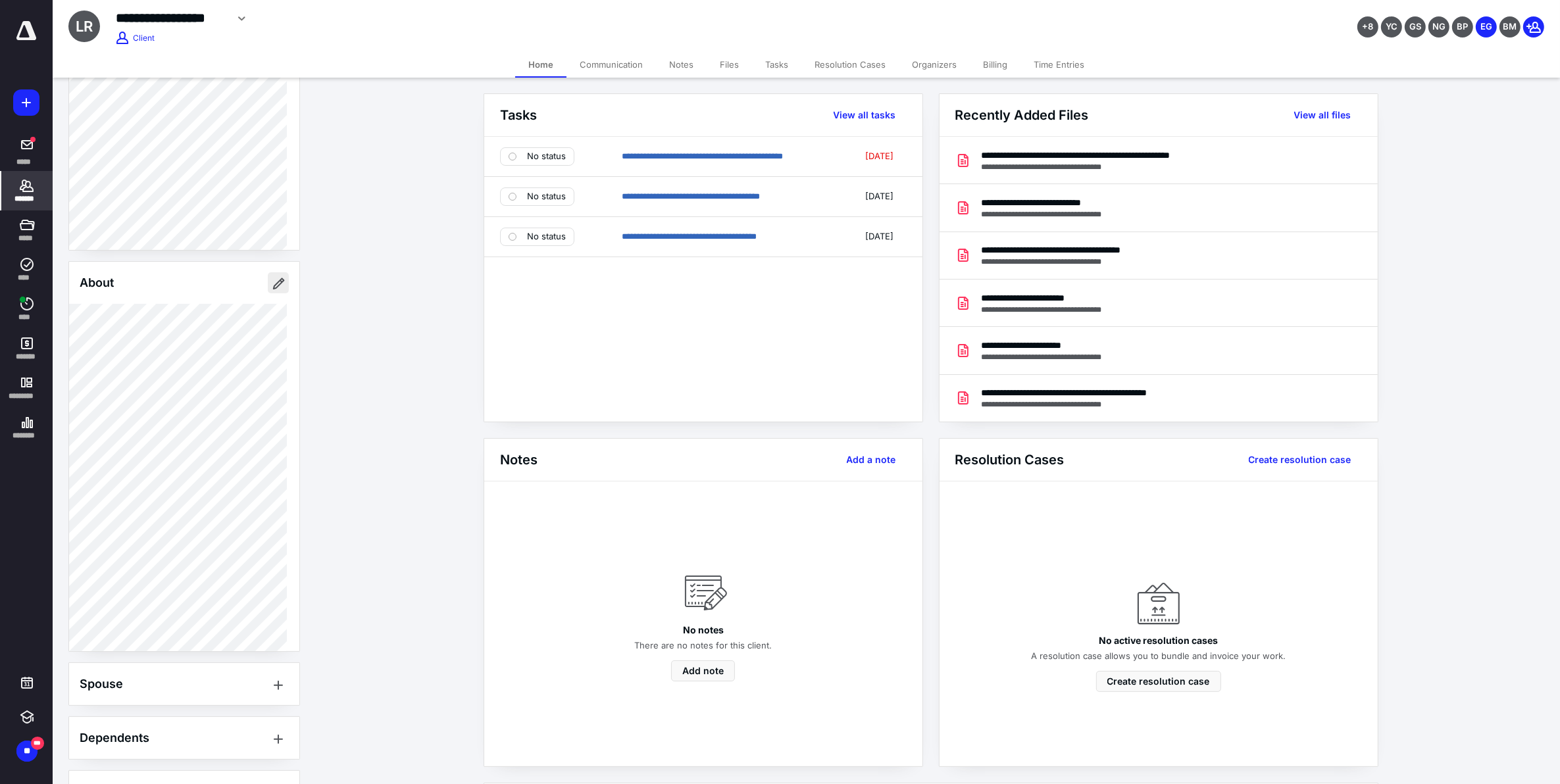 click at bounding box center [278, 283] 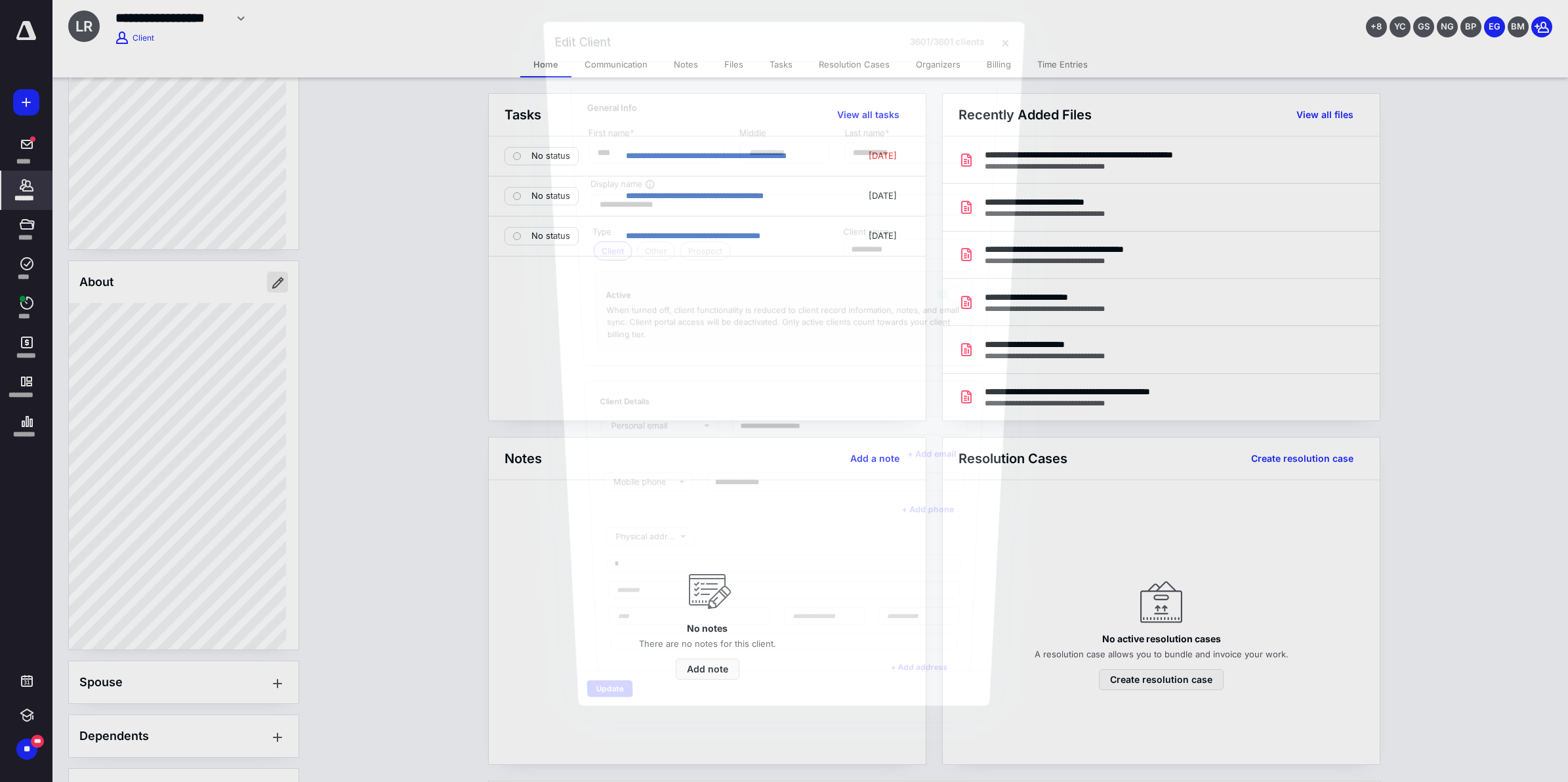 type on "**********" 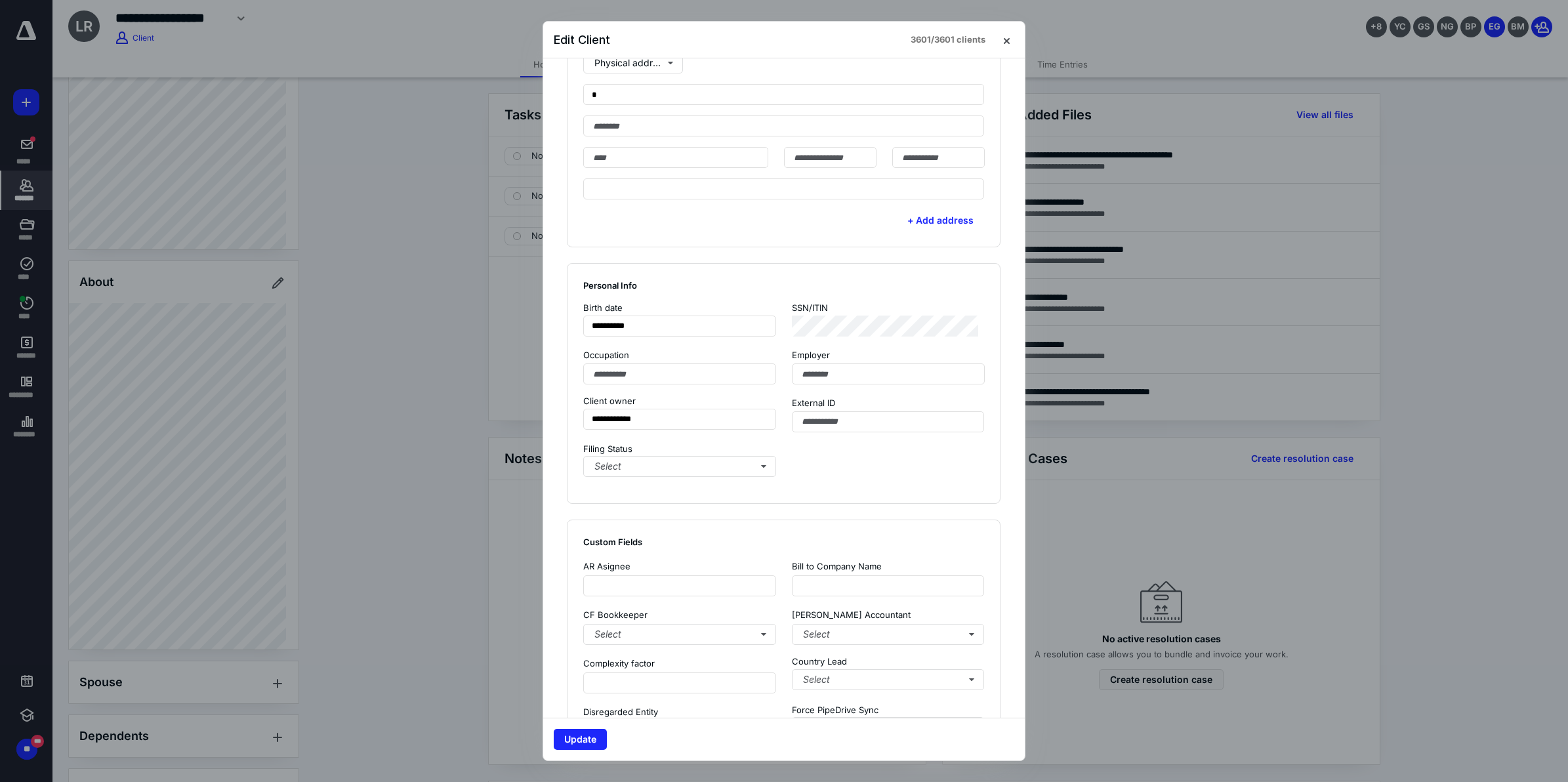 scroll, scrollTop: 530, scrollLeft: 0, axis: vertical 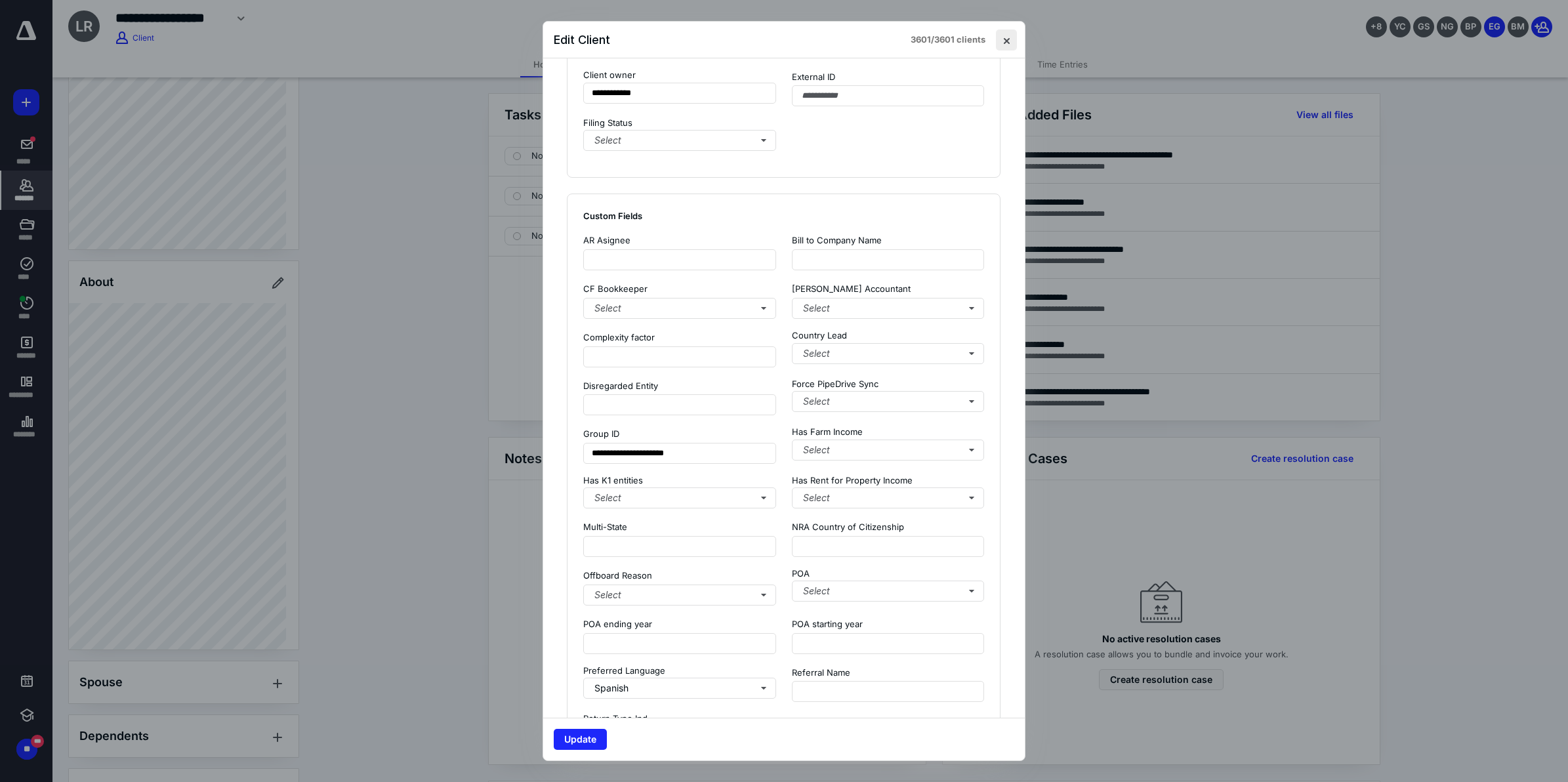 click at bounding box center (1006, 40) 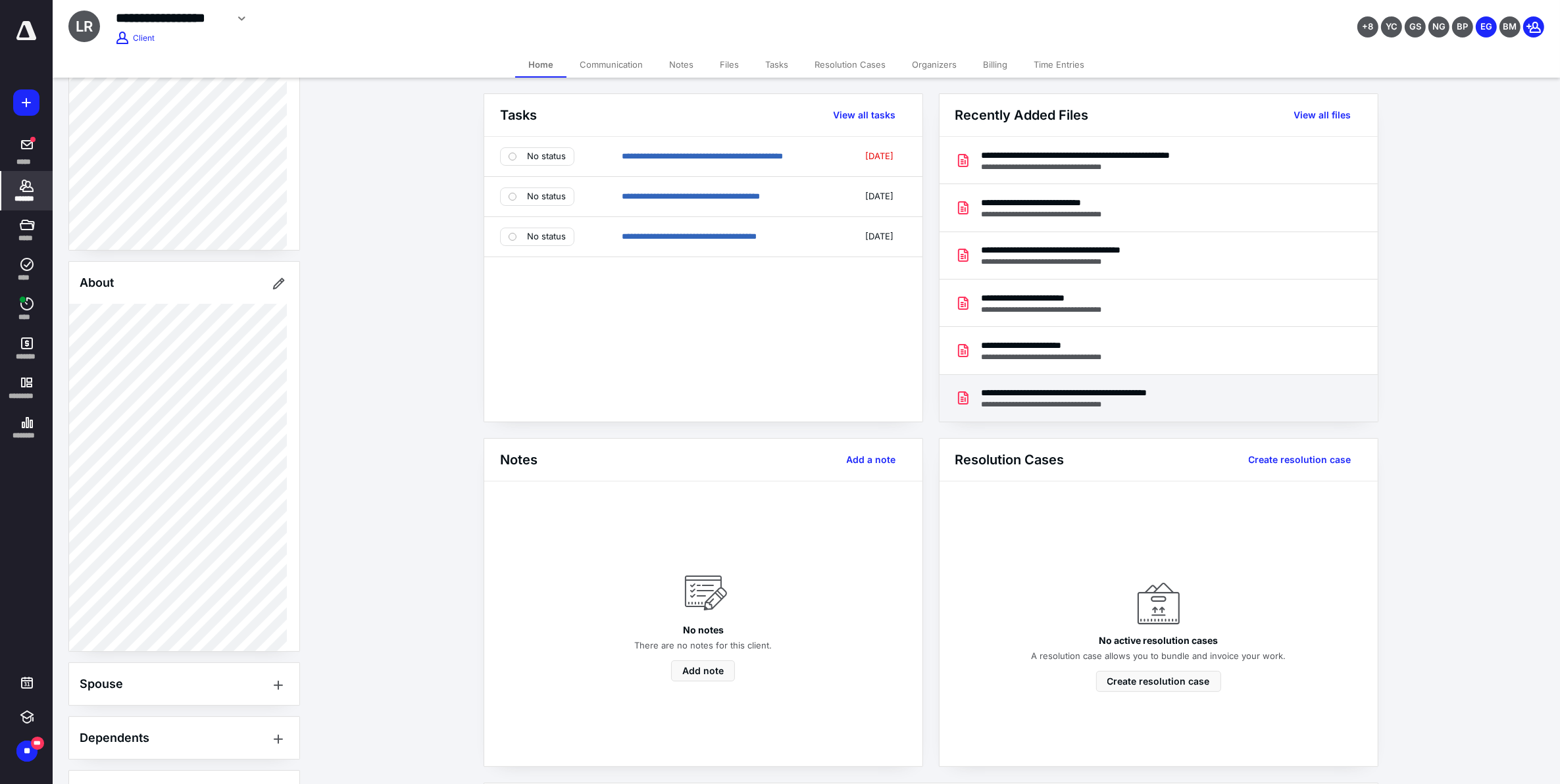 click on "**********" at bounding box center (1101, 404) 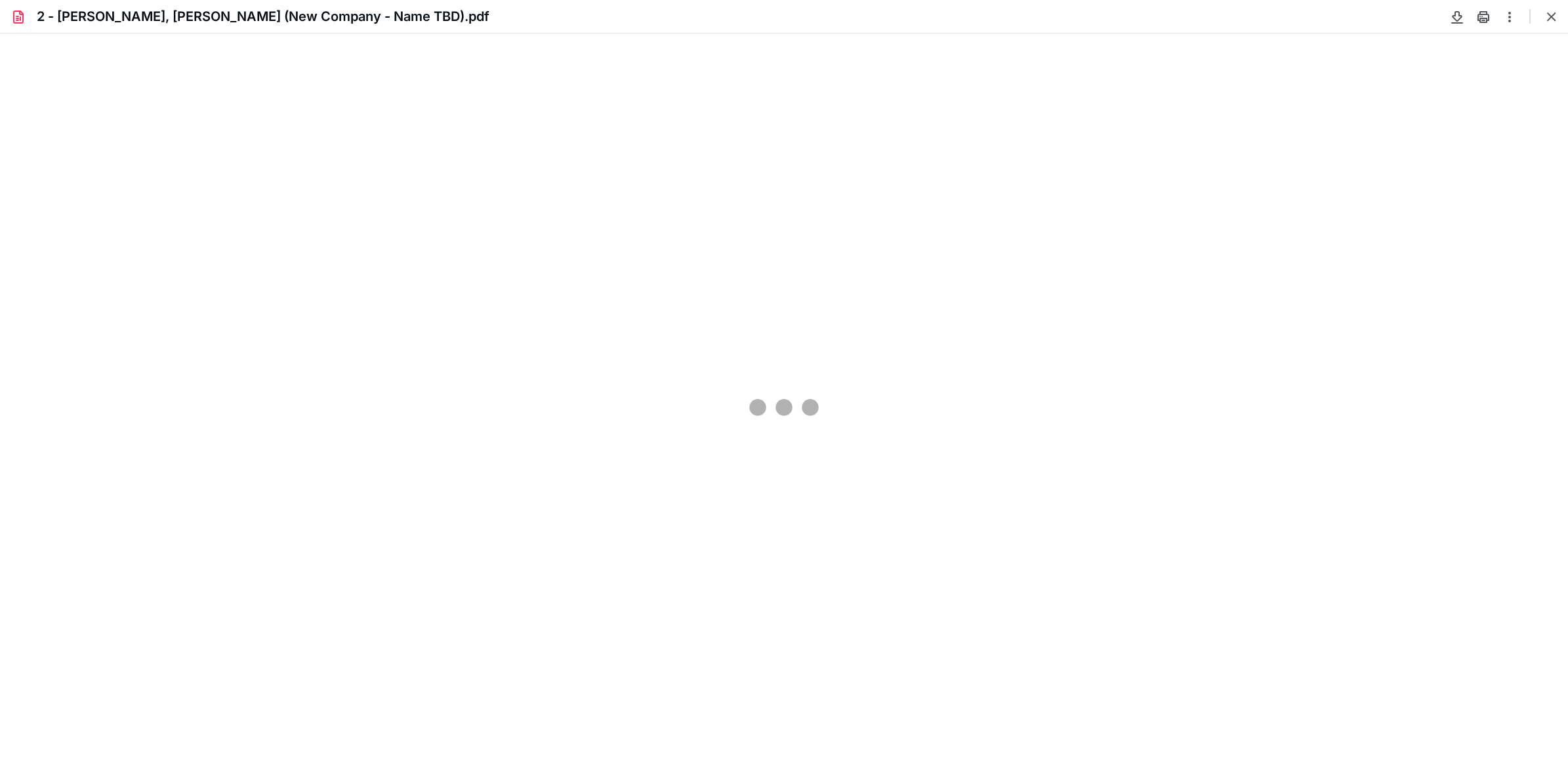 scroll, scrollTop: 0, scrollLeft: 0, axis: both 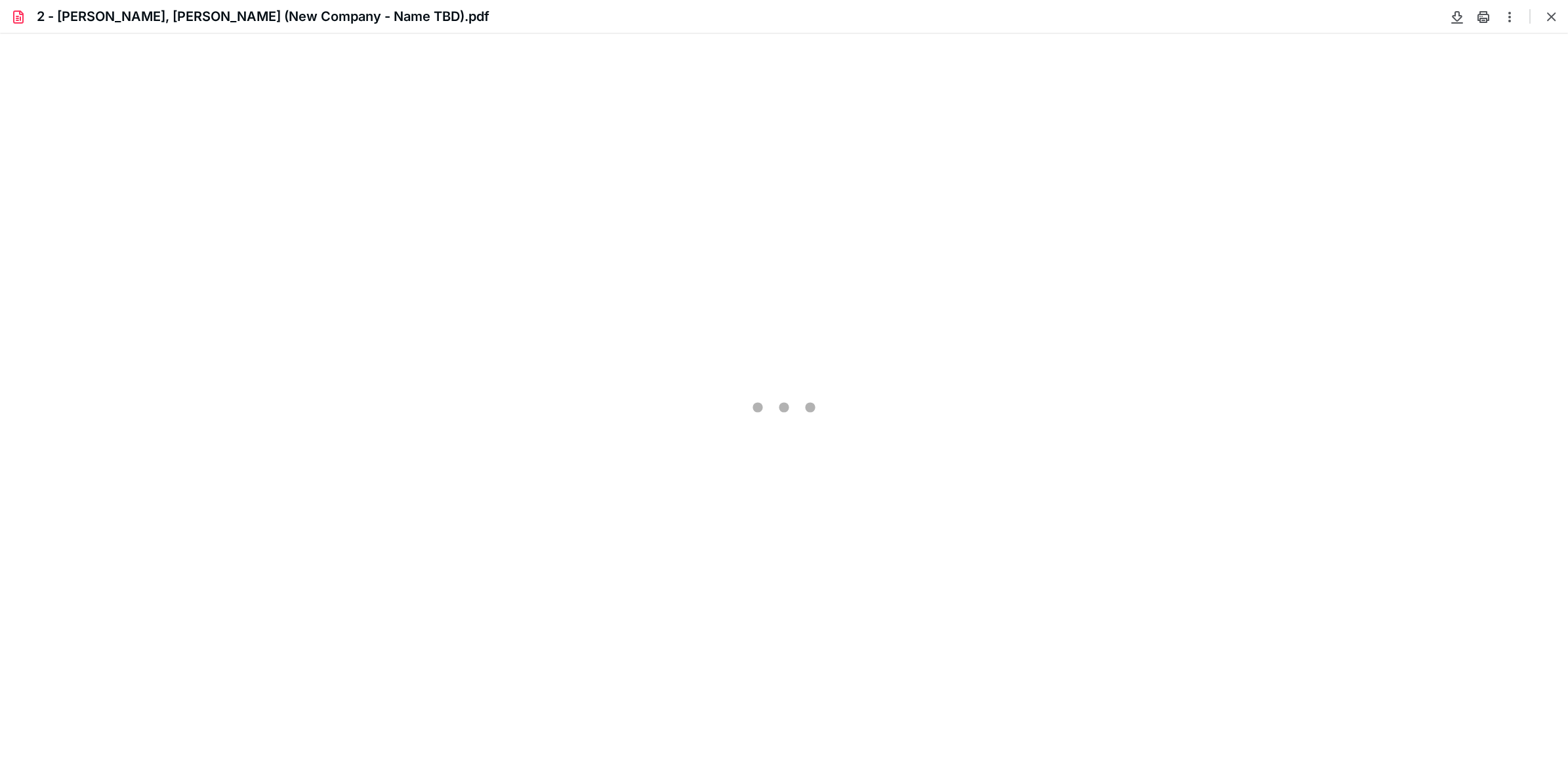 type on "384" 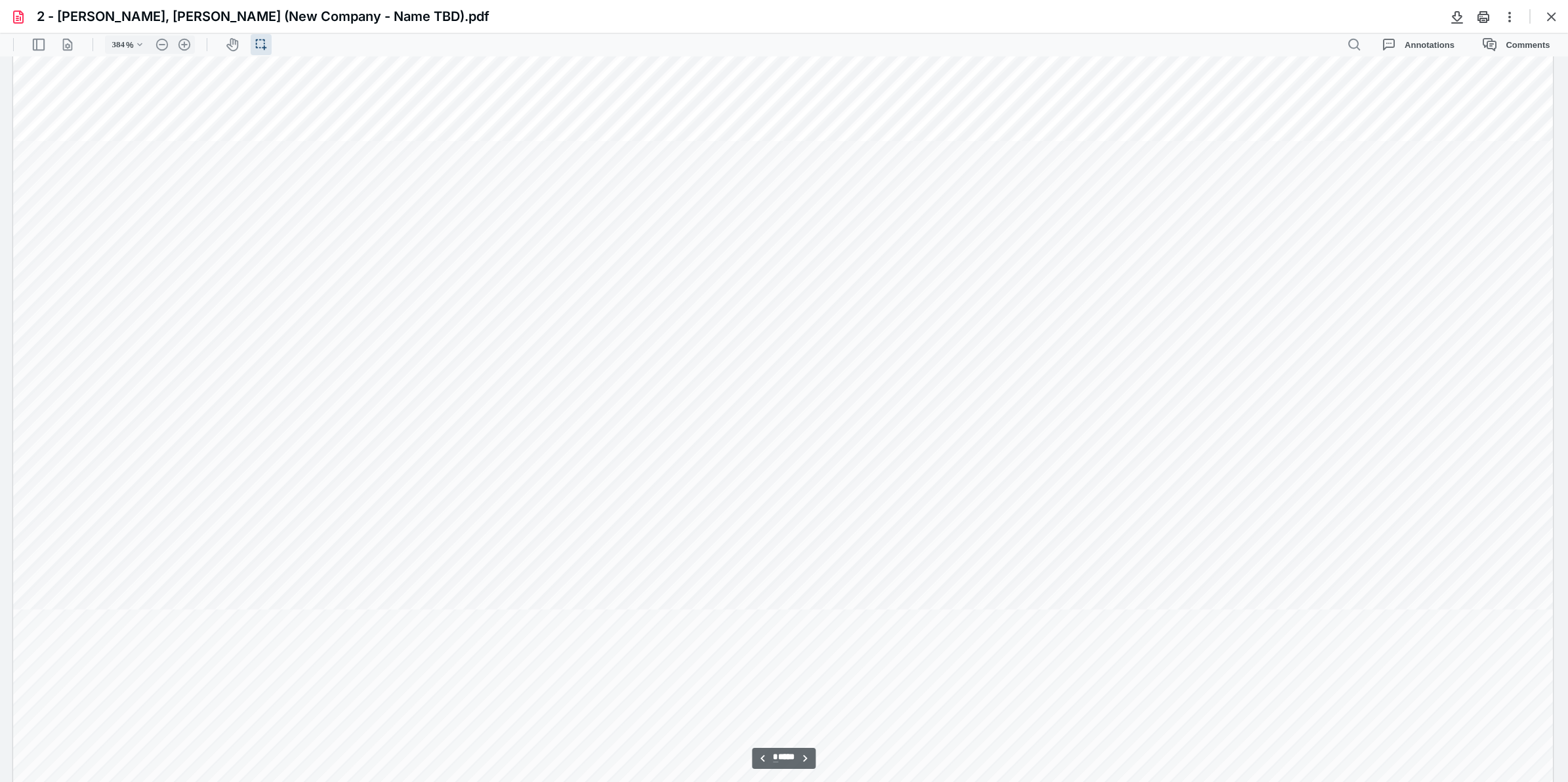 scroll, scrollTop: 3150, scrollLeft: 0, axis: vertical 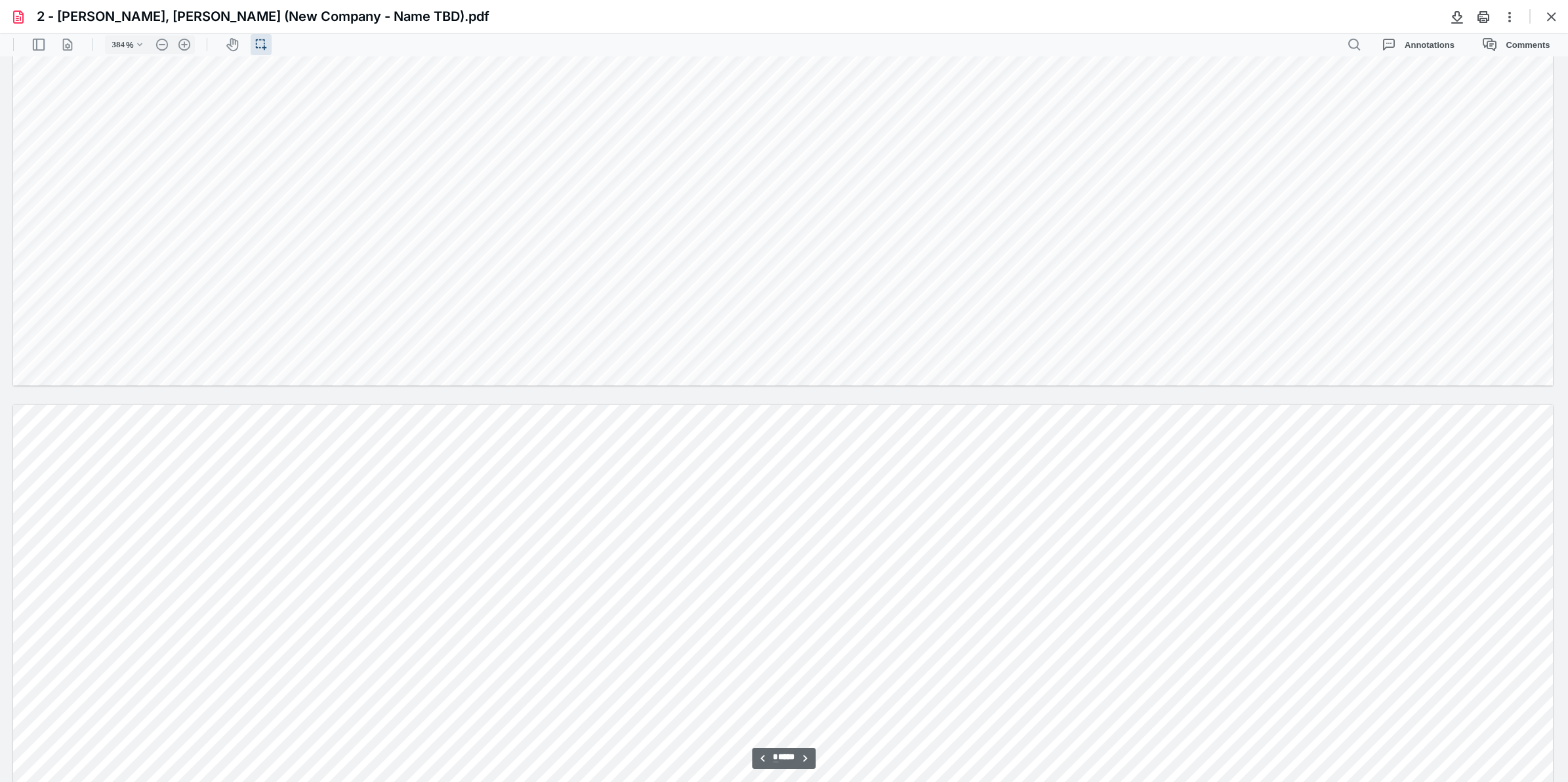 type on "*" 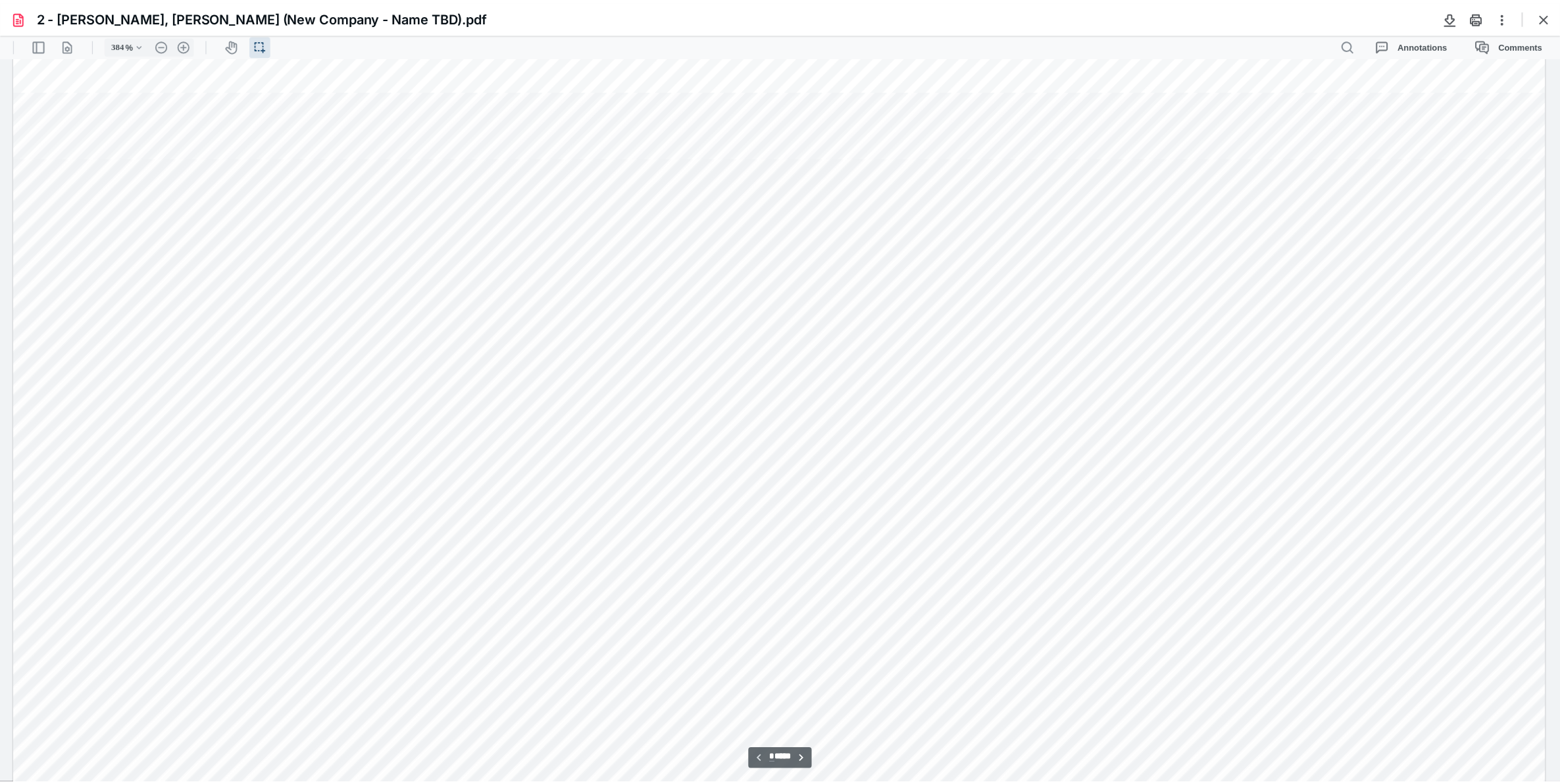 scroll, scrollTop: 362, scrollLeft: 0, axis: vertical 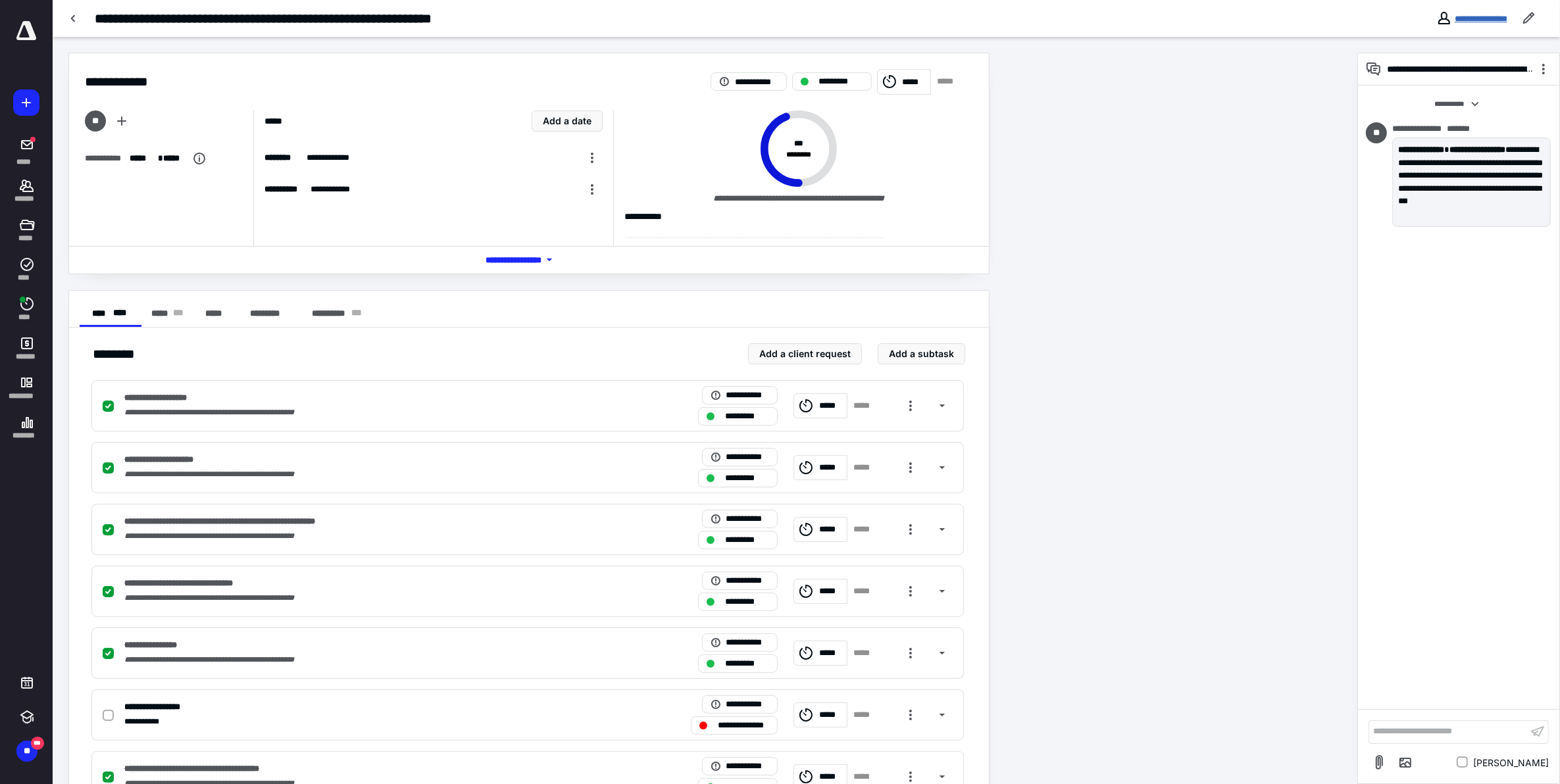 click on "**********" at bounding box center (1481, 18) 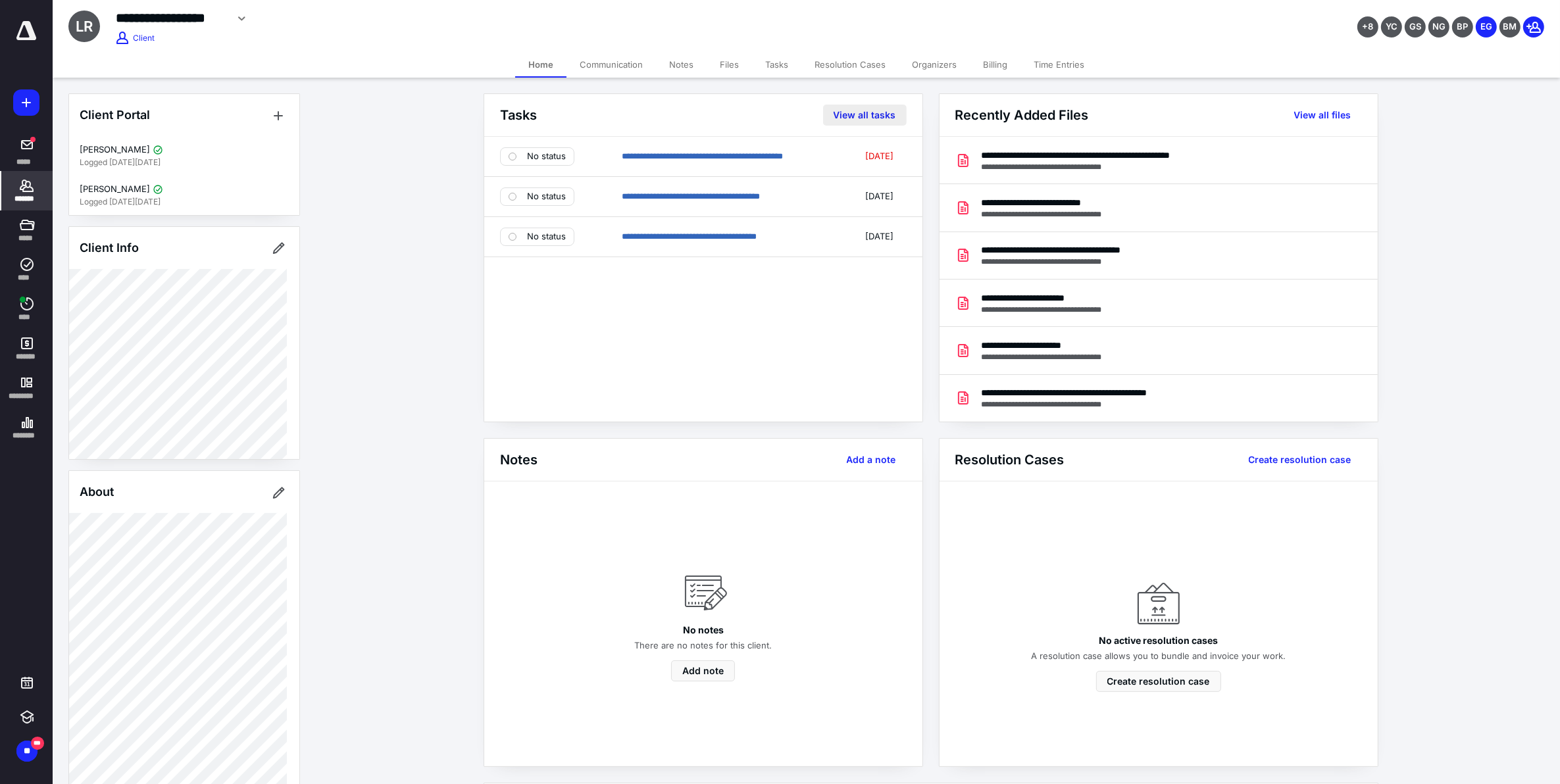 click on "View all tasks" at bounding box center [865, 115] 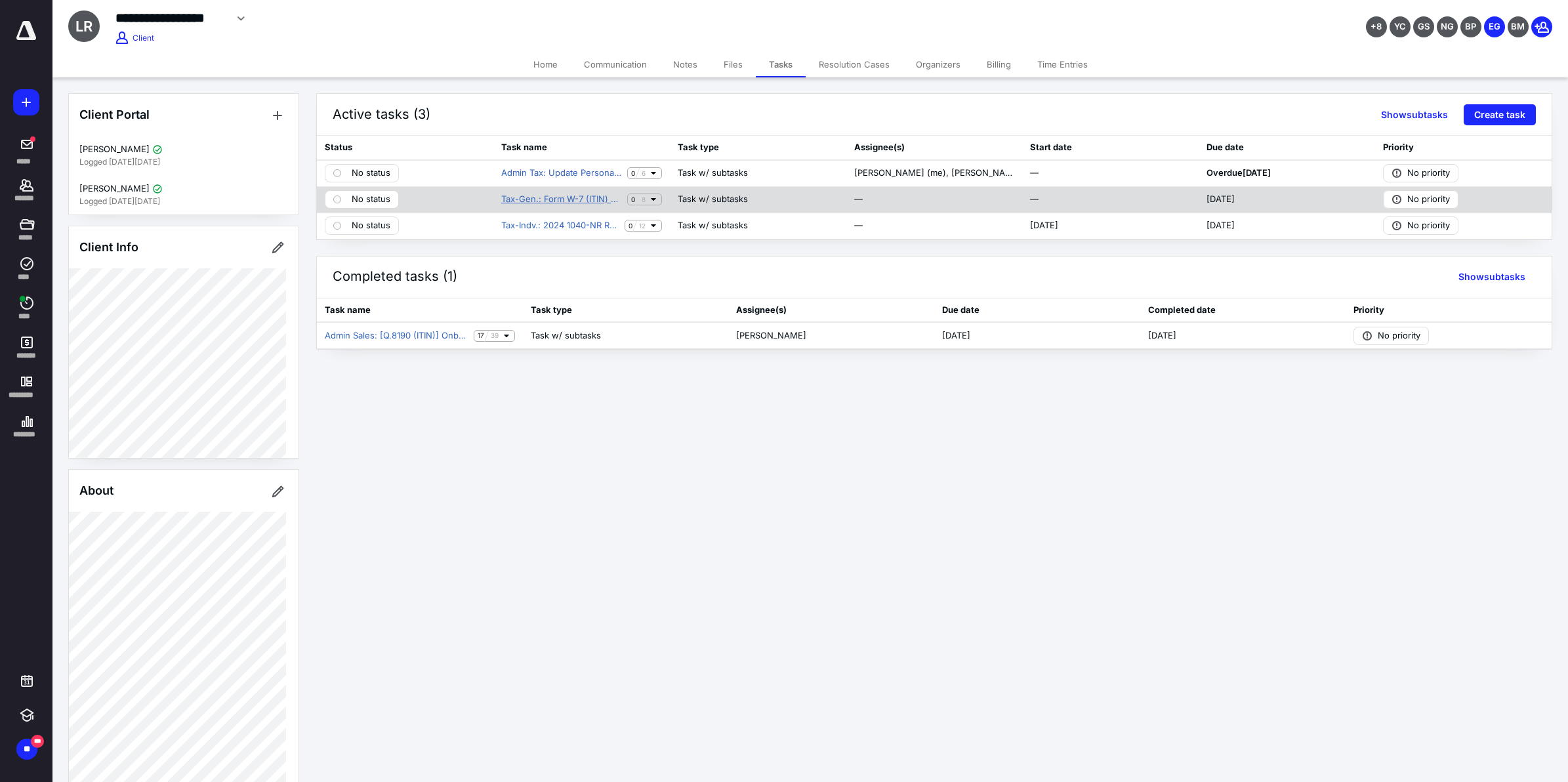 click on "Tax-Gen.: Form W-7 (ITIN) application - OT" at bounding box center [562, 199] 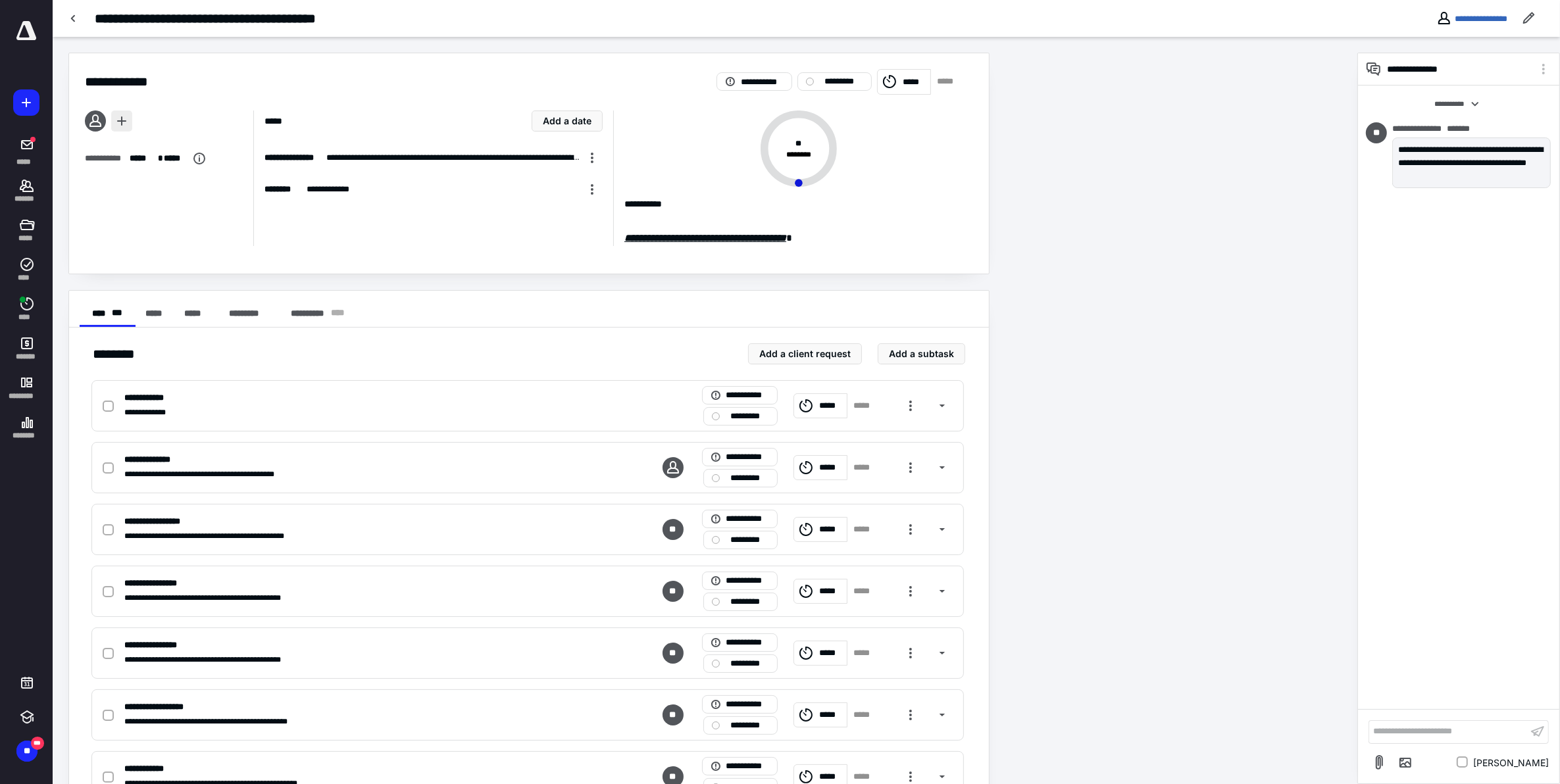 click at bounding box center (122, 121) 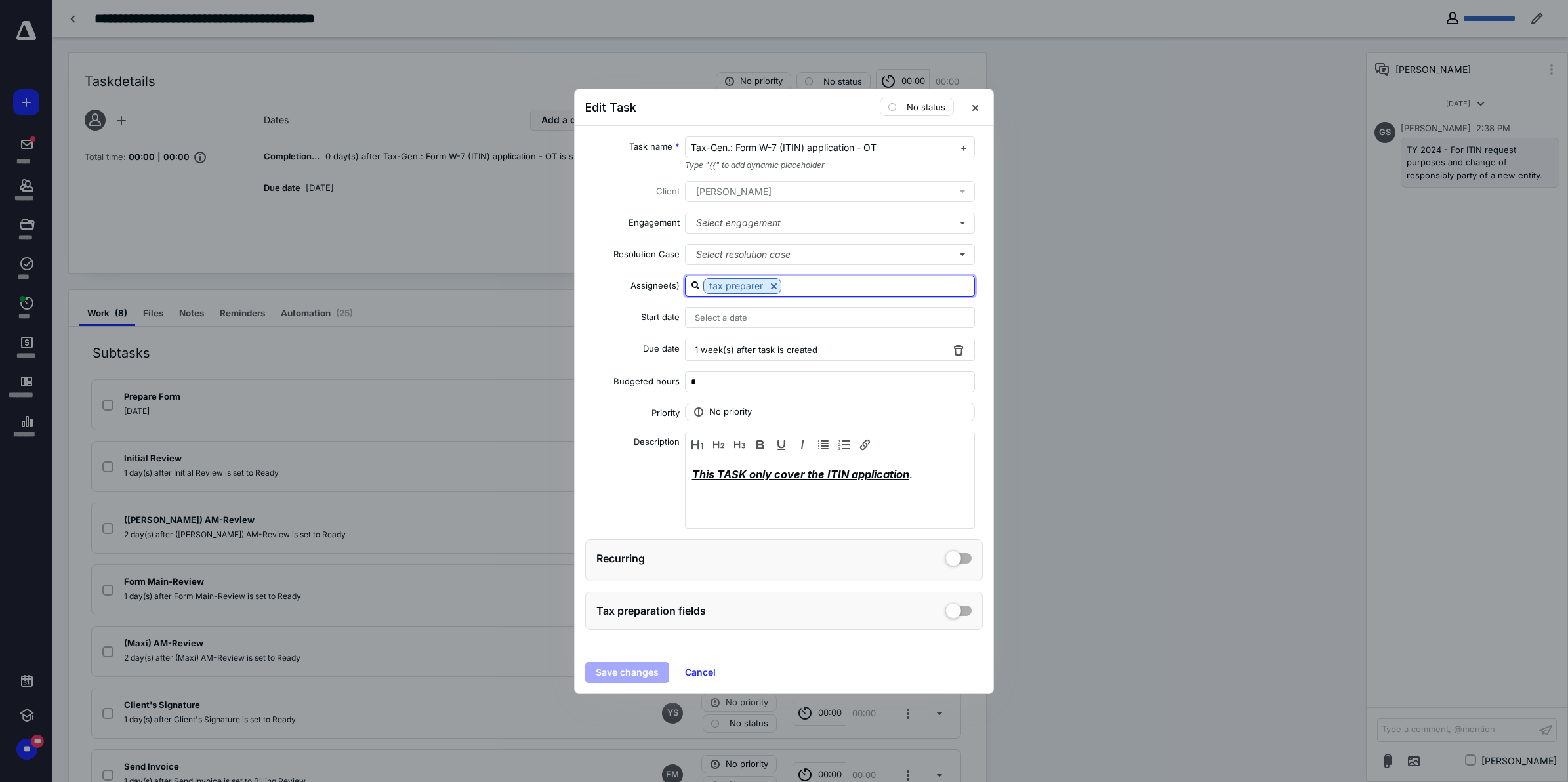 click at bounding box center [878, 285] 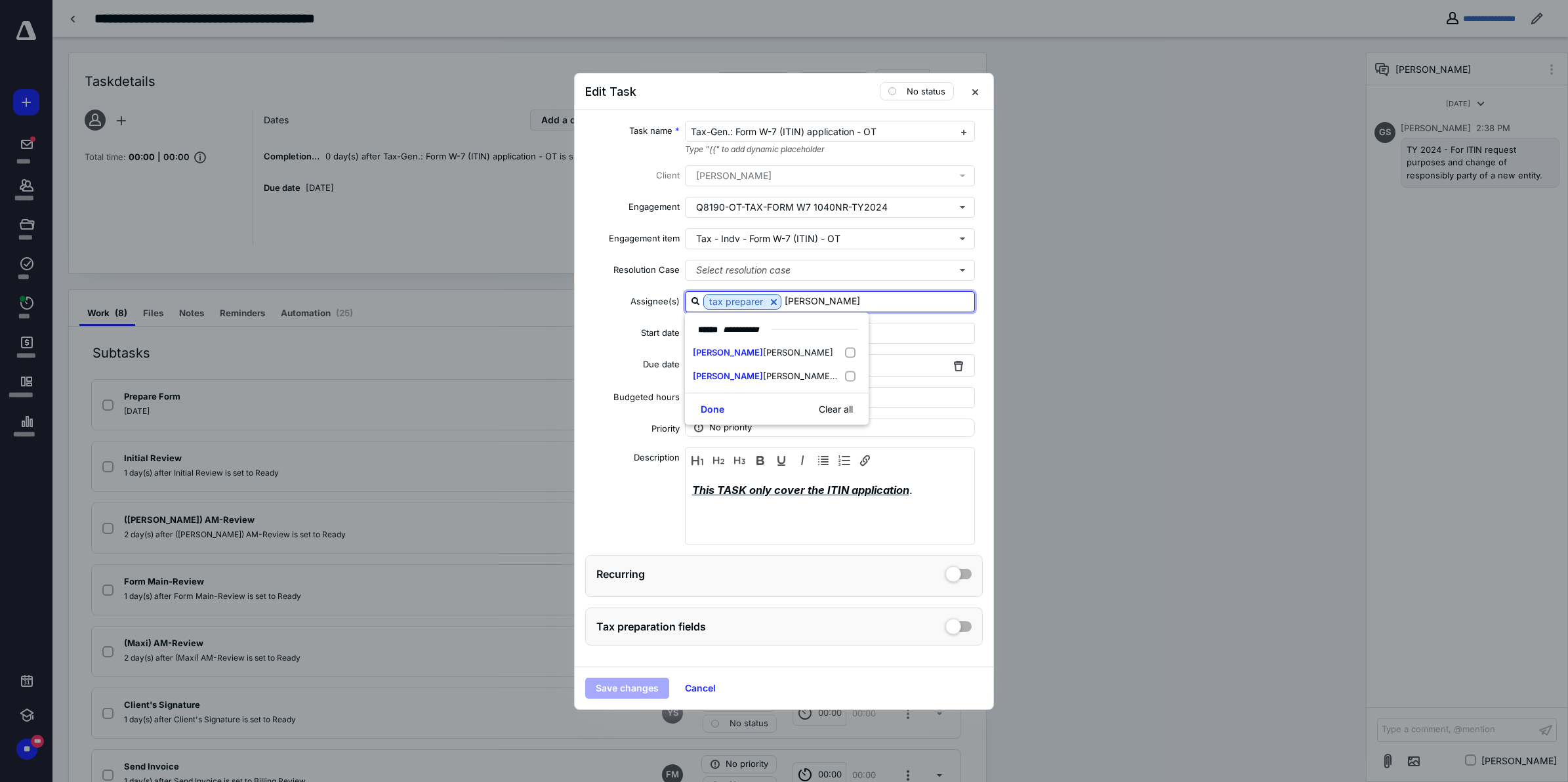 type on "crist" 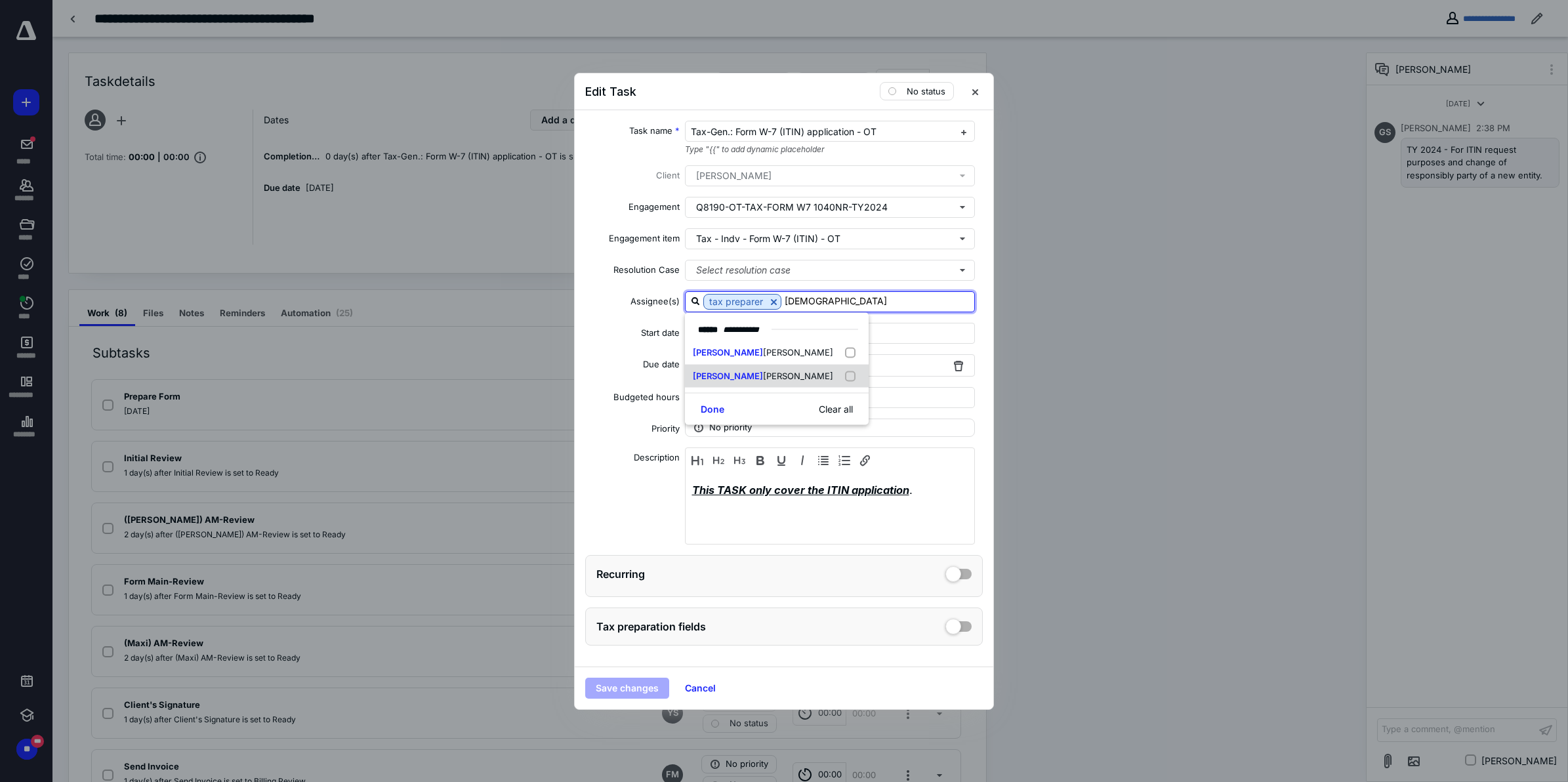 click on "Crist ina Garcia Gonzalez" at bounding box center [763, 376] 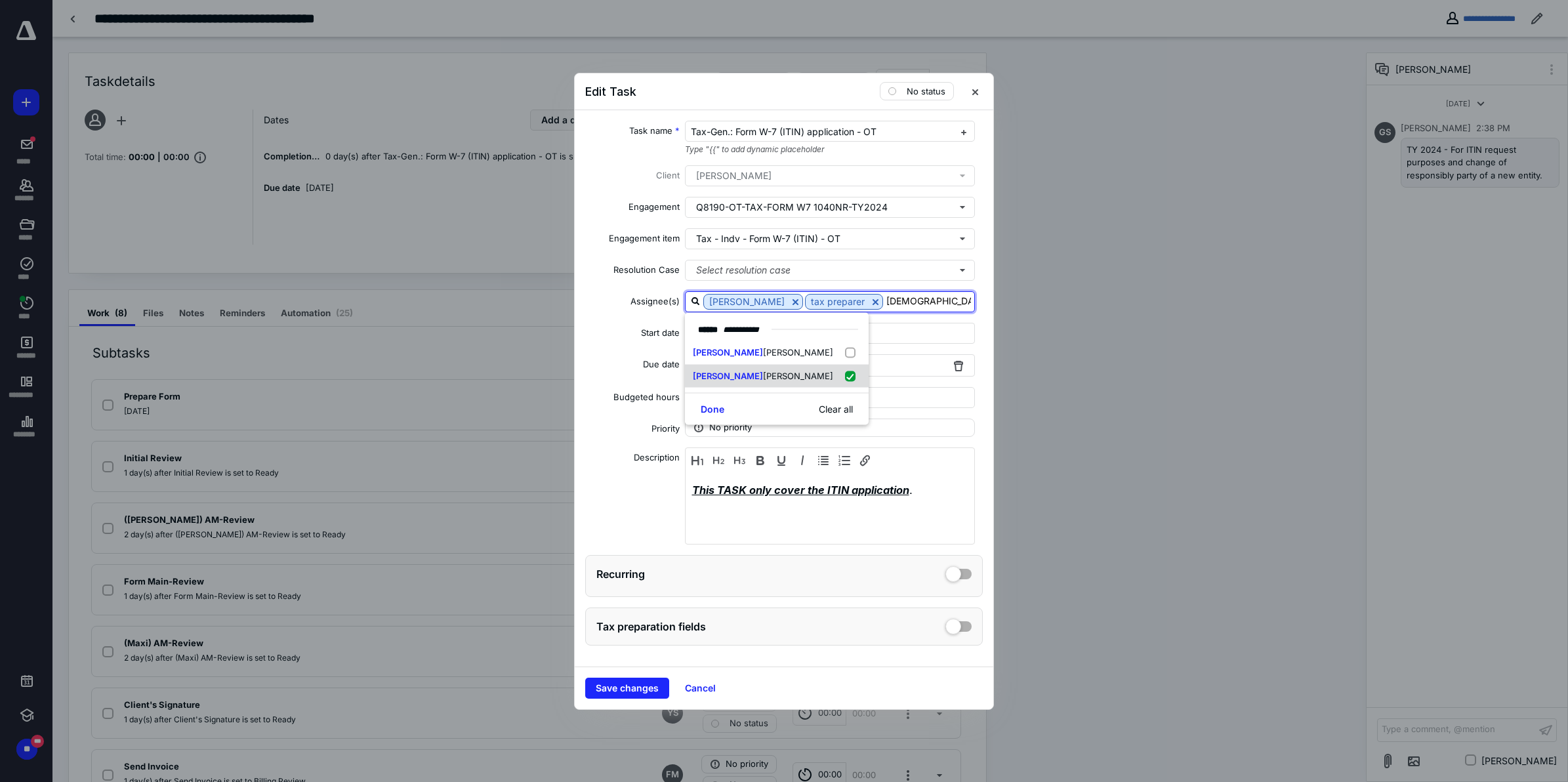 checkbox on "true" 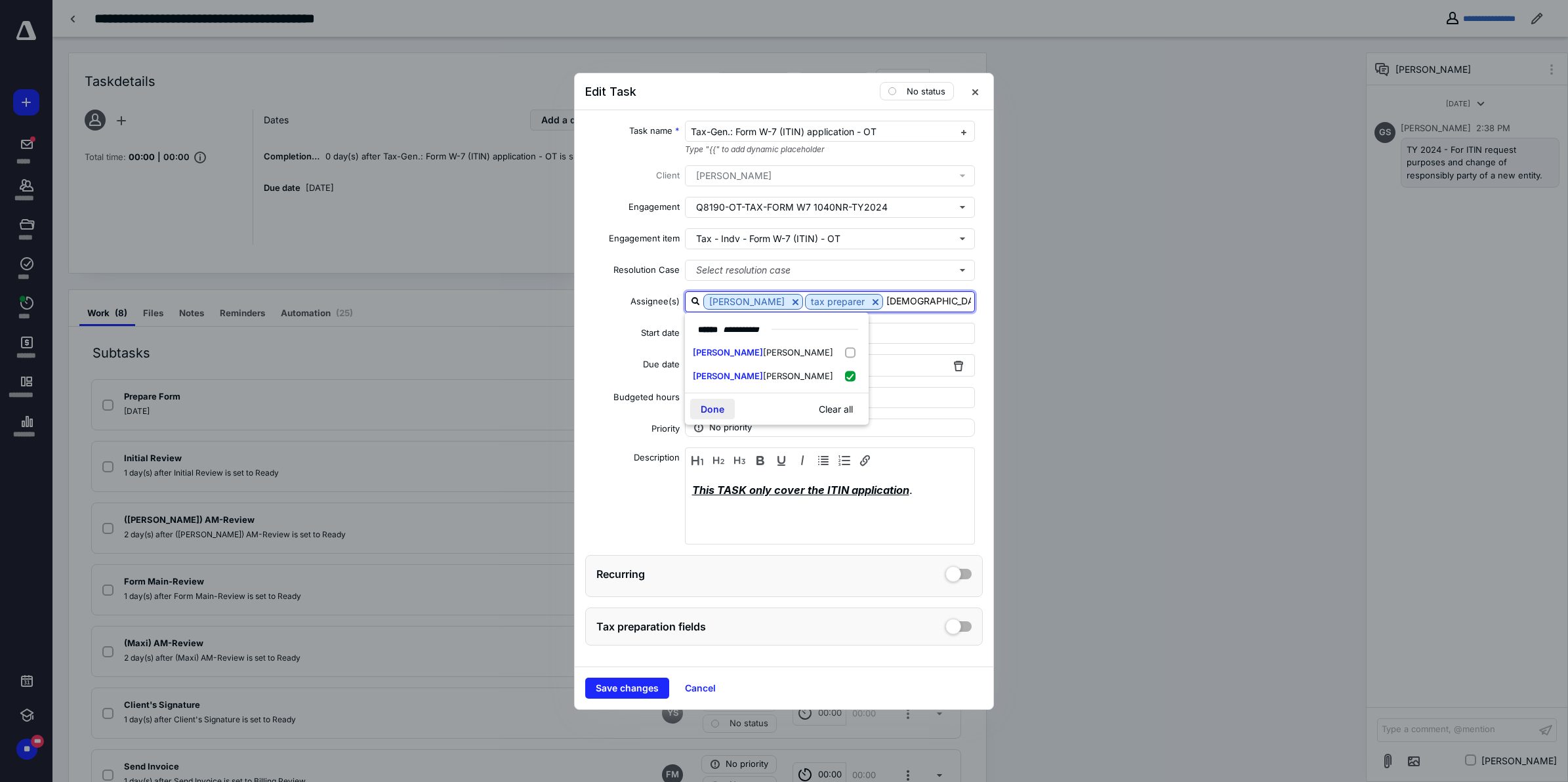 type on "crist" 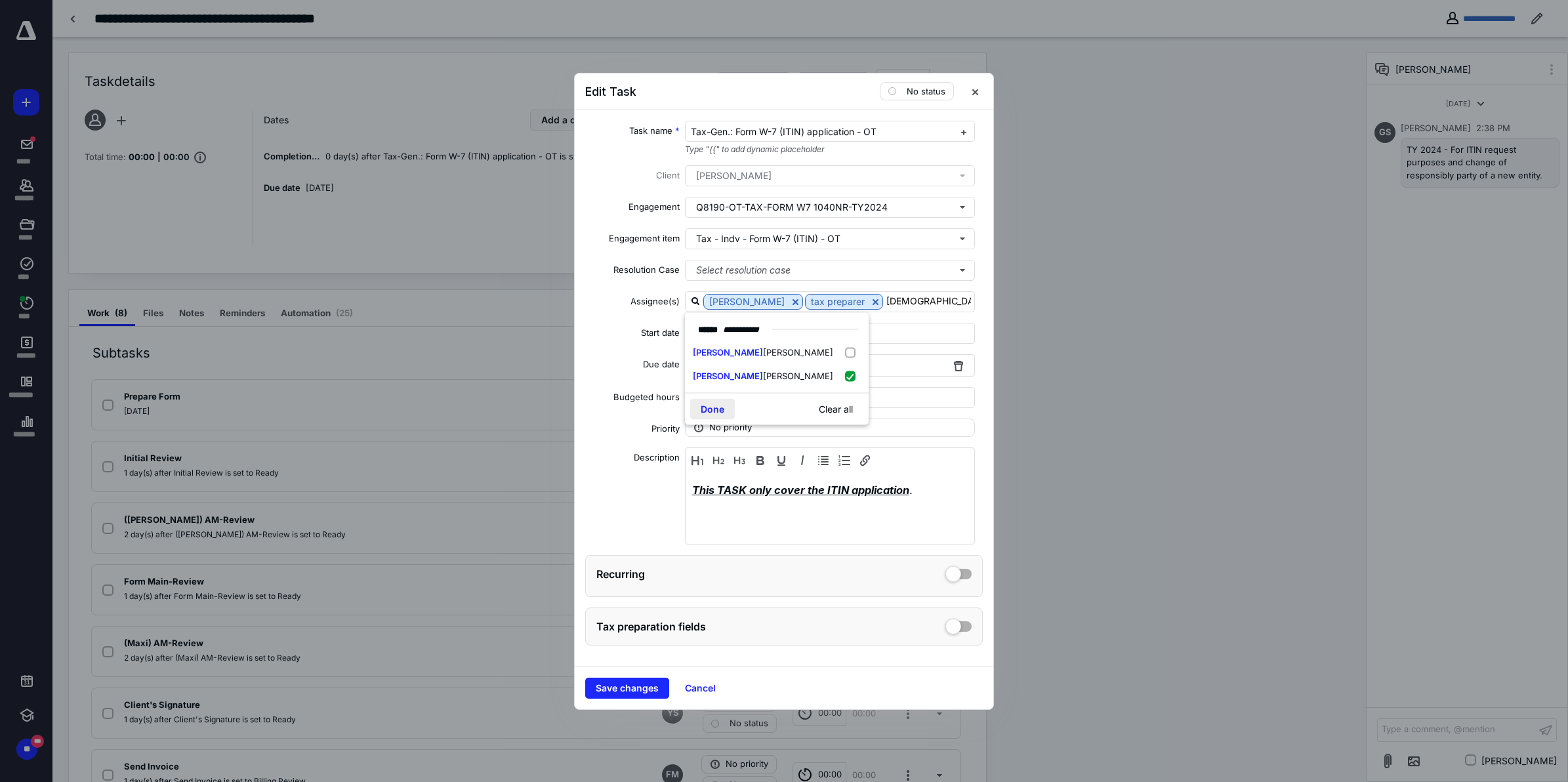 click on "Done" at bounding box center (712, 409) 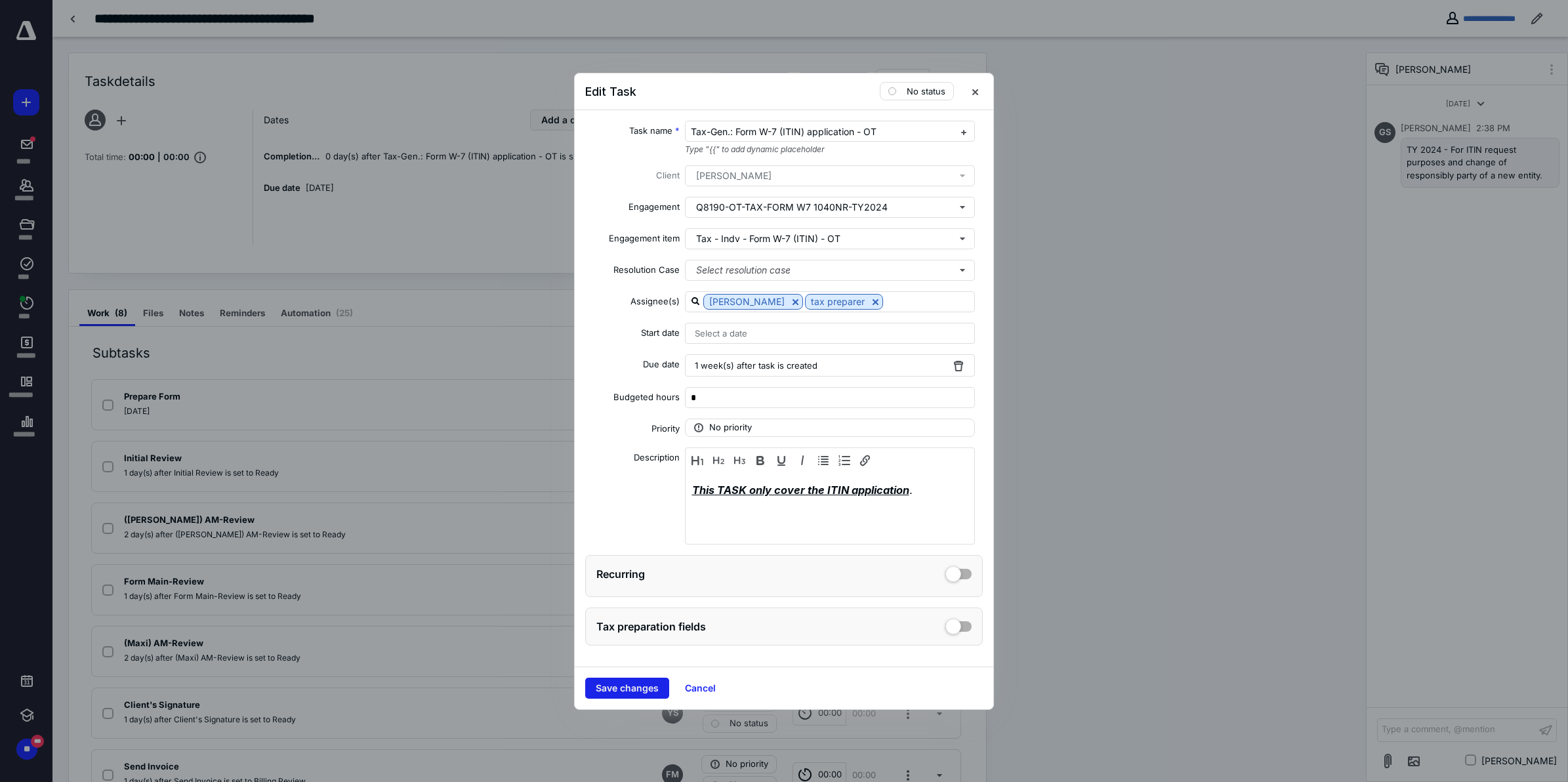 click on "Save changes" at bounding box center [627, 688] 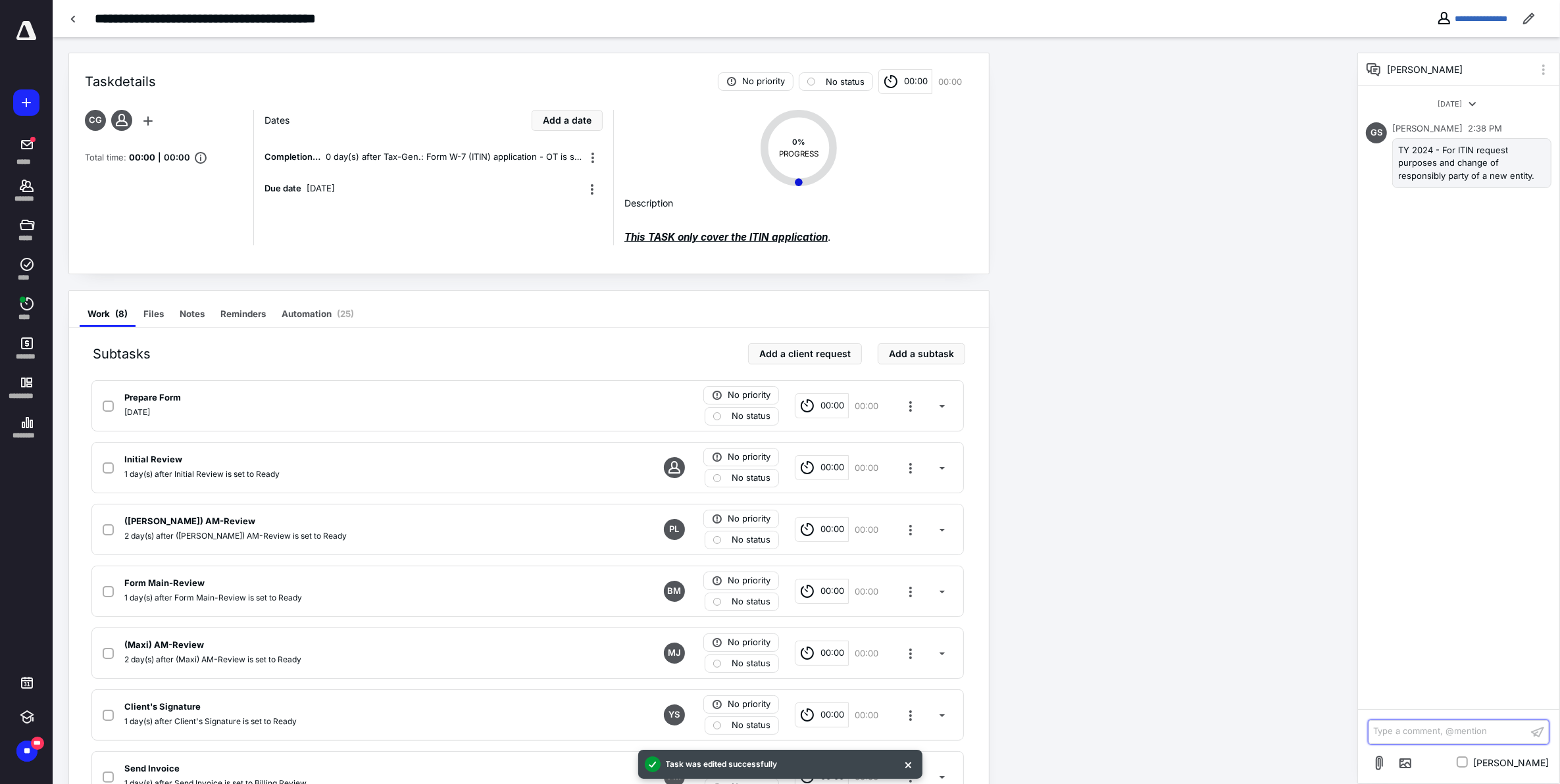 click on "Type a comment, @mention ﻿" at bounding box center [1448, 731] 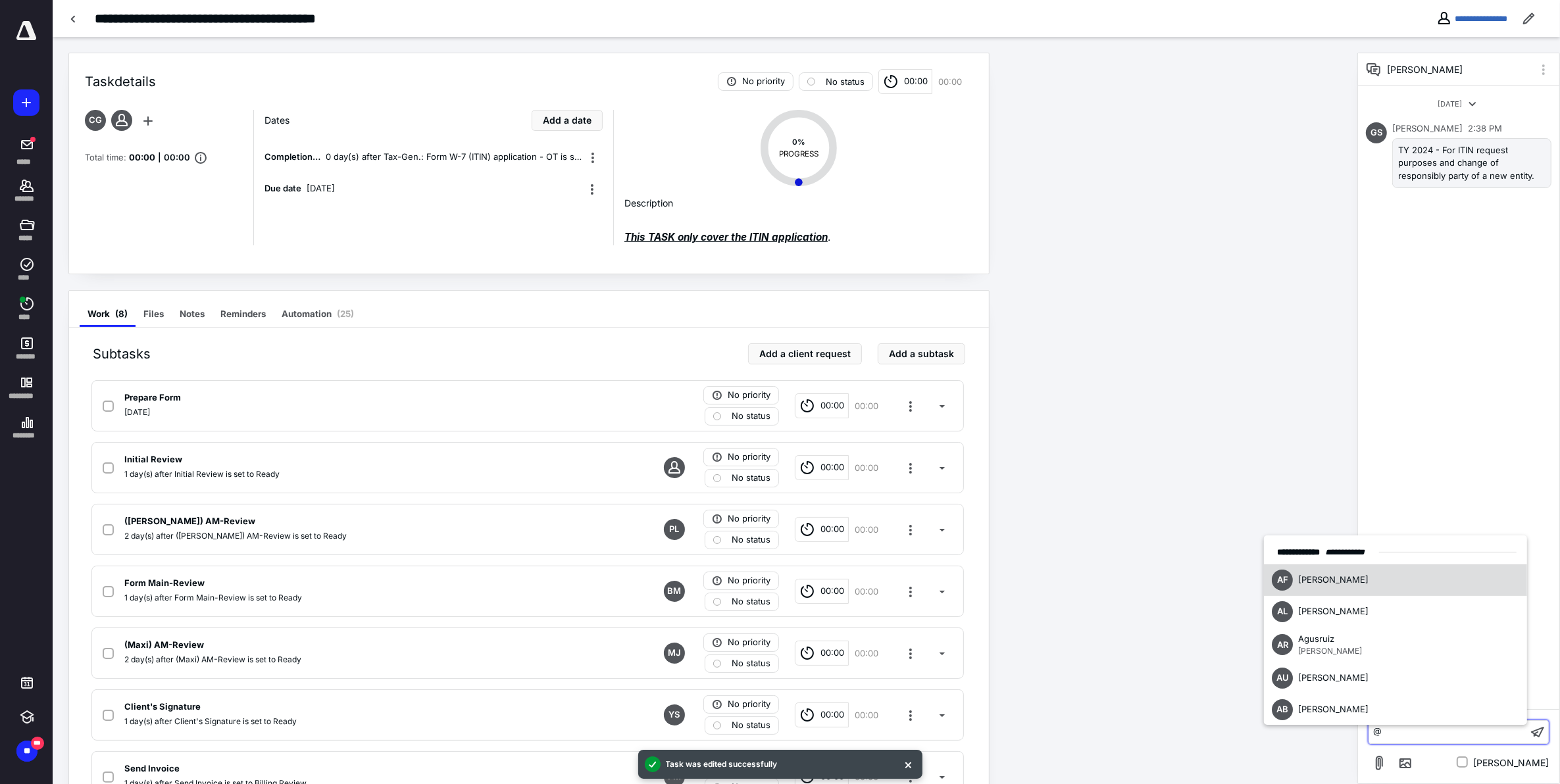 type 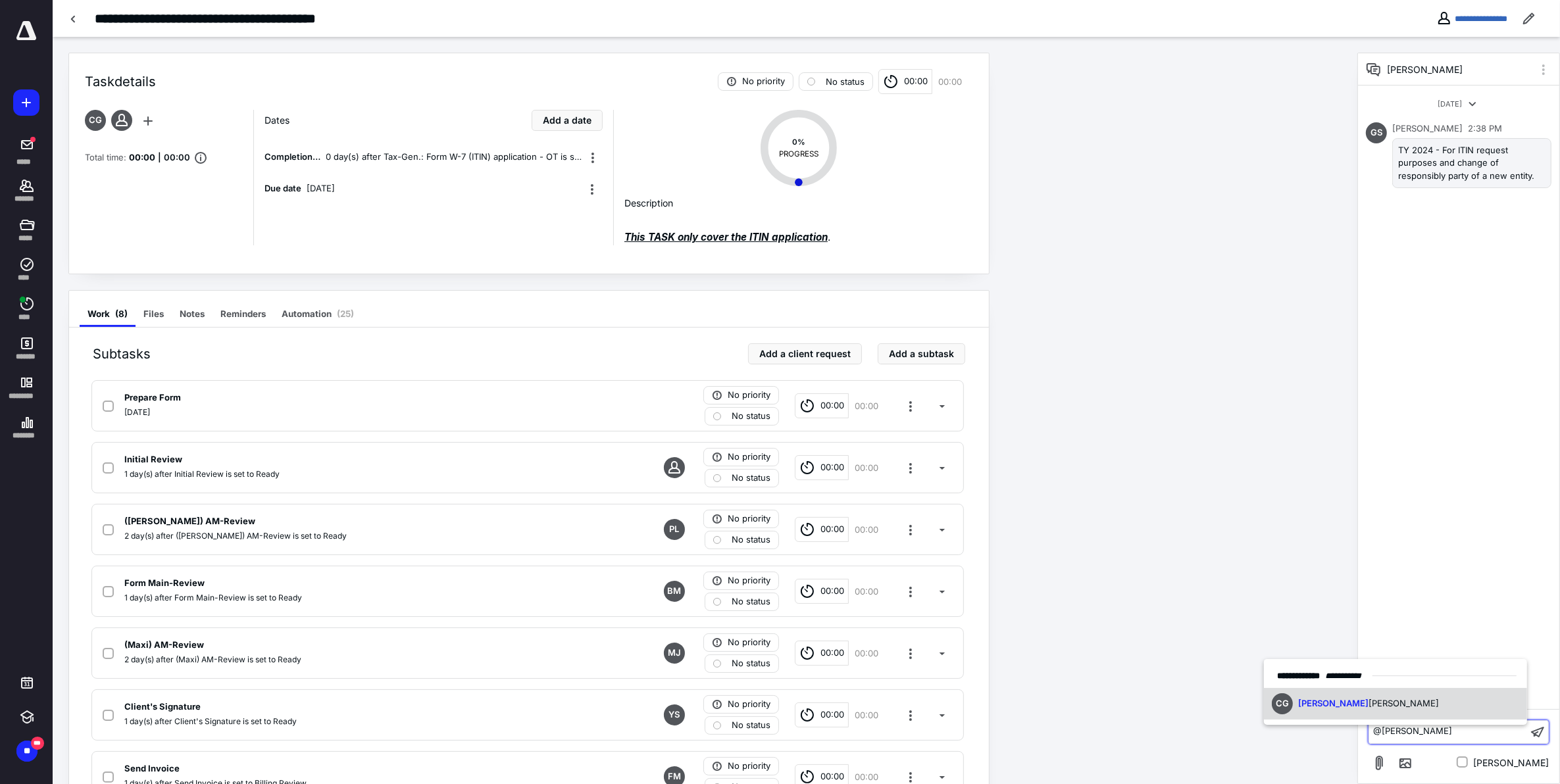 click on "Garcia Gonzalez" at bounding box center (1403, 703) 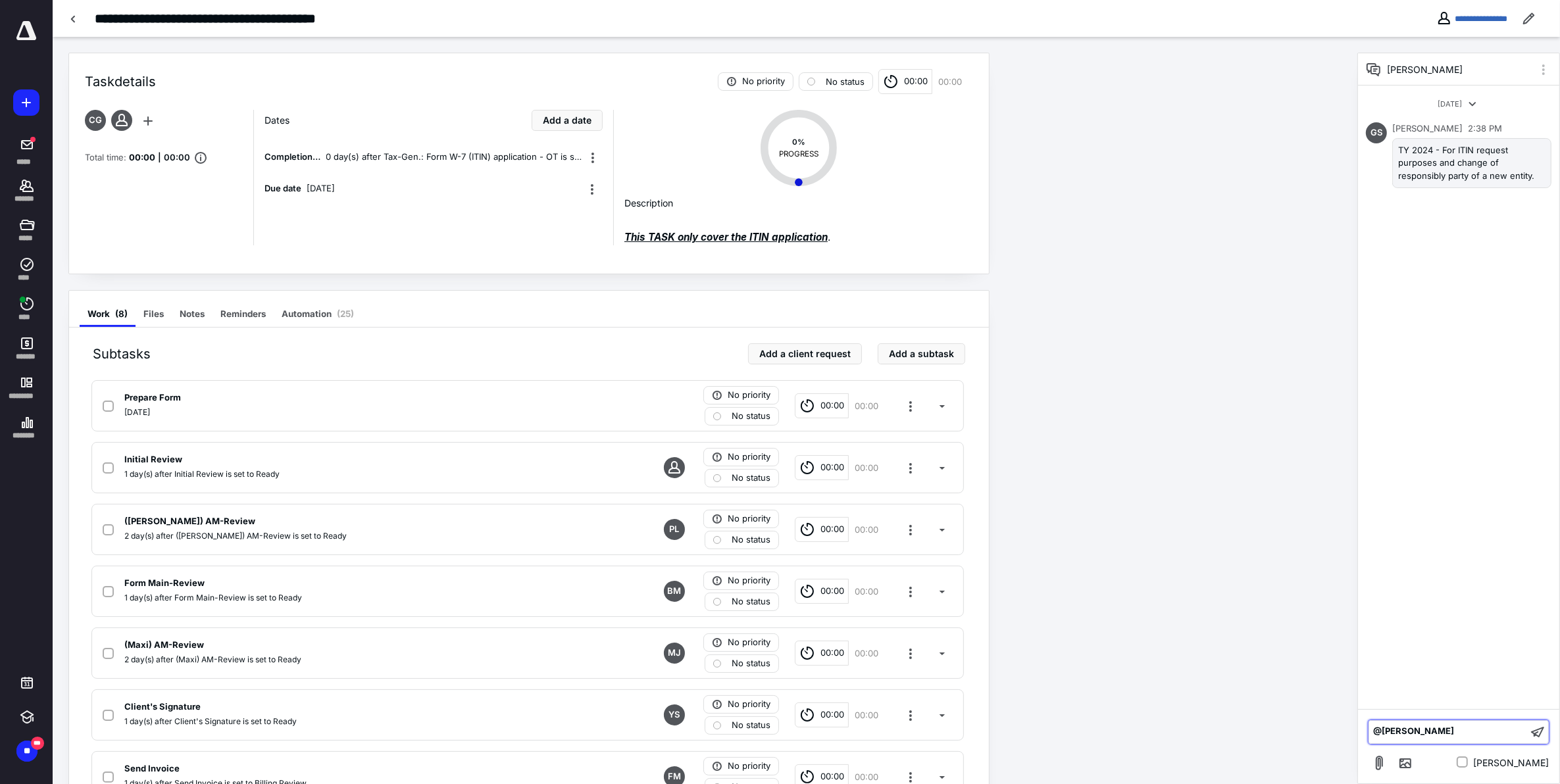 click on "﻿ @ Cristina Garcia Gonzalez ﻿" at bounding box center [1448, 731] 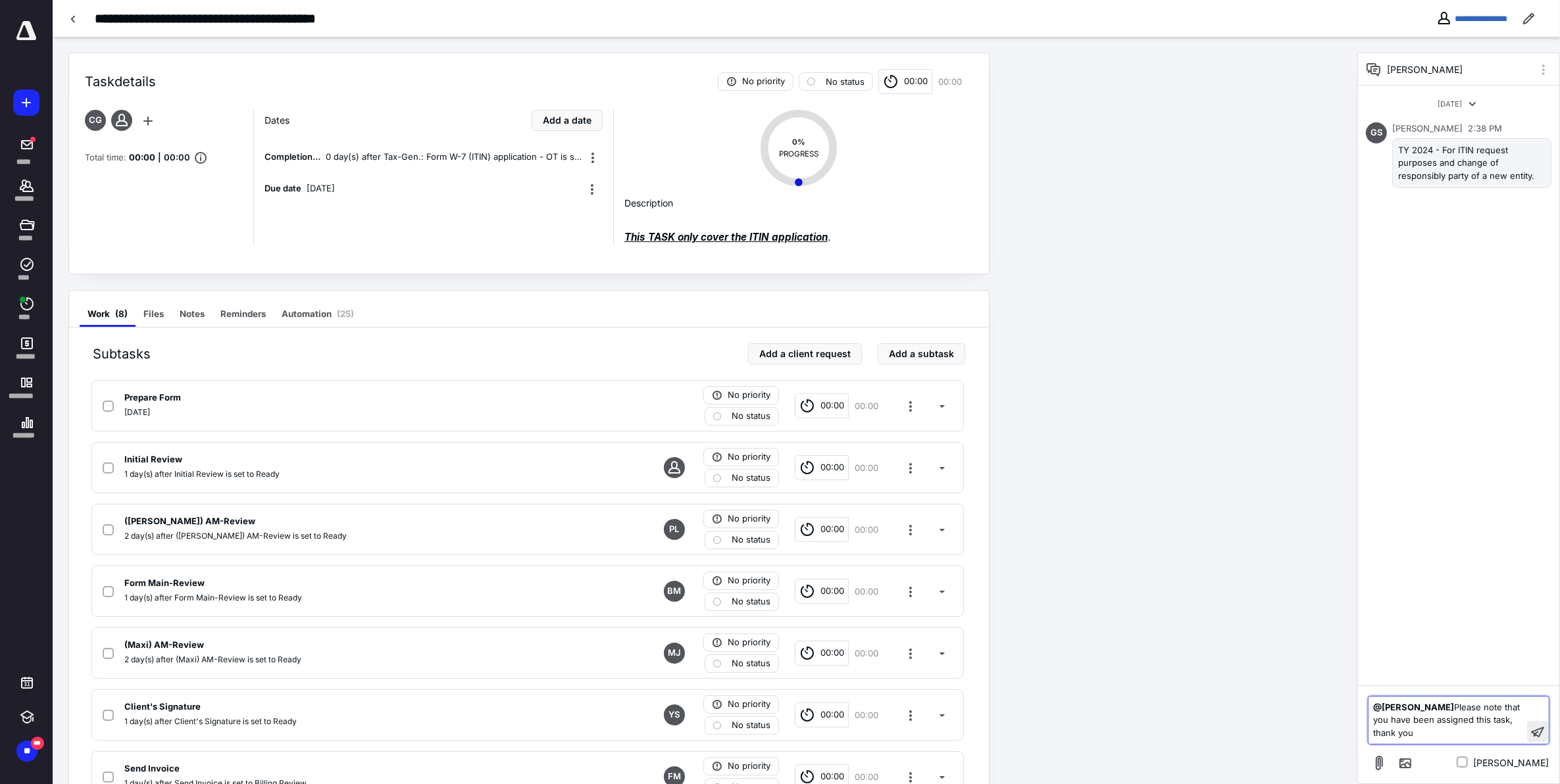 click at bounding box center [1538, 731] 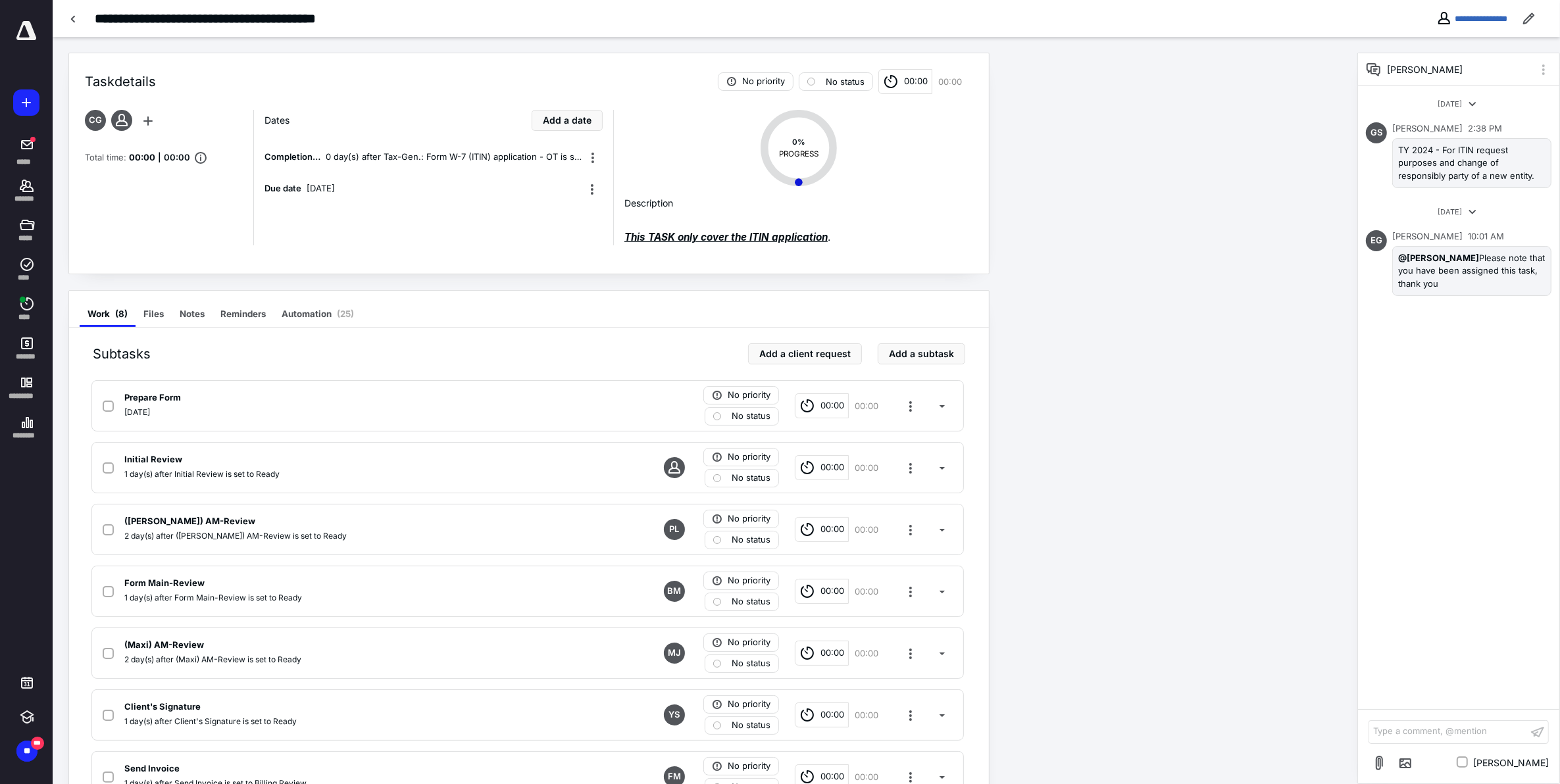 click on "Jul 8, 2025 GS Gerardo Sanchez 2:38 PM TY 2024 - For ITIN request purposes and change of responsibly party of a new entity. Jul 14, 2025 EG Elissette Garcia 10:01 AM @Cristina Garcia Gonzalez  Please note that you have been assigned this task, thank you" at bounding box center [1459, 397] 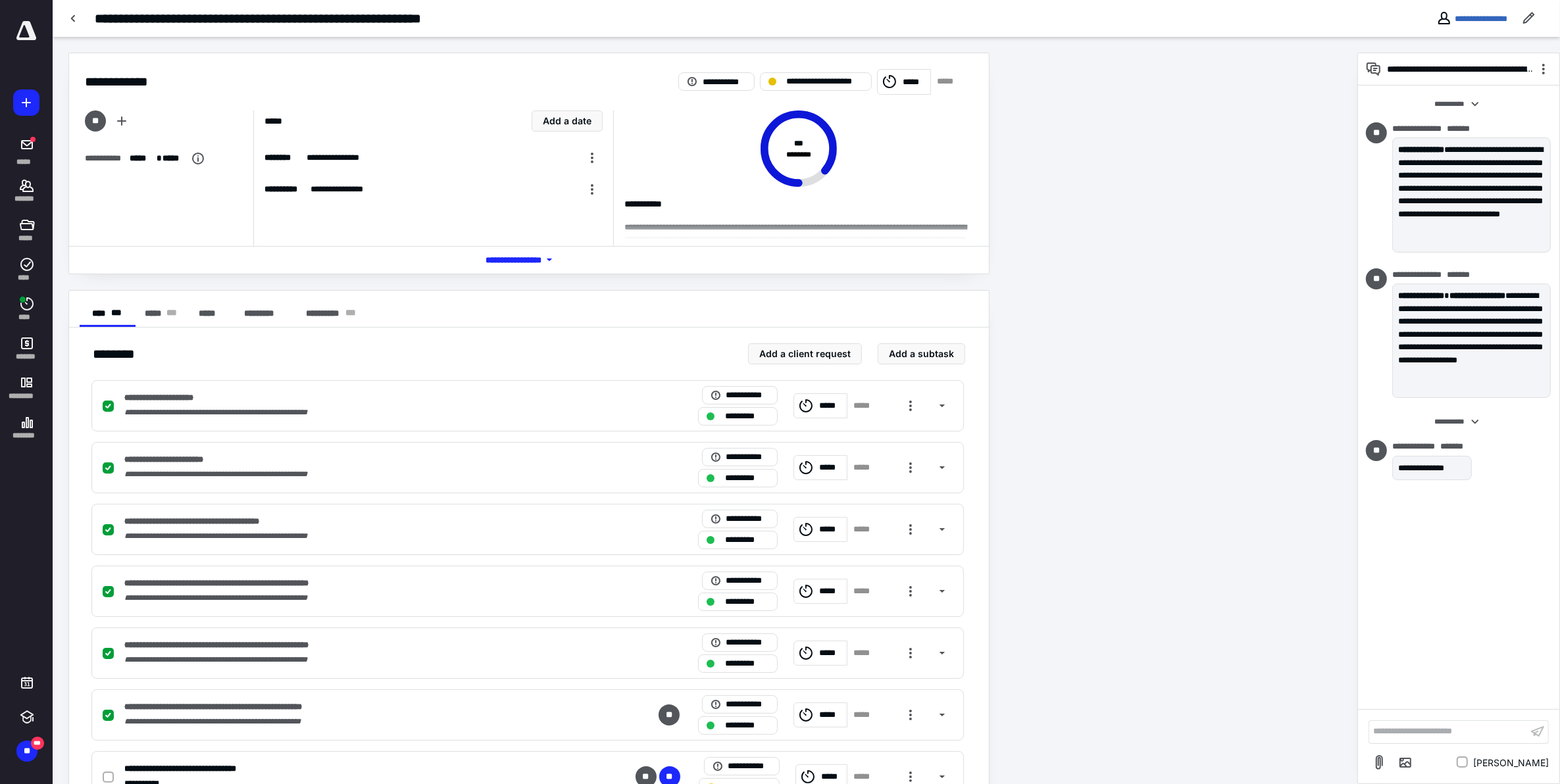 scroll, scrollTop: 0, scrollLeft: 0, axis: both 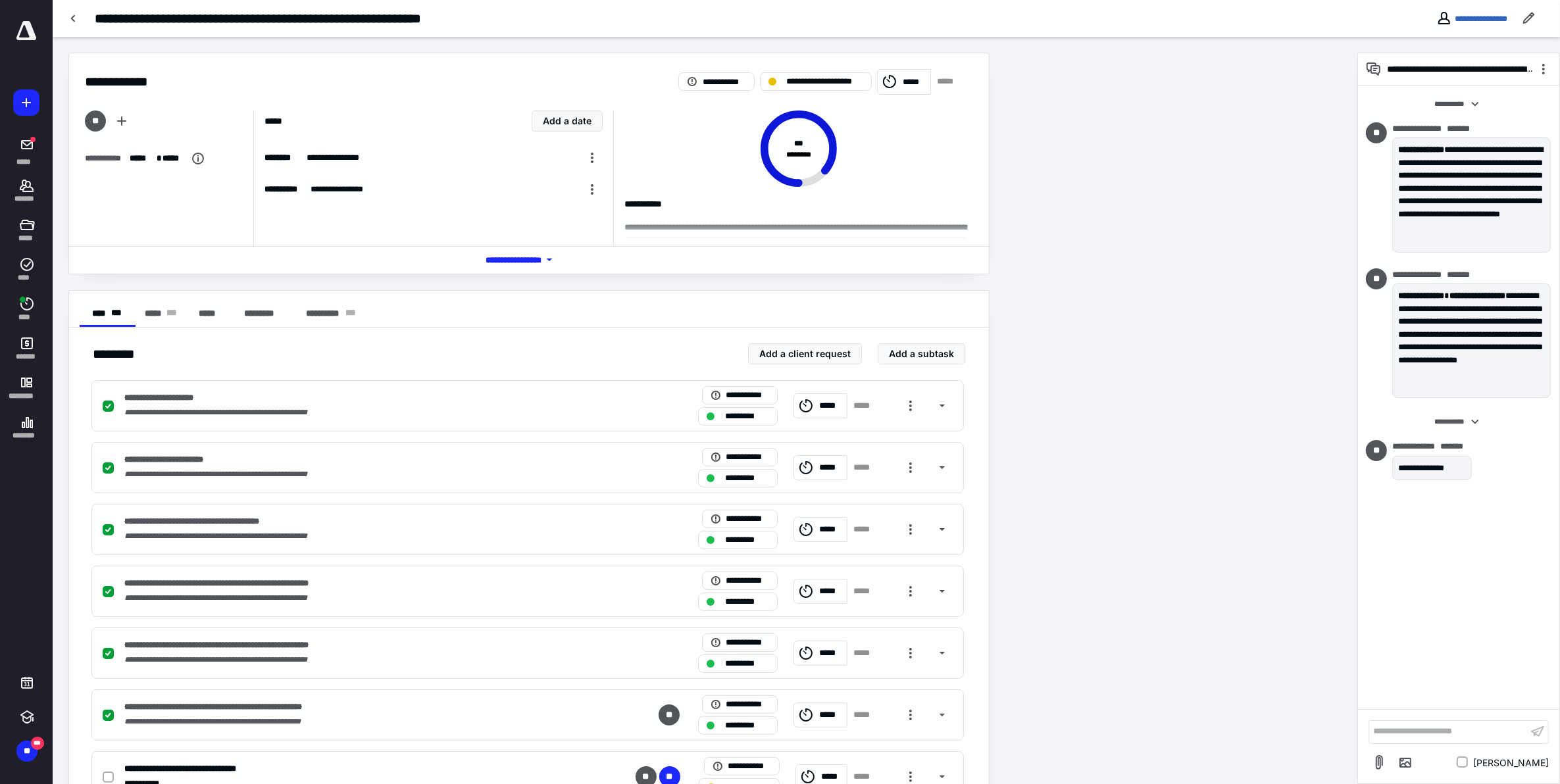 click on "**********" at bounding box center (705, 435) 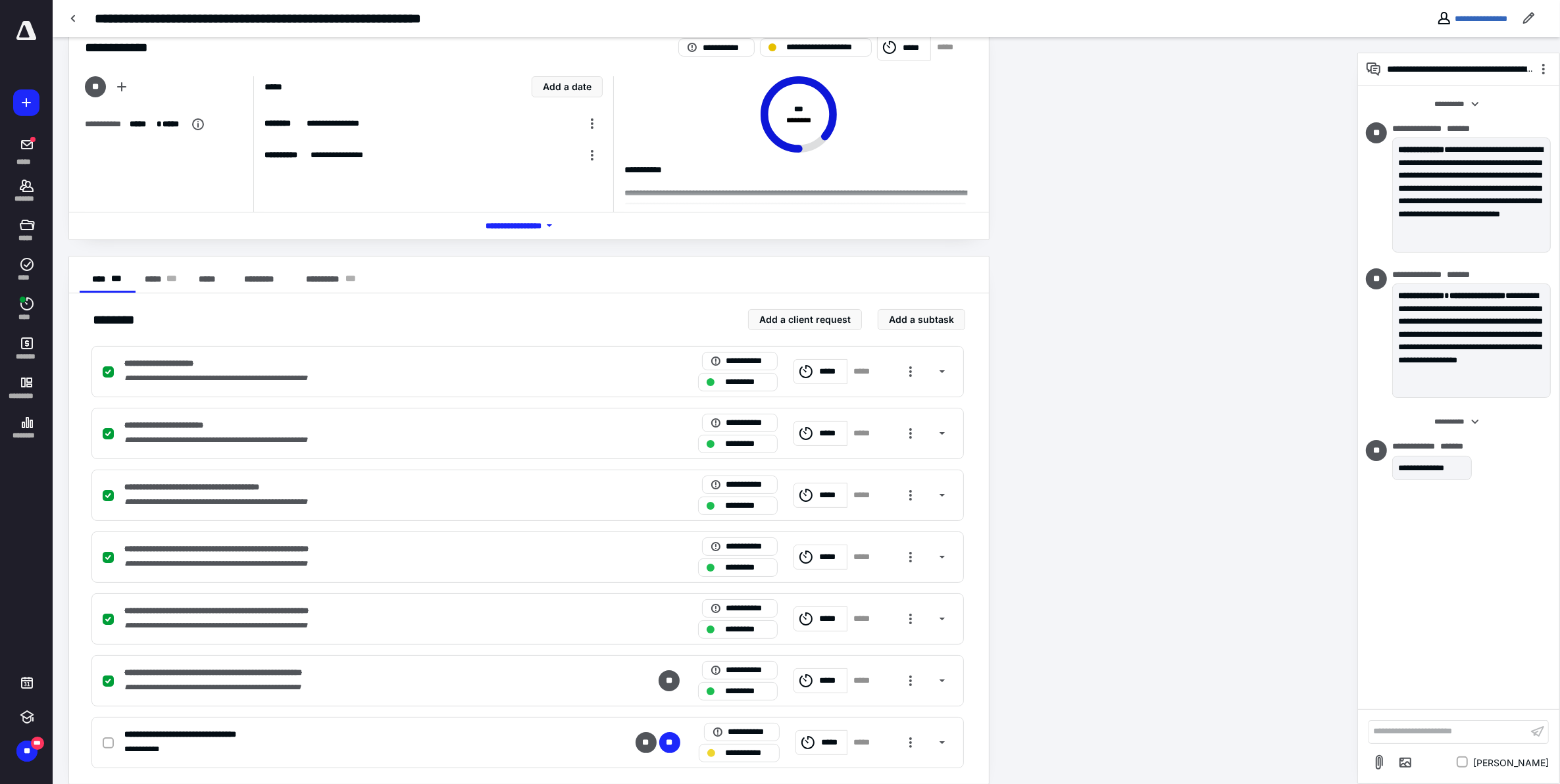 scroll, scrollTop: 53, scrollLeft: 0, axis: vertical 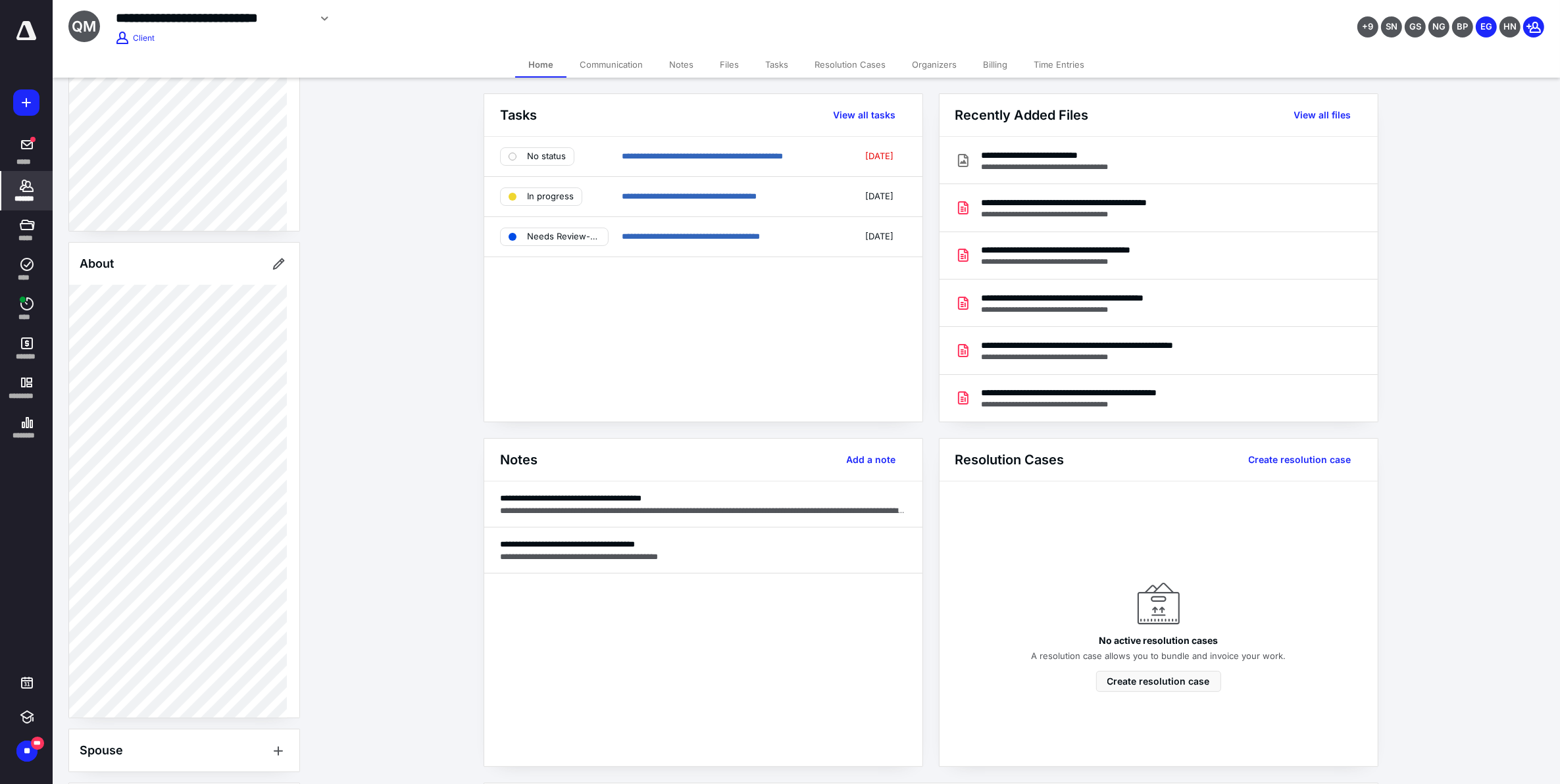 click on "*******" at bounding box center [27, 199] 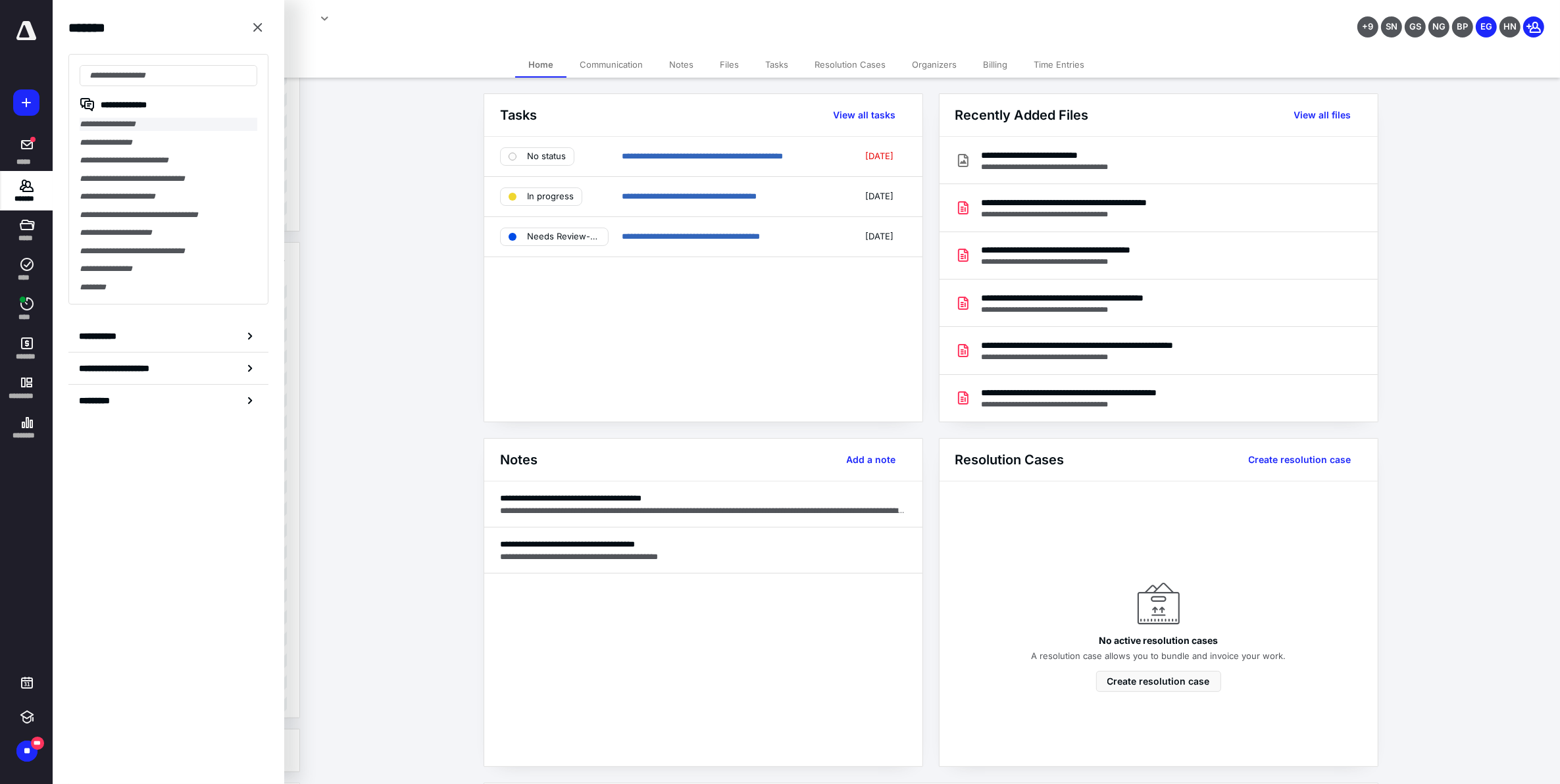 click on "**********" at bounding box center (168, 124) 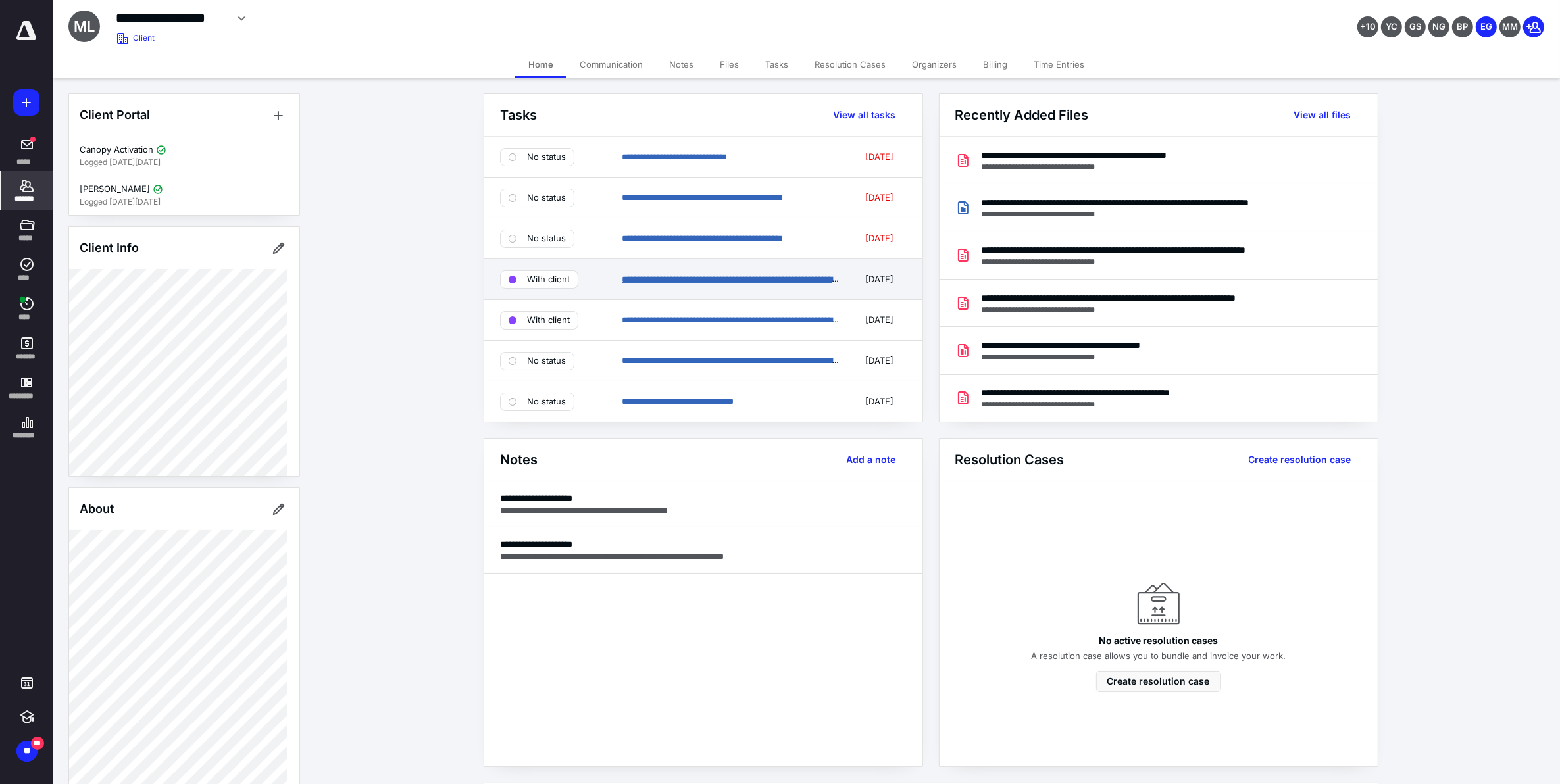 click on "**********" at bounding box center [740, 279] 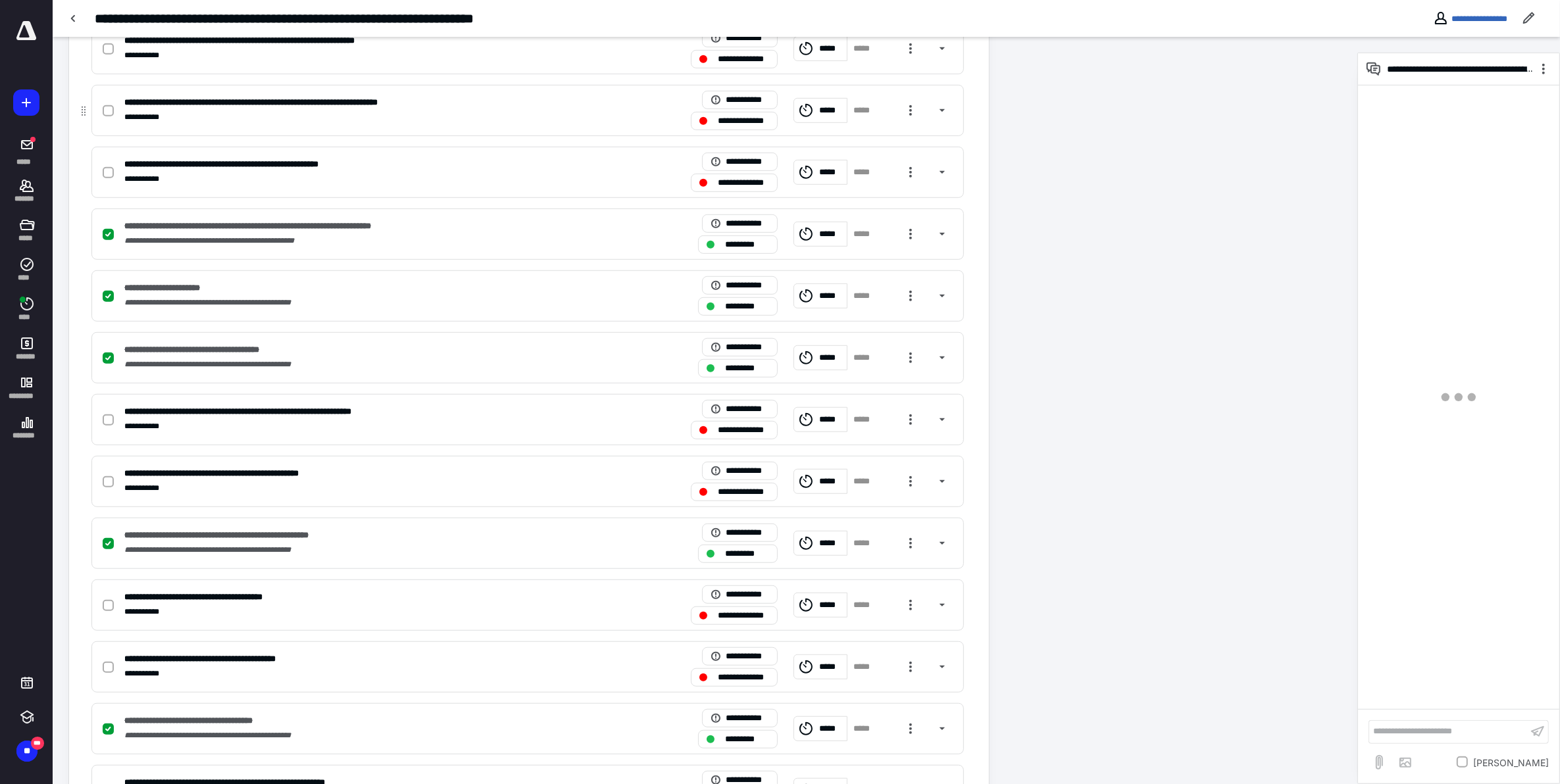 scroll, scrollTop: 1315, scrollLeft: 0, axis: vertical 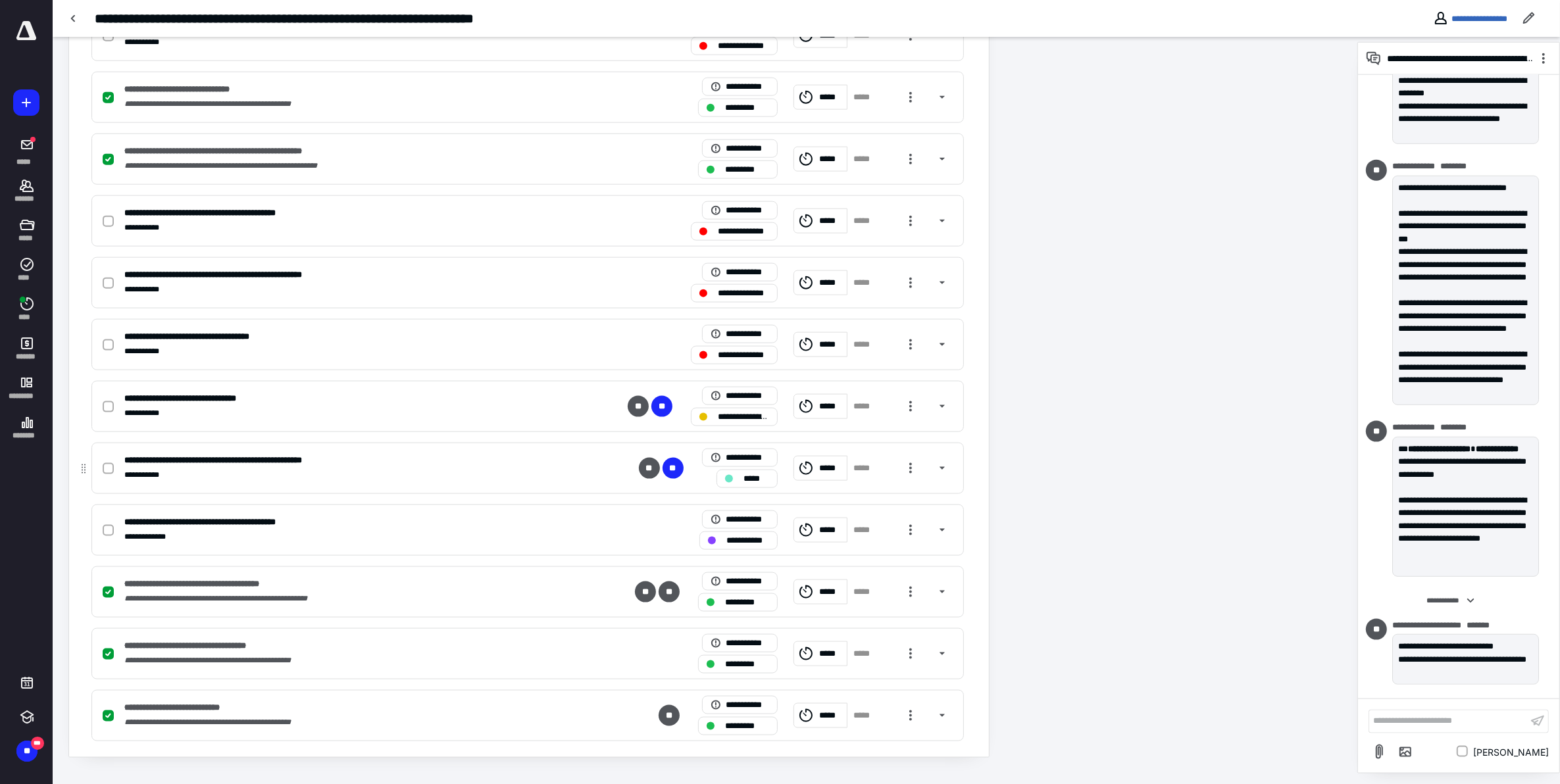 click 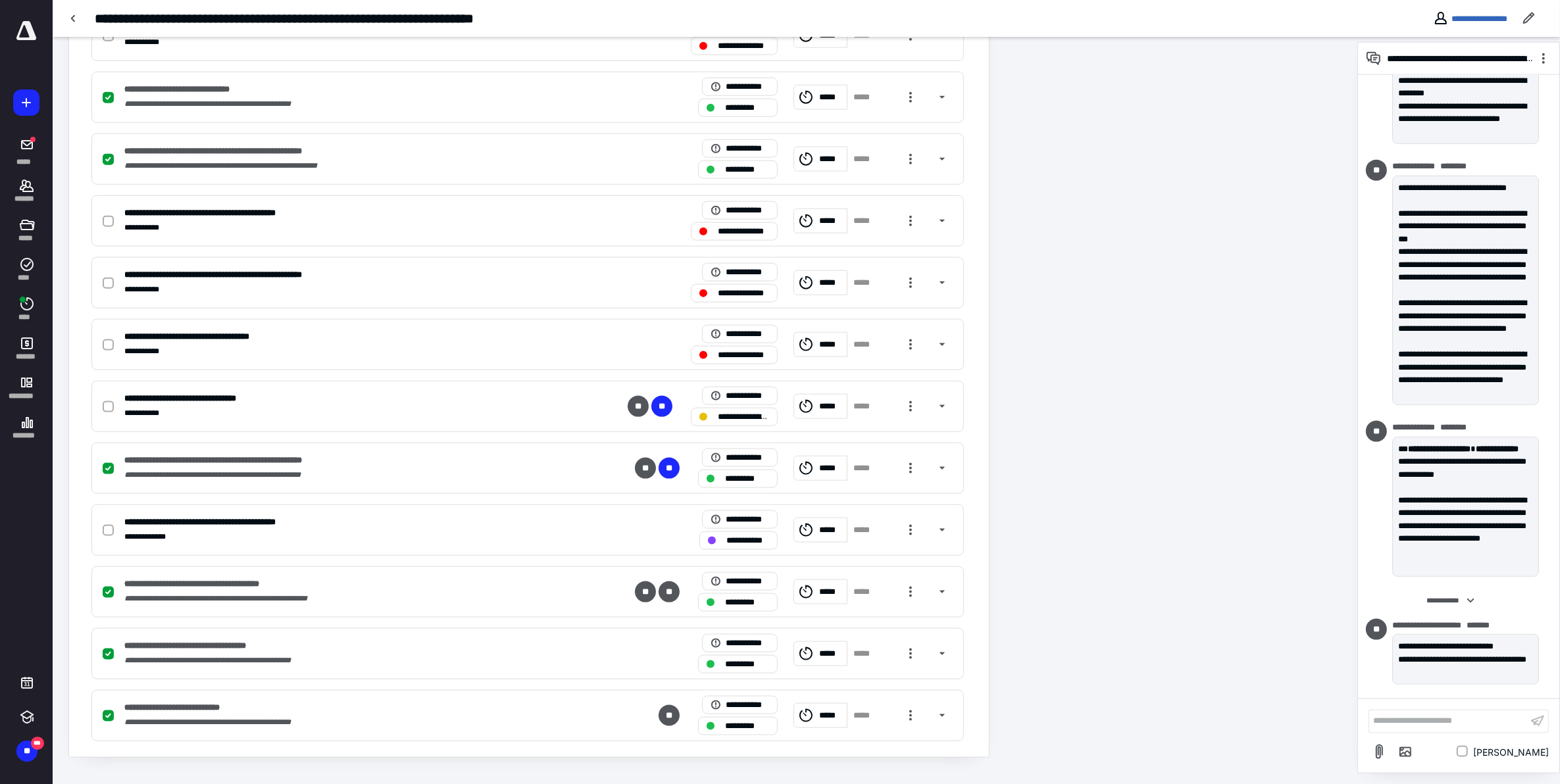 click on "**********" at bounding box center (705, -615) 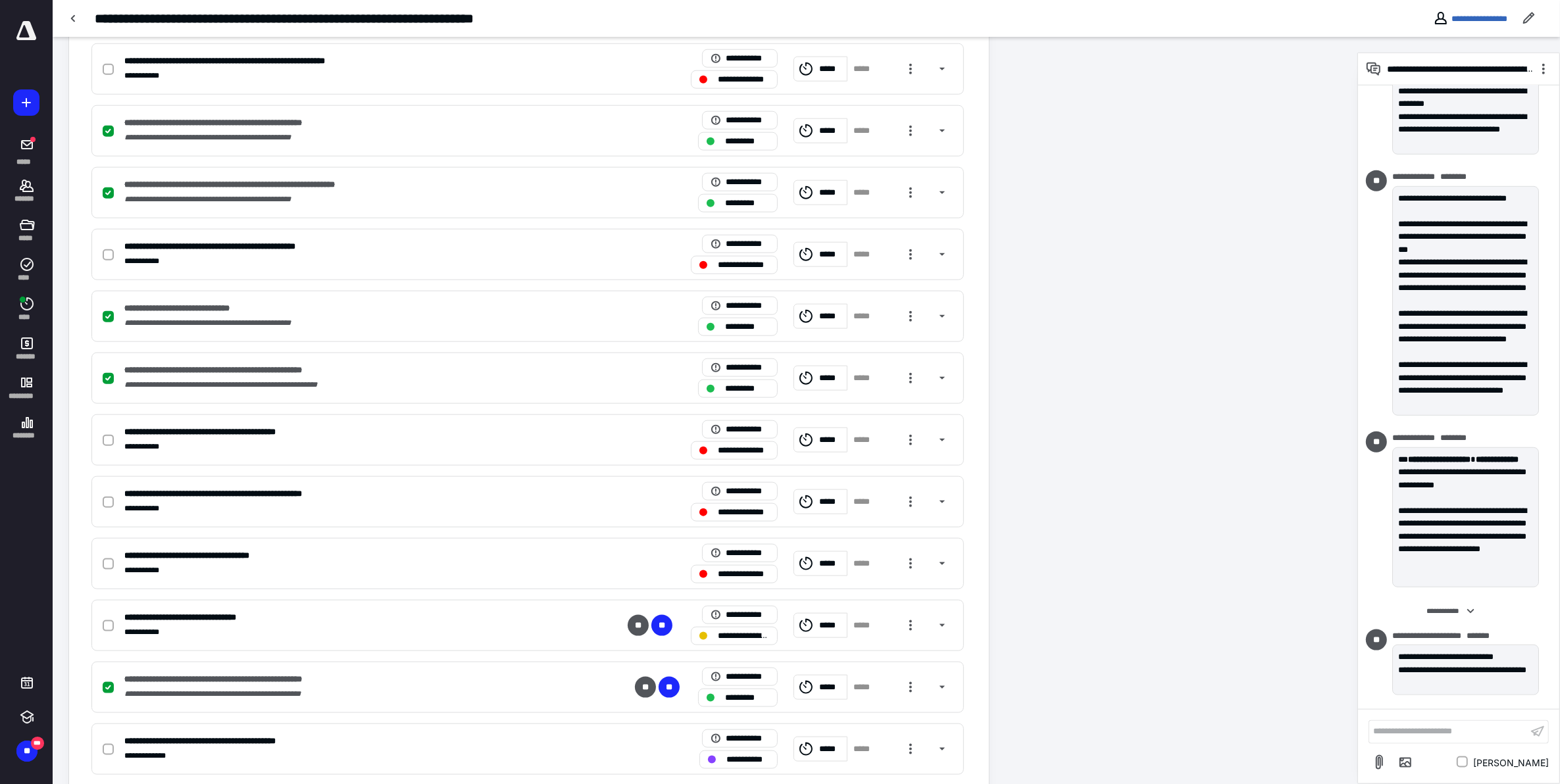 scroll, scrollTop: 1793, scrollLeft: 0, axis: vertical 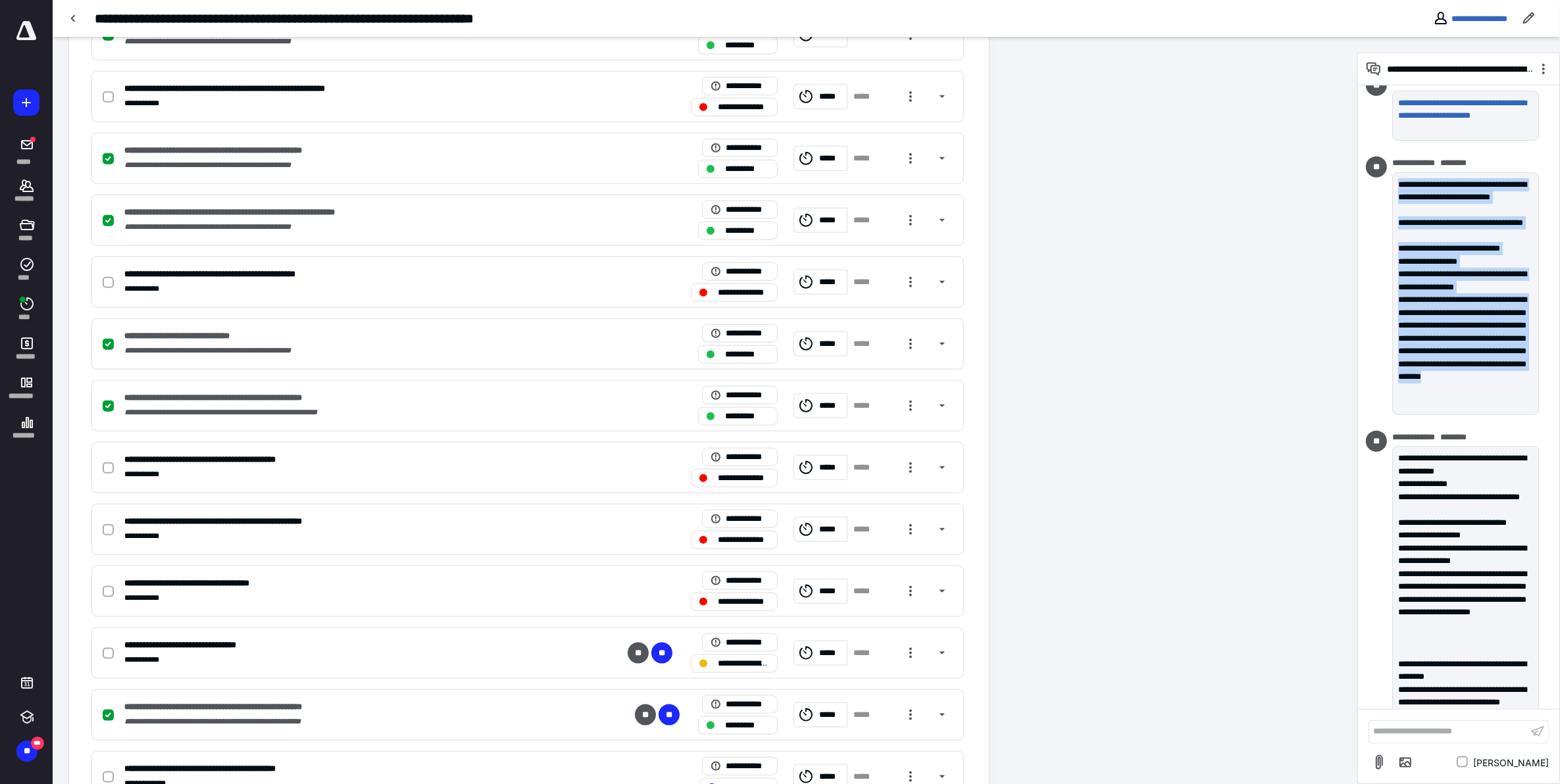 drag, startPoint x: 1399, startPoint y: 183, endPoint x: 1538, endPoint y: 403, distance: 260.23259 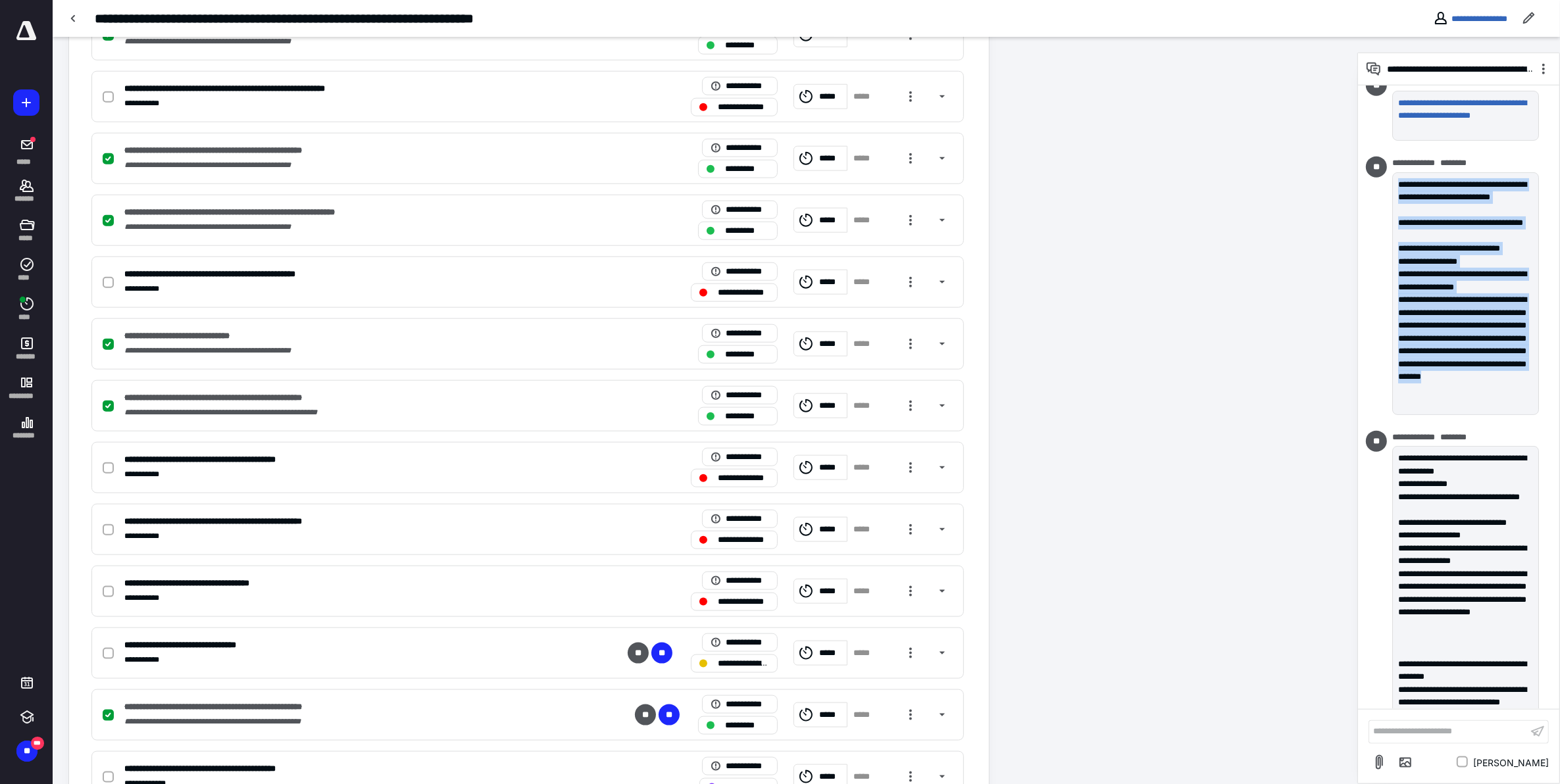 click on "**********" at bounding box center (1465, 293) 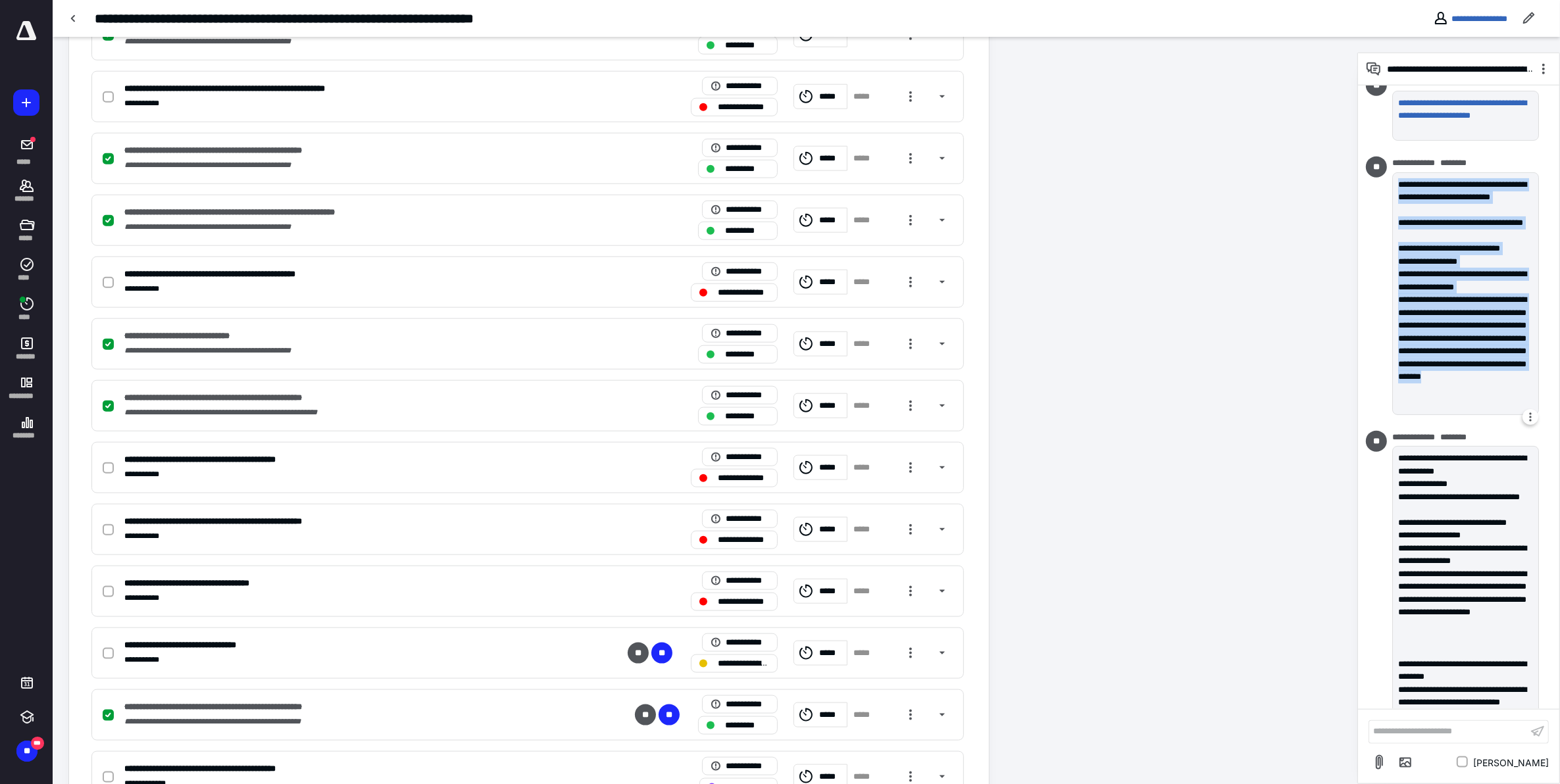 drag, startPoint x: 1538, startPoint y: 403, endPoint x: 1416, endPoint y: 291, distance: 165.61401 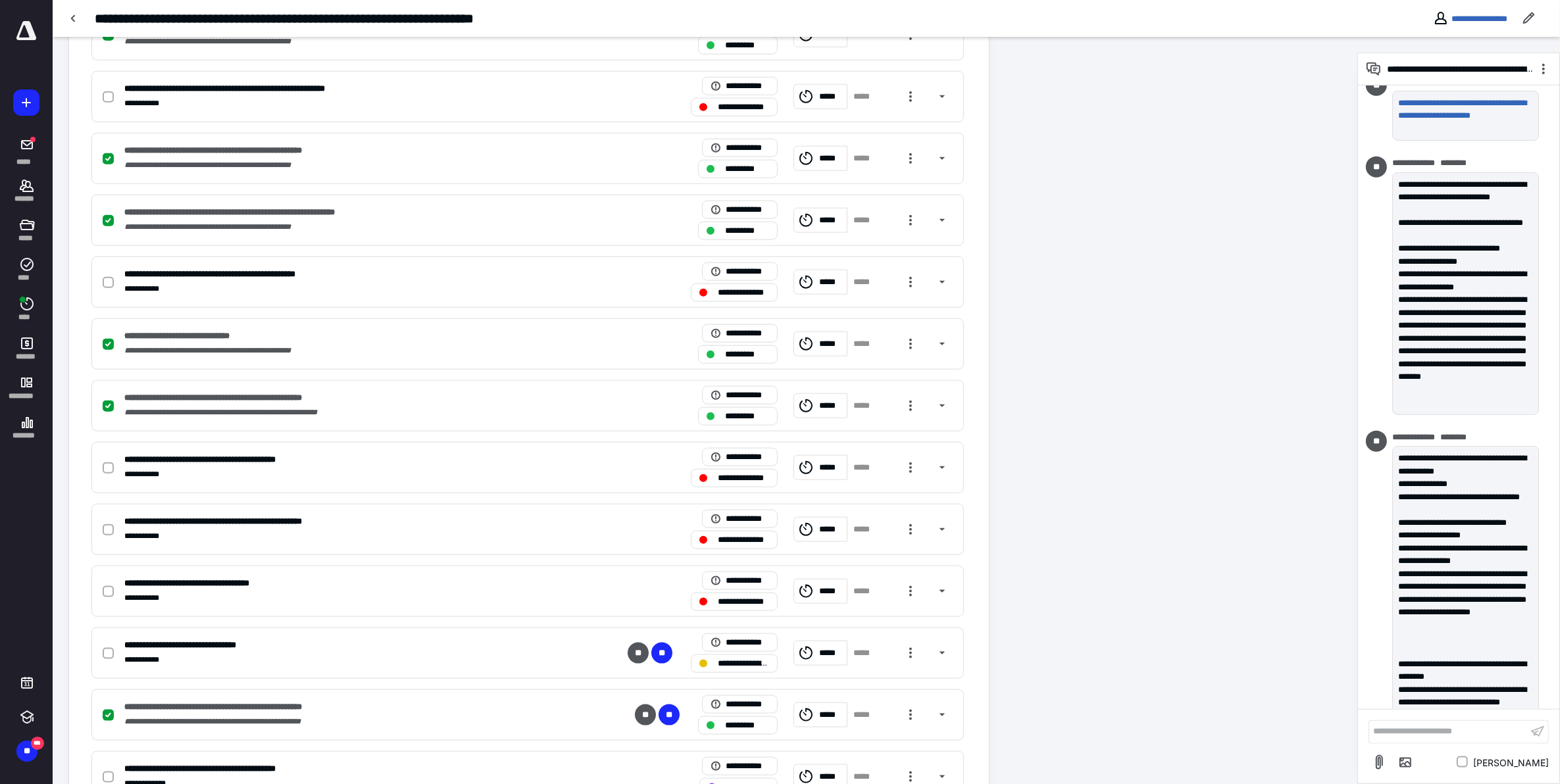 drag, startPoint x: 1416, startPoint y: 291, endPoint x: 1275, endPoint y: 220, distance: 157.86703 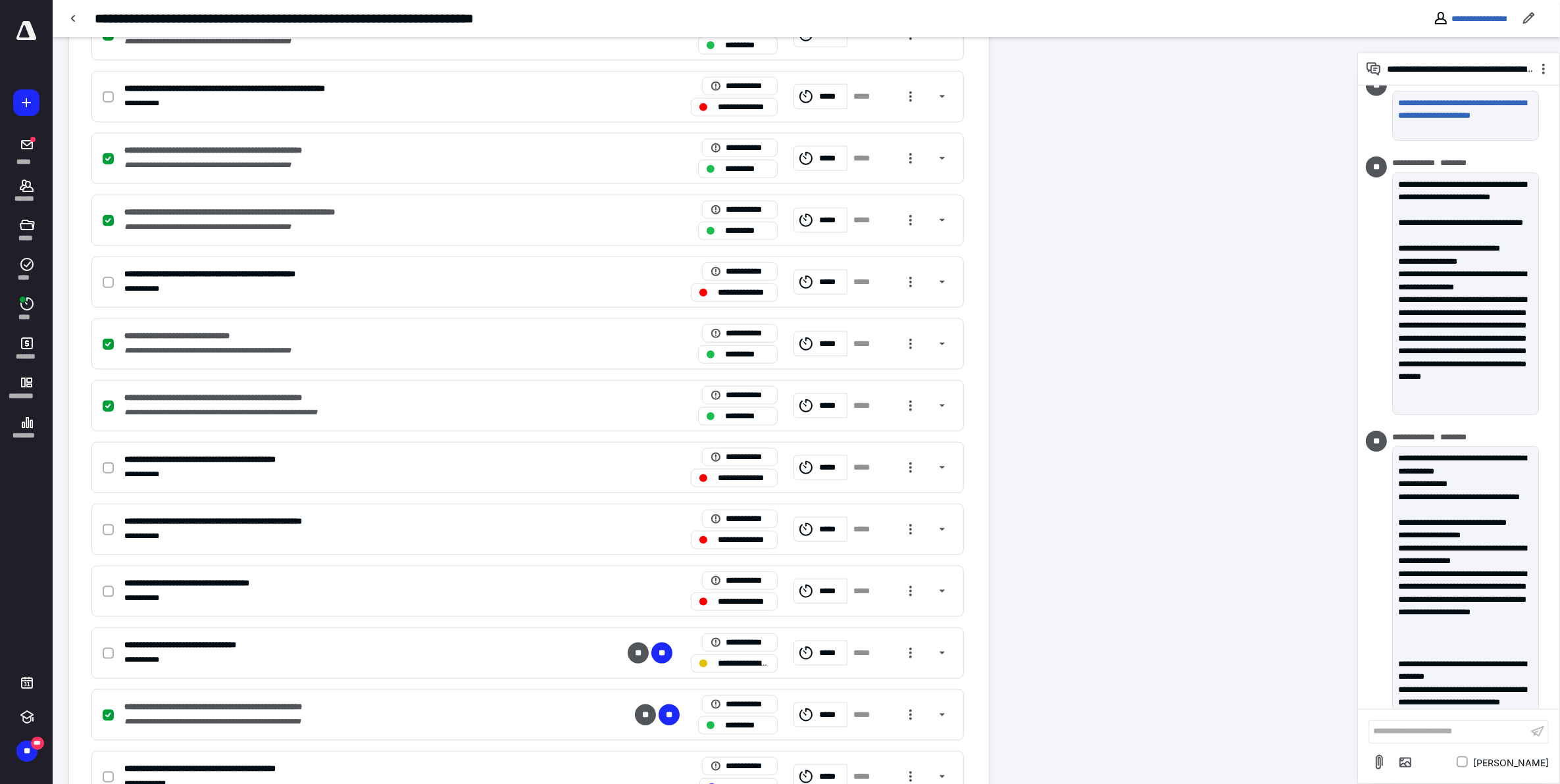 click on "**********" at bounding box center [705, -368] 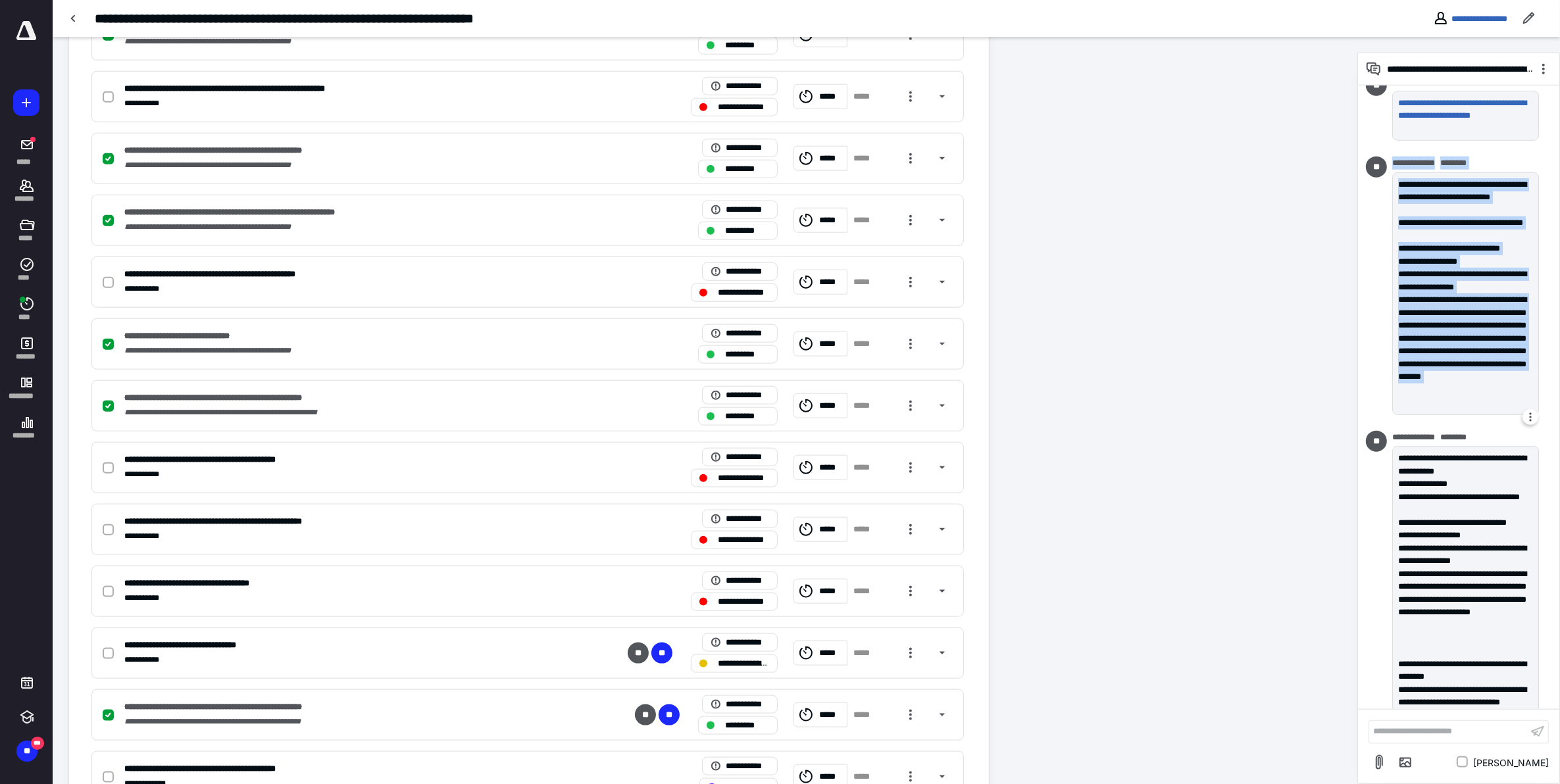 drag, startPoint x: 1395, startPoint y: 166, endPoint x: 1515, endPoint y: 409, distance: 271.01476 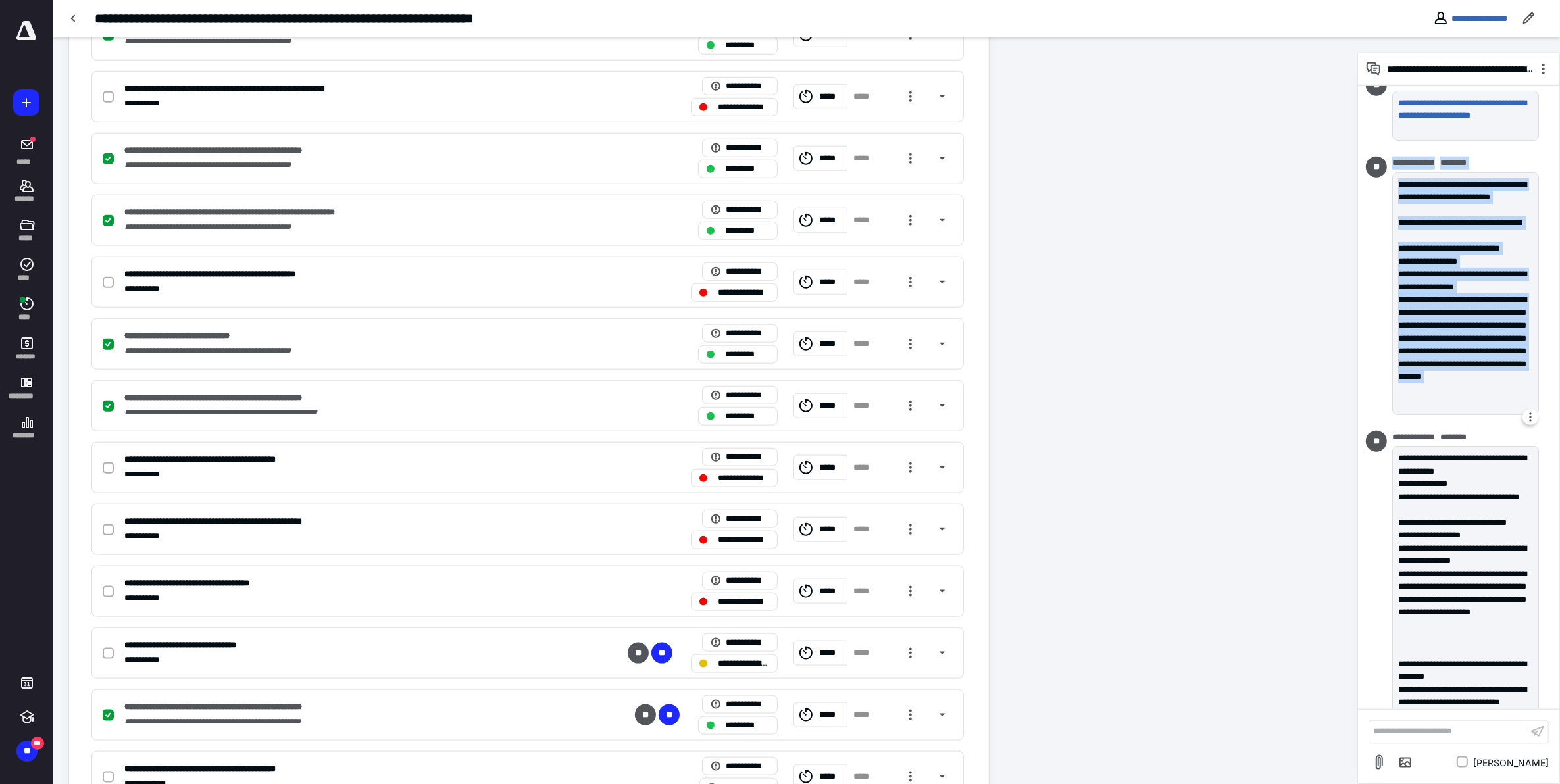 click on "**********" at bounding box center [1465, 288] 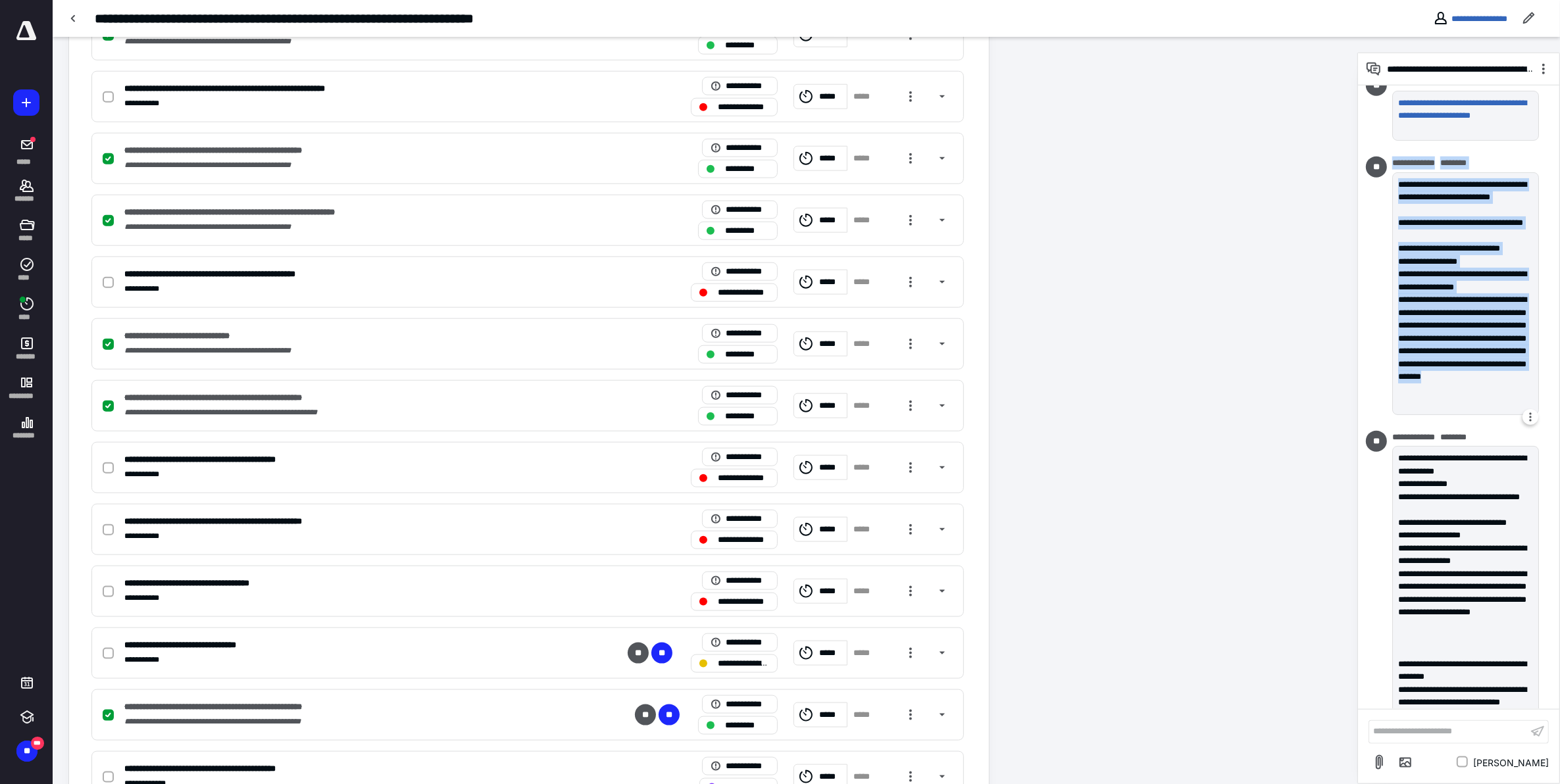 drag, startPoint x: 1515, startPoint y: 409, endPoint x: 1441, endPoint y: 342, distance: 99.82485 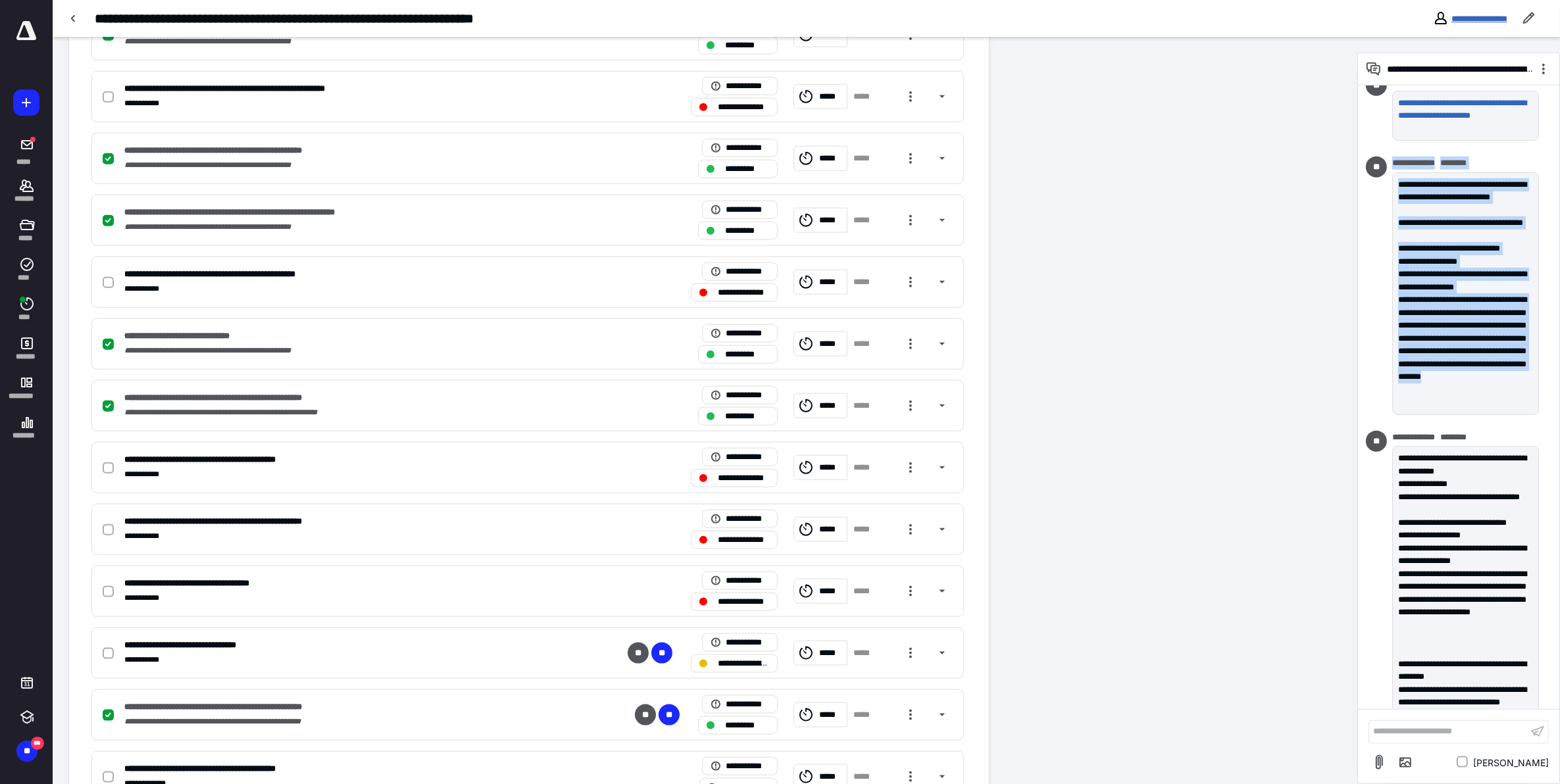 click on "**********" at bounding box center [1479, 18] 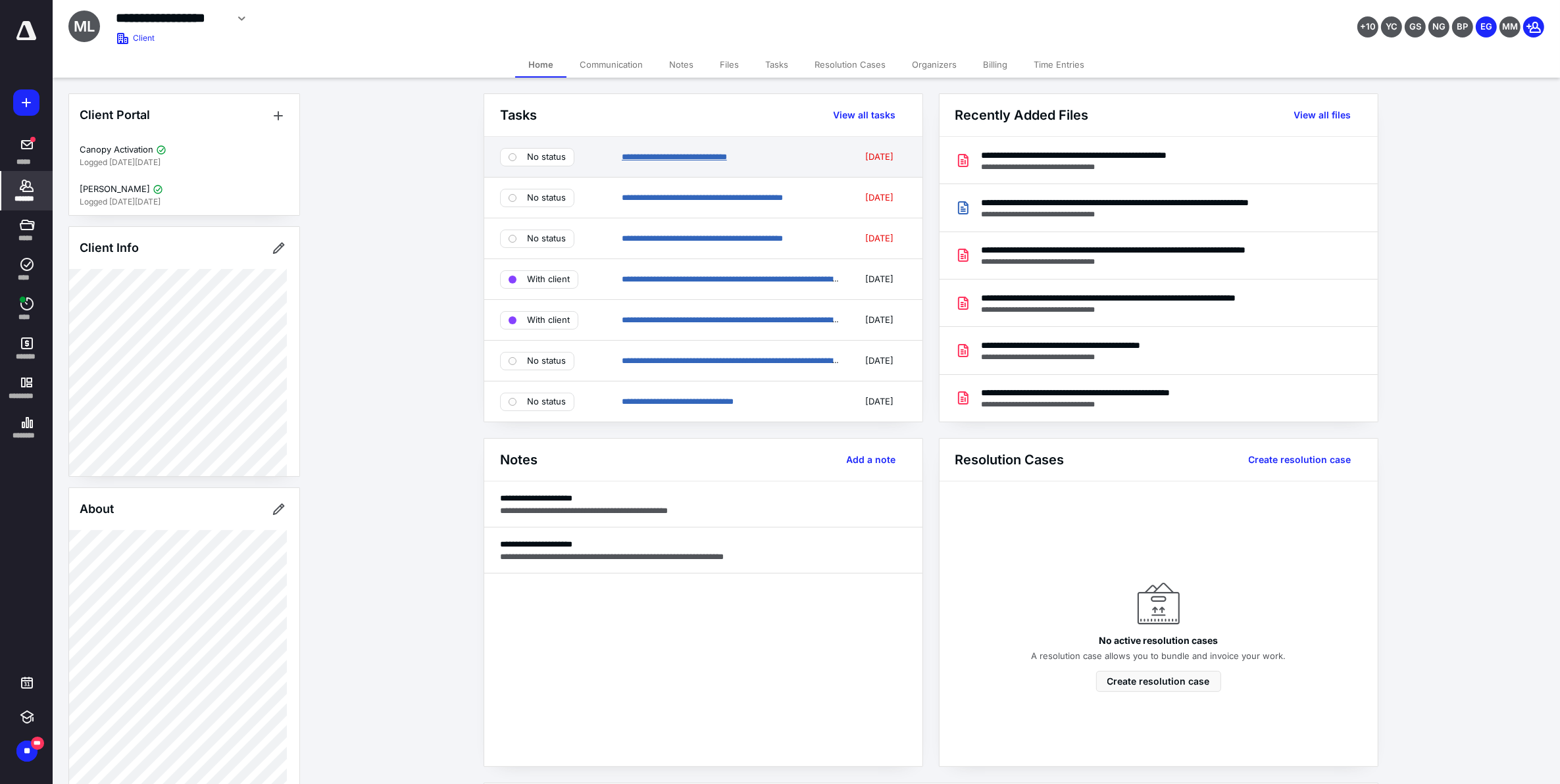 click on "**********" at bounding box center [674, 157] 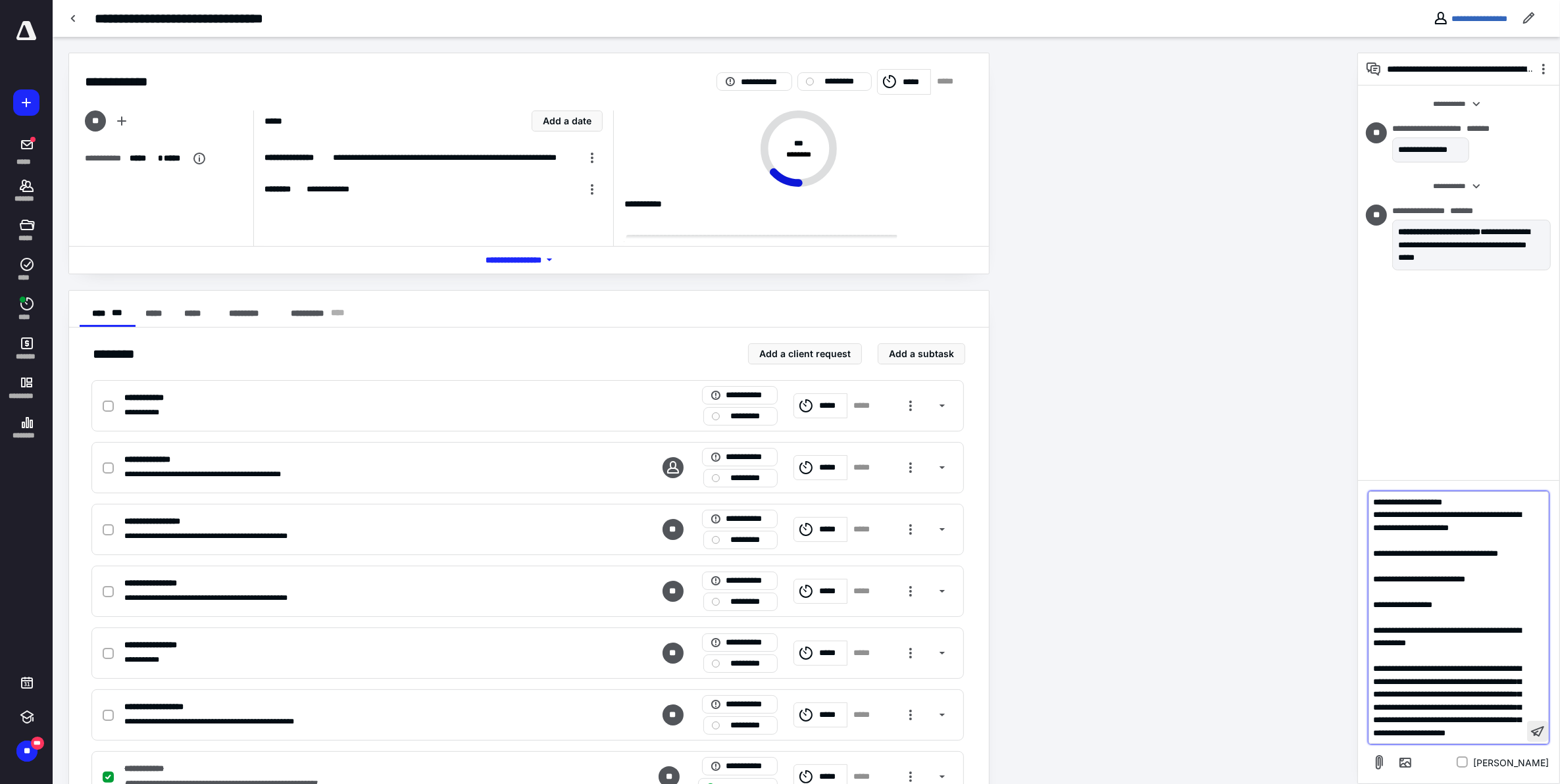 click at bounding box center [1538, 731] 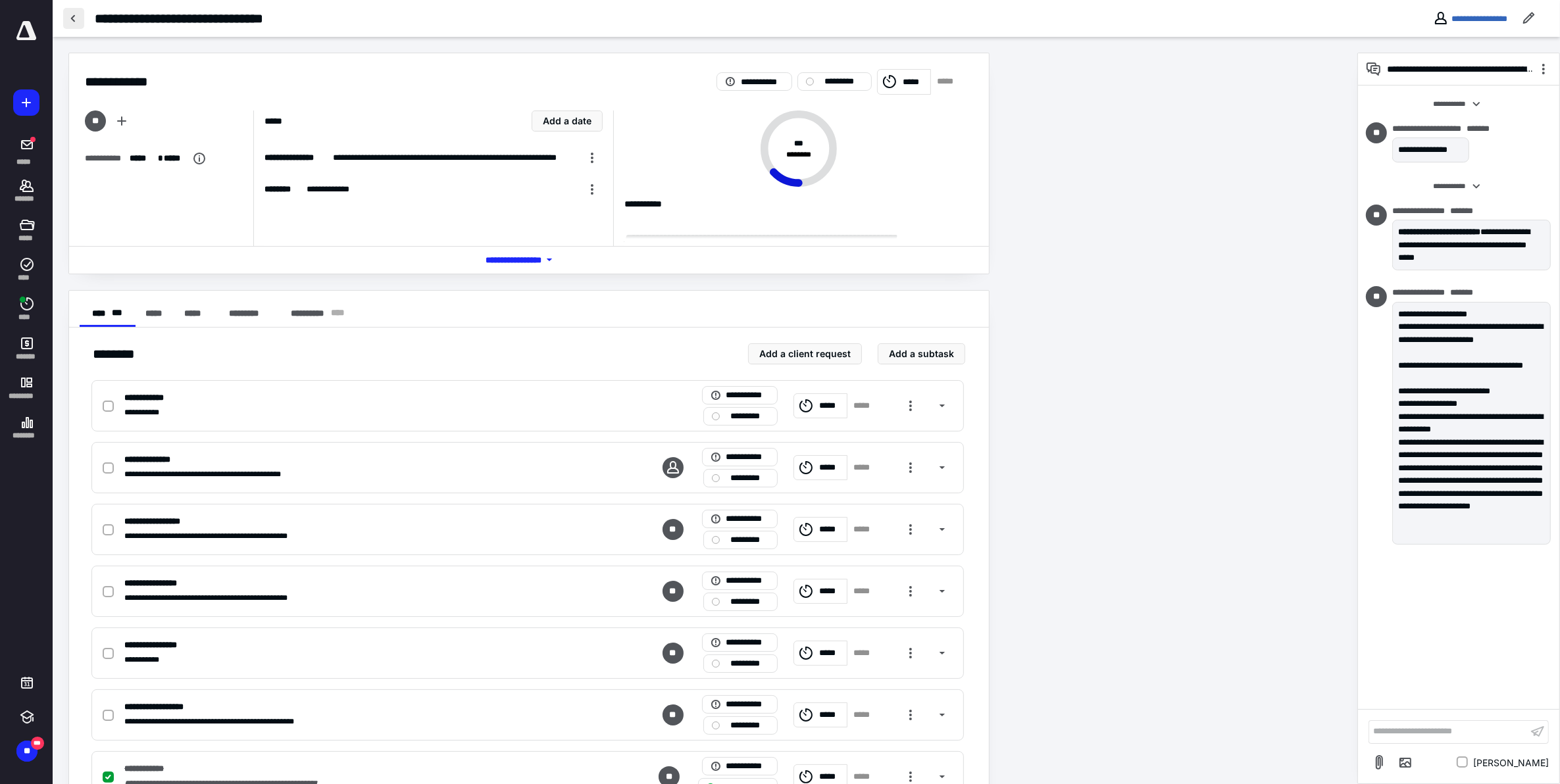 click at bounding box center [74, 18] 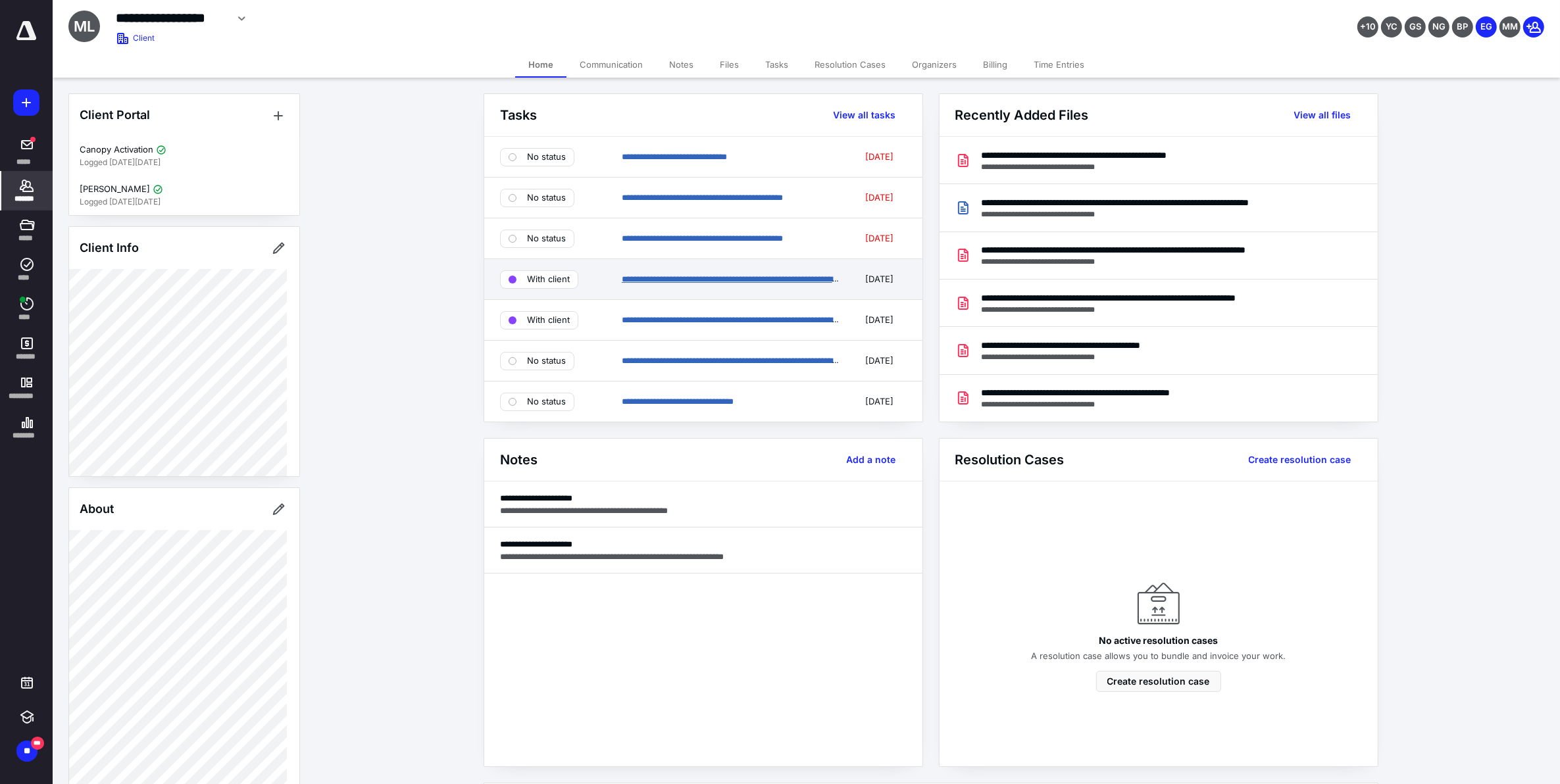 click on "**********" at bounding box center (740, 279) 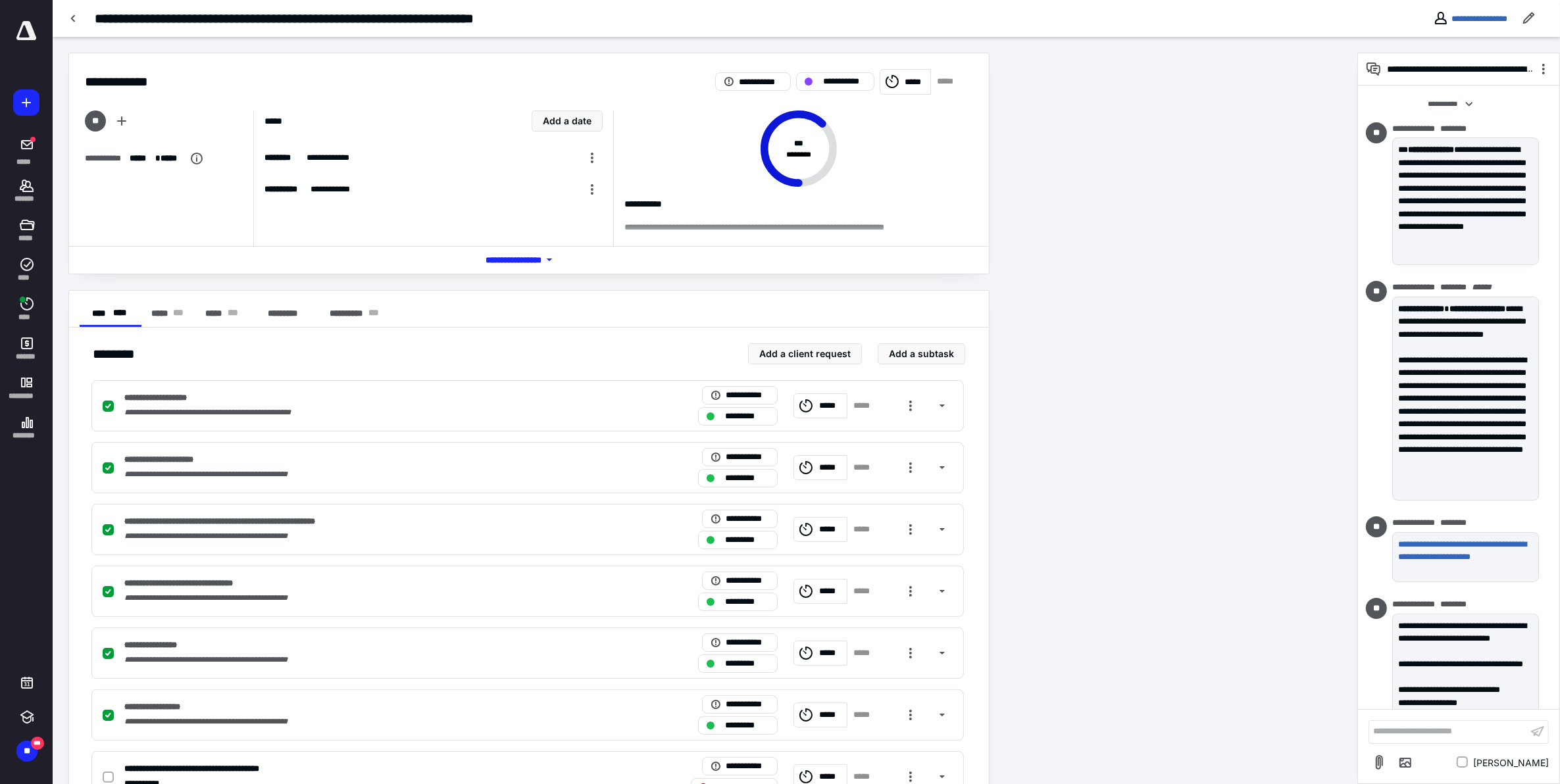 scroll, scrollTop: 1016, scrollLeft: 0, axis: vertical 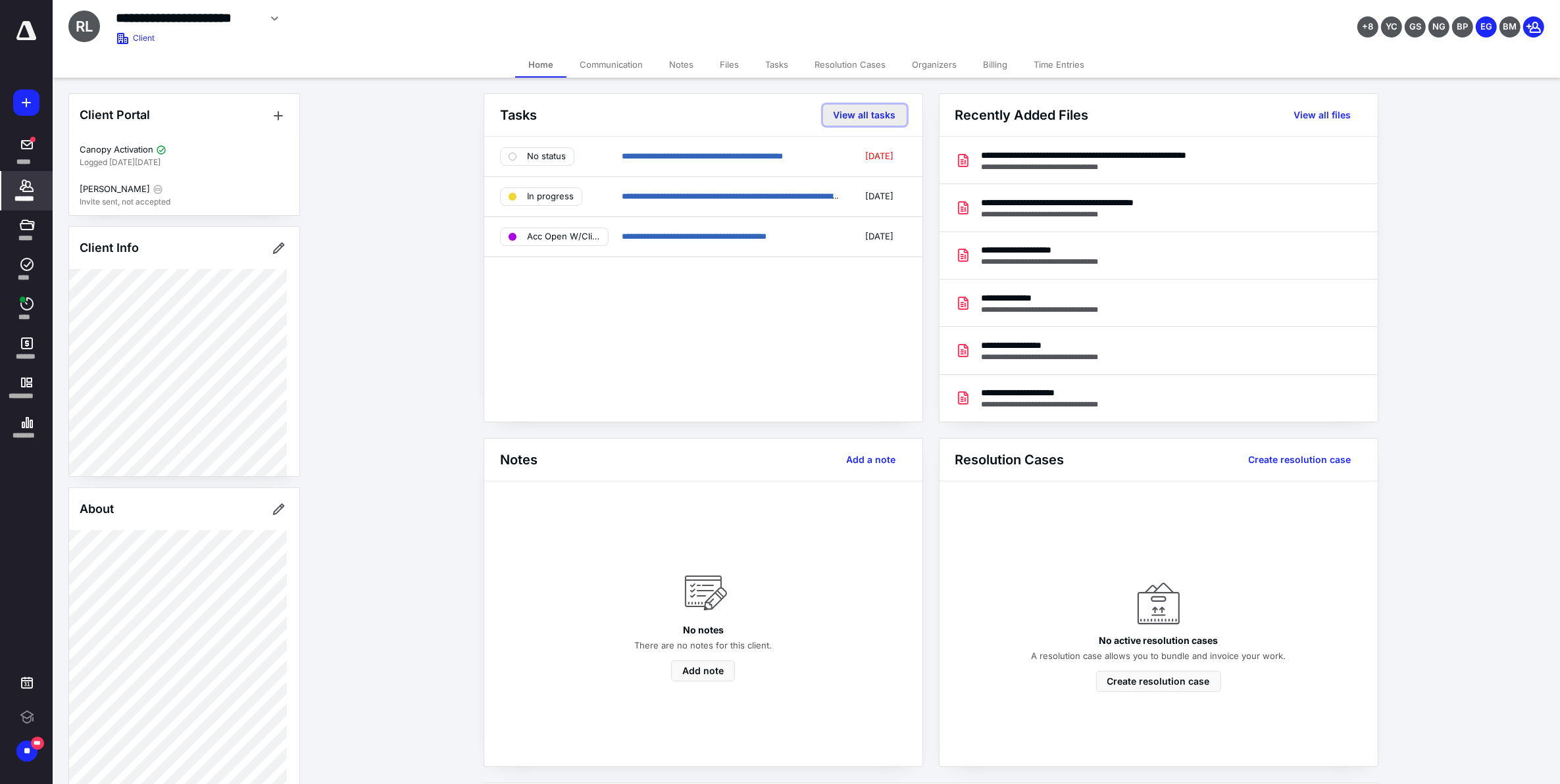 click on "View all tasks" at bounding box center [865, 115] 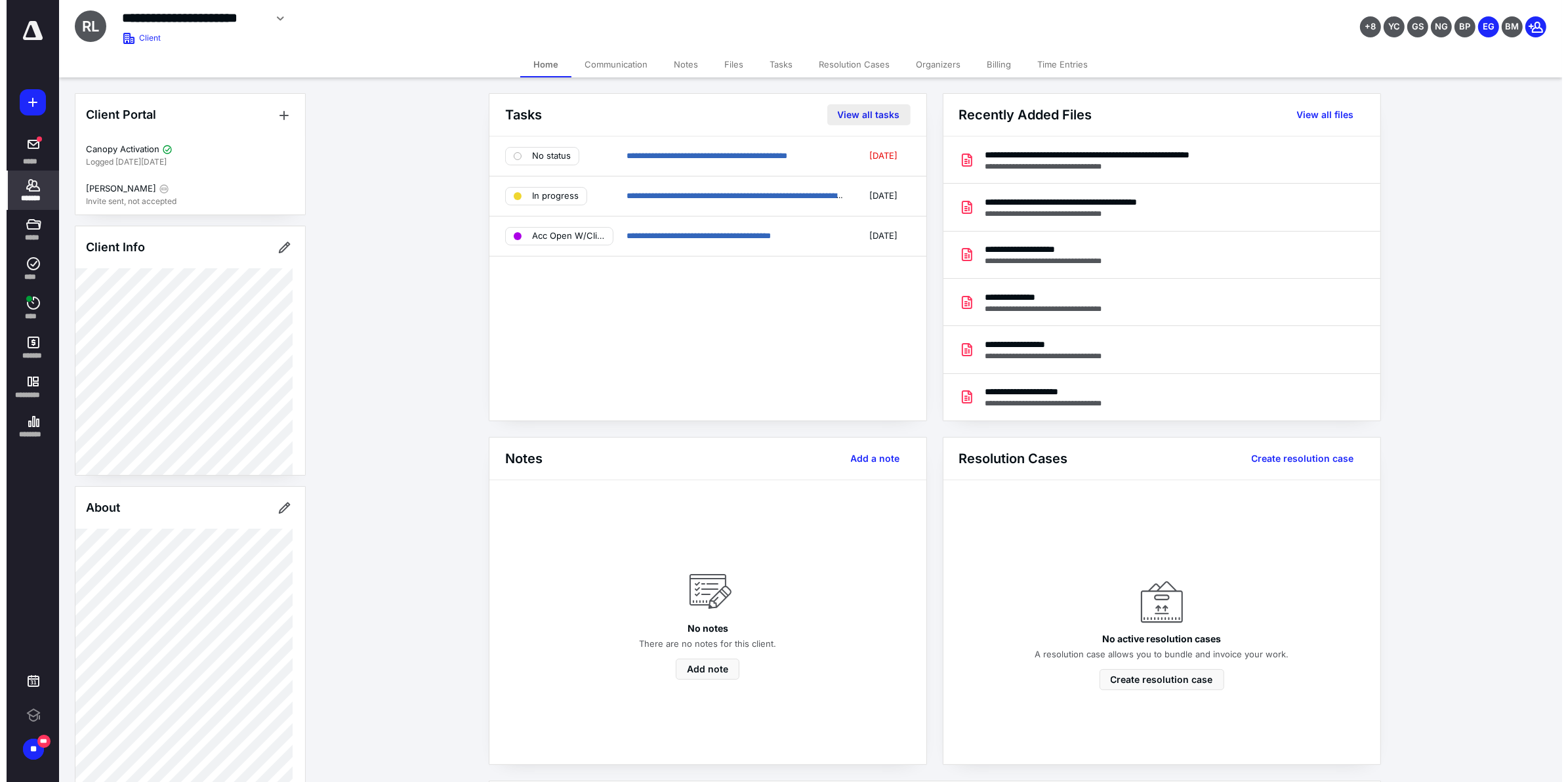scroll, scrollTop: 0, scrollLeft: 0, axis: both 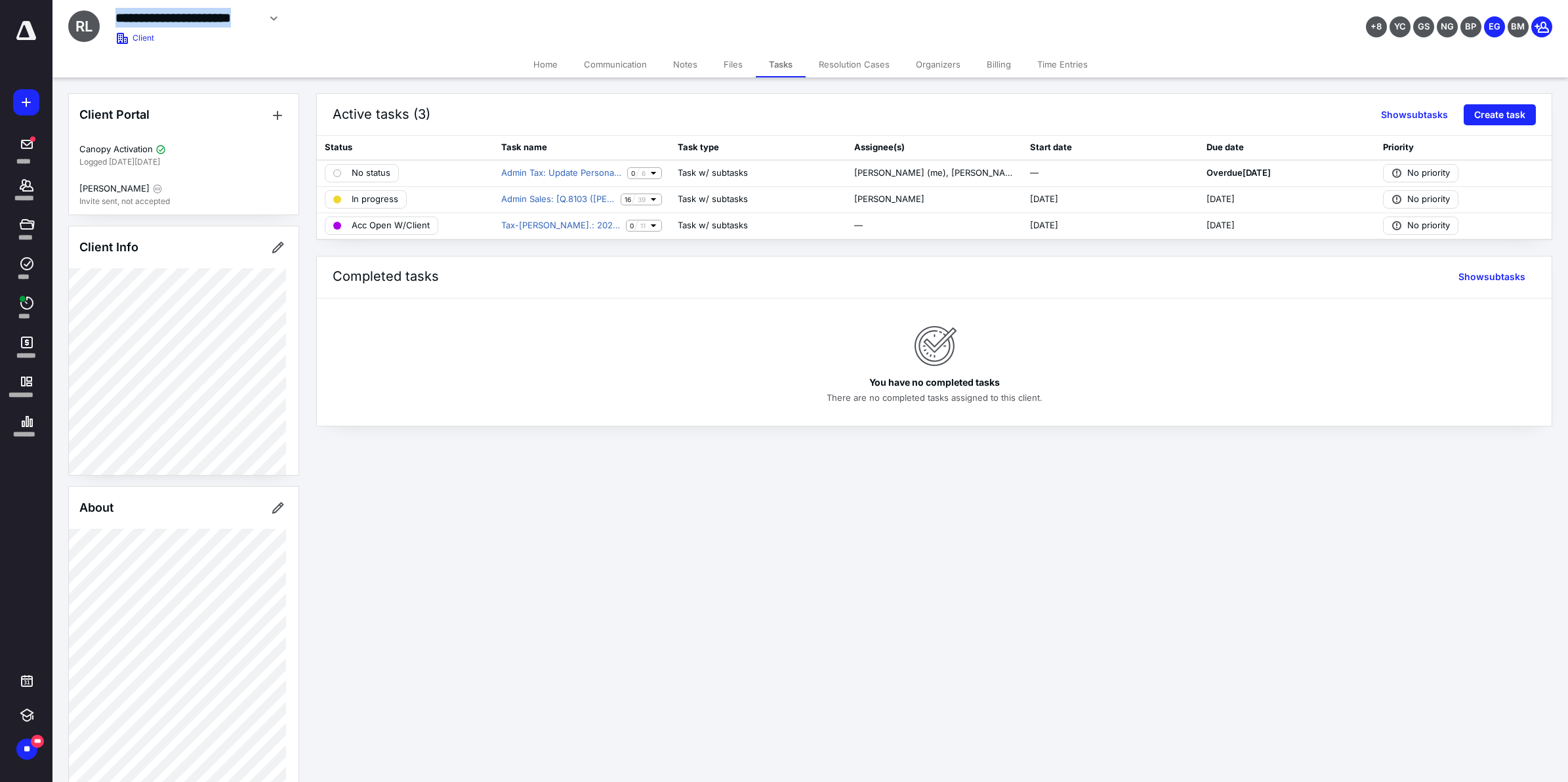 drag, startPoint x: 117, startPoint y: 18, endPoint x: 253, endPoint y: 15, distance: 136.03308 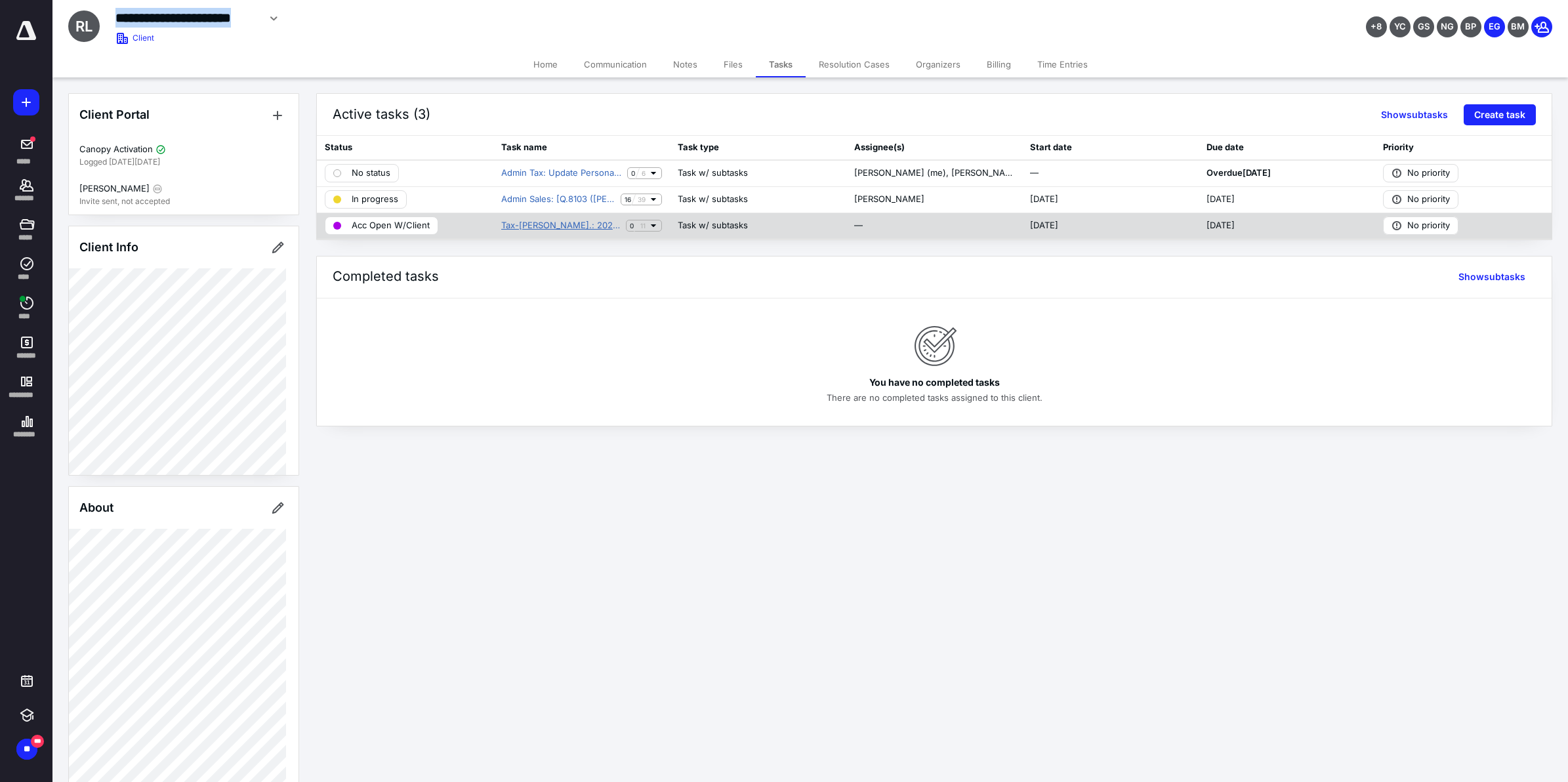 click on "Tax-[PERSON_NAME].: 2026 PIR Franchise Report NY - [GEOGRAPHIC_DATA]" at bounding box center [561, 226] 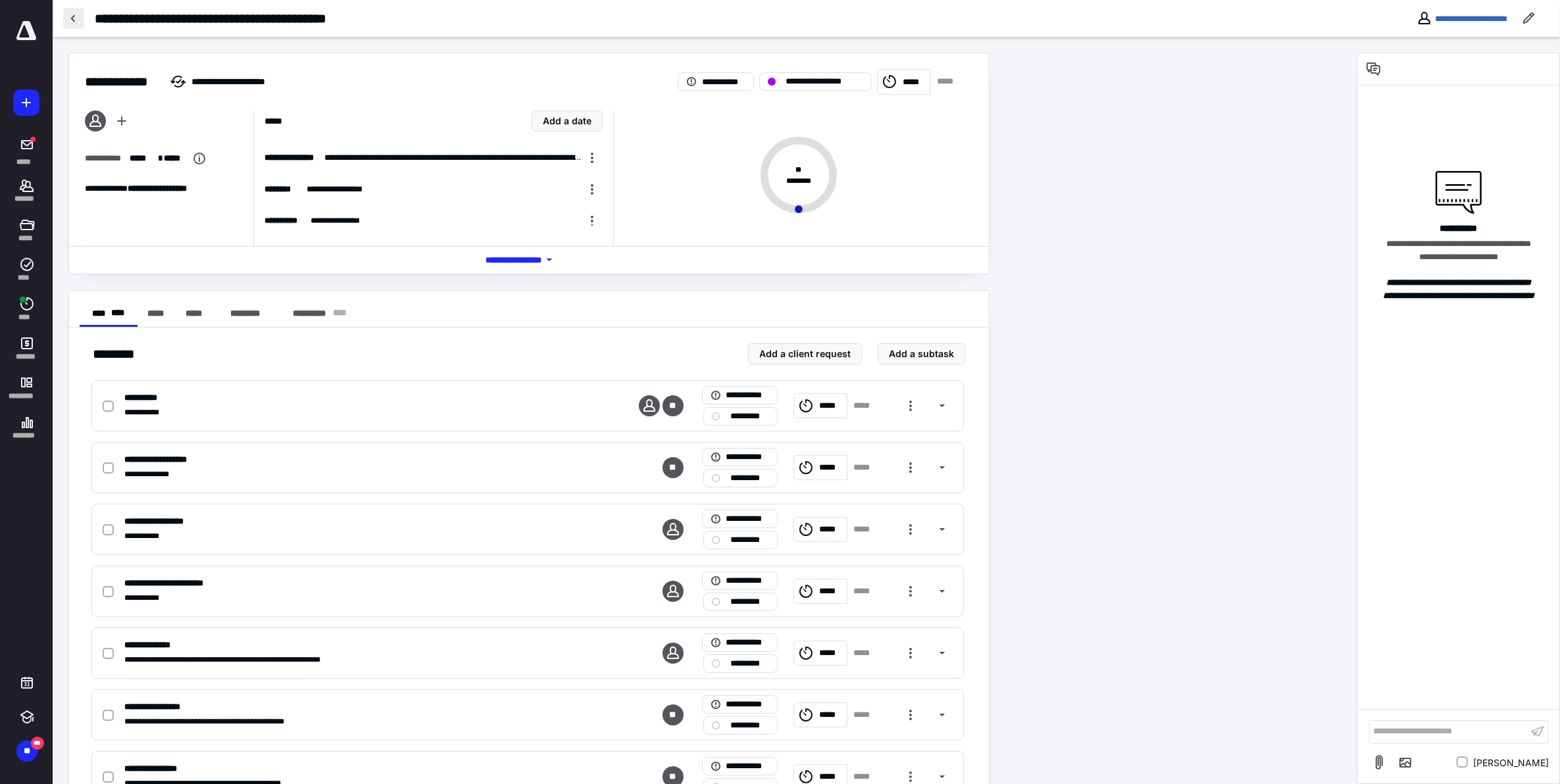 click at bounding box center [74, 18] 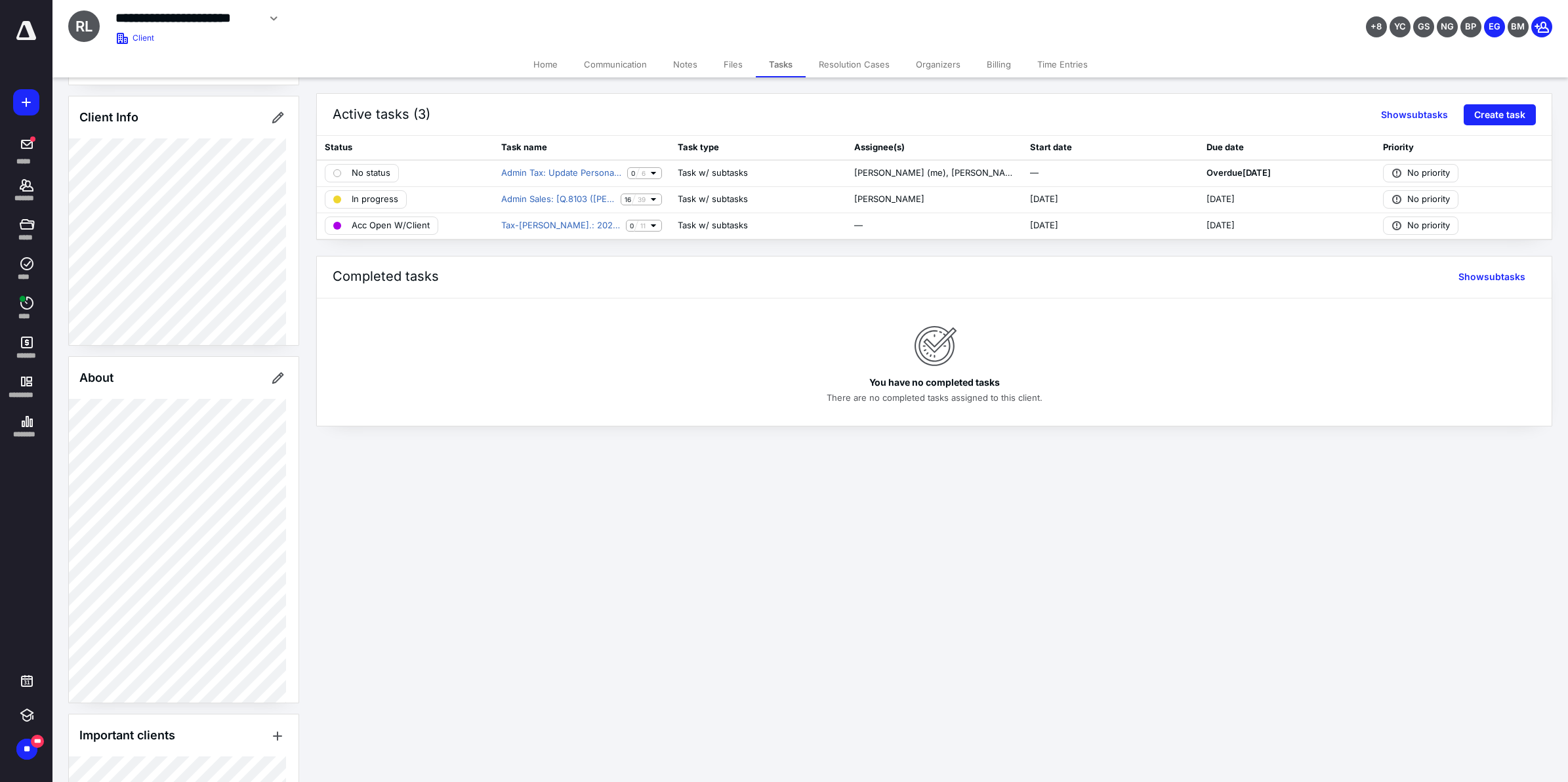 scroll, scrollTop: 141, scrollLeft: 0, axis: vertical 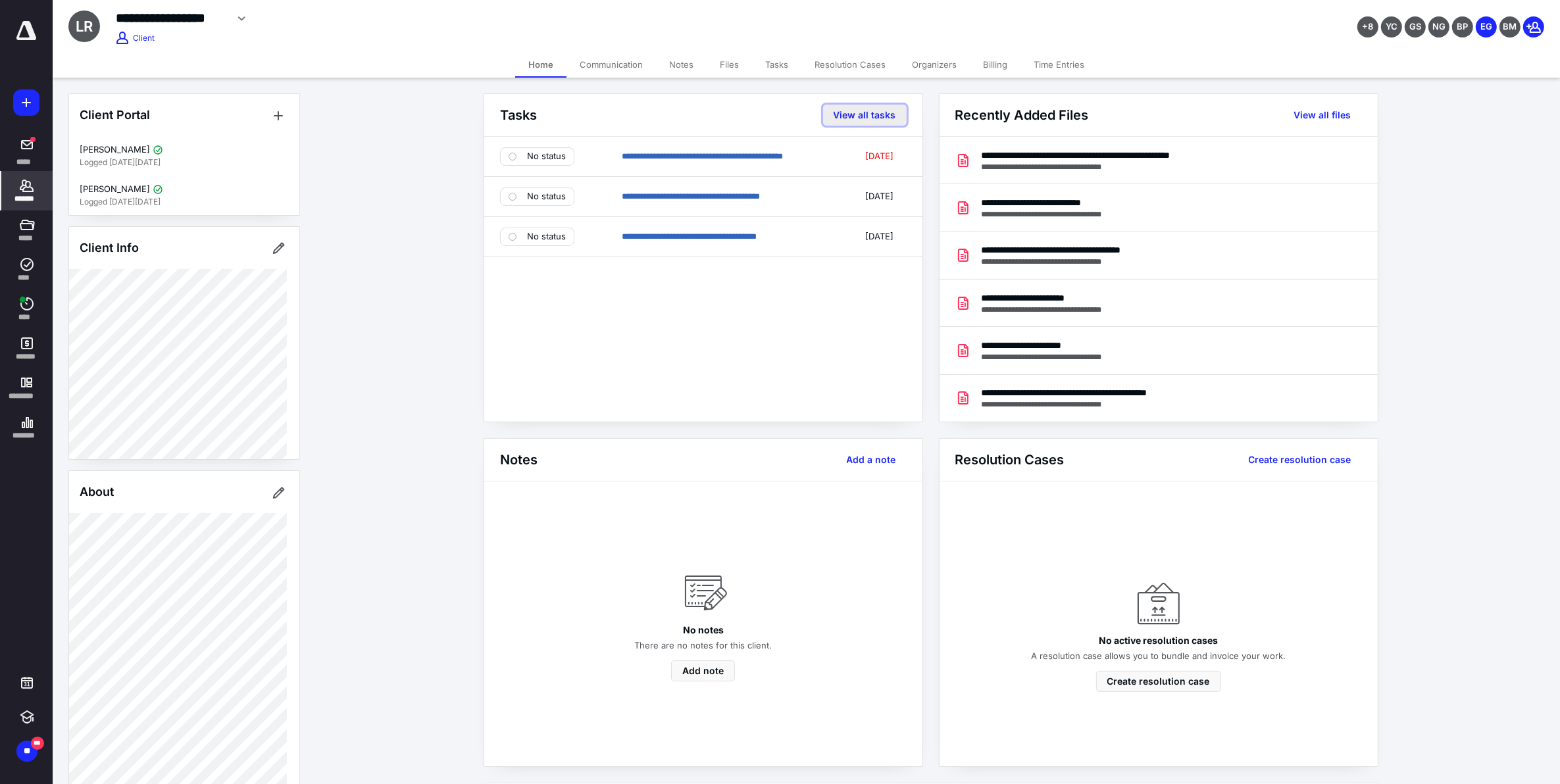 click on "View all tasks" at bounding box center (865, 115) 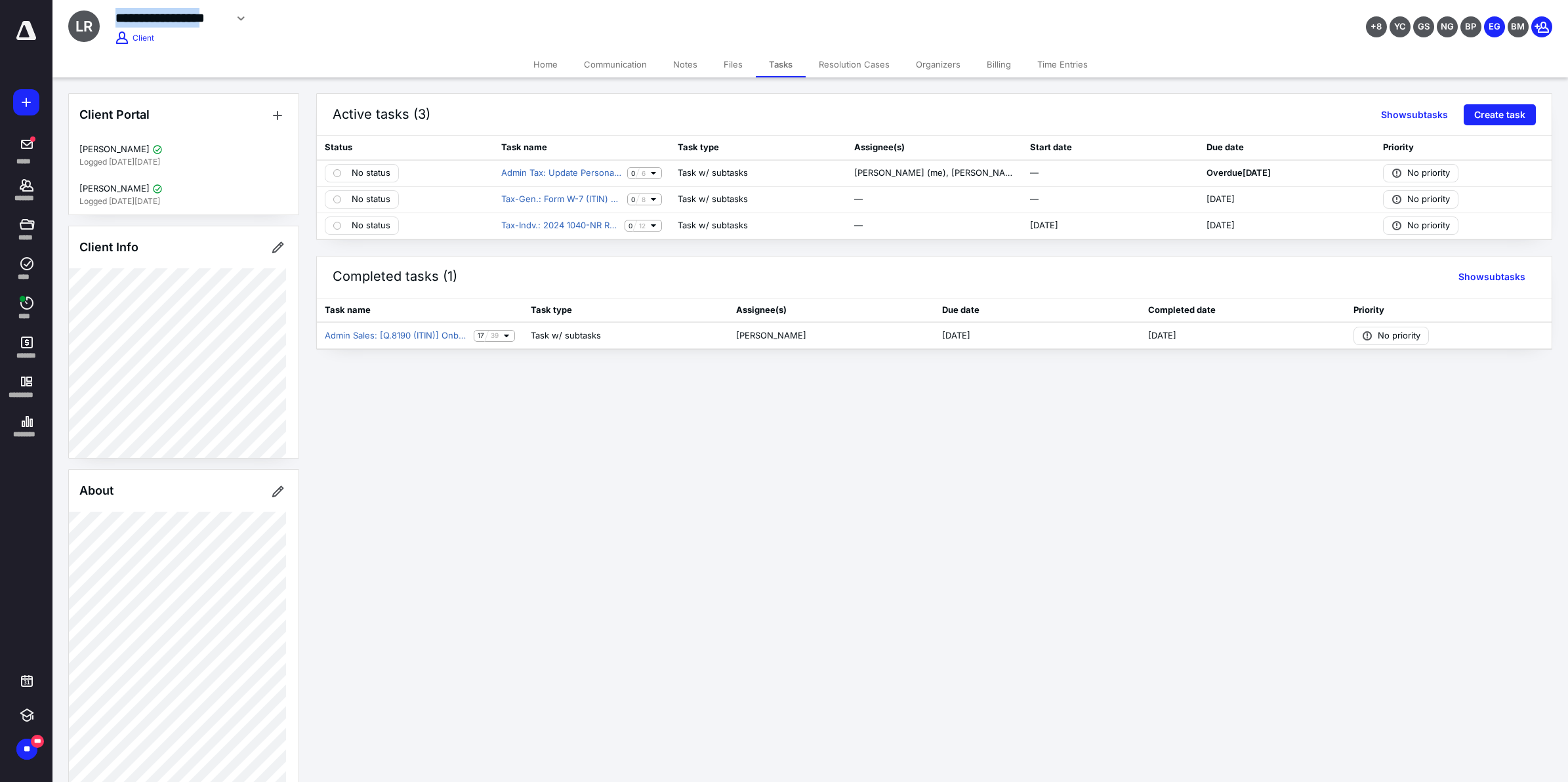 drag, startPoint x: 117, startPoint y: 18, endPoint x: 223, endPoint y: 18, distance: 106 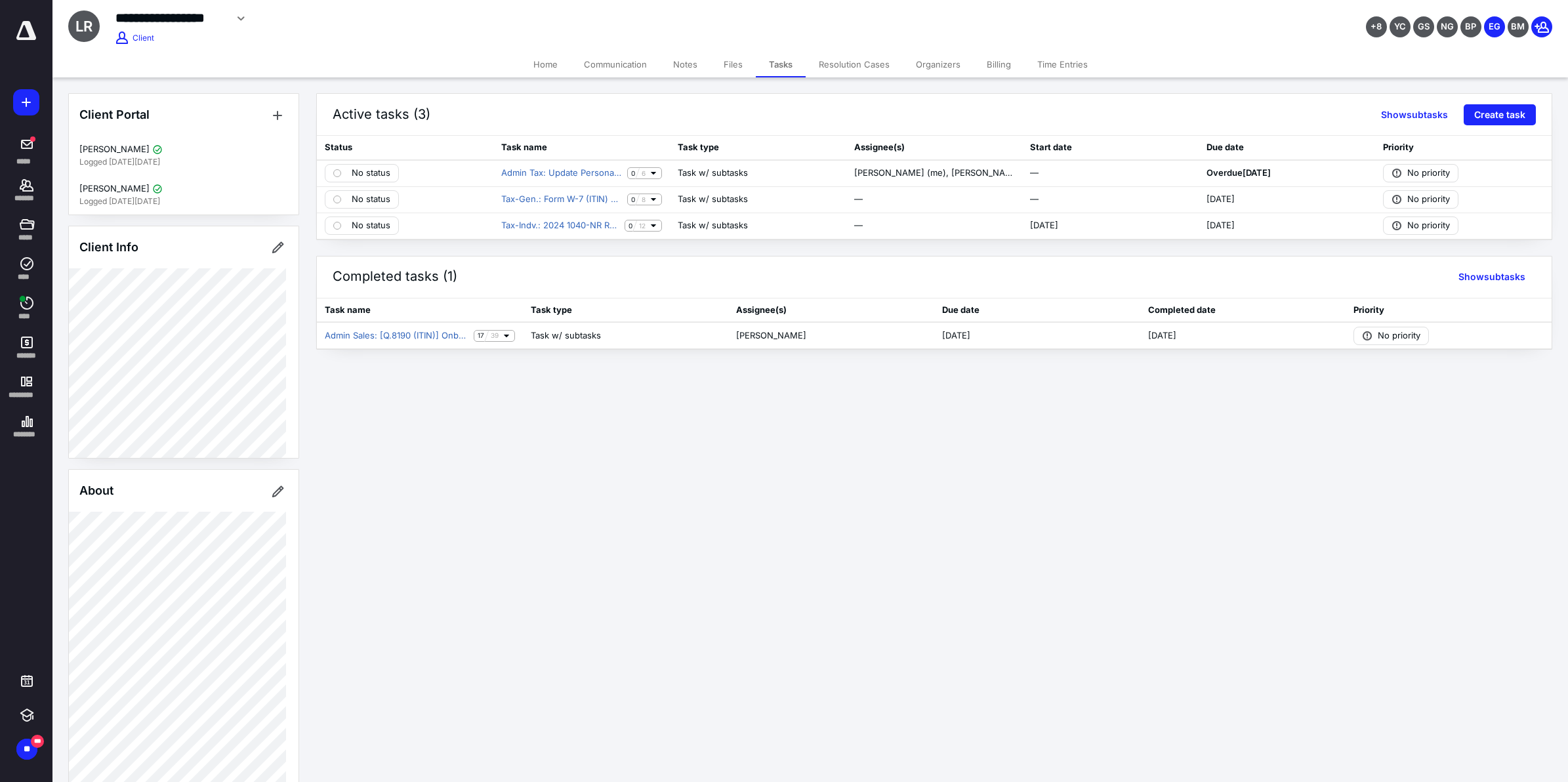 drag, startPoint x: 223, startPoint y: 18, endPoint x: 199, endPoint y: 40, distance: 32.55764 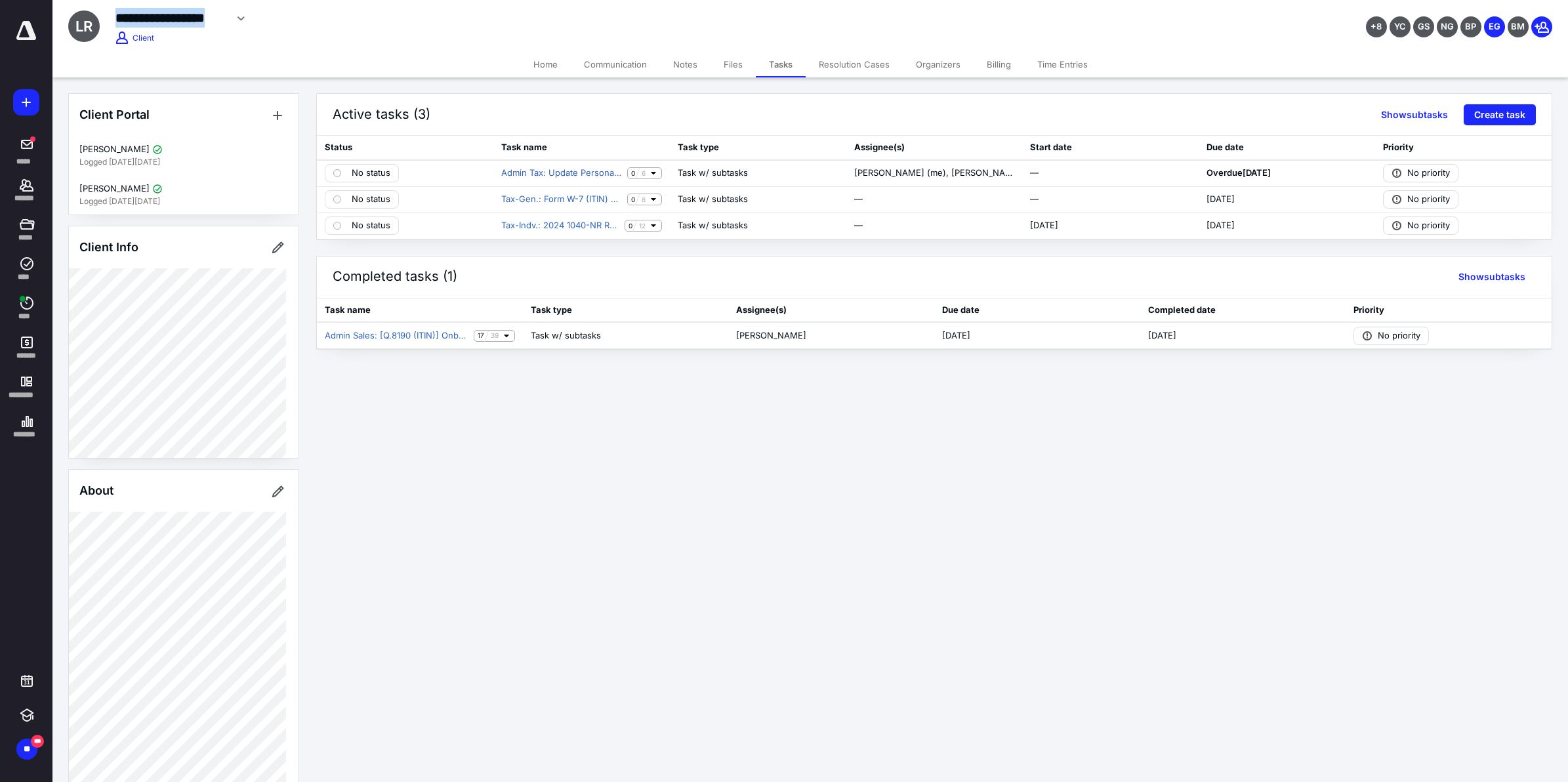drag, startPoint x: 116, startPoint y: 16, endPoint x: 224, endPoint y: 21, distance: 108.11568 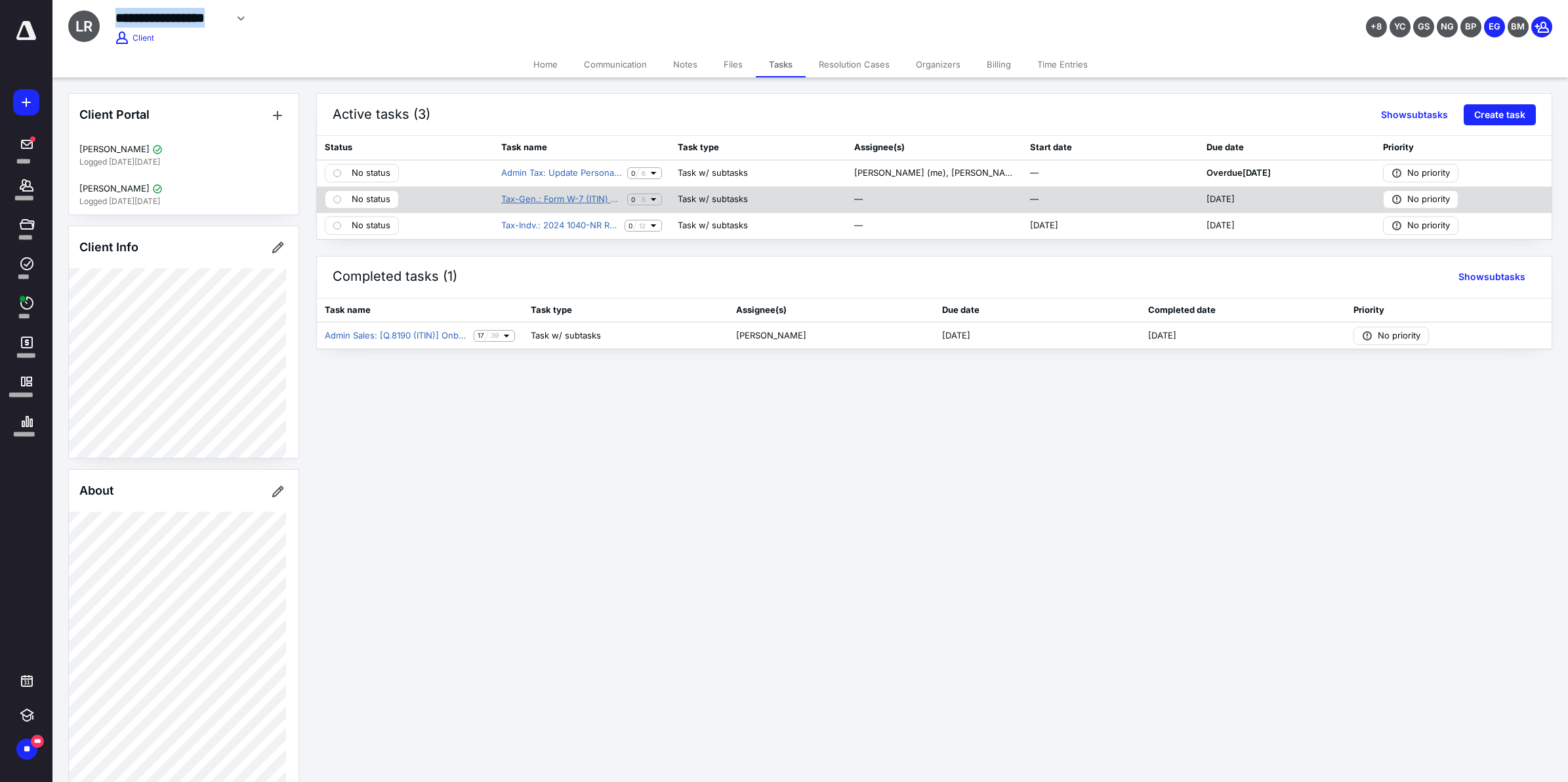 click on "Tax-Gen.: Form W-7 (ITIN) application - OT" at bounding box center (562, 199) 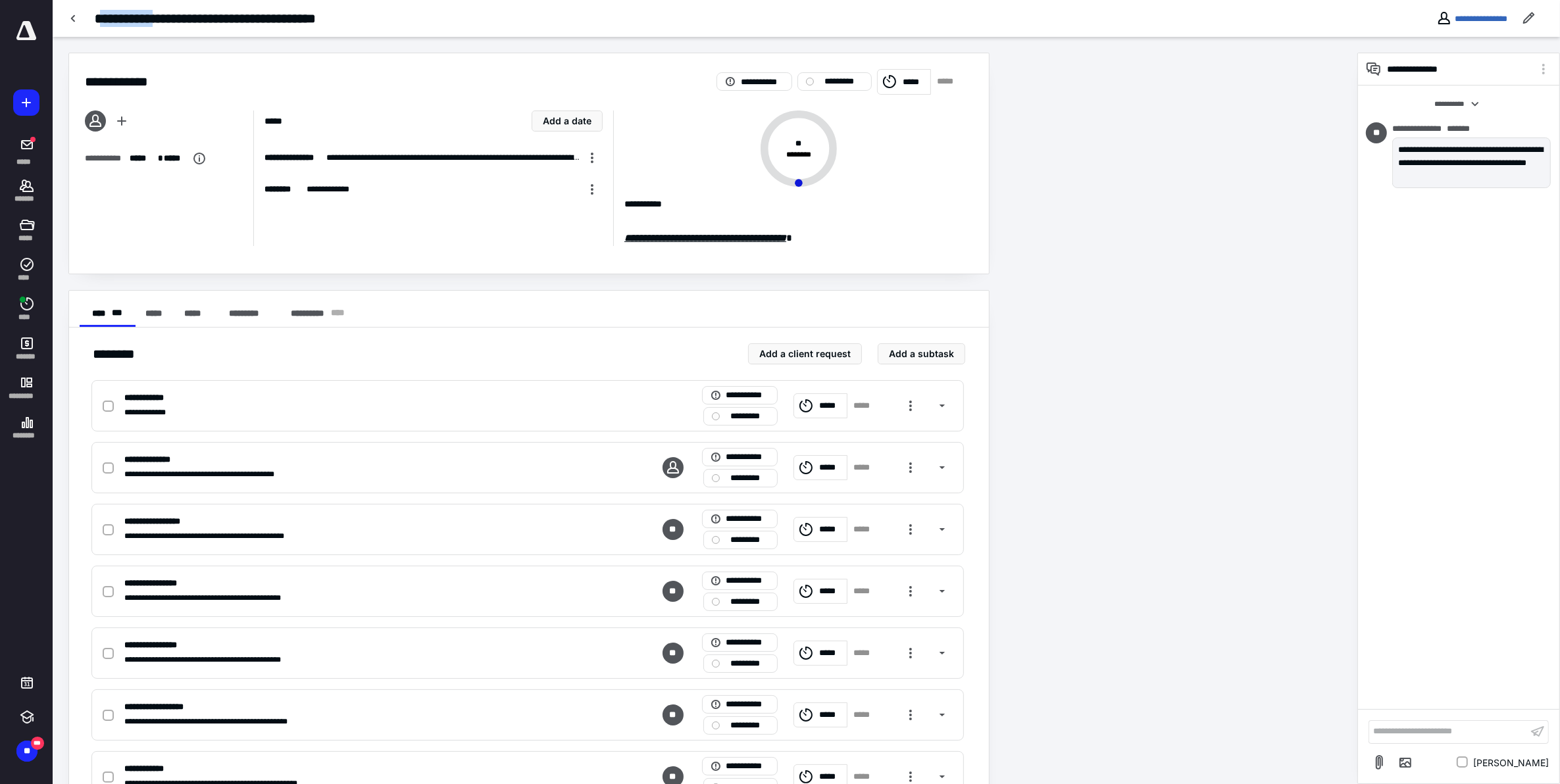 drag, startPoint x: 99, startPoint y: 16, endPoint x: 166, endPoint y: 21, distance: 67.186308 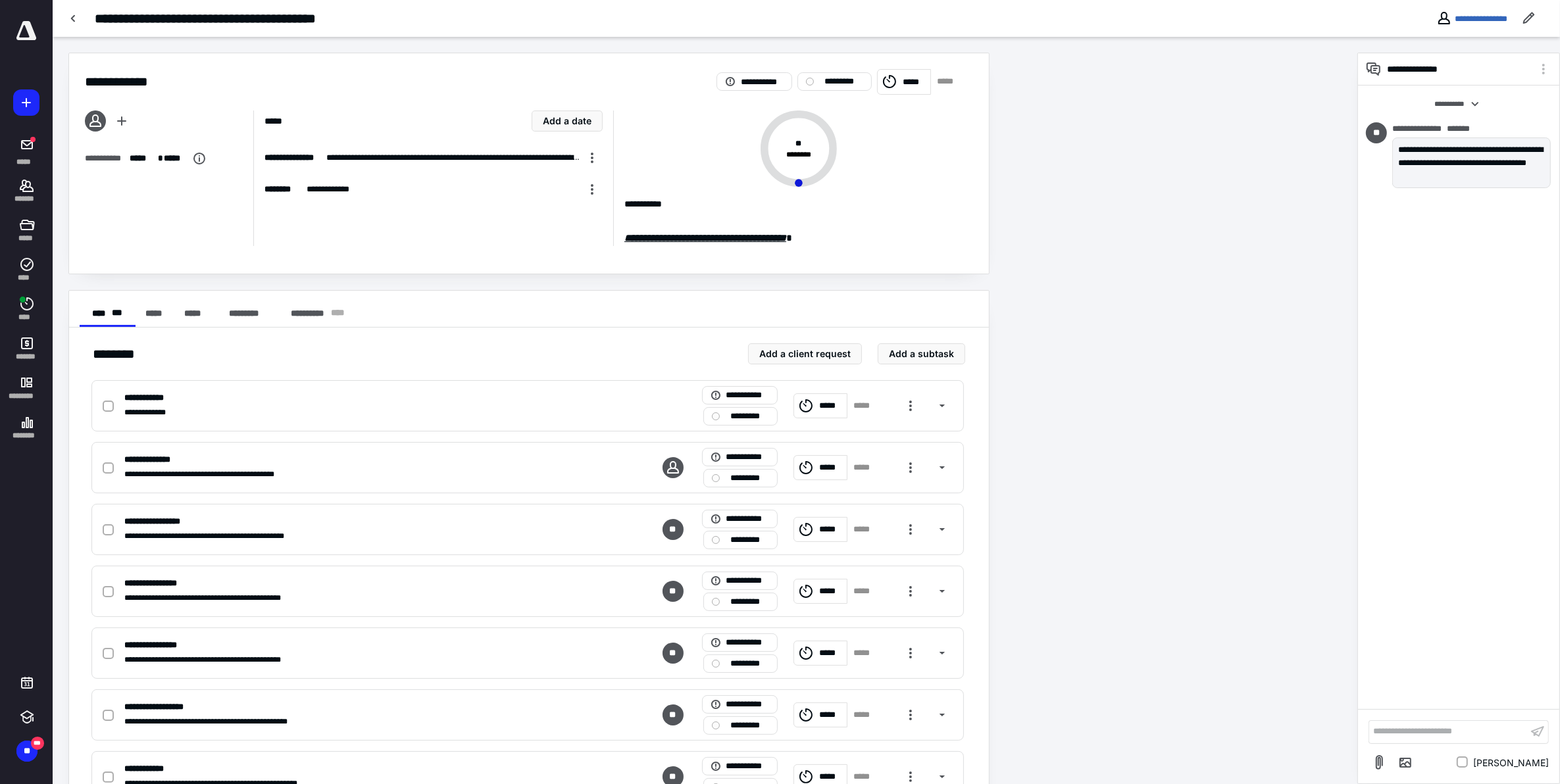 drag, startPoint x: 166, startPoint y: 21, endPoint x: 444, endPoint y: 17, distance: 278.02878 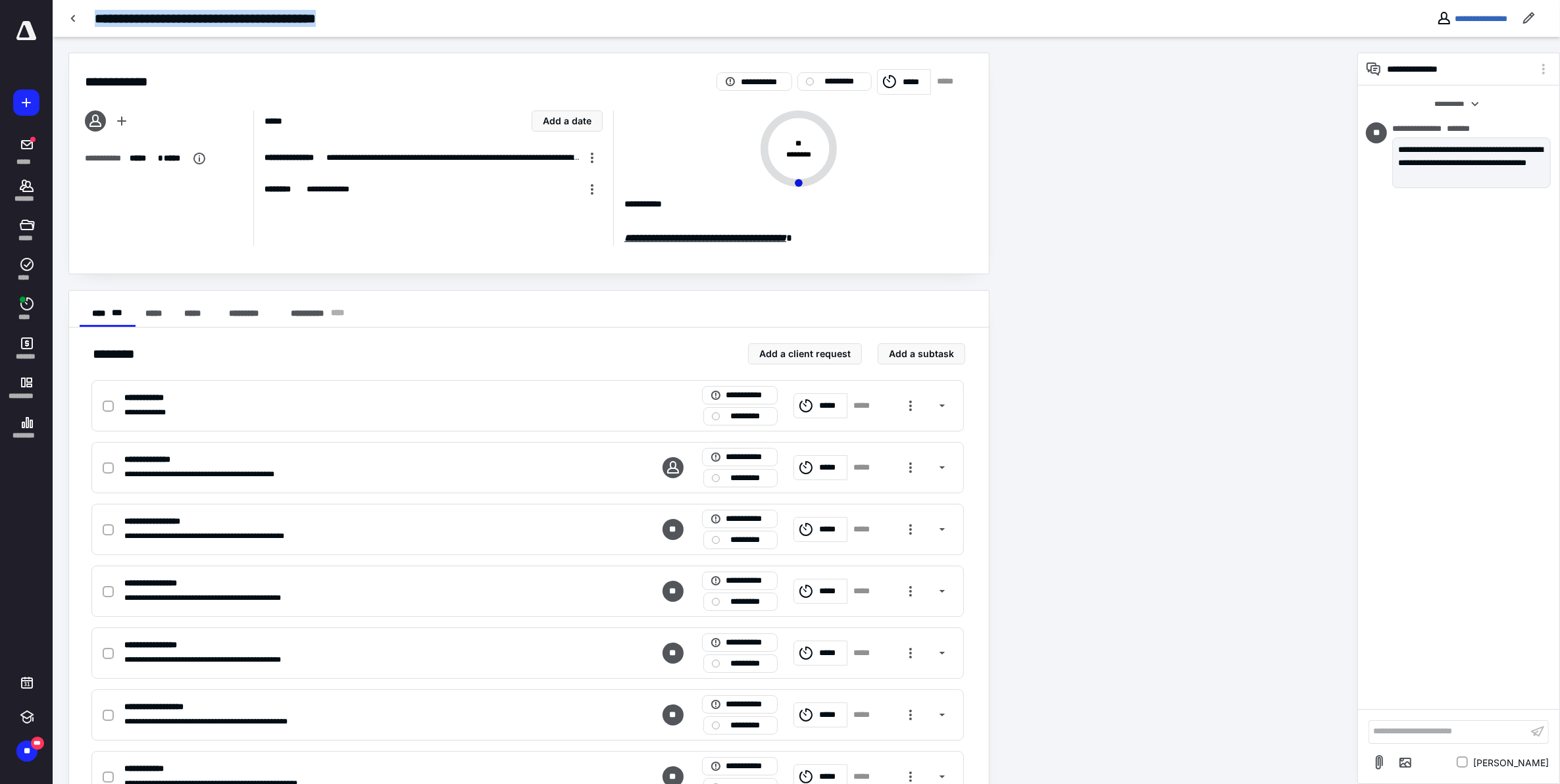 drag, startPoint x: 95, startPoint y: 15, endPoint x: 391, endPoint y: 15, distance: 296 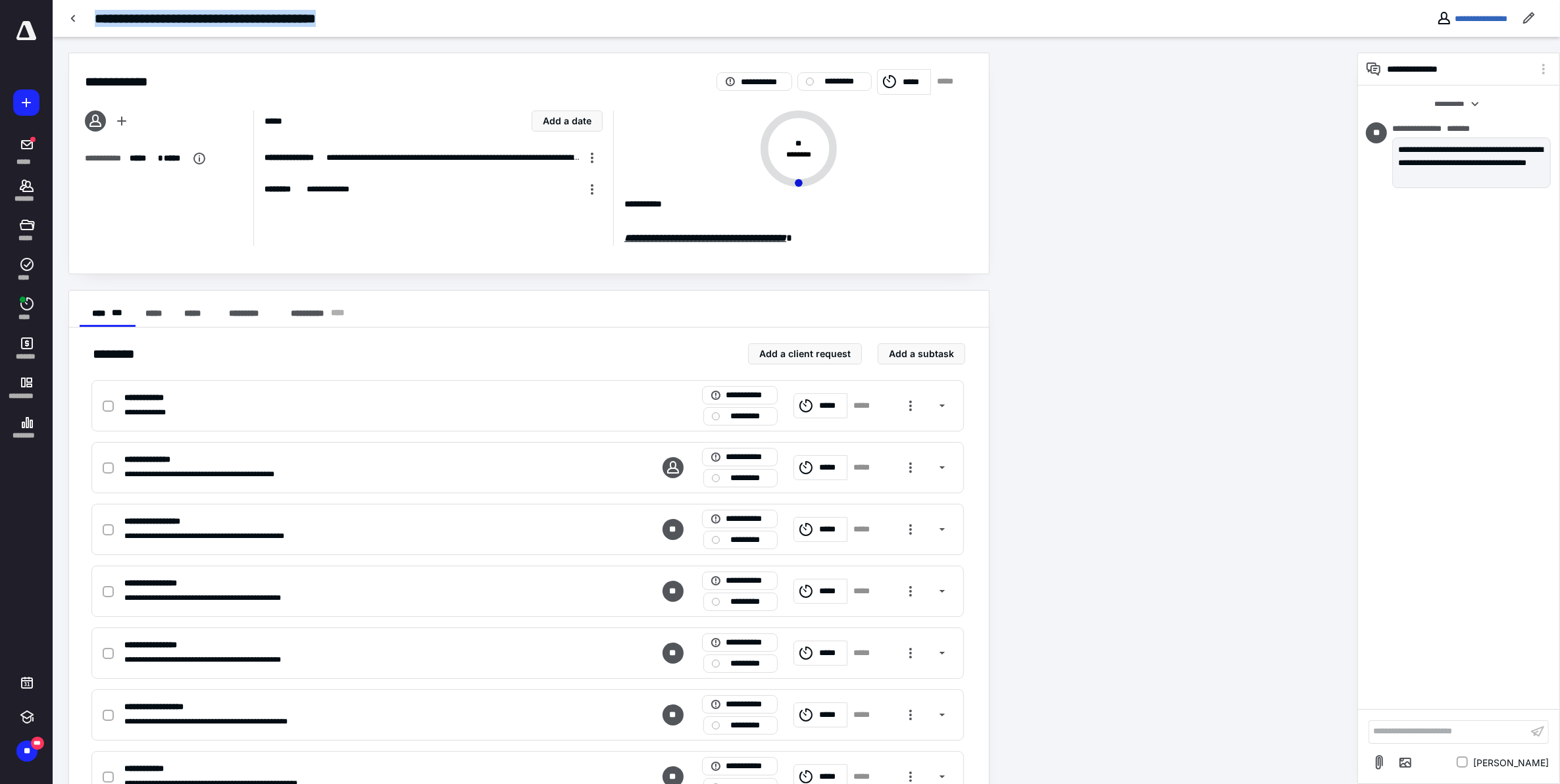 click on "**********" at bounding box center (671, 18) 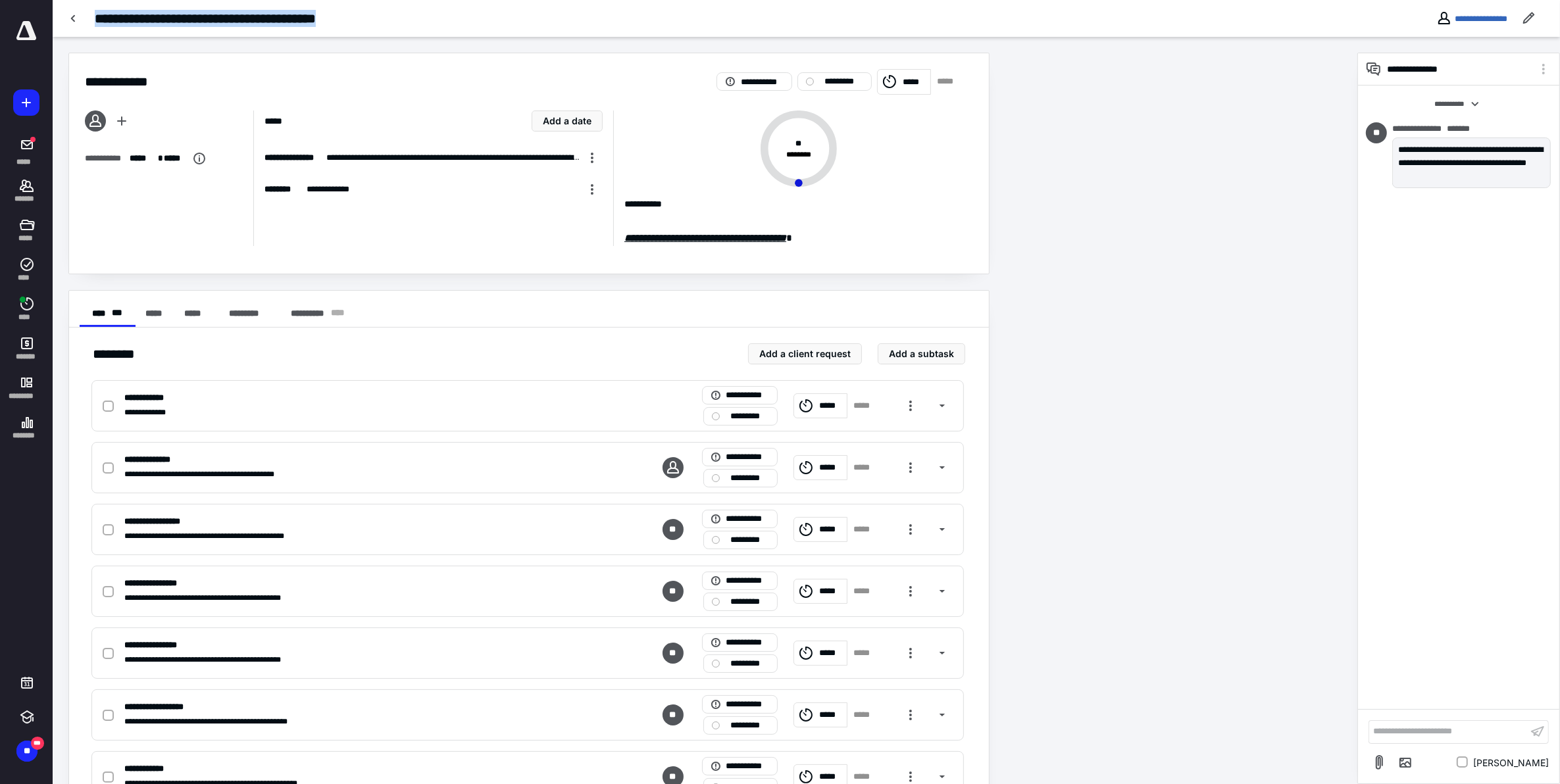 copy on "**********" 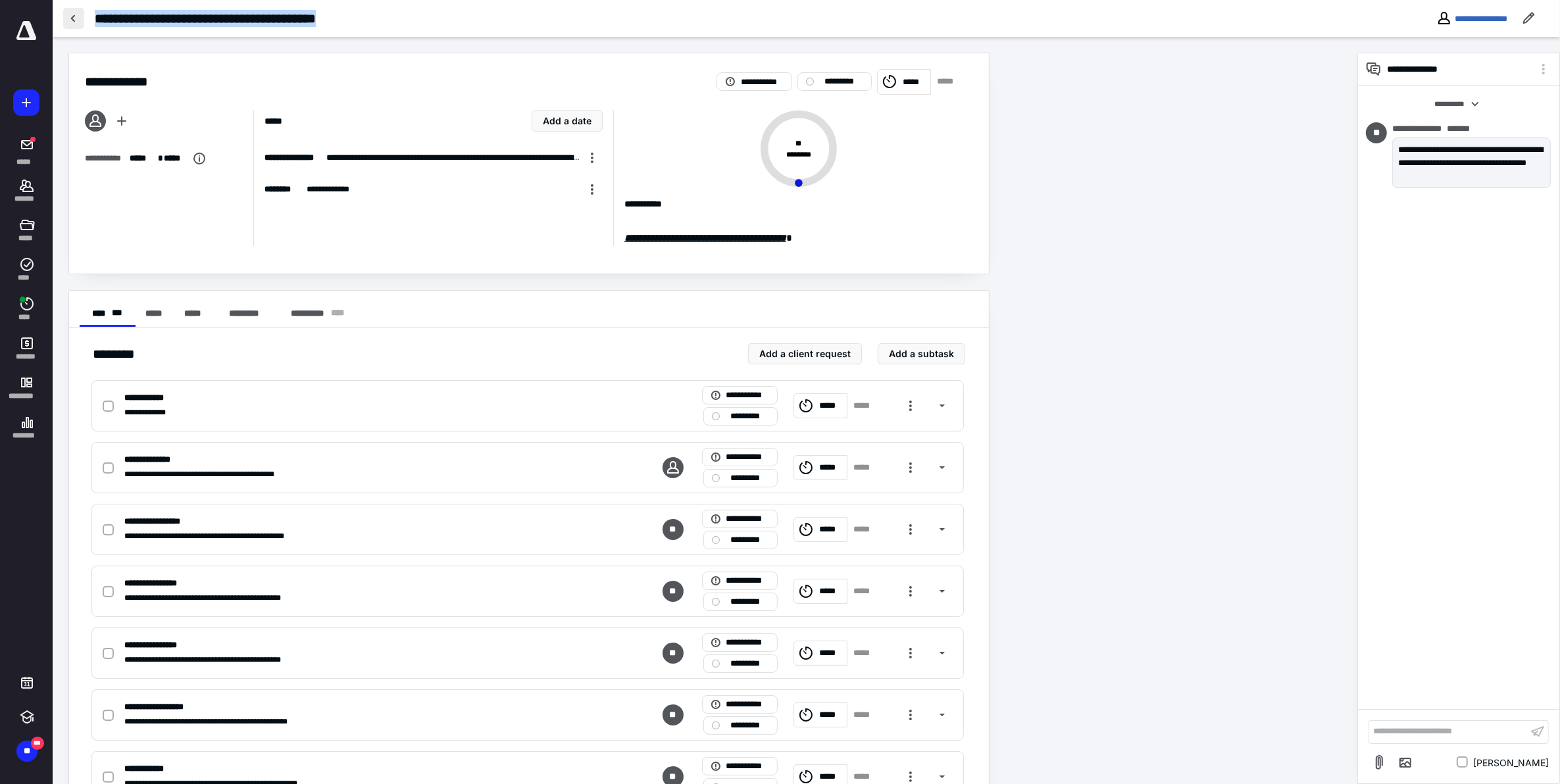 click at bounding box center [74, 18] 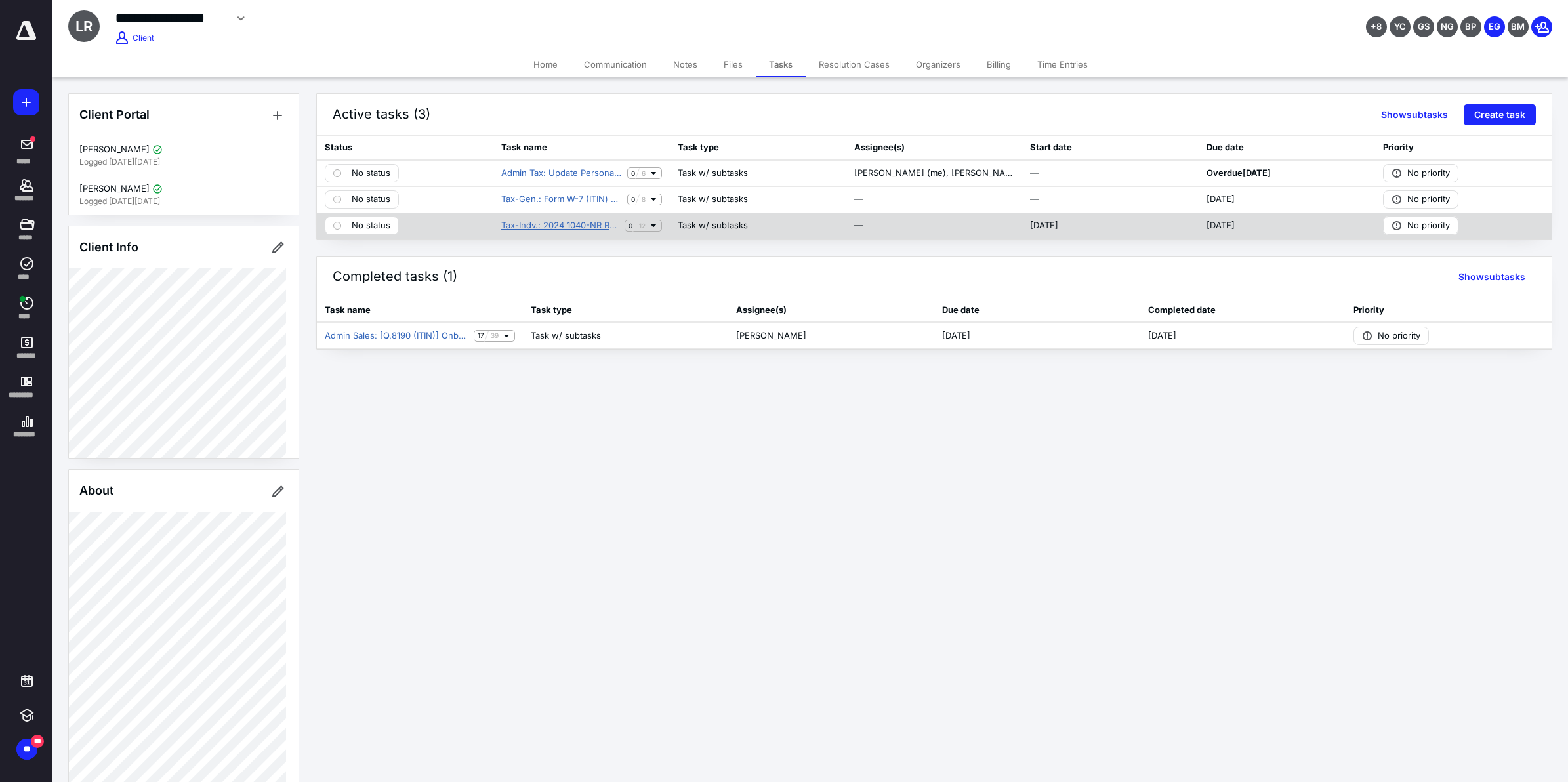 click on "Tax-Indv.: 2024 1040-NR Return - CTY - OT" at bounding box center (560, 226) 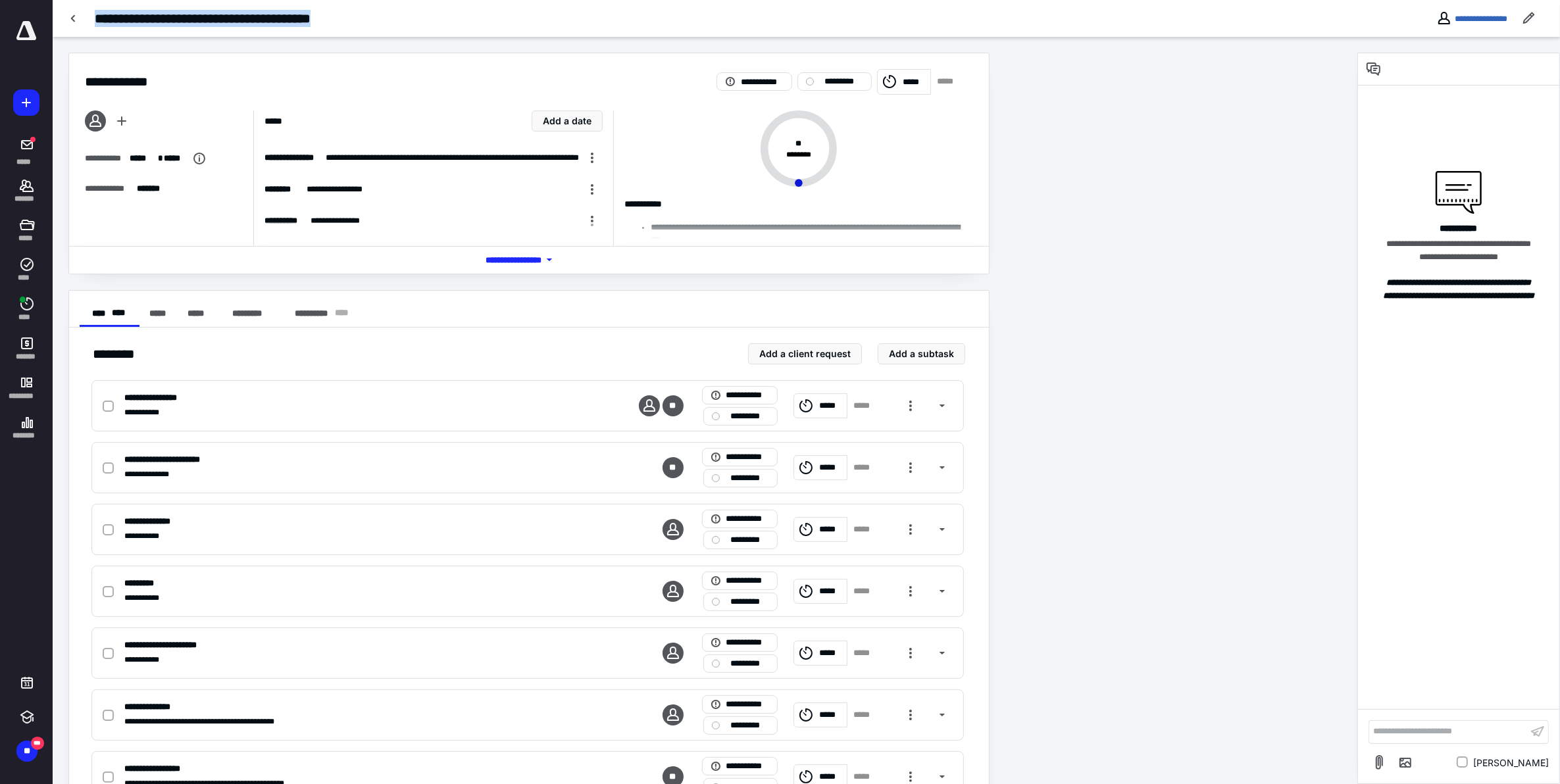 drag, startPoint x: 94, startPoint y: 16, endPoint x: 376, endPoint y: 16, distance: 282 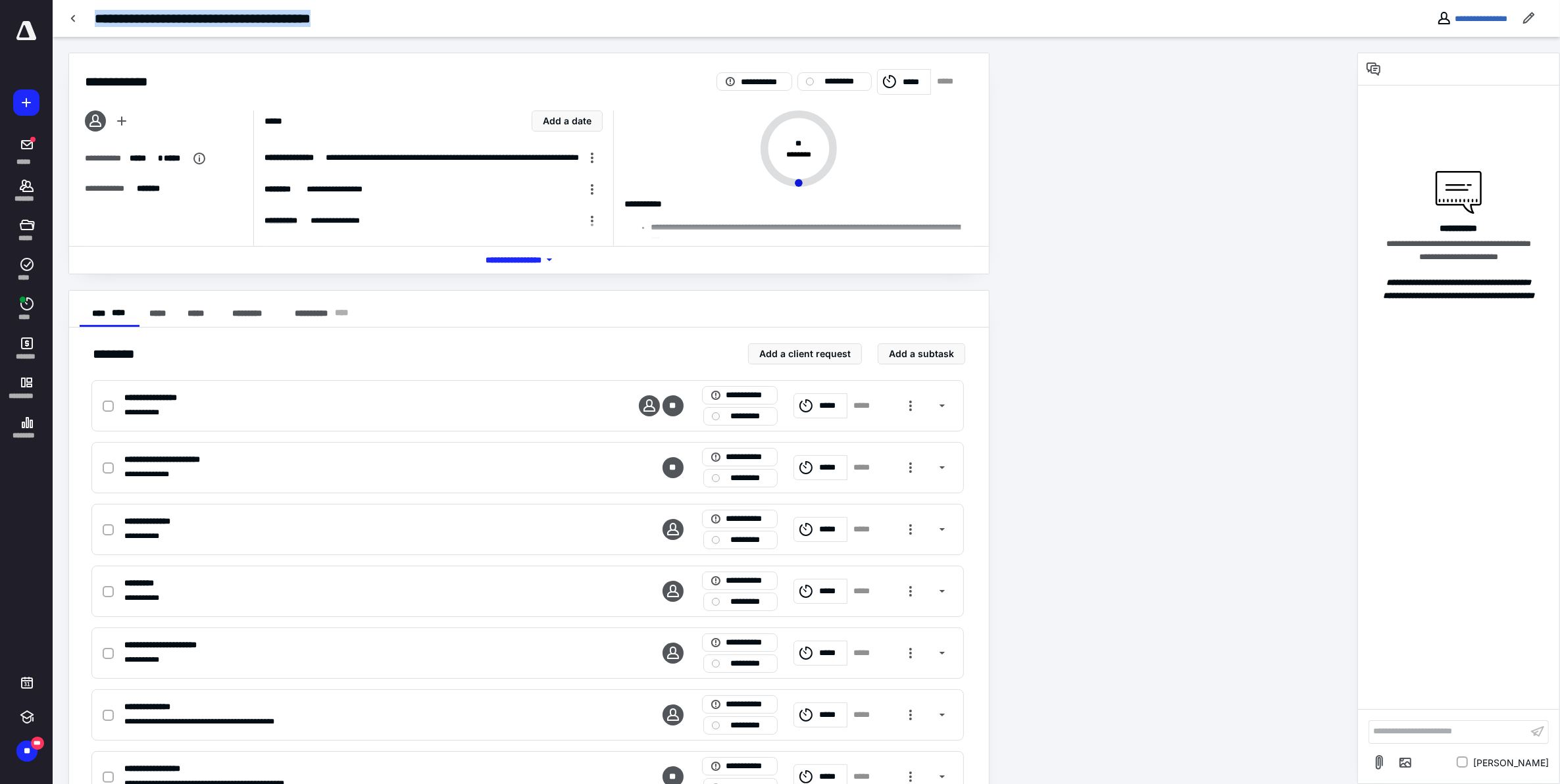 click on "**********" at bounding box center (671, 18) 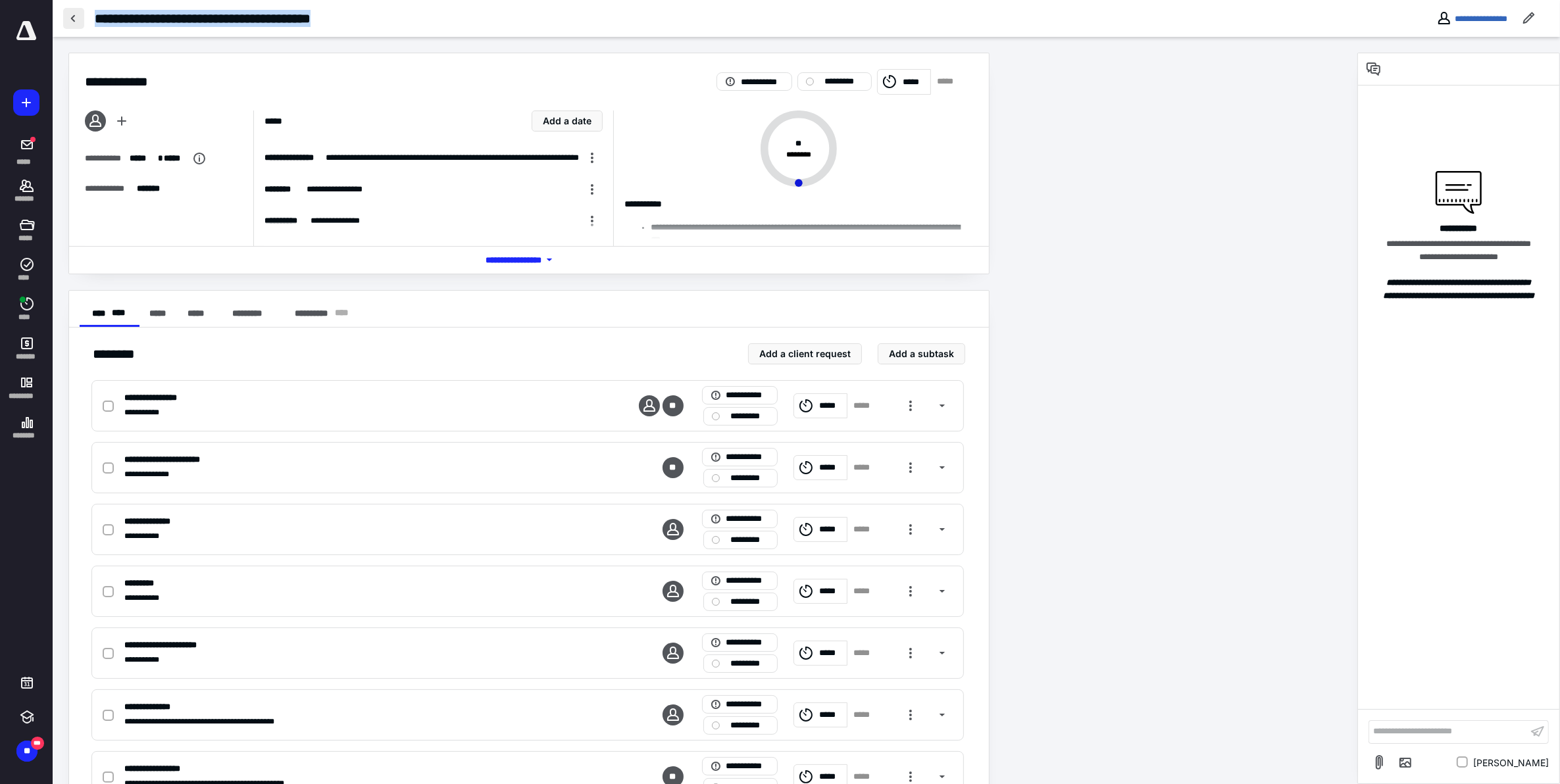 click at bounding box center [74, 18] 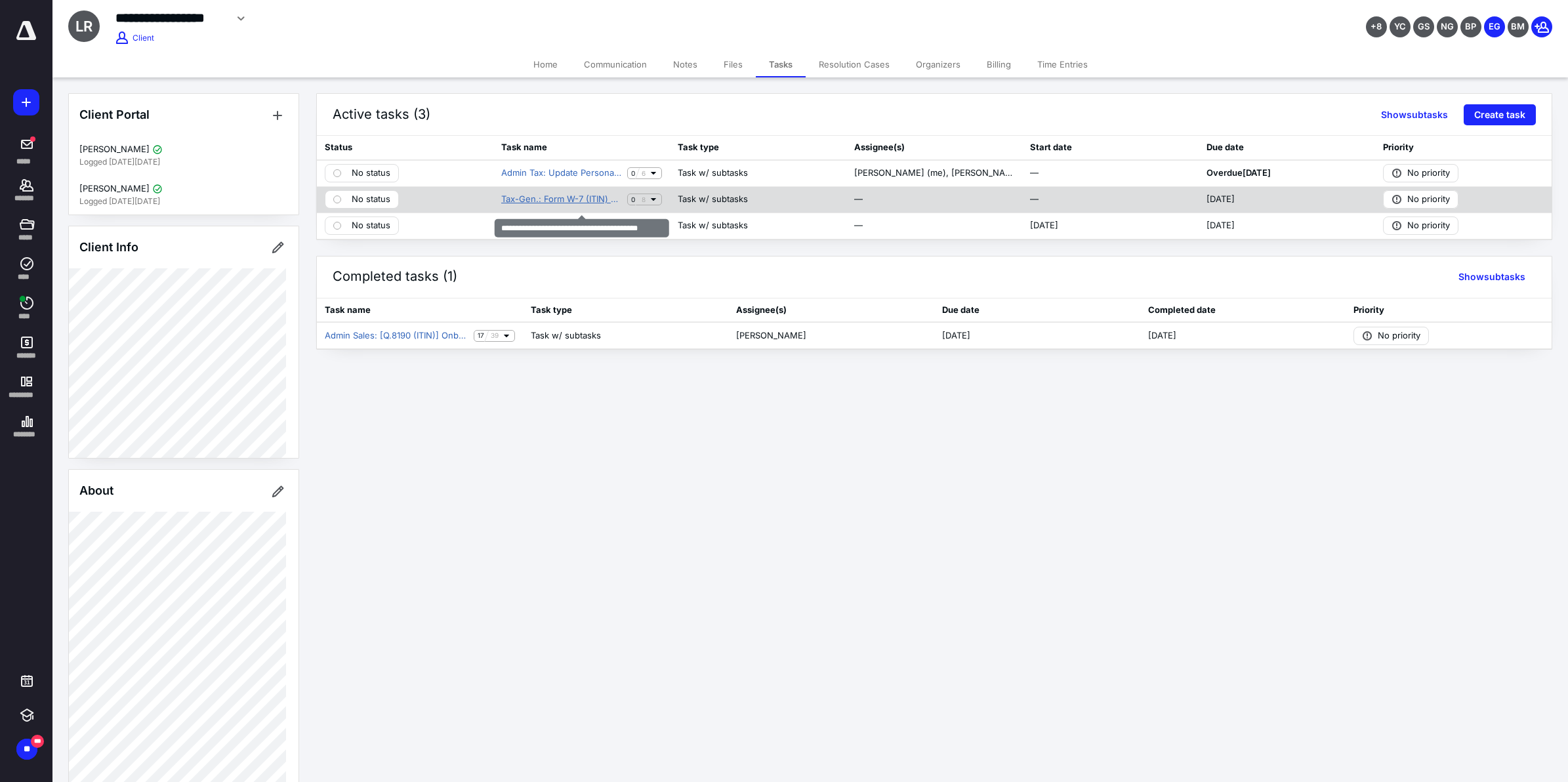 click on "Tax-Gen.: Form W-7 (ITIN) application - OT" at bounding box center (562, 199) 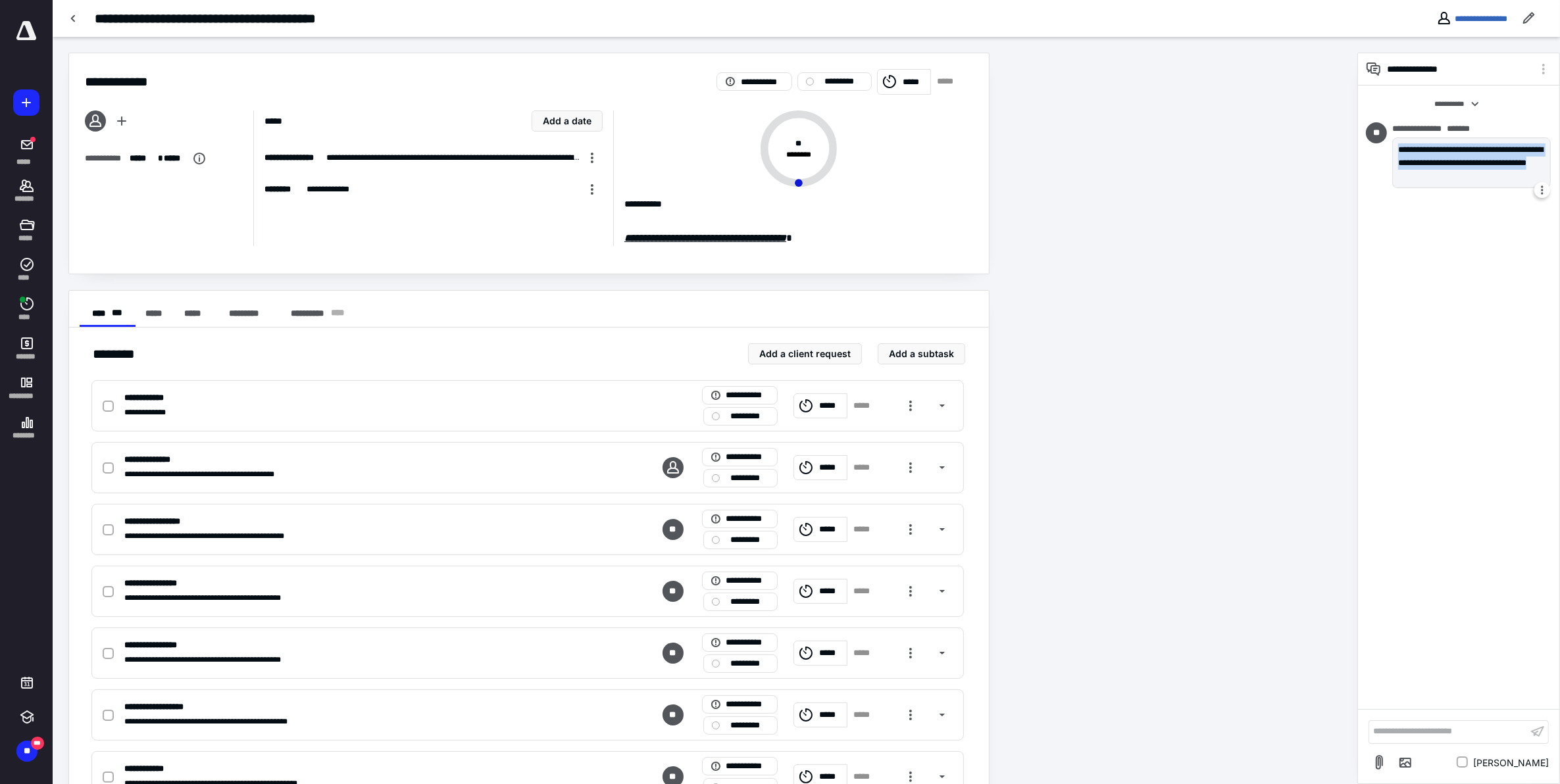 drag, startPoint x: 1400, startPoint y: 149, endPoint x: 1534, endPoint y: 181, distance: 137.76792 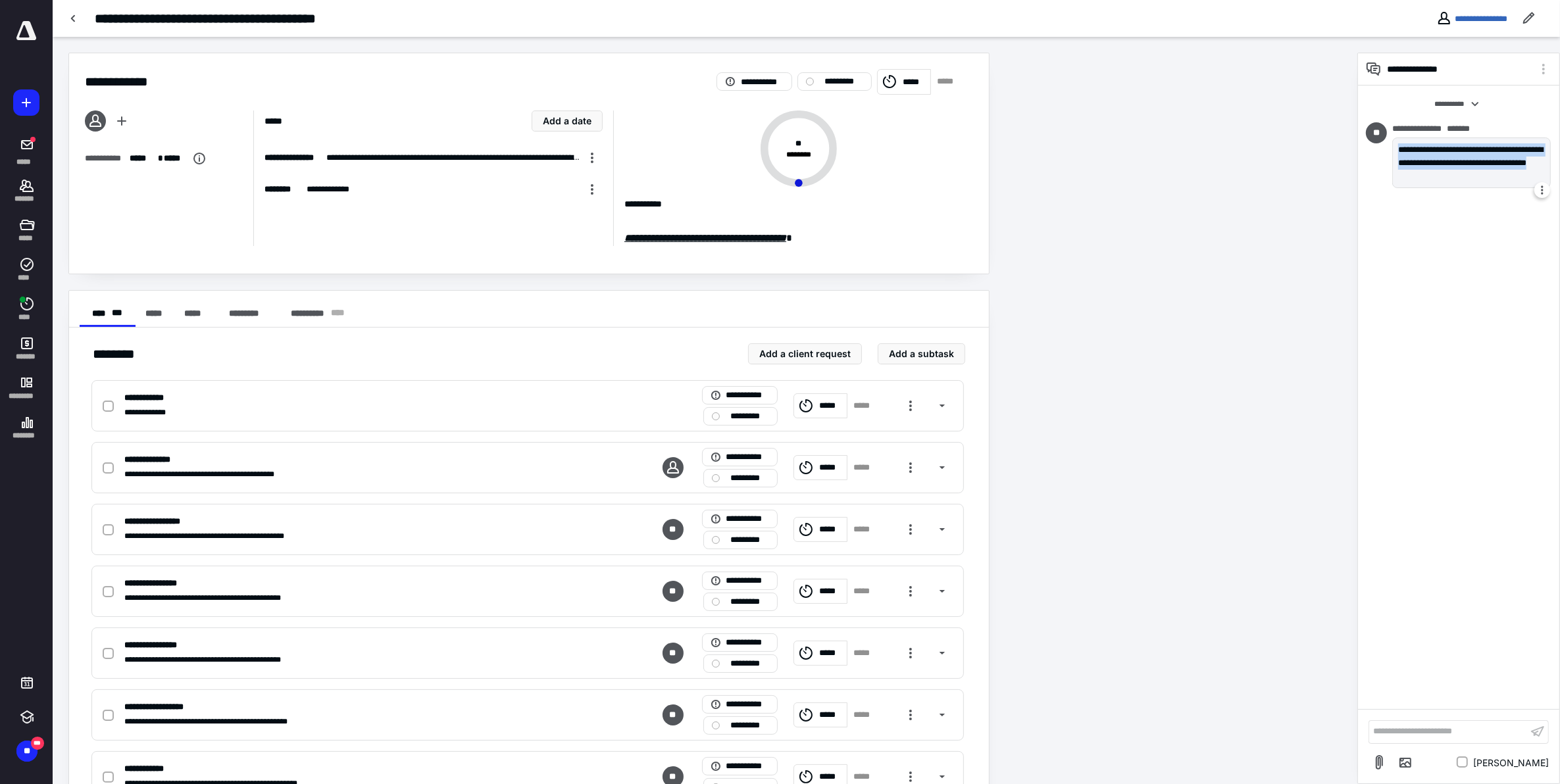 click on "**********" at bounding box center (1471, 162) 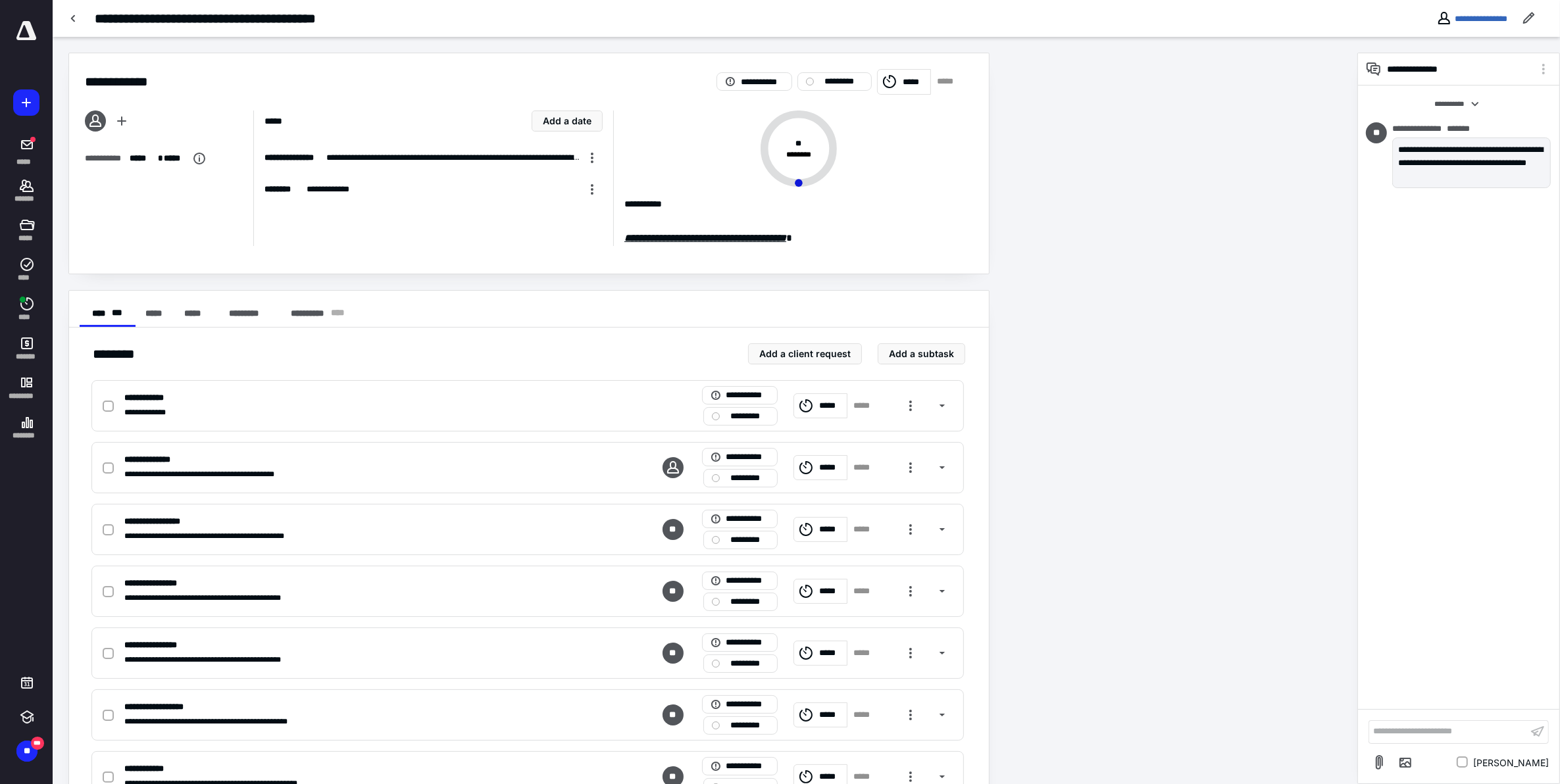 click on "**********" at bounding box center (705, 466) 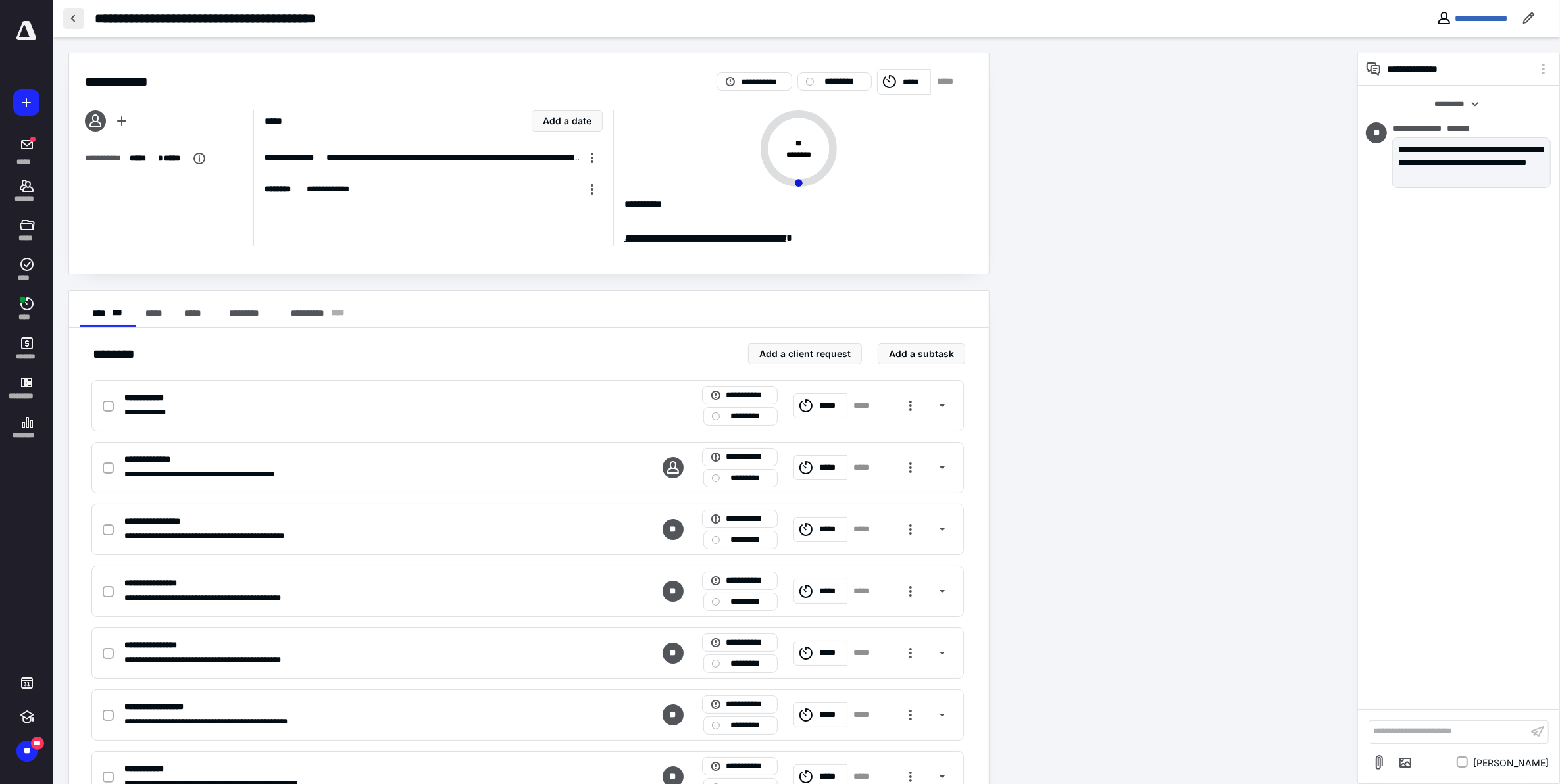 click at bounding box center (74, 18) 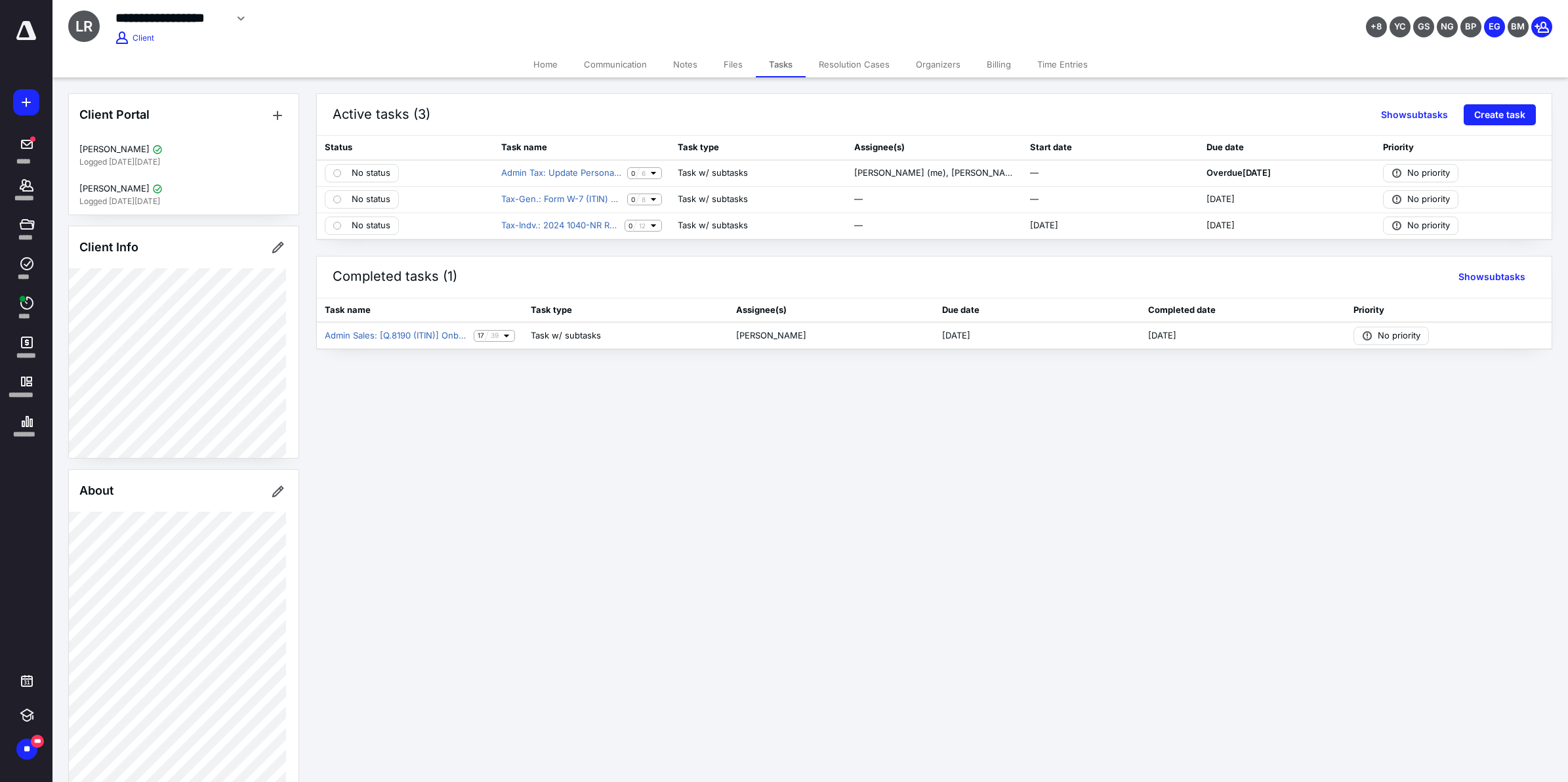 click on "Home" at bounding box center (545, 64) 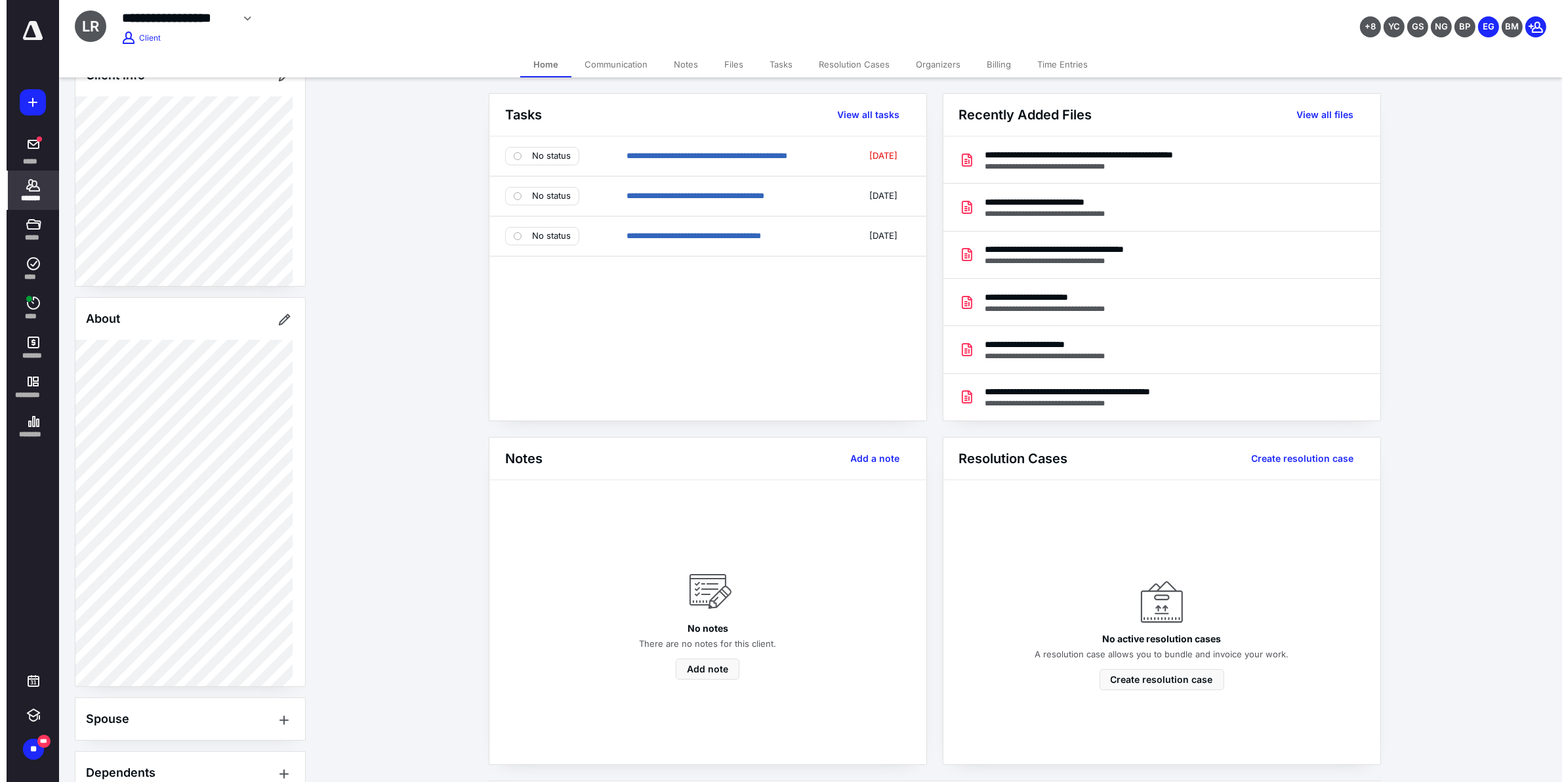scroll, scrollTop: 211, scrollLeft: 0, axis: vertical 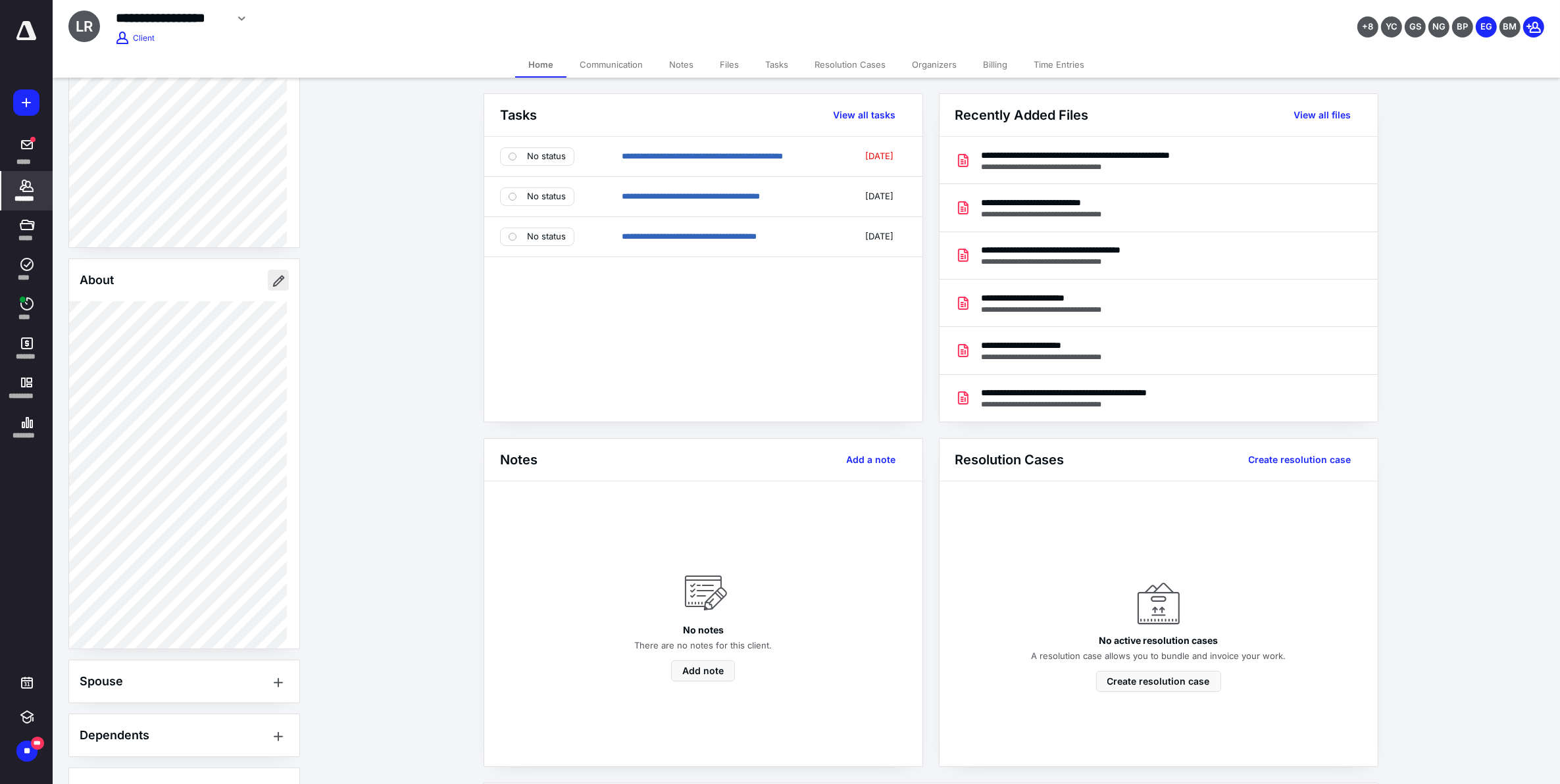 click at bounding box center [278, 280] 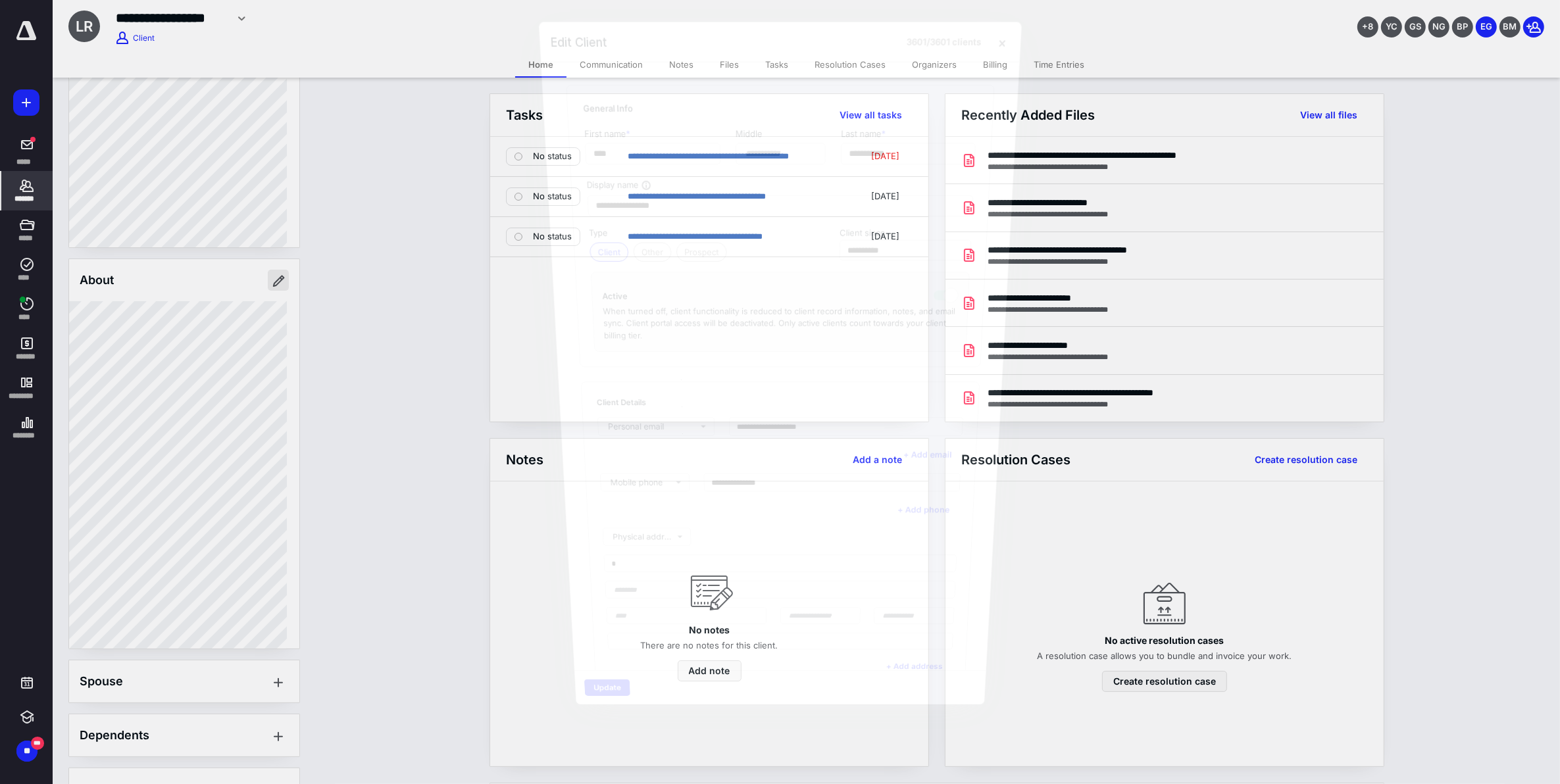 type on "**********" 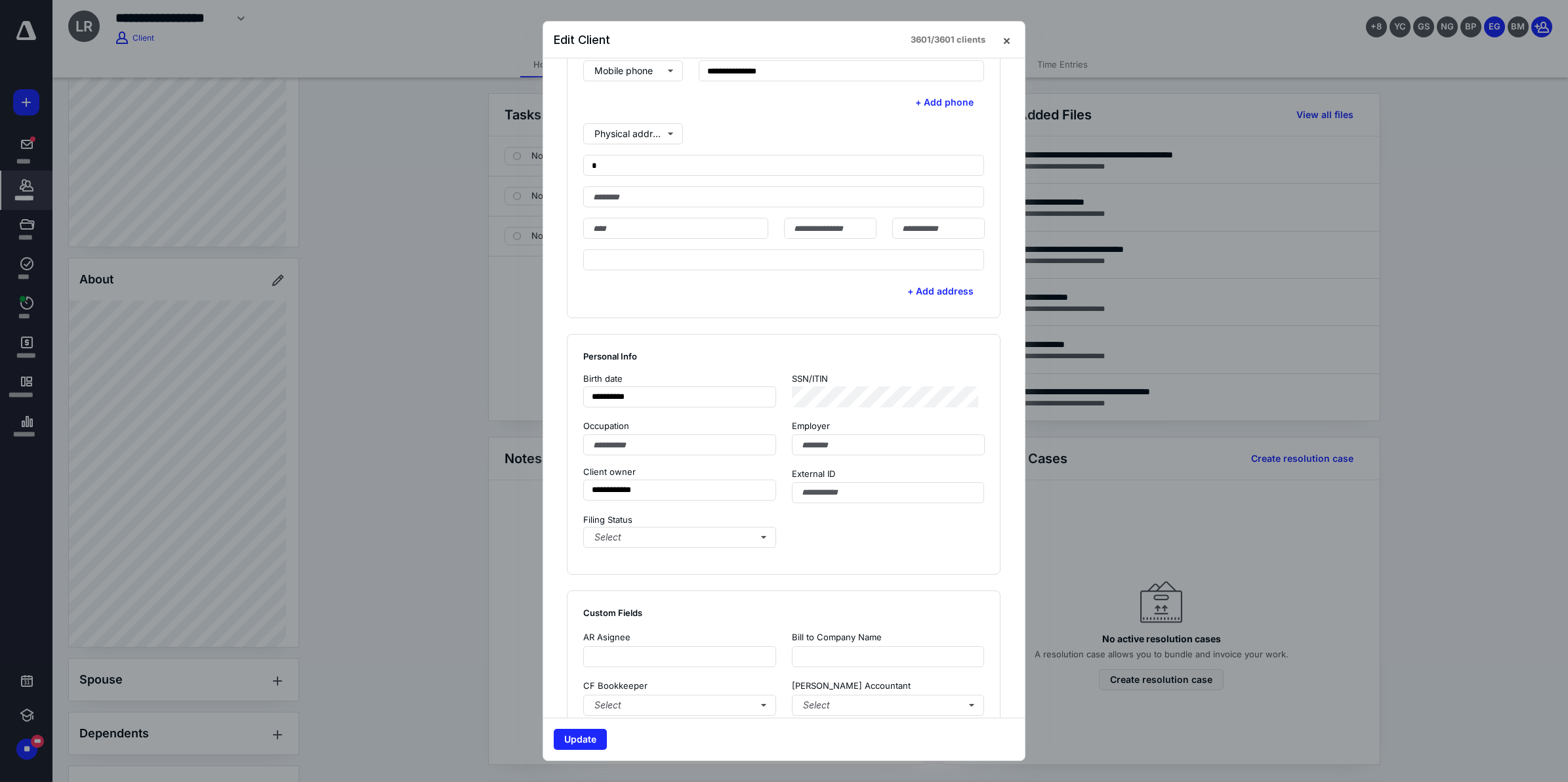 scroll, scrollTop: 424, scrollLeft: 0, axis: vertical 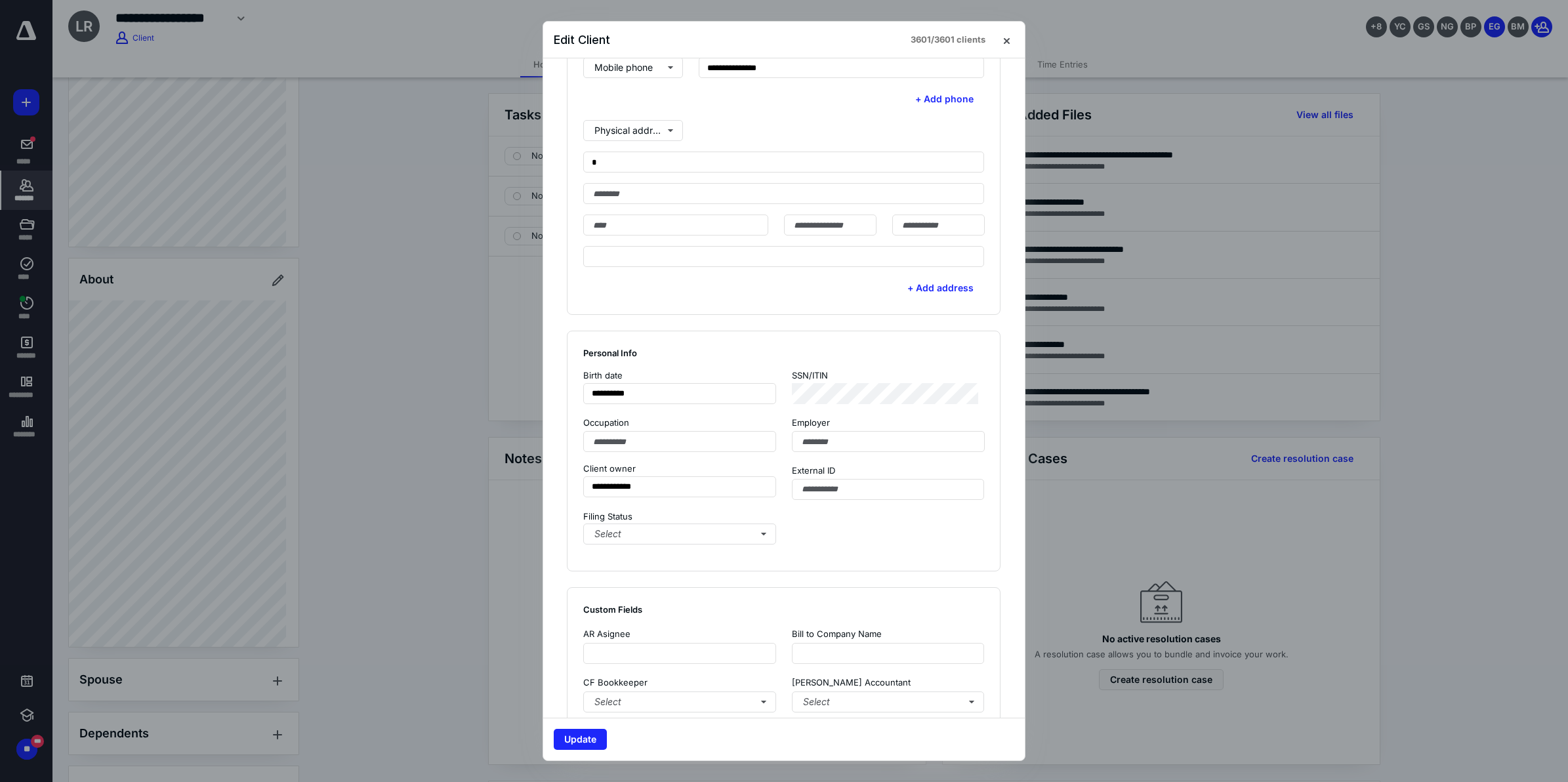 click at bounding box center (784, 391) 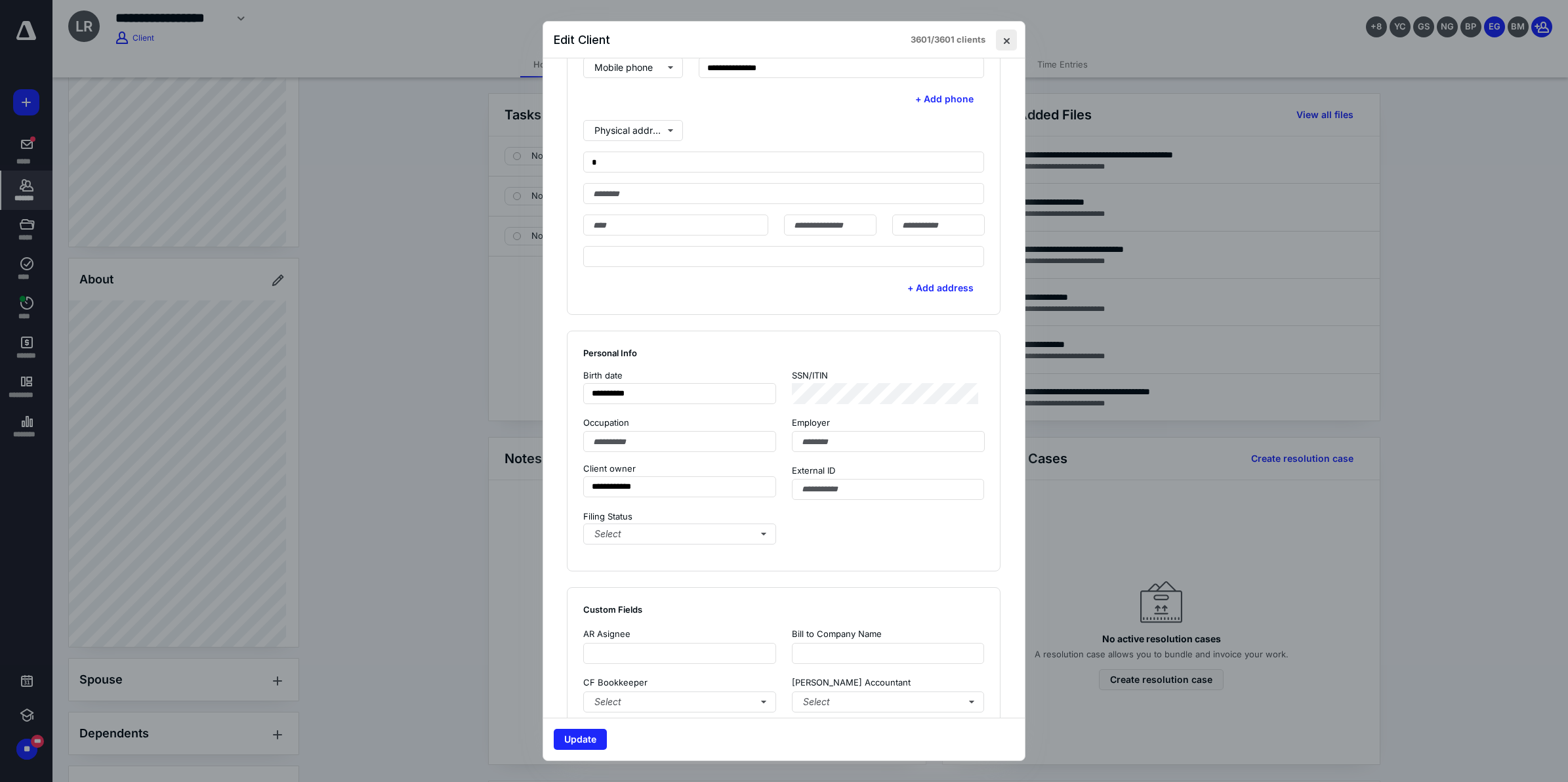 click at bounding box center [1006, 40] 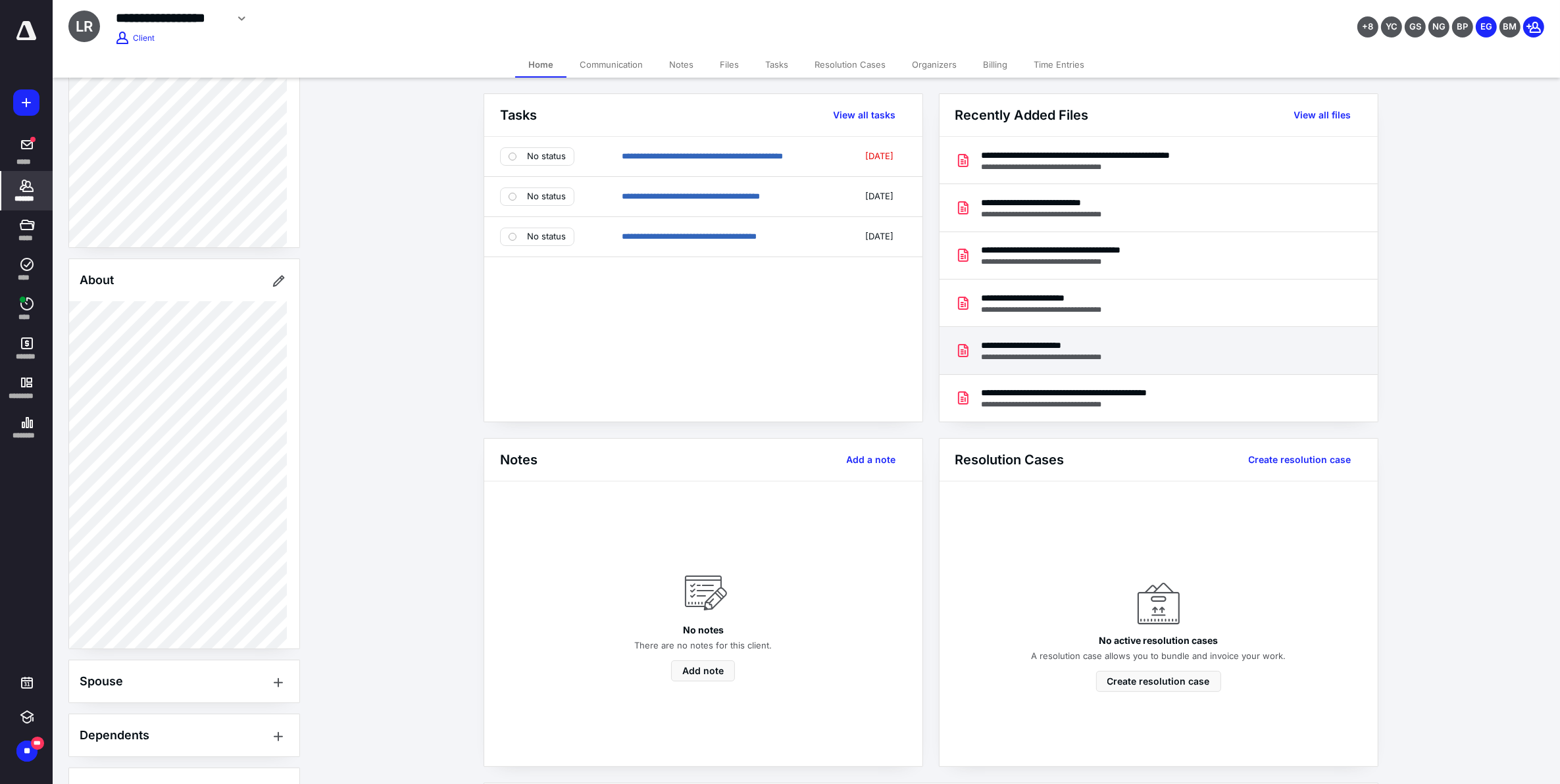 click on "**********" at bounding box center [1056, 345] 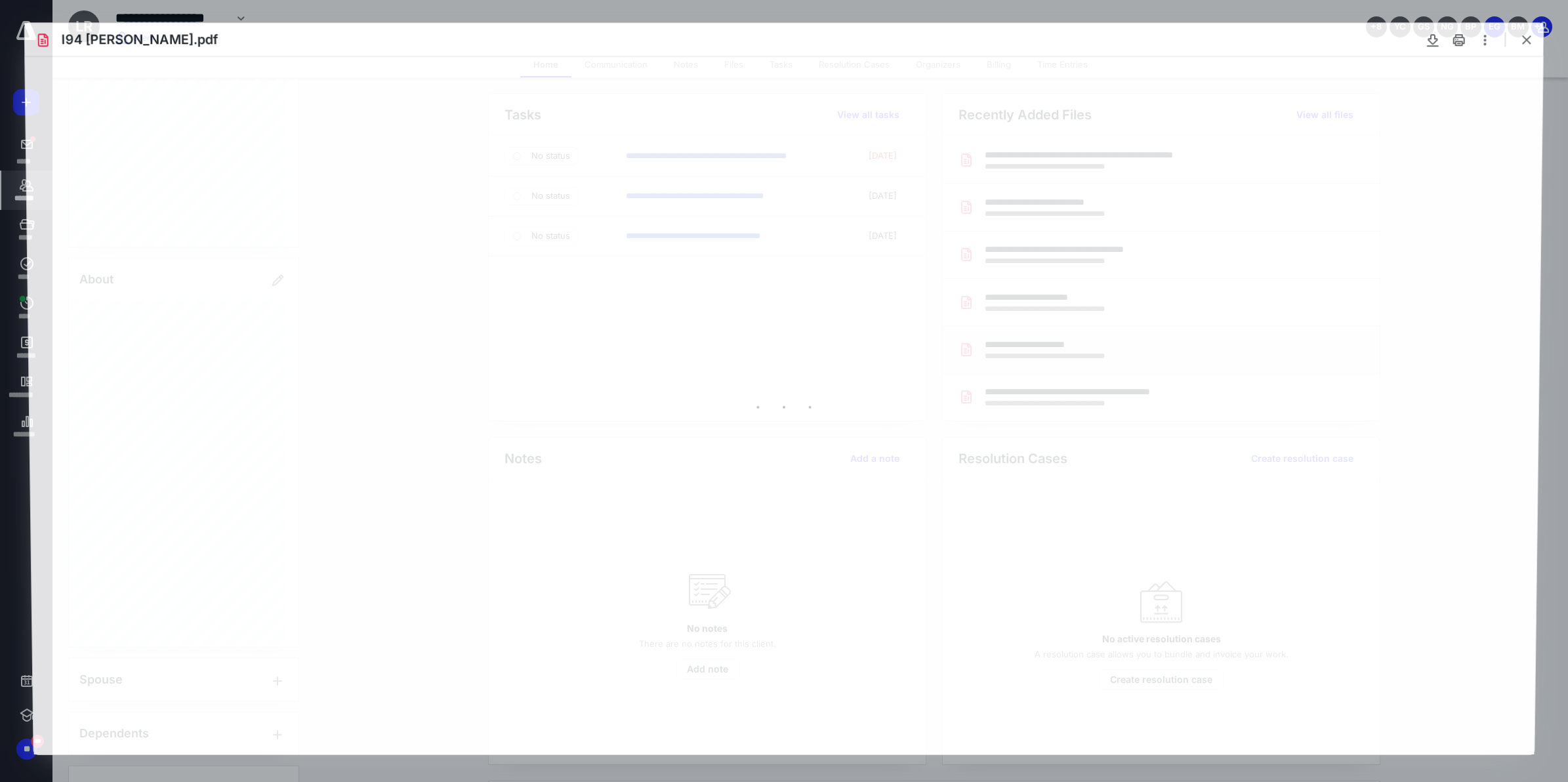 scroll, scrollTop: 0, scrollLeft: 0, axis: both 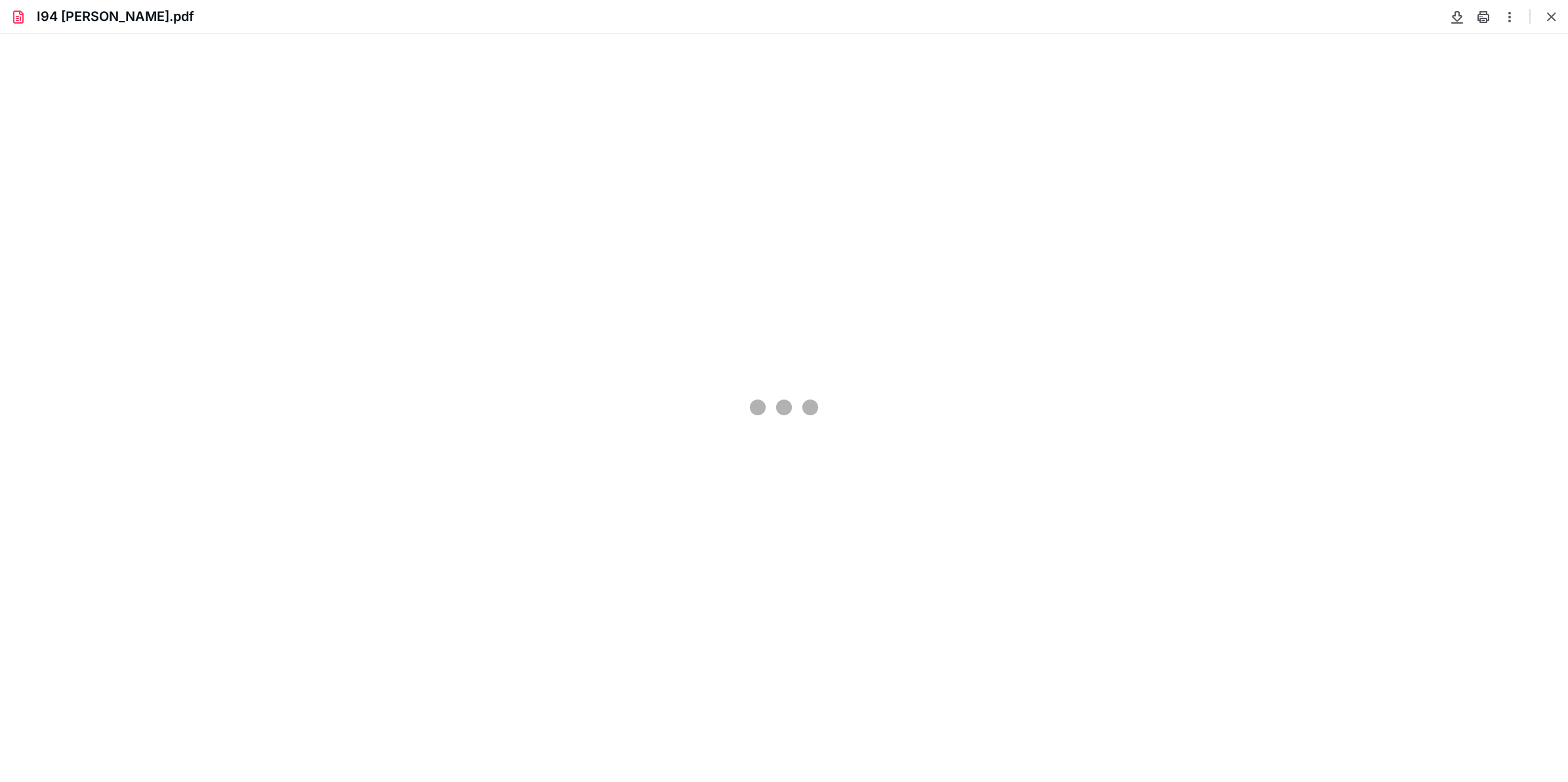 type on "384" 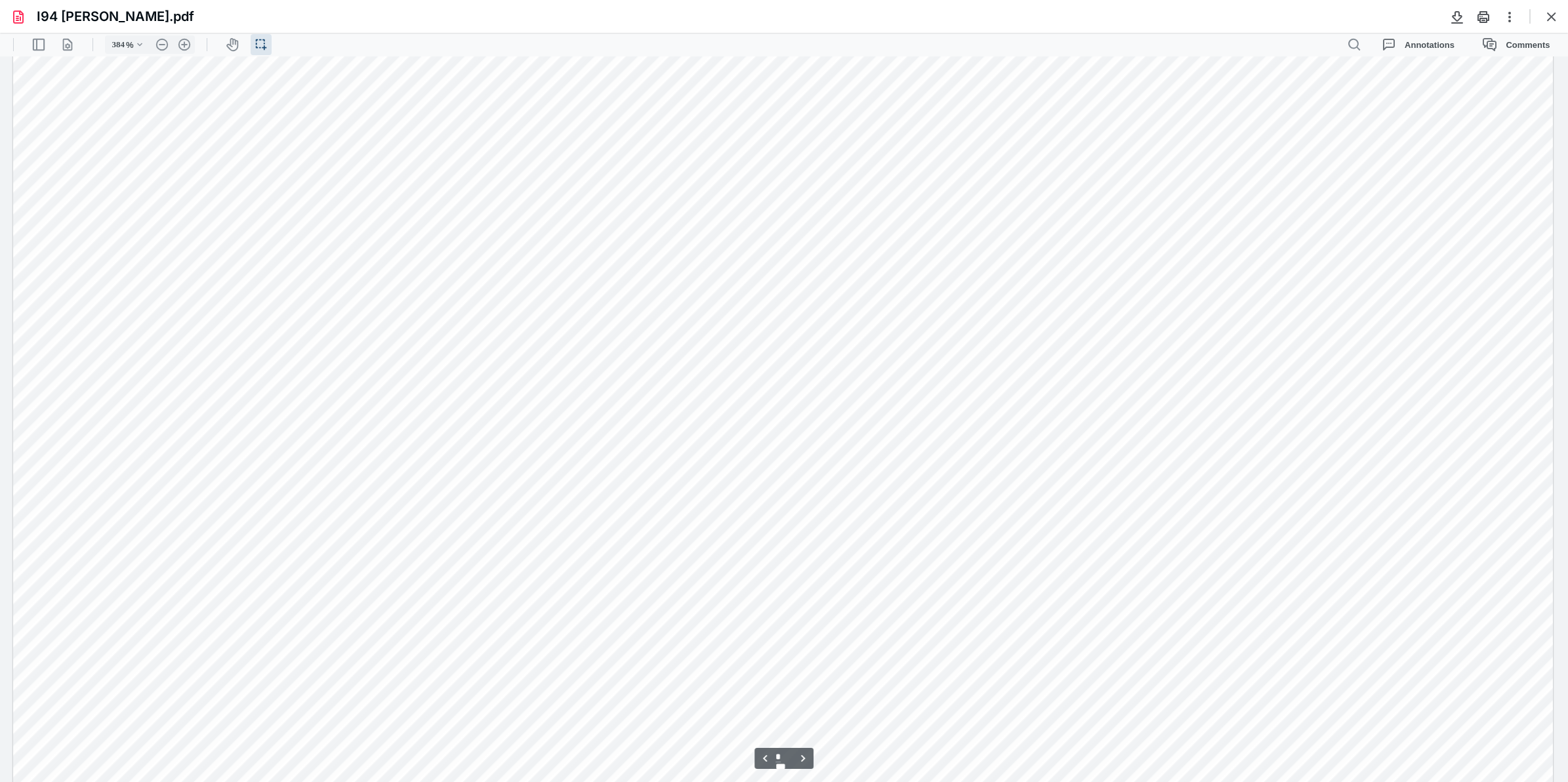 scroll, scrollTop: 3396, scrollLeft: 0, axis: vertical 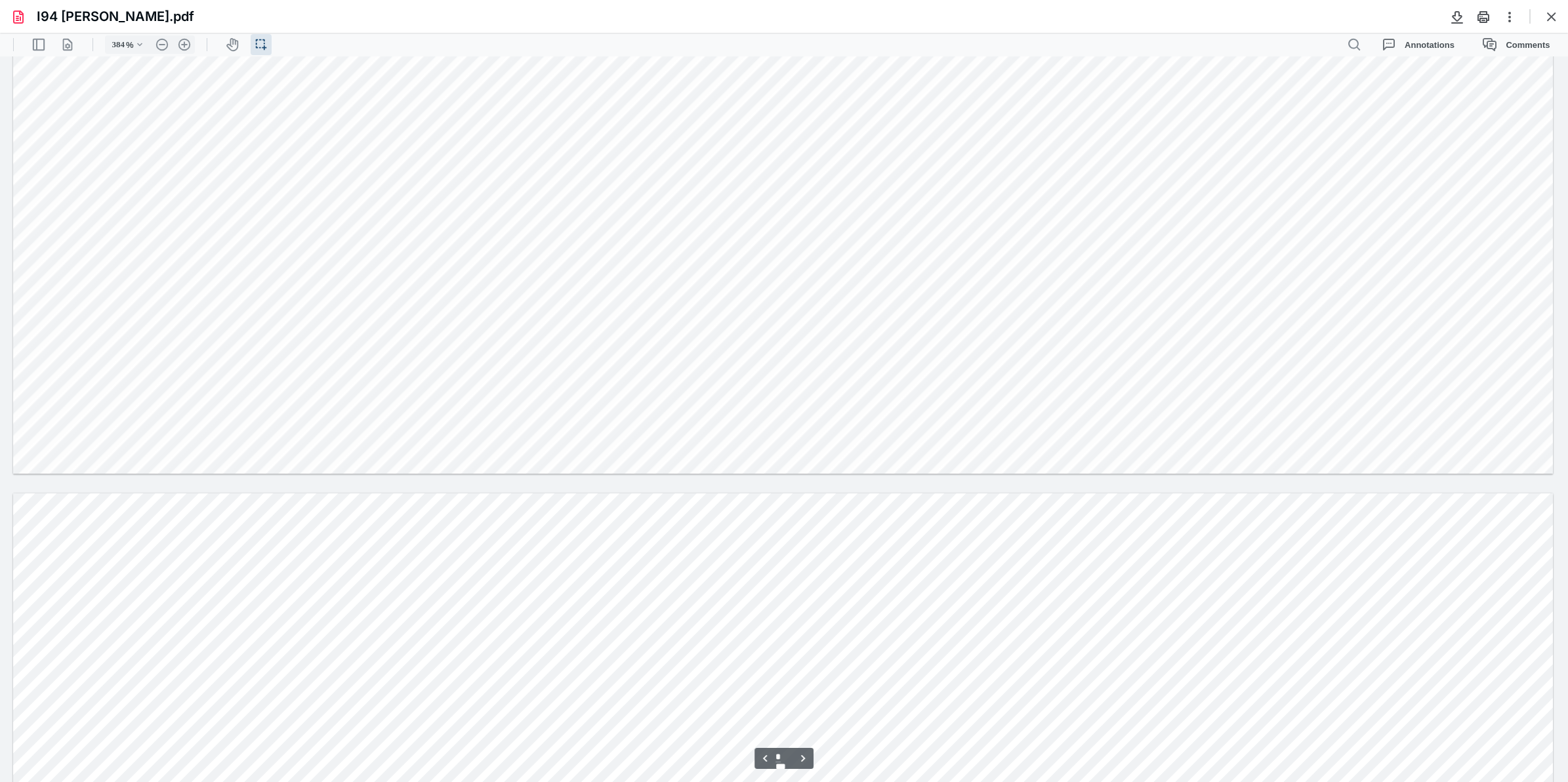 type on "*" 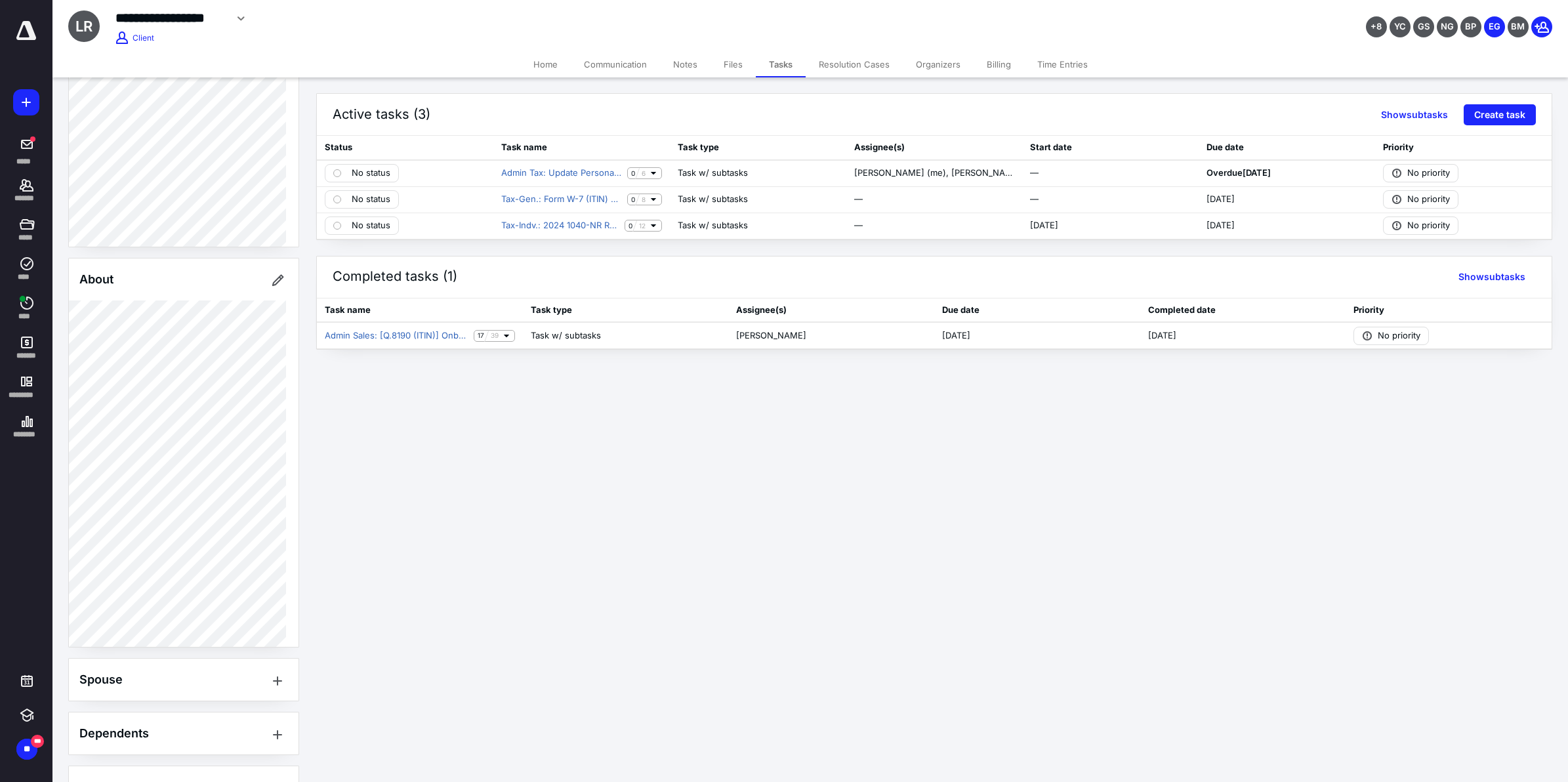 click on "Home" at bounding box center [545, 64] 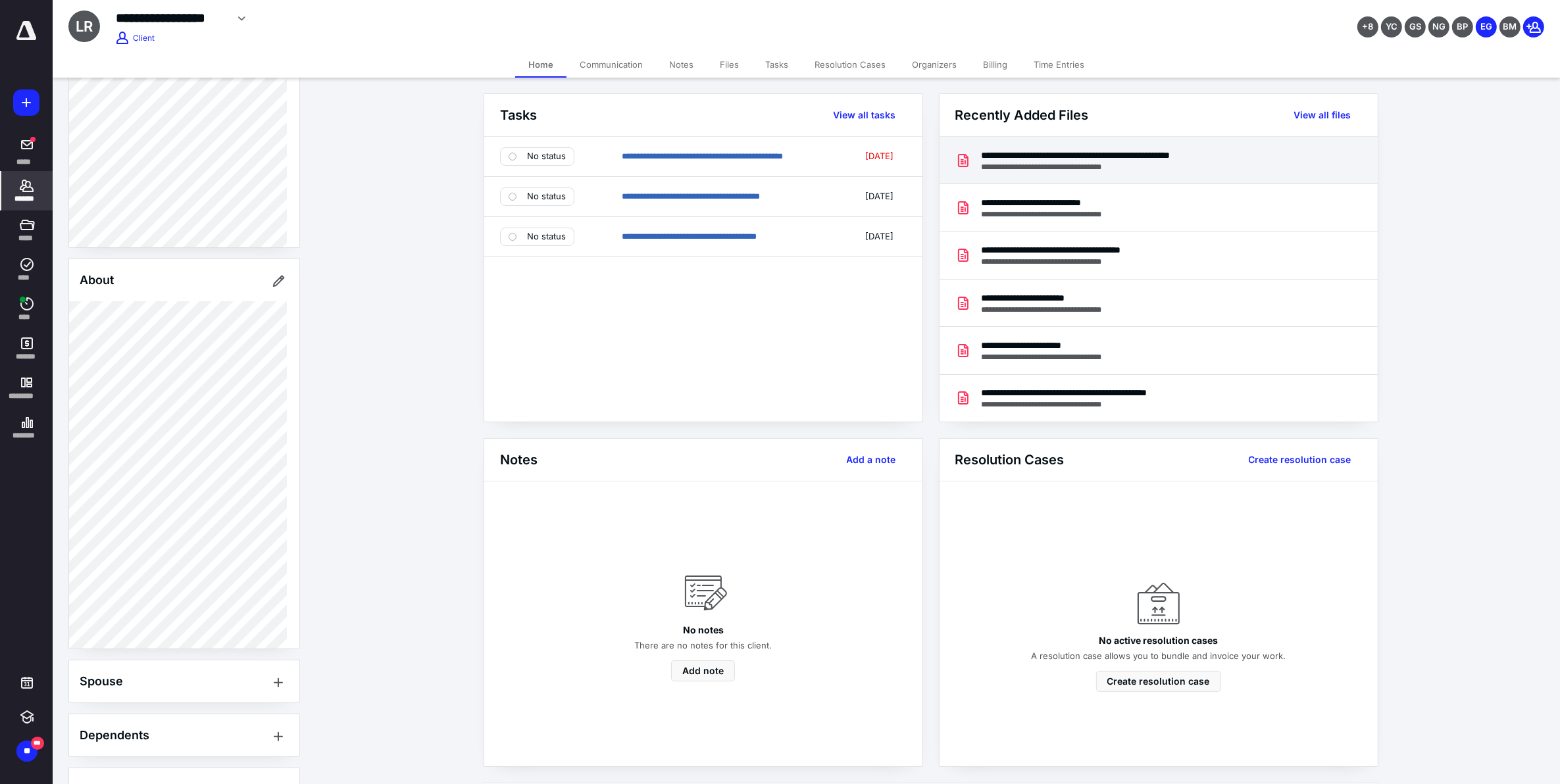 click on "**********" at bounding box center [1131, 155] 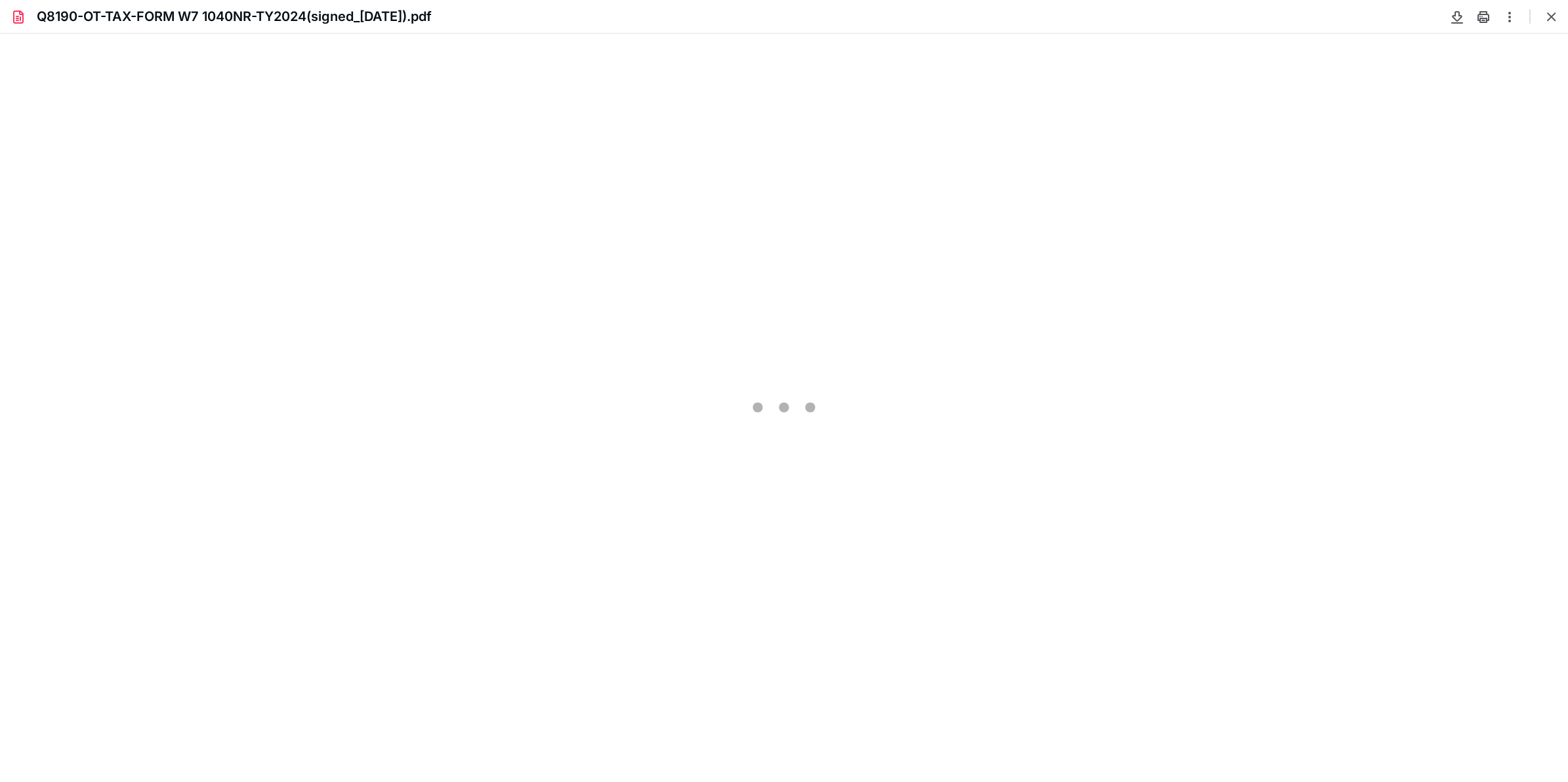 scroll, scrollTop: 0, scrollLeft: 0, axis: both 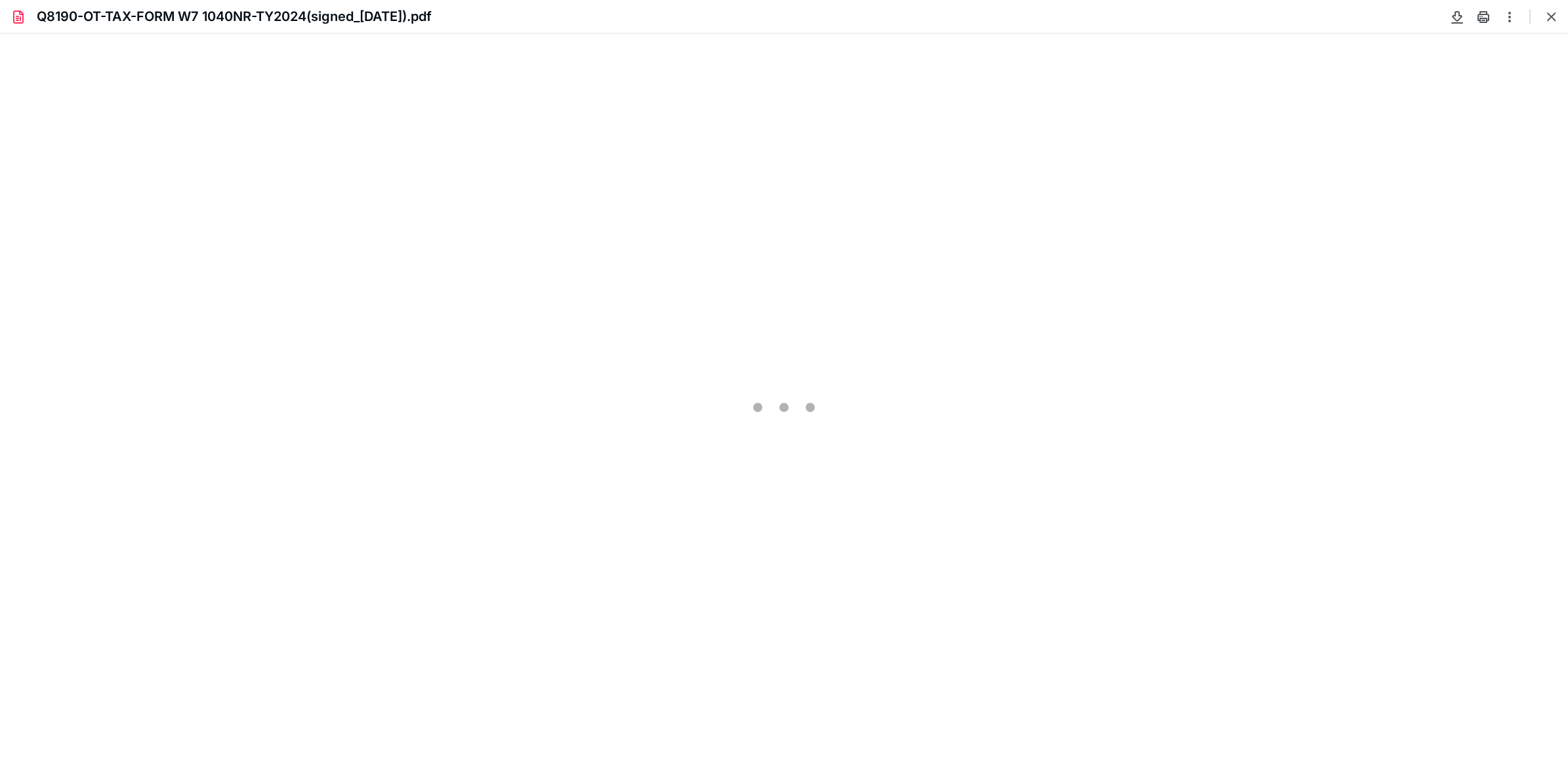 type on "383" 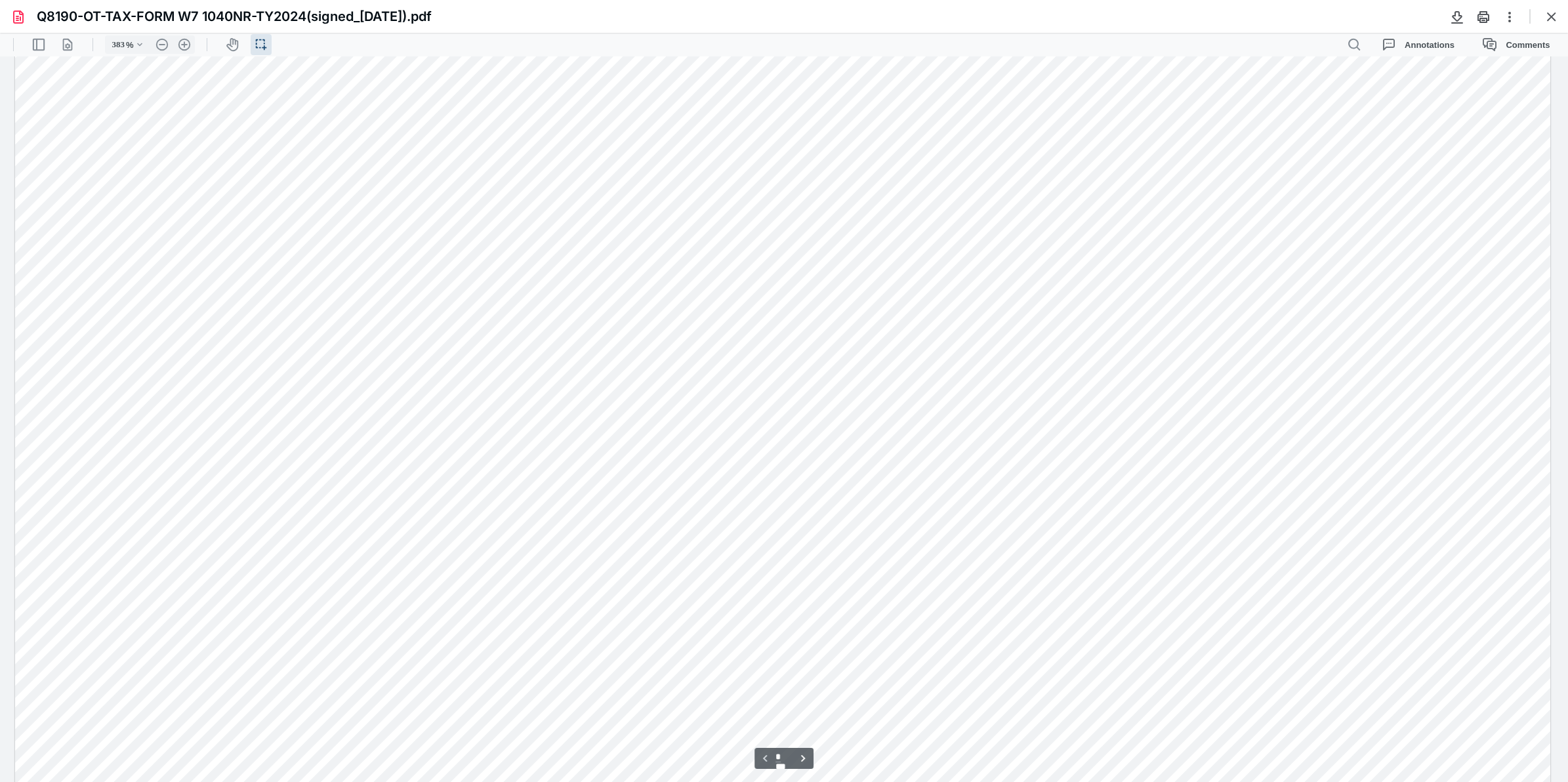 scroll, scrollTop: 328, scrollLeft: 0, axis: vertical 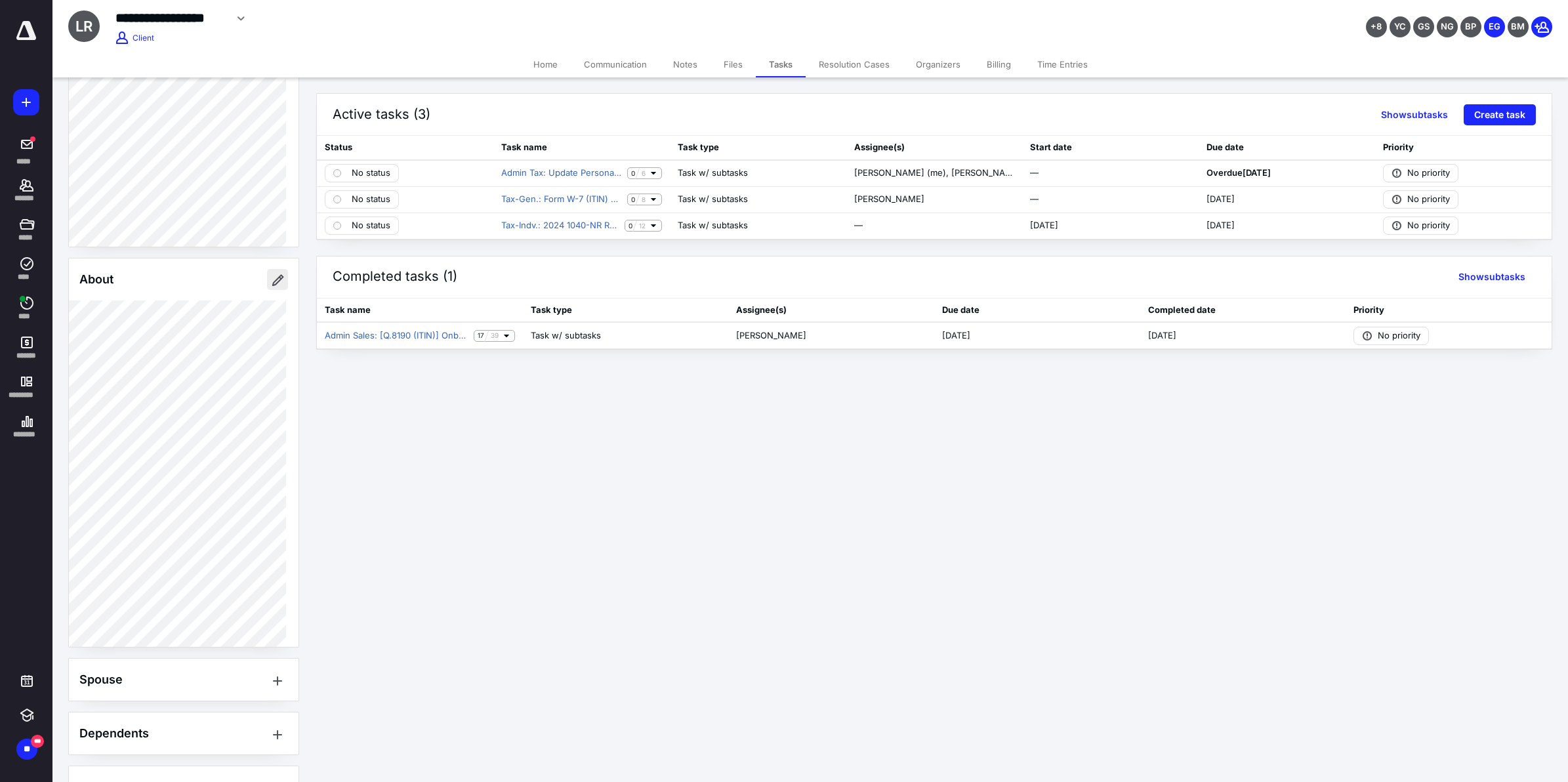 click at bounding box center [278, 279] 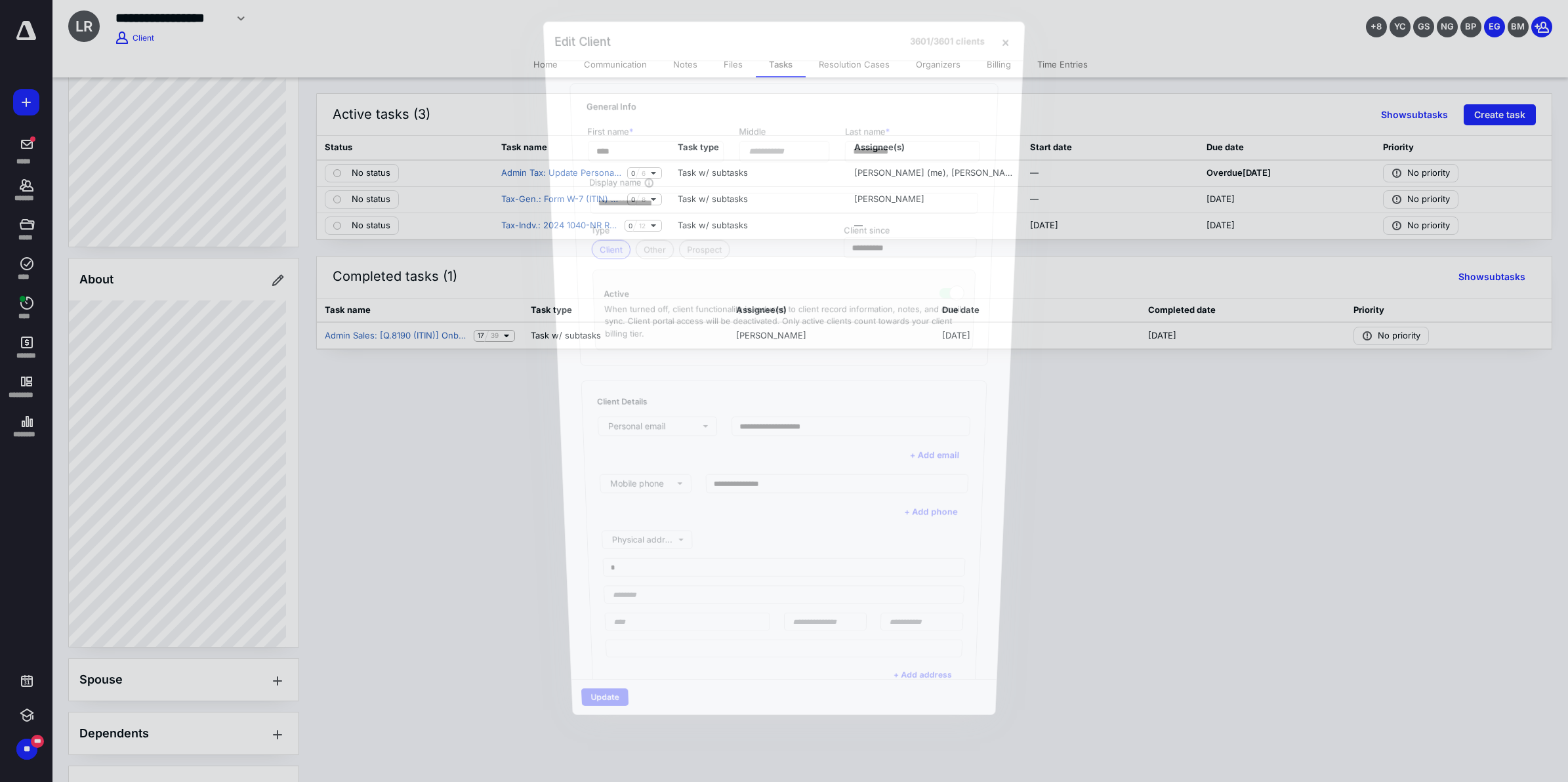 type on "**********" 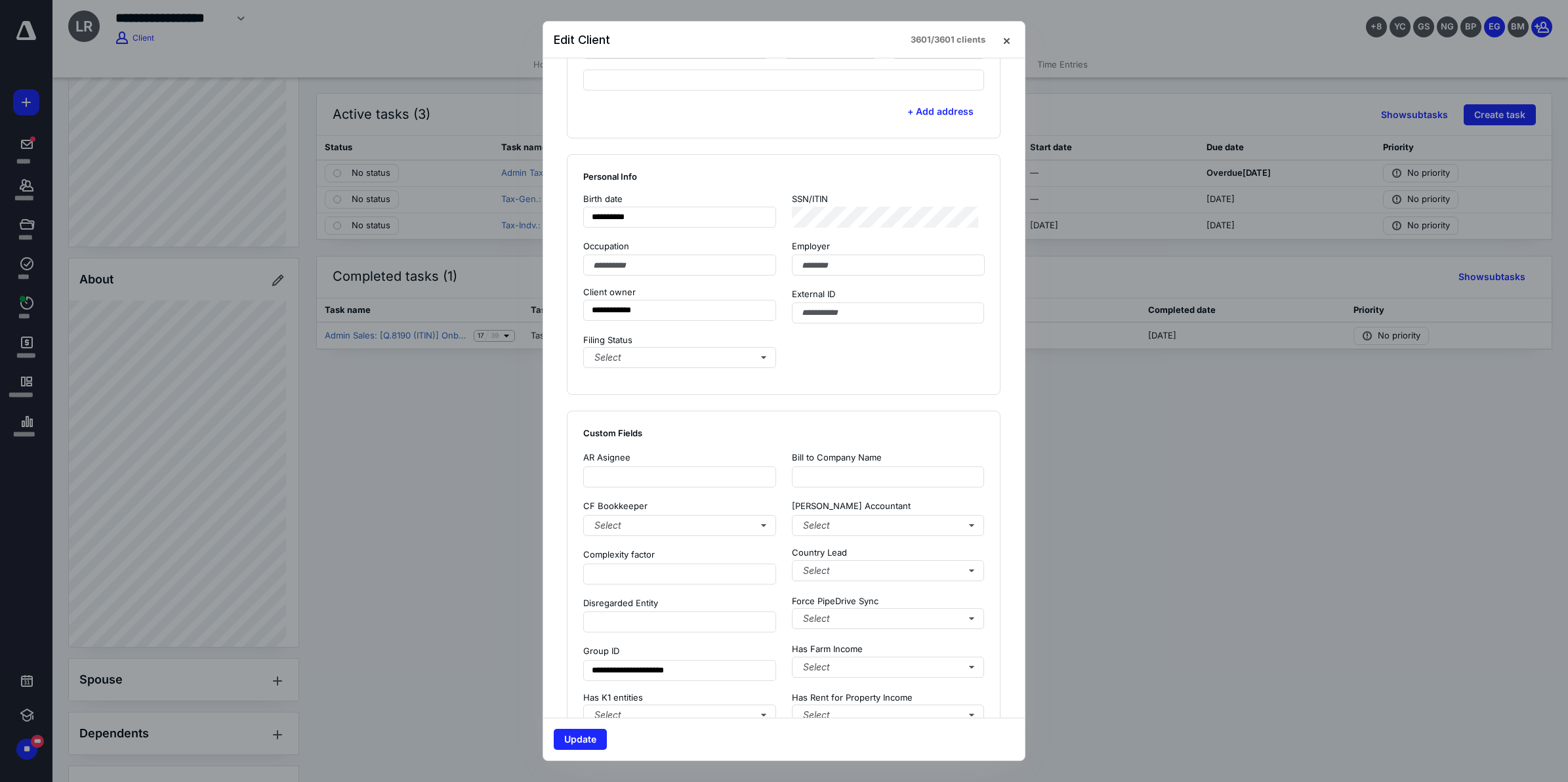 scroll, scrollTop: 571, scrollLeft: 0, axis: vertical 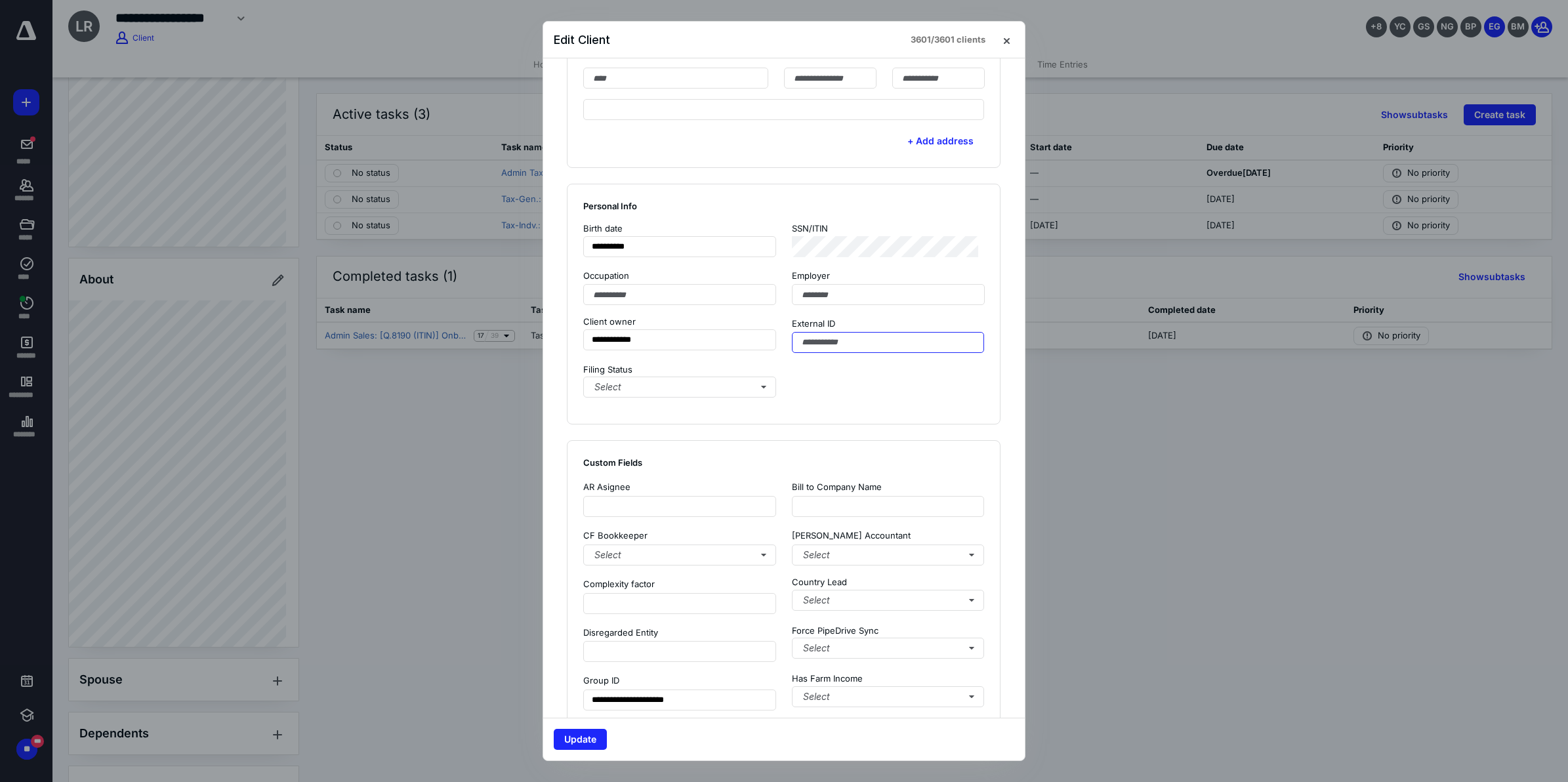click at bounding box center (888, 342) 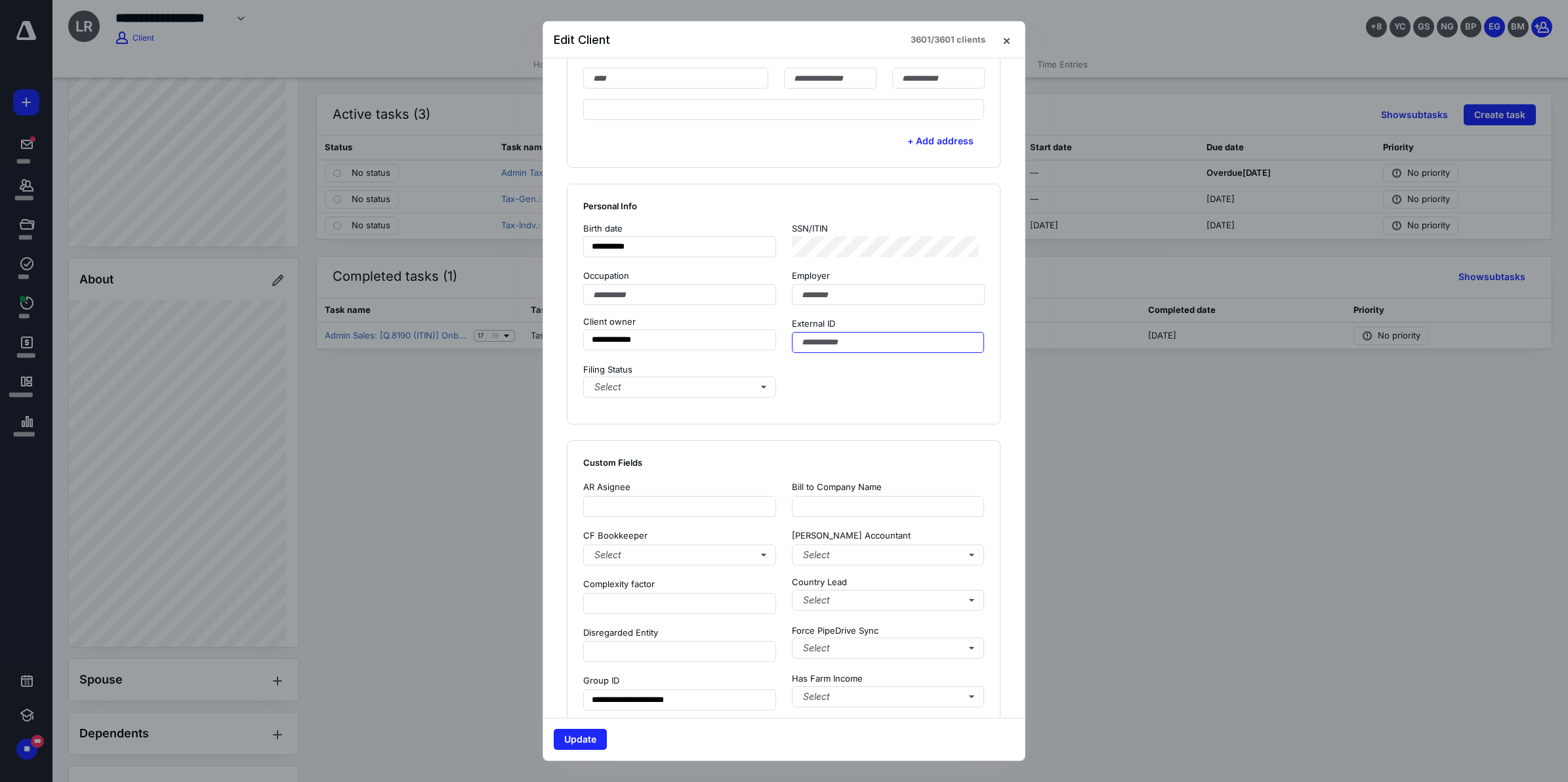 paste on "**********" 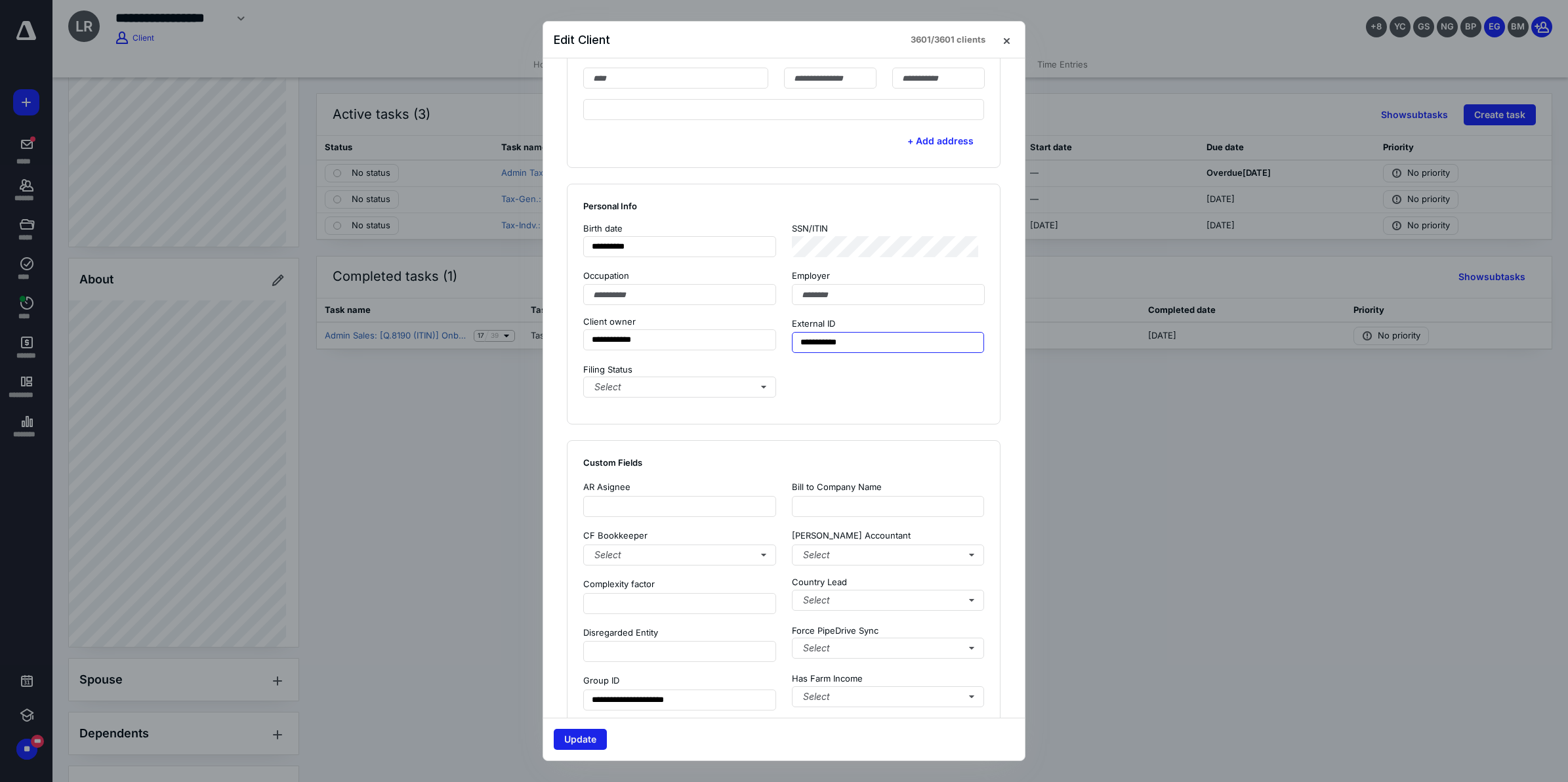 type on "**********" 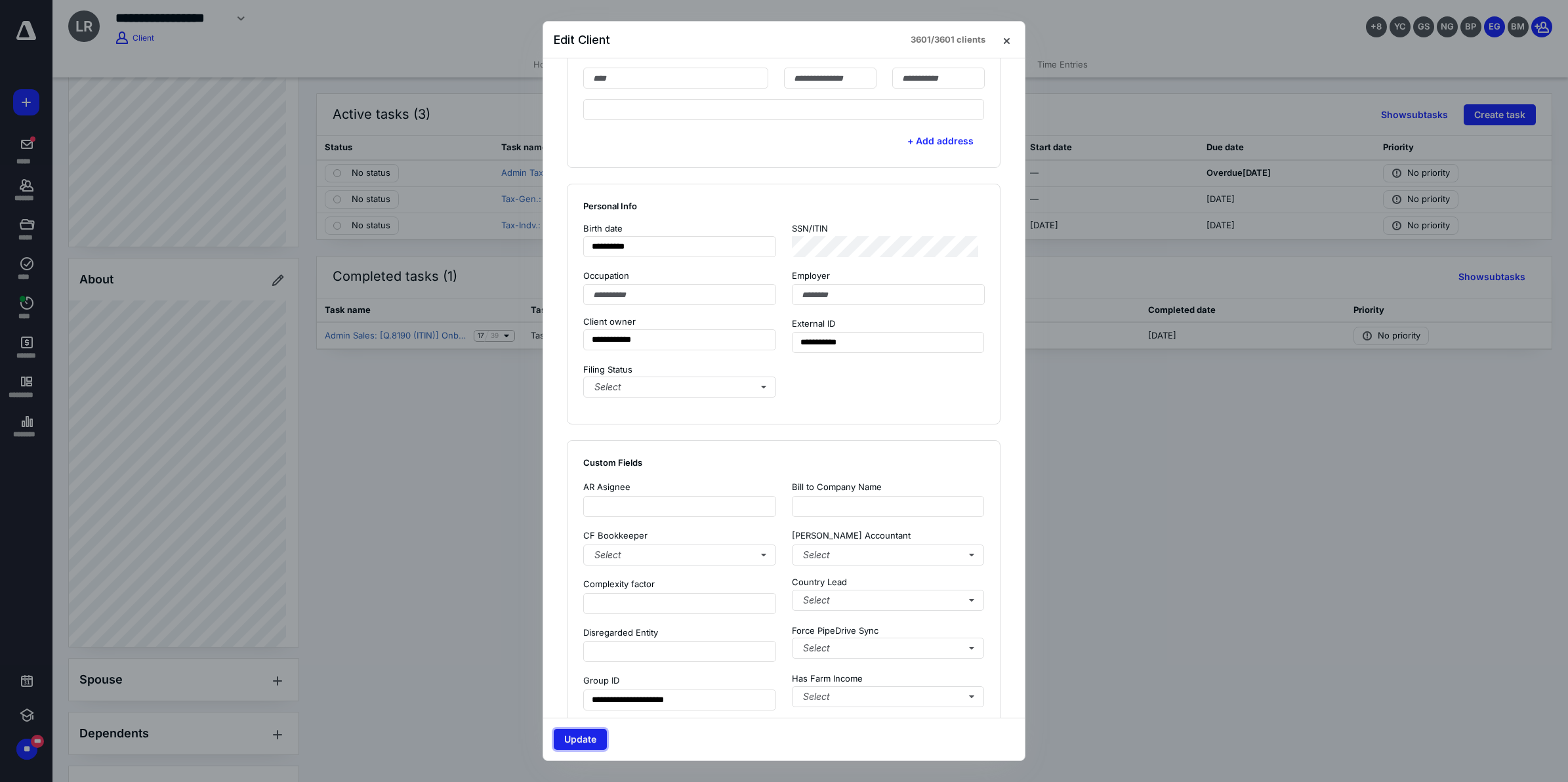 click on "Update" at bounding box center [580, 739] 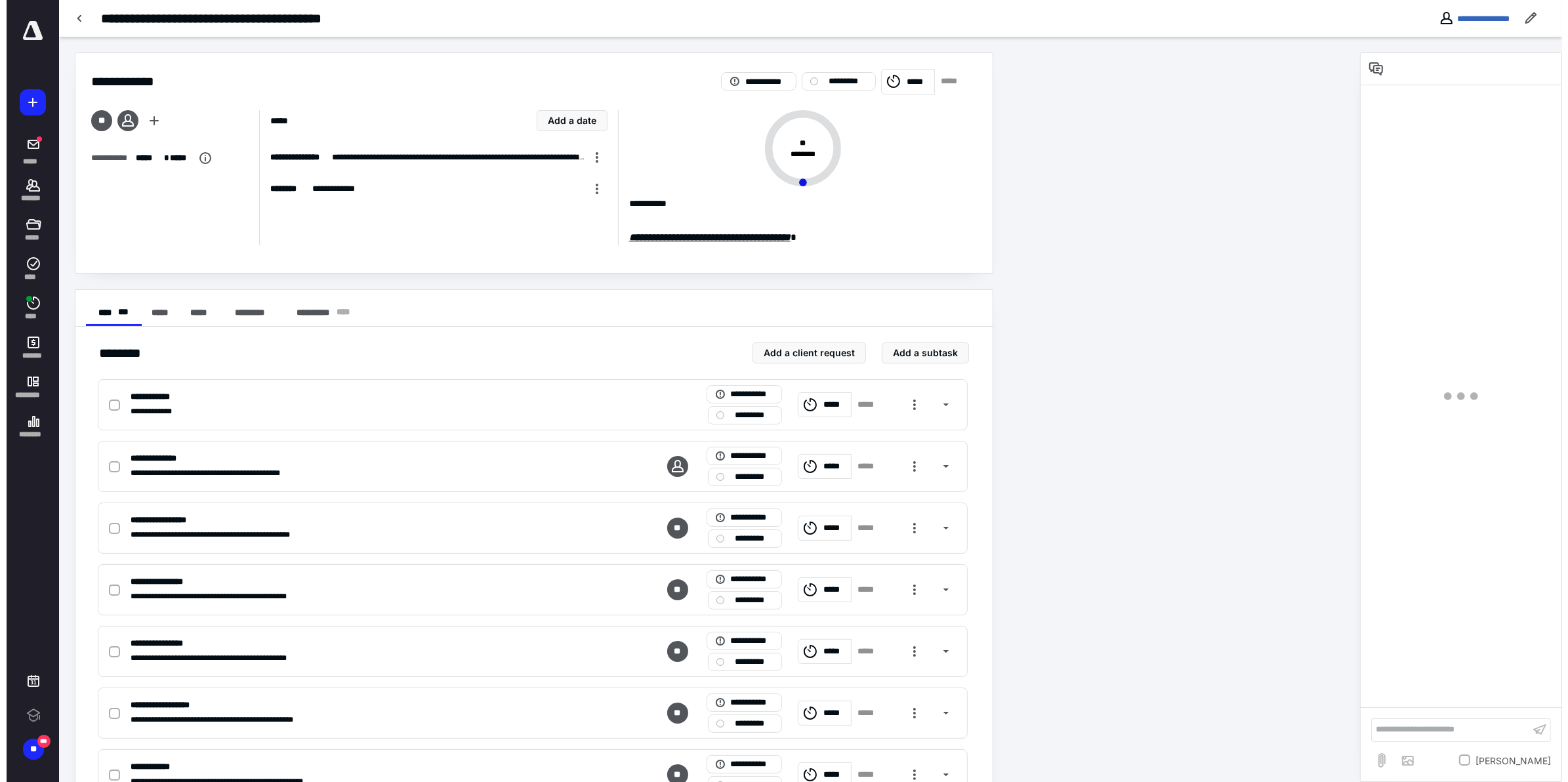 scroll, scrollTop: 0, scrollLeft: 0, axis: both 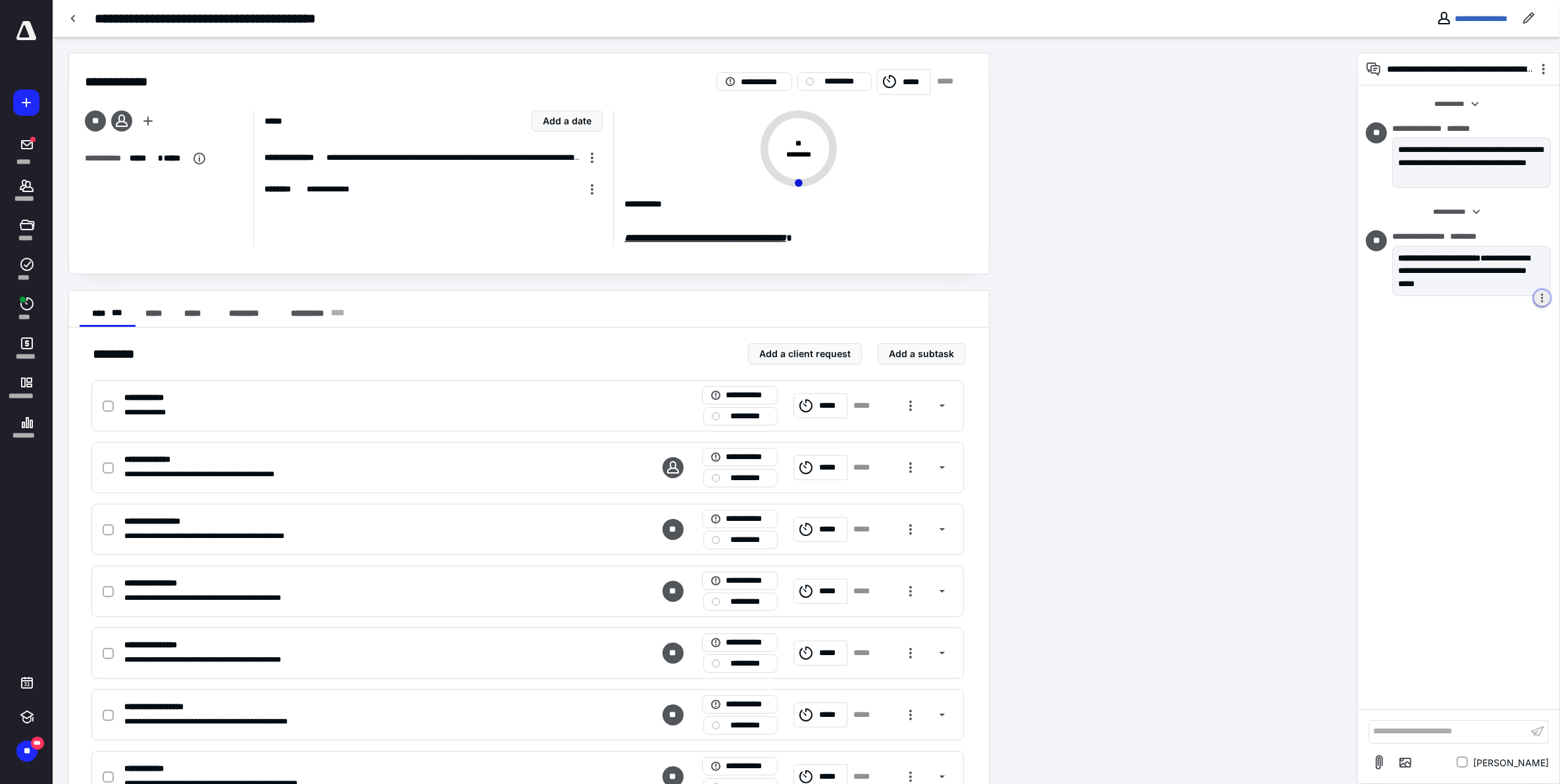 click at bounding box center [1542, 298] 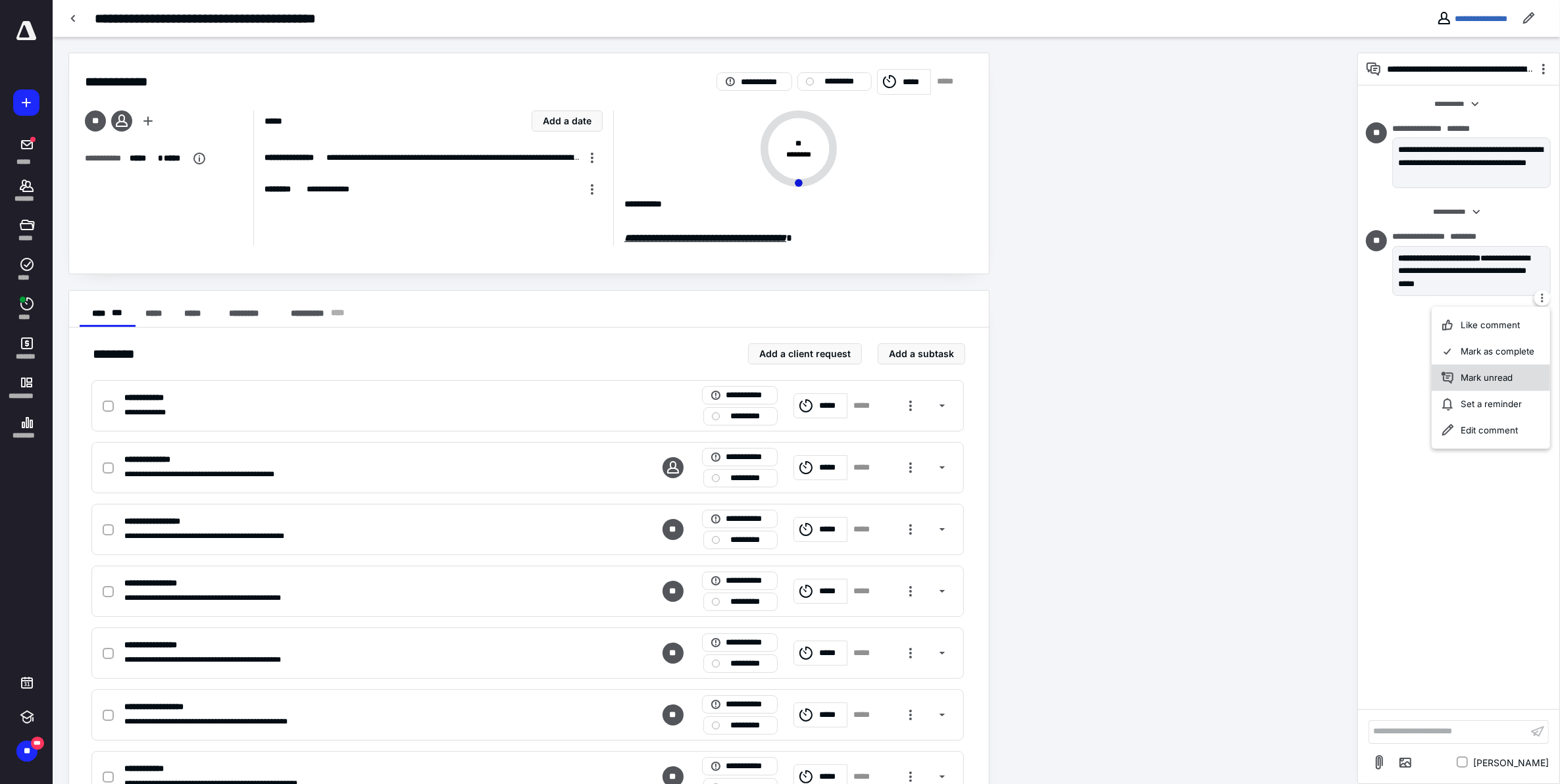 click on "Mark unread" at bounding box center (1491, 378) 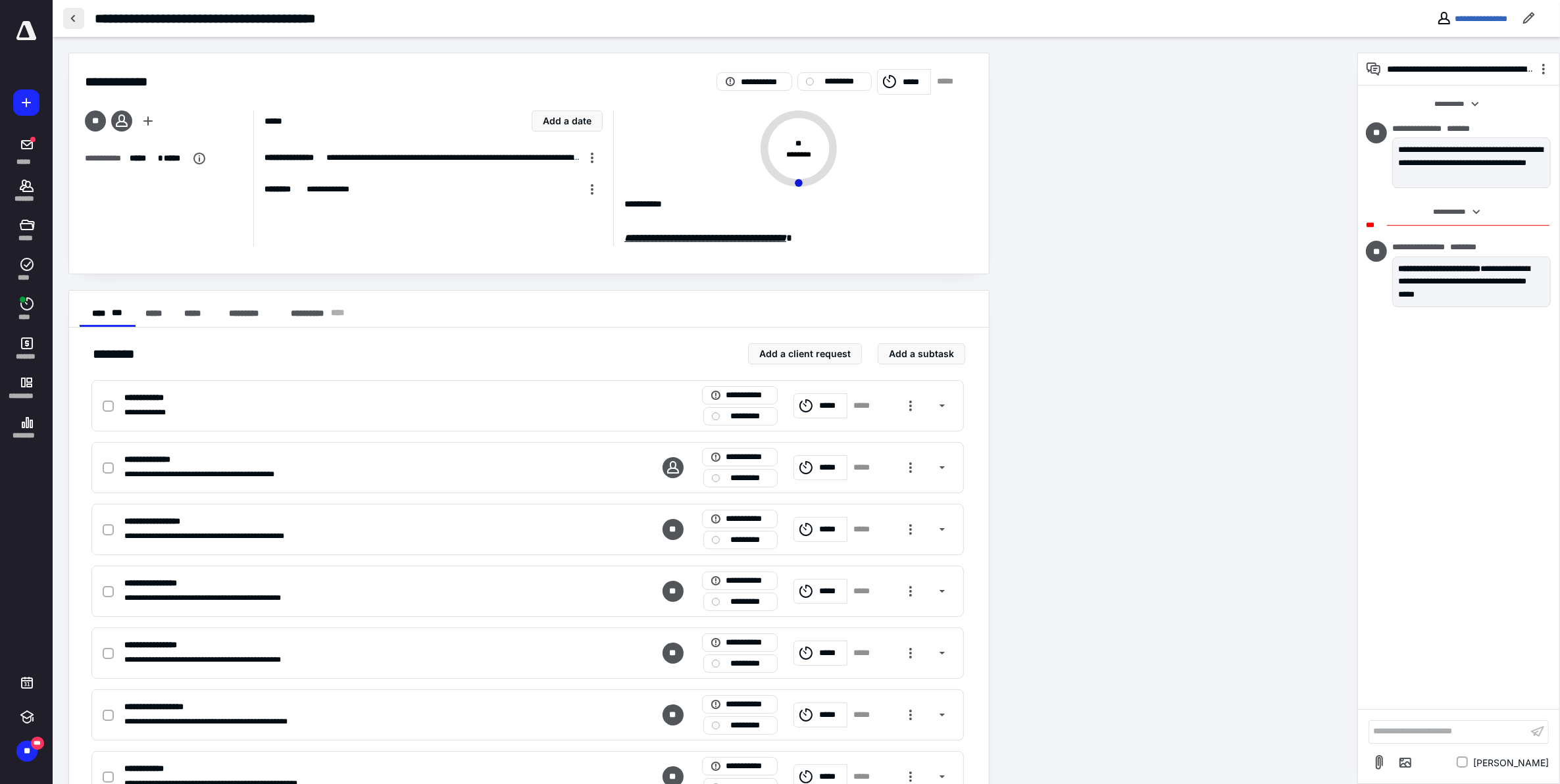 click at bounding box center (74, 18) 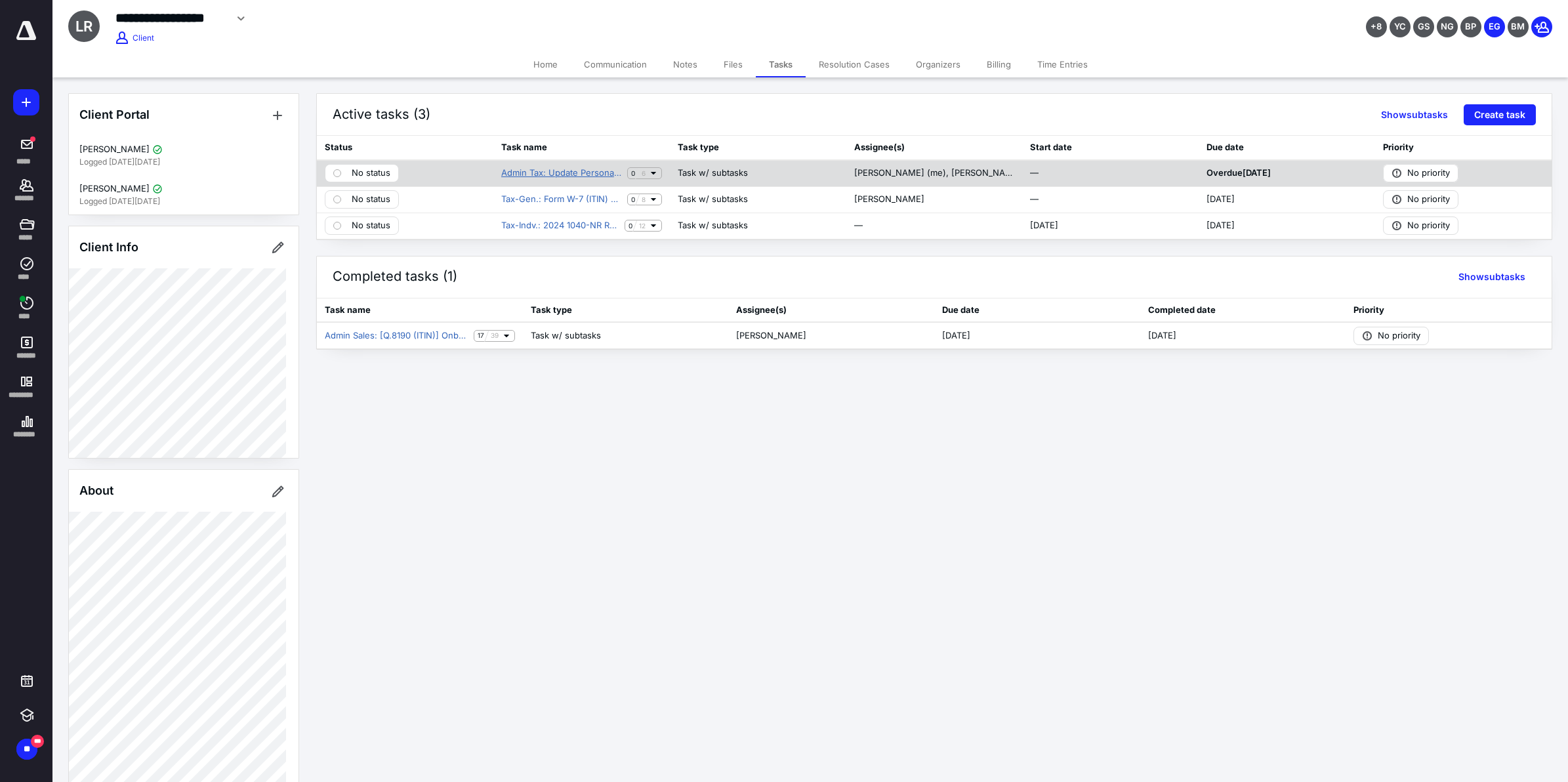 click on "Admin Tax: Update Personal Info in Client Profile" at bounding box center [562, 173] 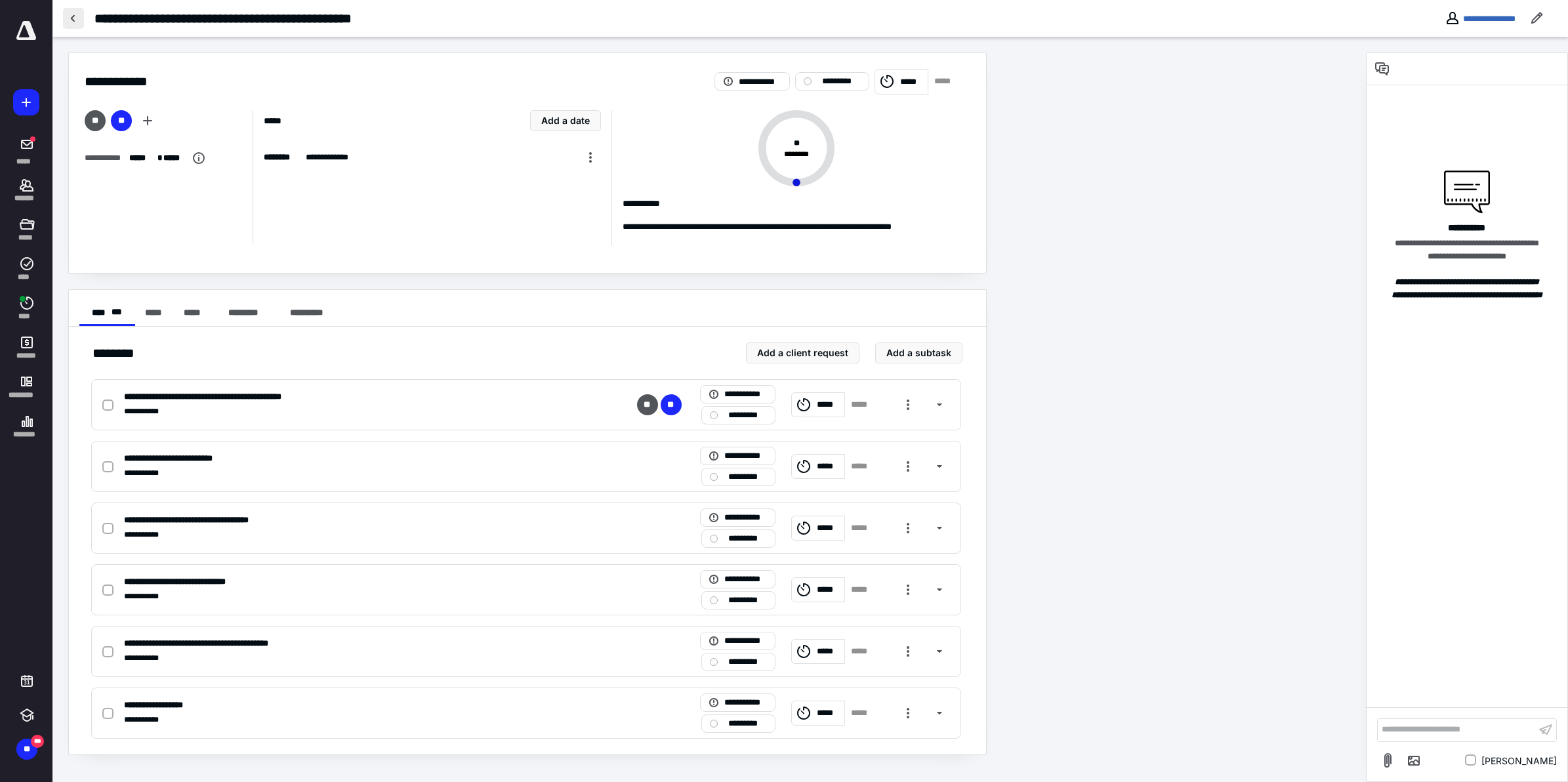 click at bounding box center (73, 18) 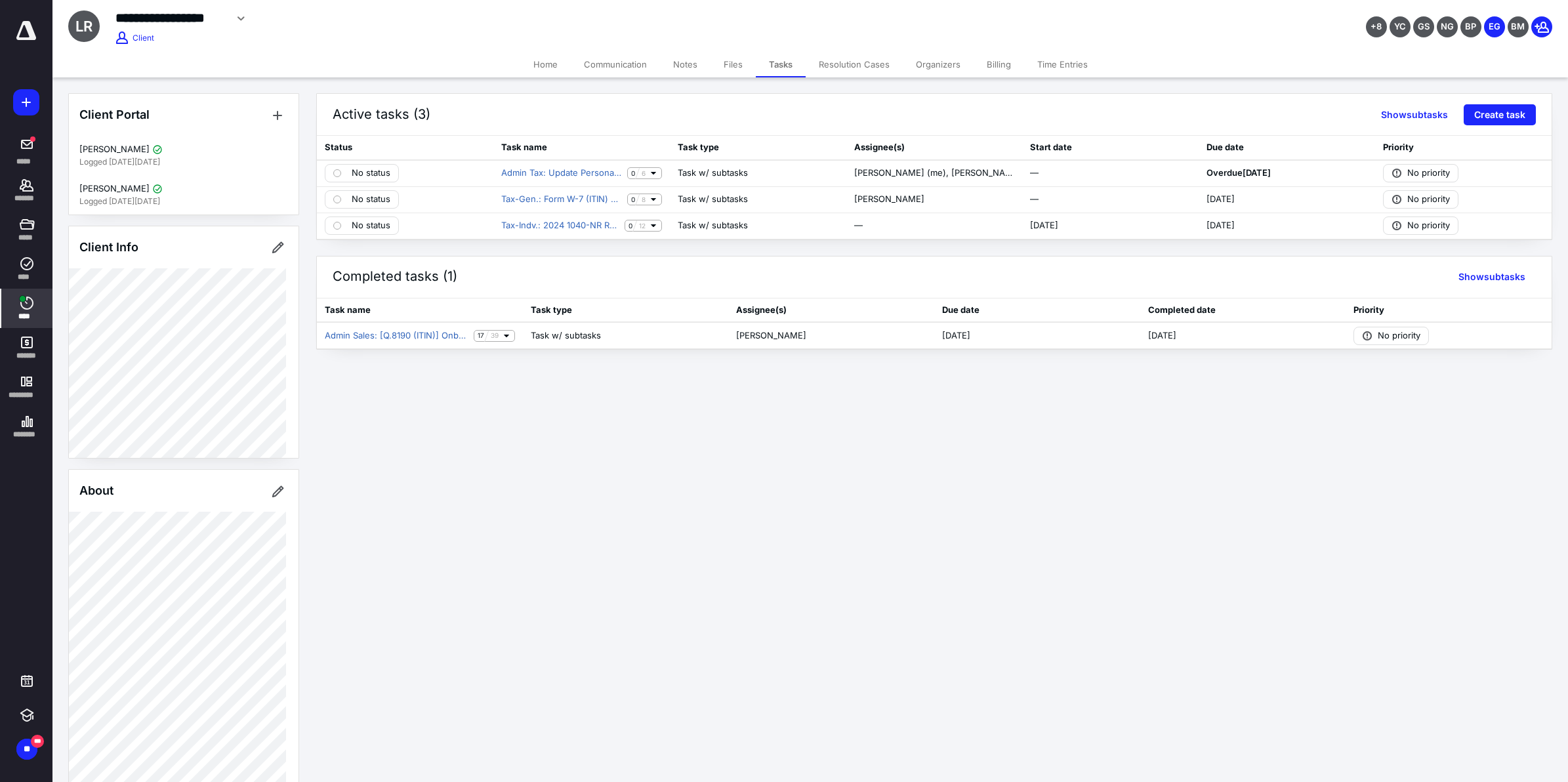 click 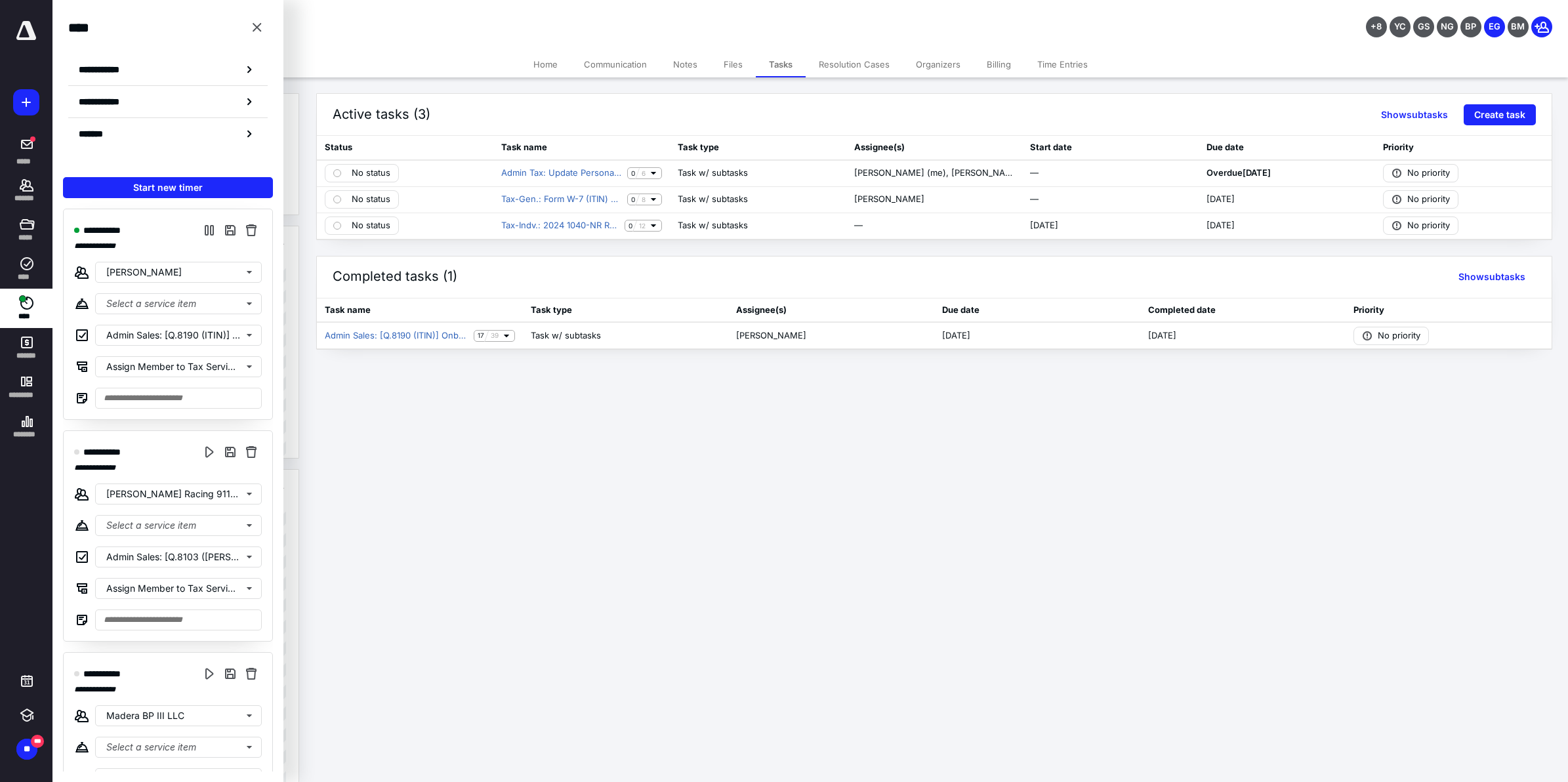 click on "**********" at bounding box center [784, 391] 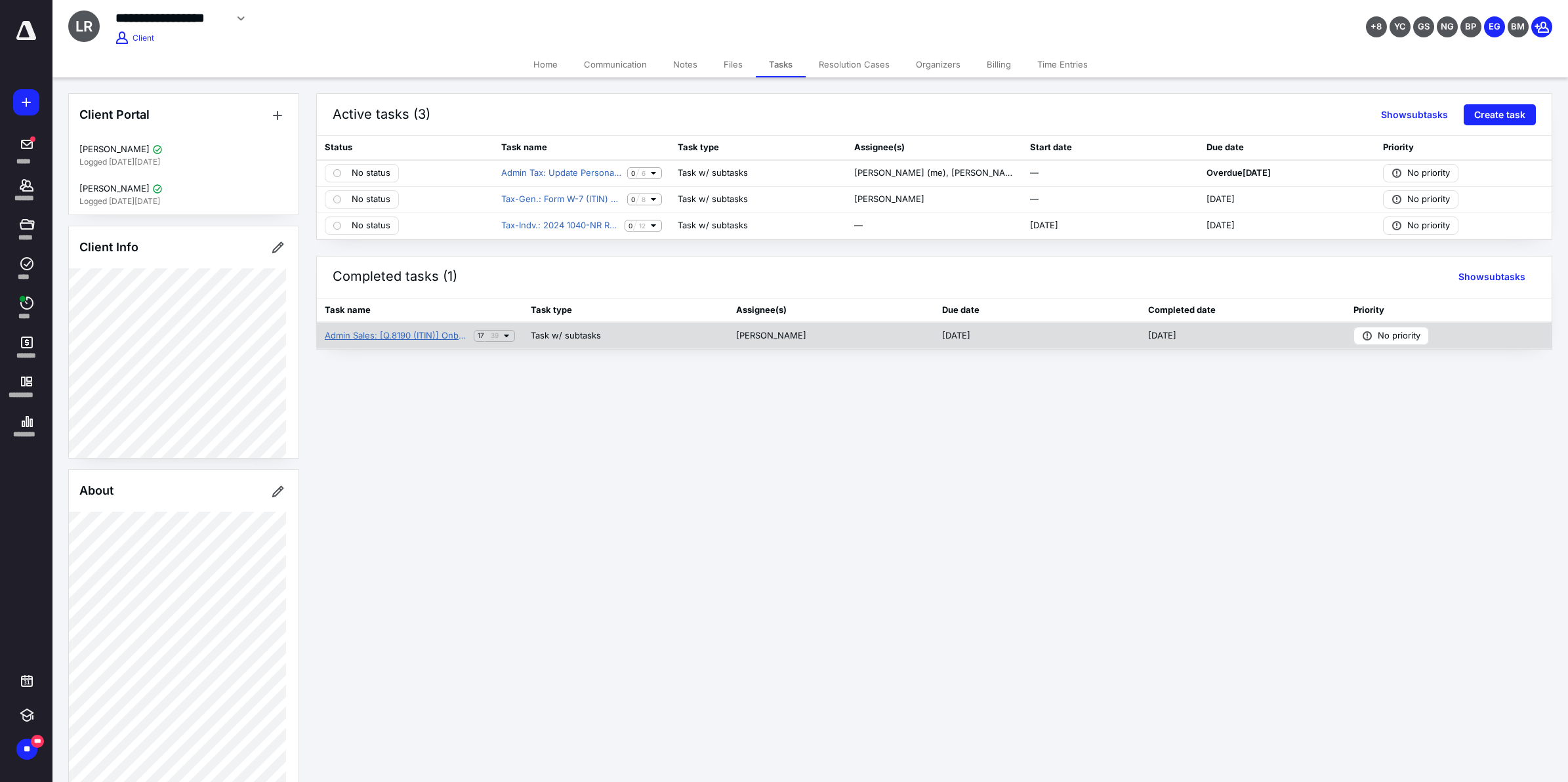 click on "Admin Sales: [Q.8190 (ITIN)] Onboarding NEW CLIENT: Acc,Tax,Pay." at bounding box center (396, 336) 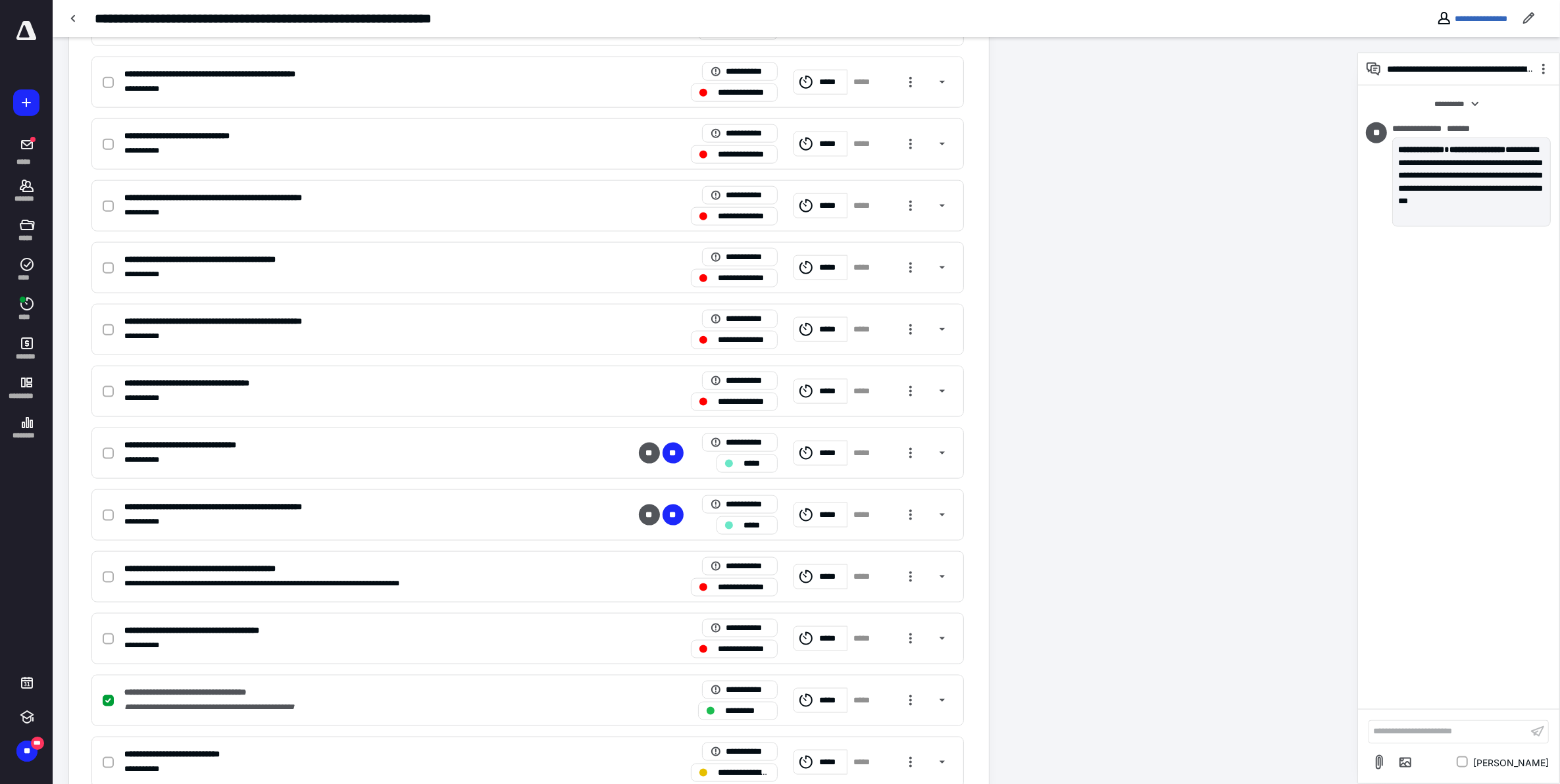 scroll, scrollTop: 2040, scrollLeft: 0, axis: vertical 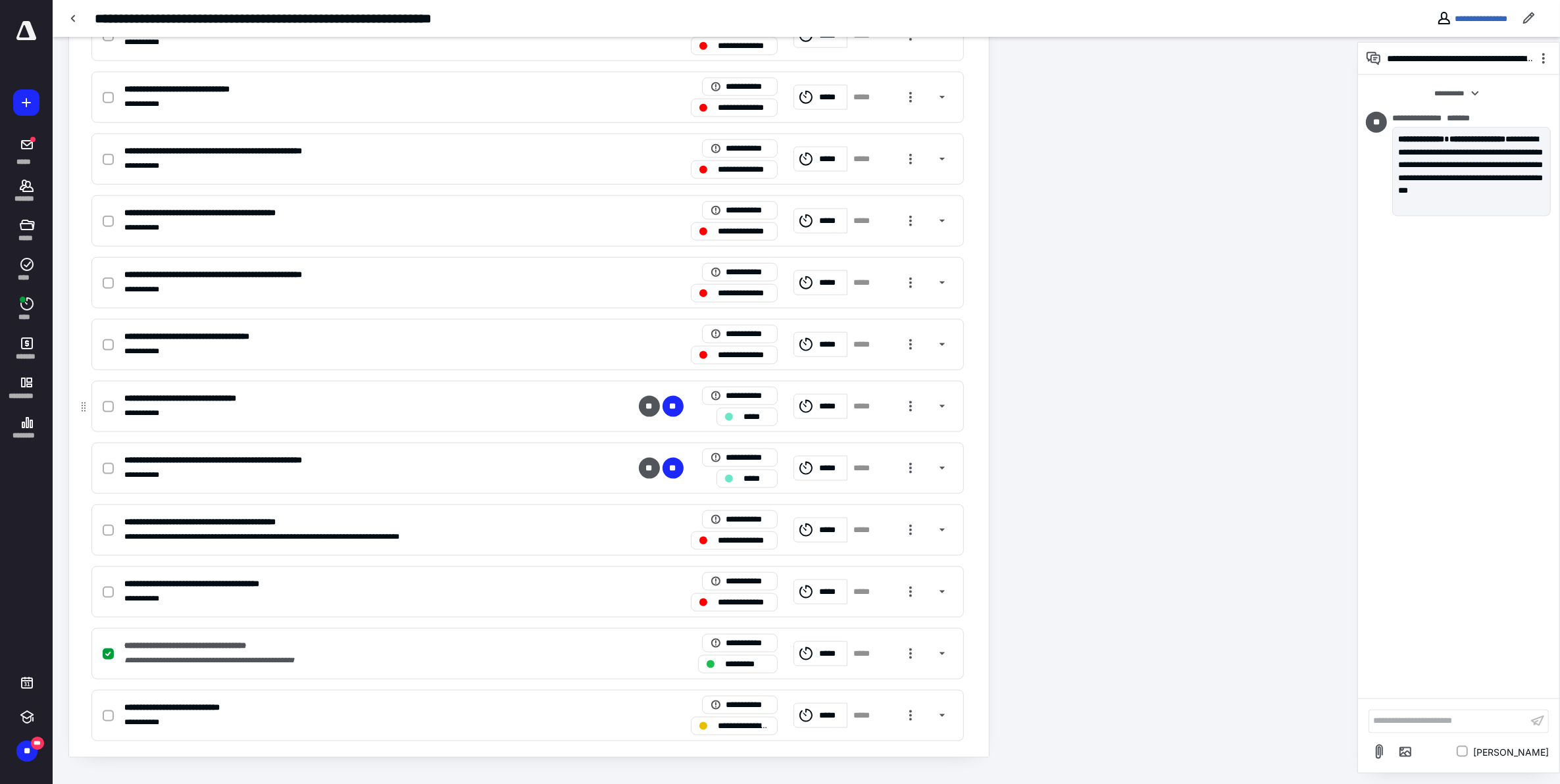 click on "*****" at bounding box center [756, 417] 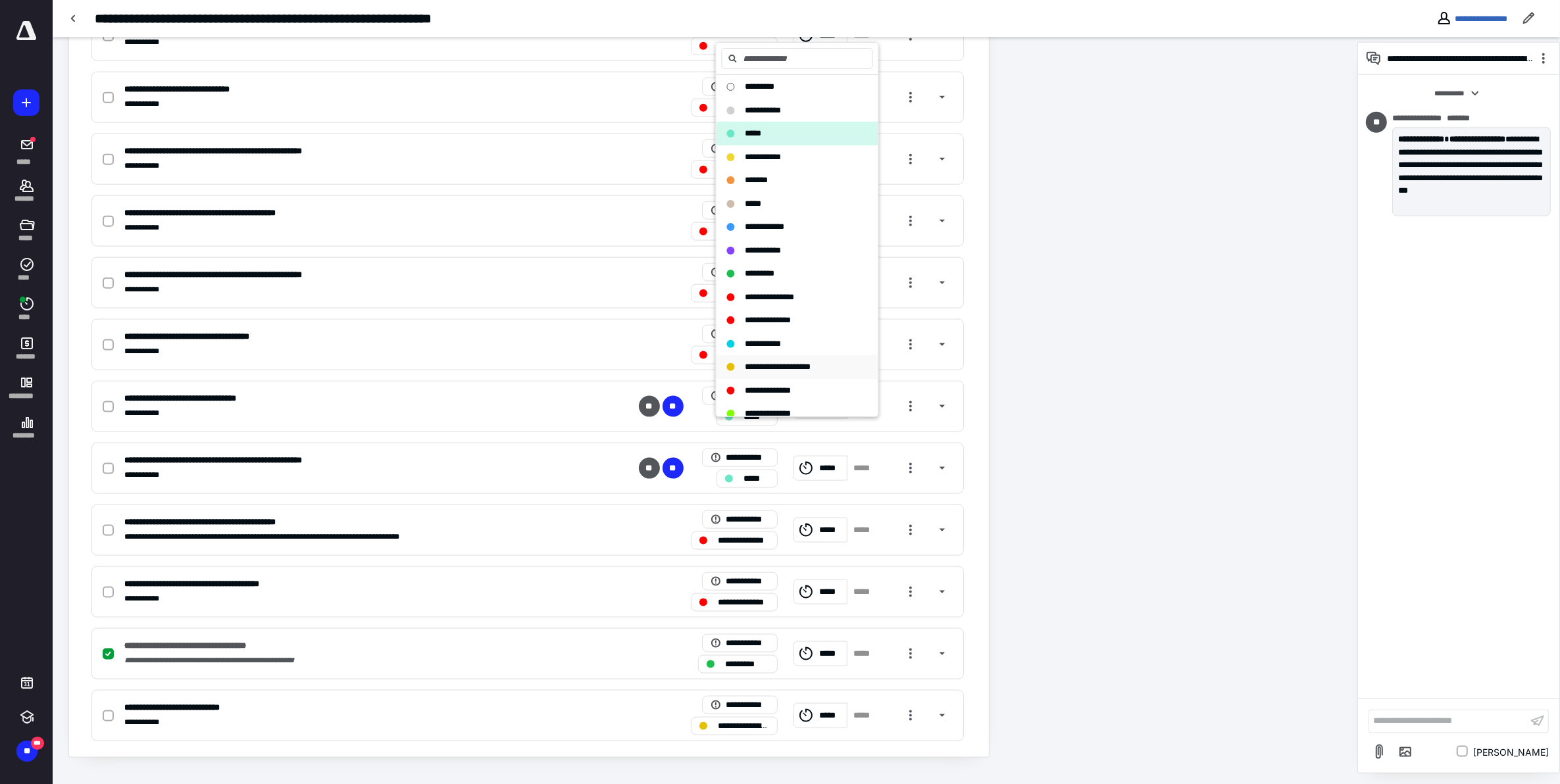 click on "**********" at bounding box center [778, 367] 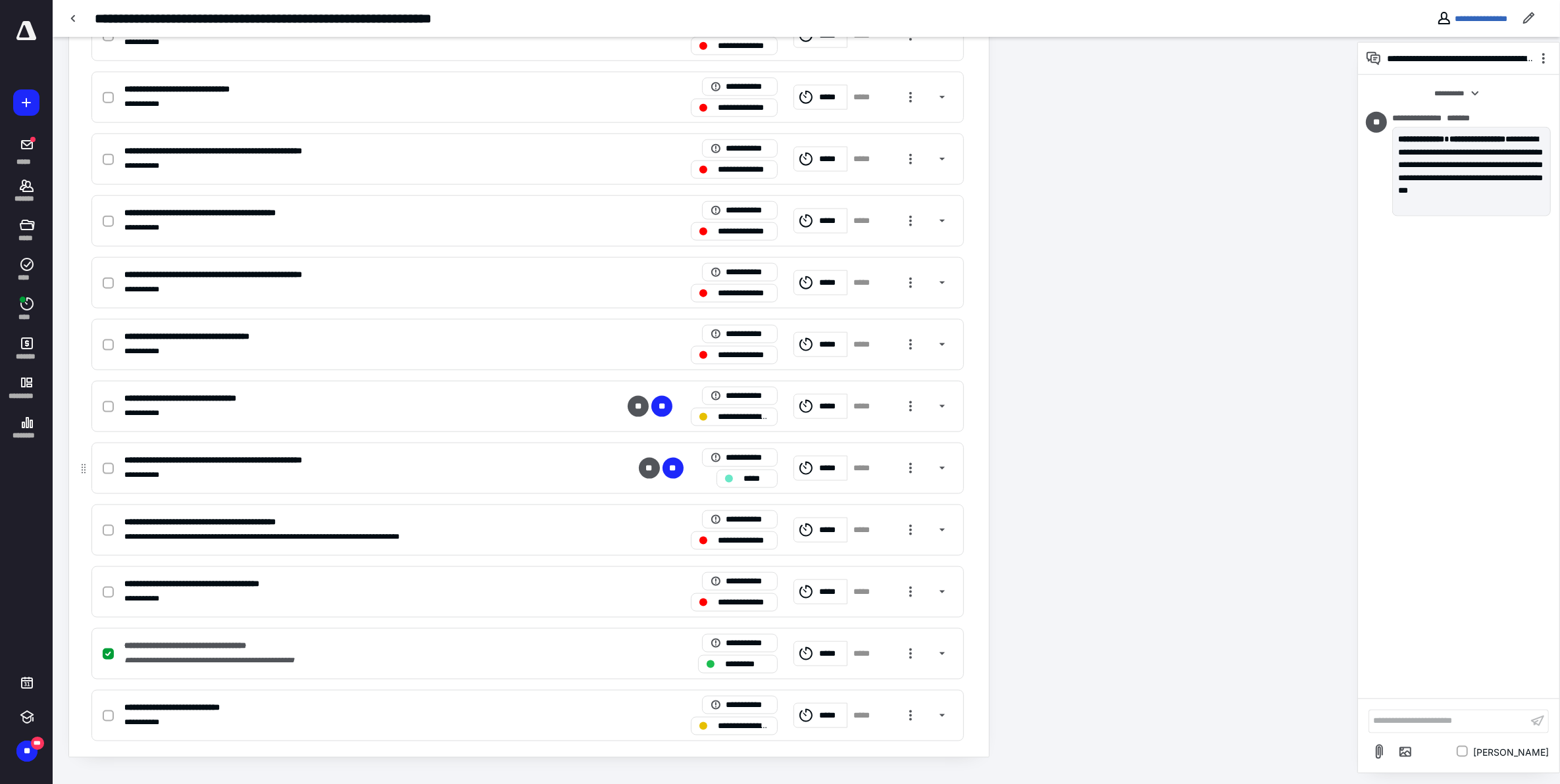 click 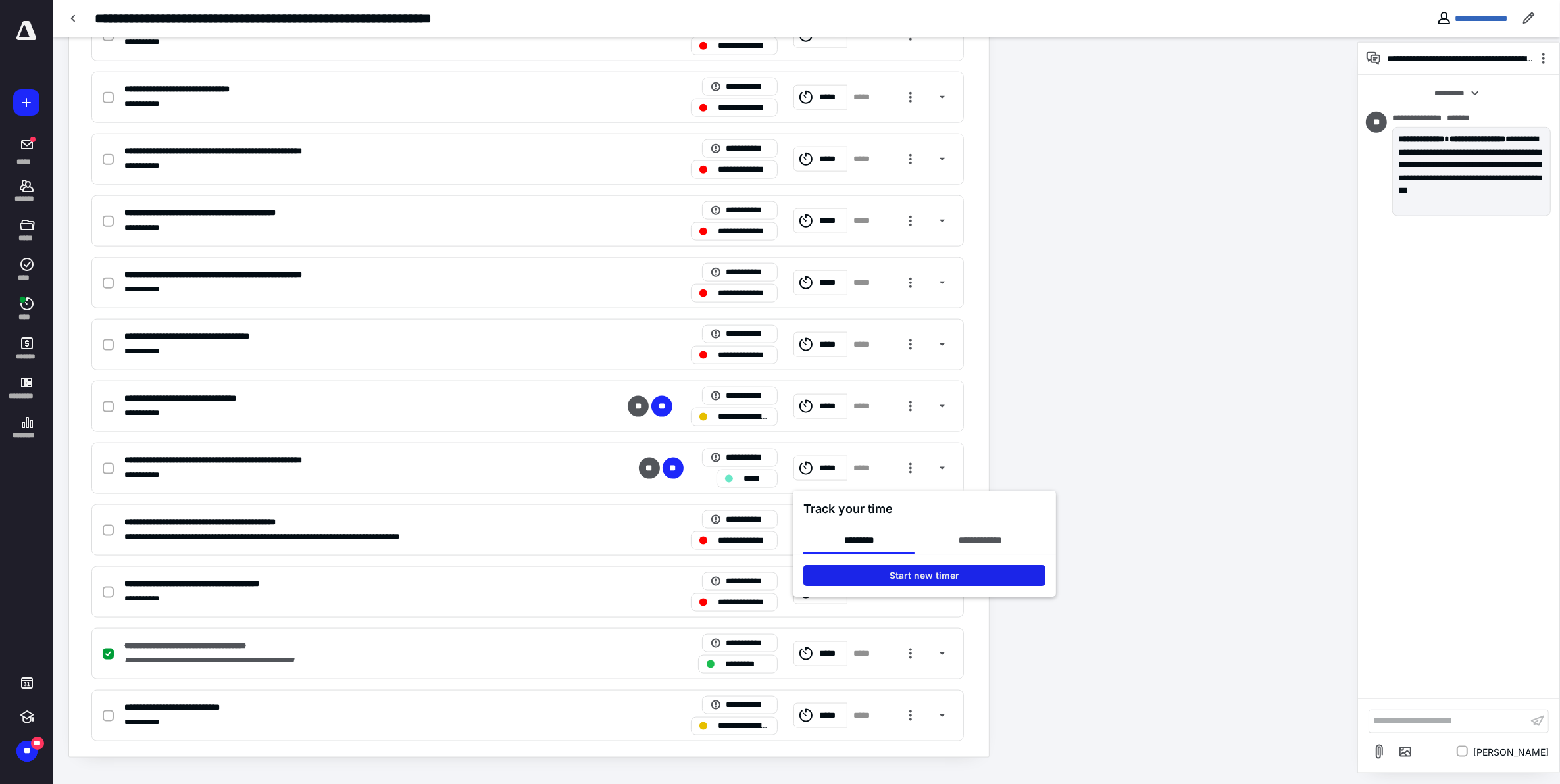 click on "Start new timer" at bounding box center (924, 576) 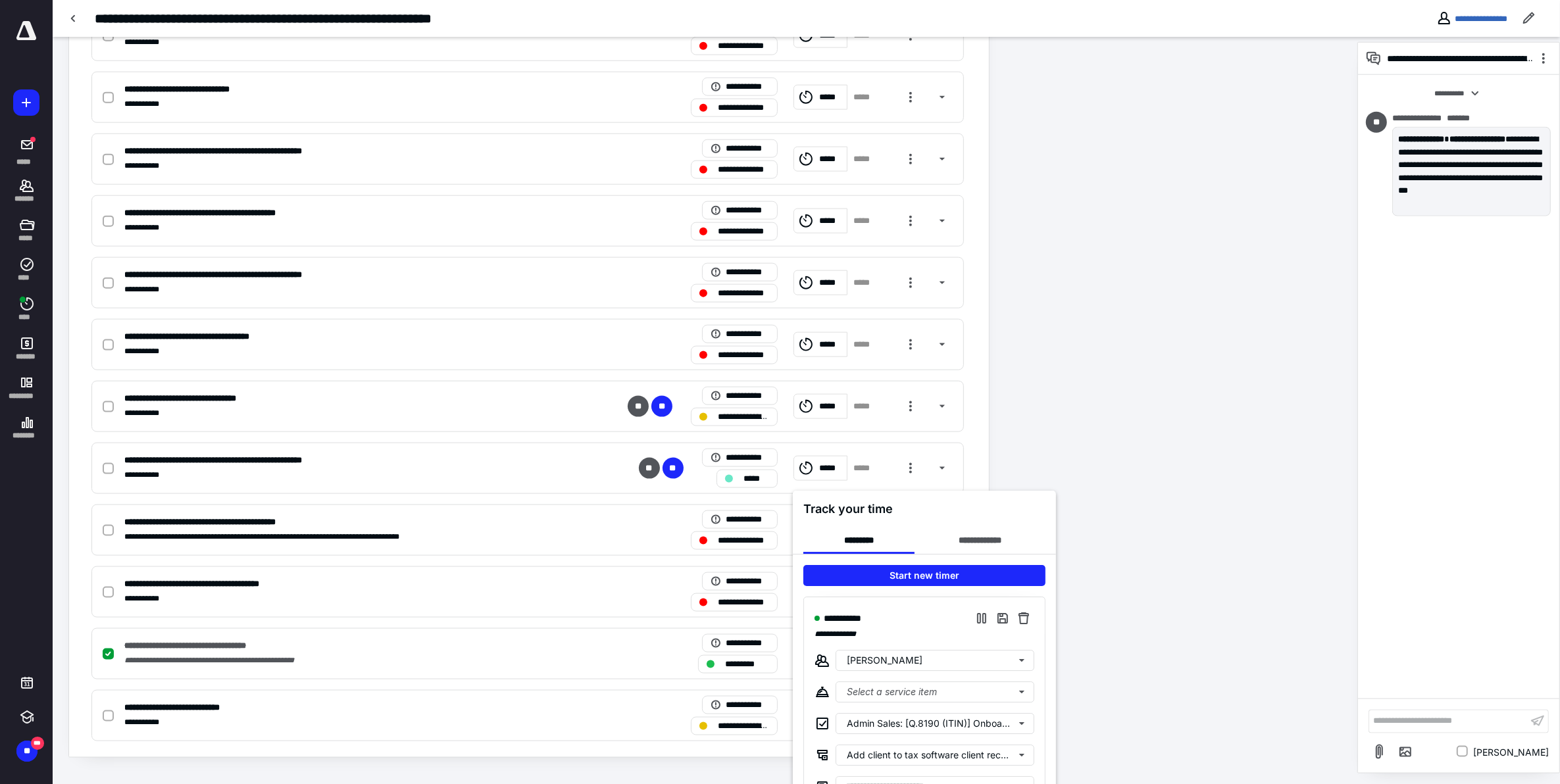click at bounding box center (780, 392) 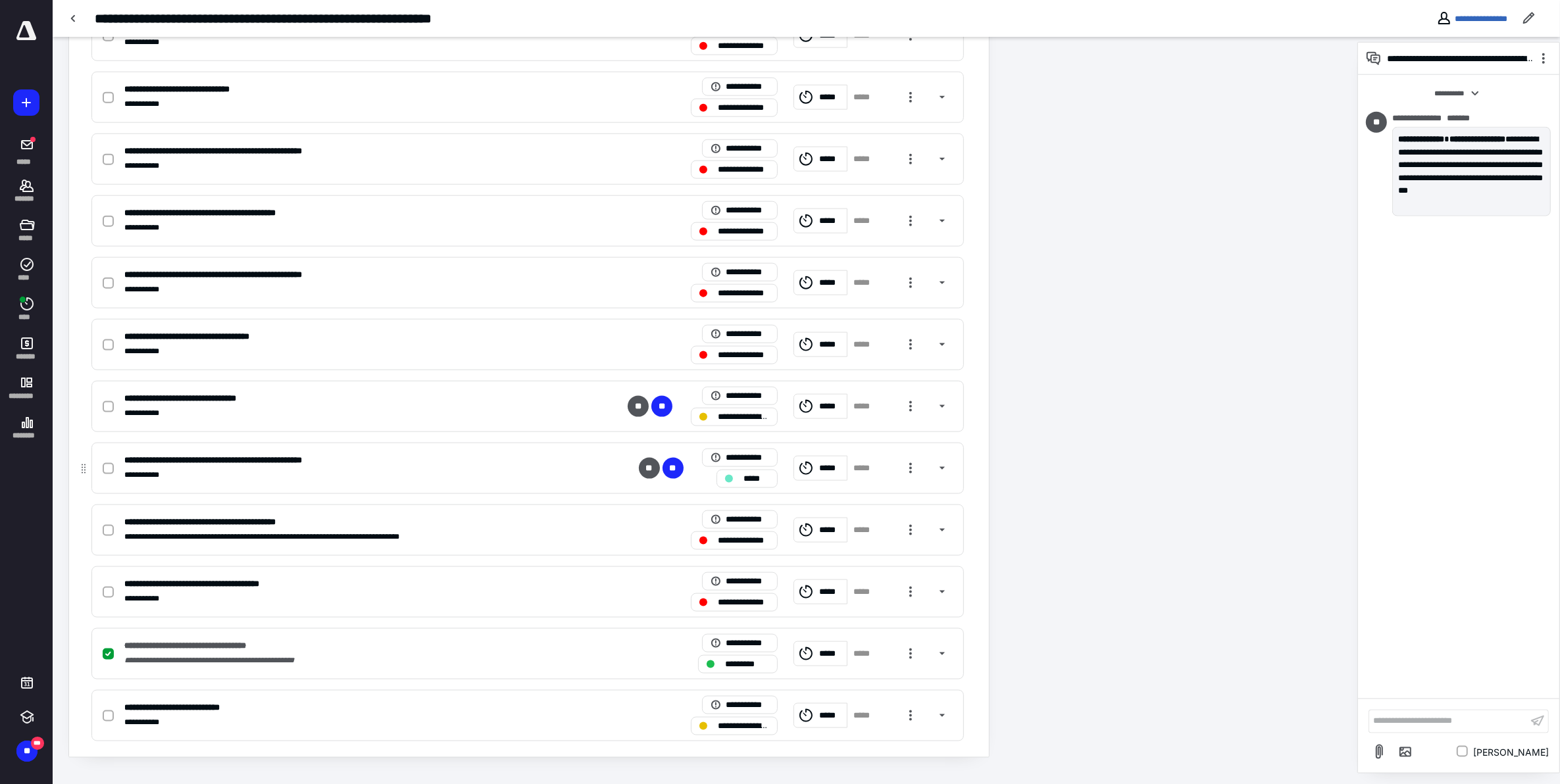 click at bounding box center (108, 469) 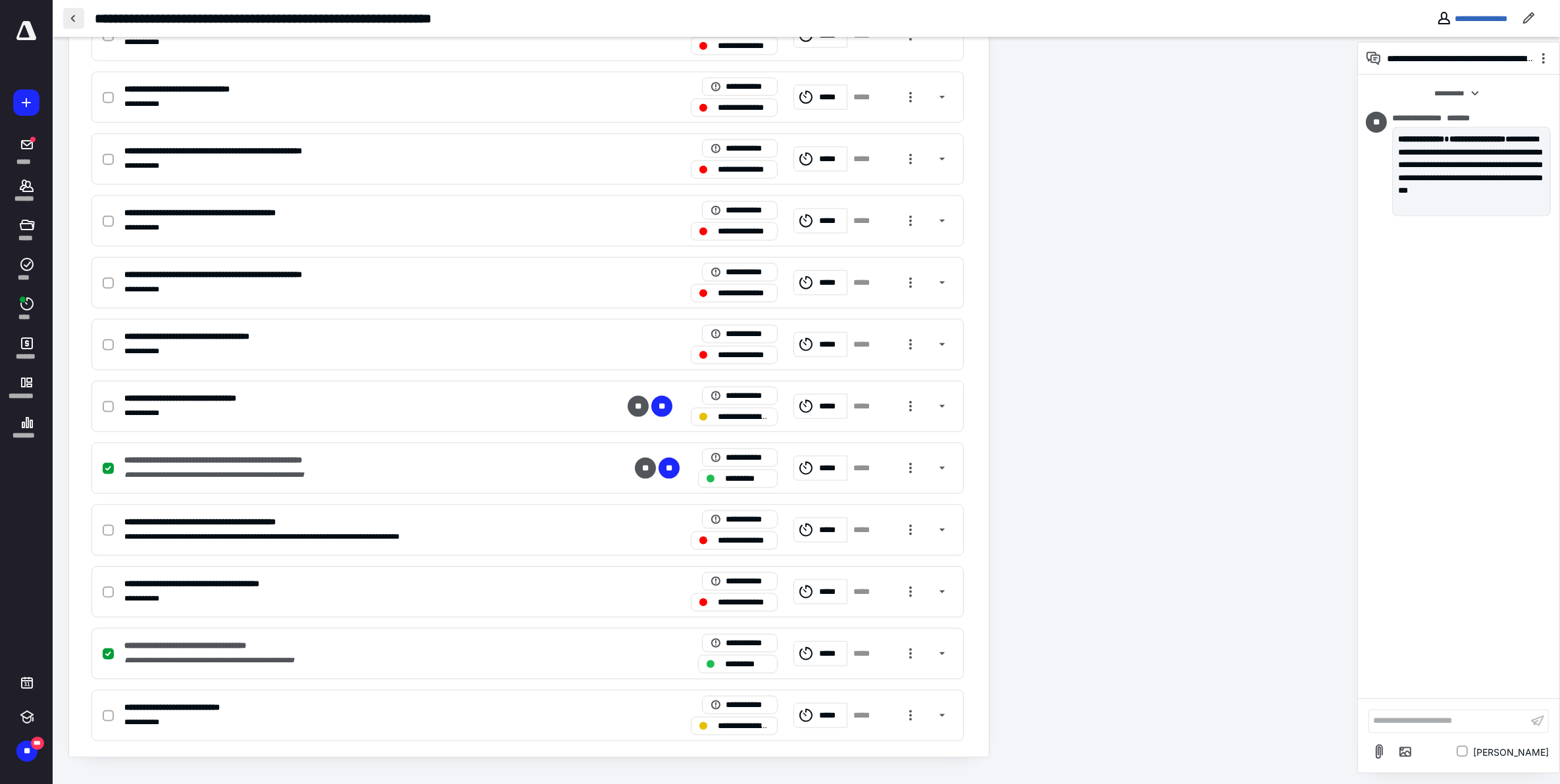 click at bounding box center [74, 18] 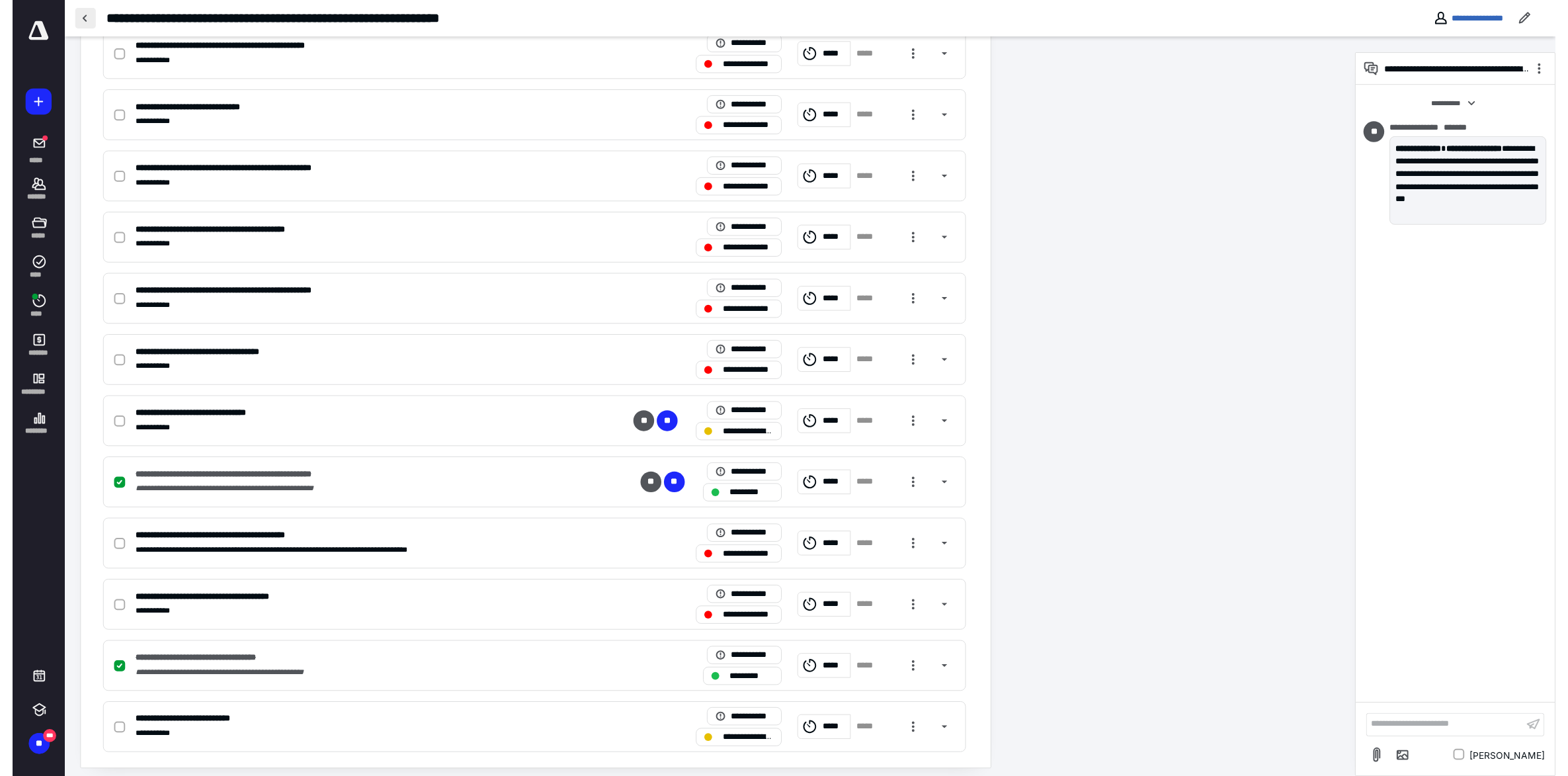 scroll, scrollTop: 0, scrollLeft: 0, axis: both 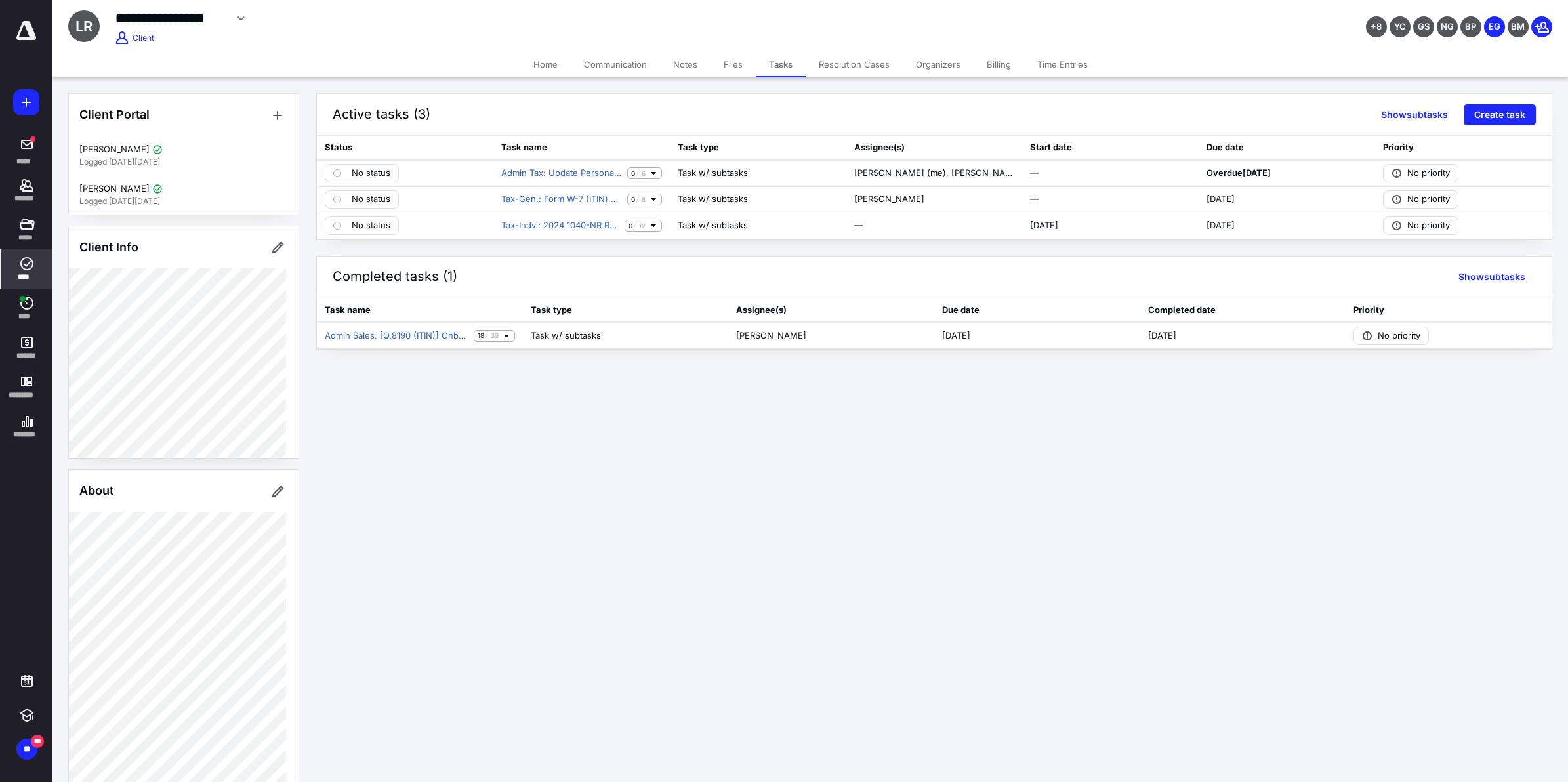 click 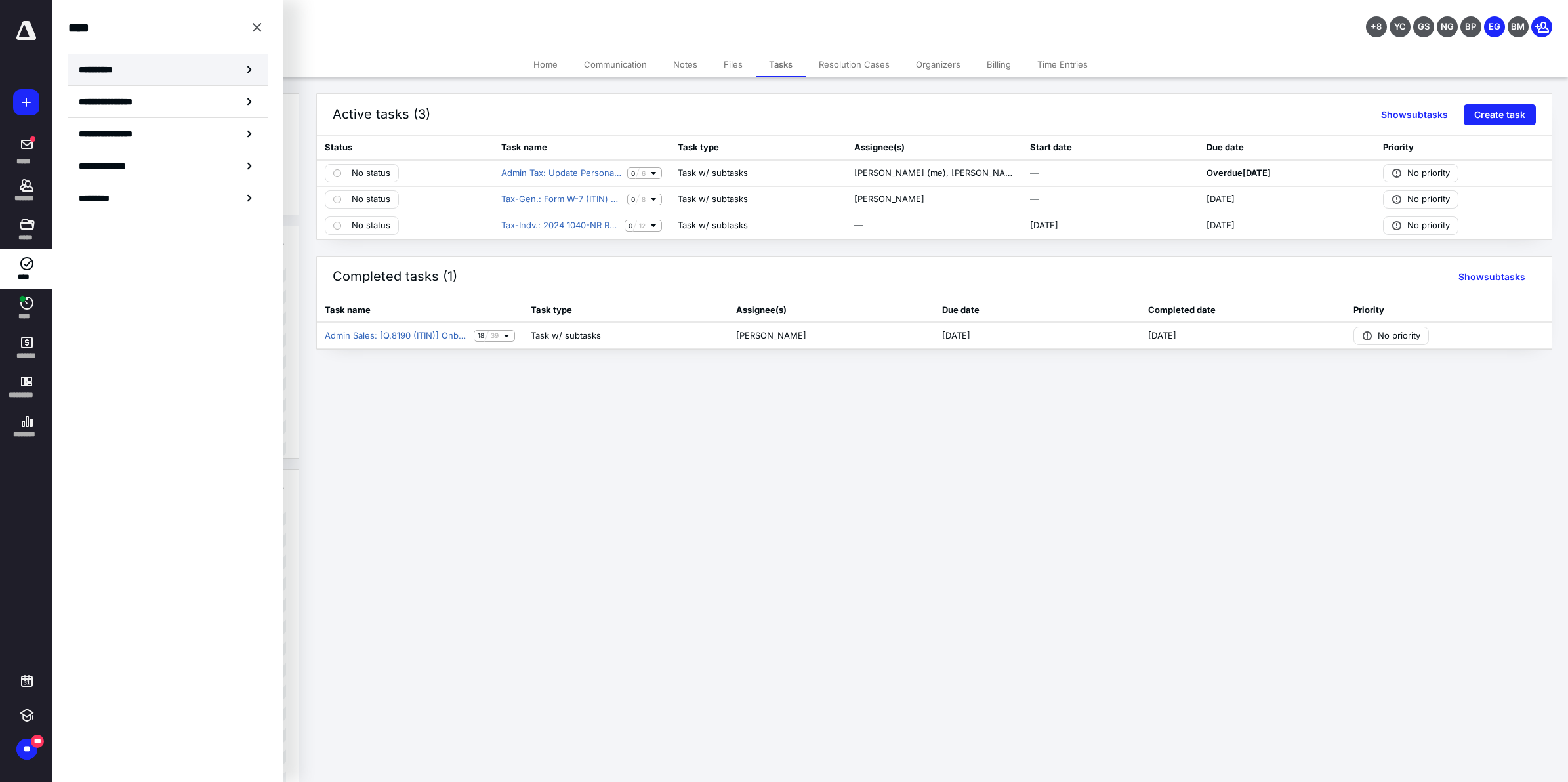 click on "**********" at bounding box center [100, 70] 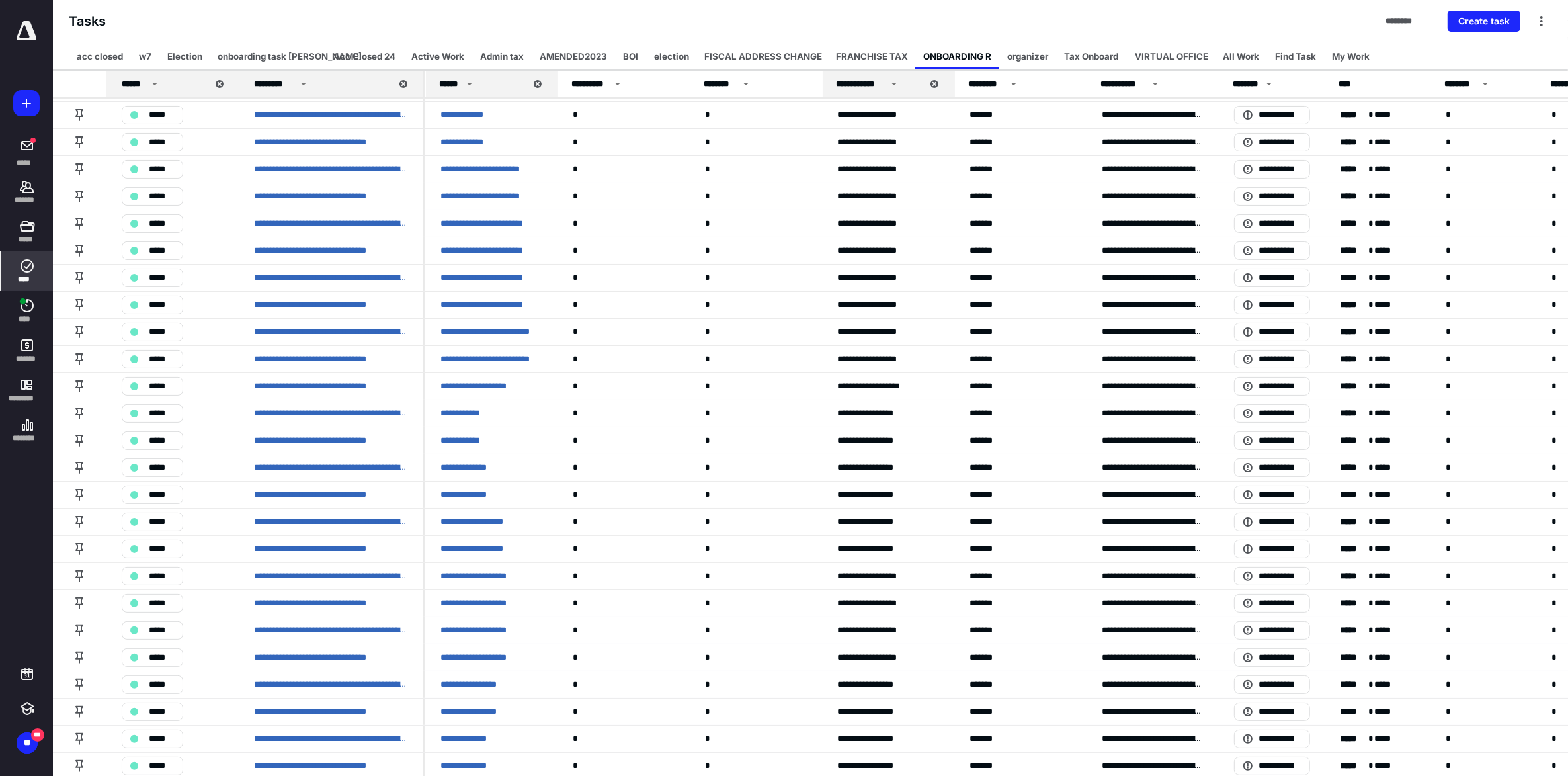 scroll, scrollTop: 265, scrollLeft: 0, axis: vertical 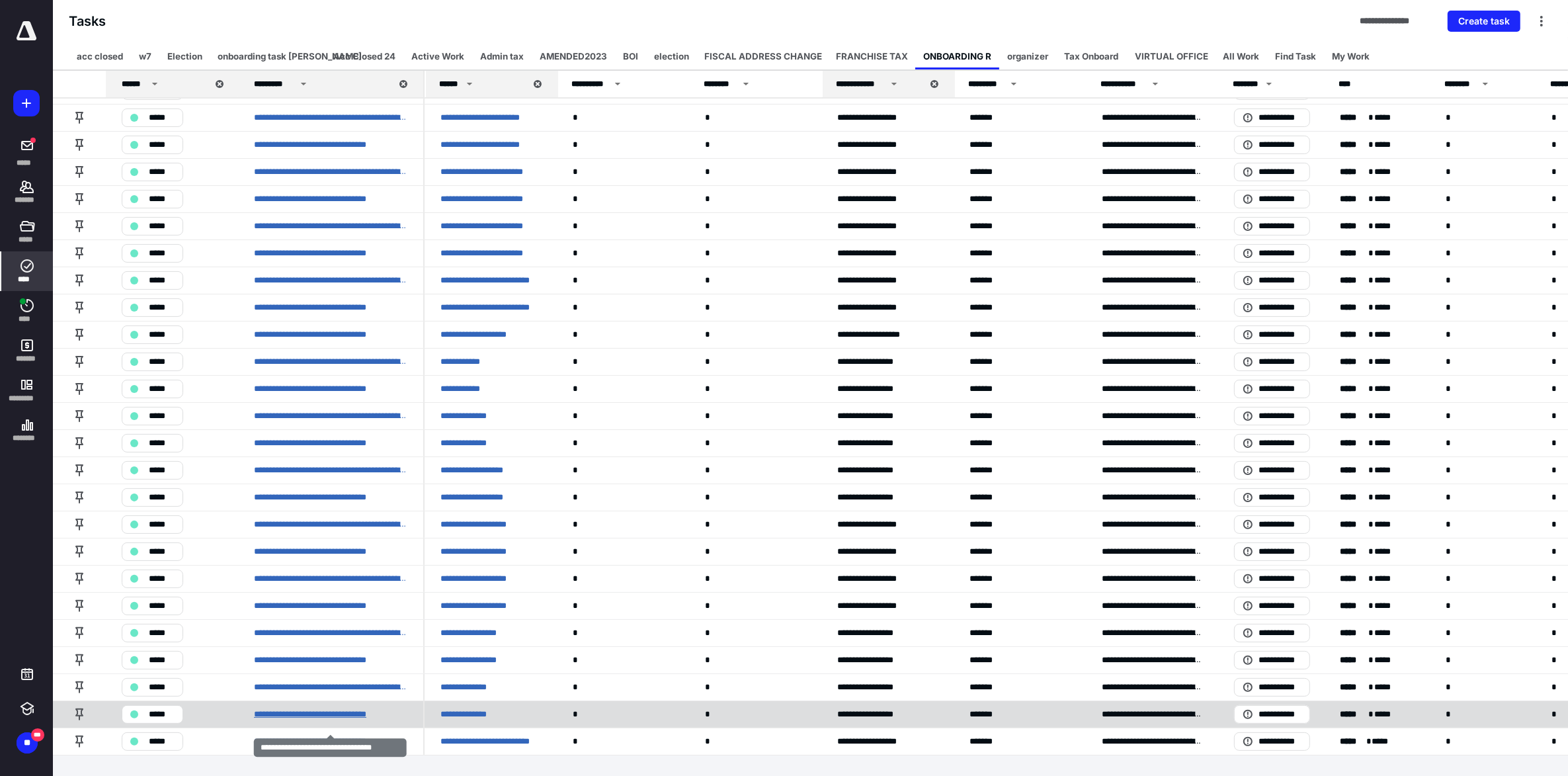 click on "**********" at bounding box center (329, 714) 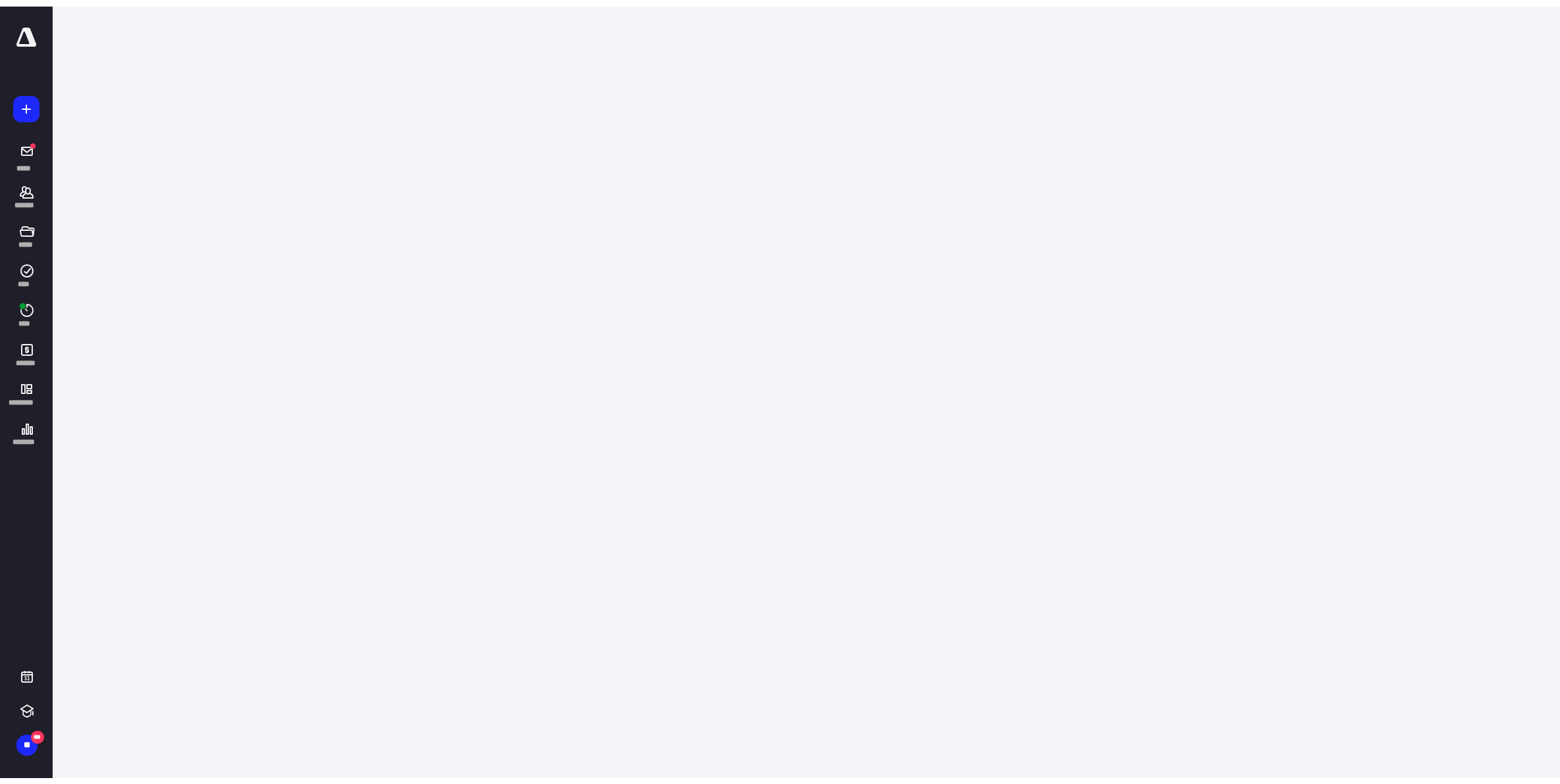 scroll, scrollTop: 0, scrollLeft: 0, axis: both 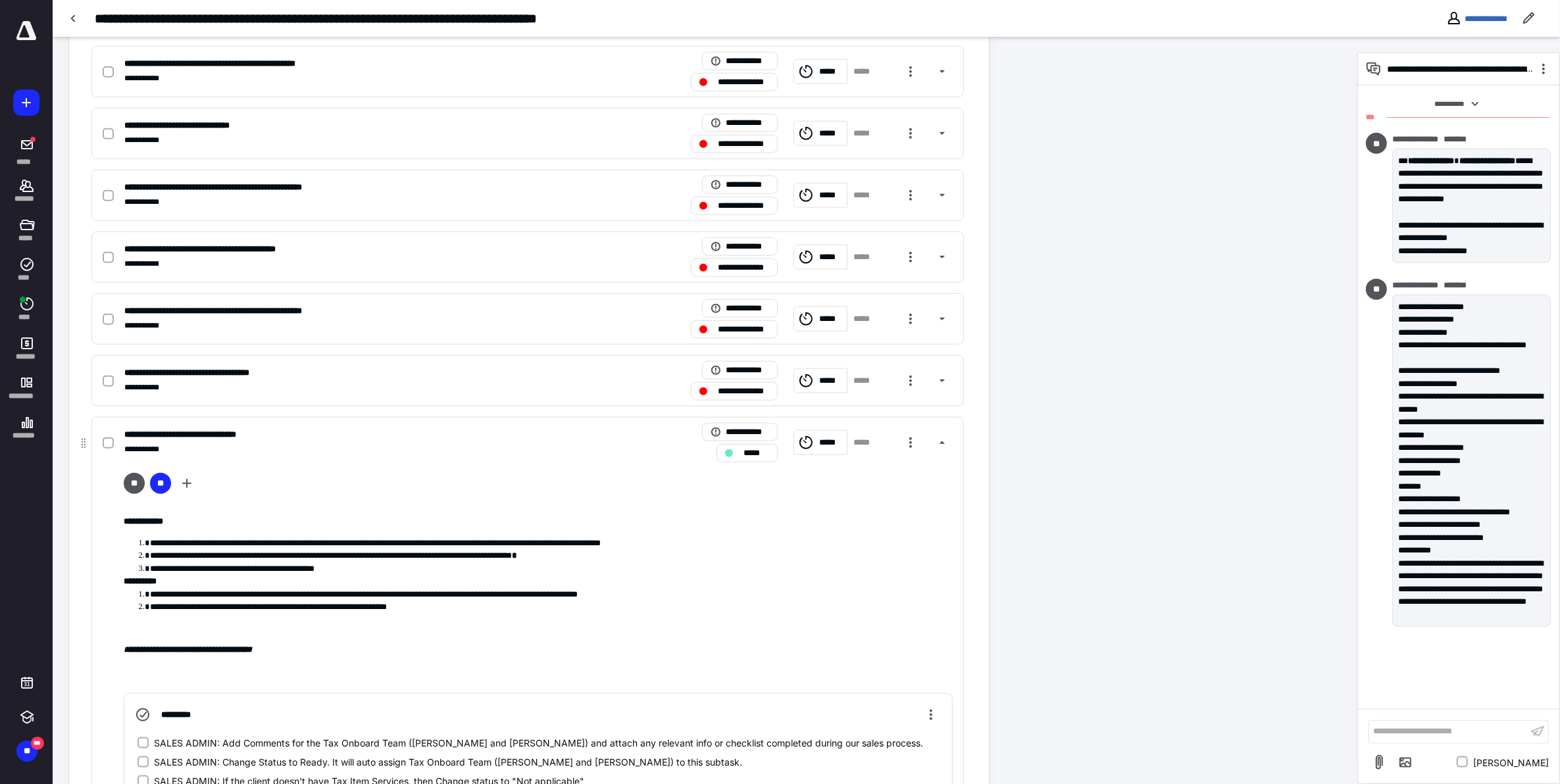 click 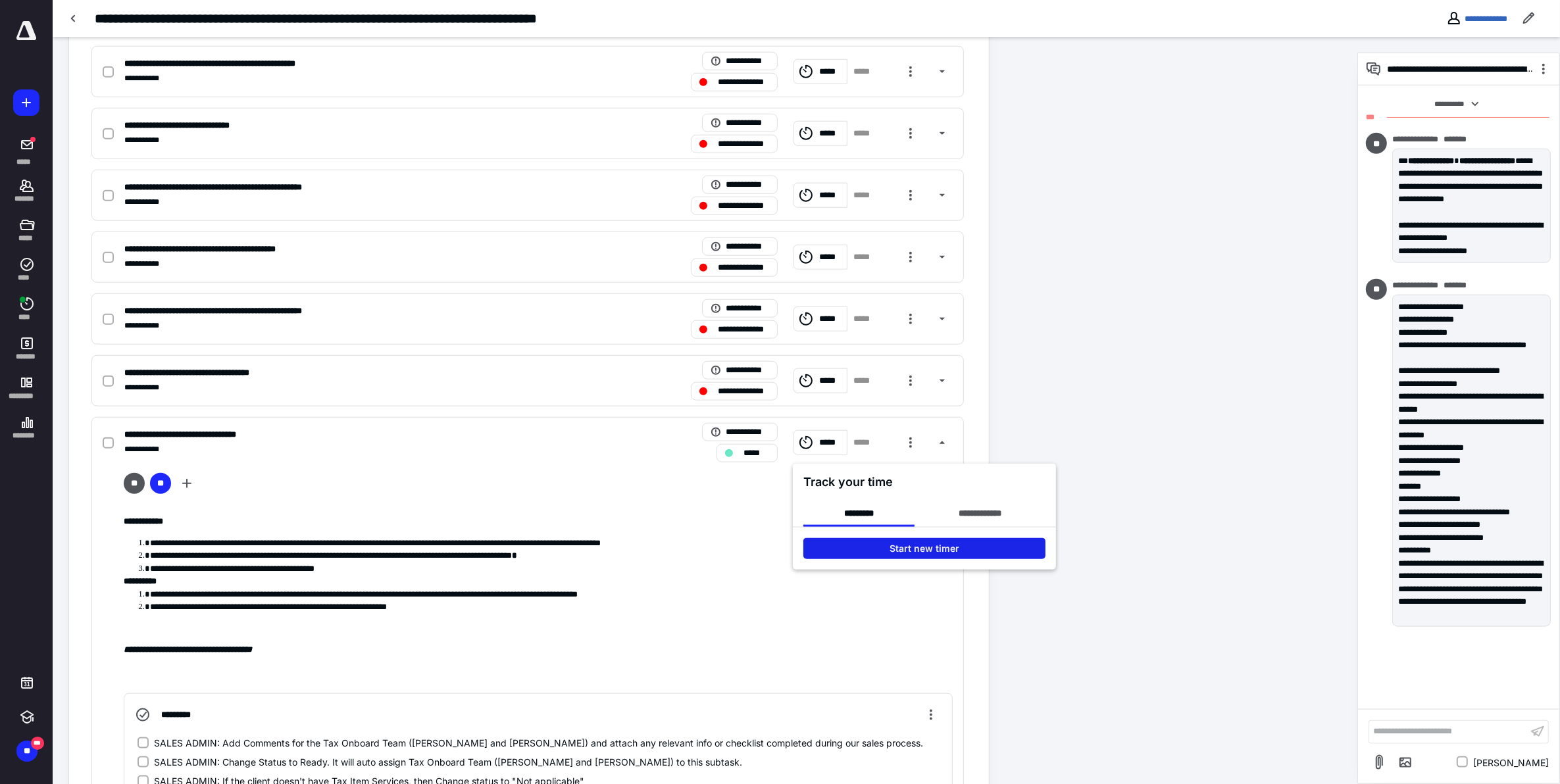 click on "Start new timer" at bounding box center [924, 549] 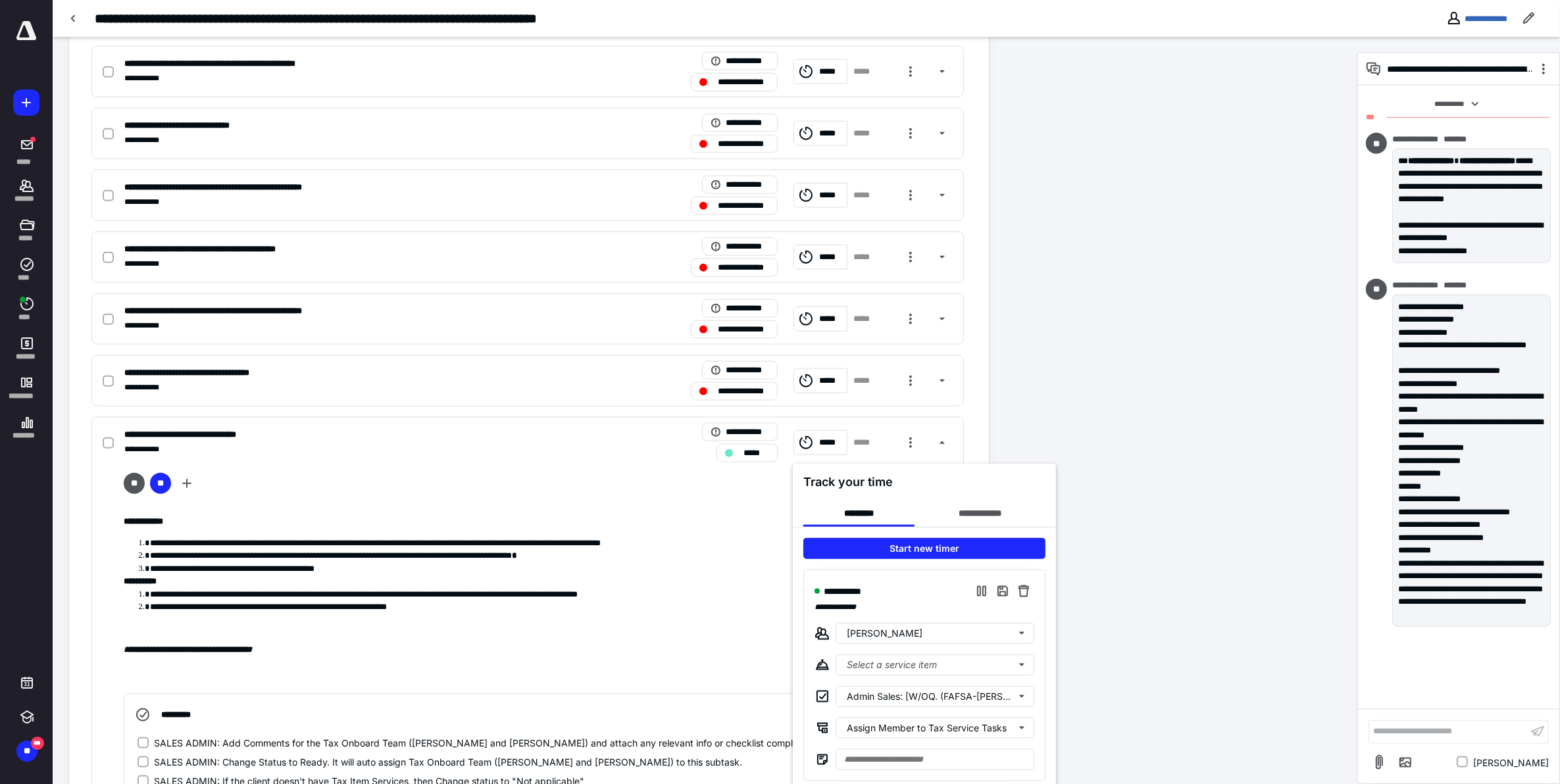 click at bounding box center [780, 392] 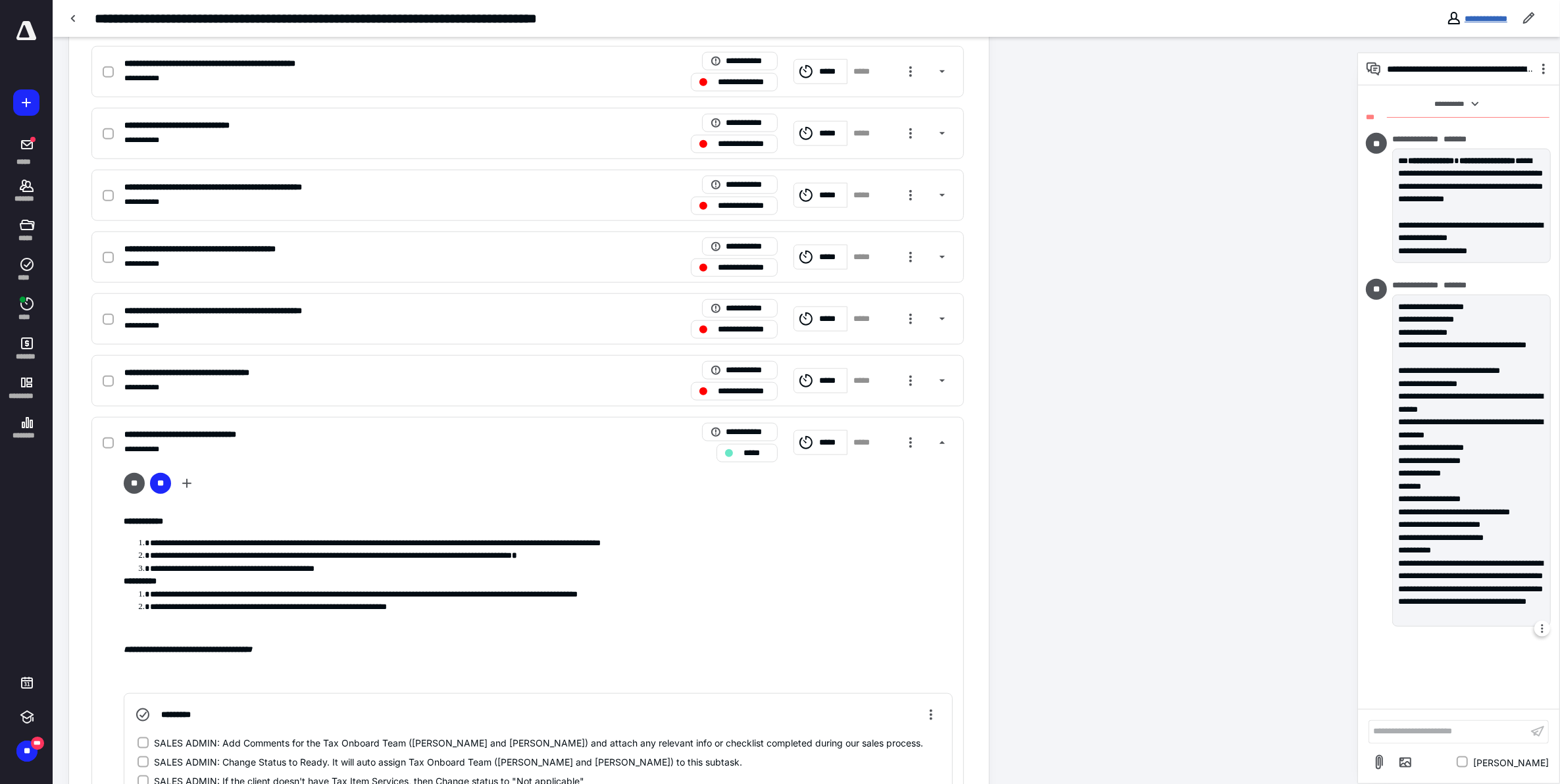 scroll, scrollTop: 1838, scrollLeft: 0, axis: vertical 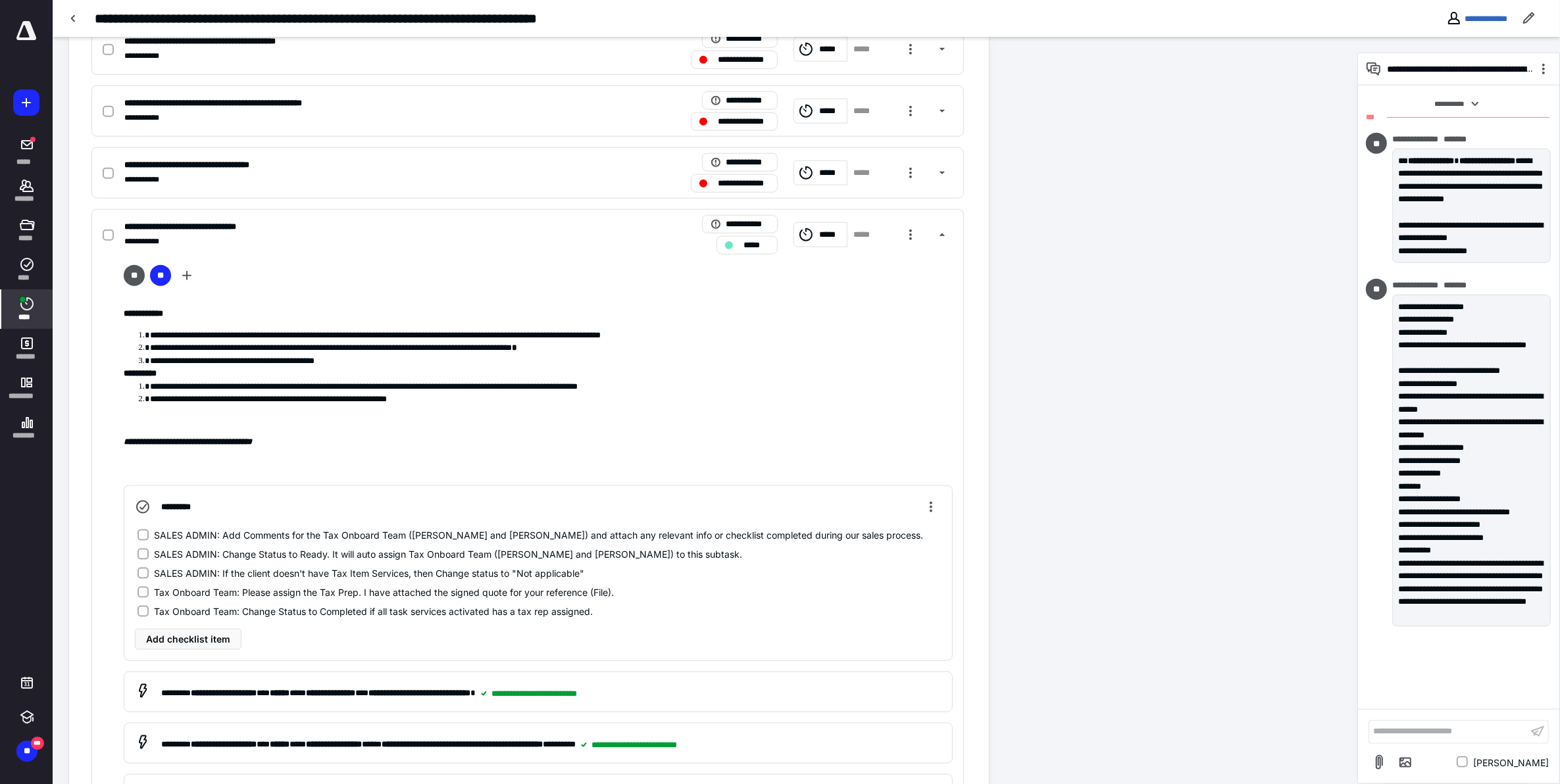 click 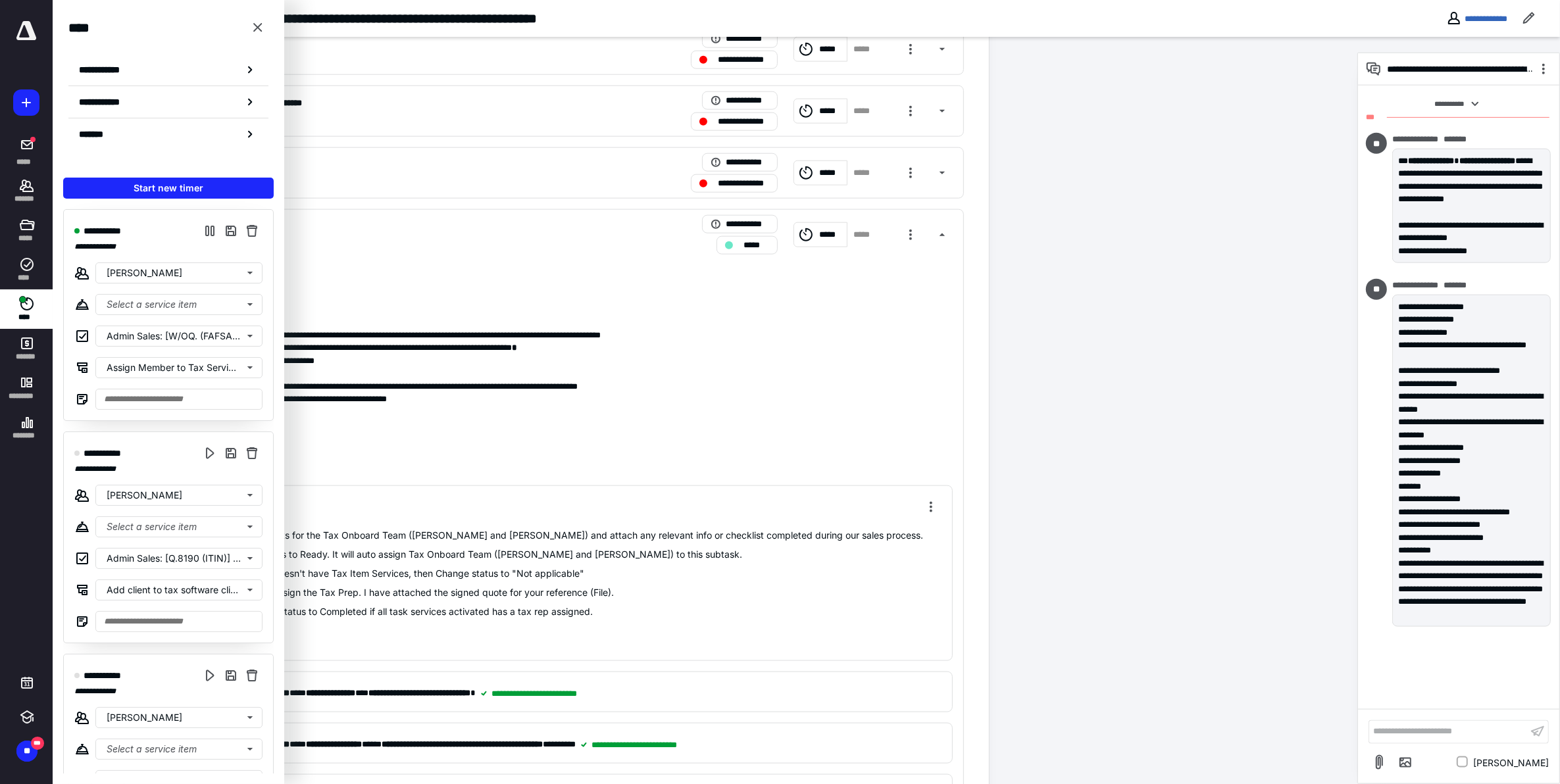 click on "** **" at bounding box center (538, 278) 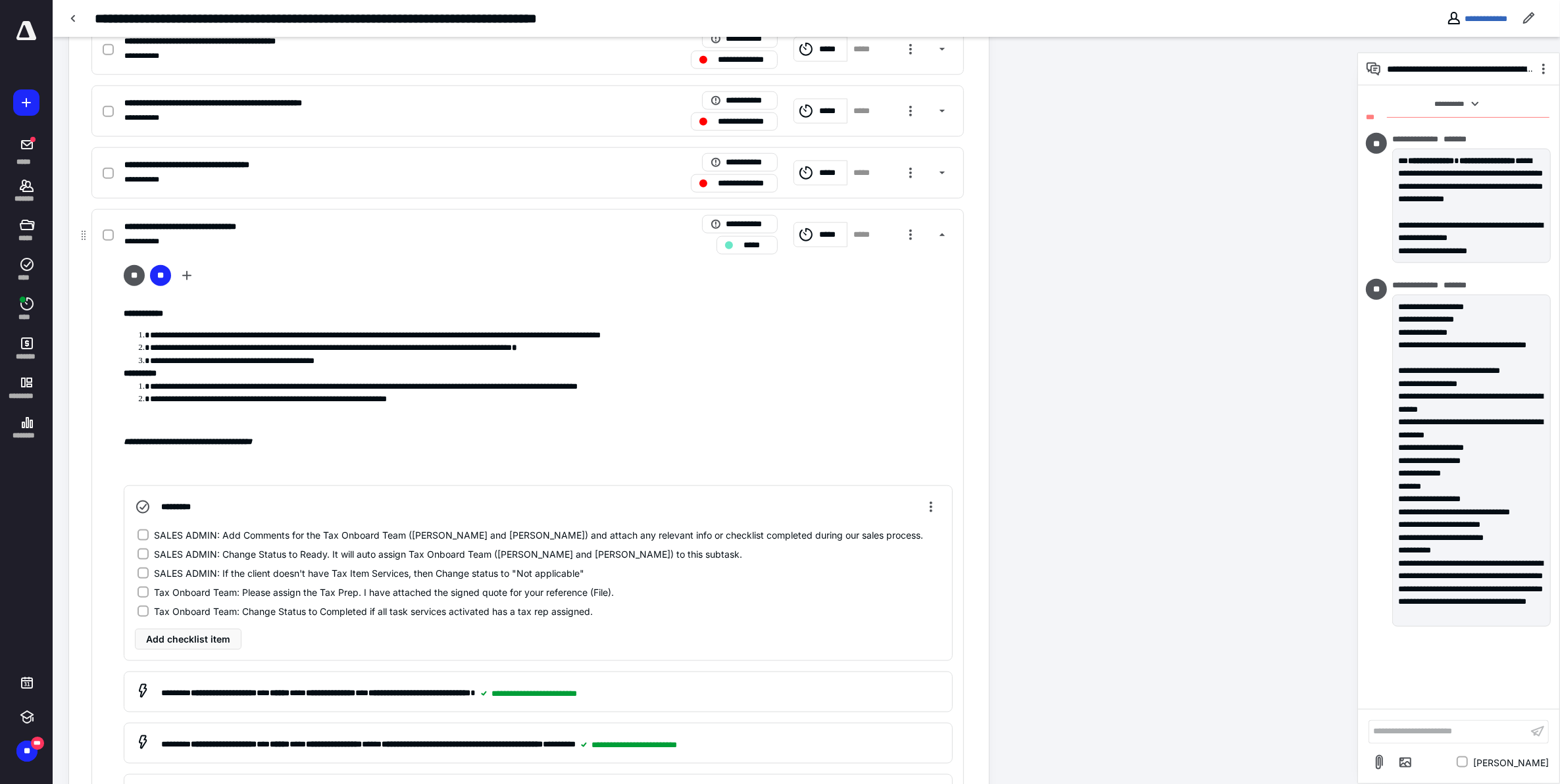 click at bounding box center (108, 235) 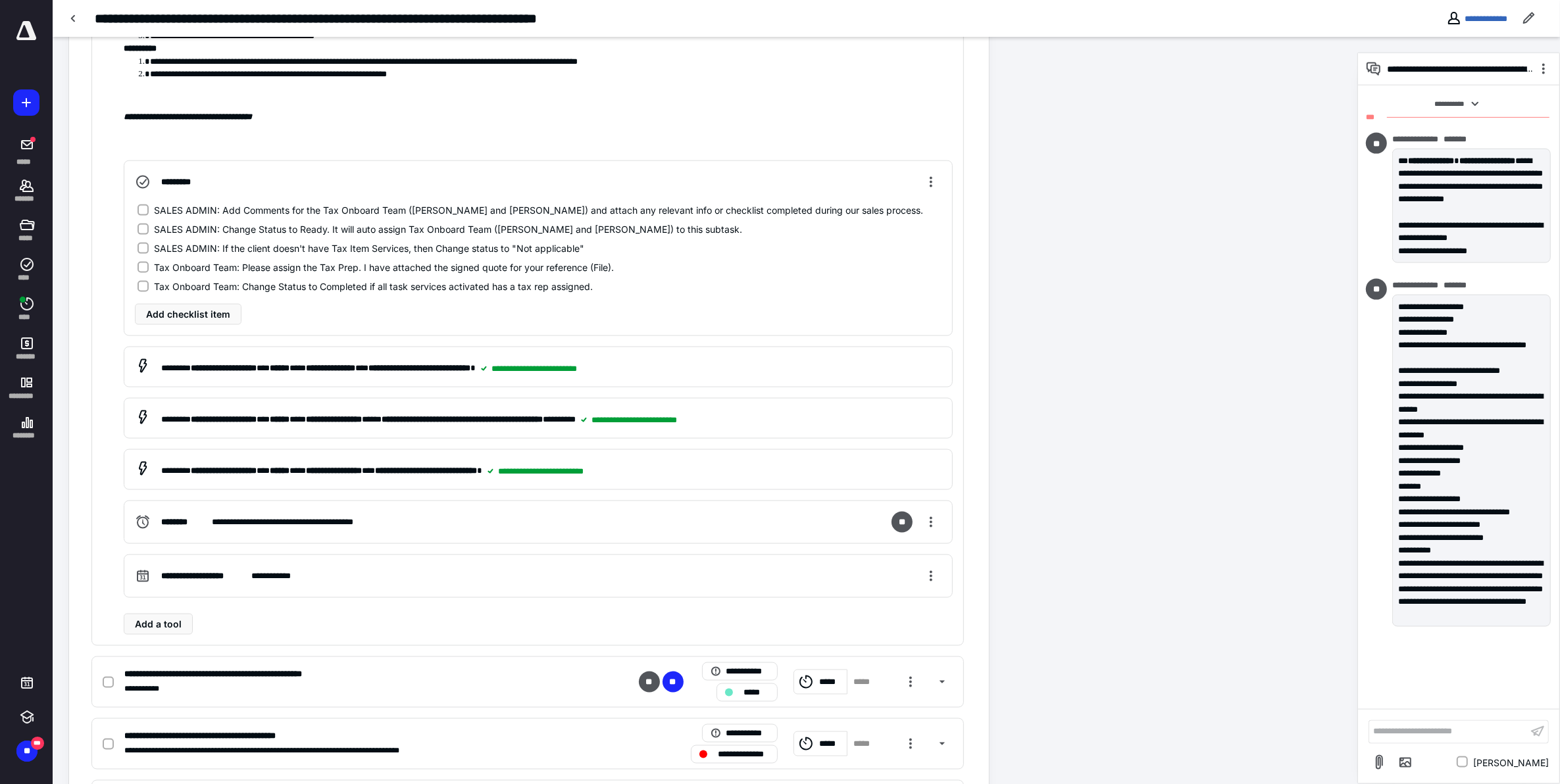 scroll, scrollTop: 2293, scrollLeft: 0, axis: vertical 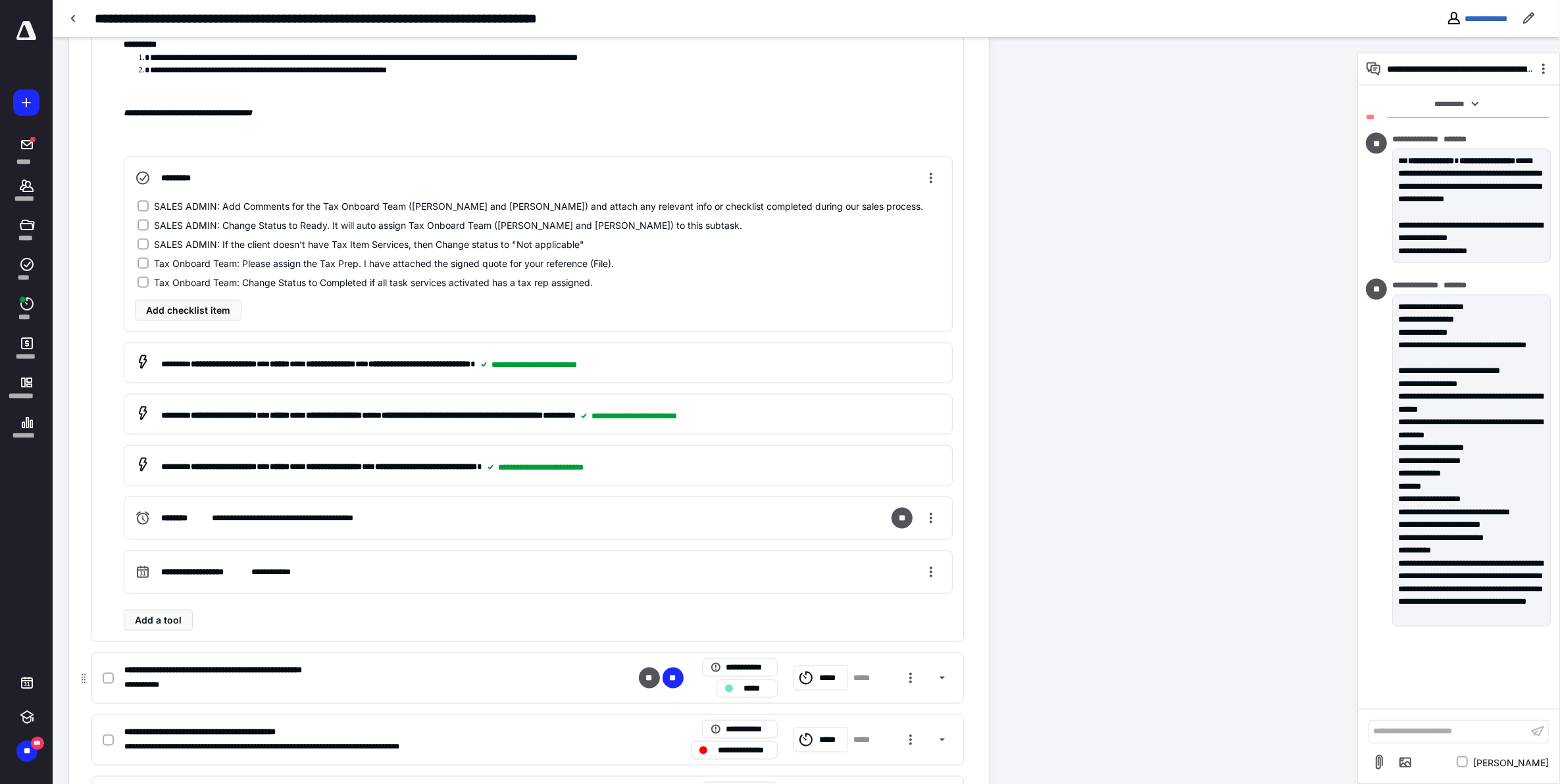 click at bounding box center (108, 679) 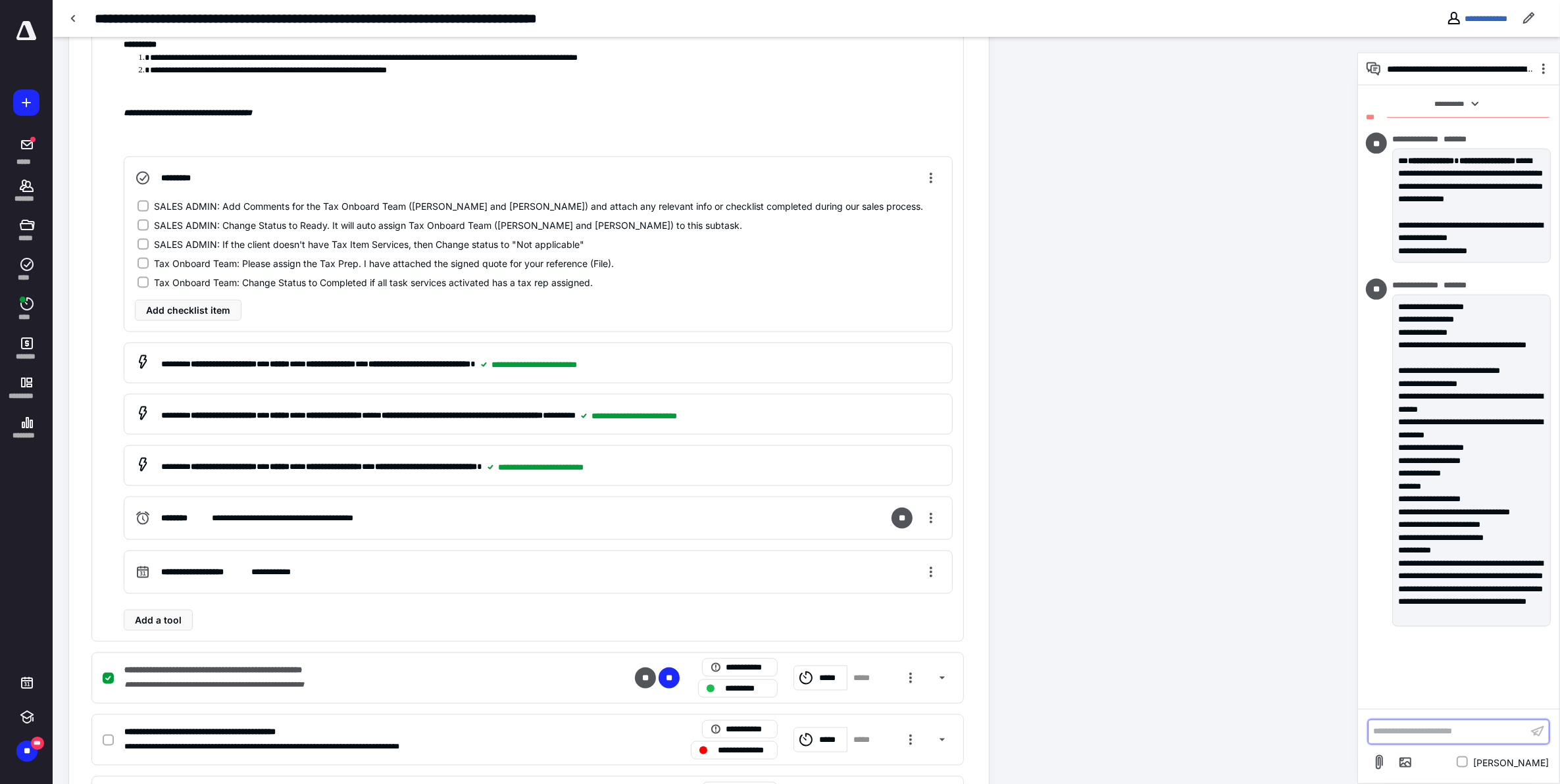 click on "**********" at bounding box center [1448, 731] 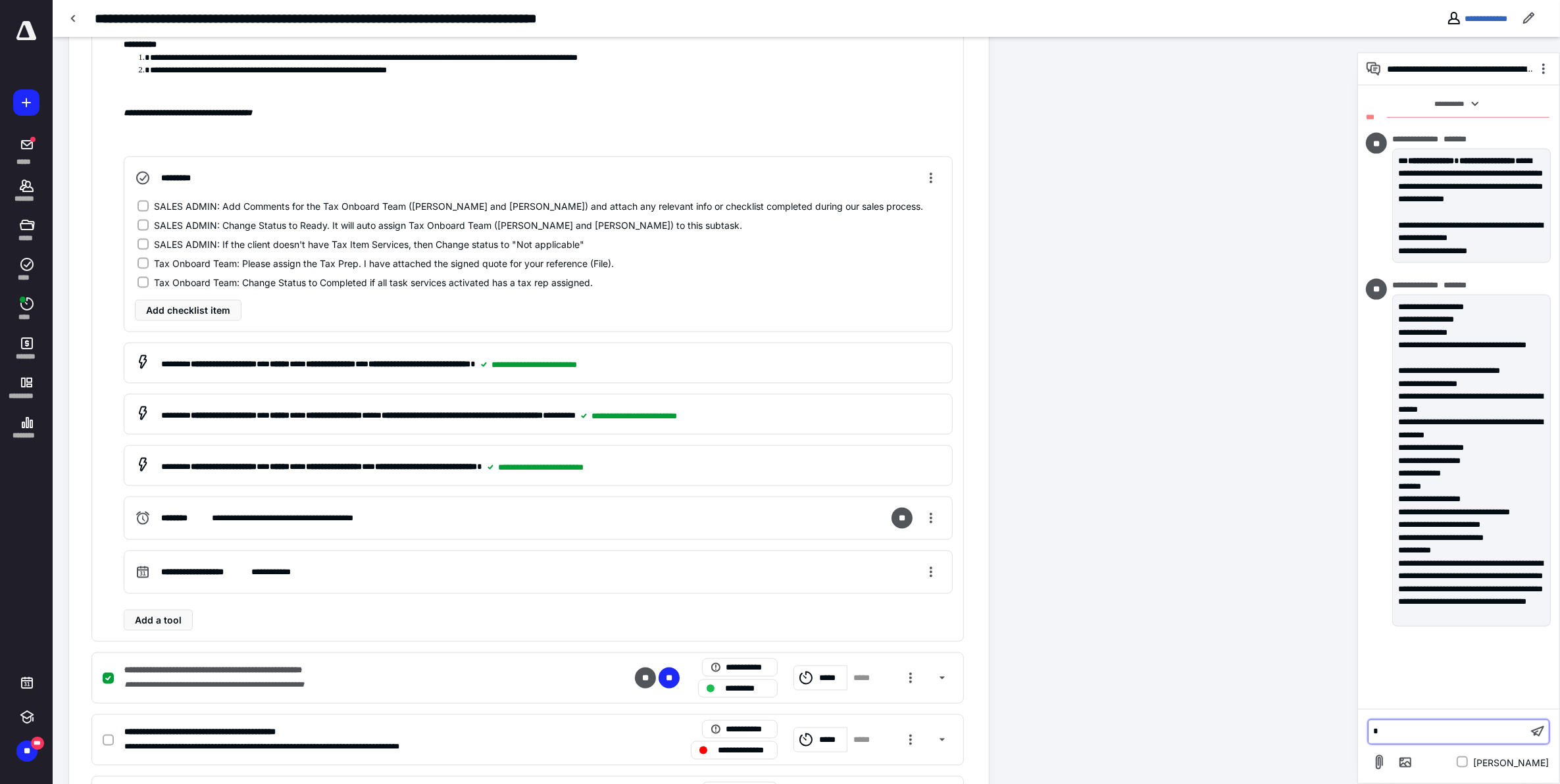 scroll, scrollTop: 2503, scrollLeft: 0, axis: vertical 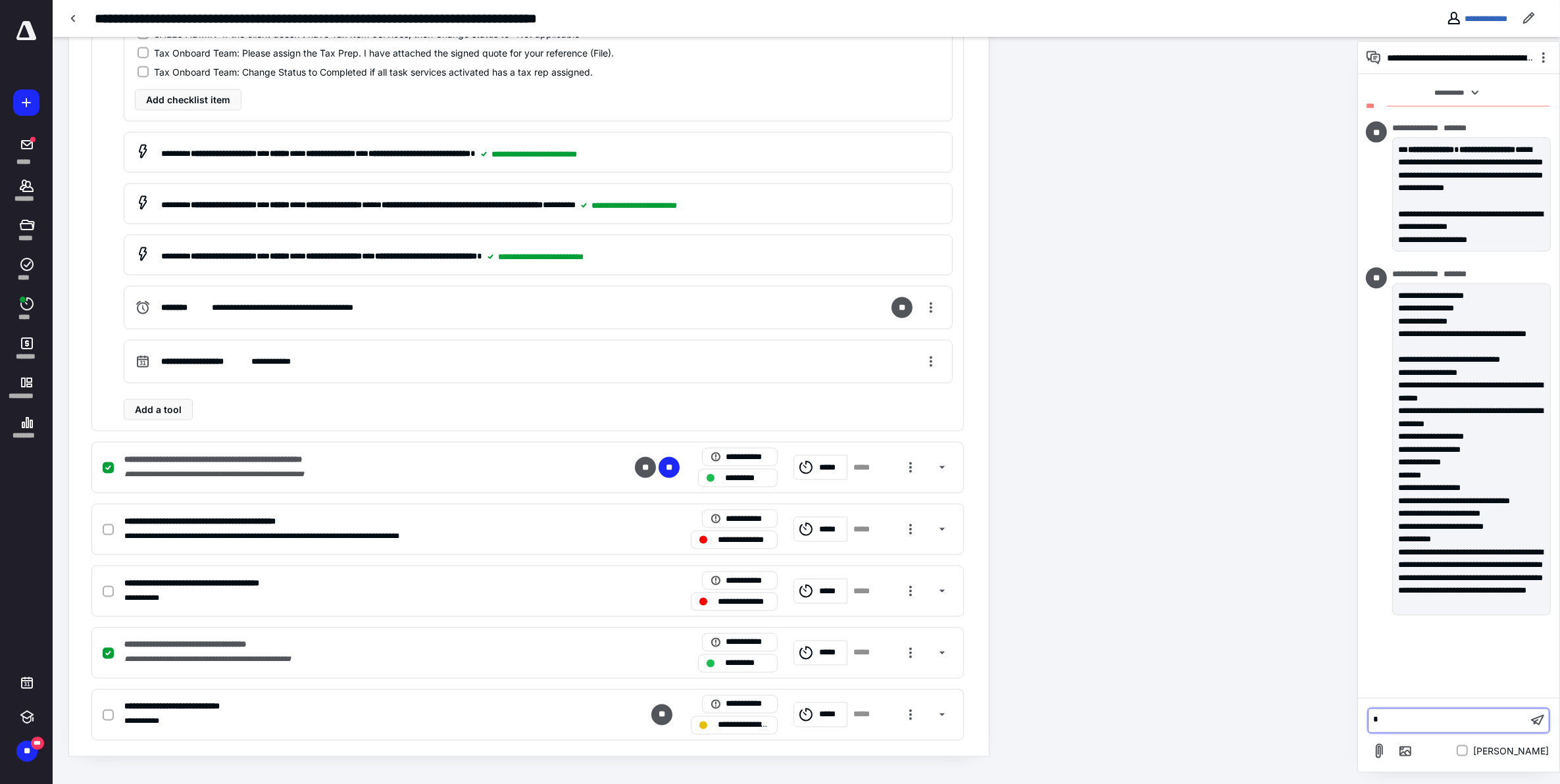 type 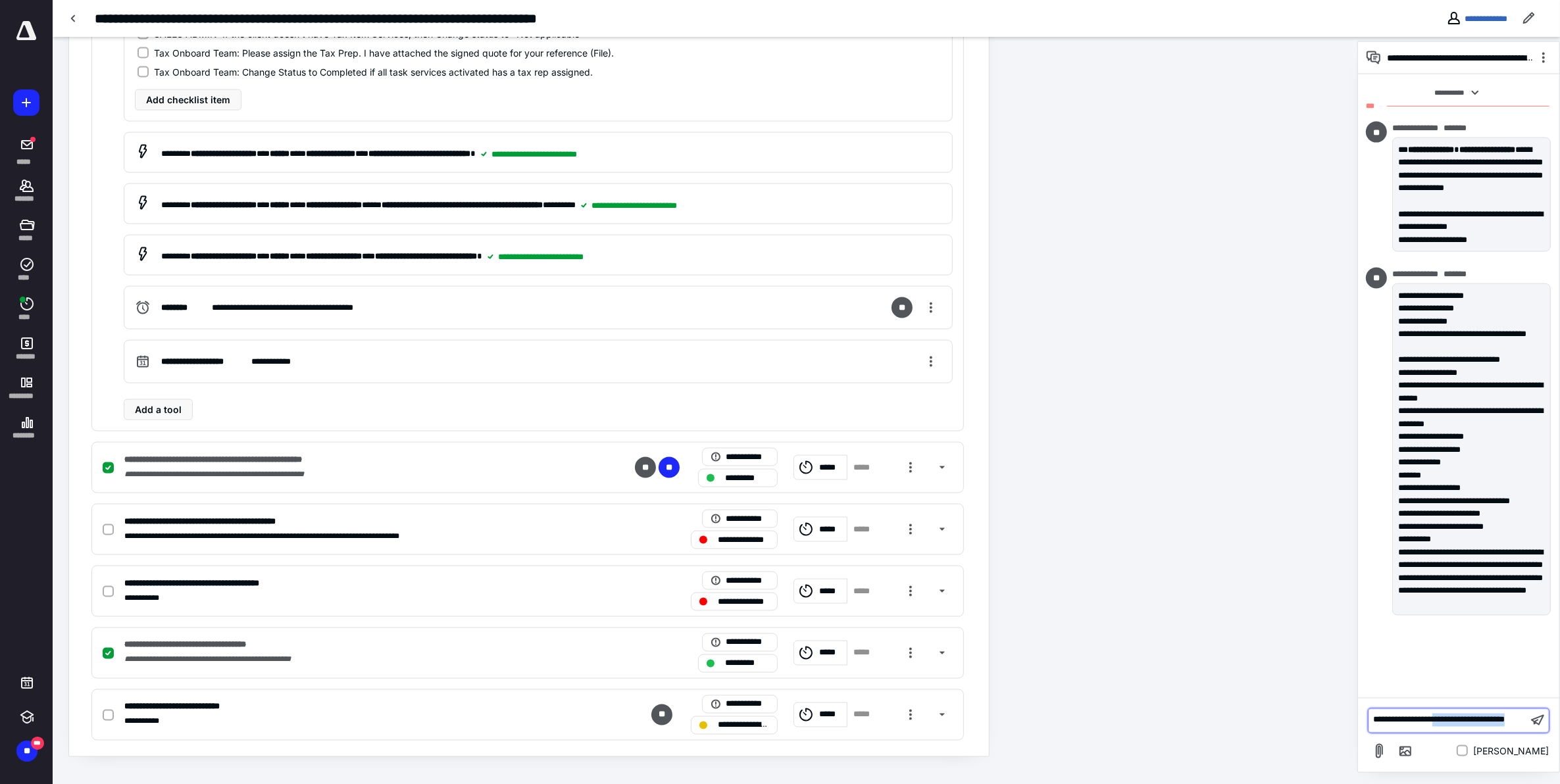 drag, startPoint x: 1439, startPoint y: 732, endPoint x: 1517, endPoint y: 739, distance: 78.31347 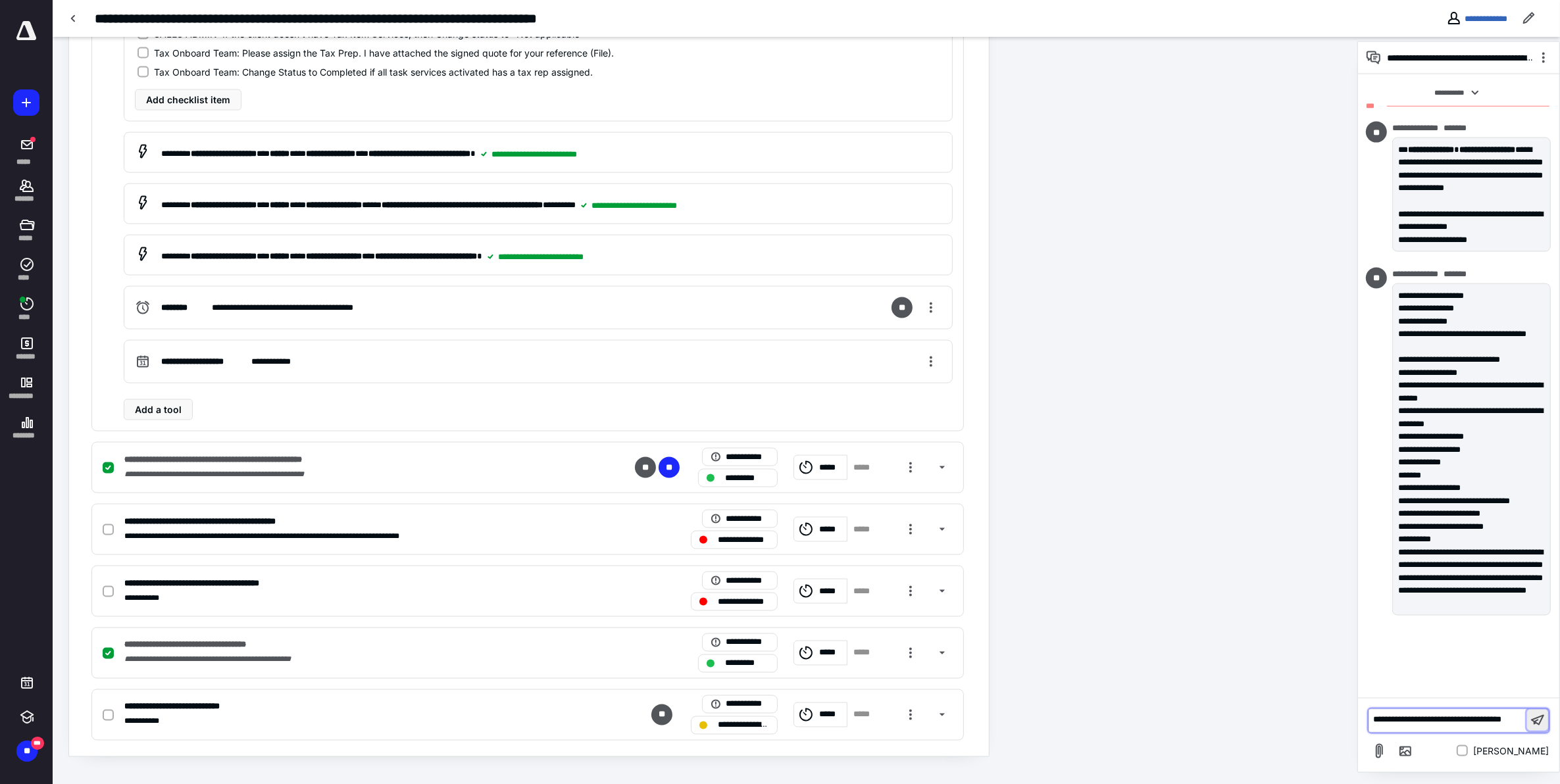 click at bounding box center (1538, 720) 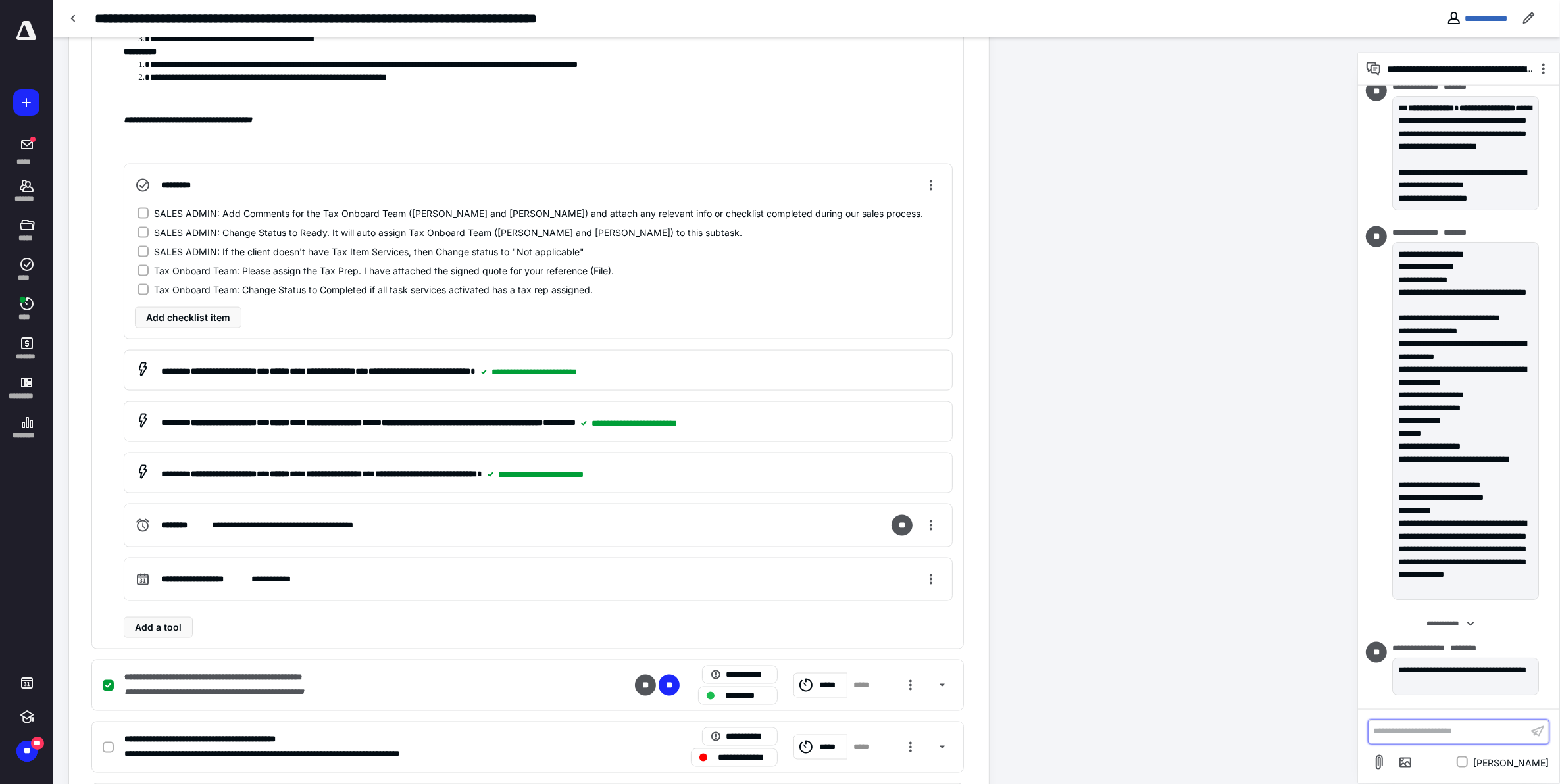 scroll, scrollTop: 2503, scrollLeft: 0, axis: vertical 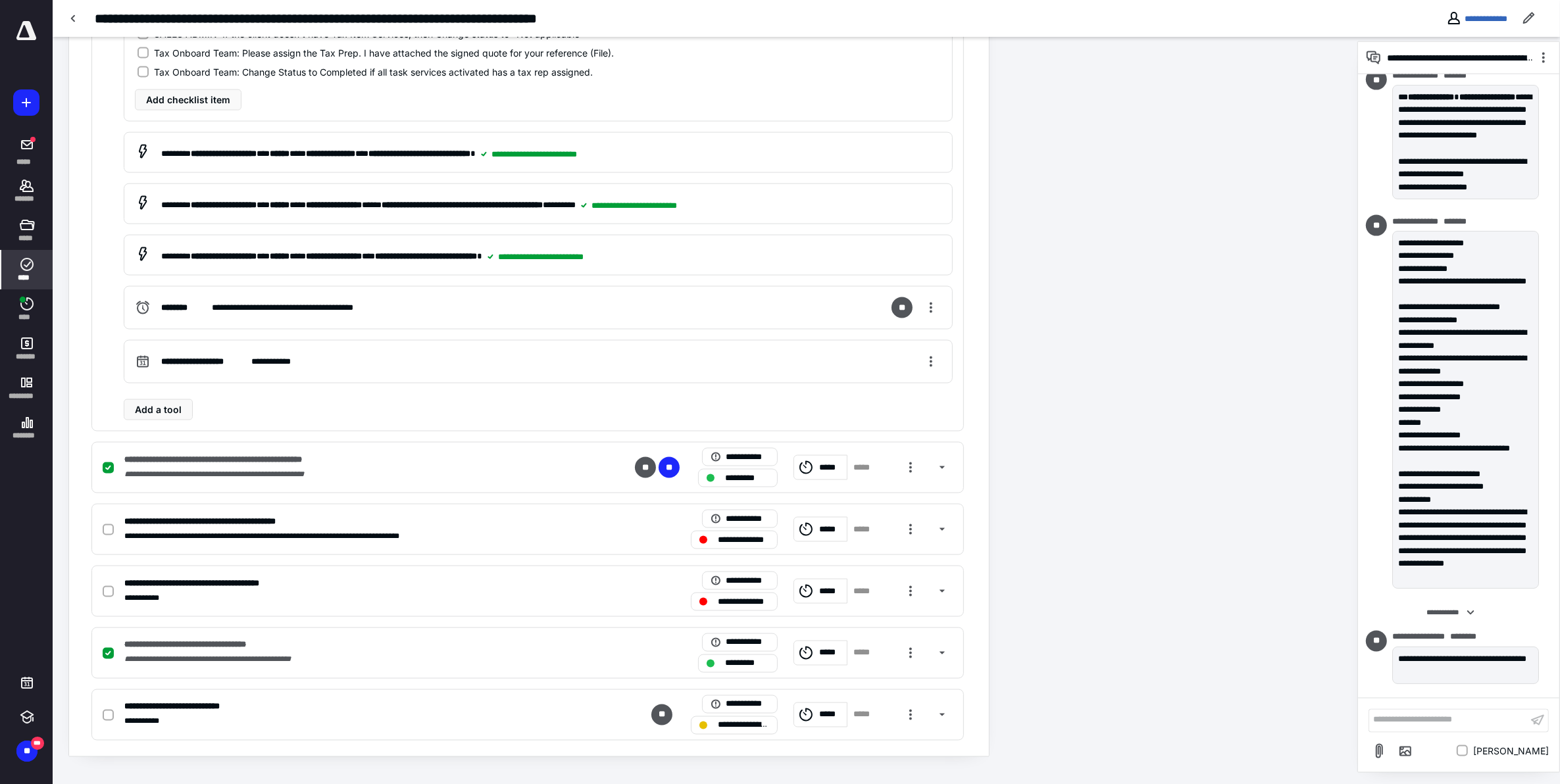 click on "****" at bounding box center (27, 278) 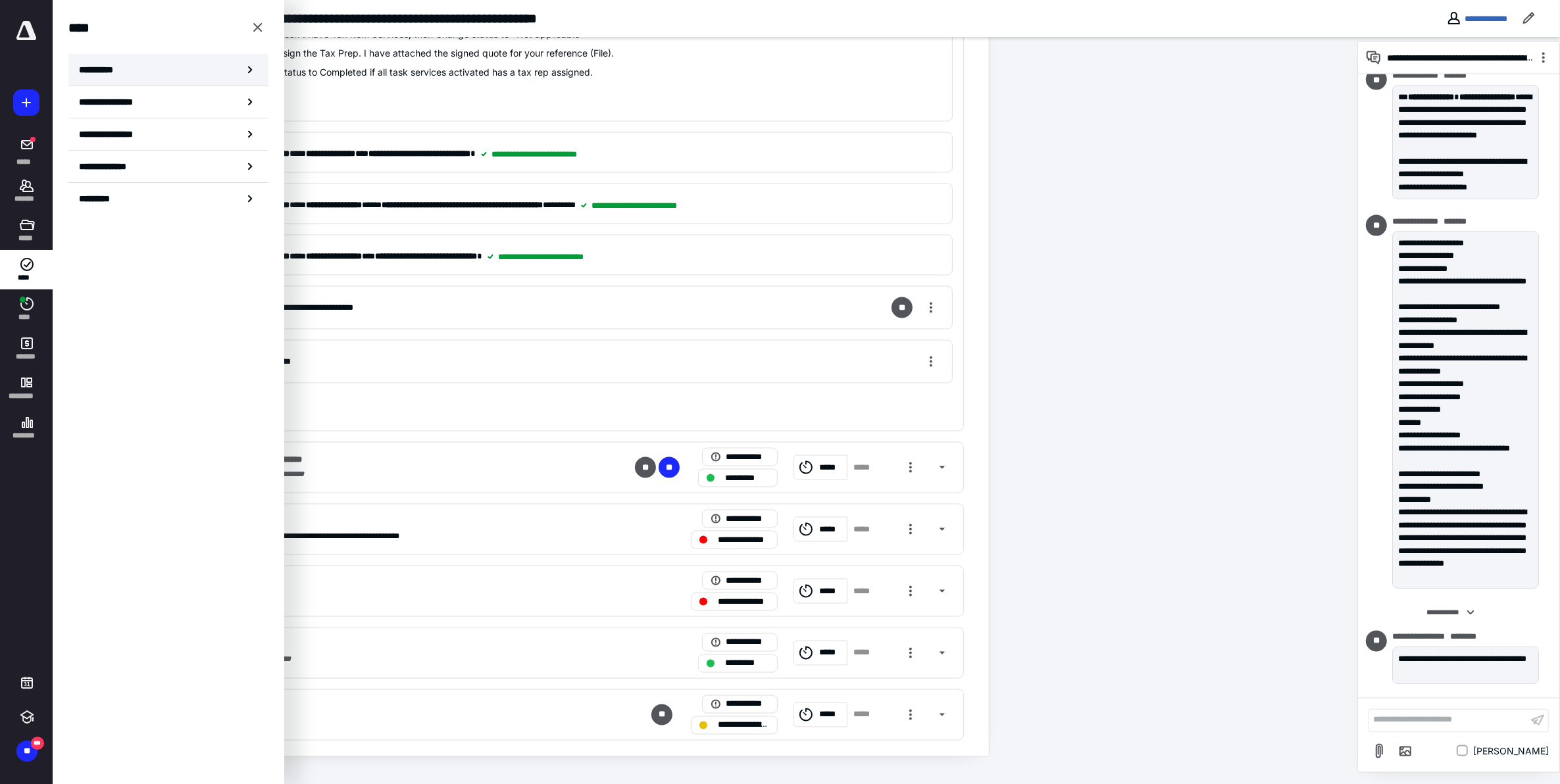 click on "**********" at bounding box center [101, 70] 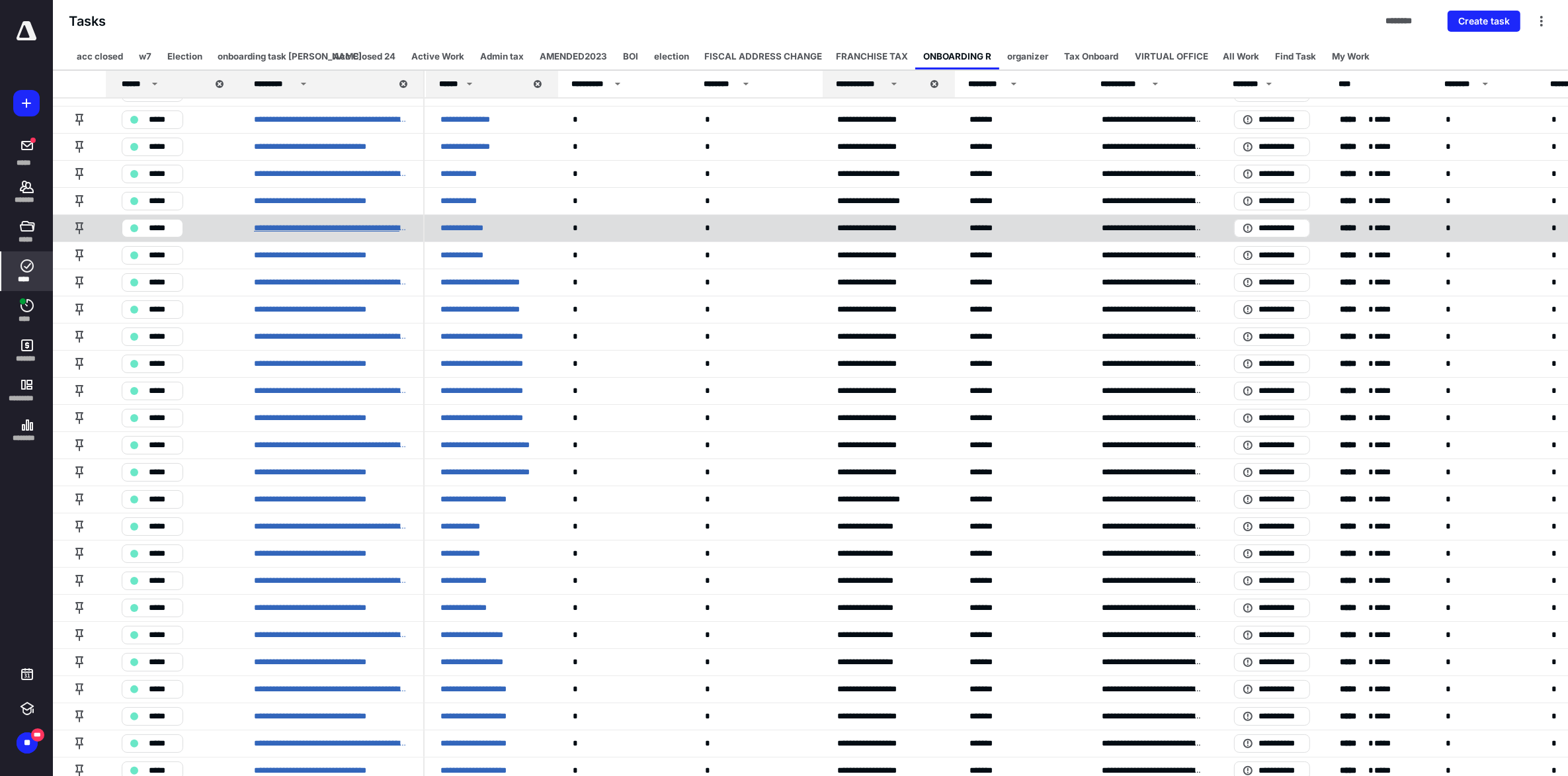 scroll, scrollTop: 210, scrollLeft: 0, axis: vertical 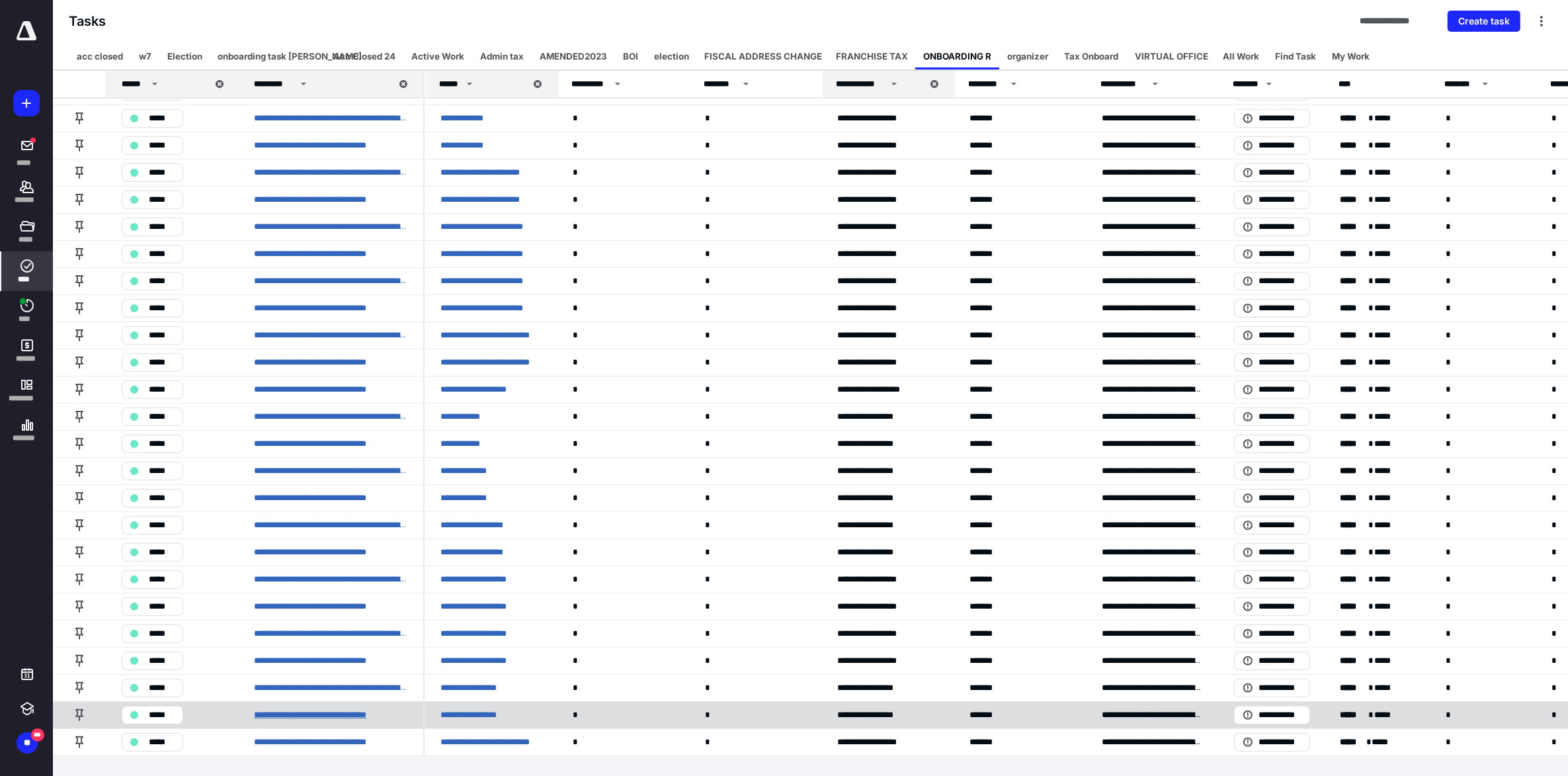click on "**********" at bounding box center (329, 715) 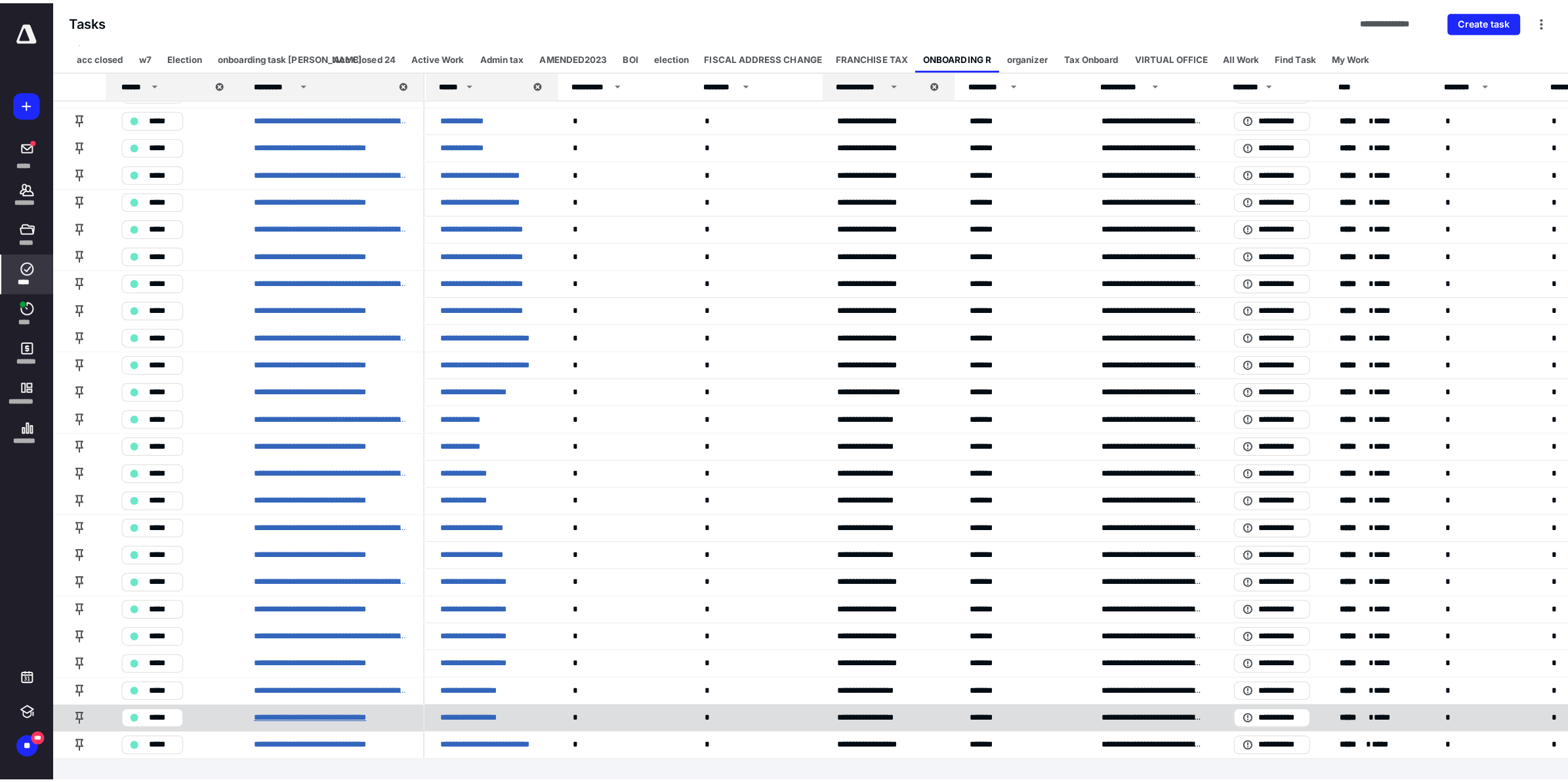 scroll, scrollTop: 0, scrollLeft: 0, axis: both 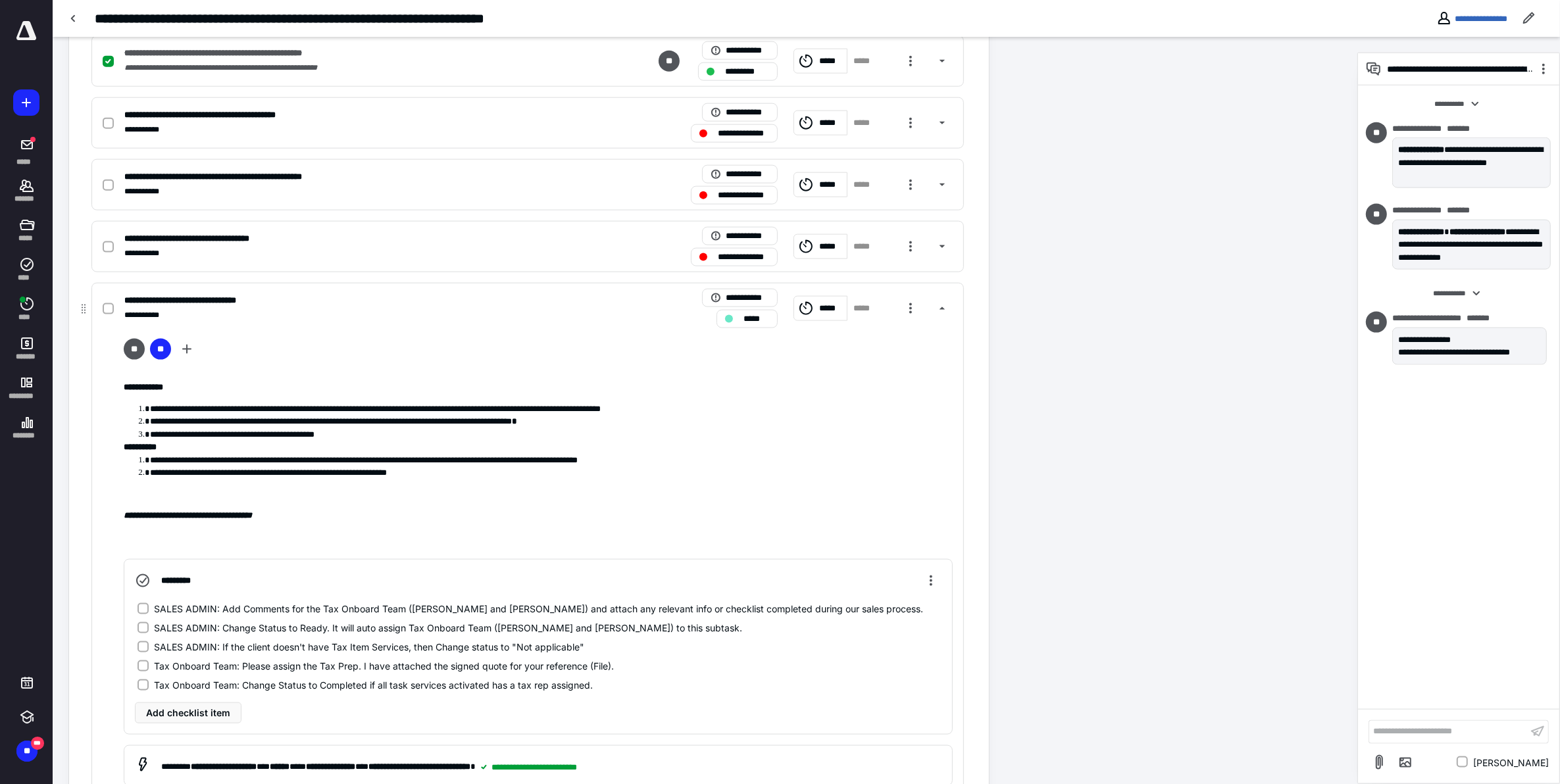 click 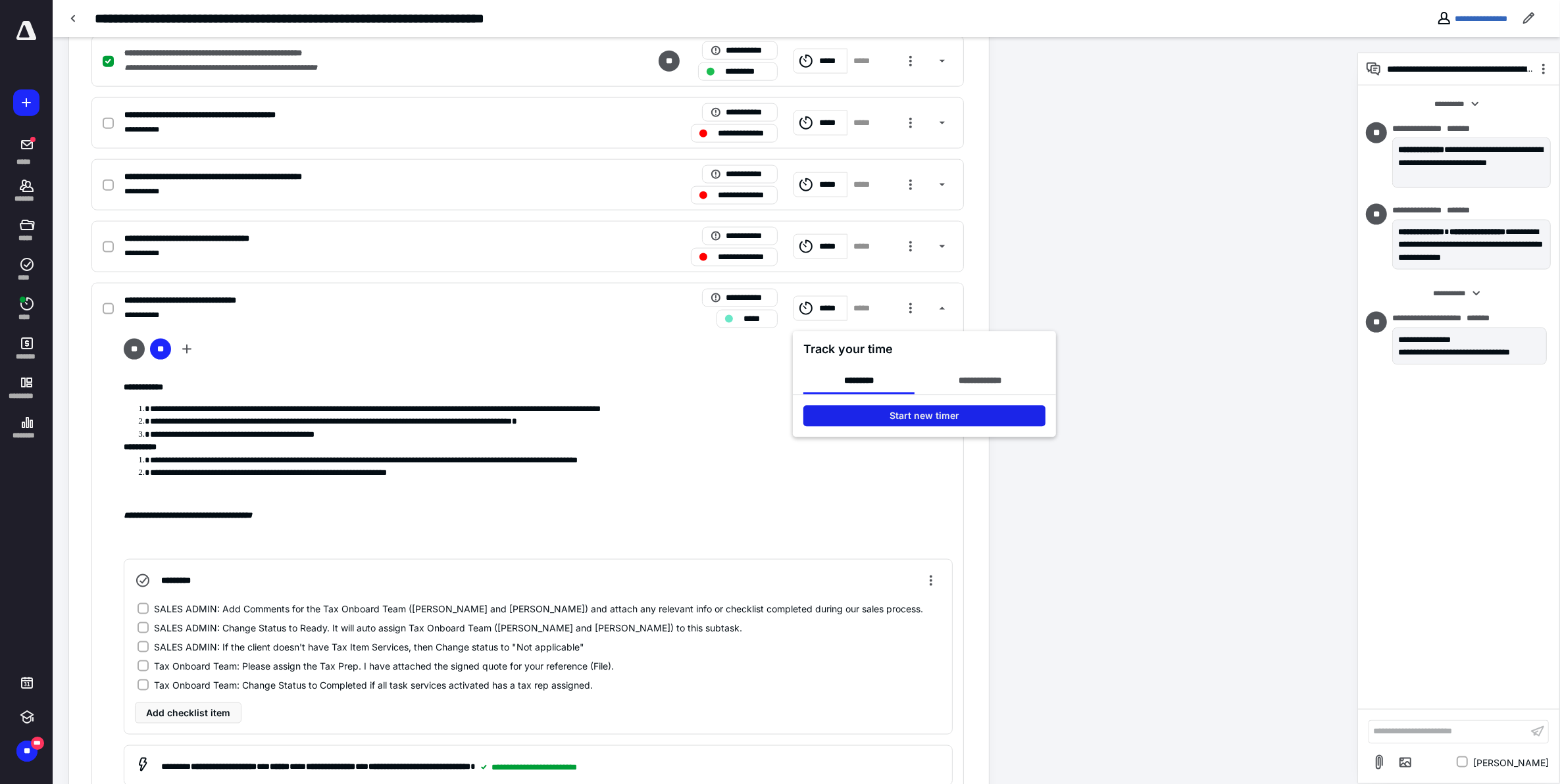 click on "Start new timer" at bounding box center [924, 416] 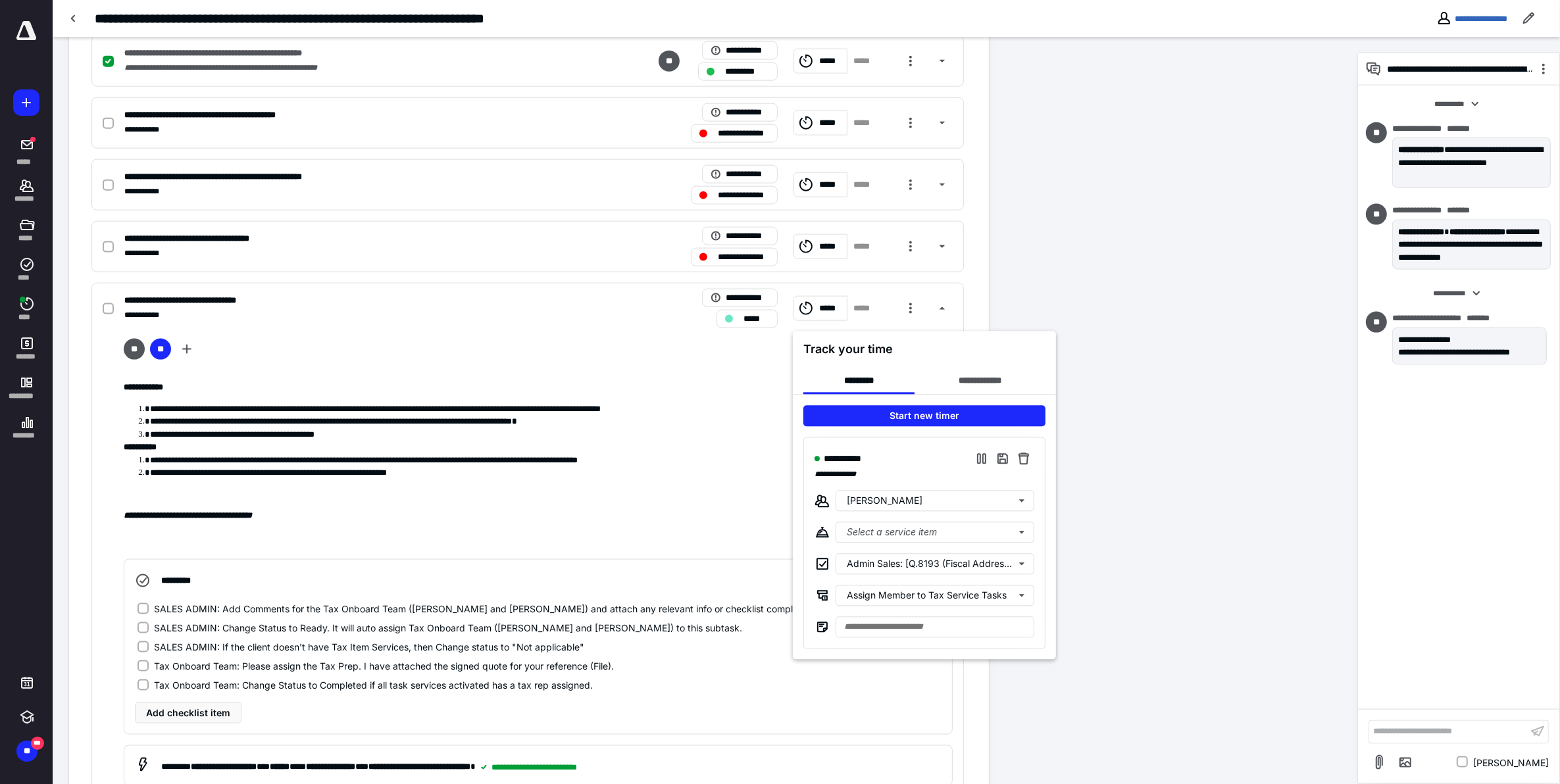 click at bounding box center (780, 392) 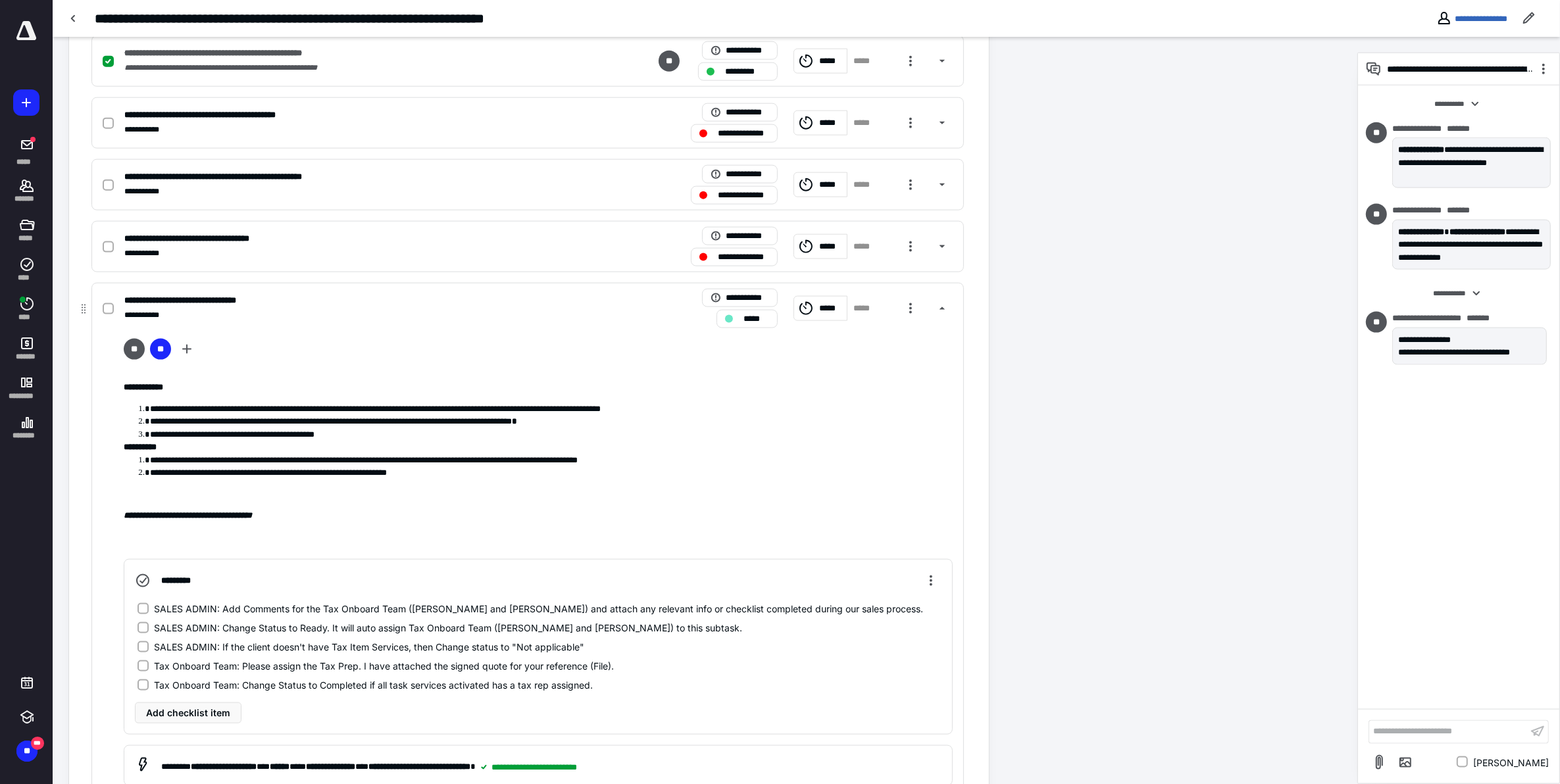 click on "**********" at bounding box center [528, 688] 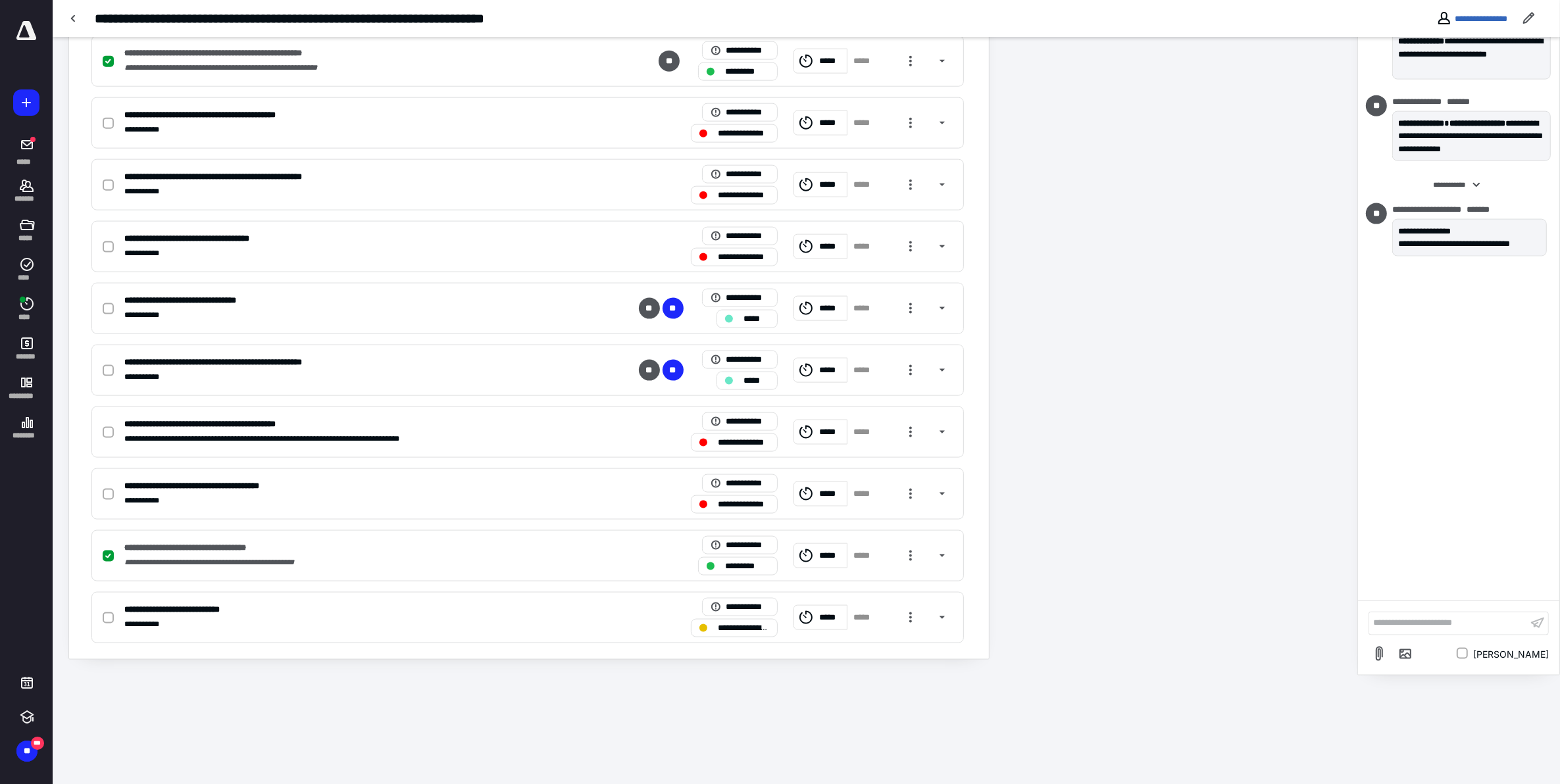 scroll, scrollTop: 2040, scrollLeft: 0, axis: vertical 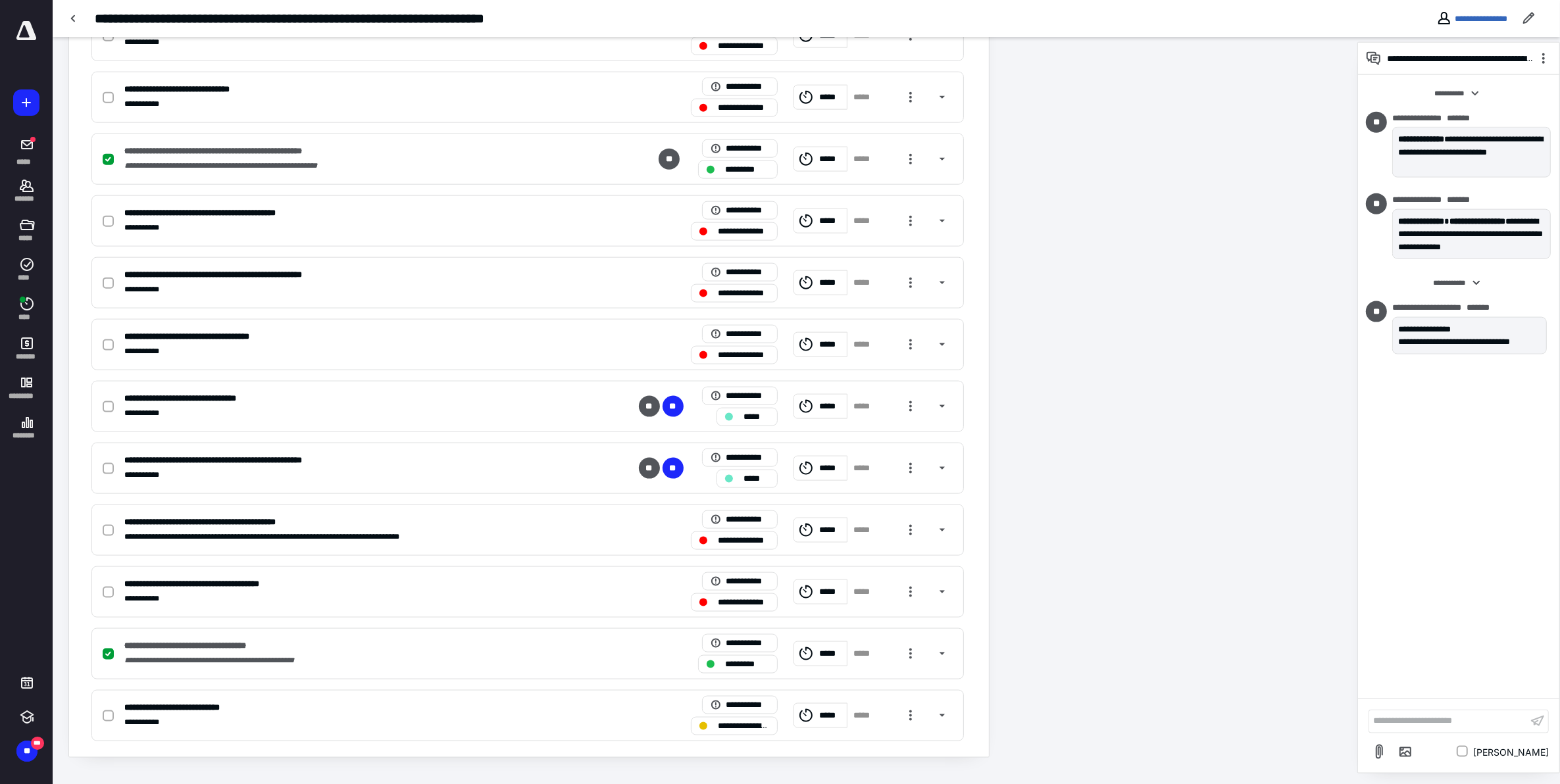 click on "**********" at bounding box center (529, -459) 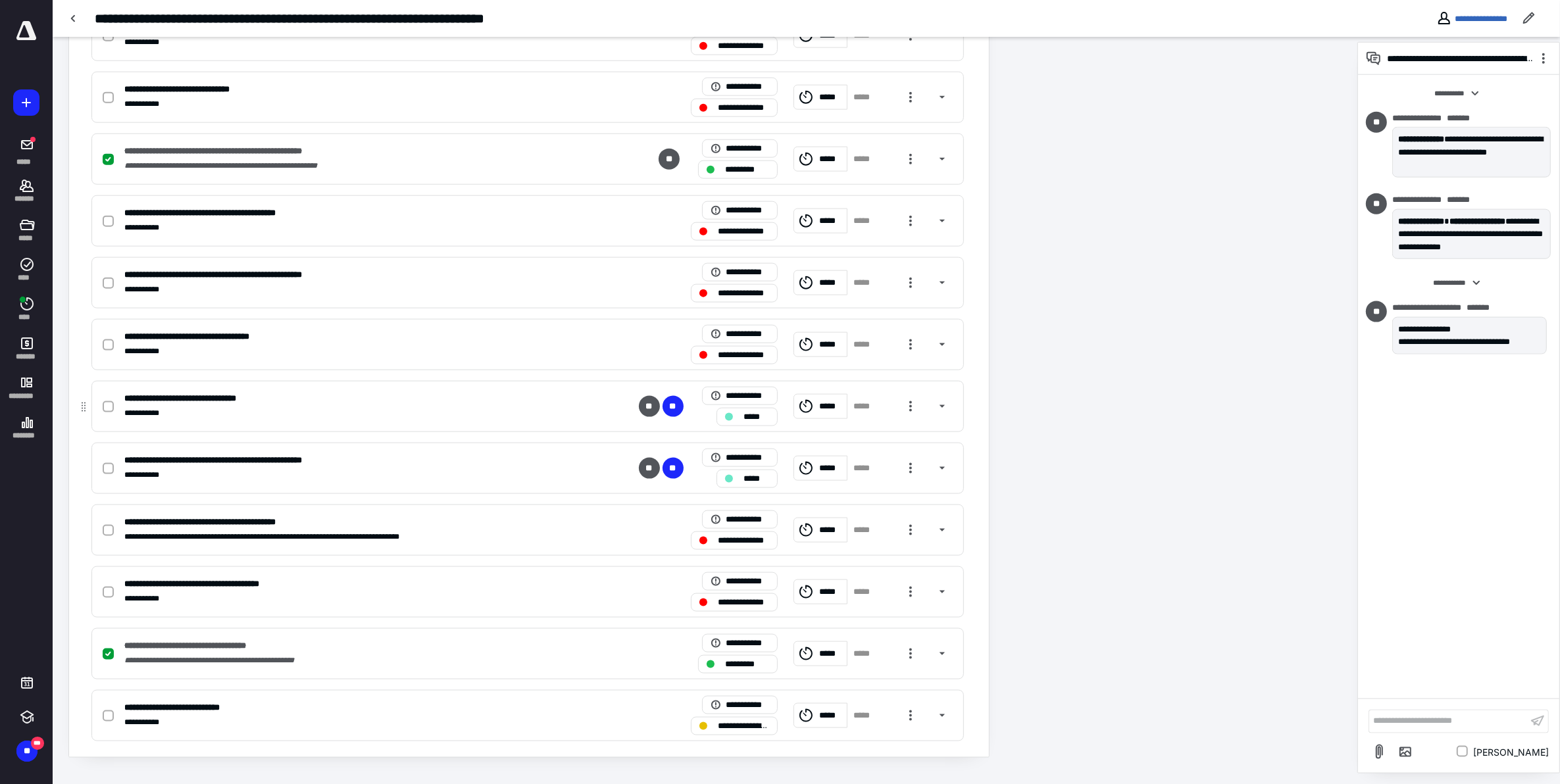click 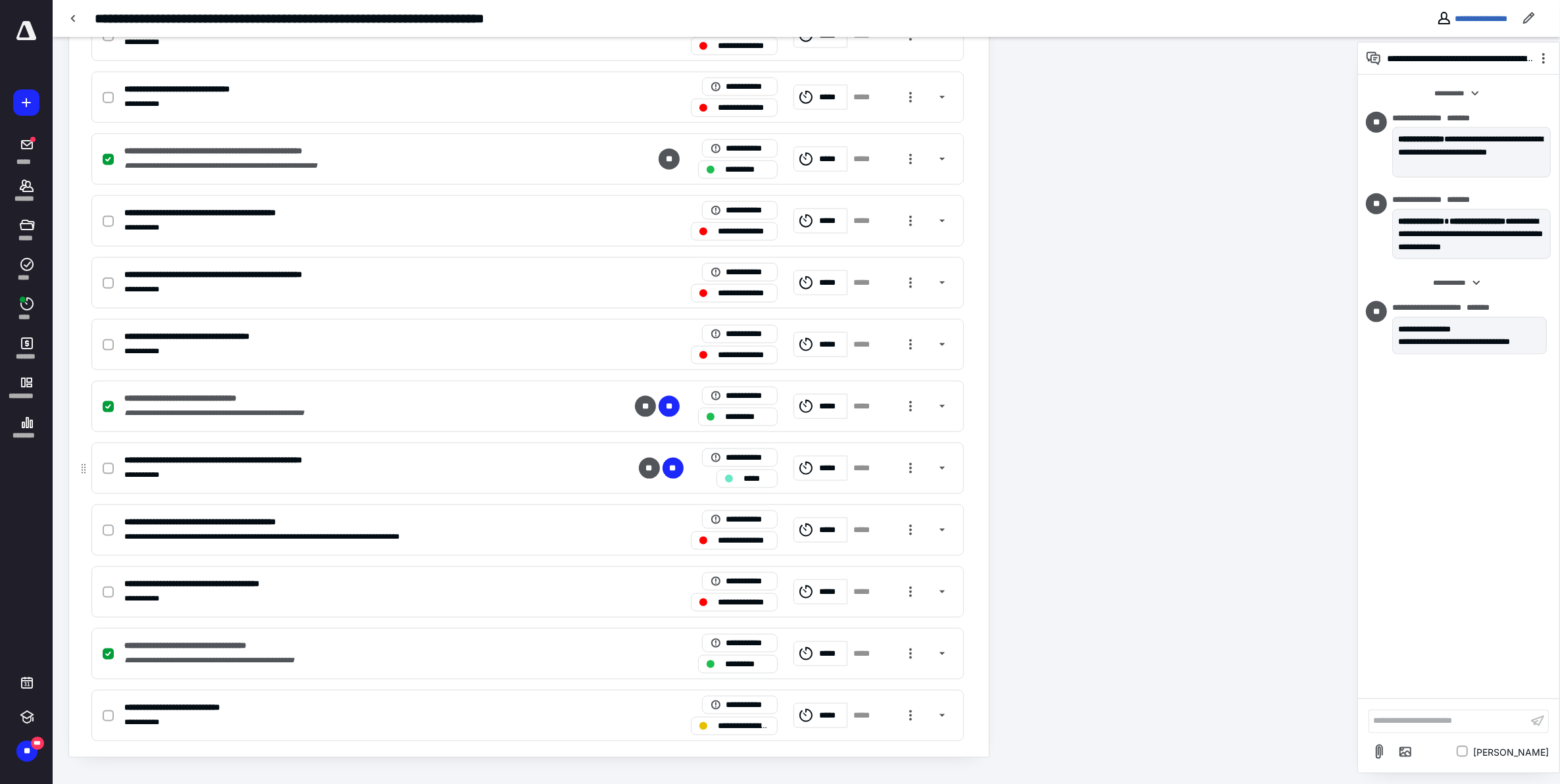 click 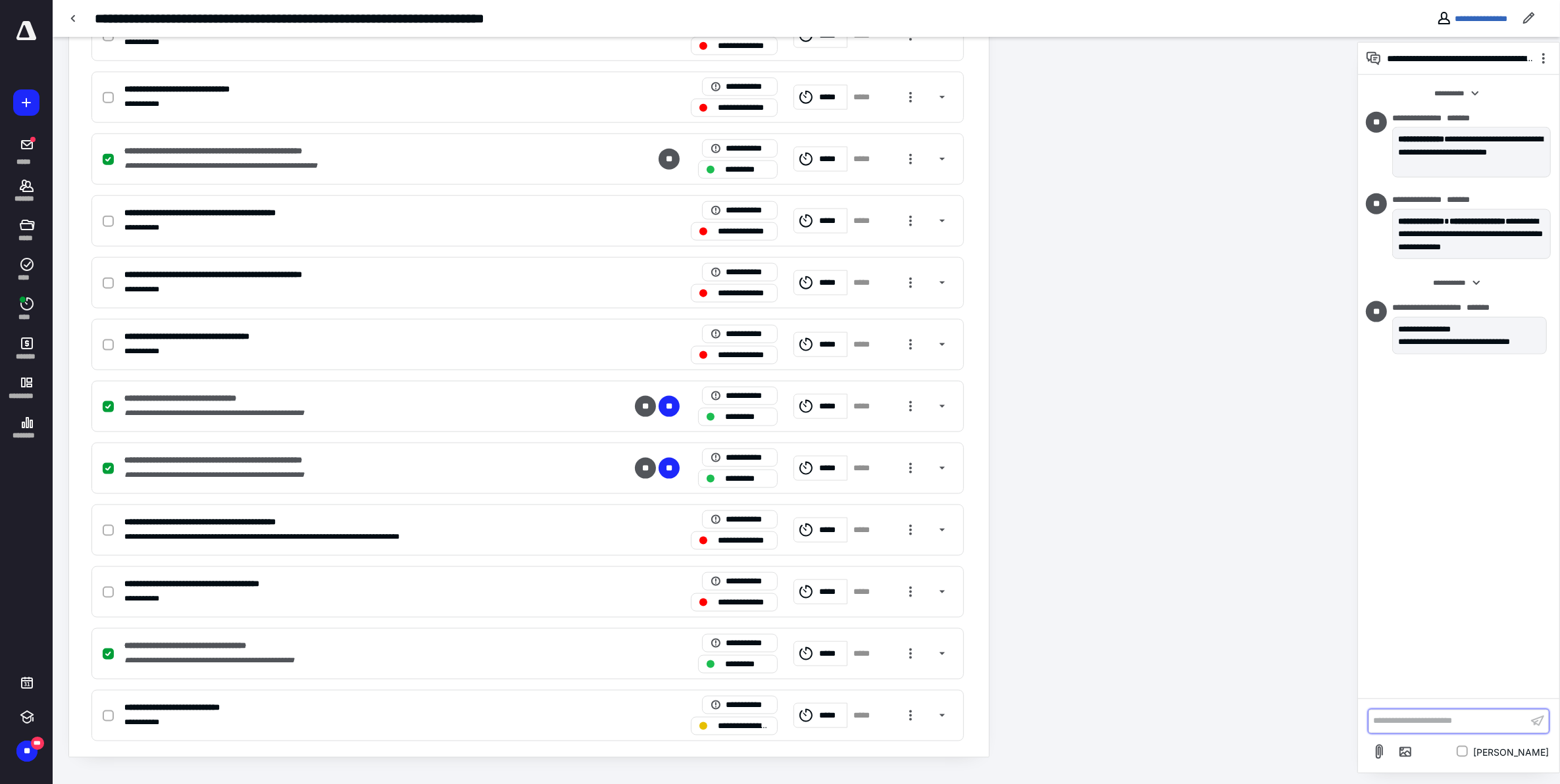 click on "**********" at bounding box center (1448, 721) 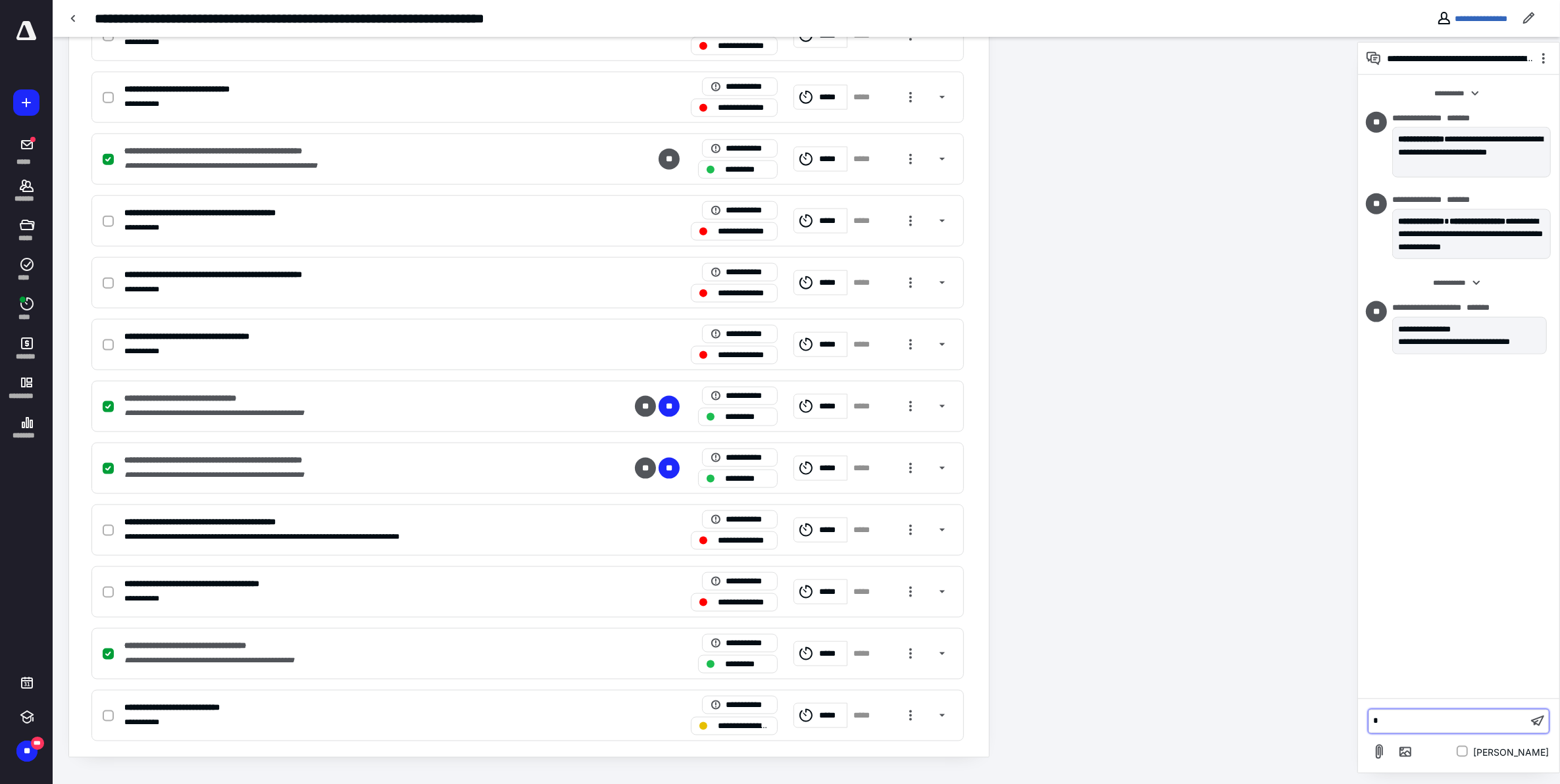 type 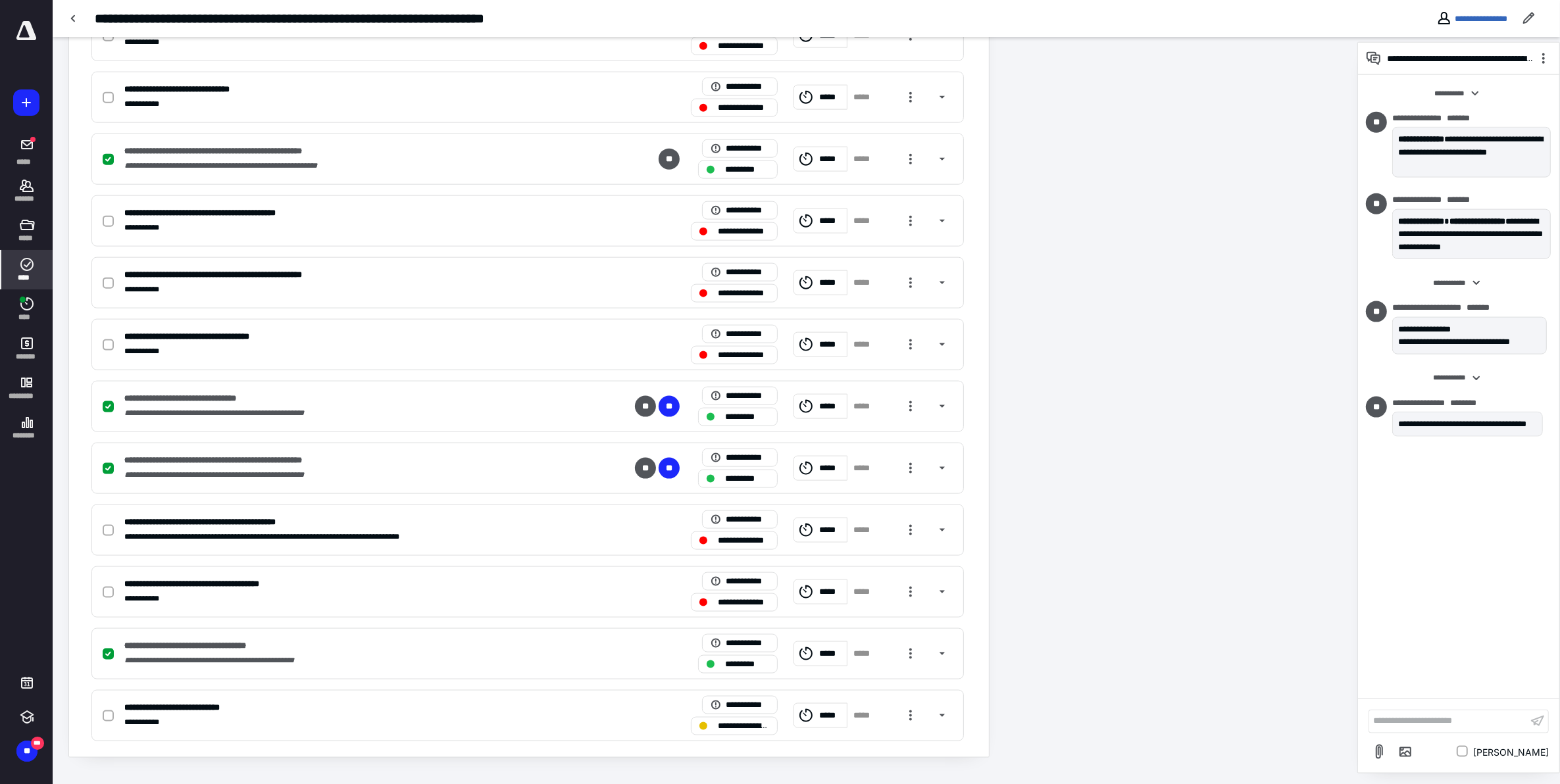 click 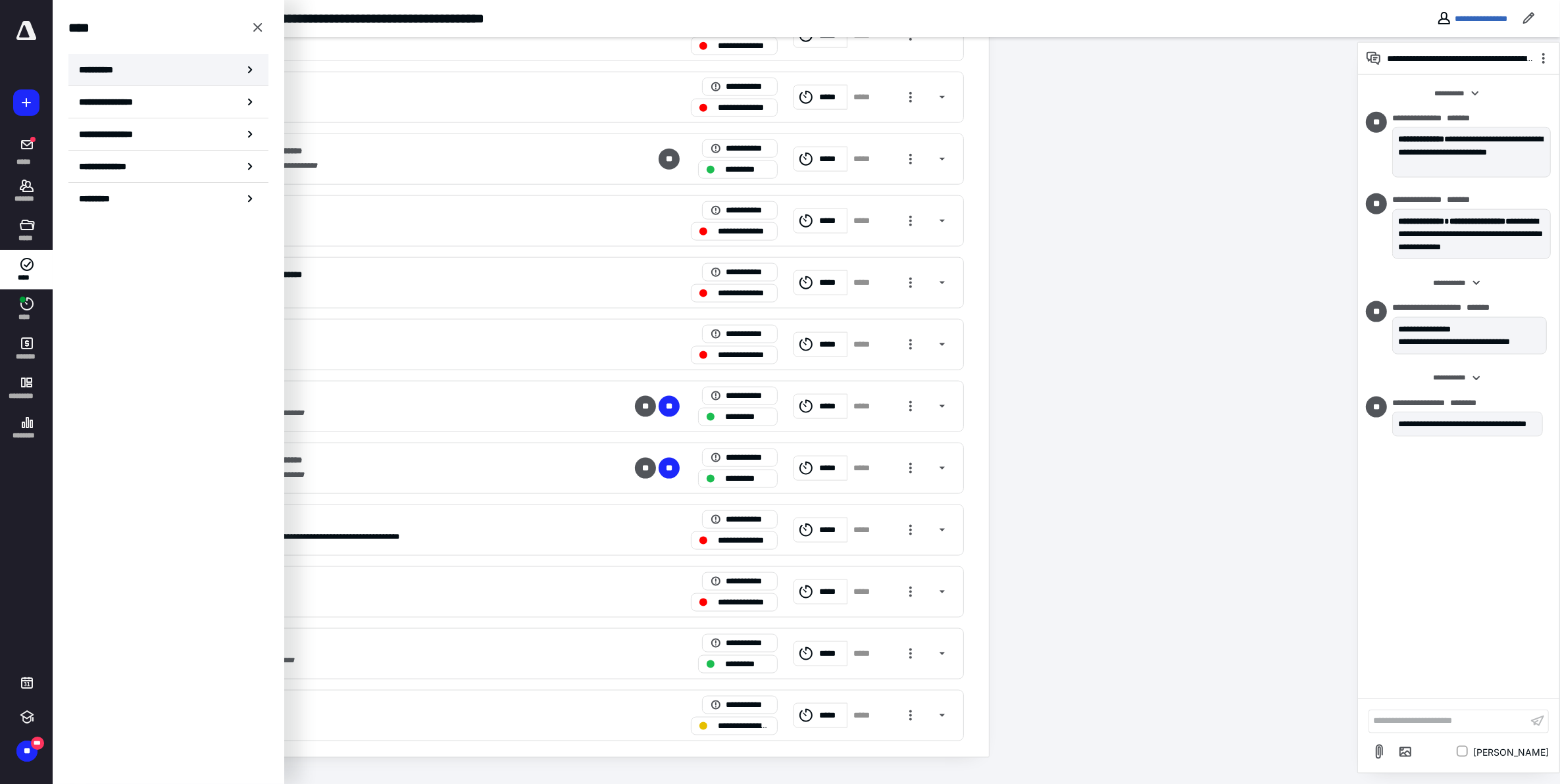 click on "**********" at bounding box center [101, 70] 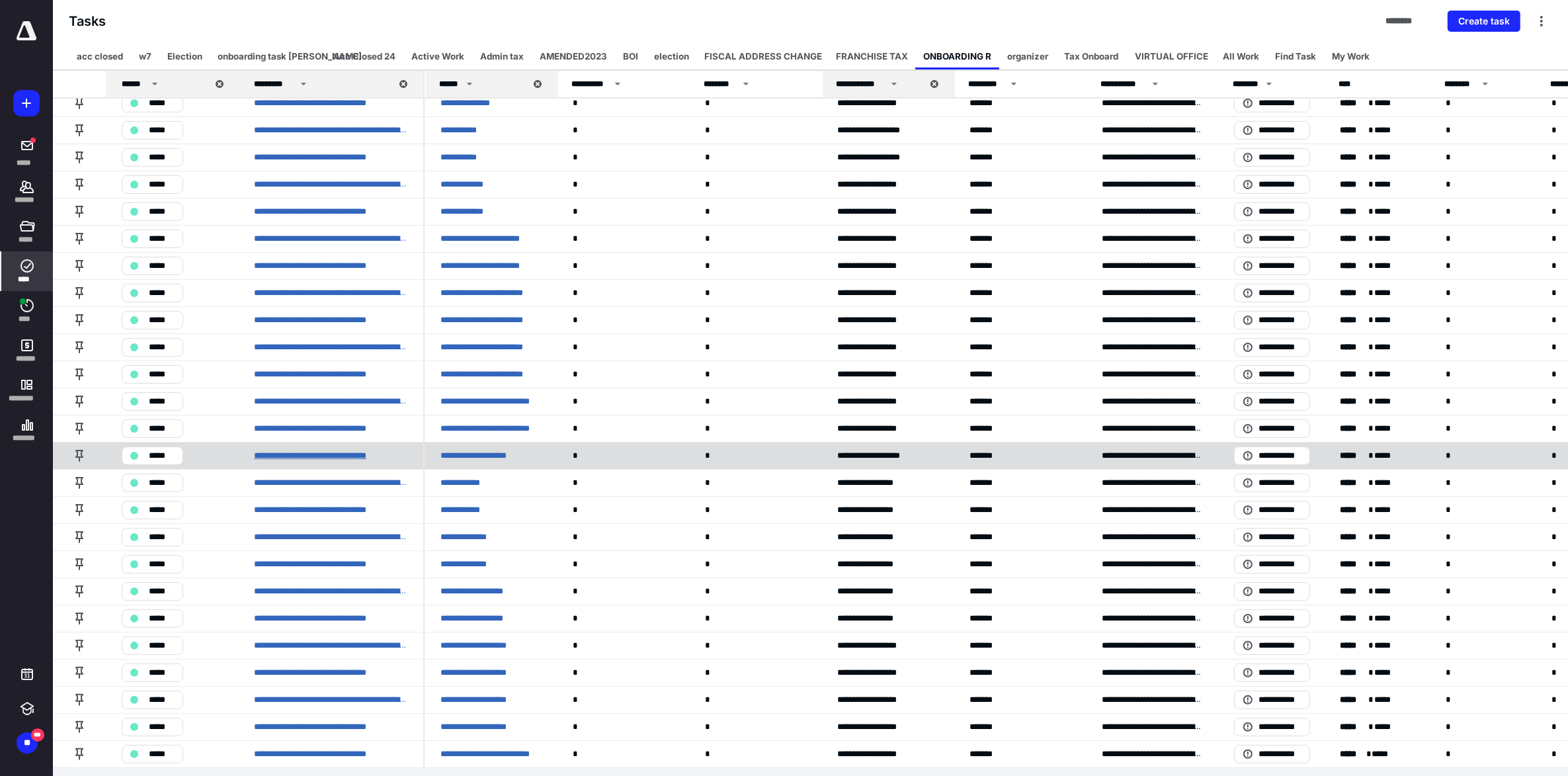 scroll, scrollTop: 156, scrollLeft: 0, axis: vertical 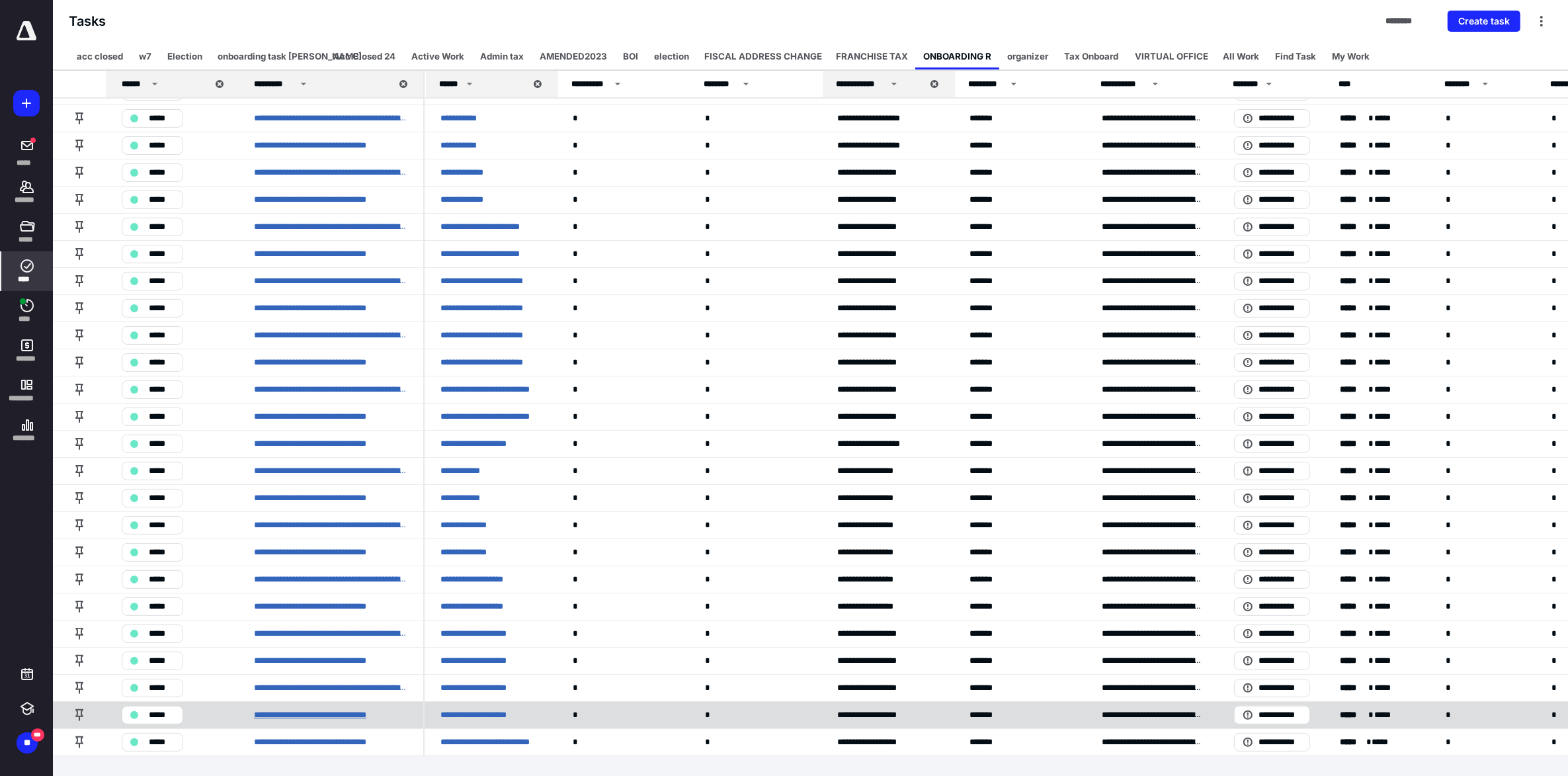 click on "**********" at bounding box center (329, 715) 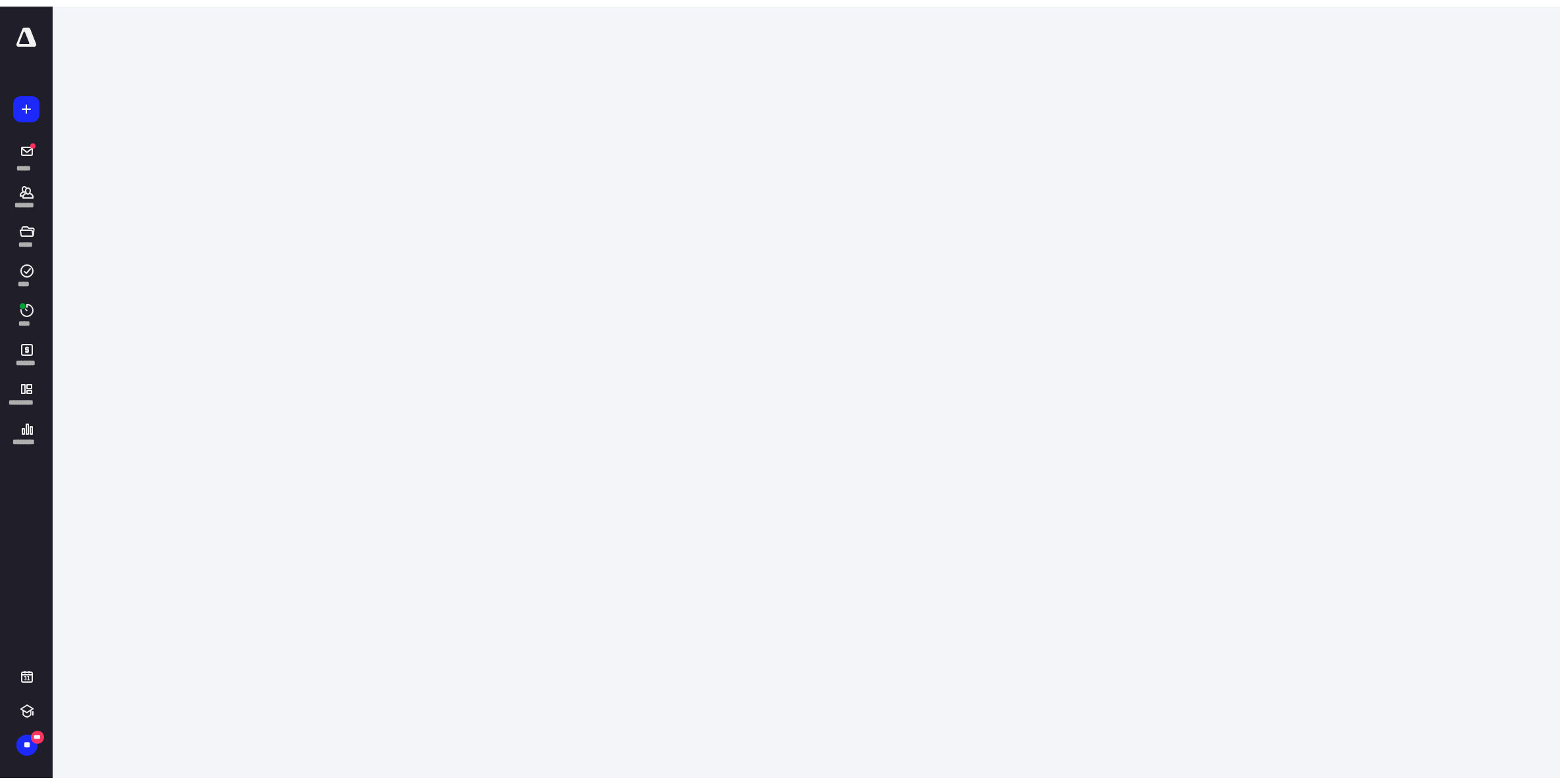 scroll, scrollTop: 0, scrollLeft: 0, axis: both 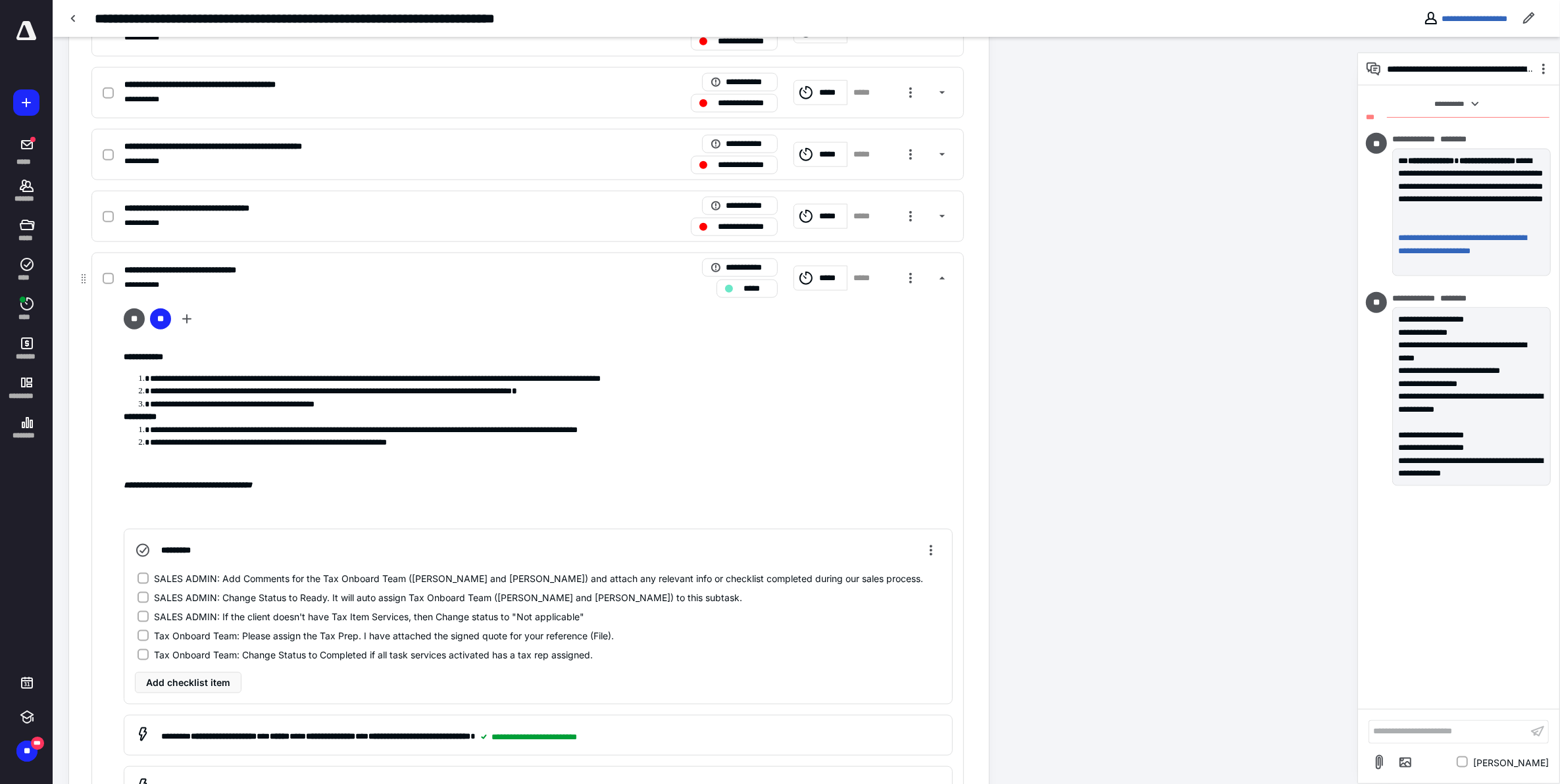 click 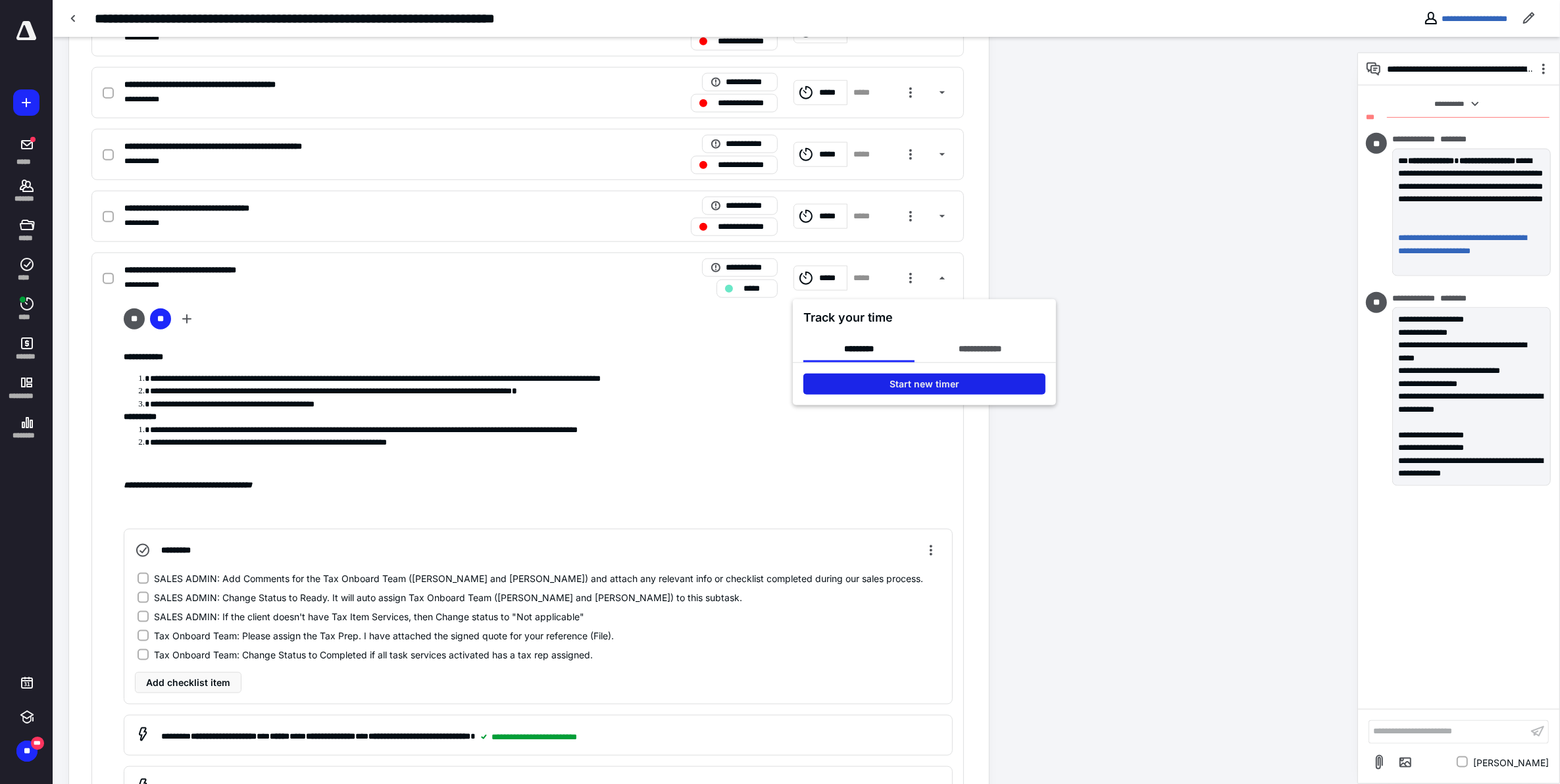 click on "Start new timer" at bounding box center (924, 384) 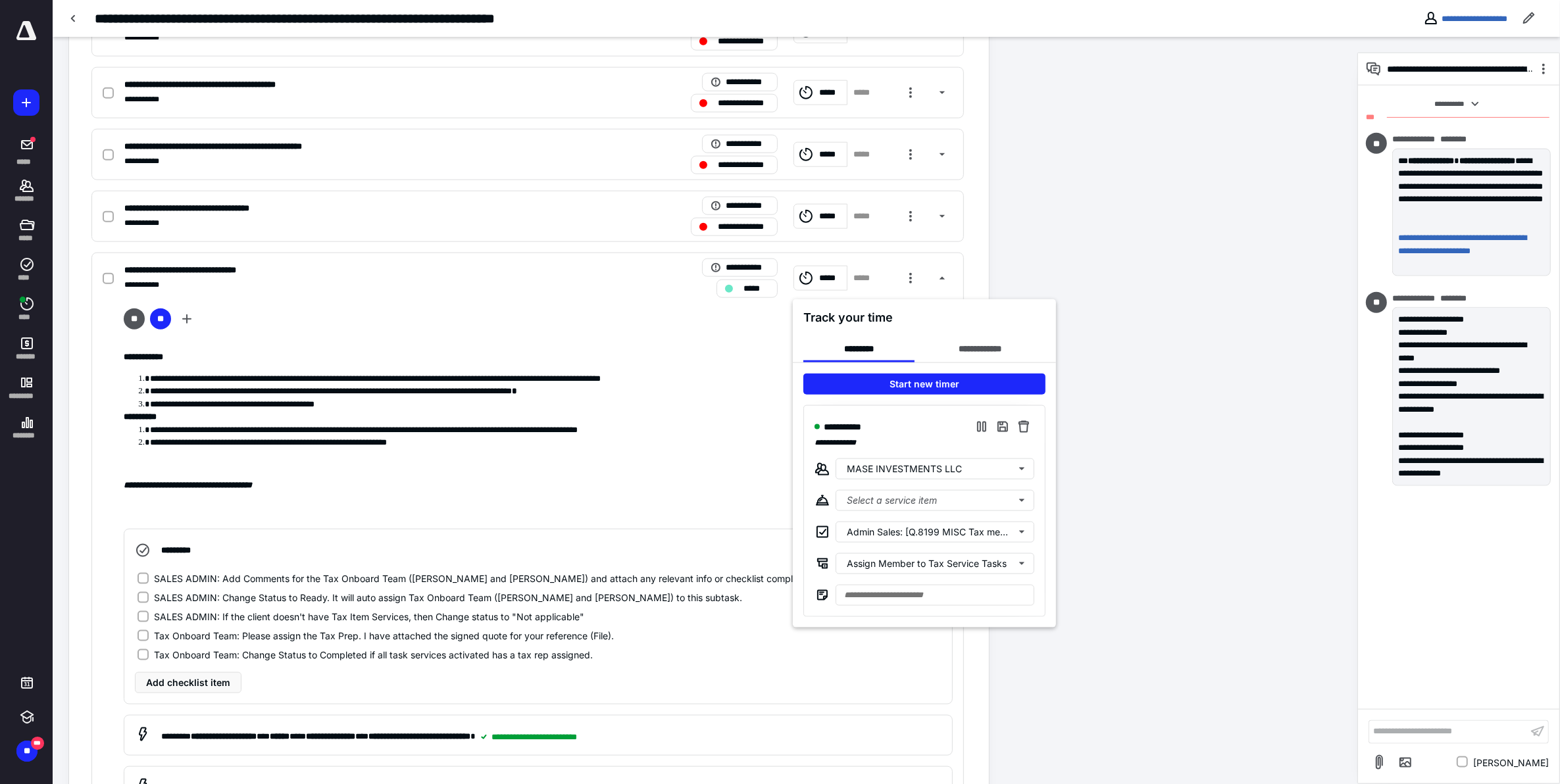 click at bounding box center [780, 392] 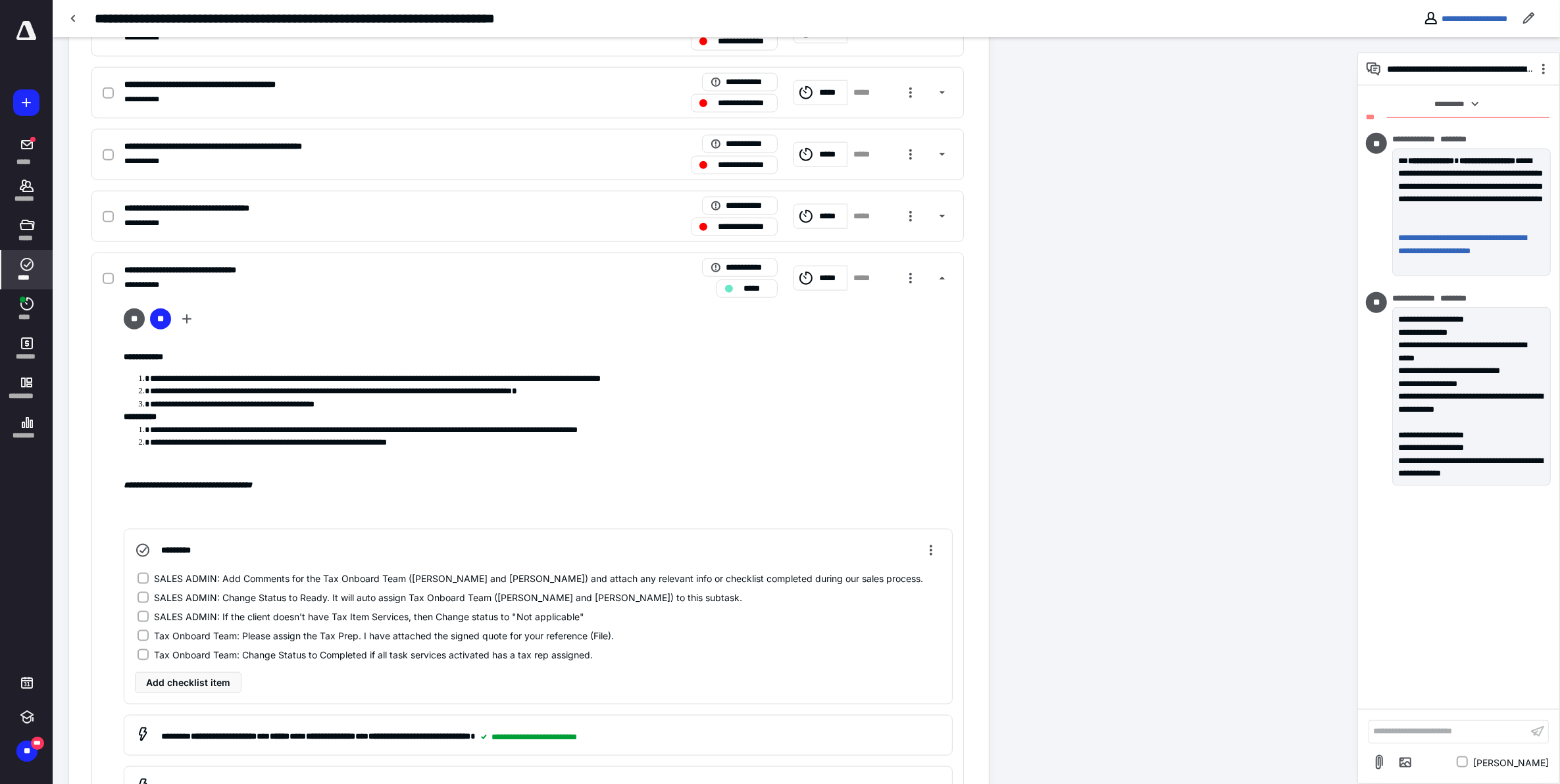 click 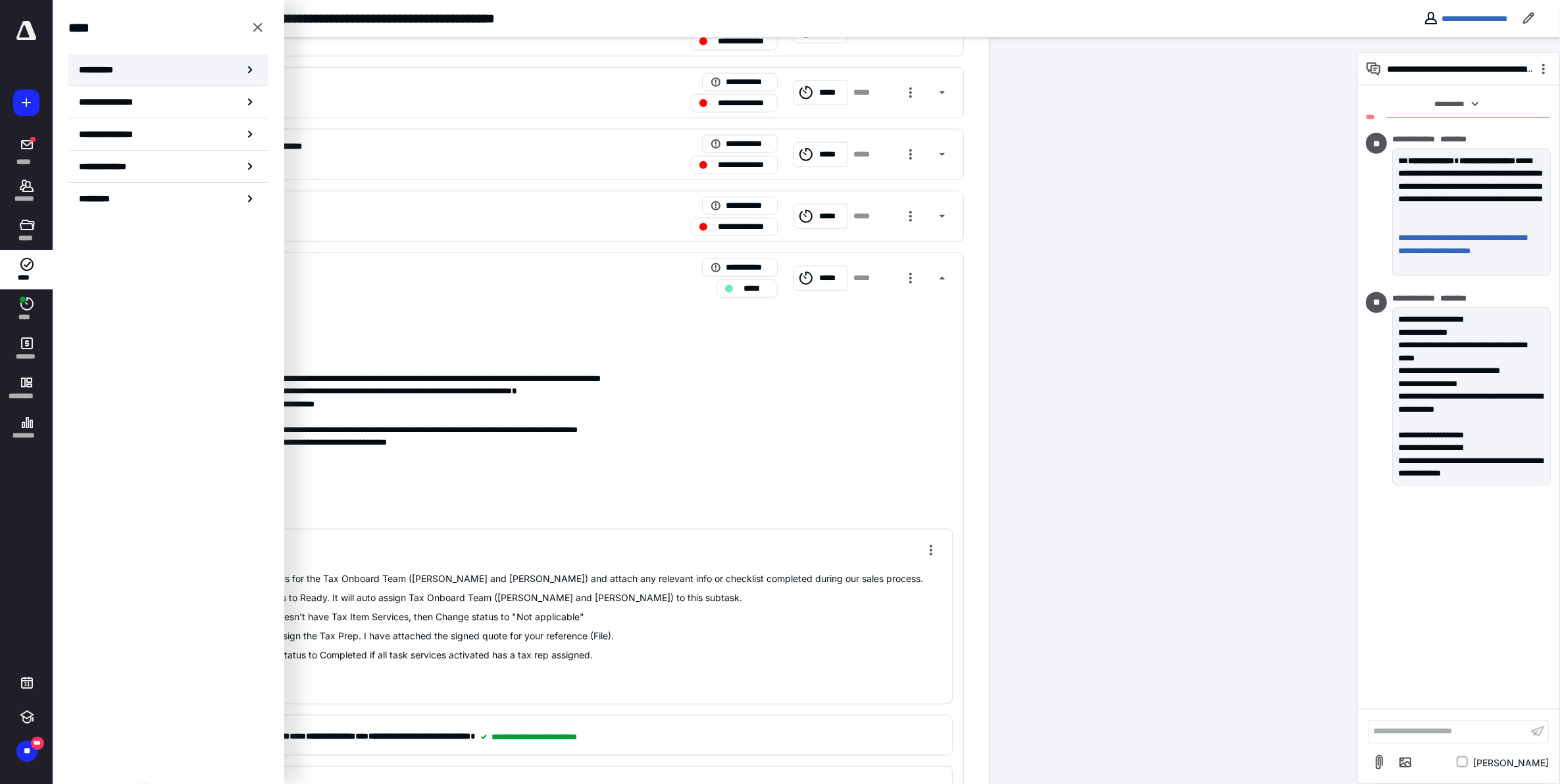 click on "**********" at bounding box center [168, 70] 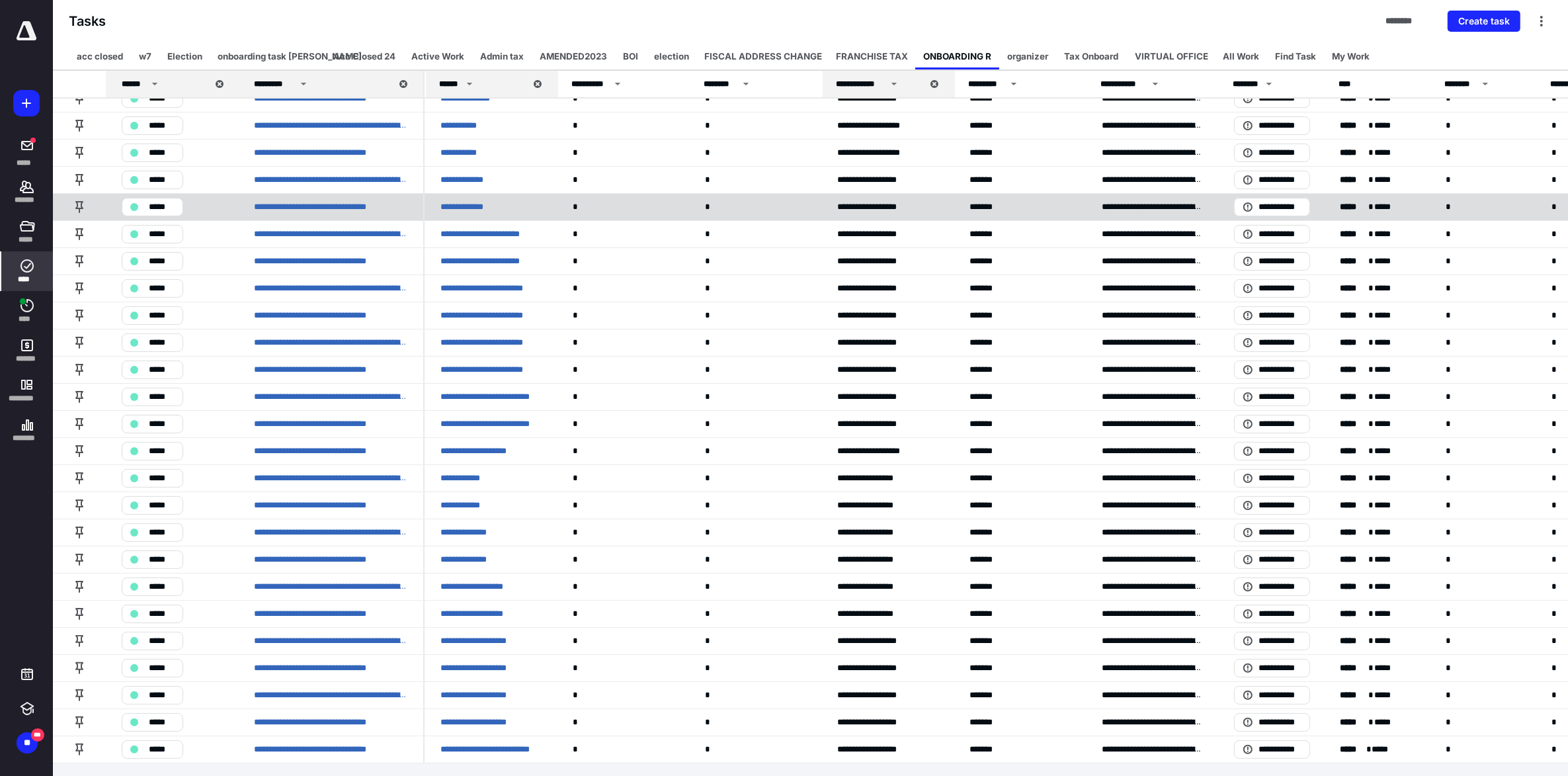 scroll, scrollTop: 156, scrollLeft: 0, axis: vertical 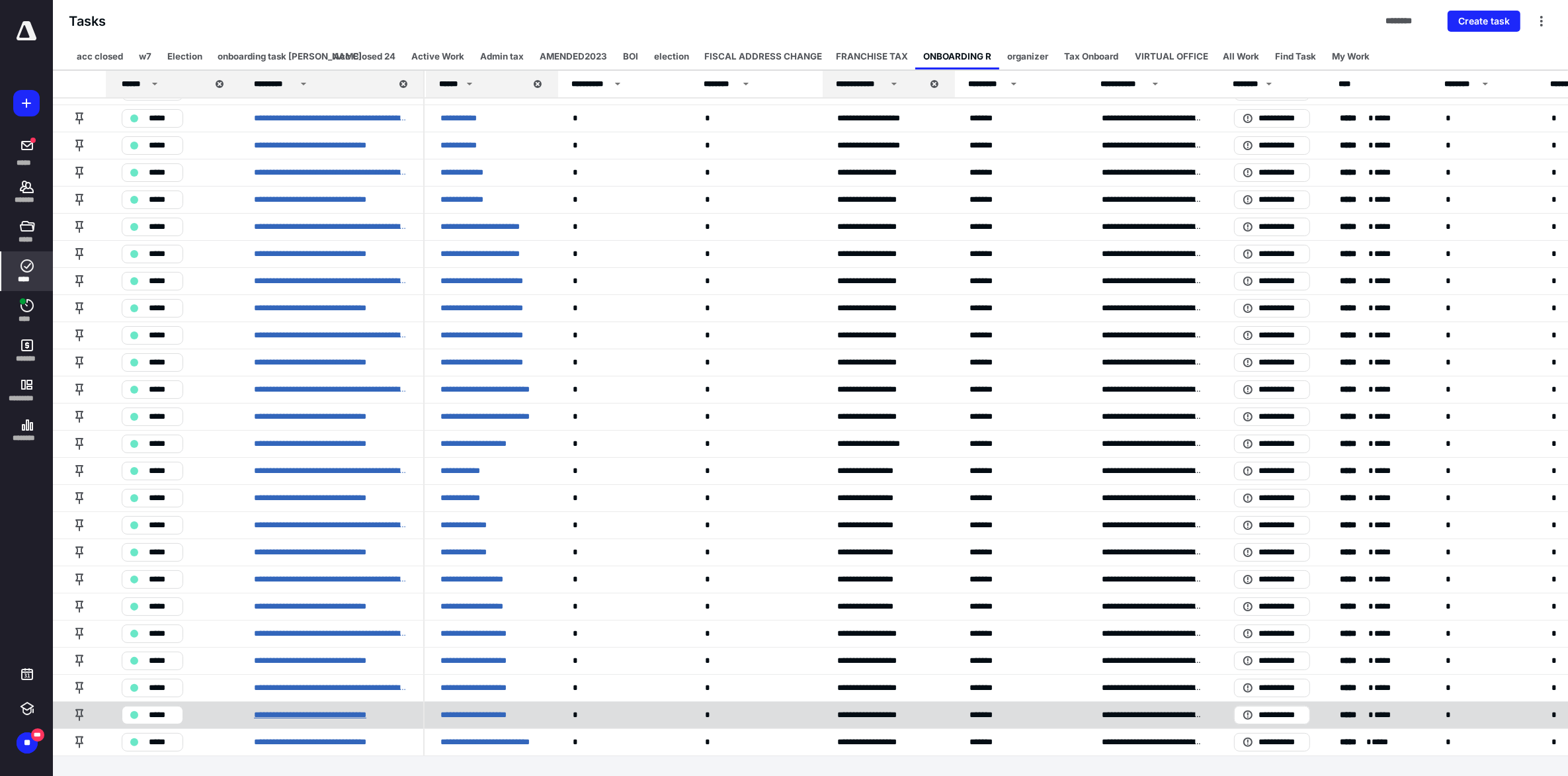 click on "**********" at bounding box center [329, 715] 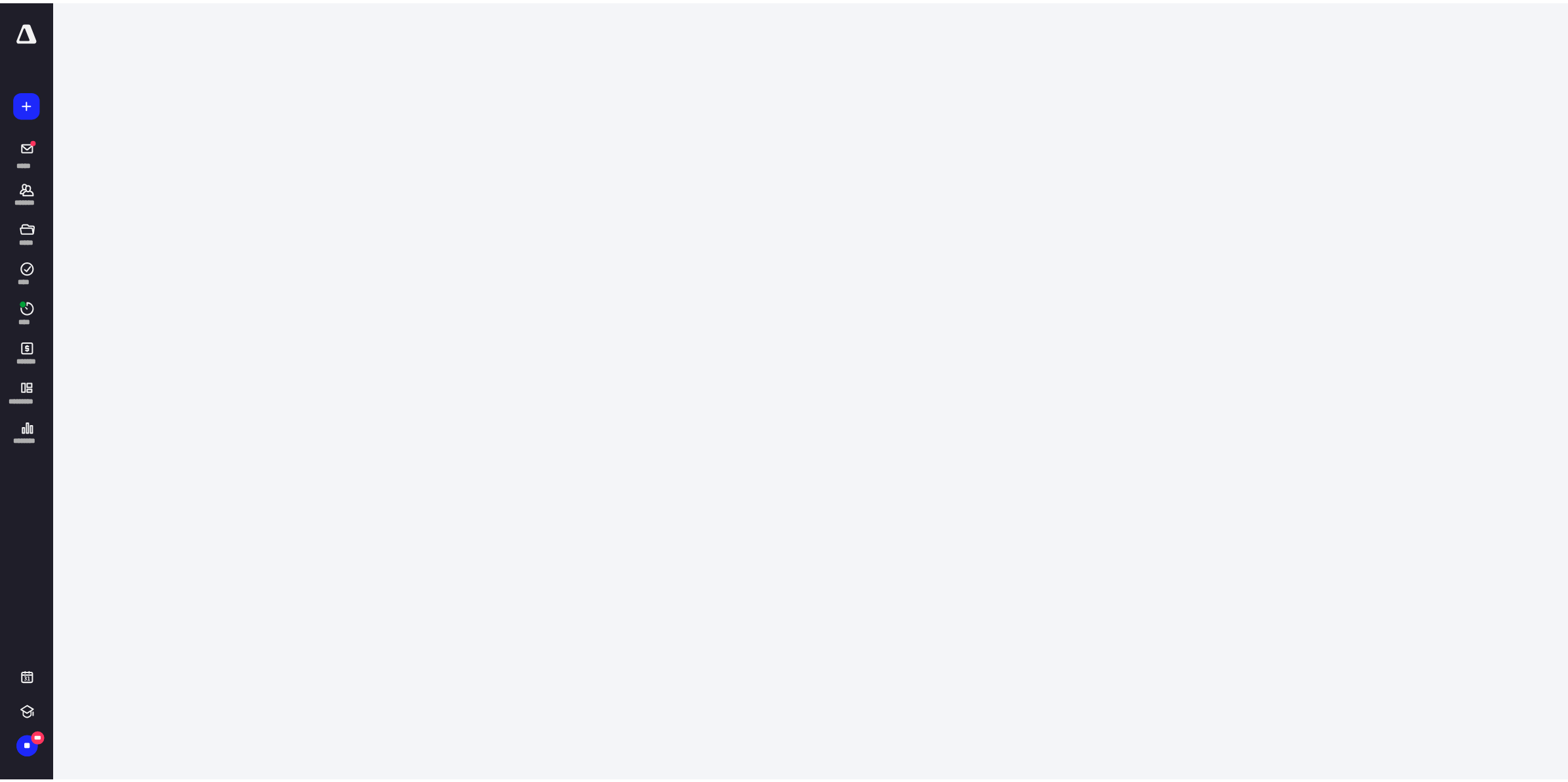 scroll, scrollTop: 0, scrollLeft: 0, axis: both 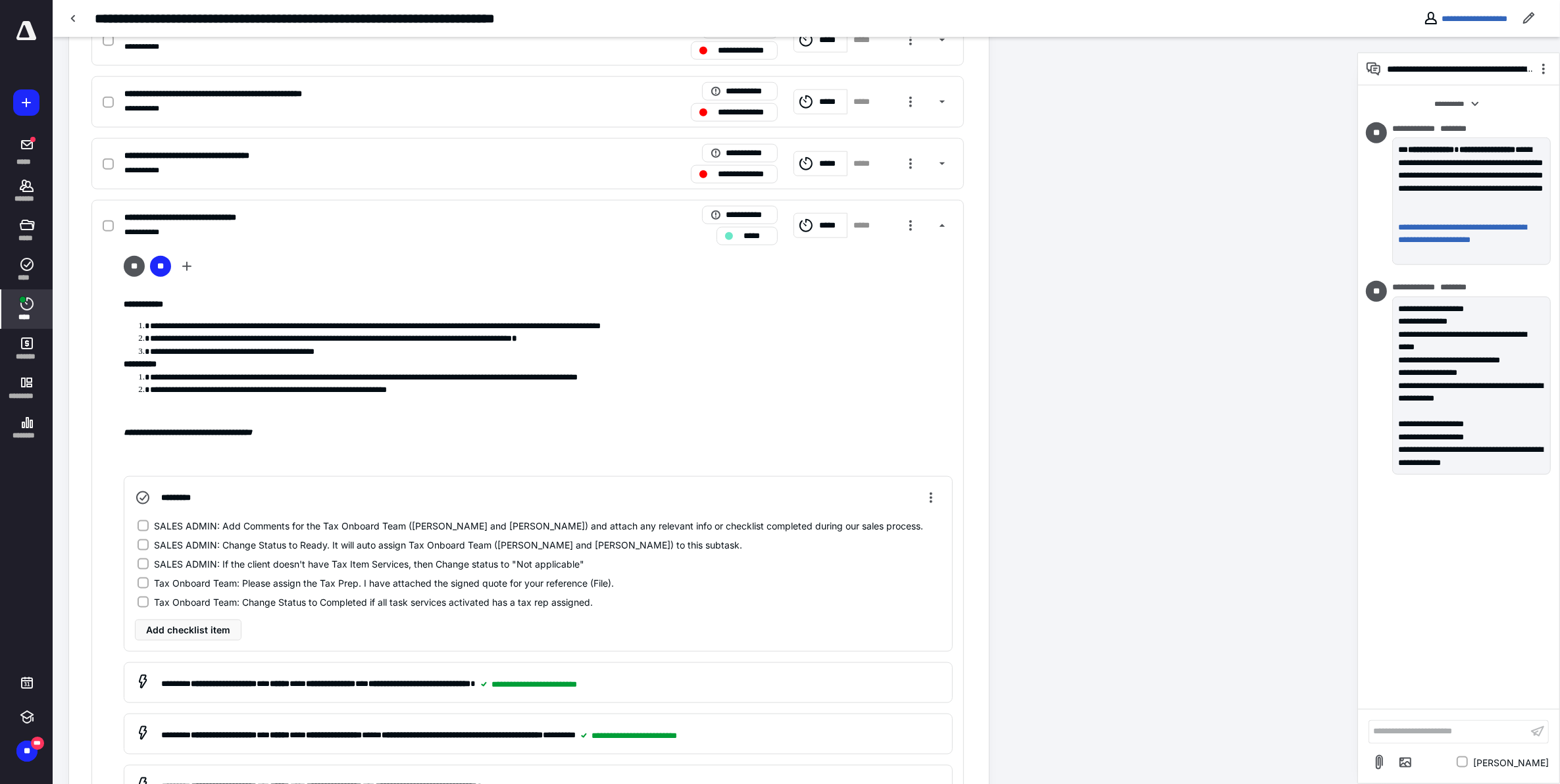 click on "****" at bounding box center (27, 309) 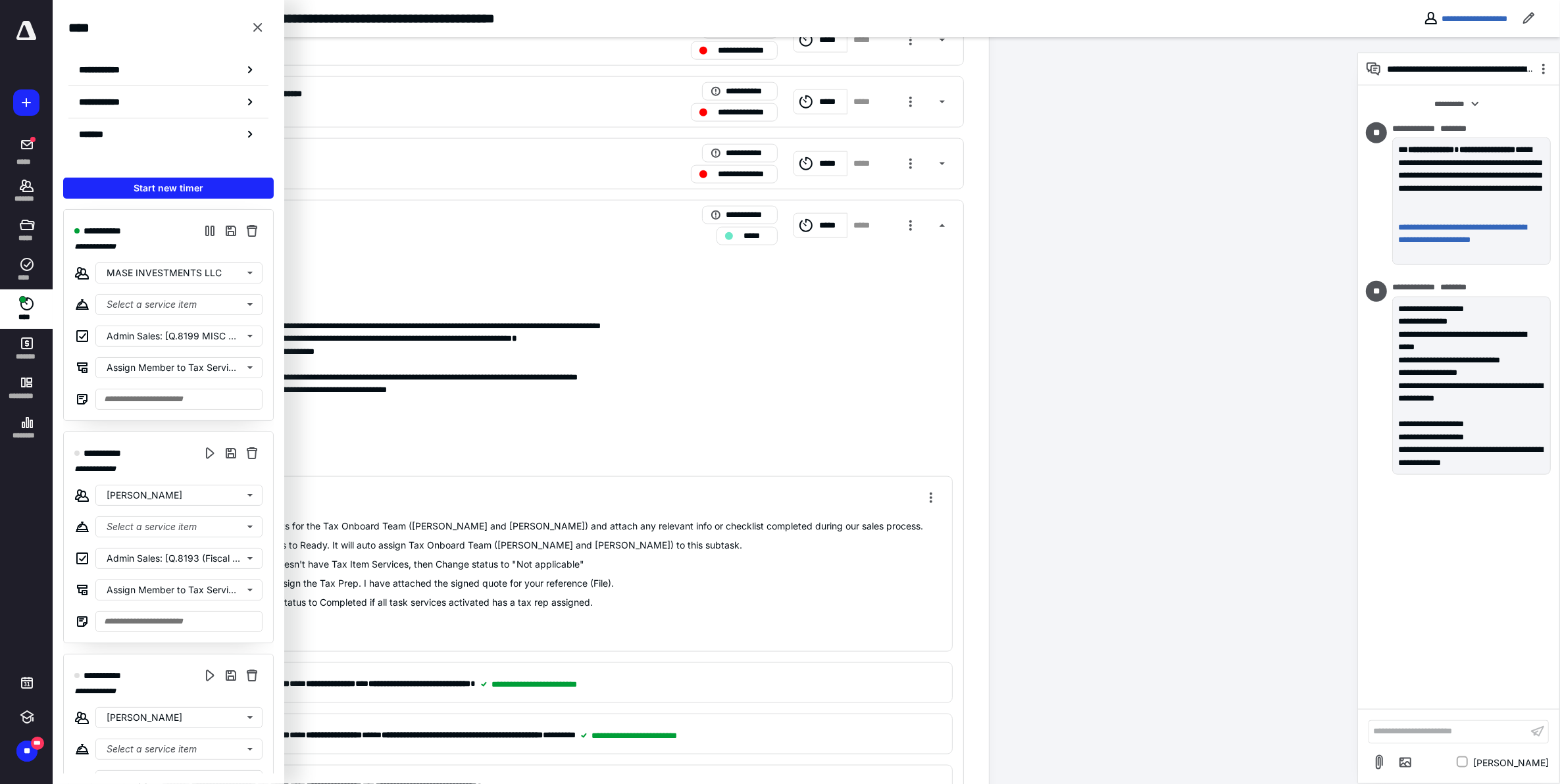 click on "** **" at bounding box center [538, 269] 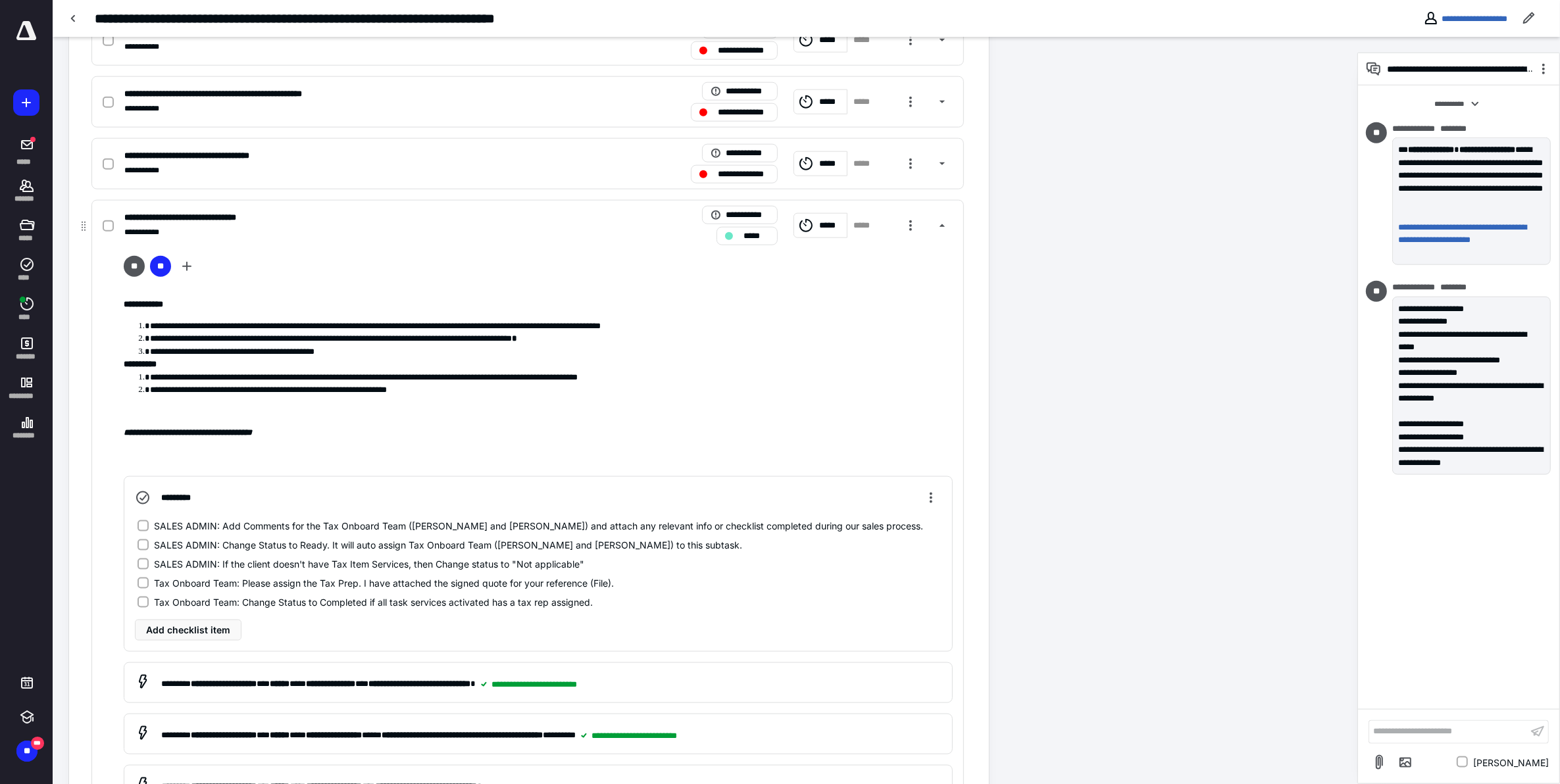 click on "*****" at bounding box center (756, 236) 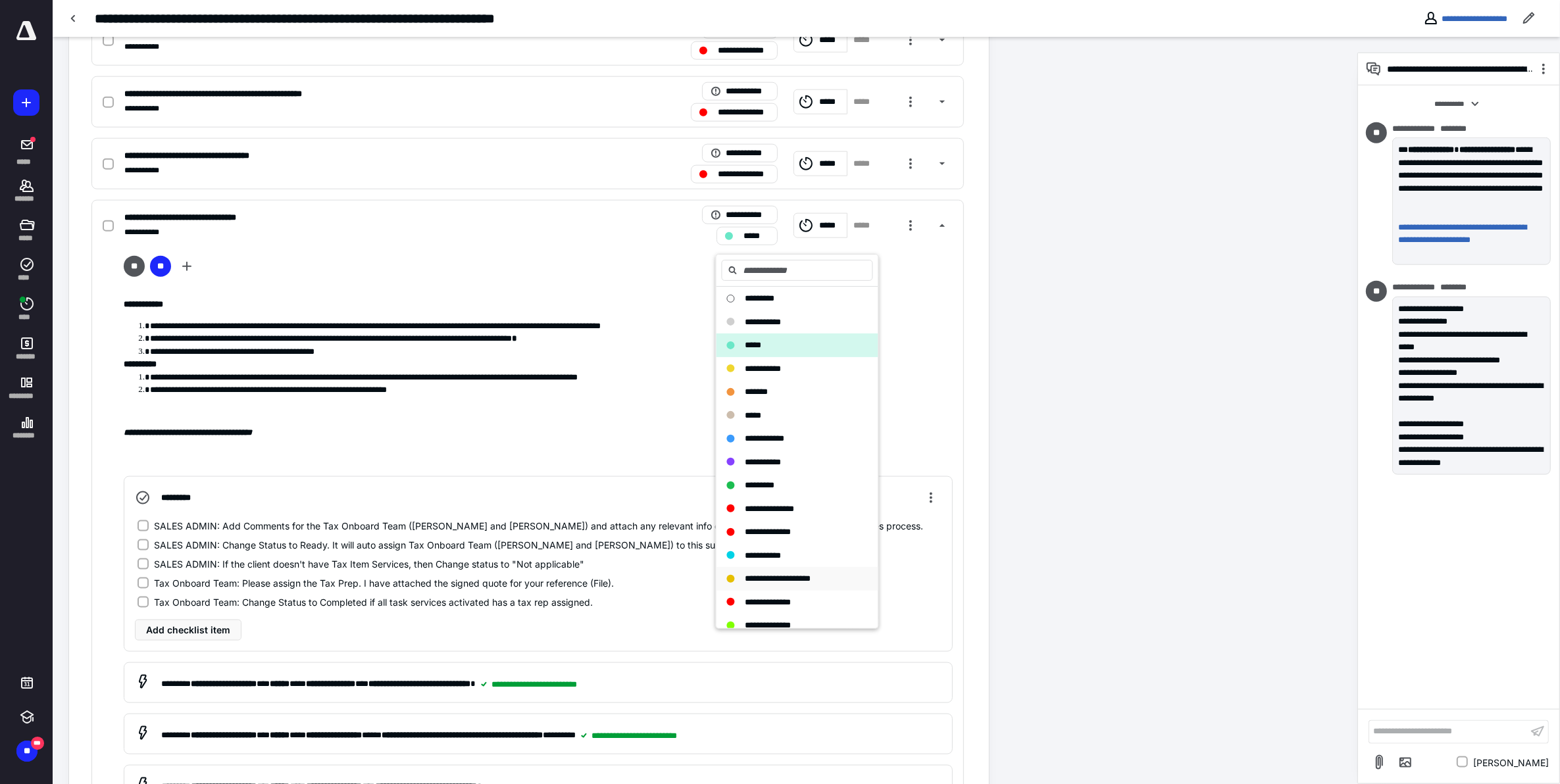 click on "**********" at bounding box center [778, 578] 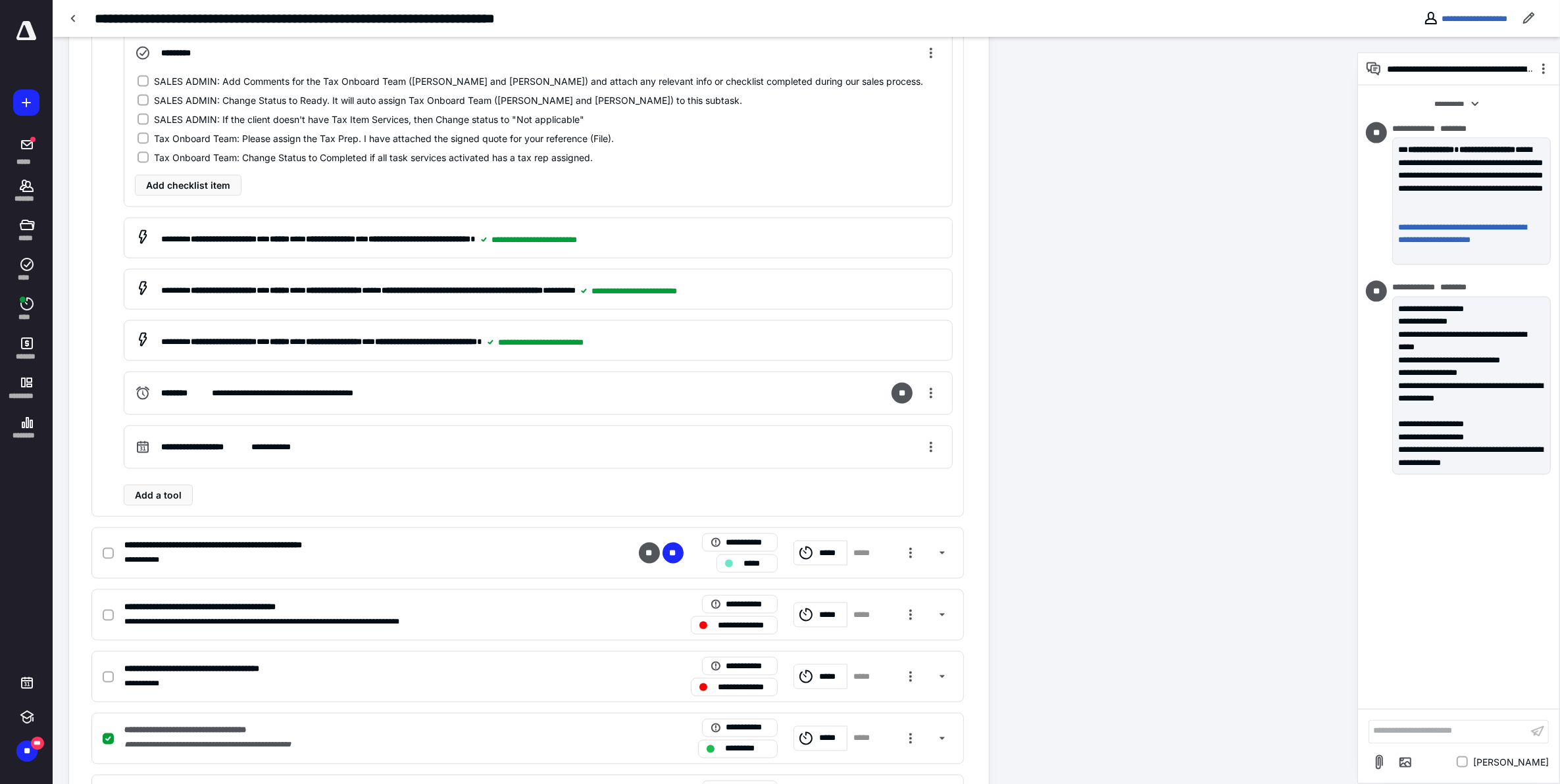 scroll, scrollTop: 2466, scrollLeft: 0, axis: vertical 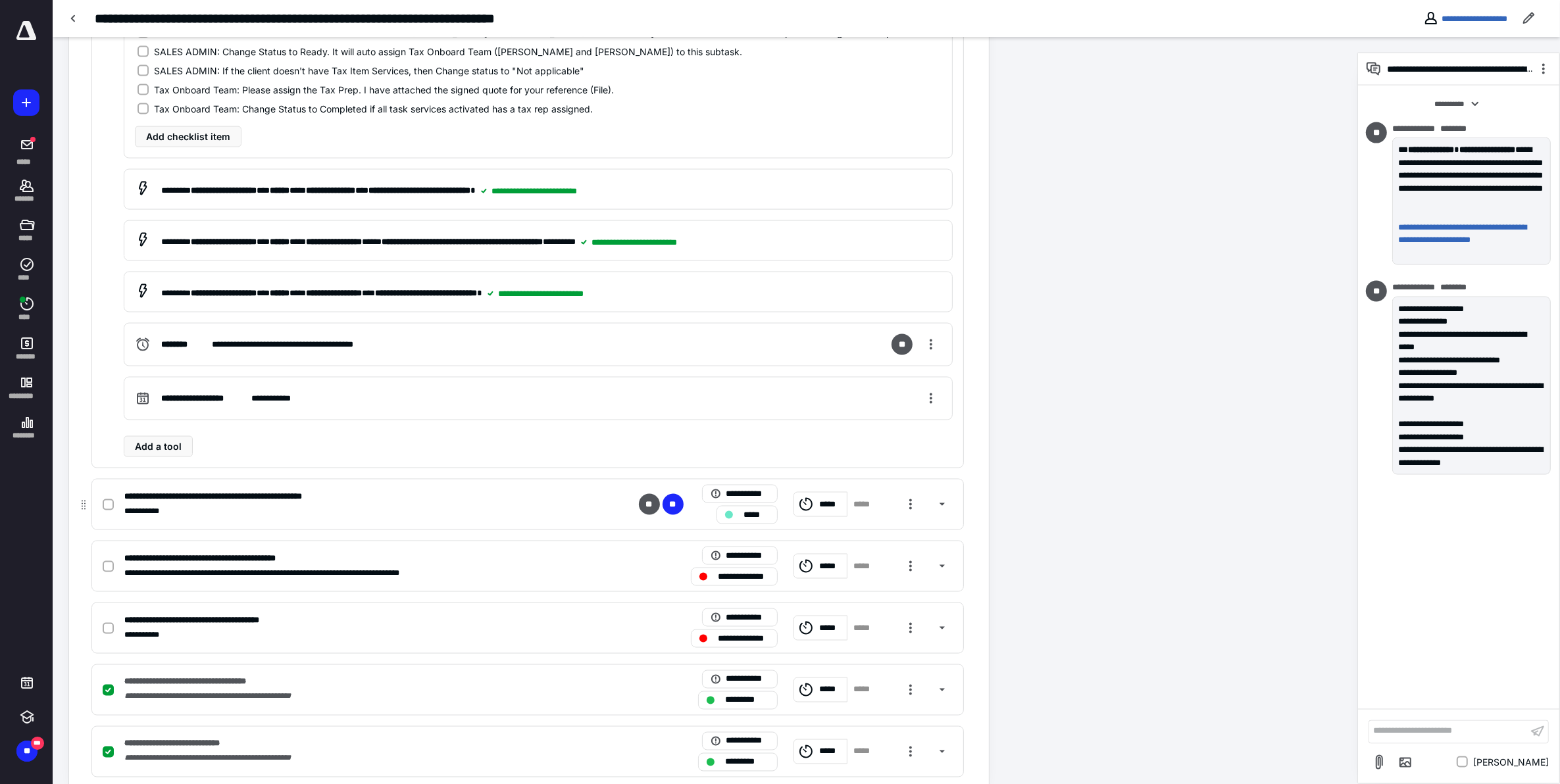 click 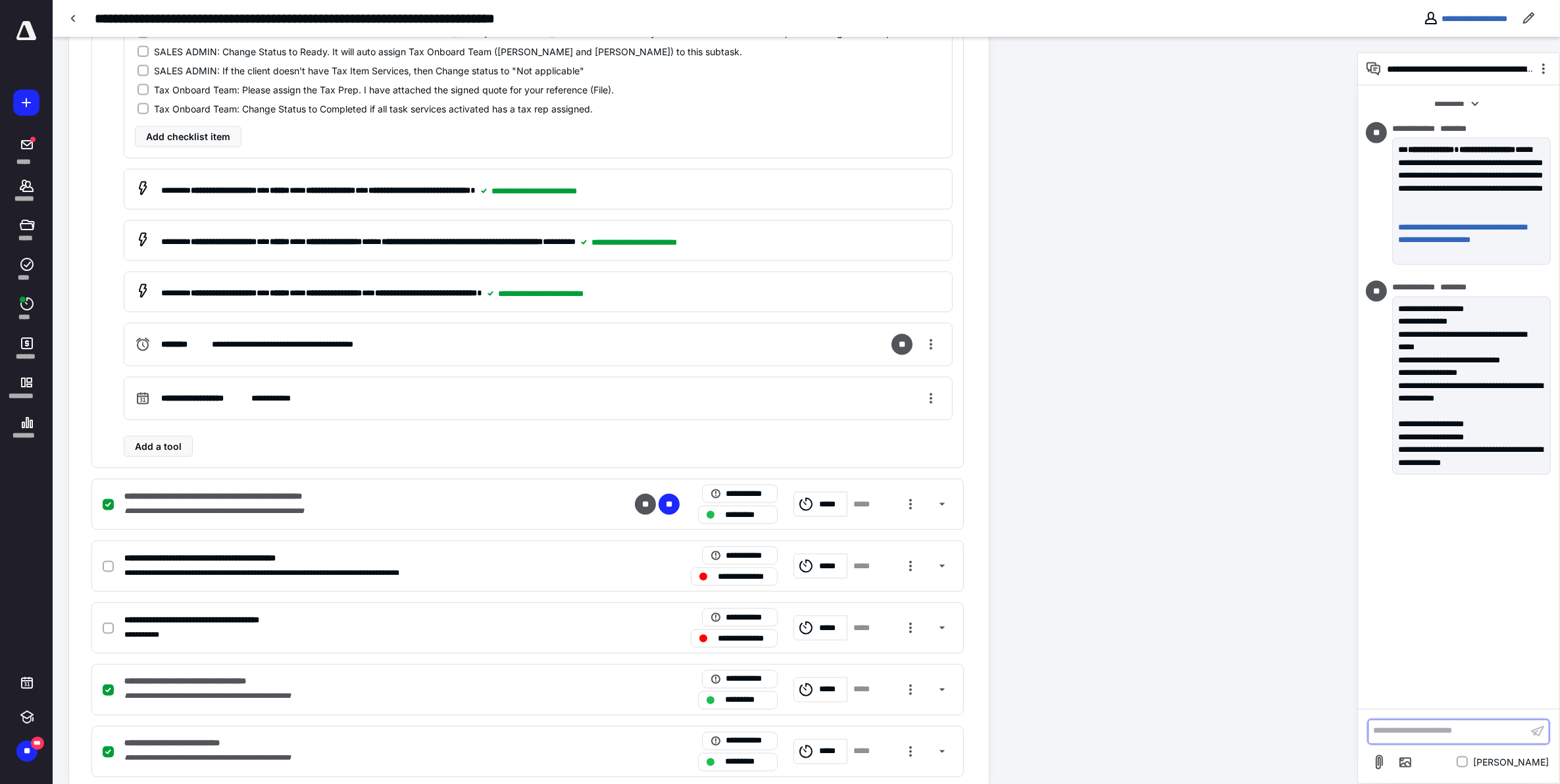 click on "**********" at bounding box center (1448, 731) 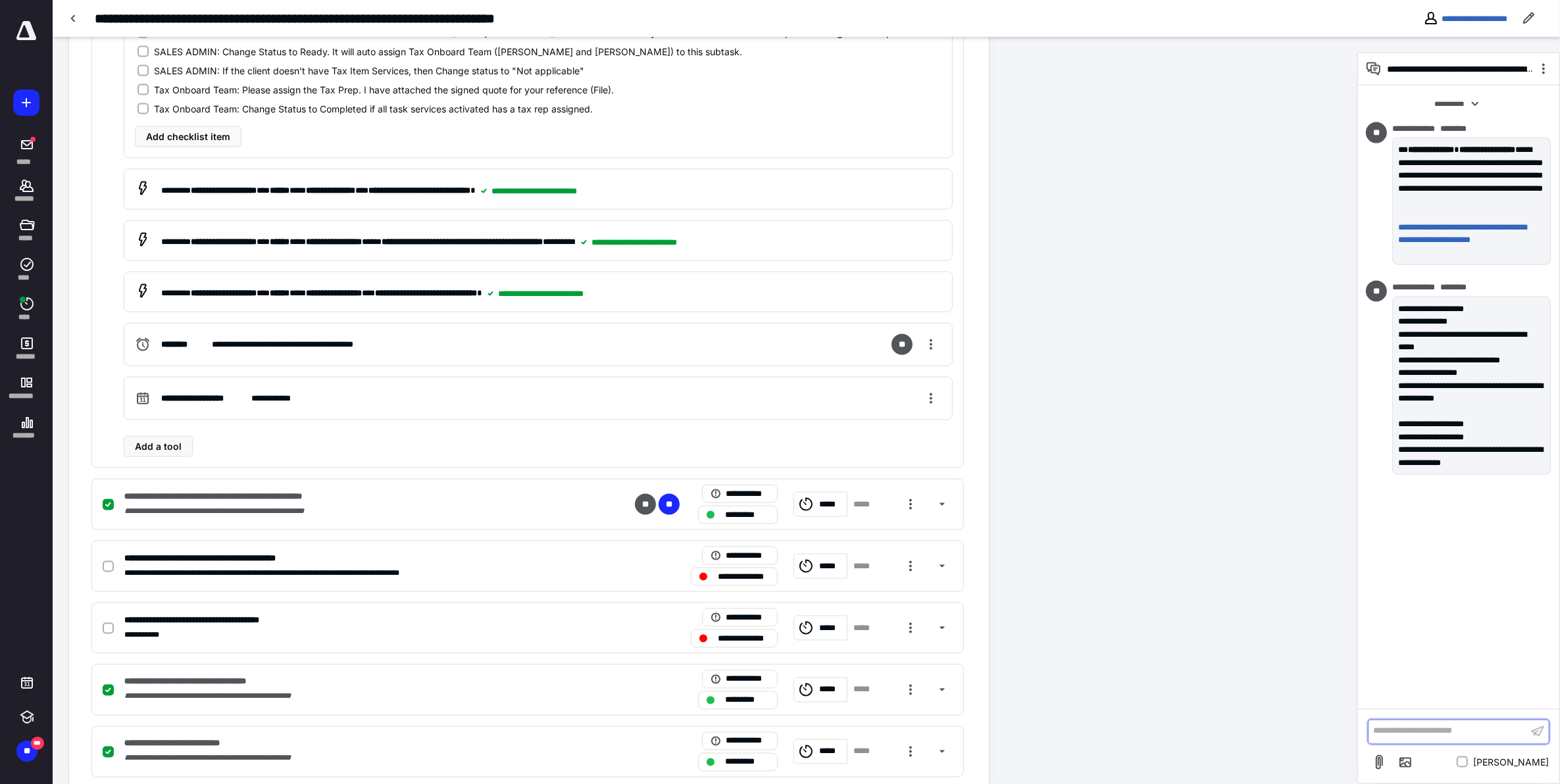 scroll, scrollTop: 2503, scrollLeft: 0, axis: vertical 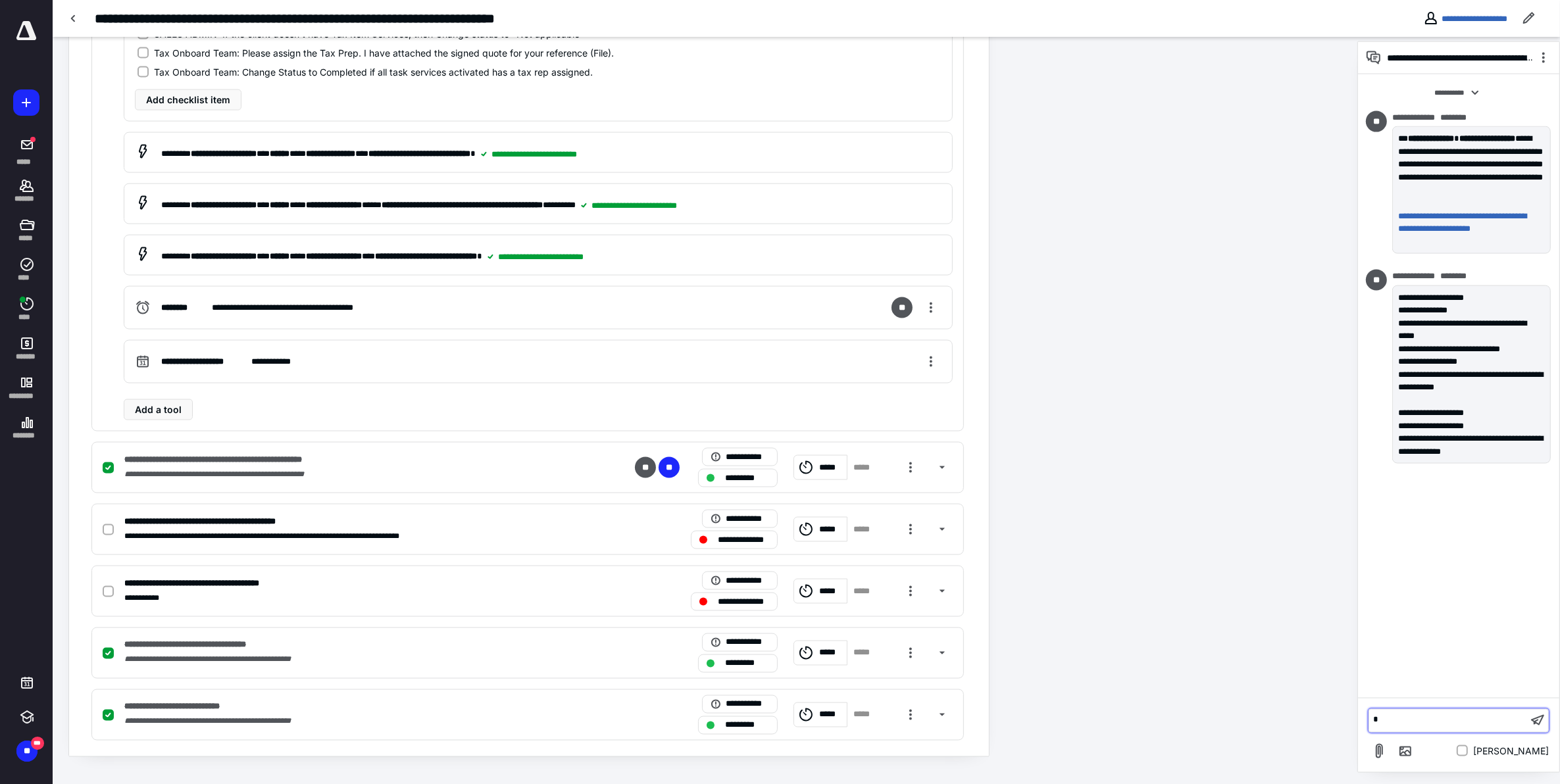 type 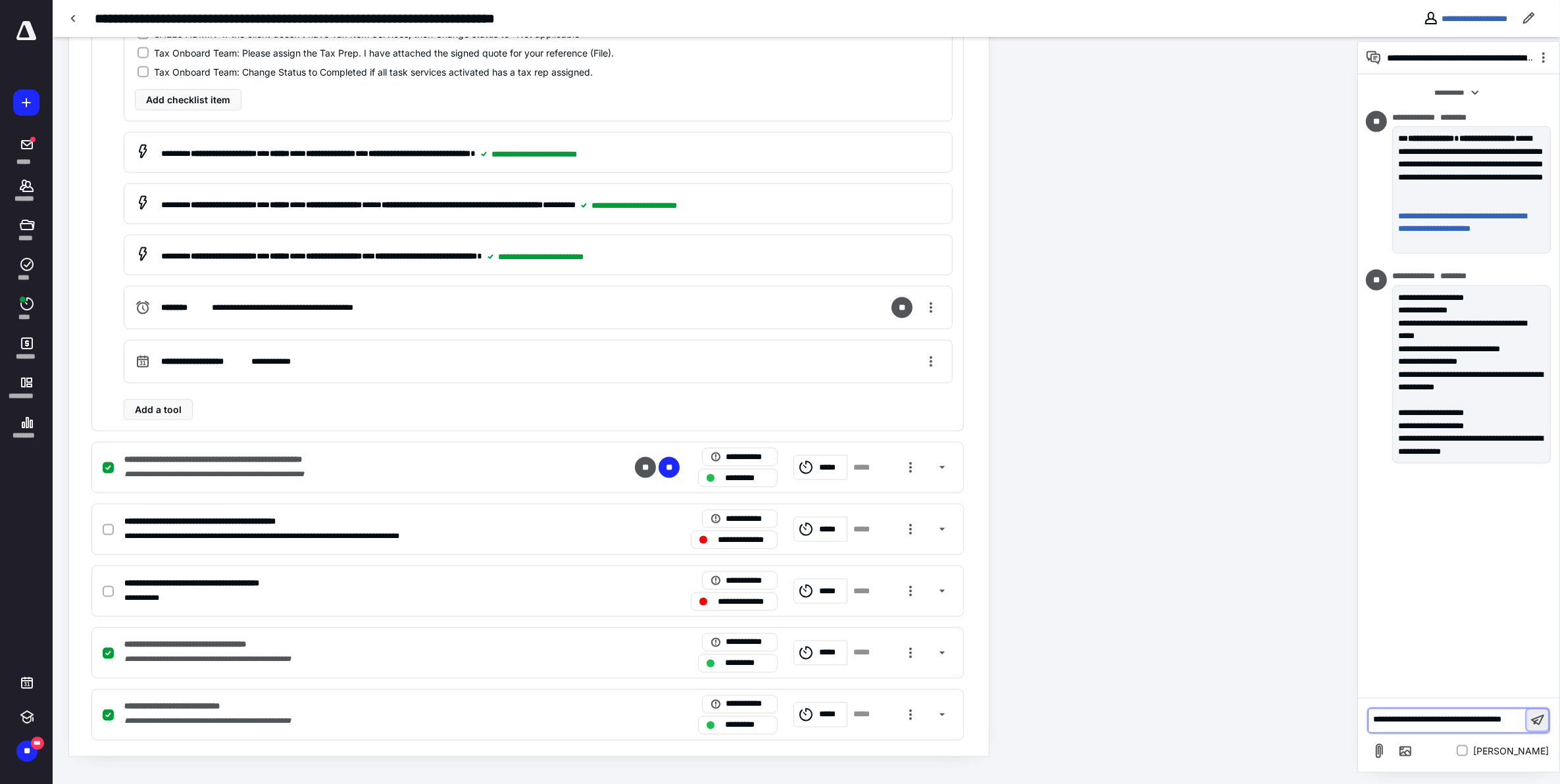click at bounding box center (1538, 720) 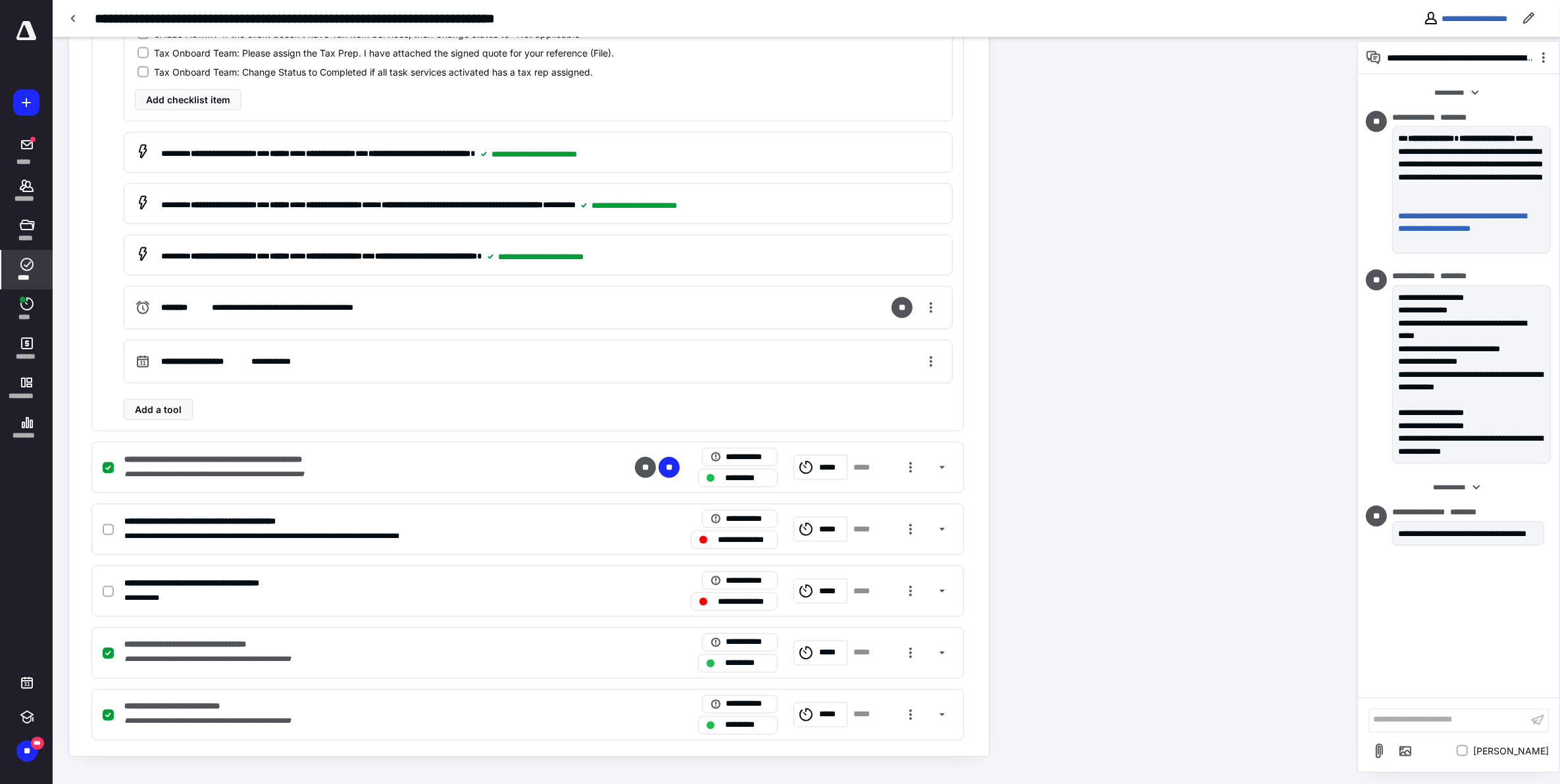 click on "****" at bounding box center (27, 278) 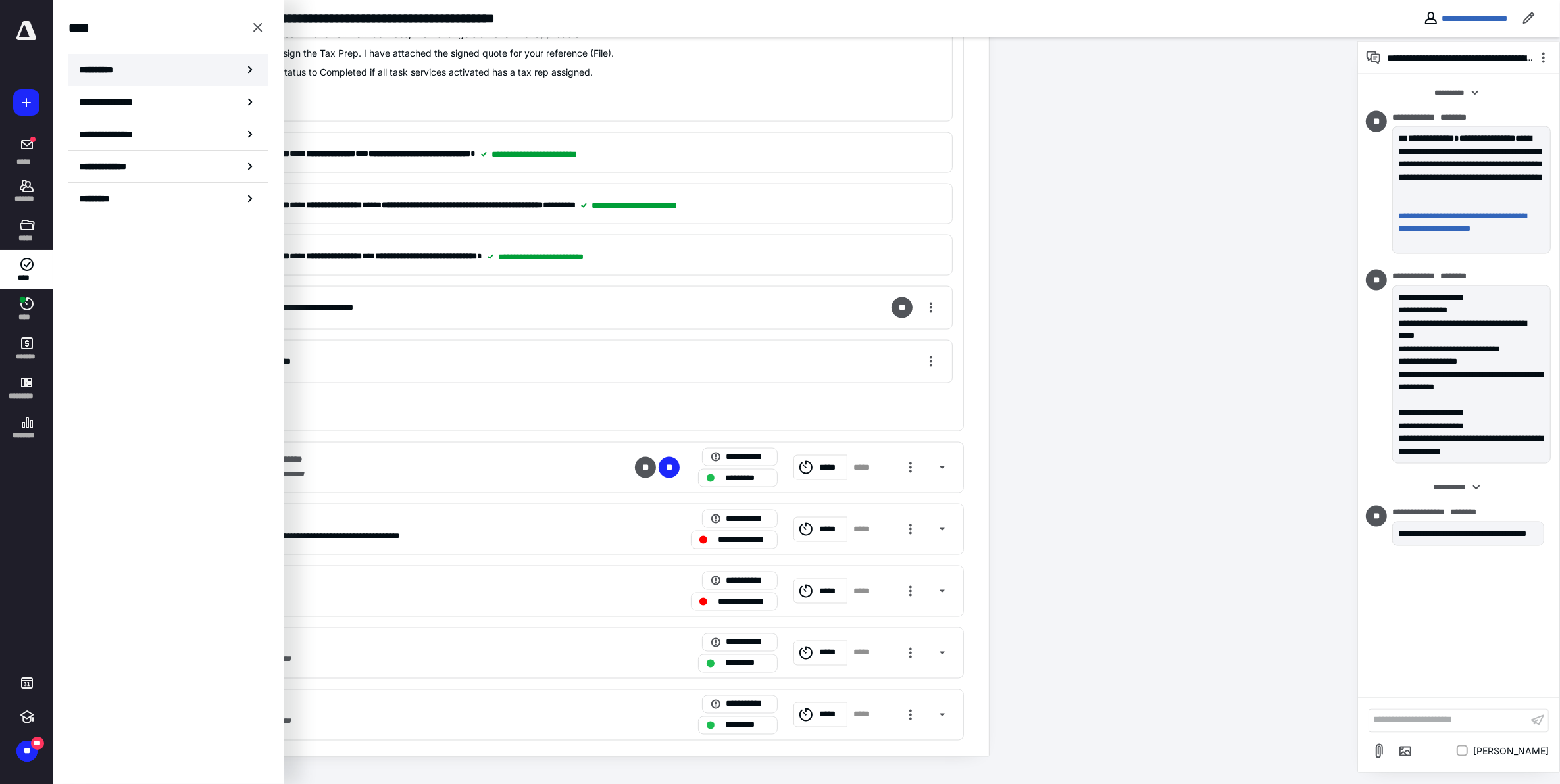 click on "**********" at bounding box center [168, 70] 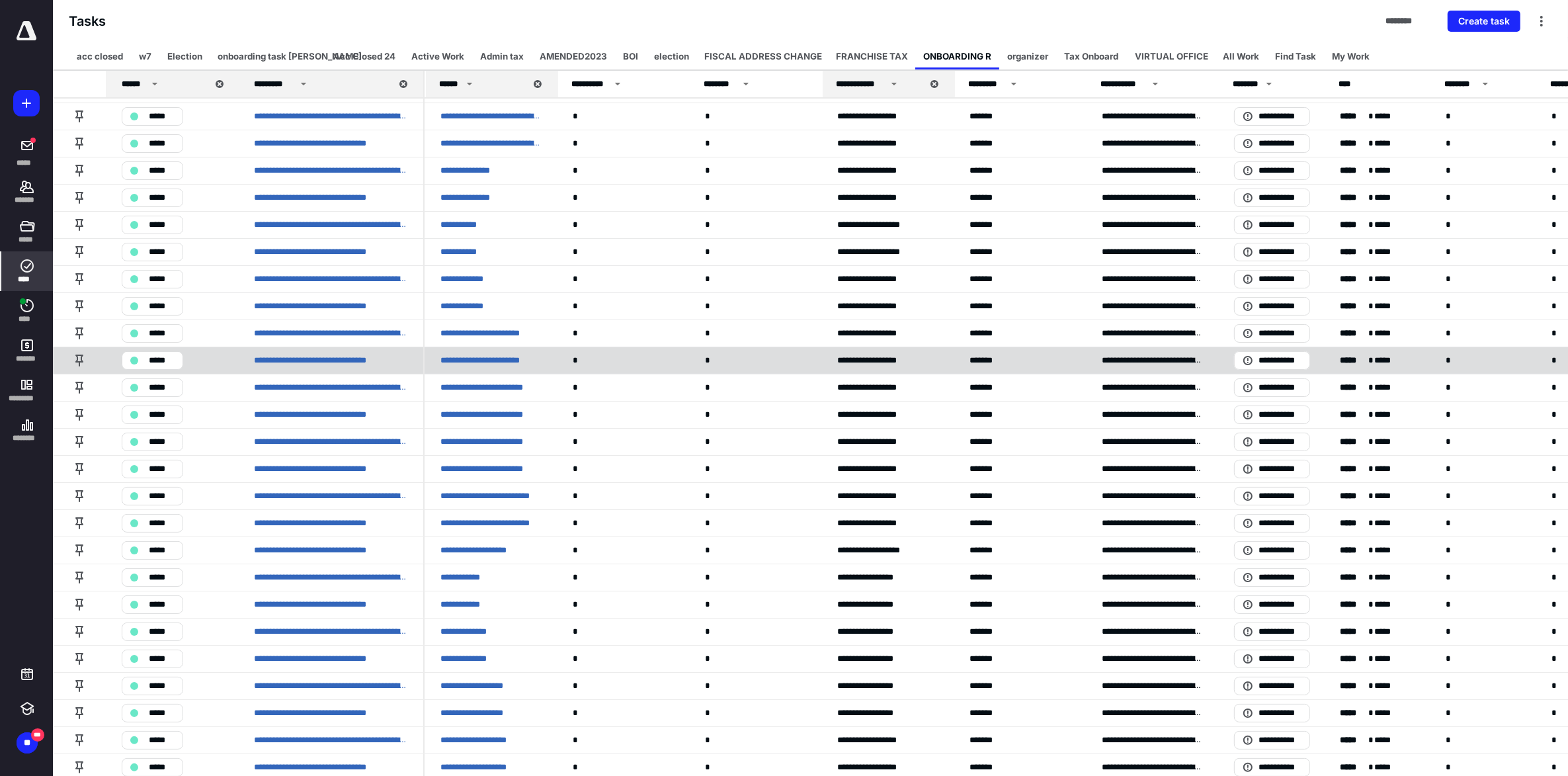 scroll, scrollTop: 101, scrollLeft: 0, axis: vertical 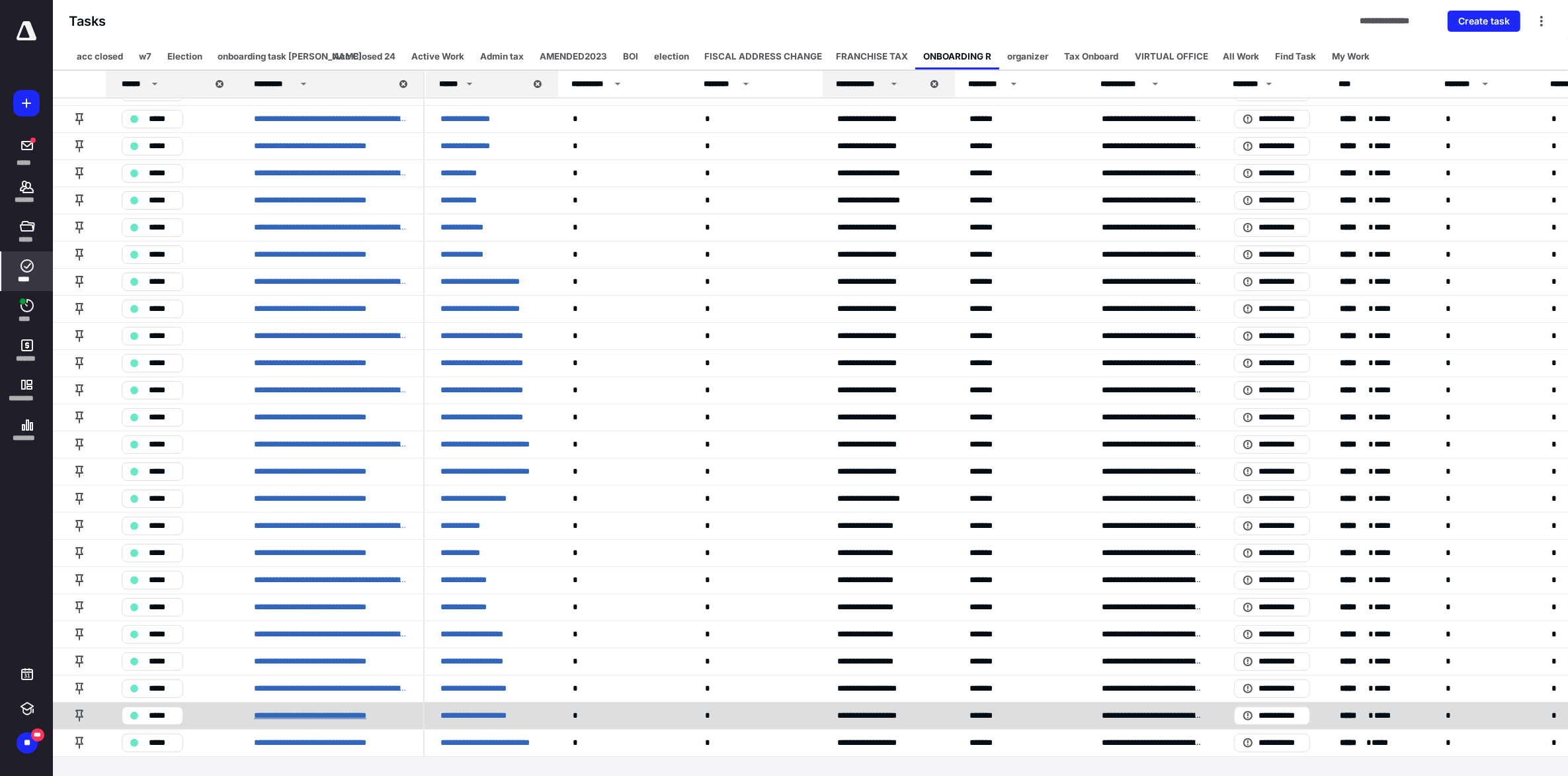 click on "**********" at bounding box center (329, 716) 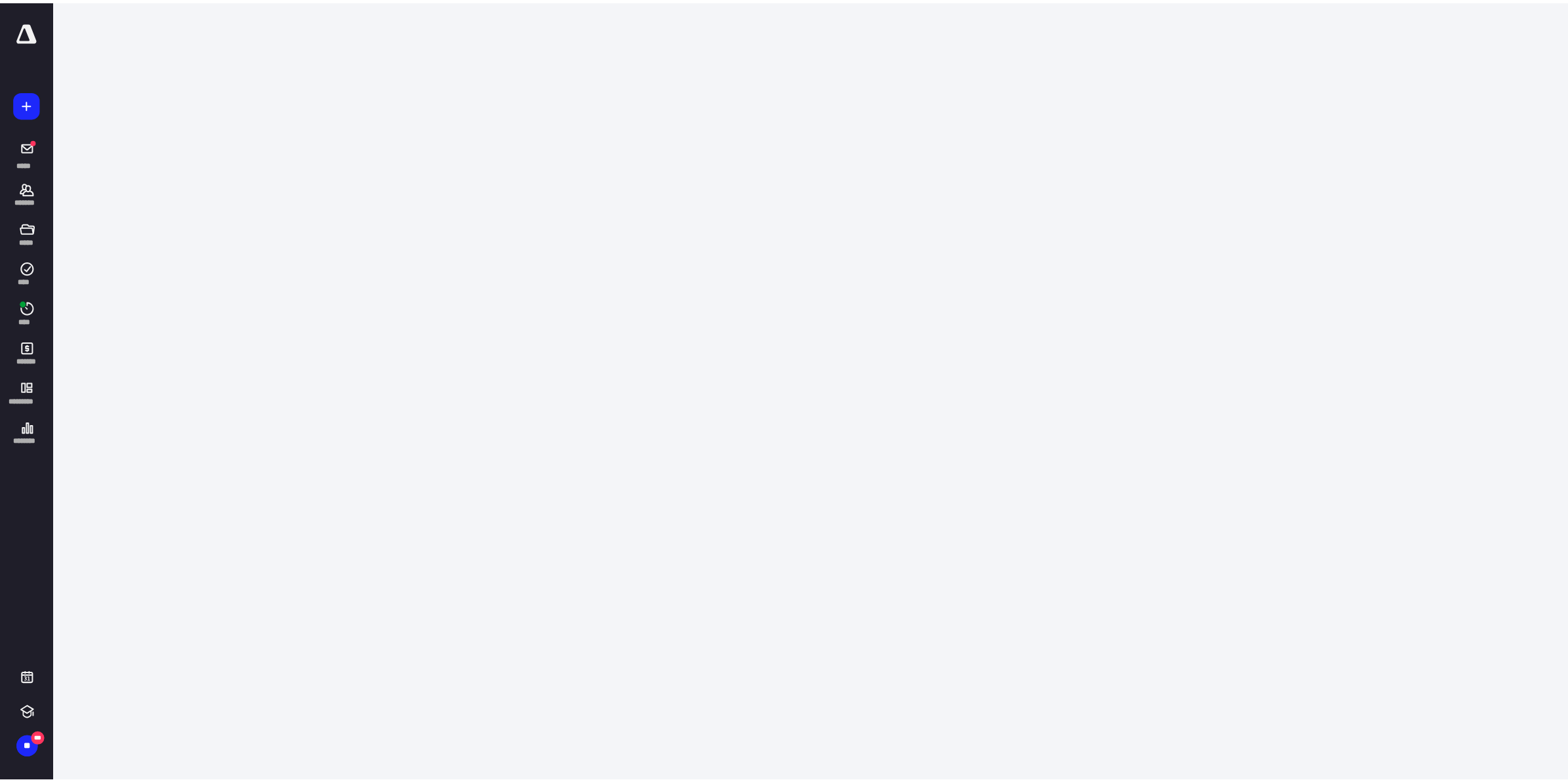scroll, scrollTop: 0, scrollLeft: 0, axis: both 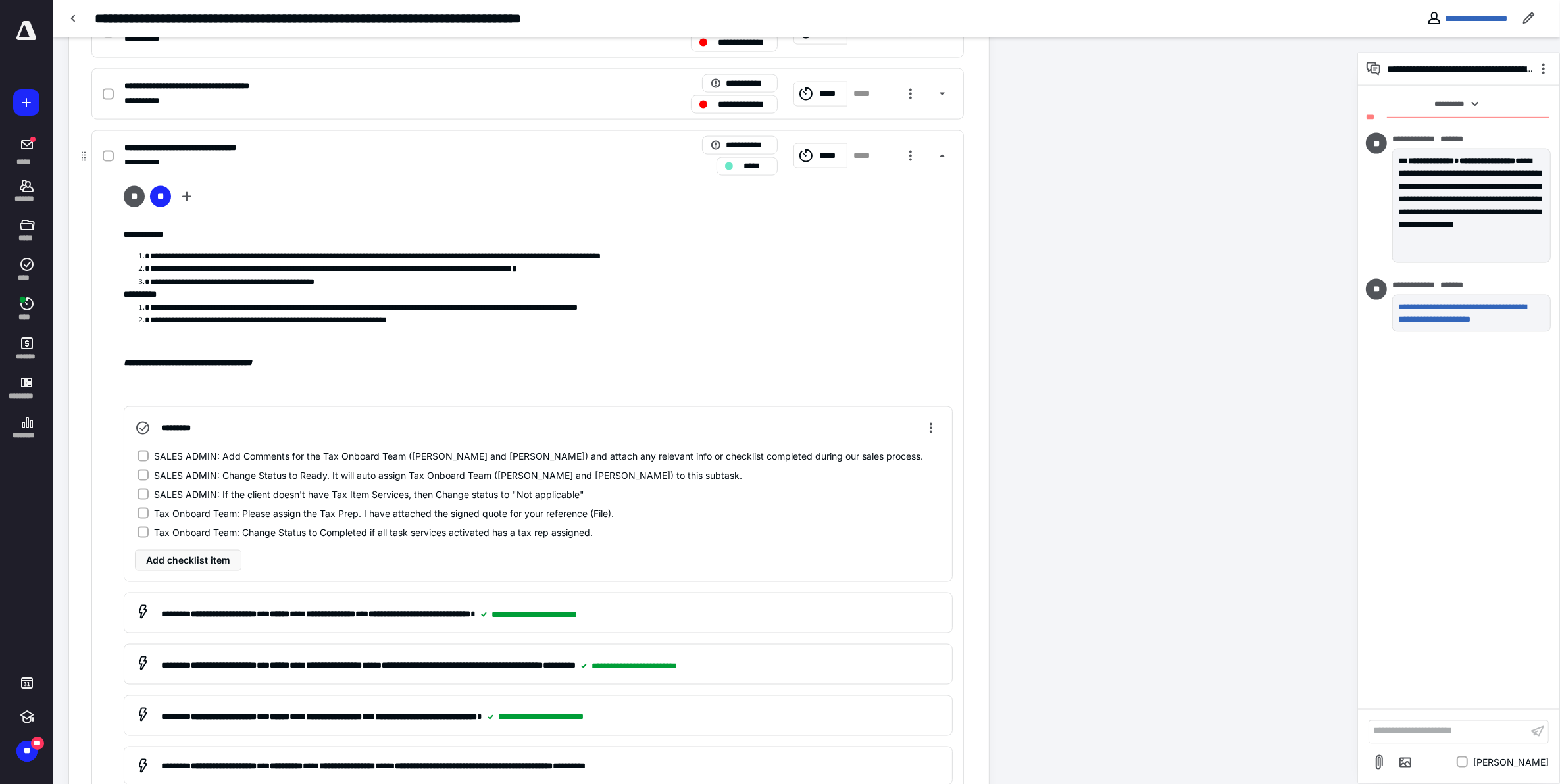 click 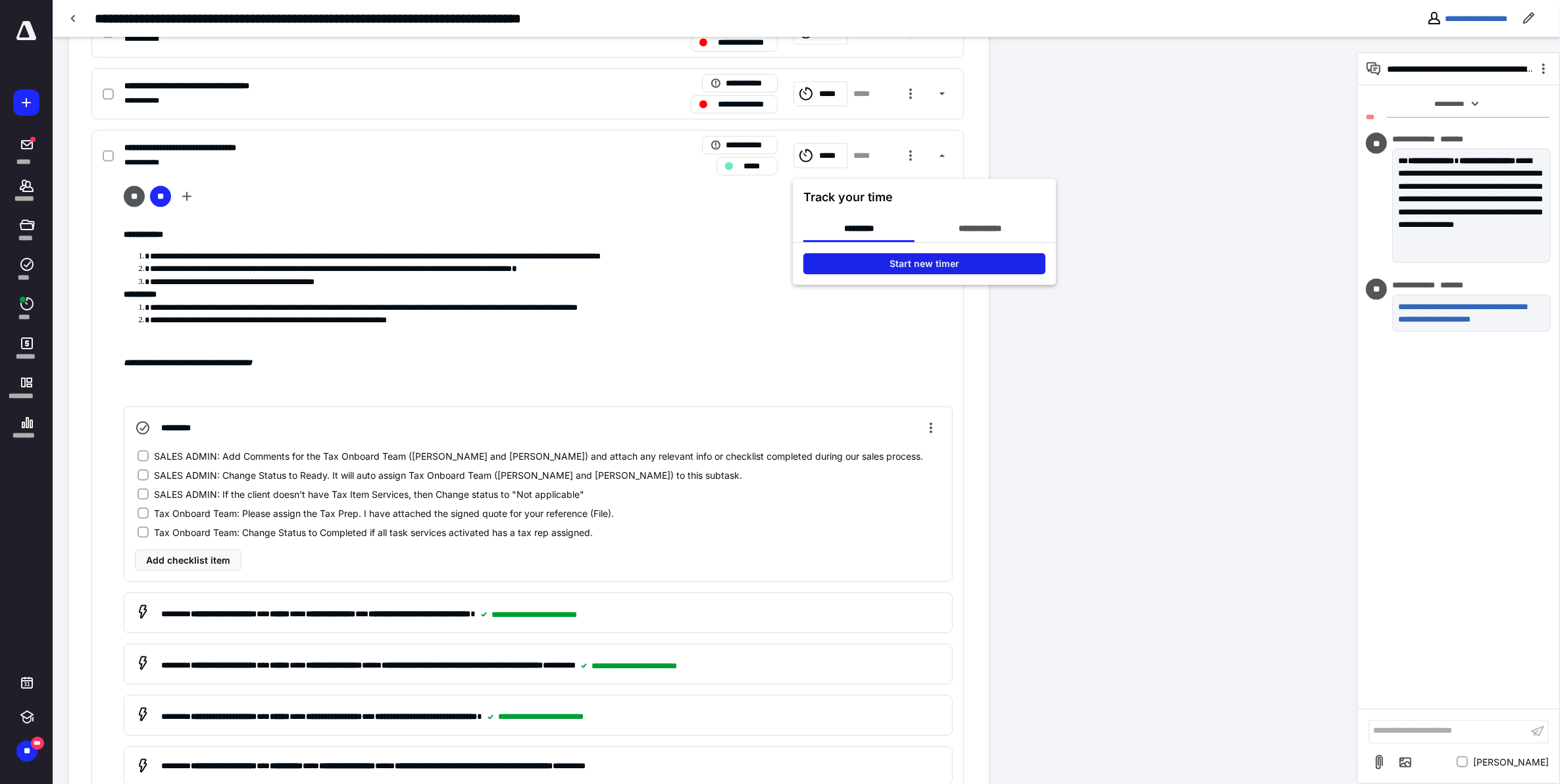 click on "Start new timer" at bounding box center (924, 264) 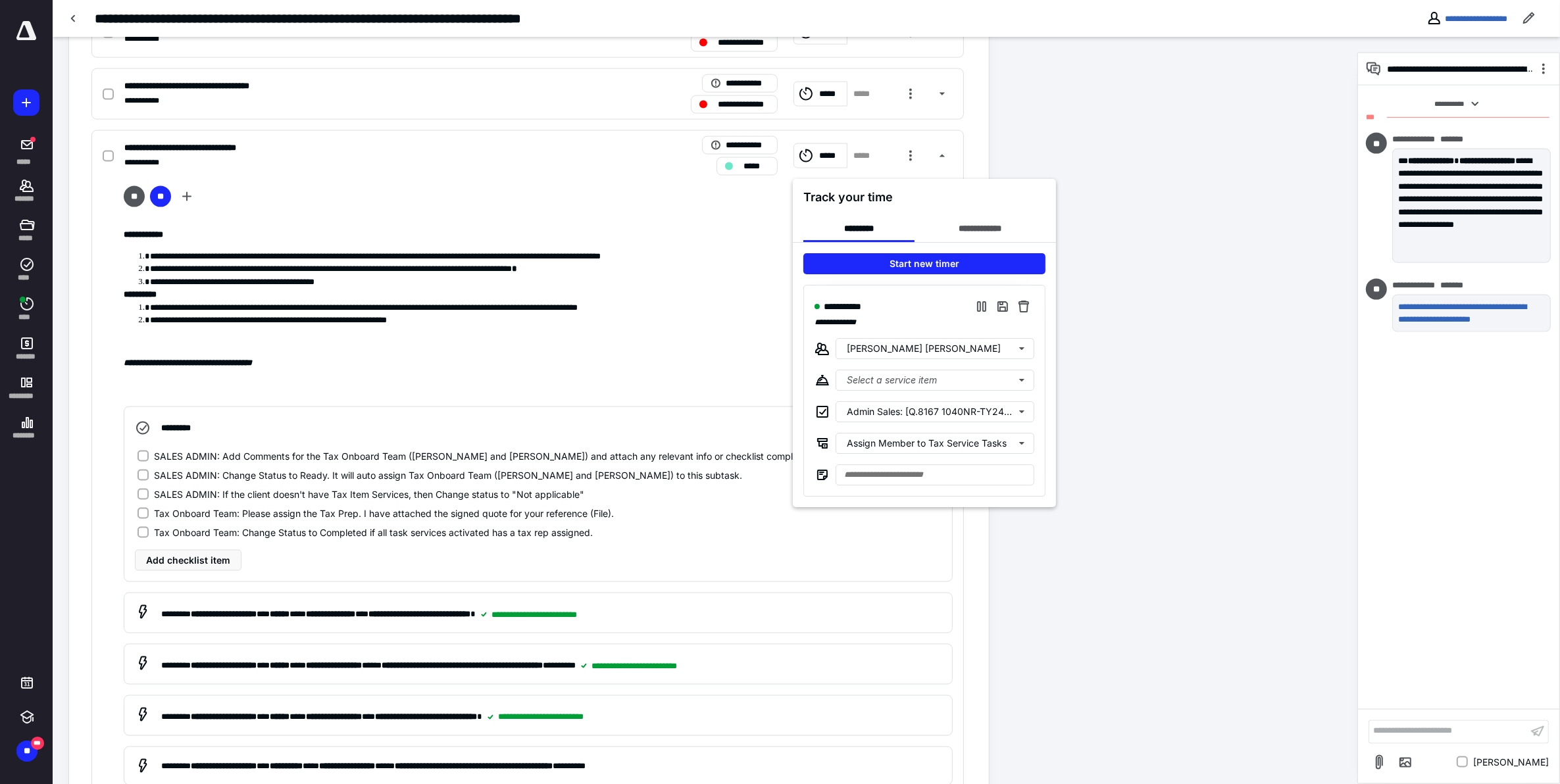 click at bounding box center [780, 392] 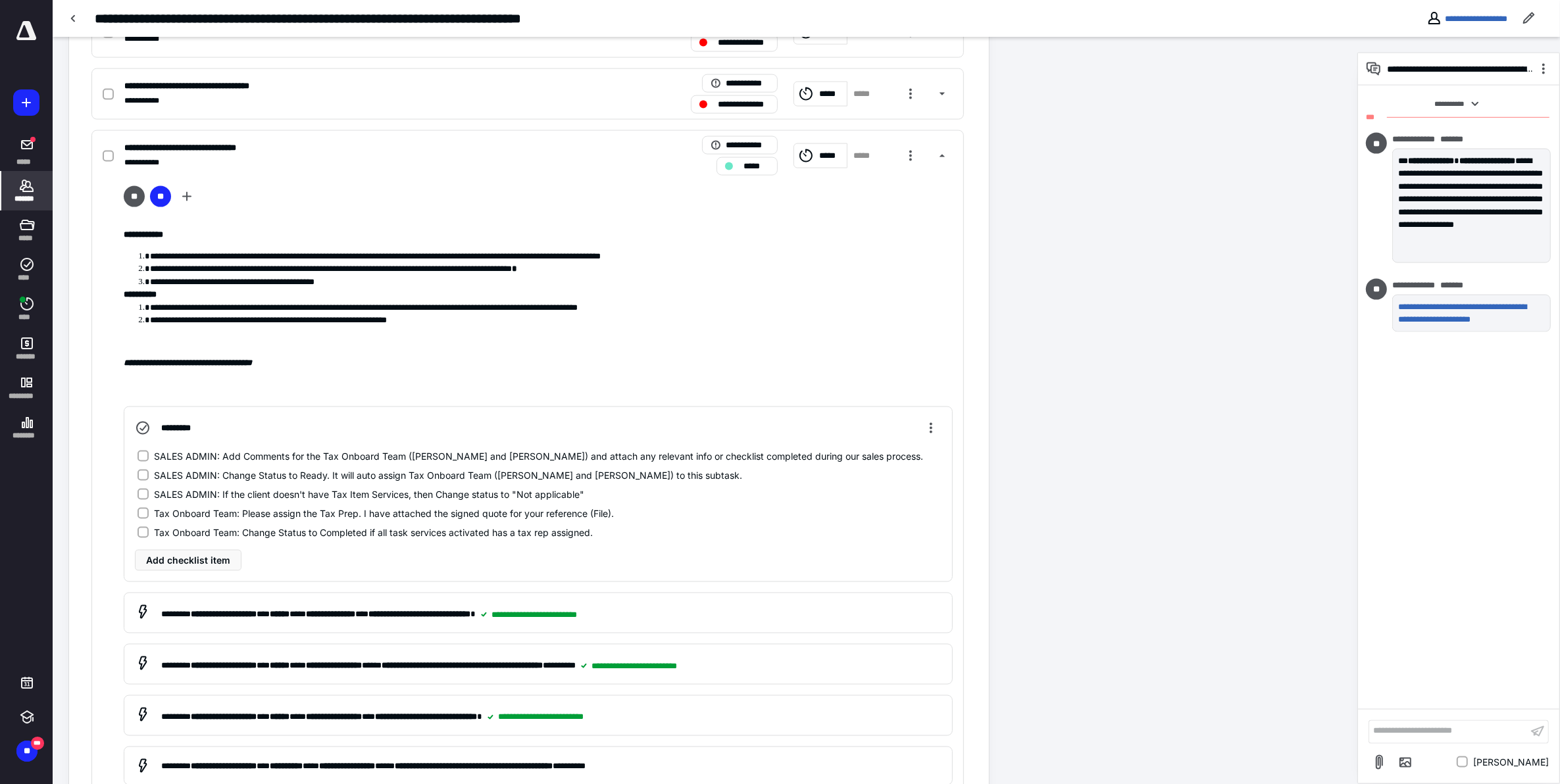 click 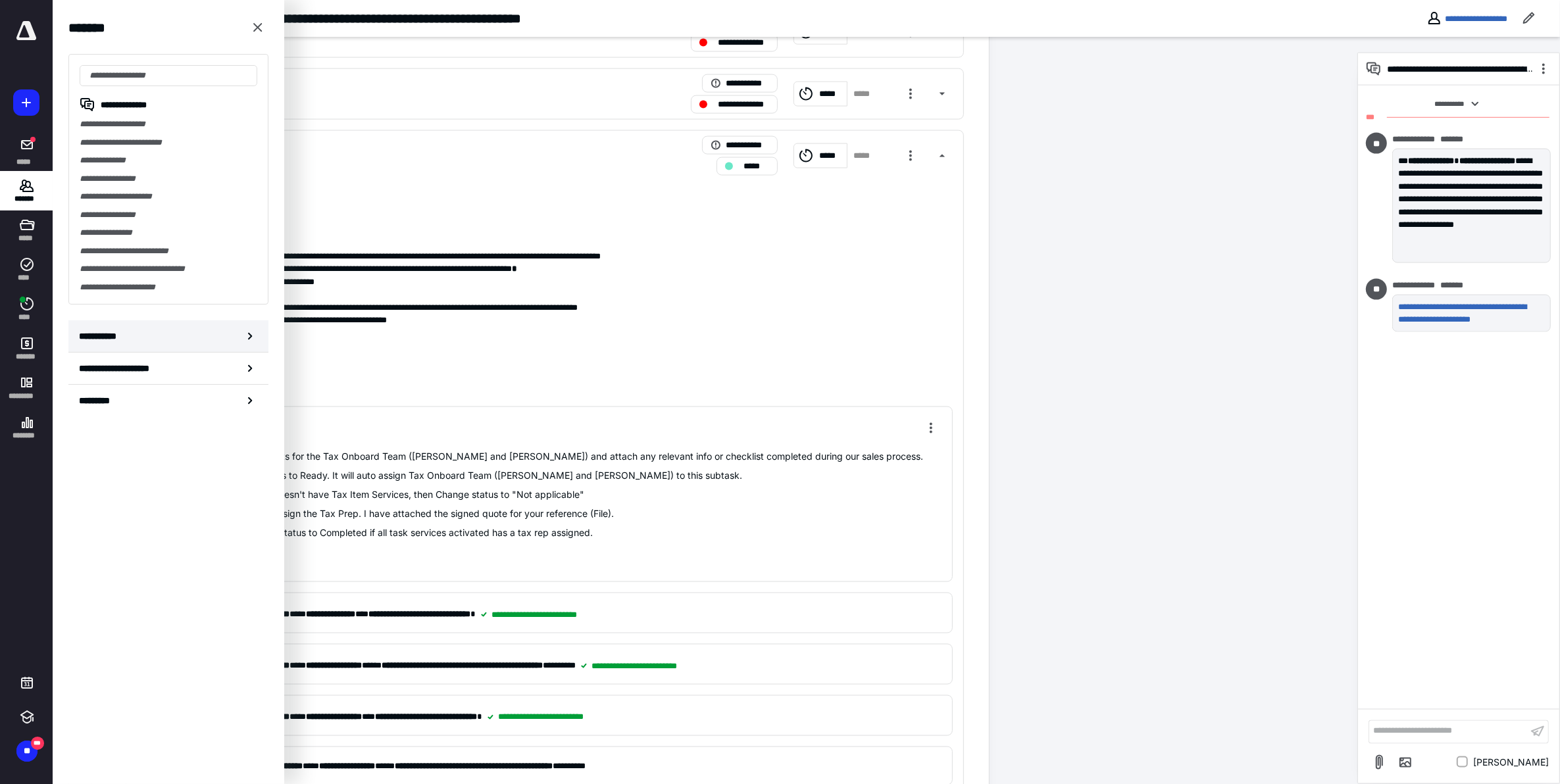 click on "**********" at bounding box center (101, 336) 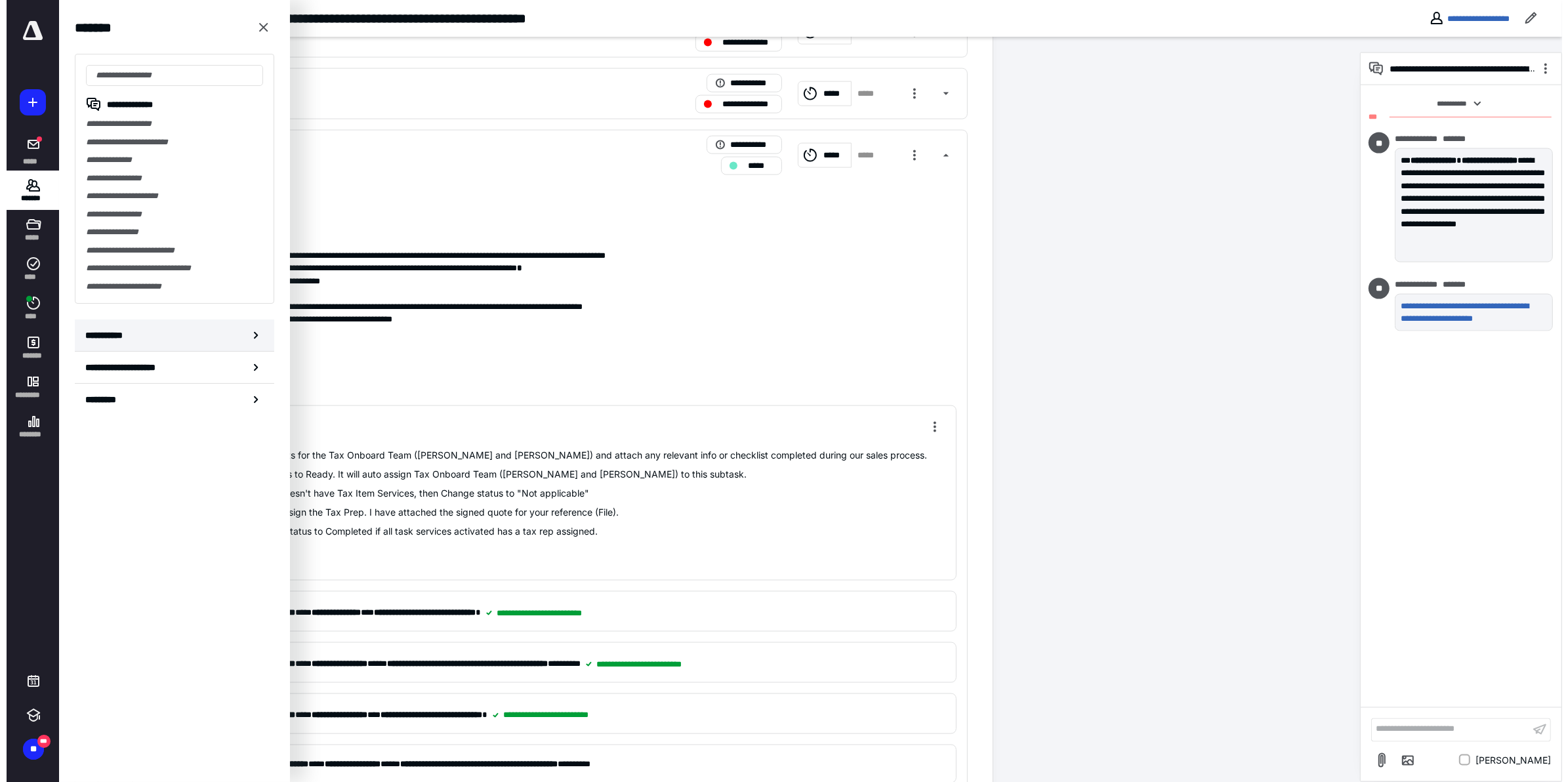 scroll, scrollTop: 0, scrollLeft: 0, axis: both 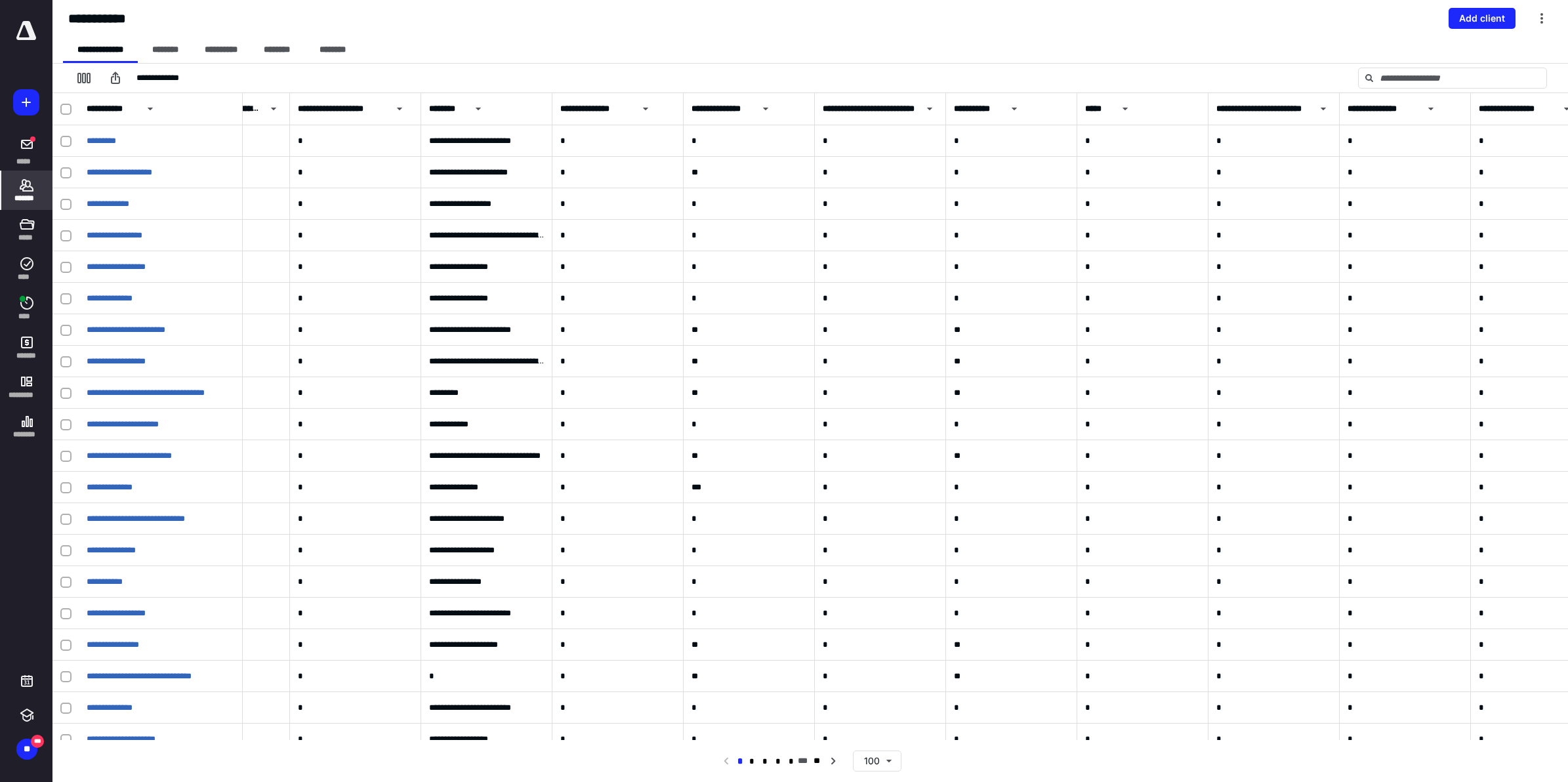 click on "********" at bounding box center (447, 109) 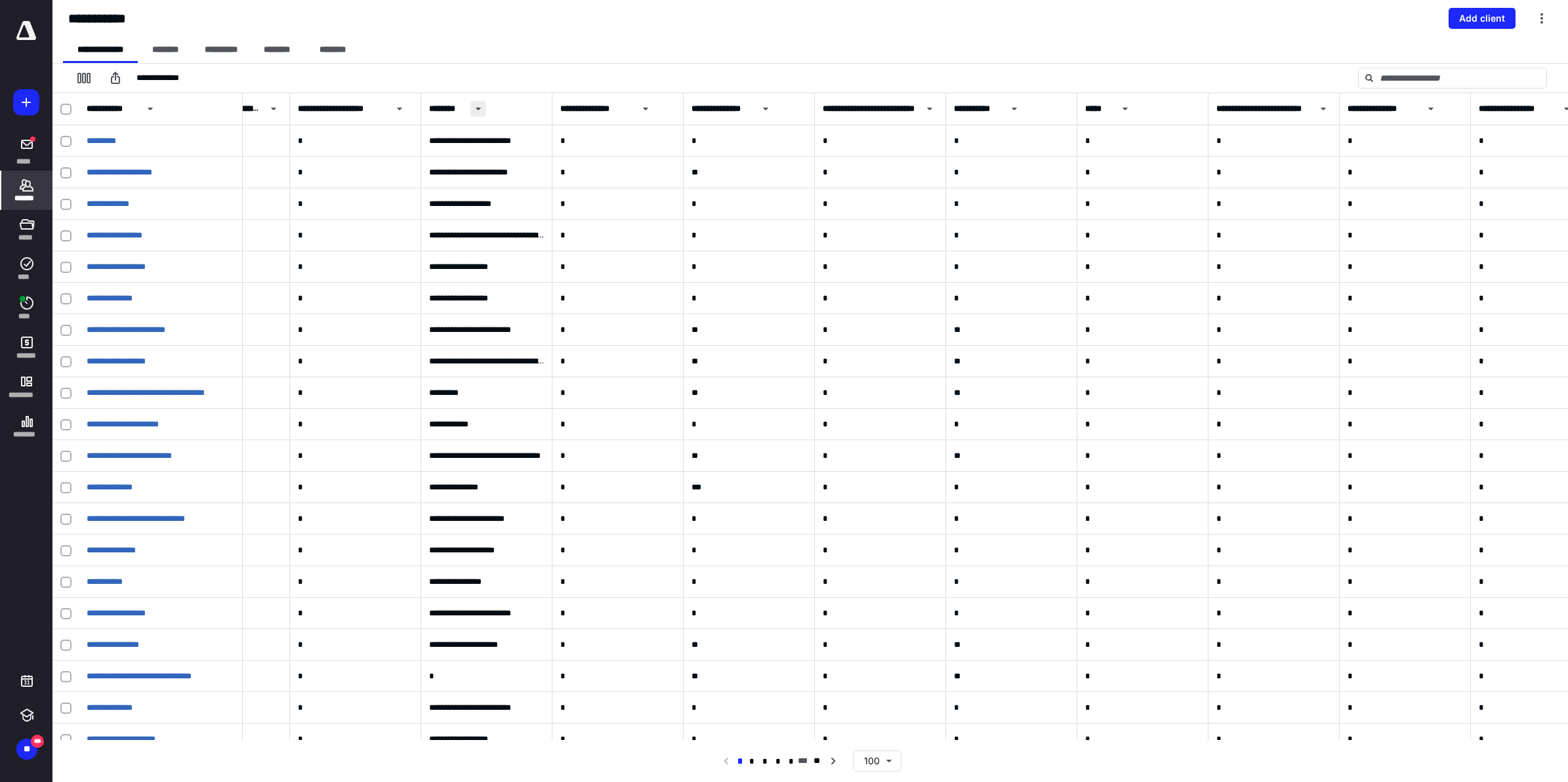 click at bounding box center [478, 109] 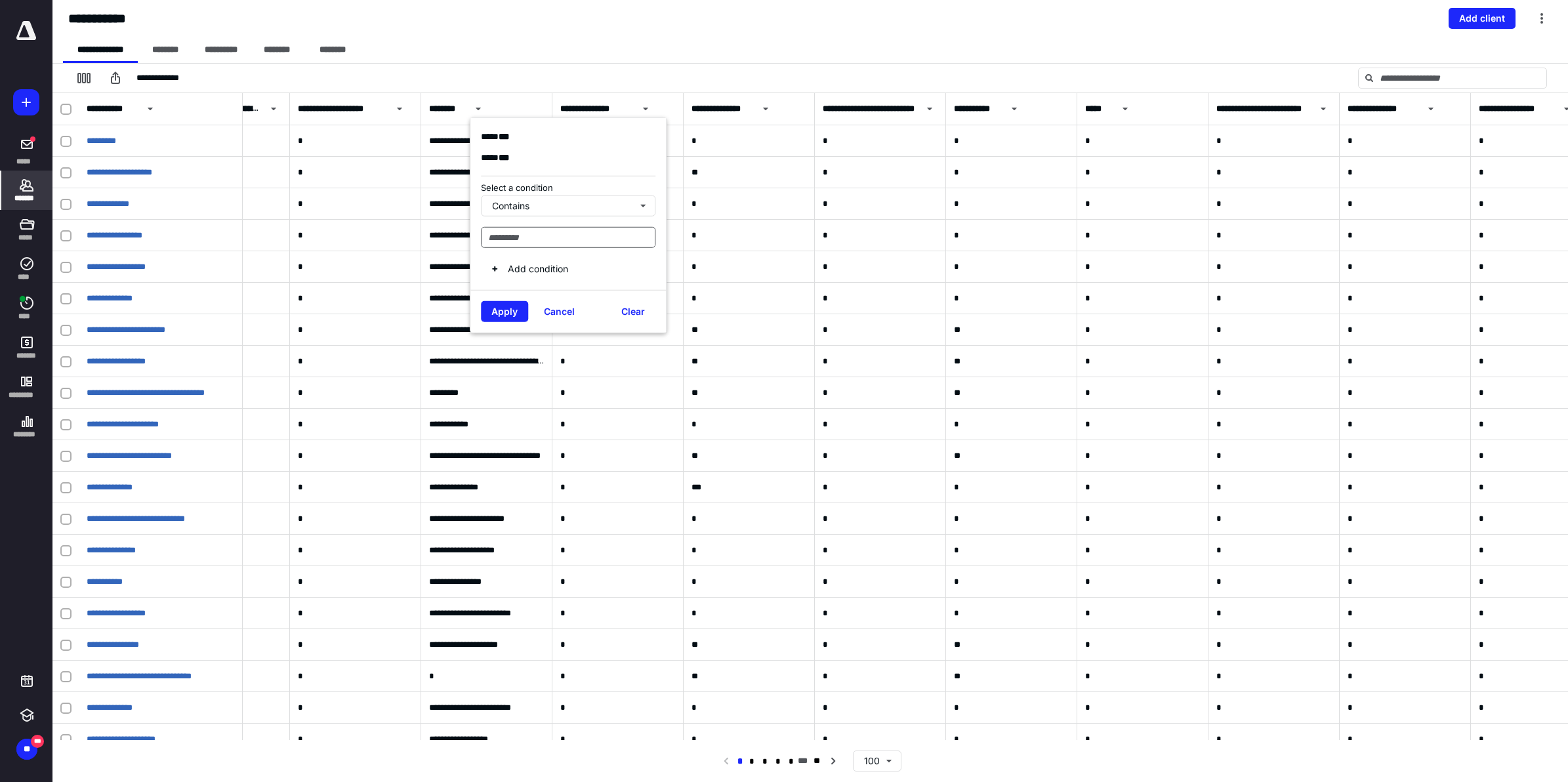 click at bounding box center [568, 237] 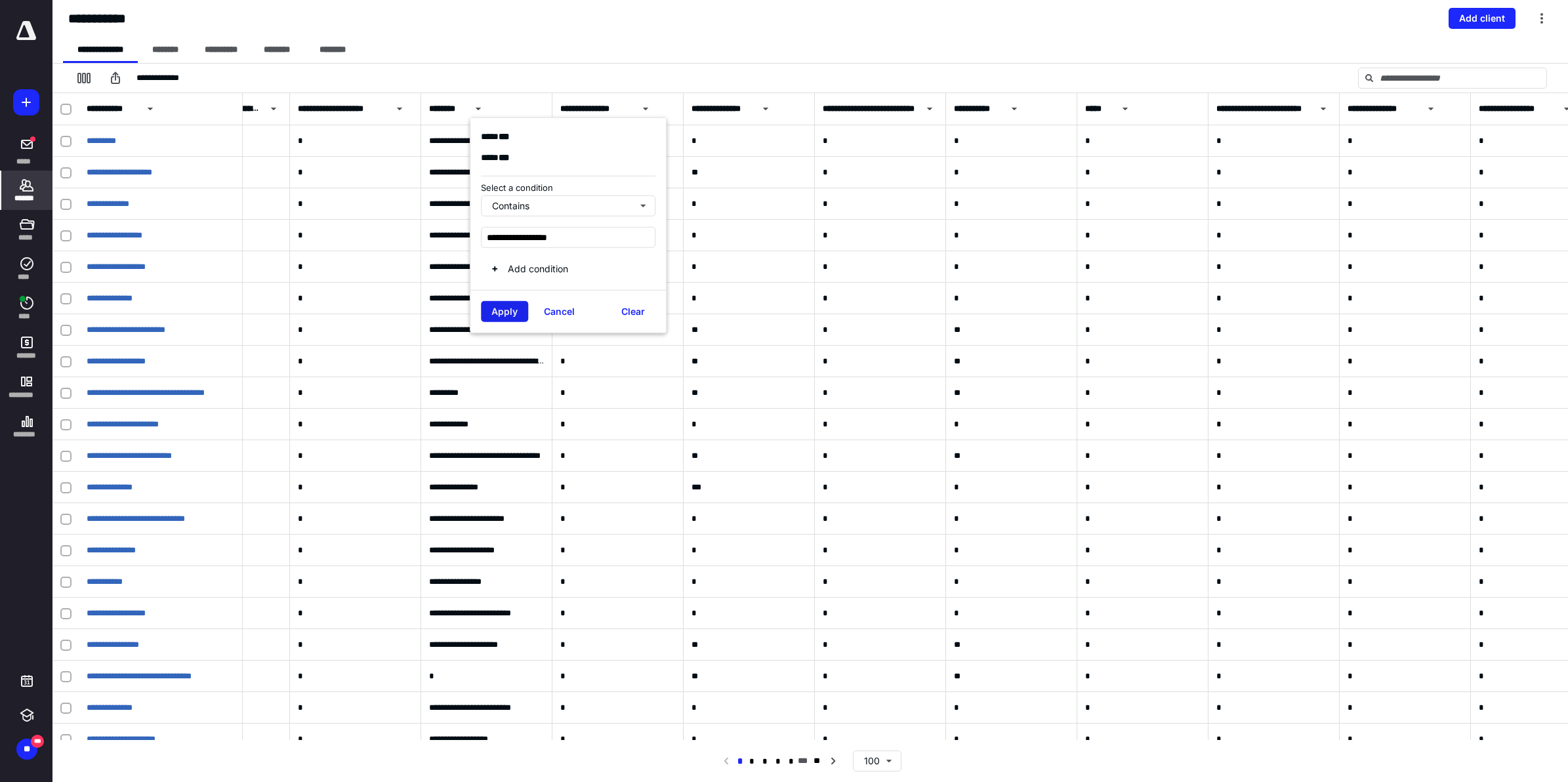 type on "**********" 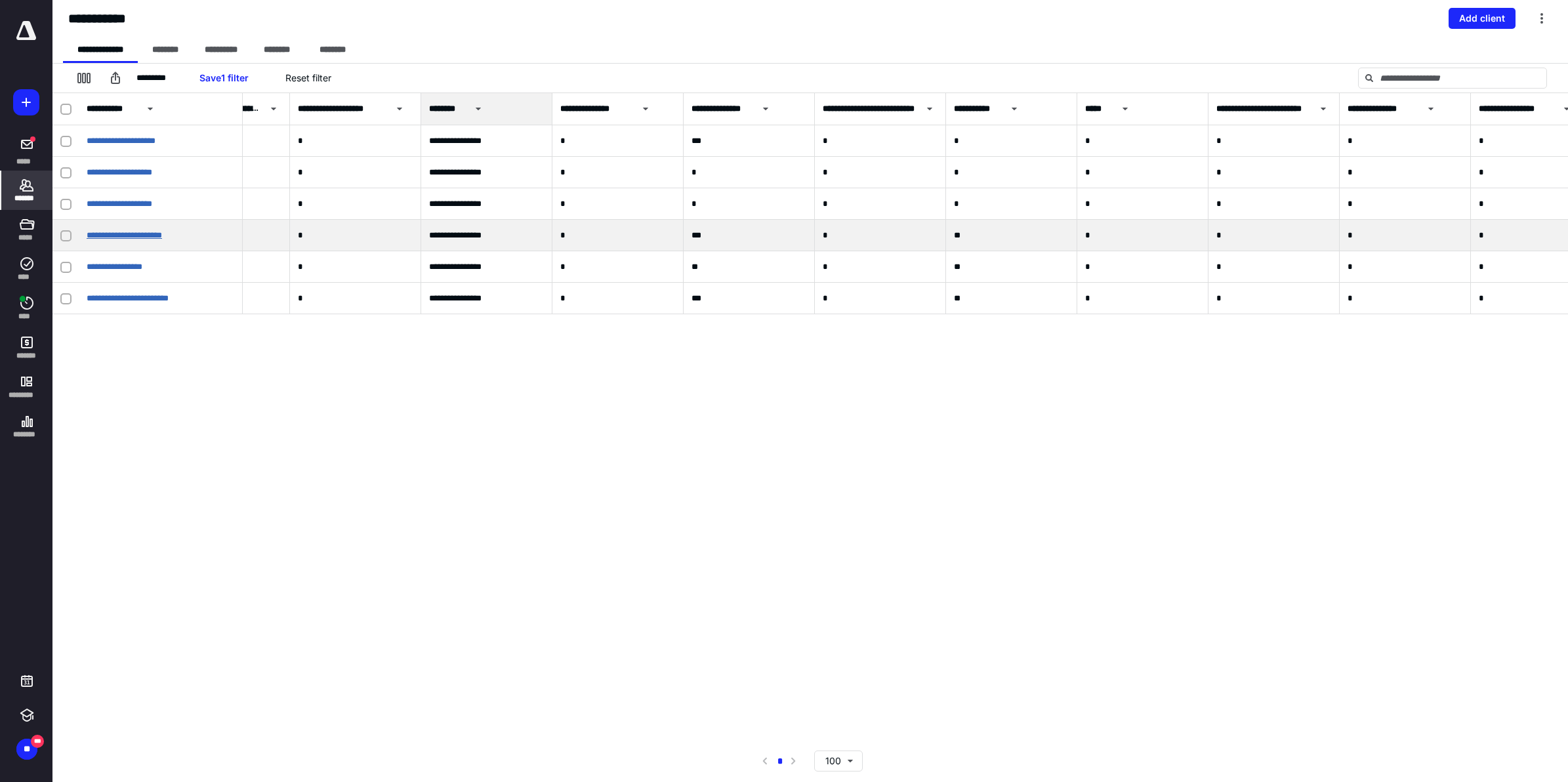 click on "**********" at bounding box center [124, 235] 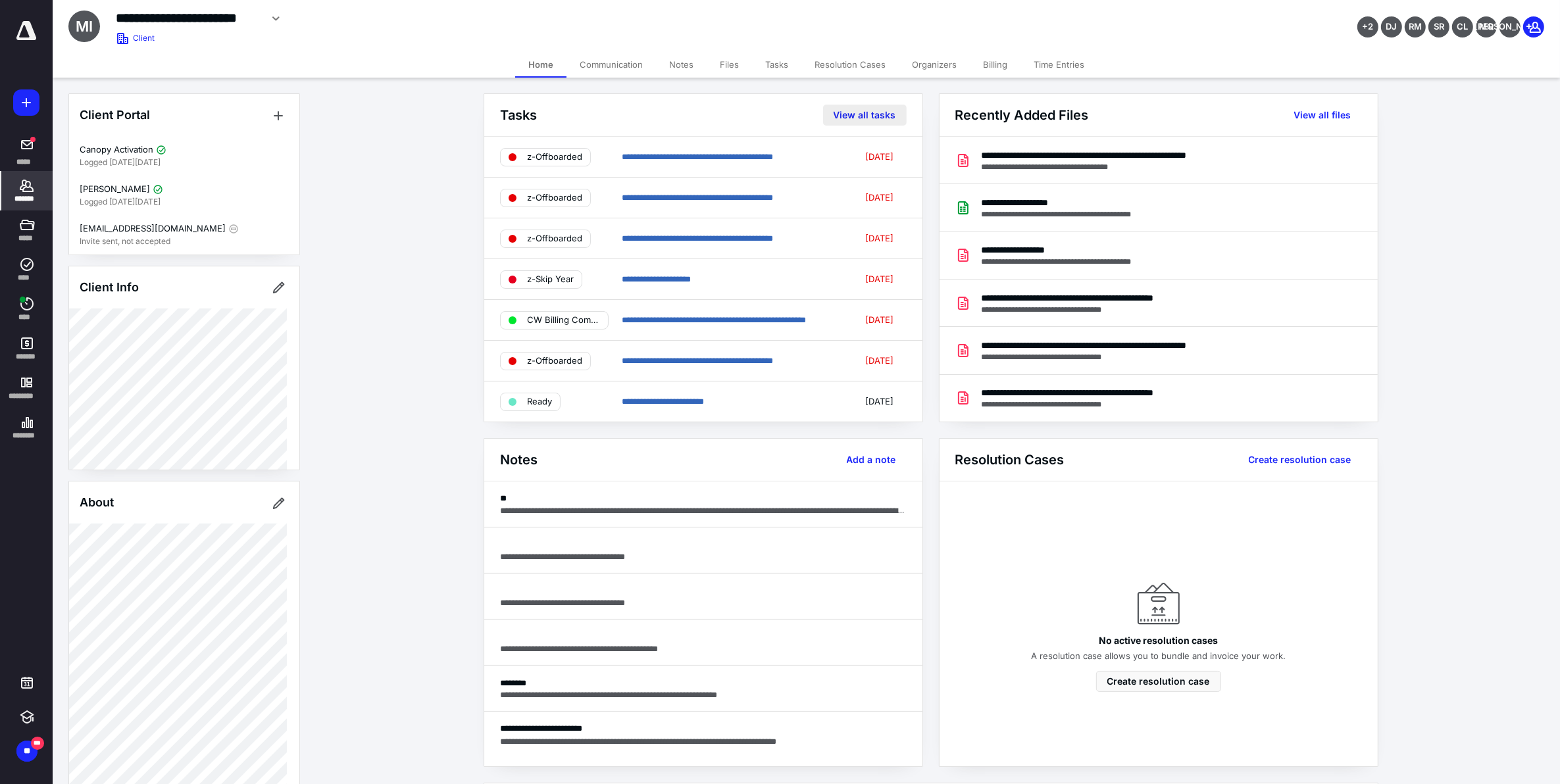 click on "View all tasks" at bounding box center (865, 115) 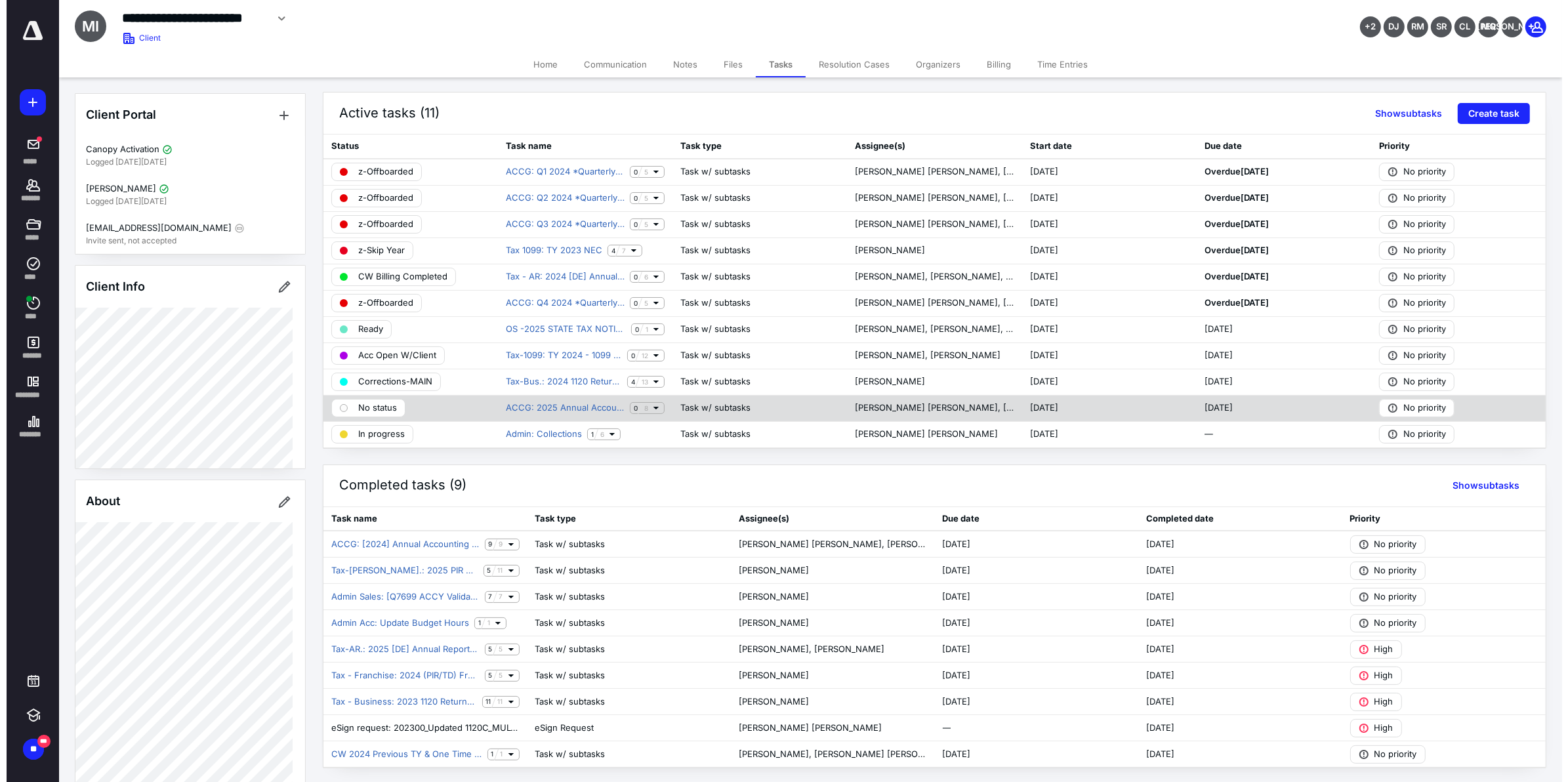 scroll, scrollTop: 0, scrollLeft: 0, axis: both 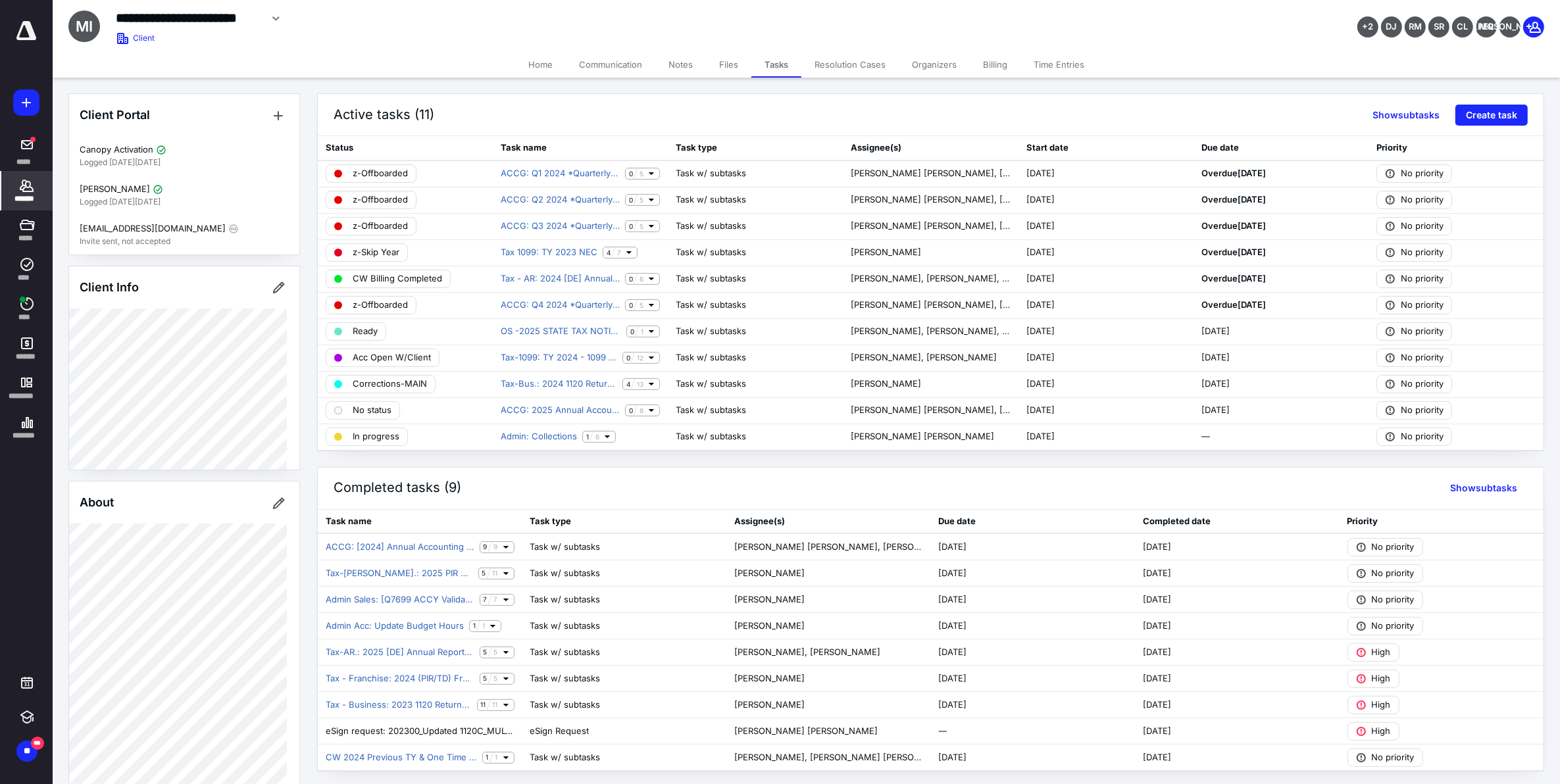 click on "*******" at bounding box center (27, 199) 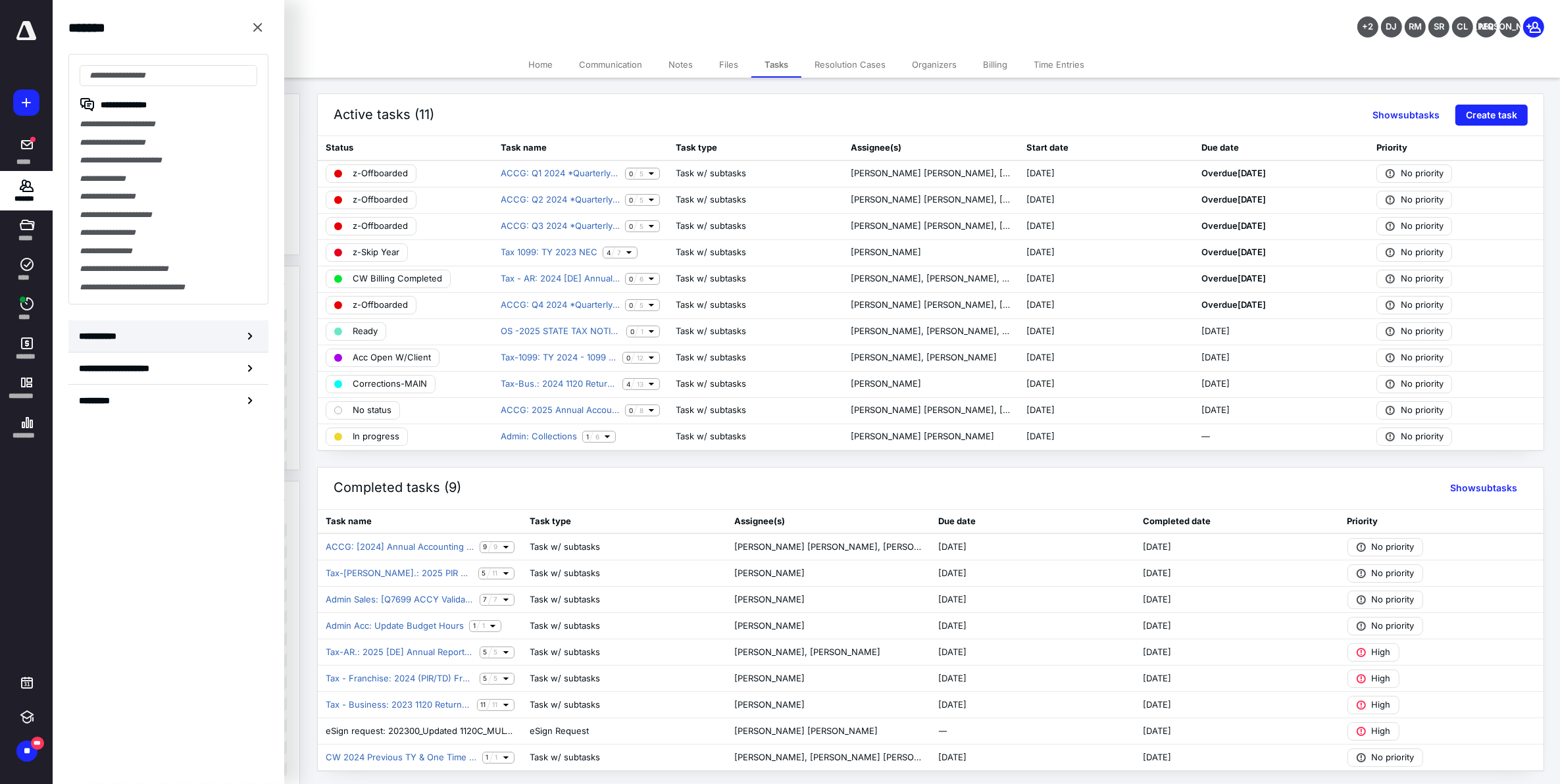 click on "**********" at bounding box center [101, 336] 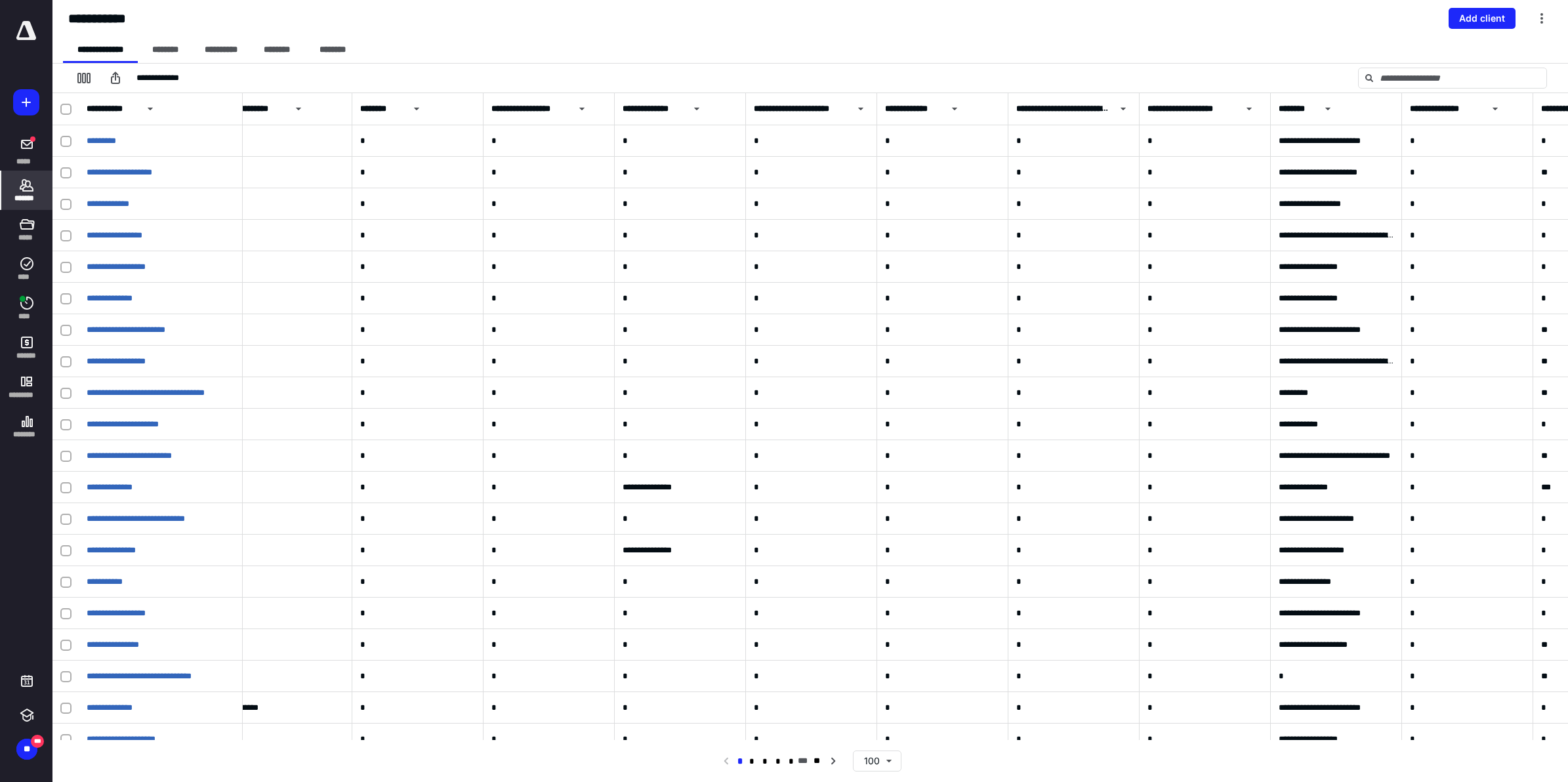 scroll, scrollTop: 0, scrollLeft: 2854, axis: horizontal 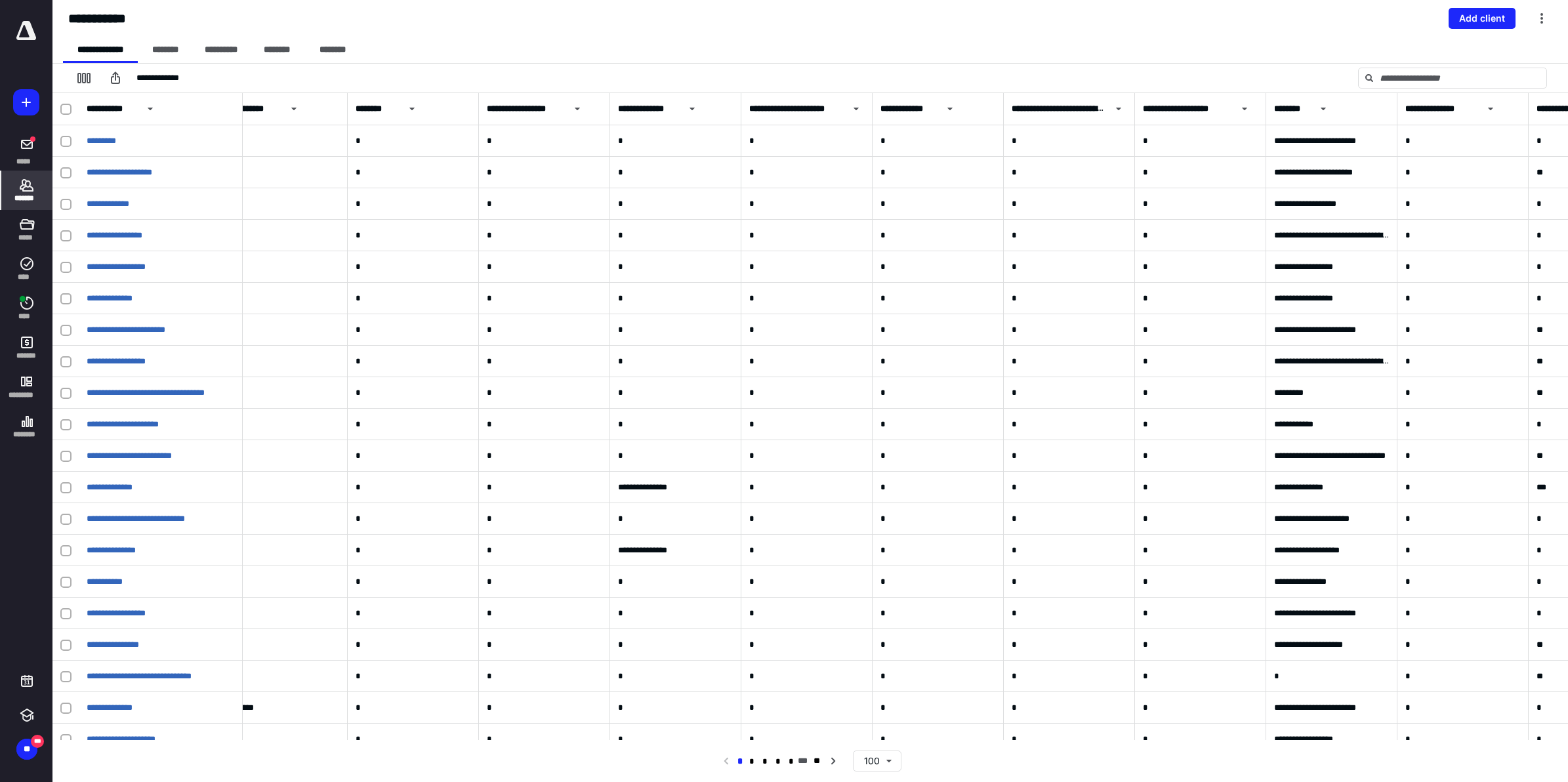 click on "********" at bounding box center [1292, 109] 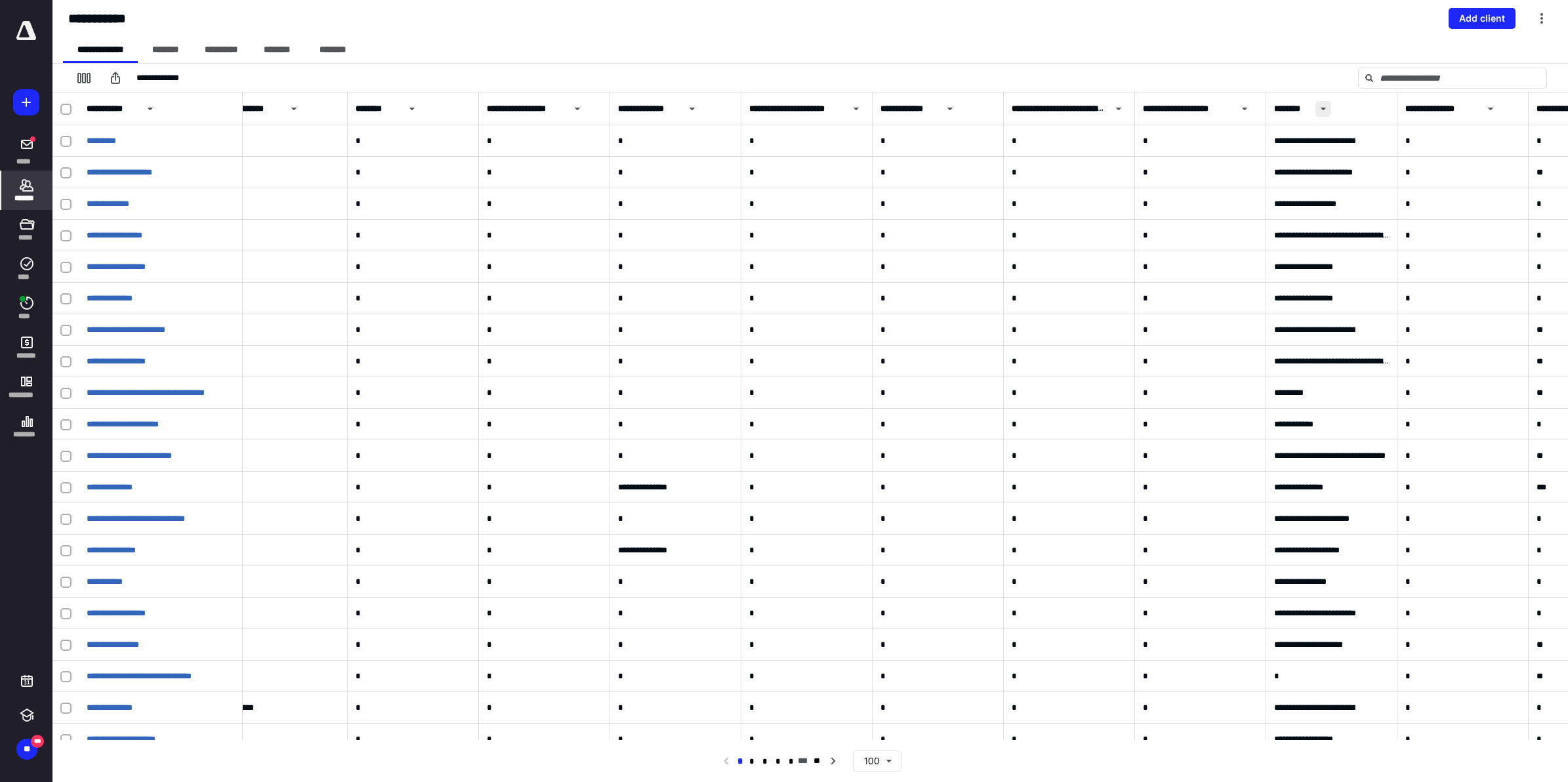 click at bounding box center [1323, 109] 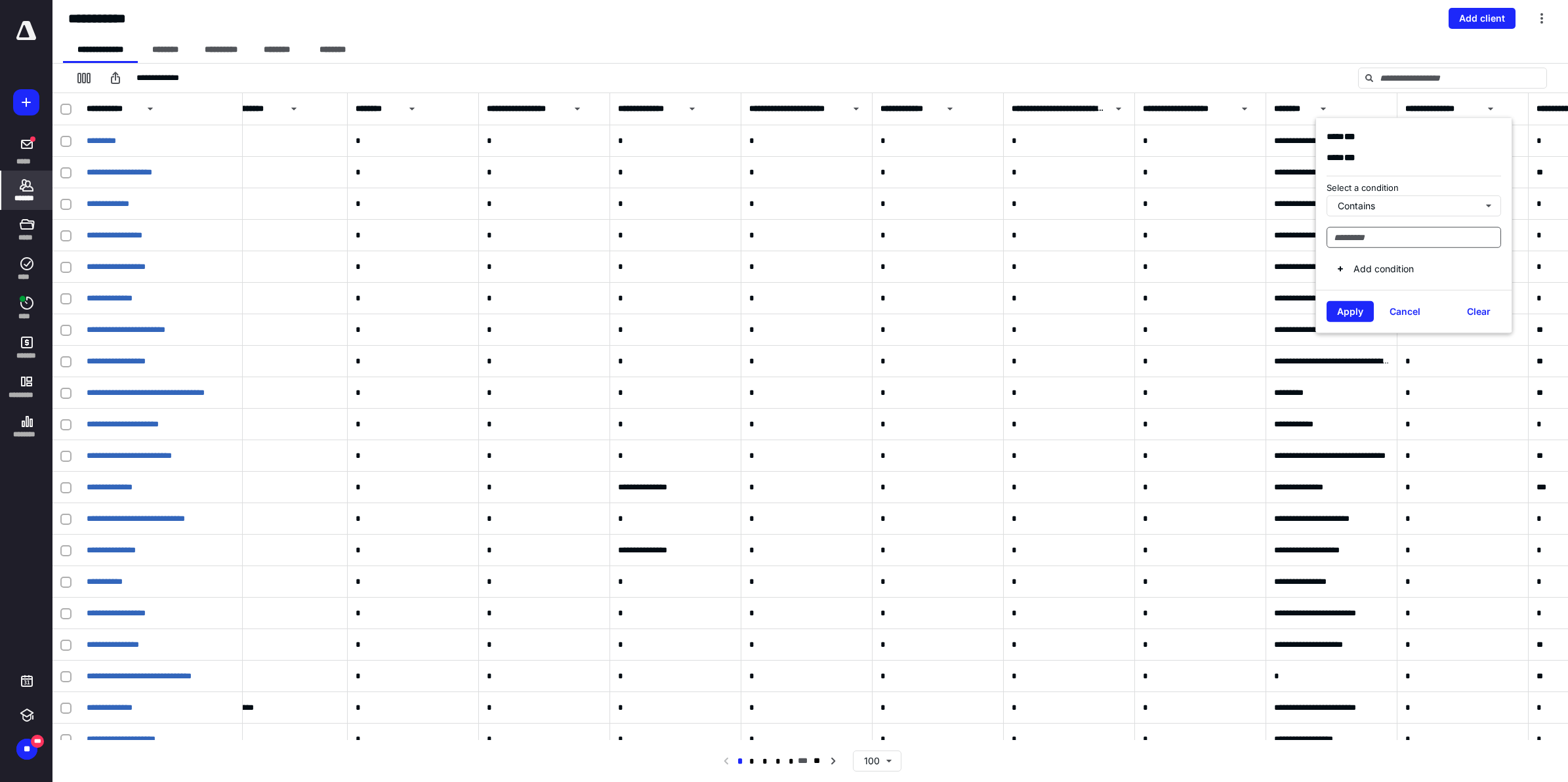 click at bounding box center [1414, 237] 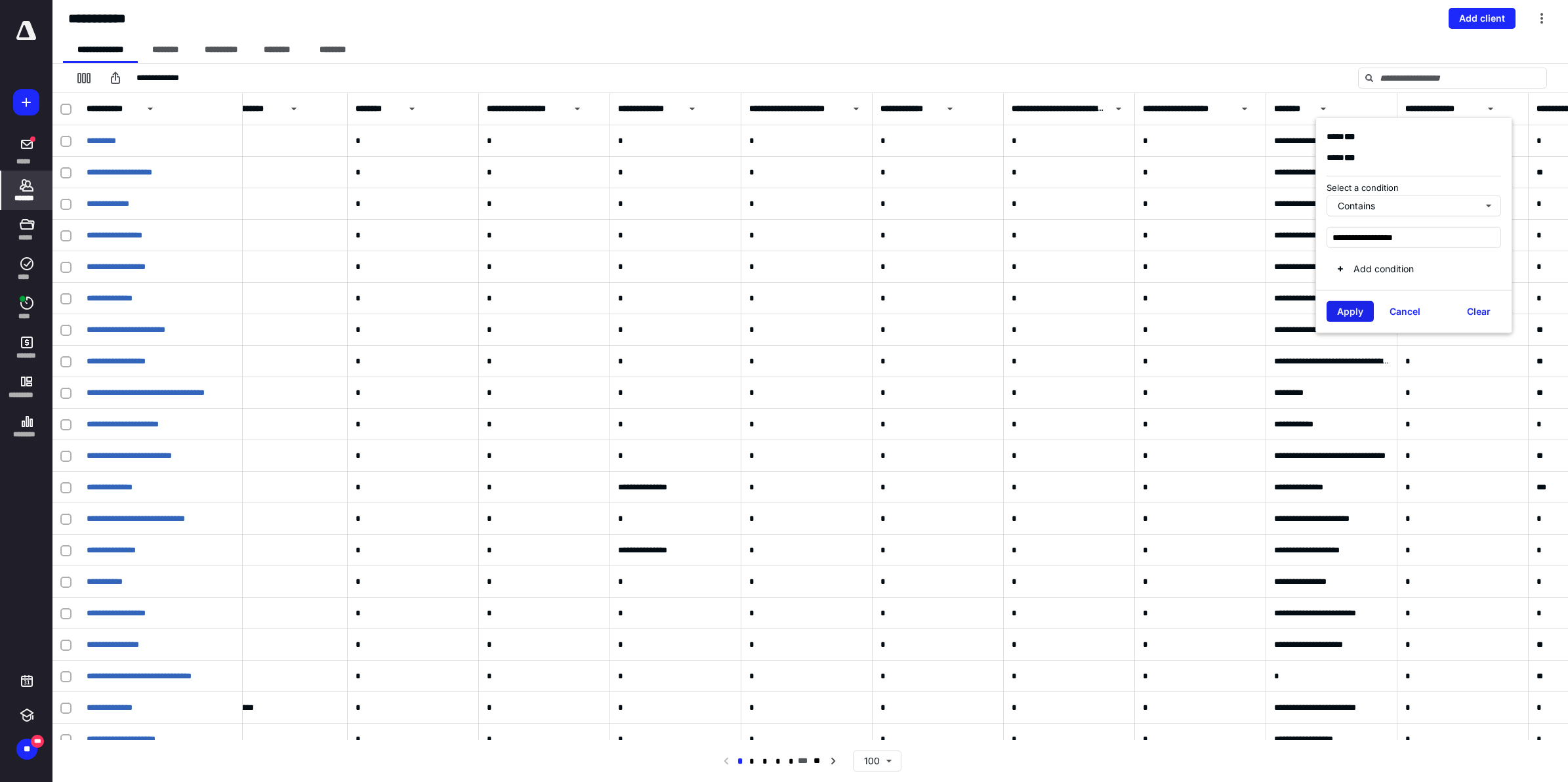 type on "**********" 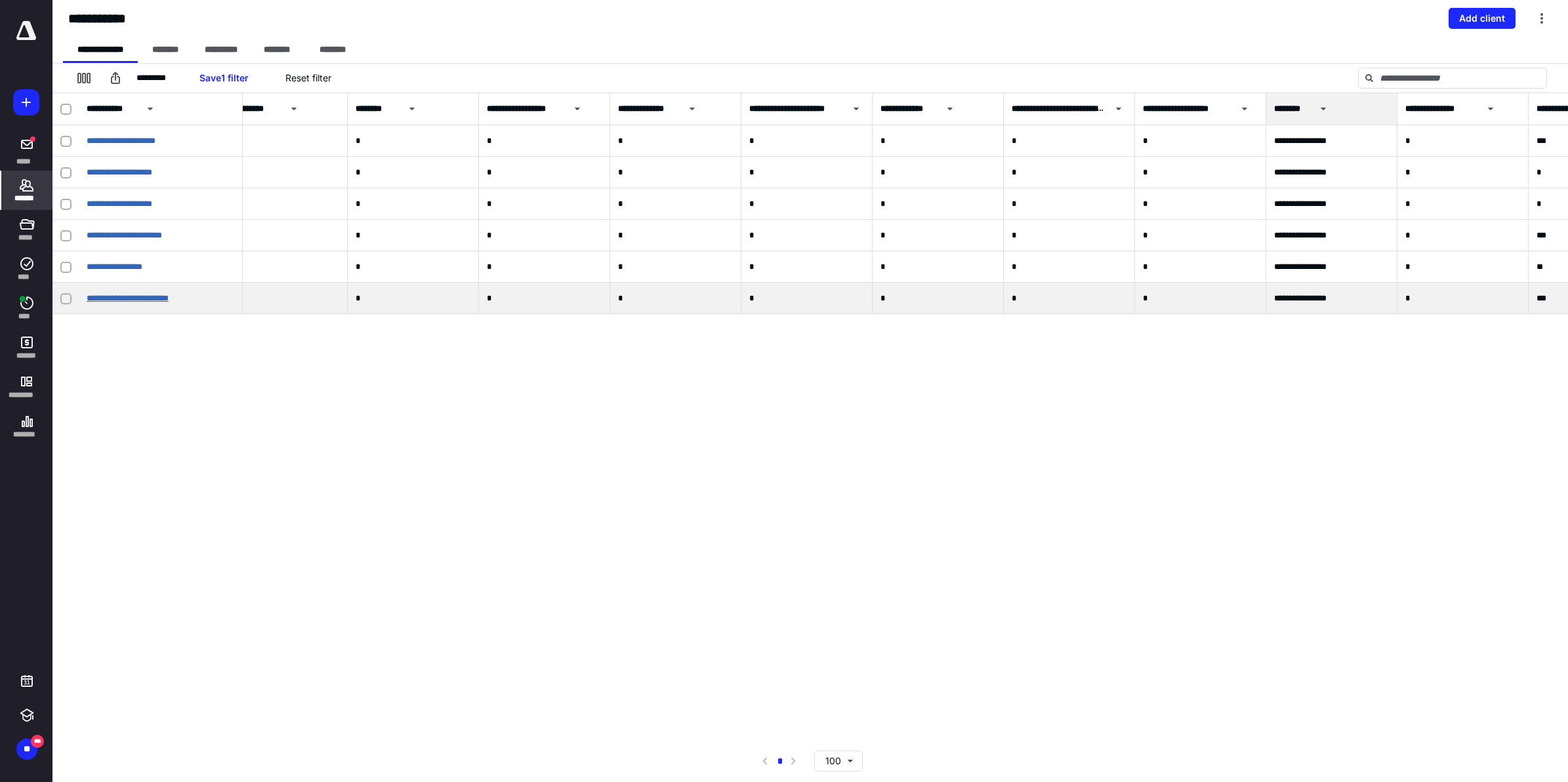 click on "**********" at bounding box center (127, 298) 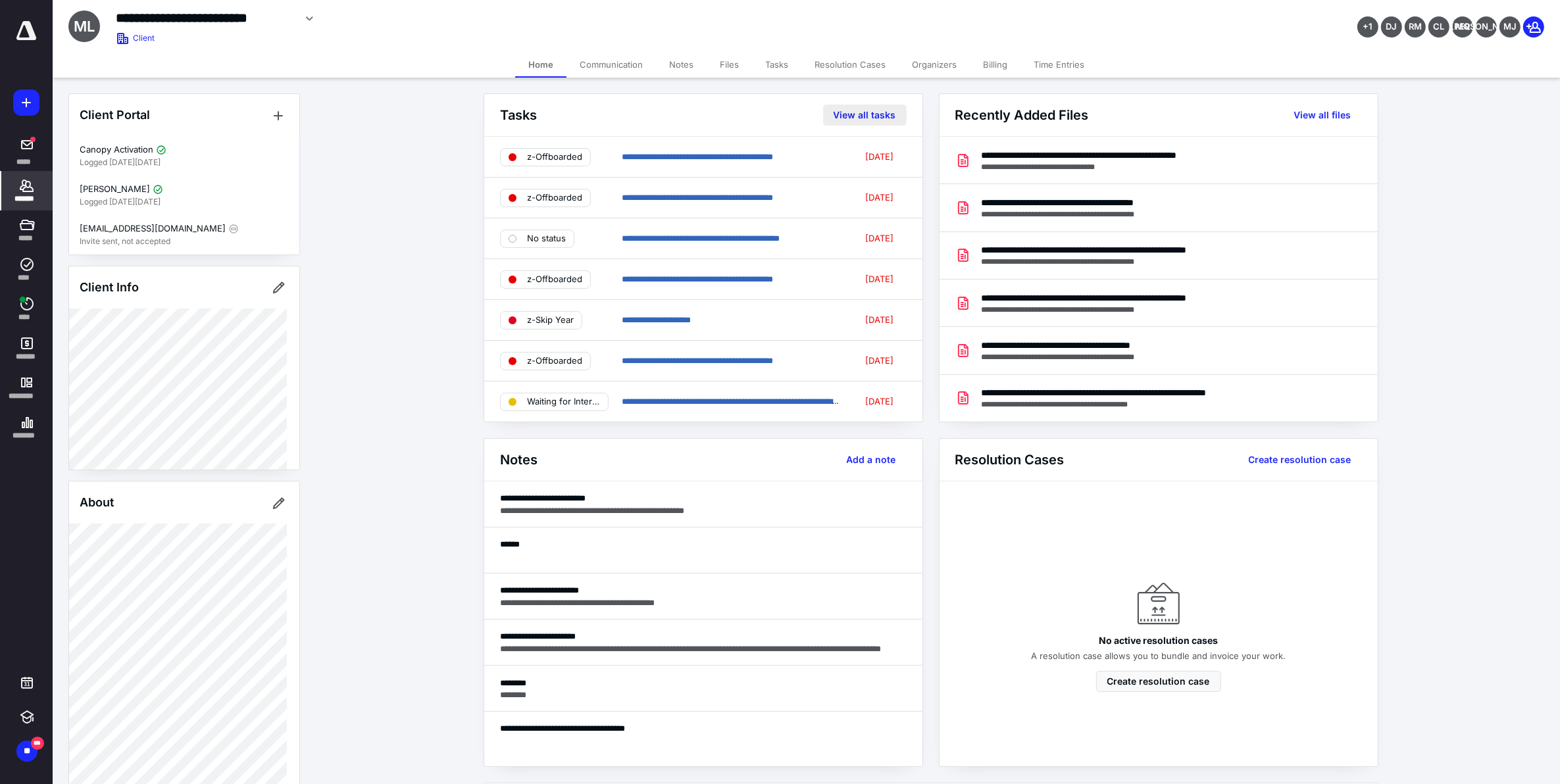 click on "View all tasks" at bounding box center [865, 115] 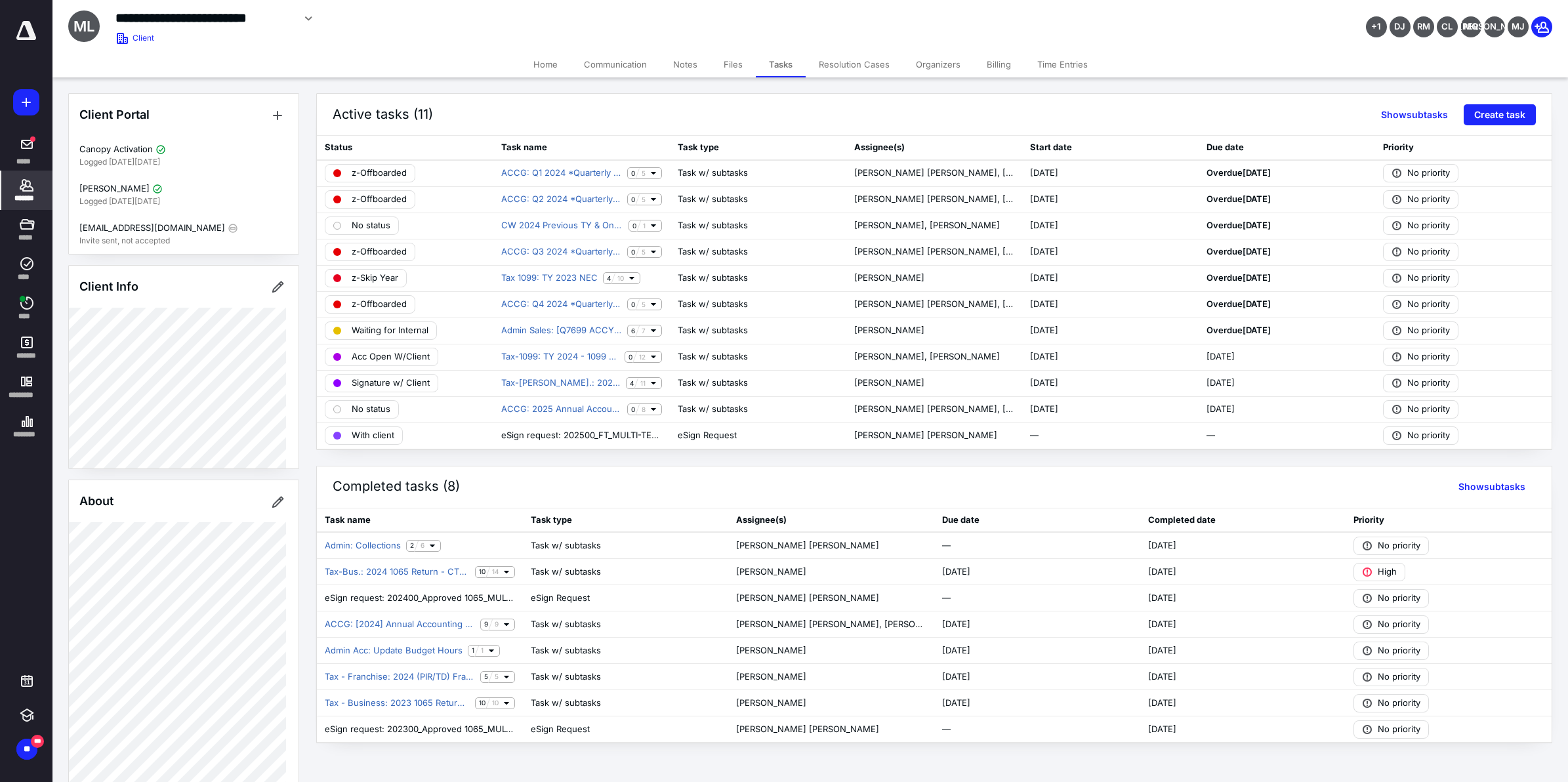 click on "*******" at bounding box center (27, 198) 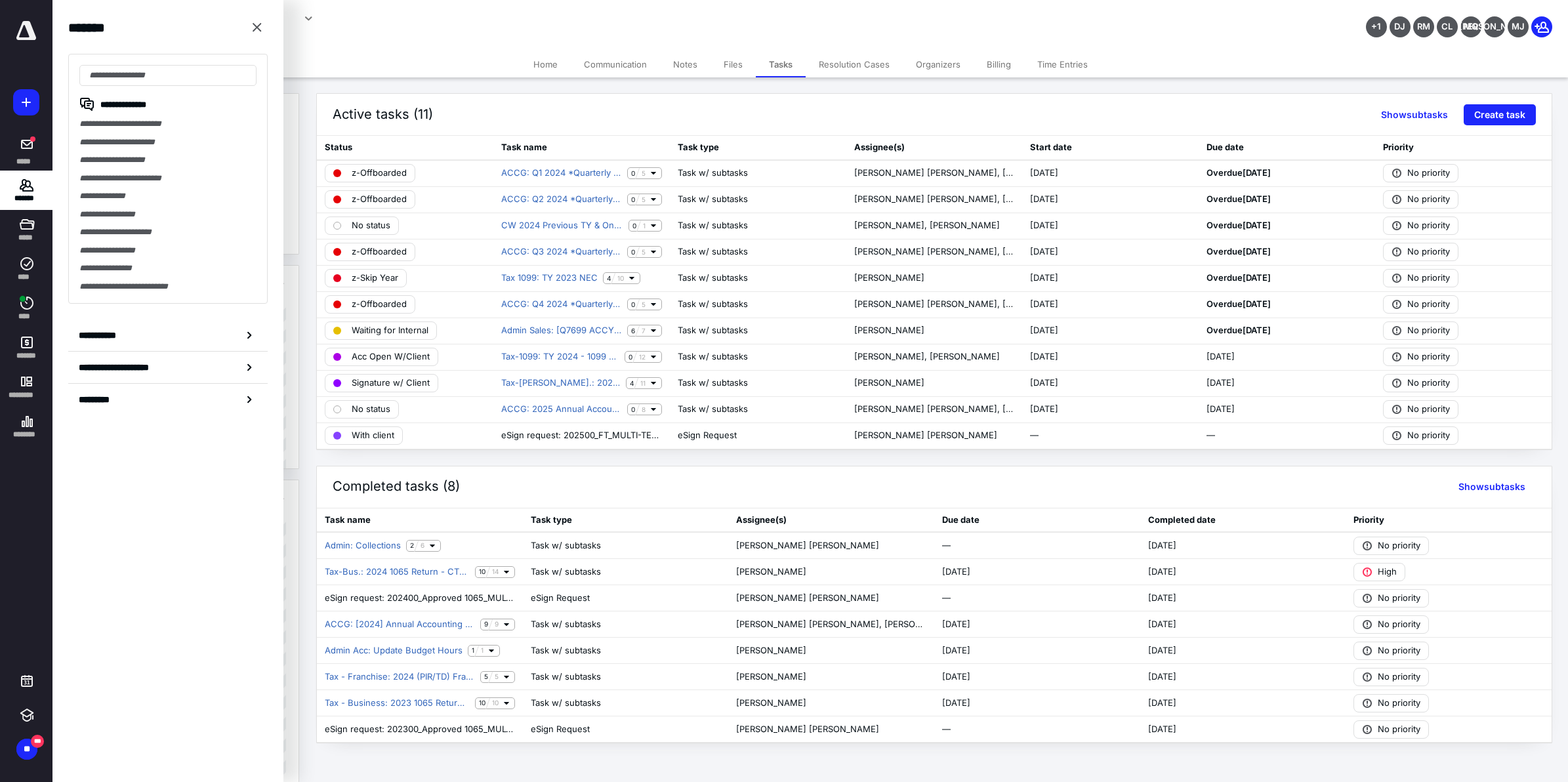 click on "**********" at bounding box center [100, 335] 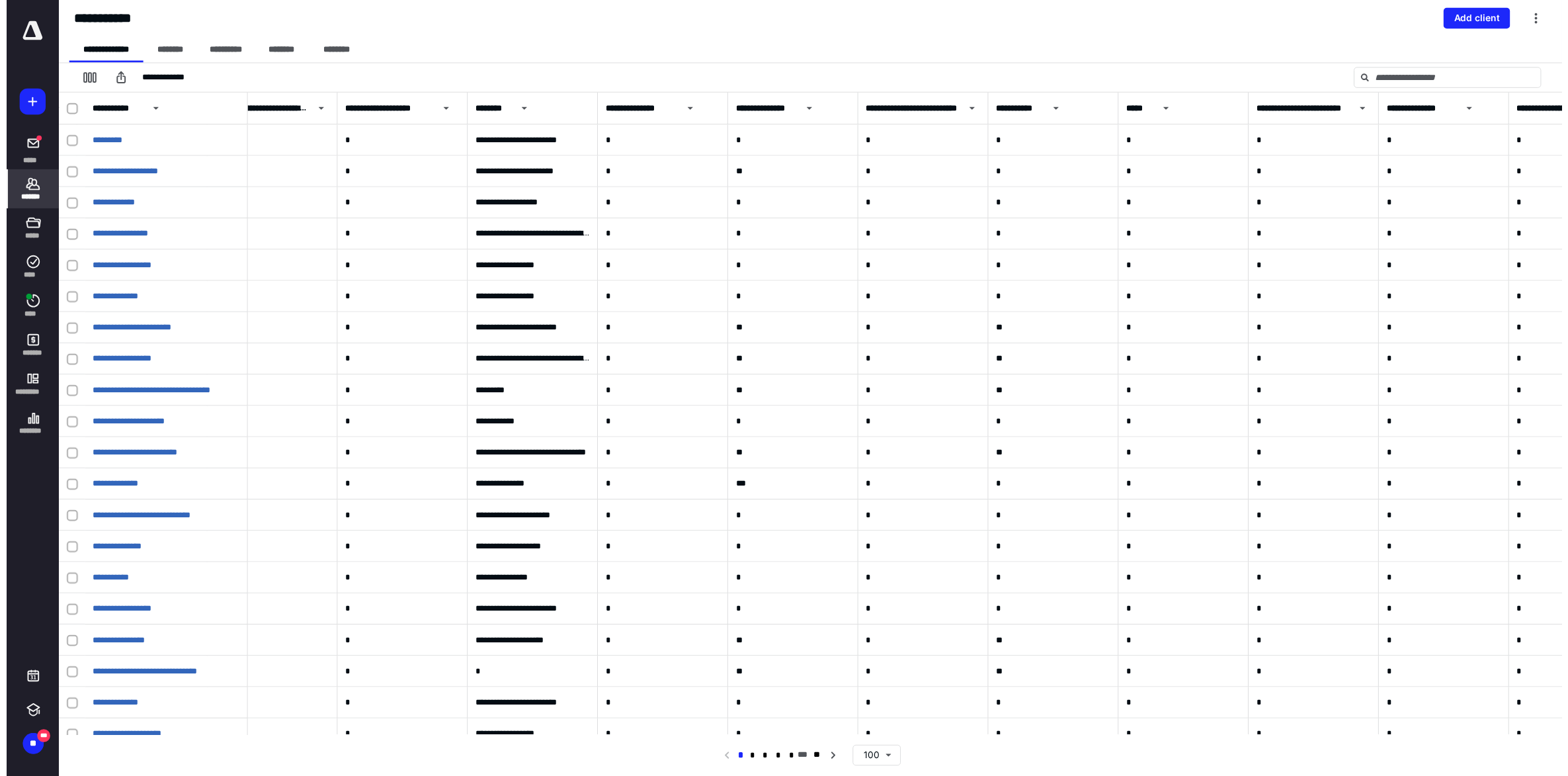 scroll, scrollTop: 0, scrollLeft: 3627, axis: horizontal 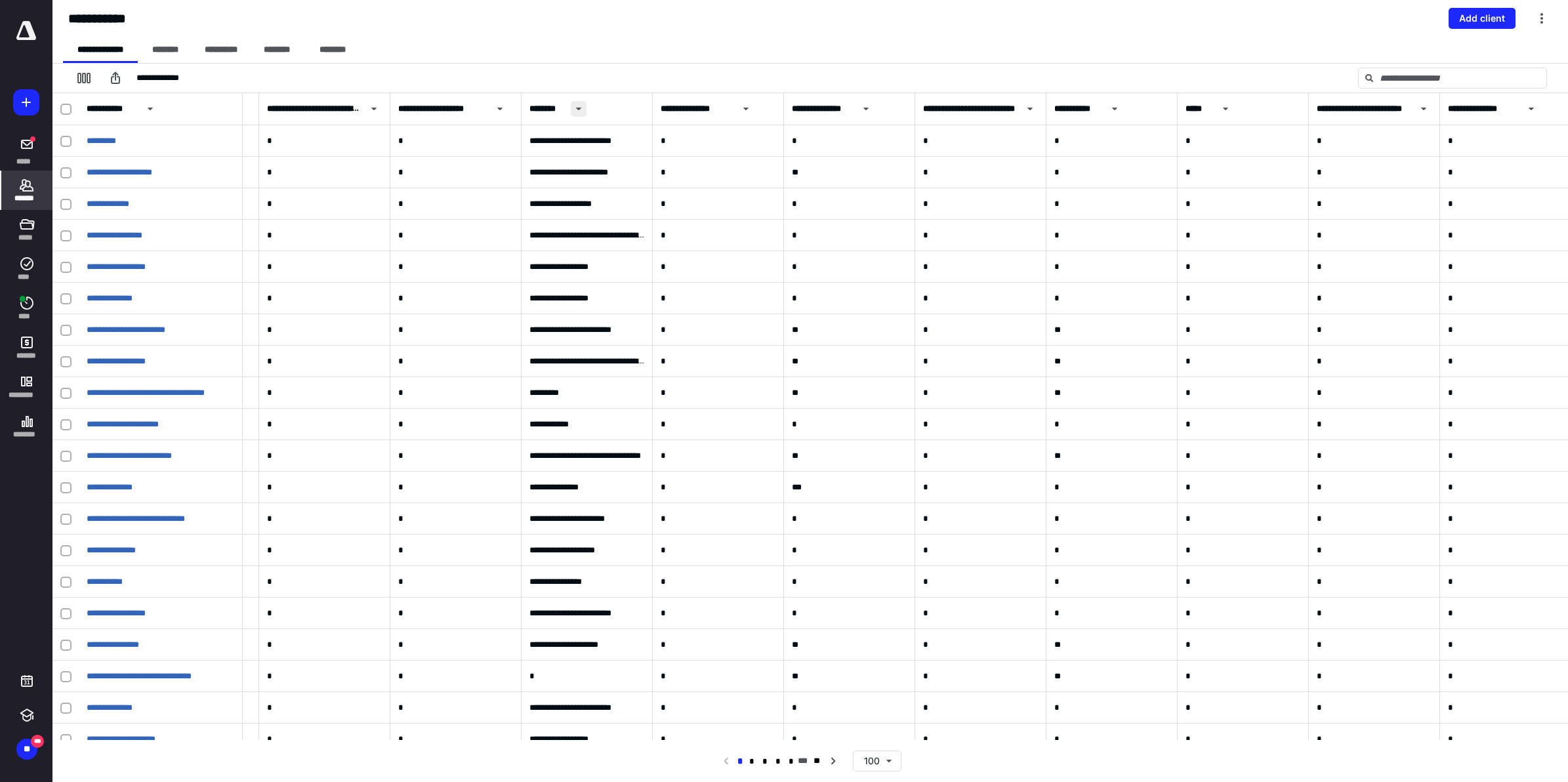 click at bounding box center (579, 109) 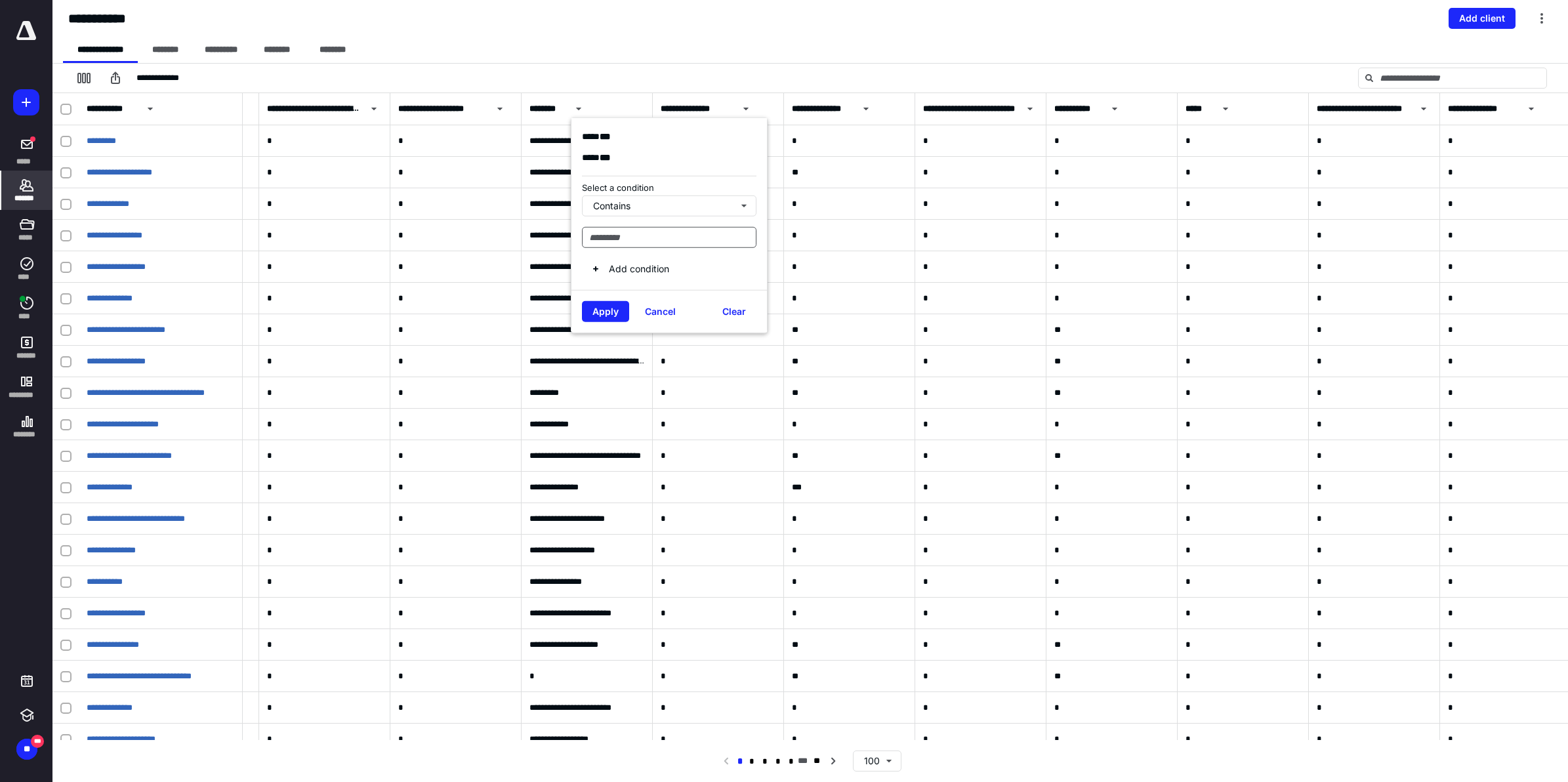 click at bounding box center [669, 237] 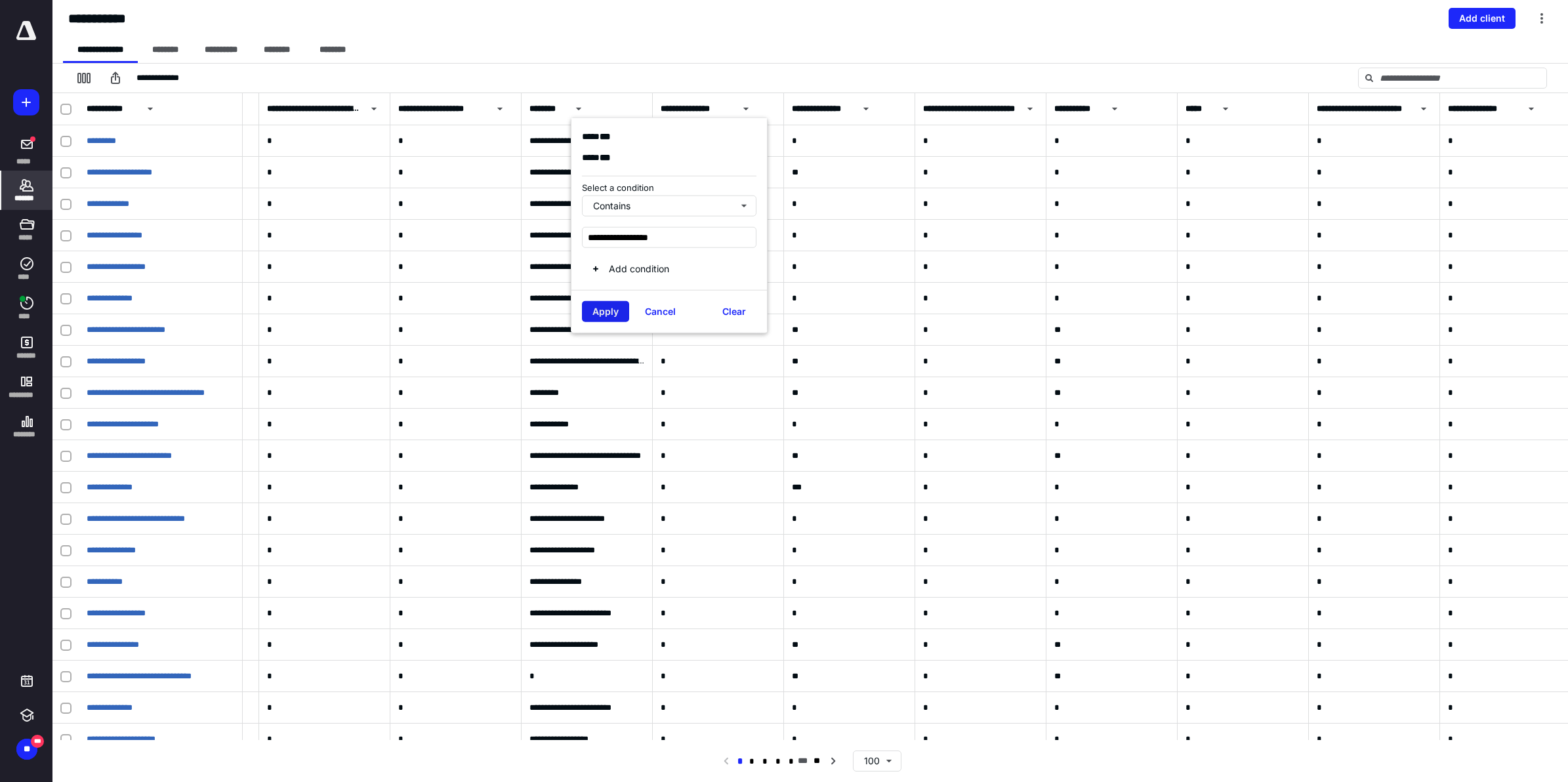 type on "**********" 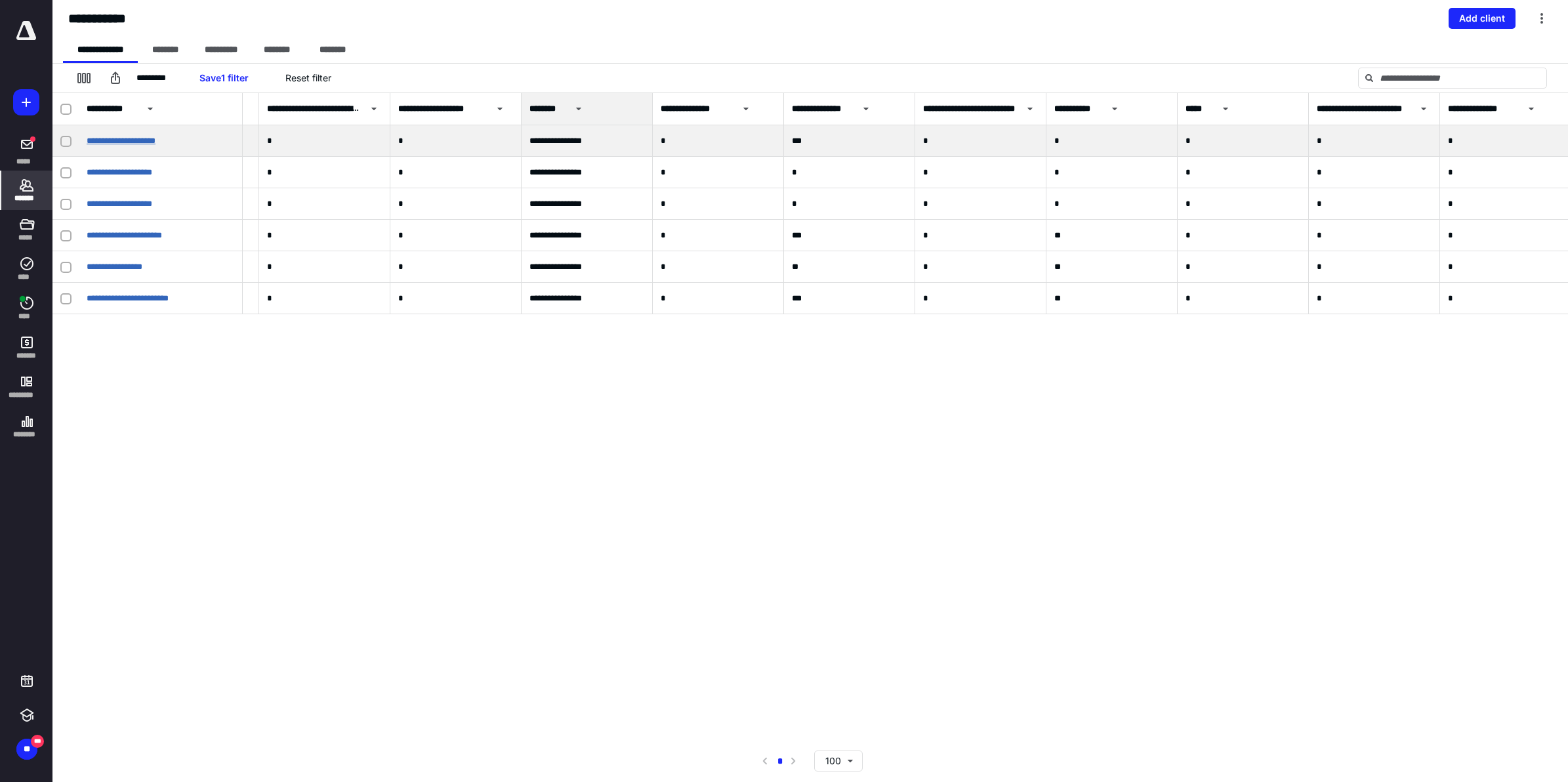 click on "**********" at bounding box center [121, 140] 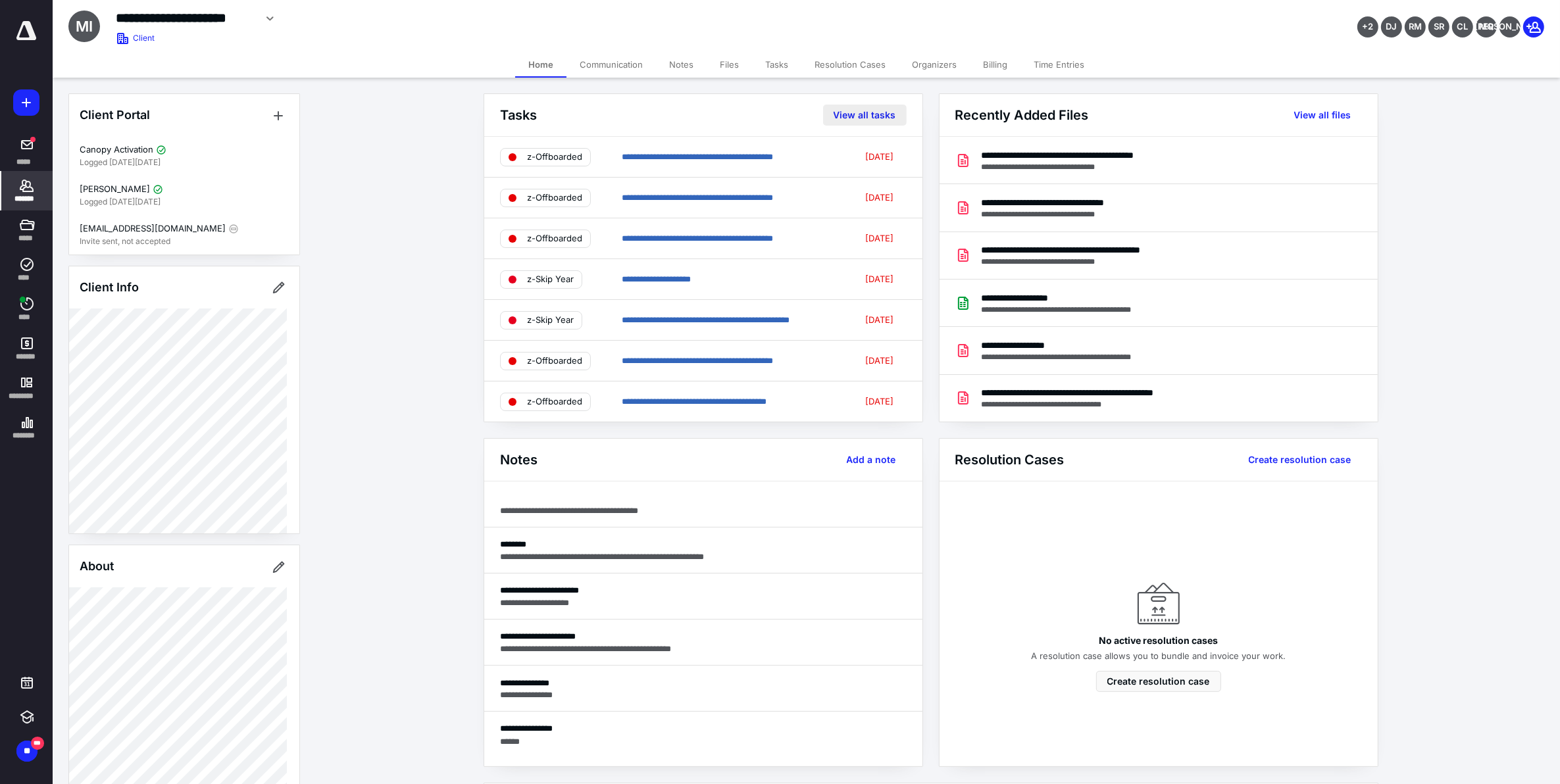 click on "View all tasks" at bounding box center (865, 115) 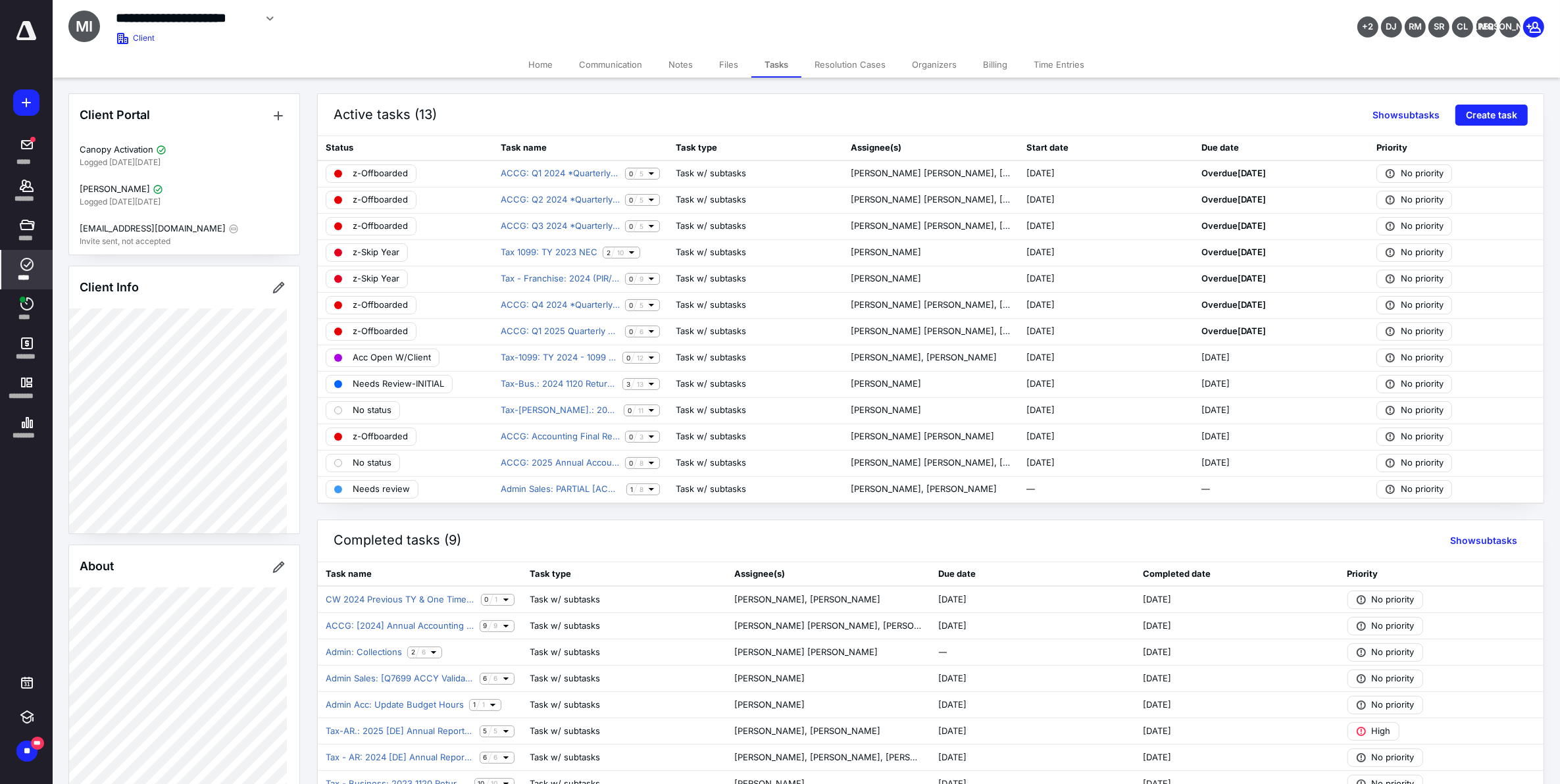 click 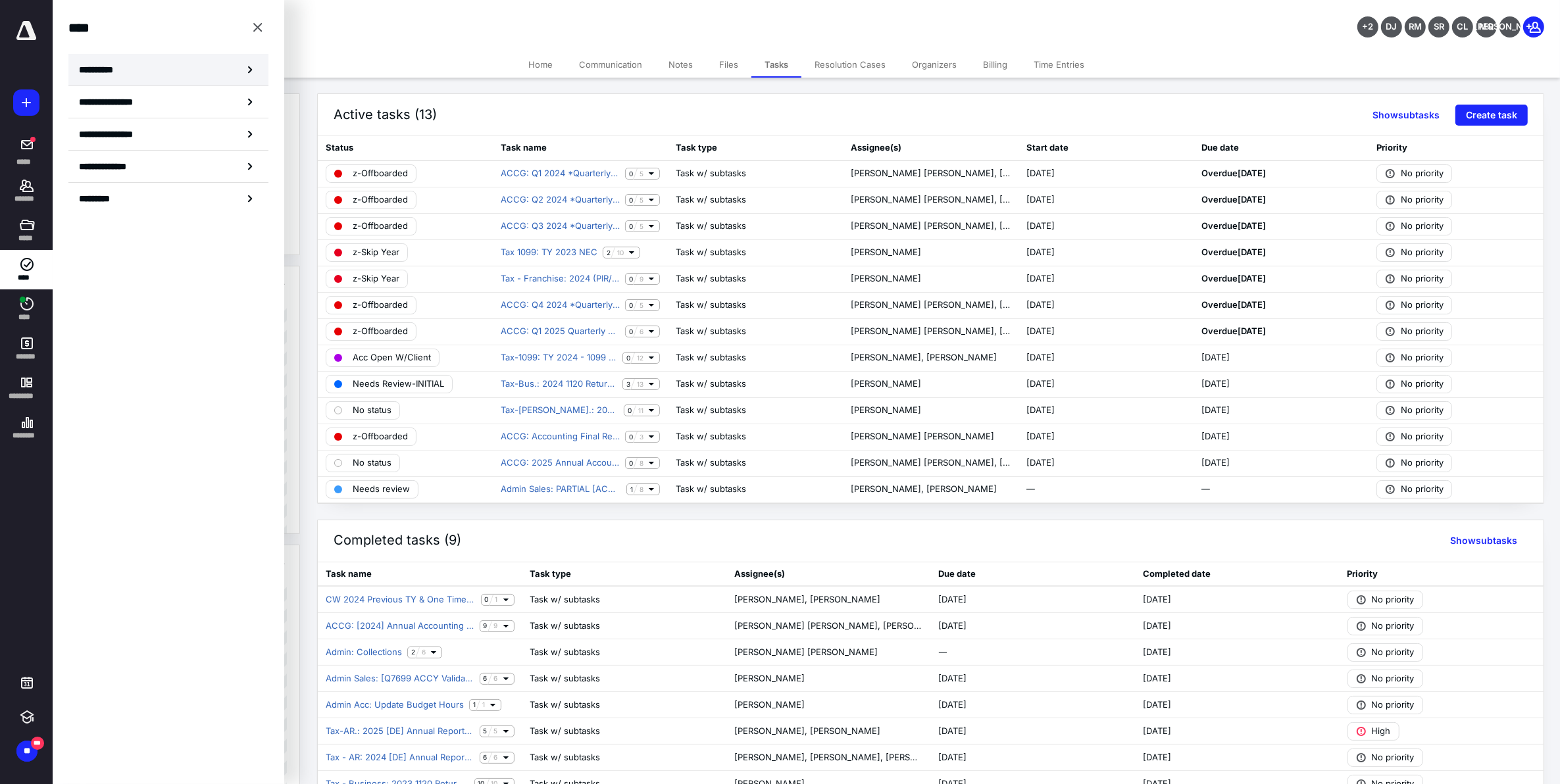 click on "**********" at bounding box center [168, 70] 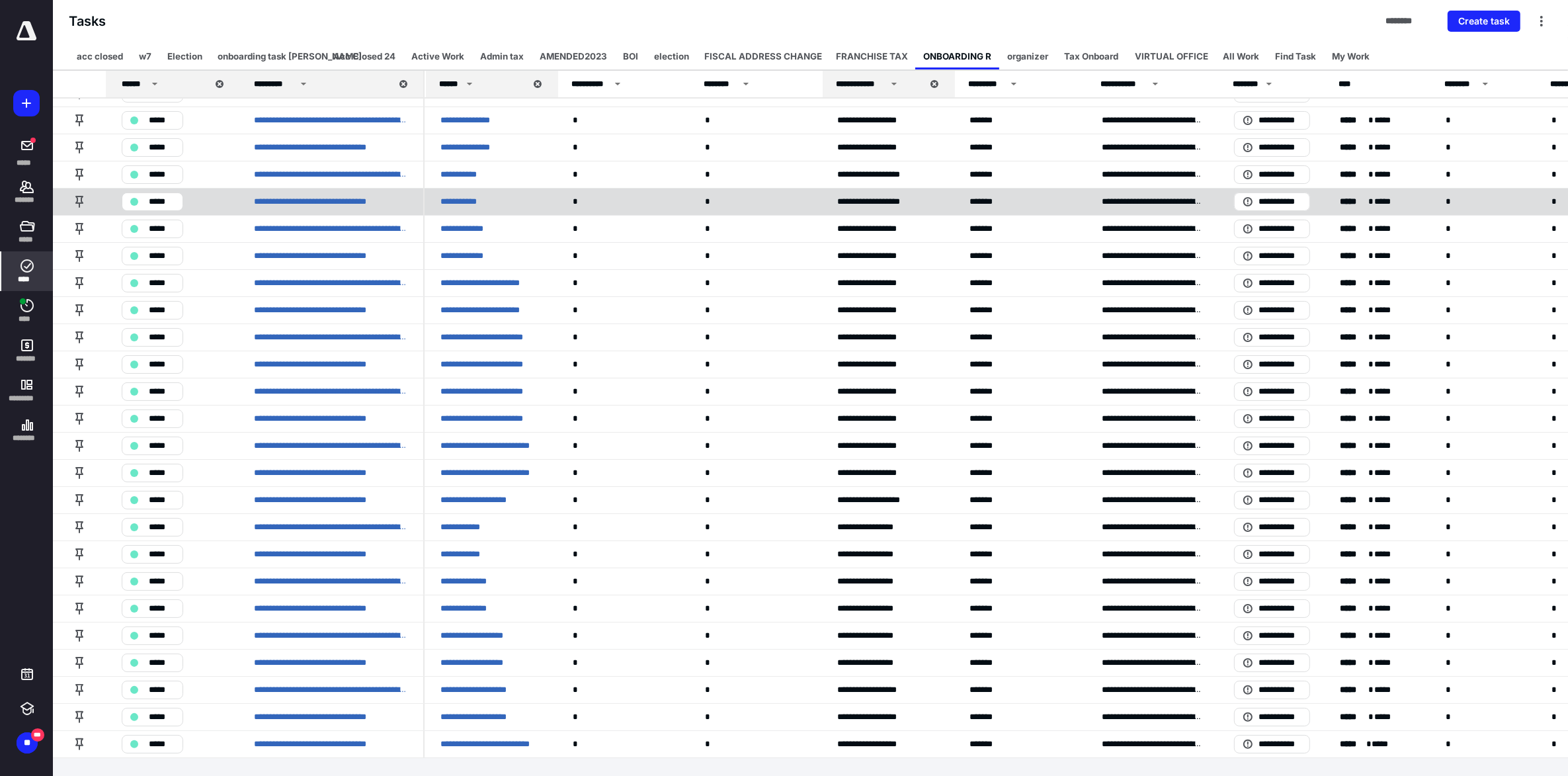 scroll, scrollTop: 101, scrollLeft: 0, axis: vertical 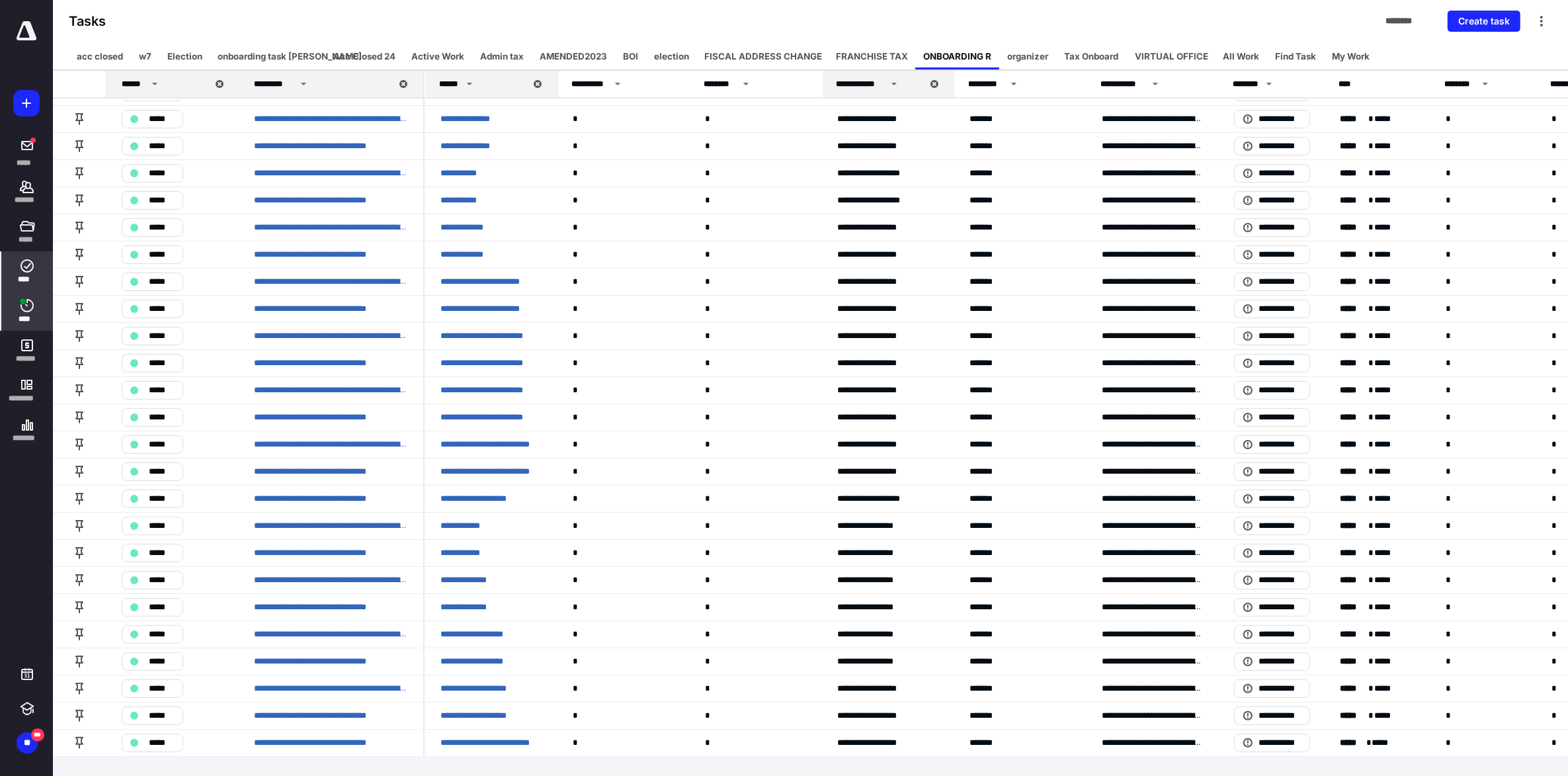 click 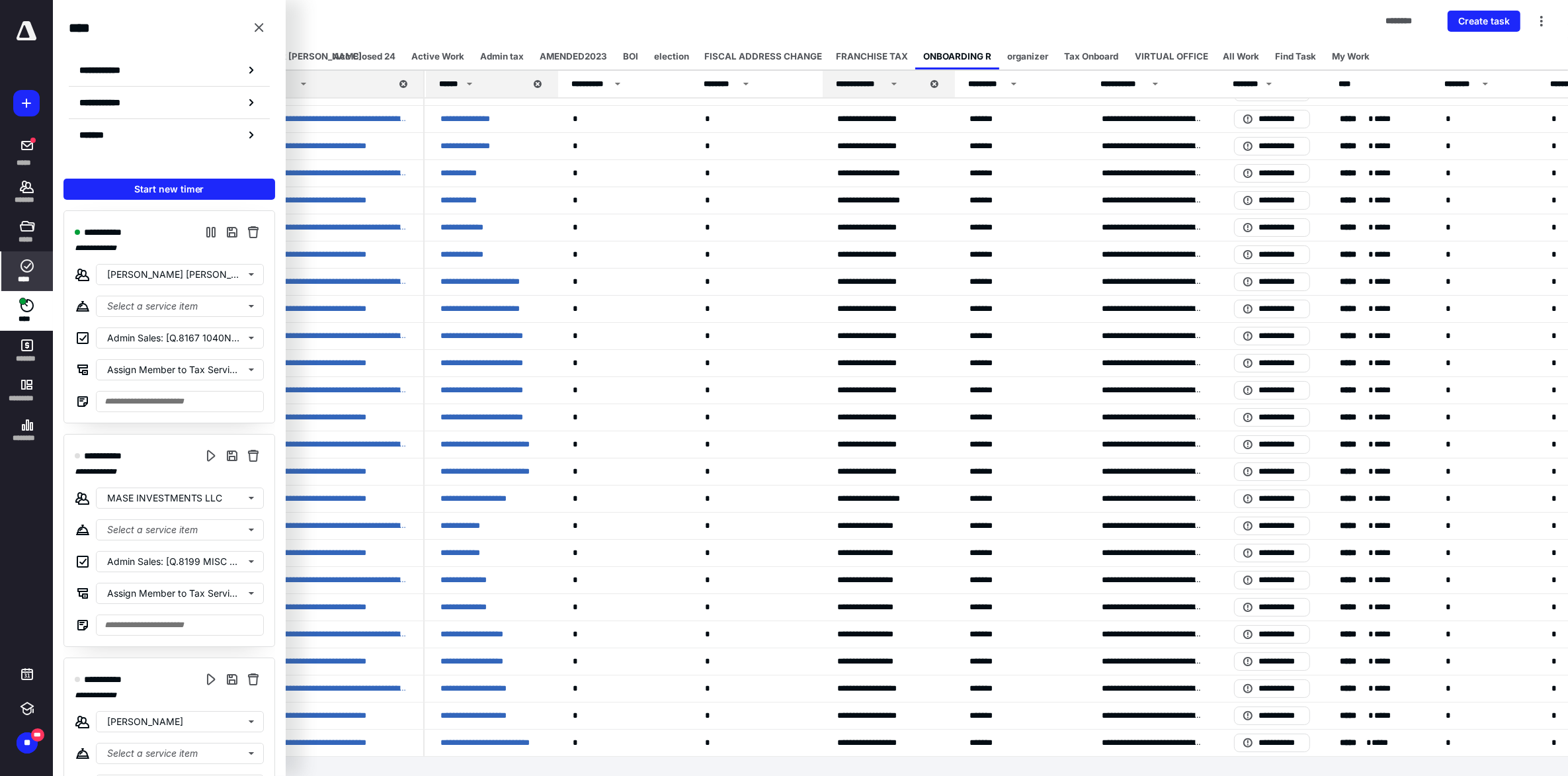 click on "Tasks ******** Create task" at bounding box center [810, 21] 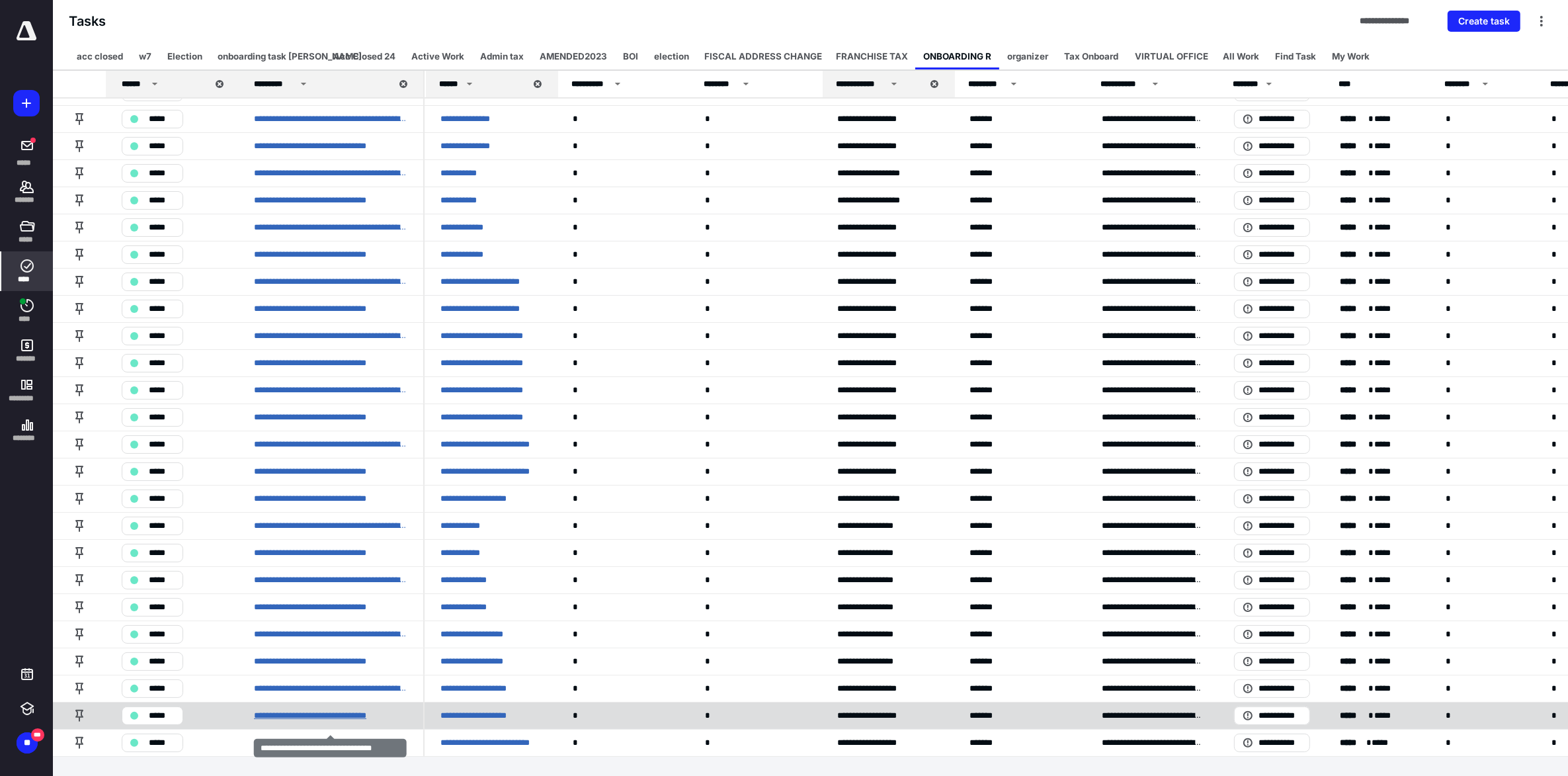 click on "**********" at bounding box center (329, 716) 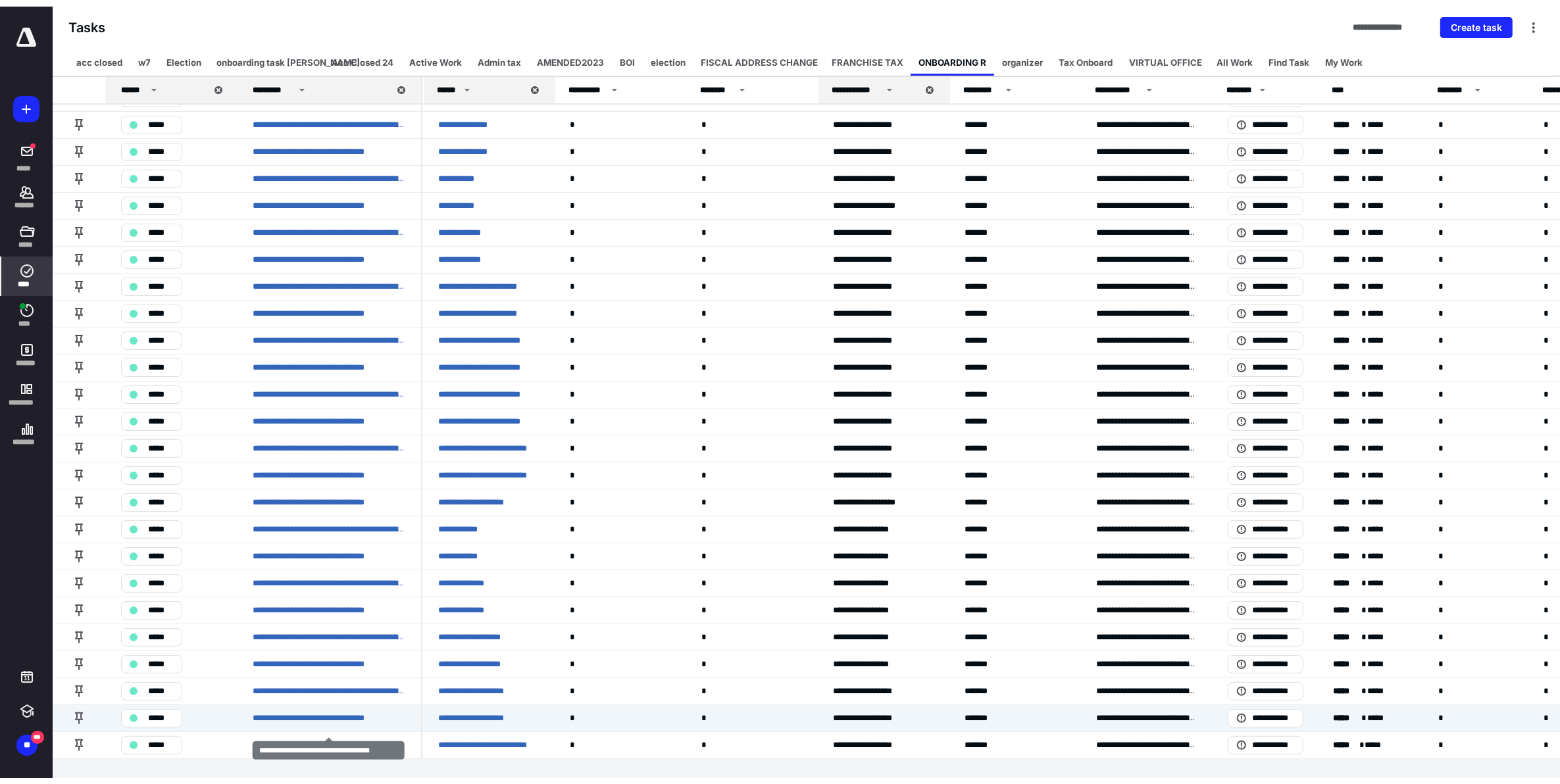 scroll, scrollTop: 0, scrollLeft: 0, axis: both 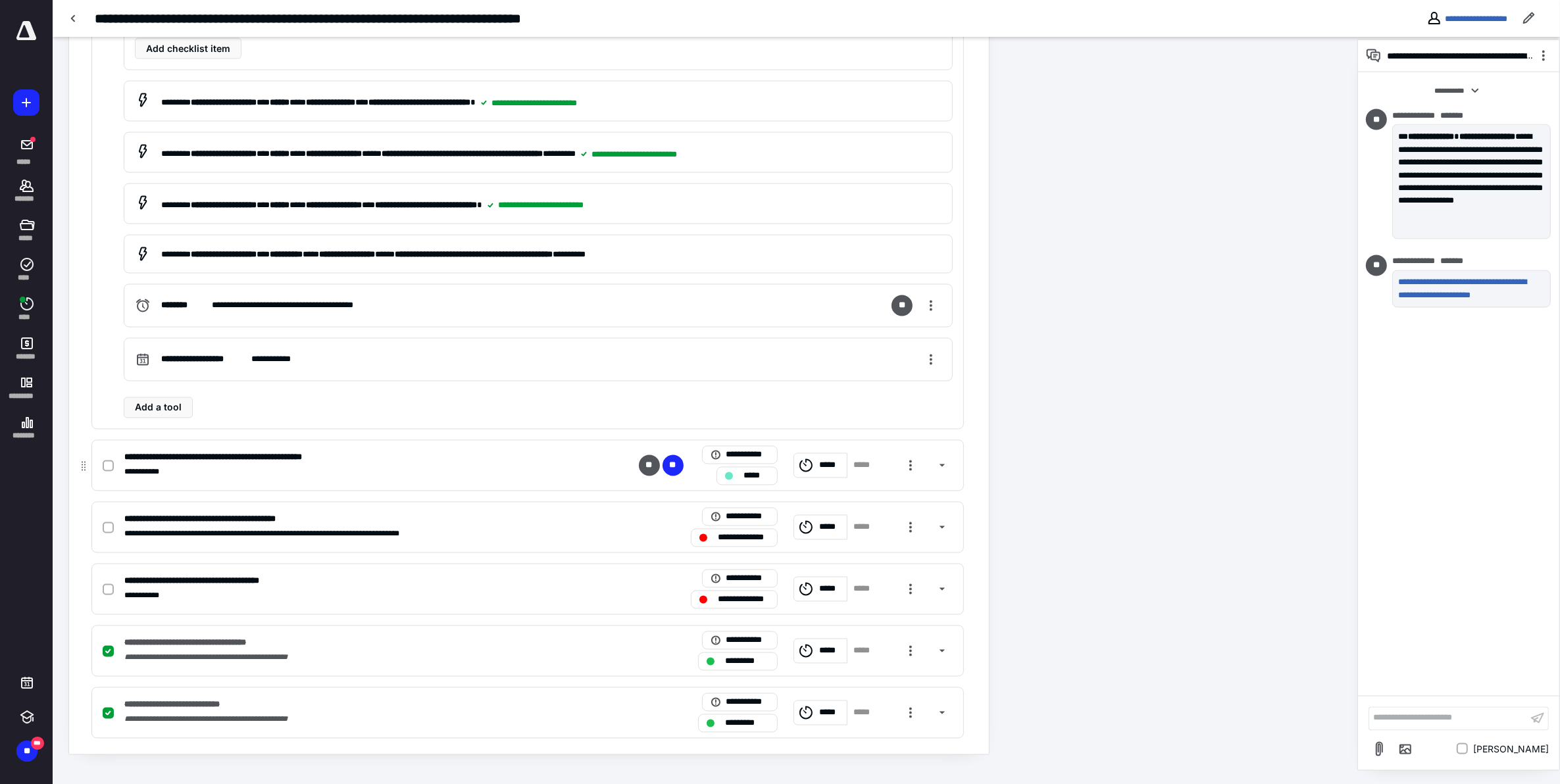 click 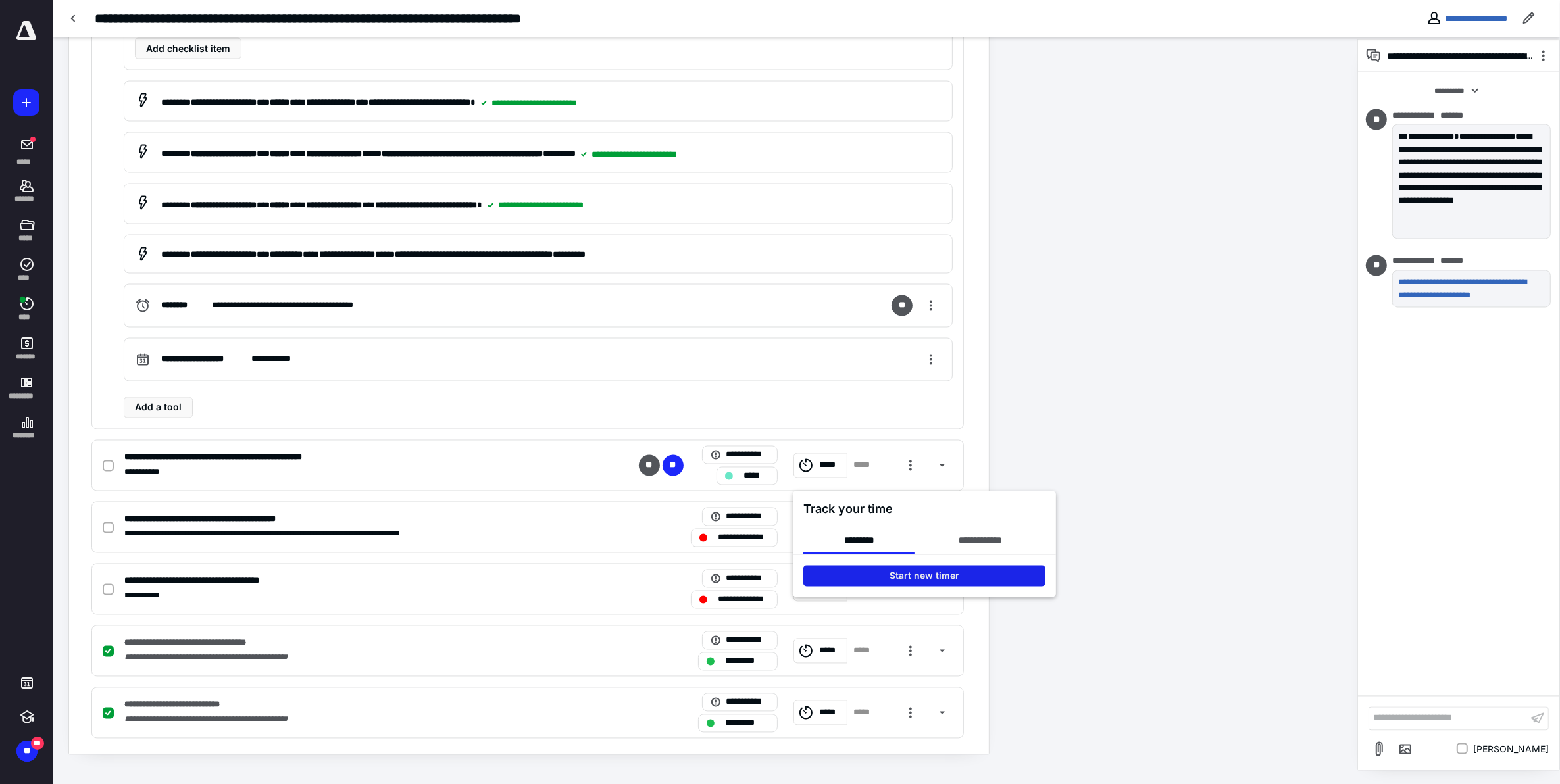 click on "Start new timer" at bounding box center (924, 576) 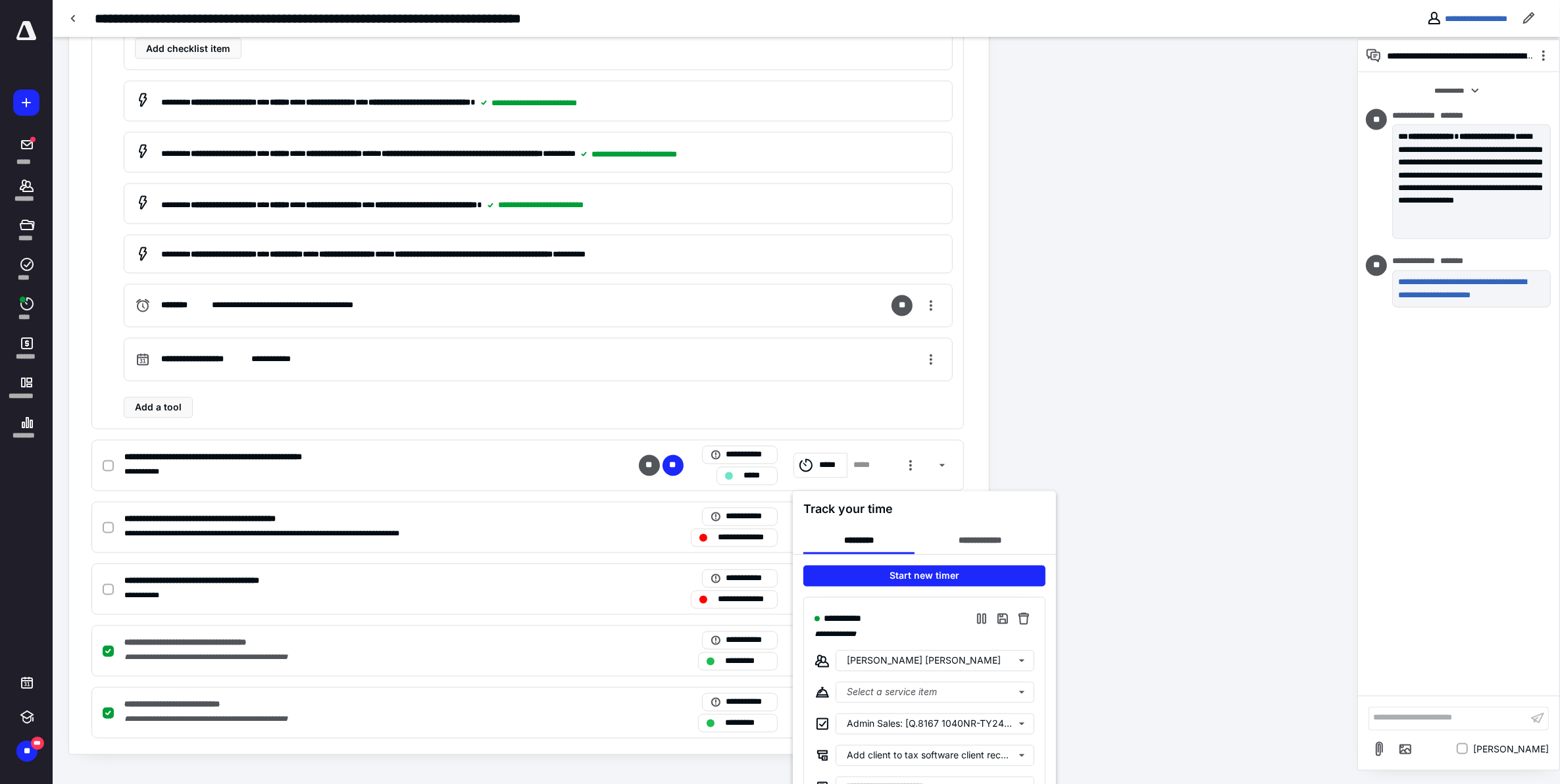 click at bounding box center (780, 392) 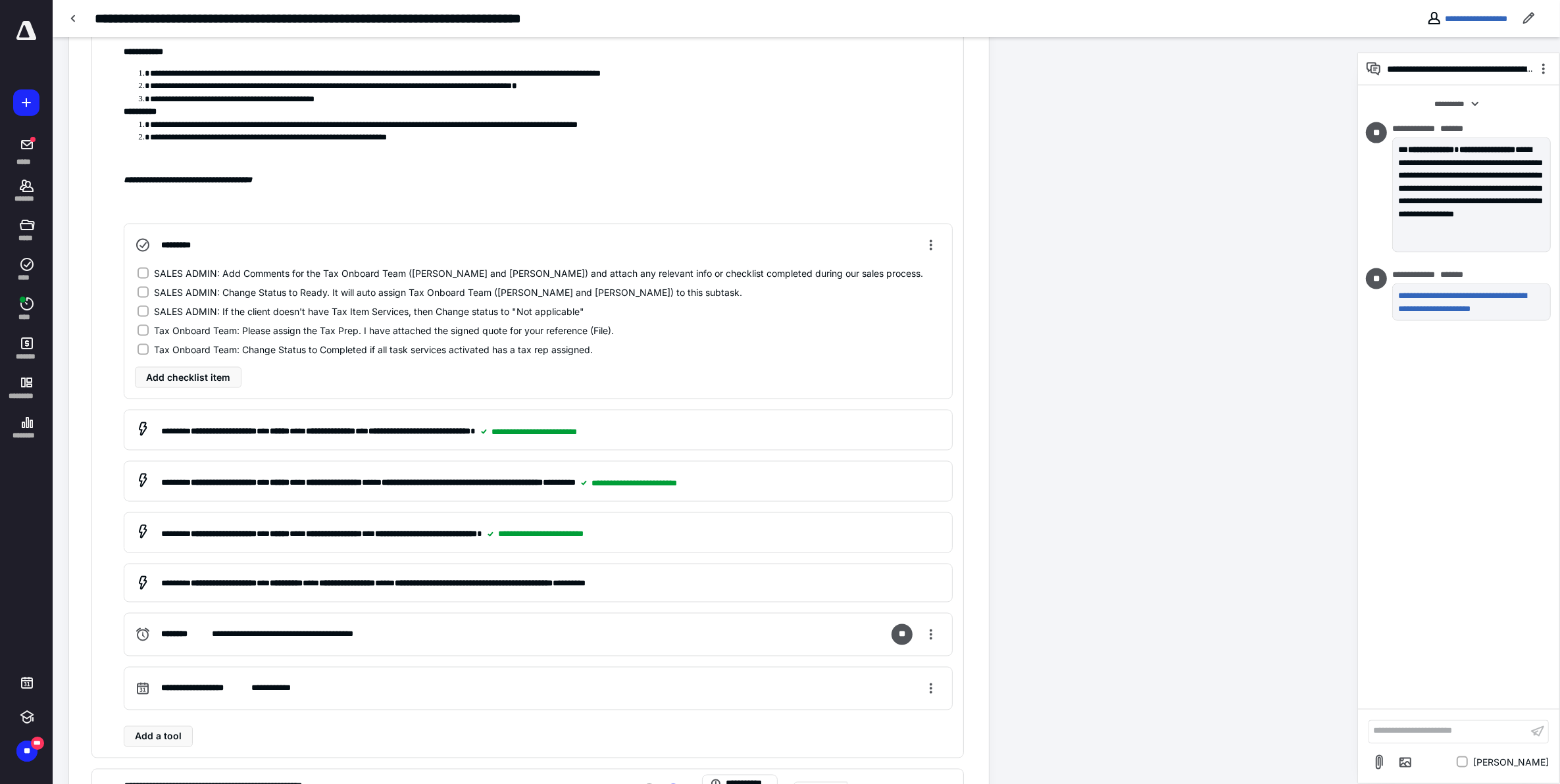 scroll, scrollTop: 2514, scrollLeft: 0, axis: vertical 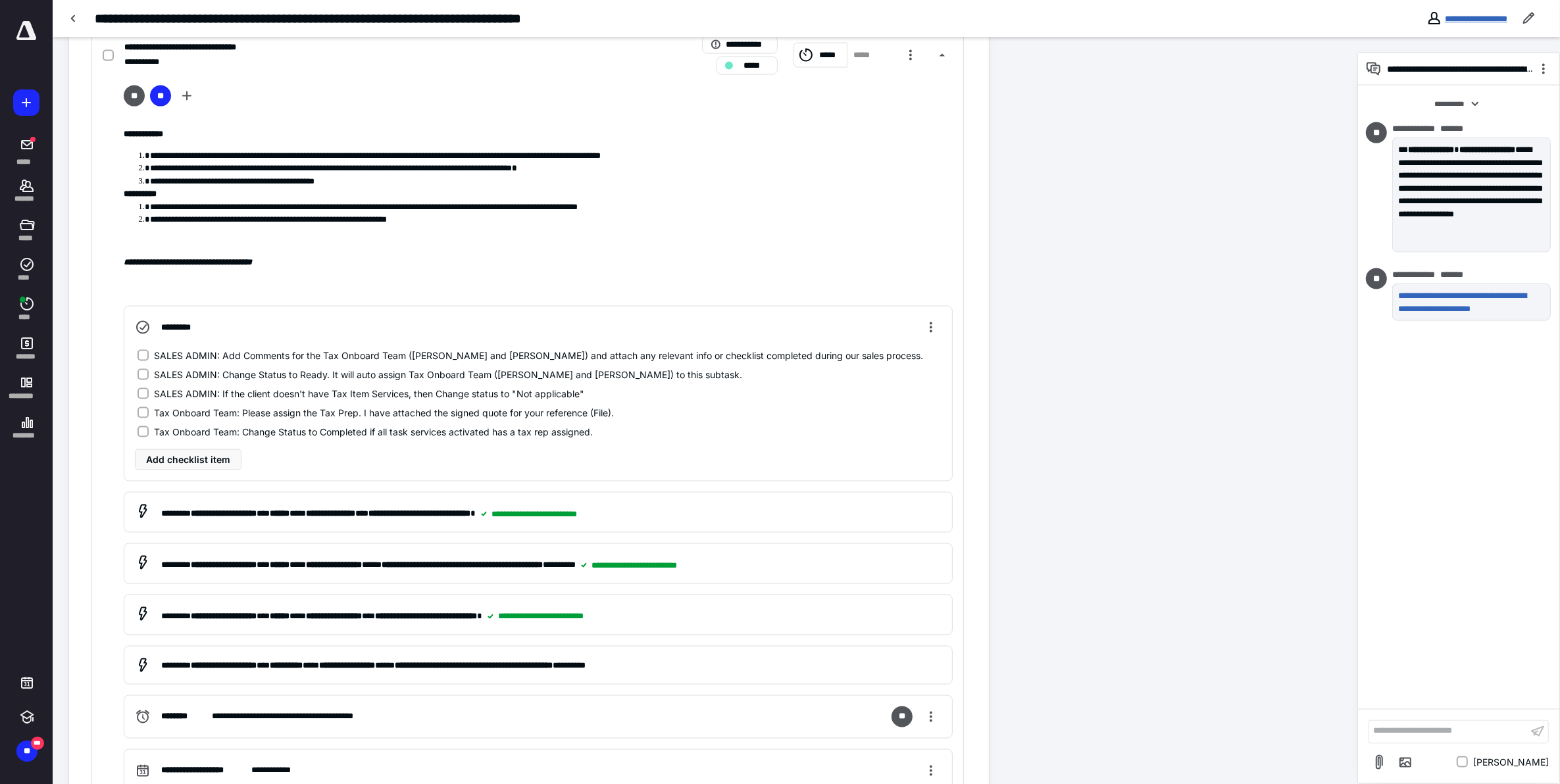 click on "**********" at bounding box center [1476, 18] 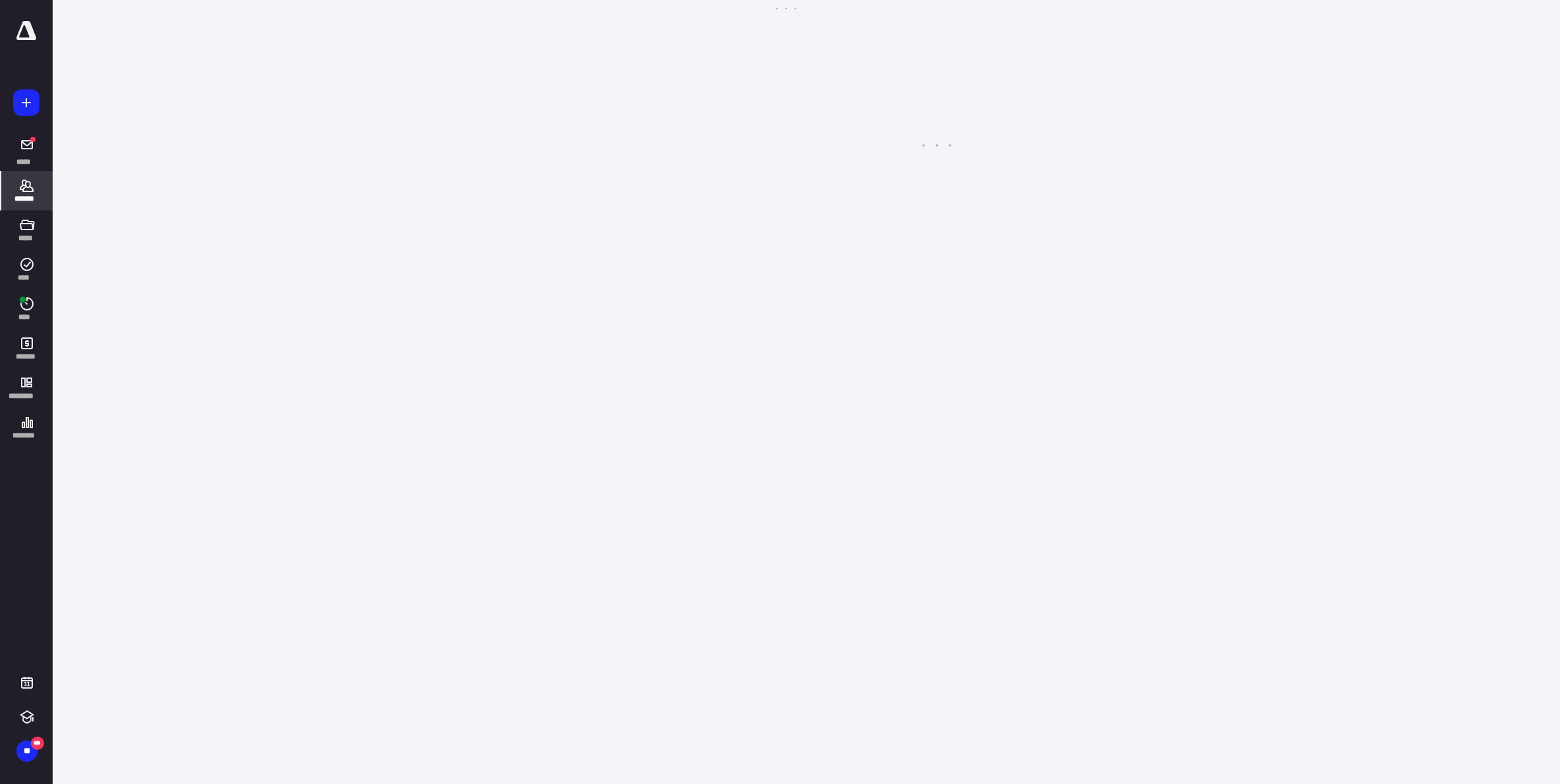 scroll, scrollTop: 0, scrollLeft: 0, axis: both 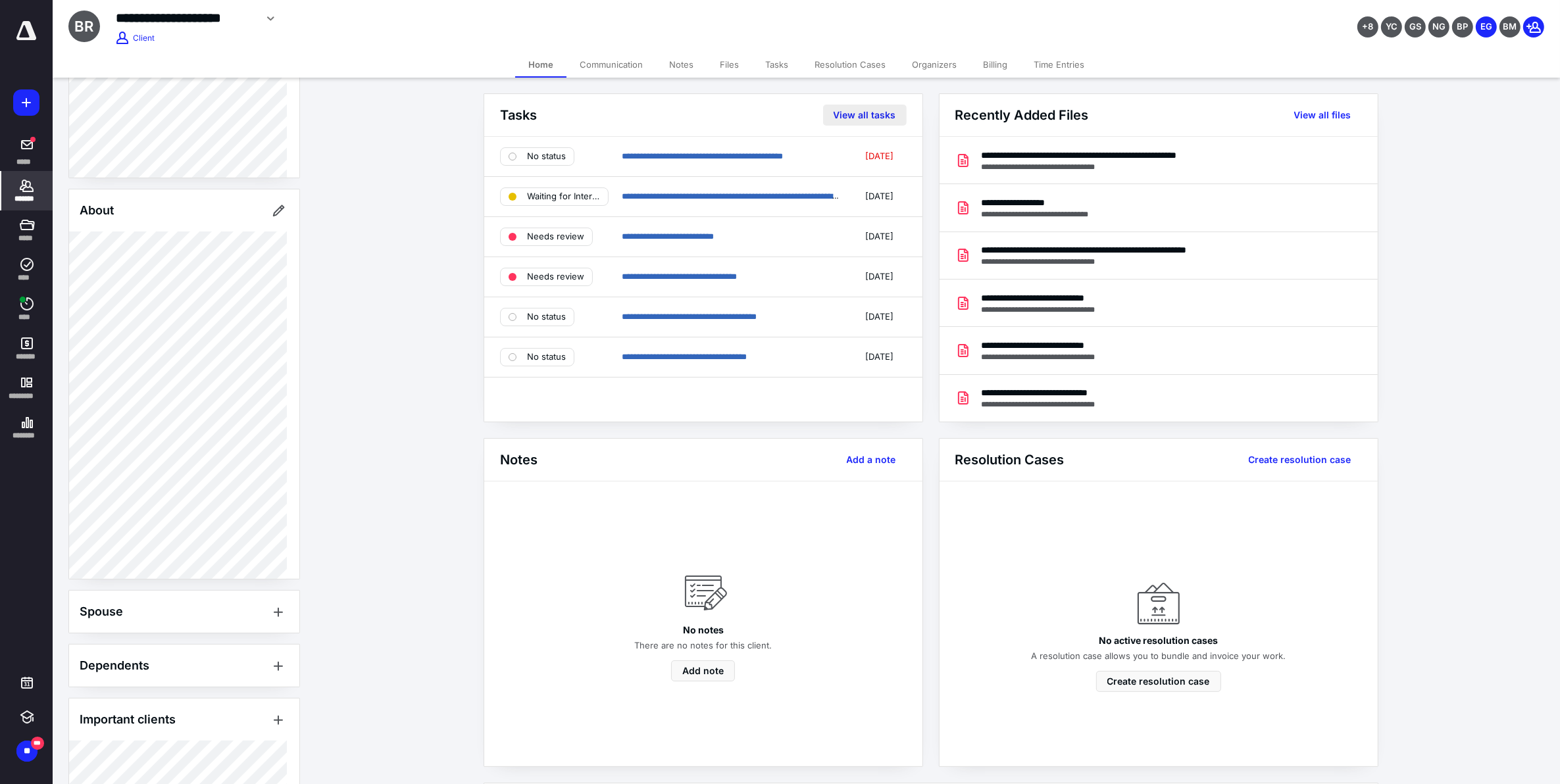click on "View all tasks" at bounding box center [865, 115] 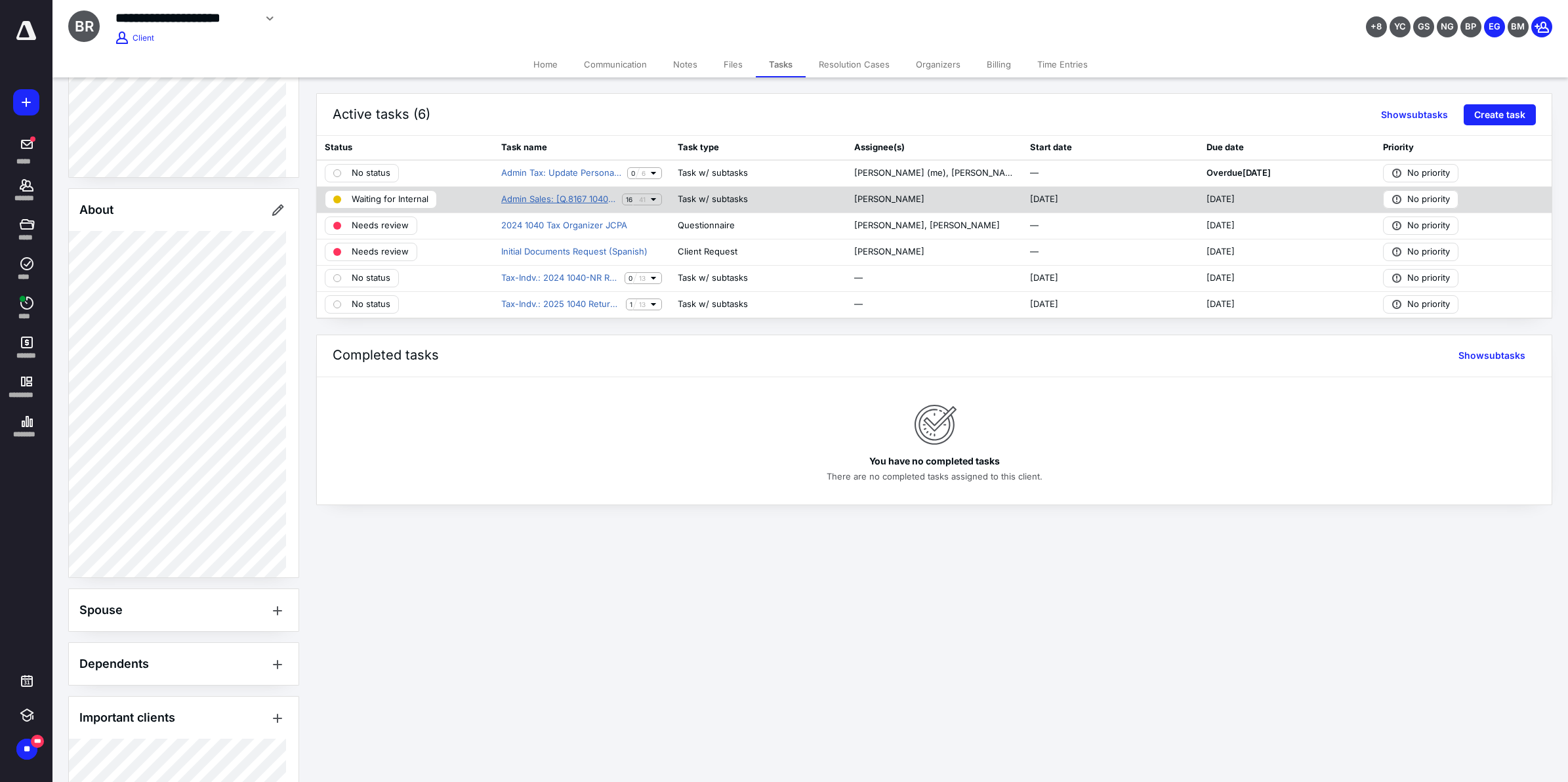 drag, startPoint x: 294, startPoint y: 468, endPoint x: 543, endPoint y: 198, distance: 367.28871 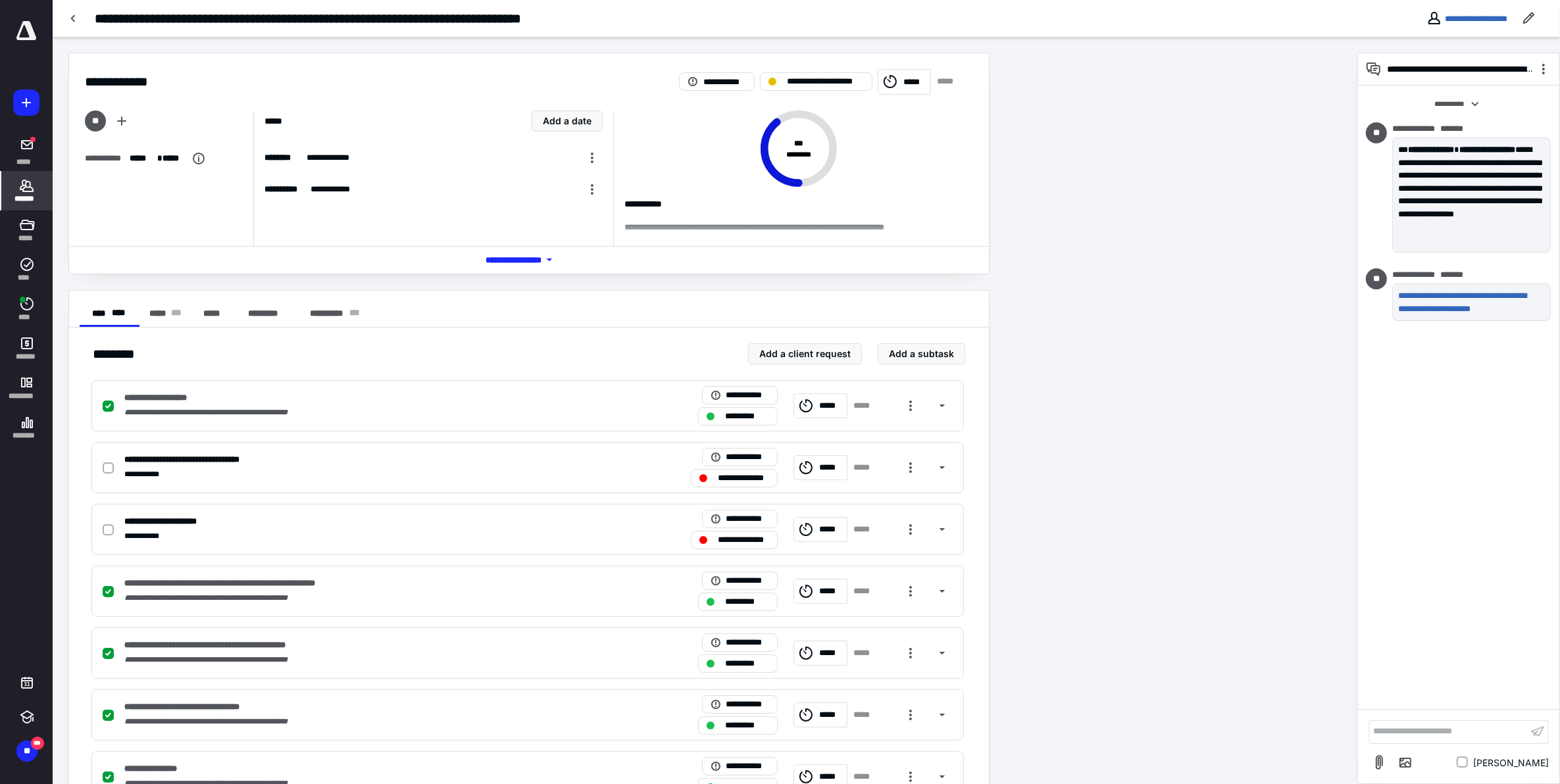 click 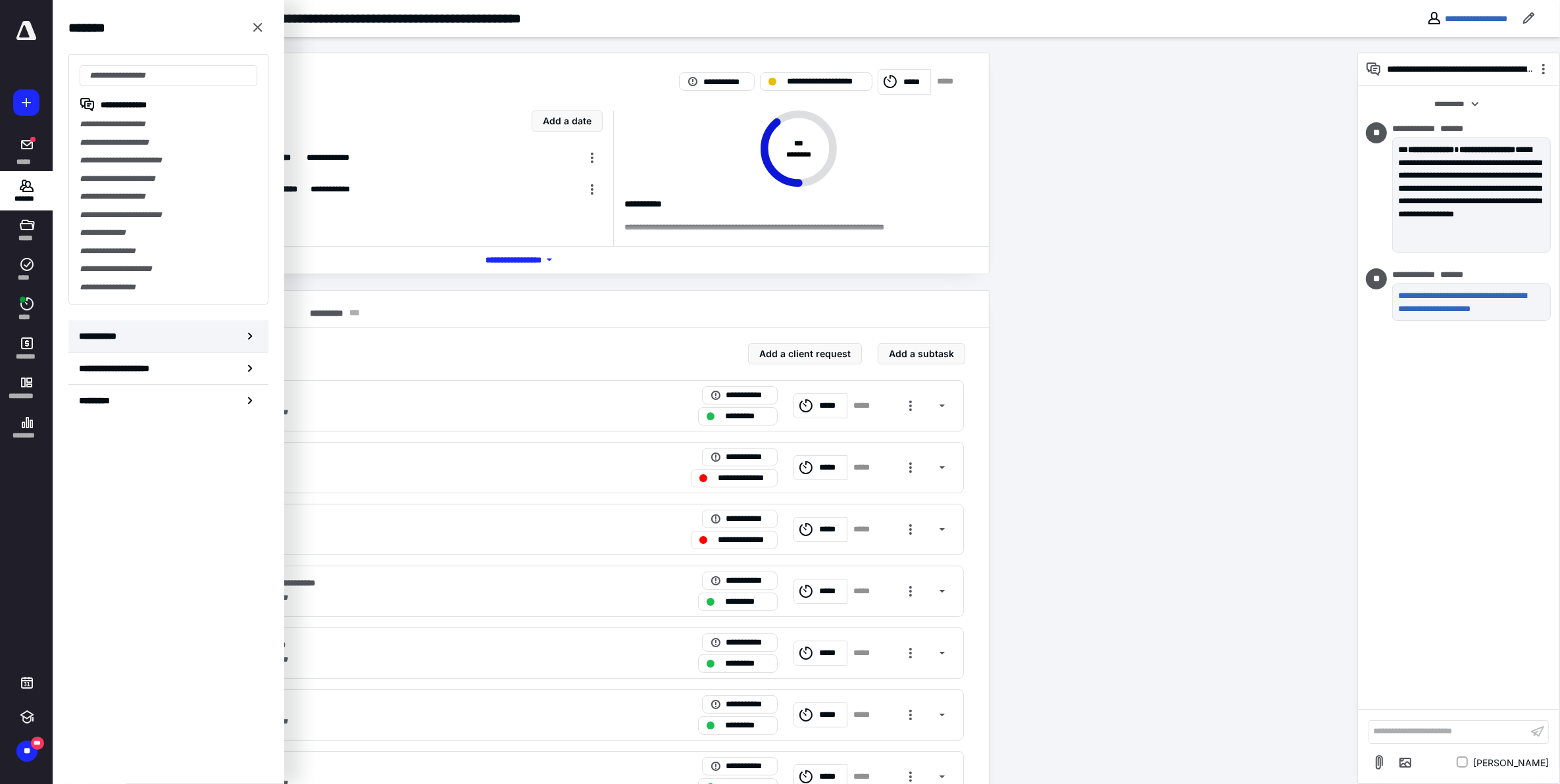 click on "**********" at bounding box center [101, 336] 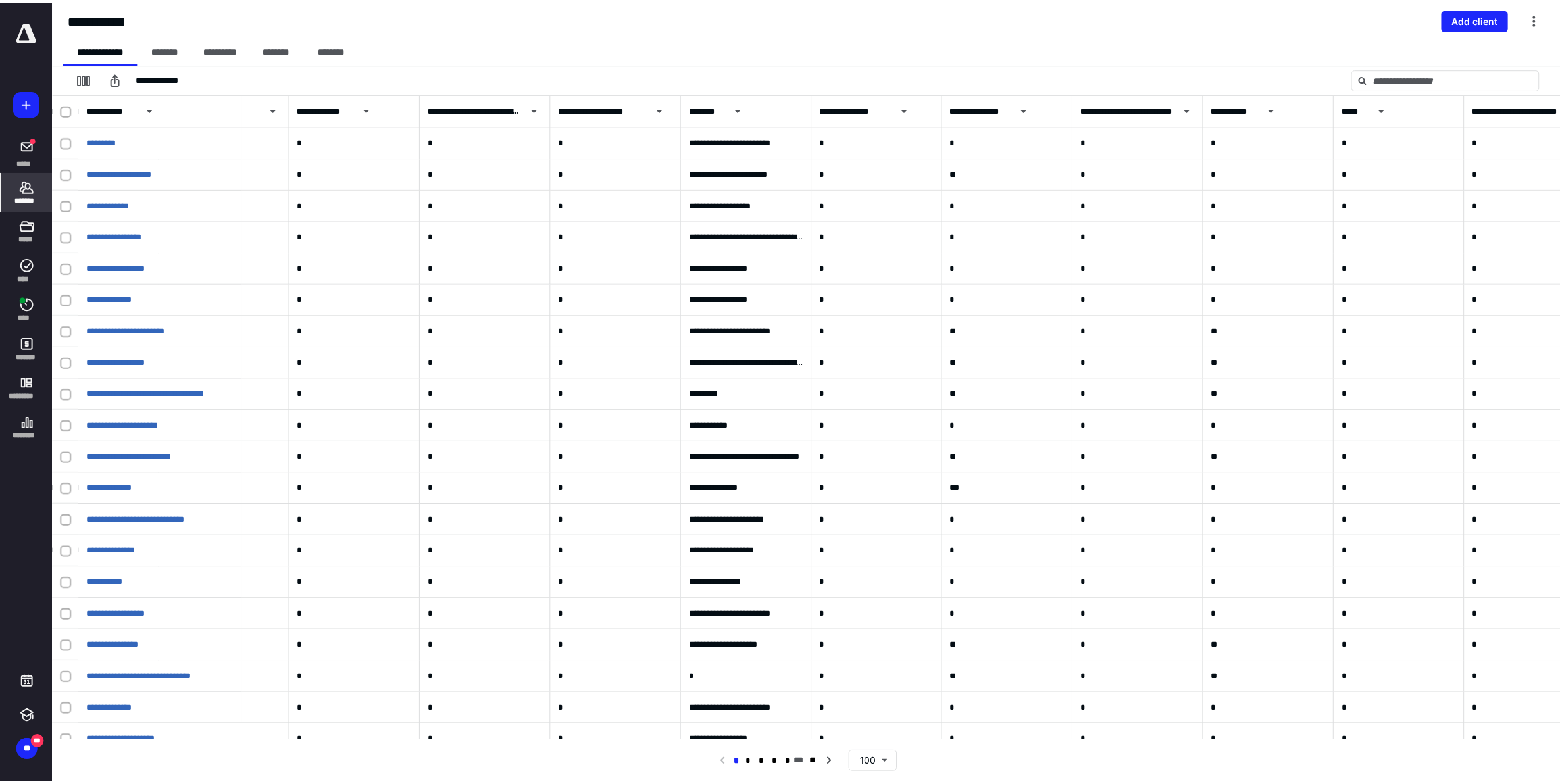 scroll, scrollTop: 0, scrollLeft: 3450, axis: horizontal 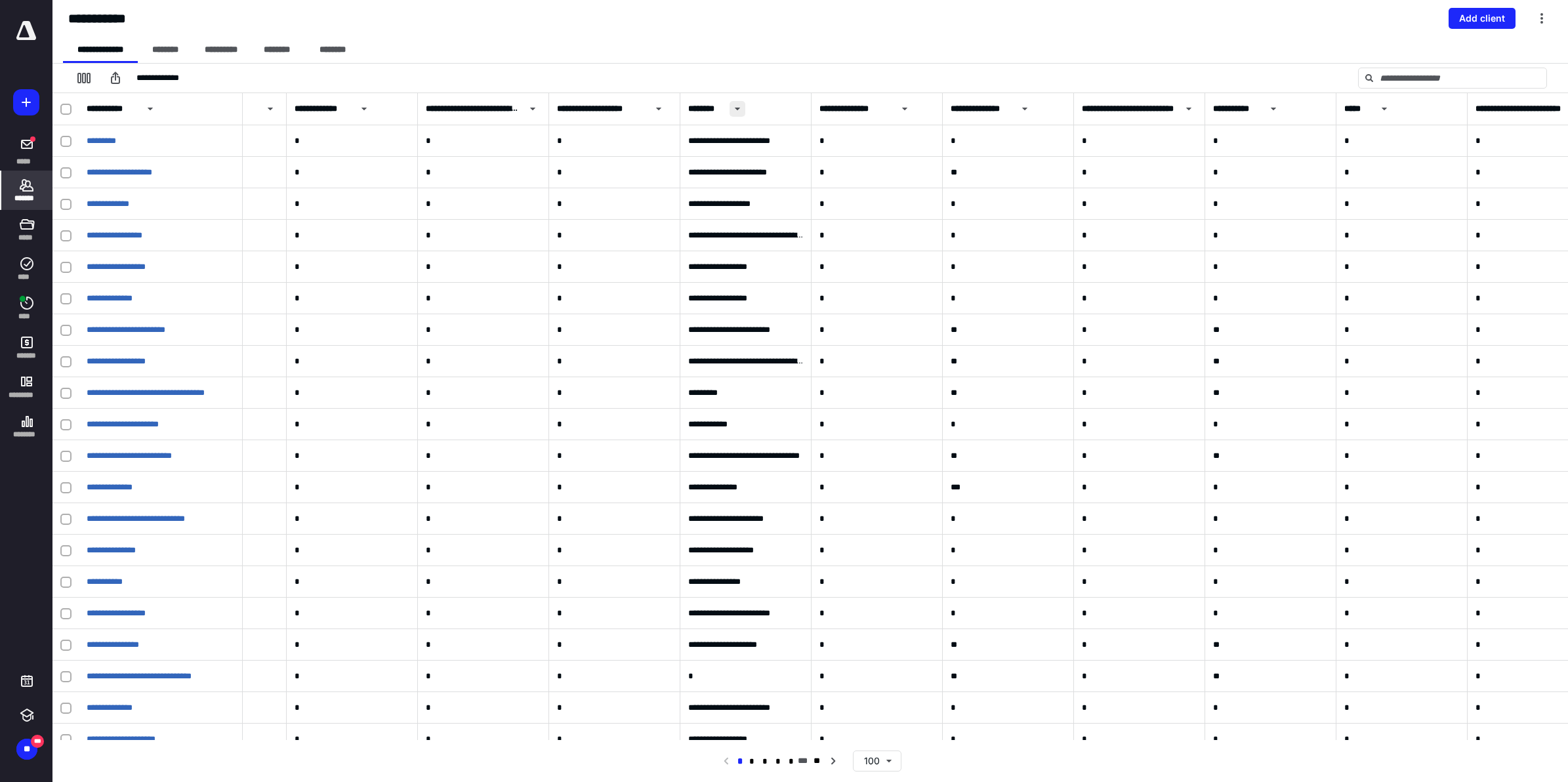 click at bounding box center (737, 109) 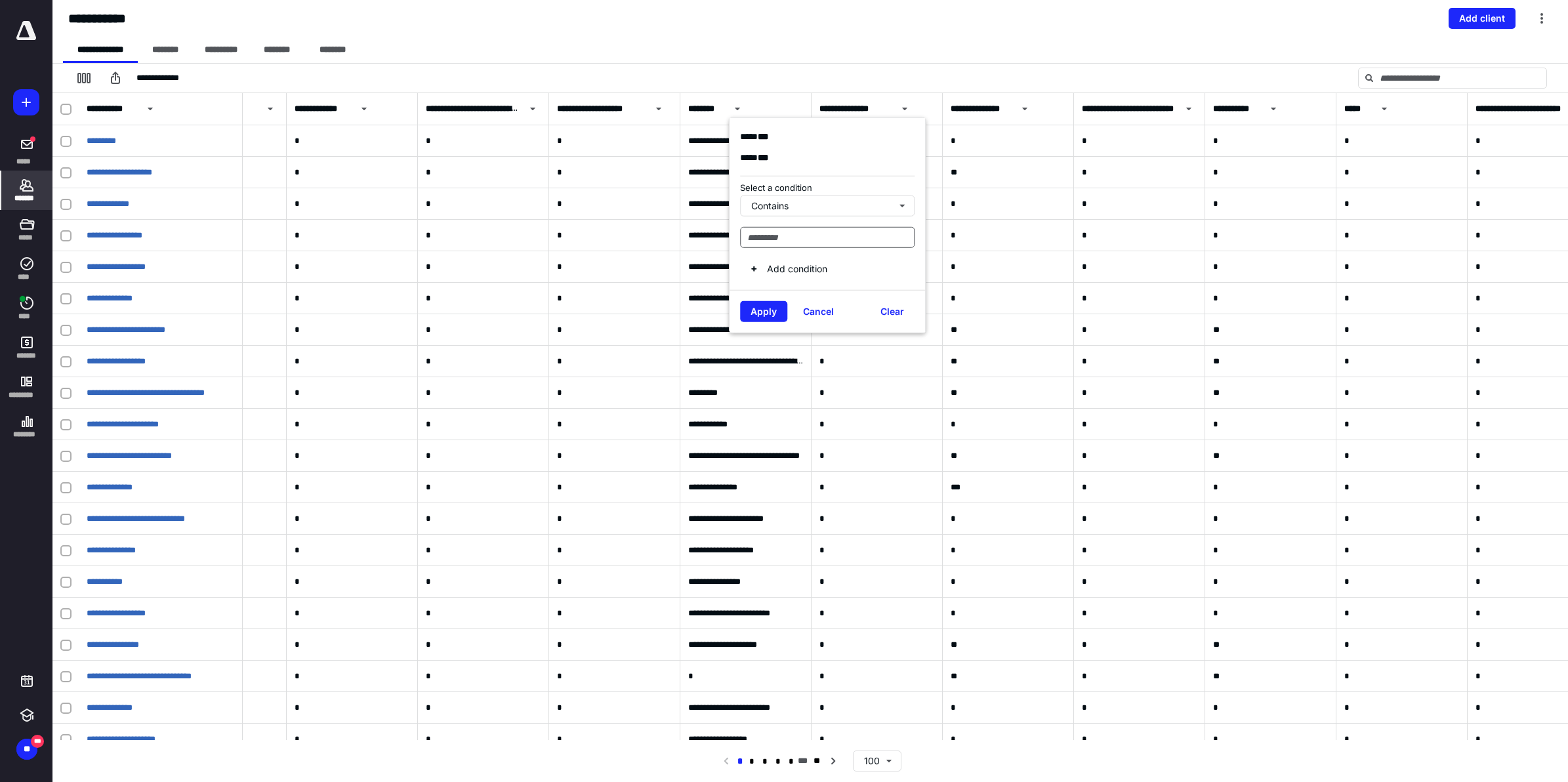 click at bounding box center [827, 237] 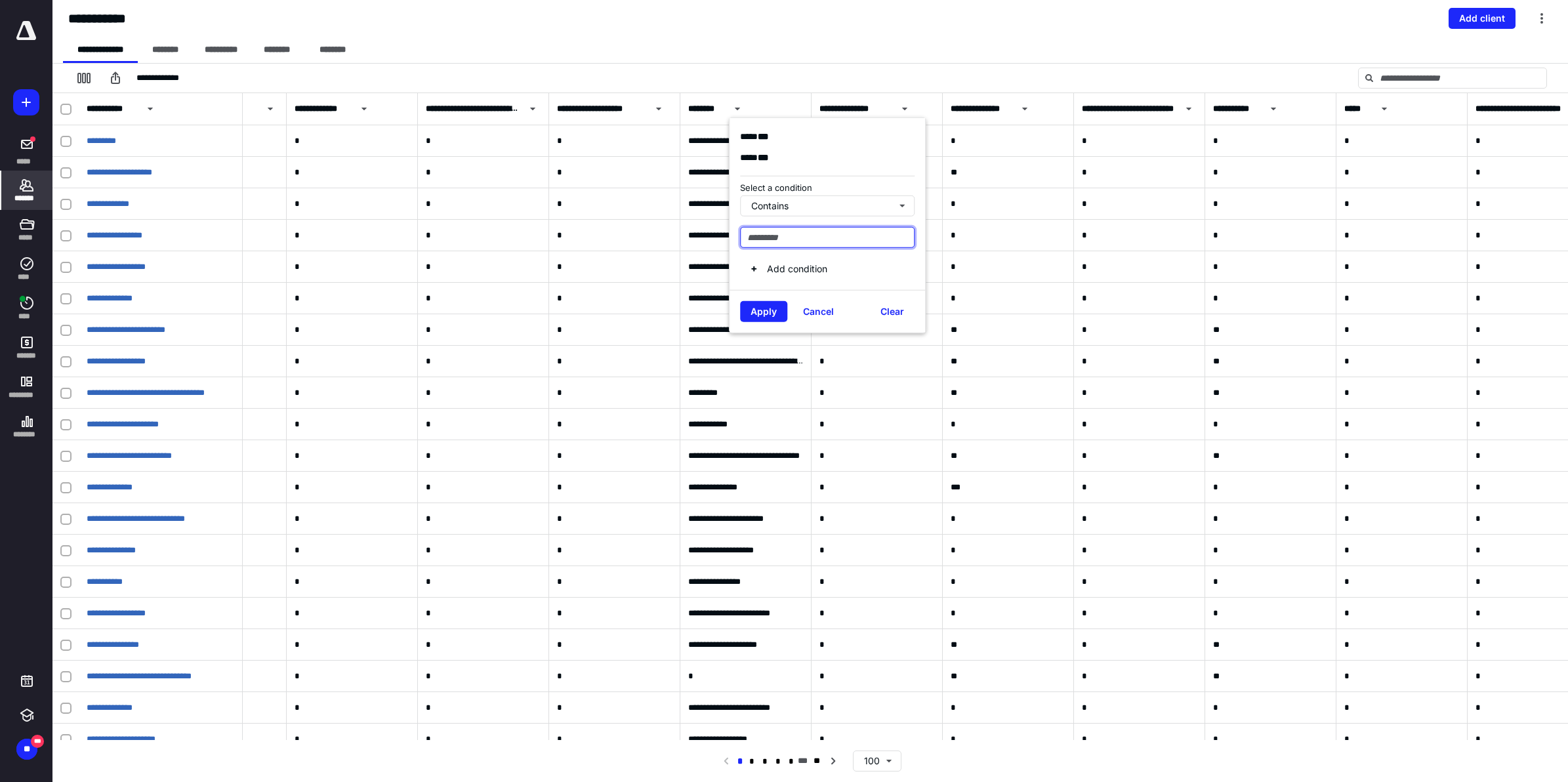 click at bounding box center [827, 237] 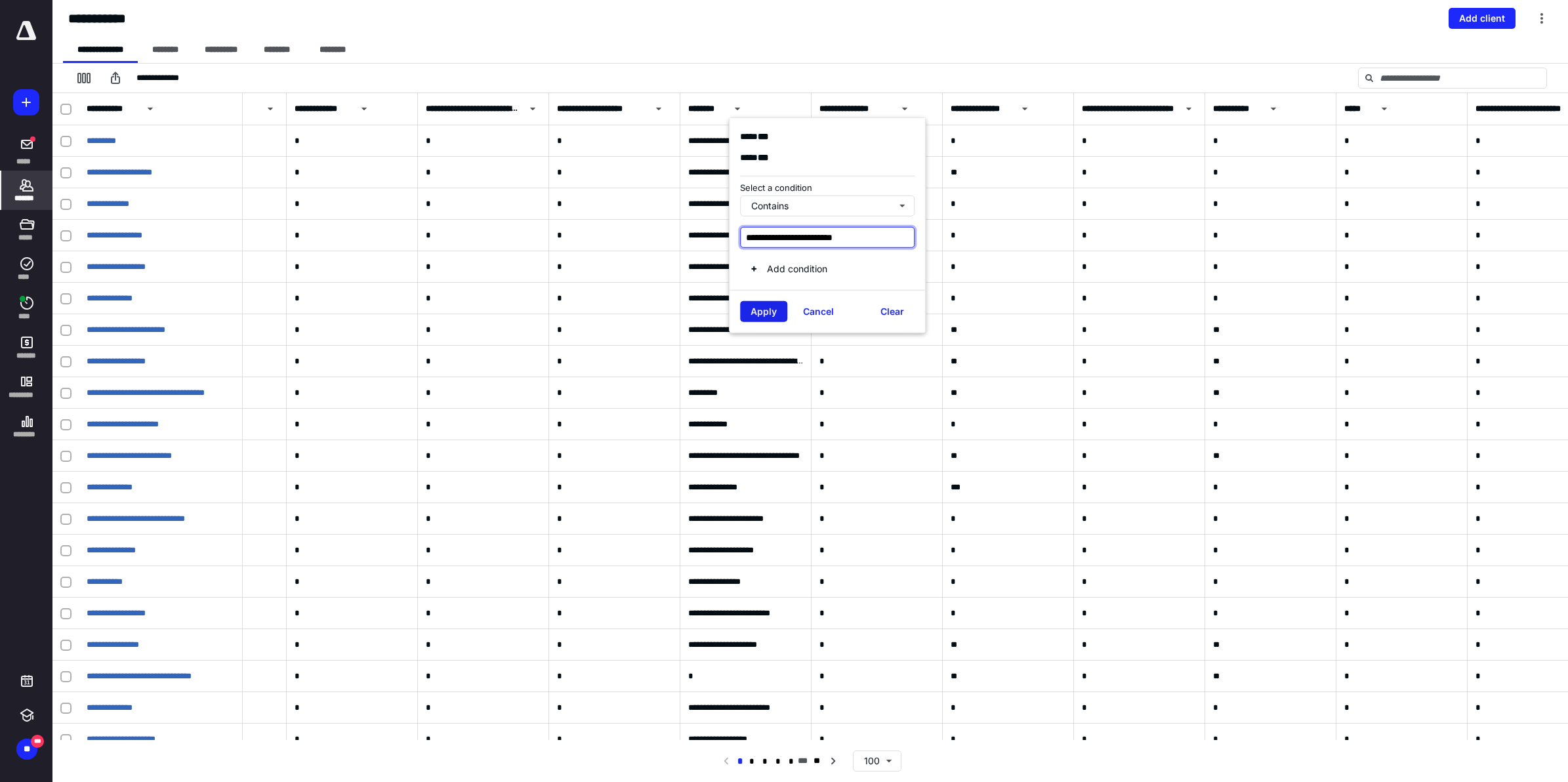 type on "**********" 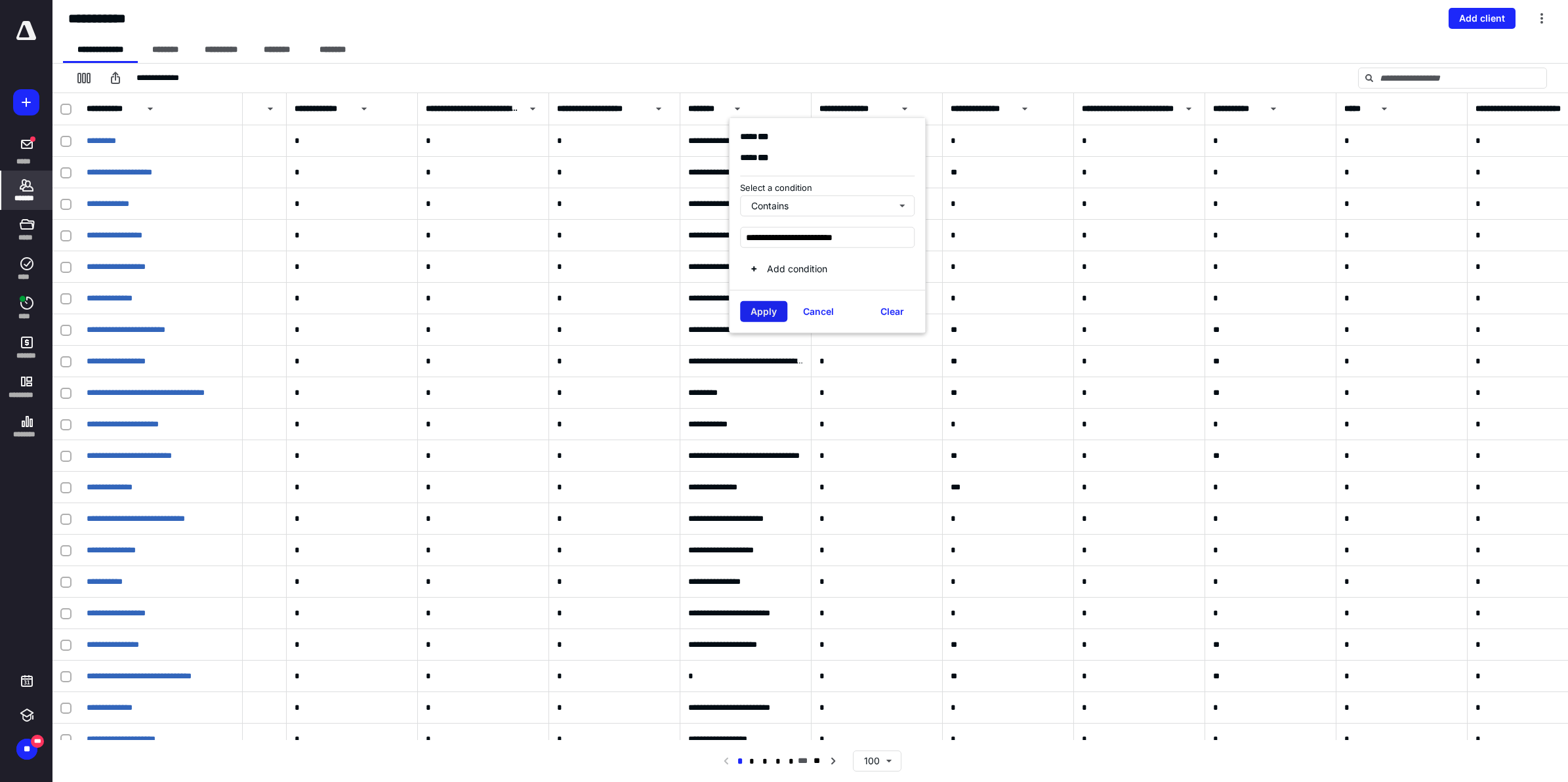 click on "Apply" at bounding box center [764, 311] 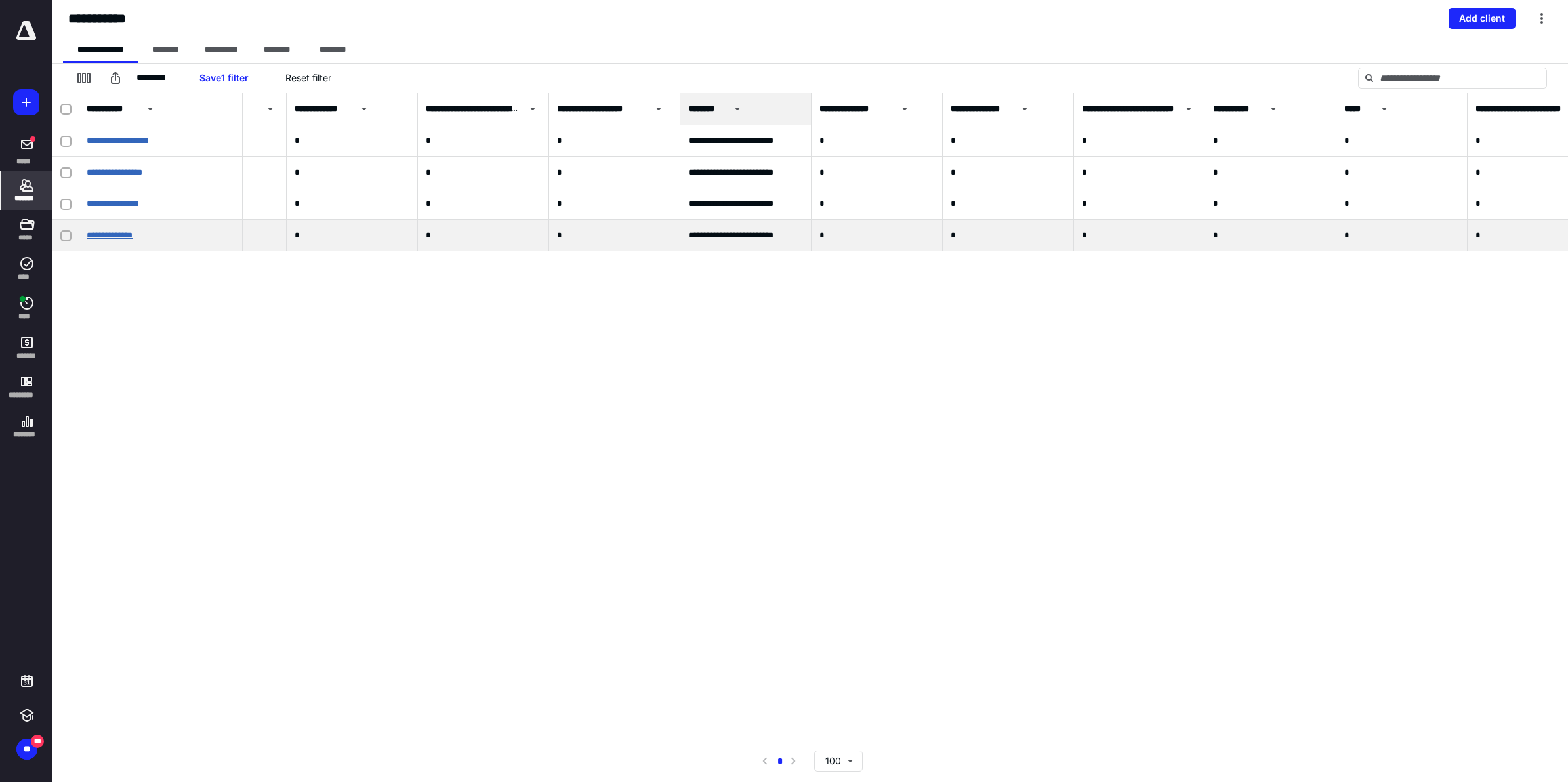 click on "**********" at bounding box center (110, 235) 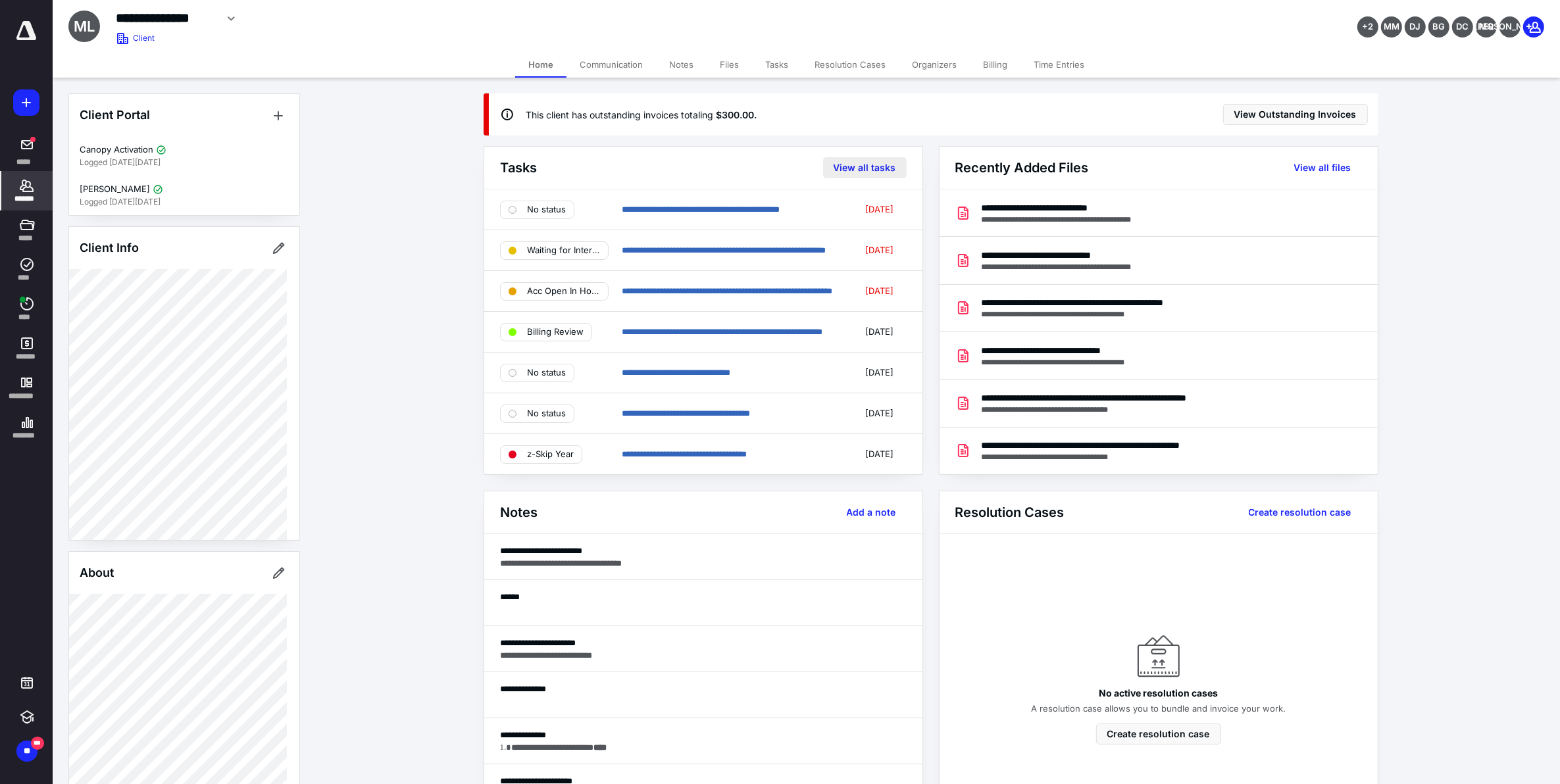 click on "View all tasks" at bounding box center [865, 168] 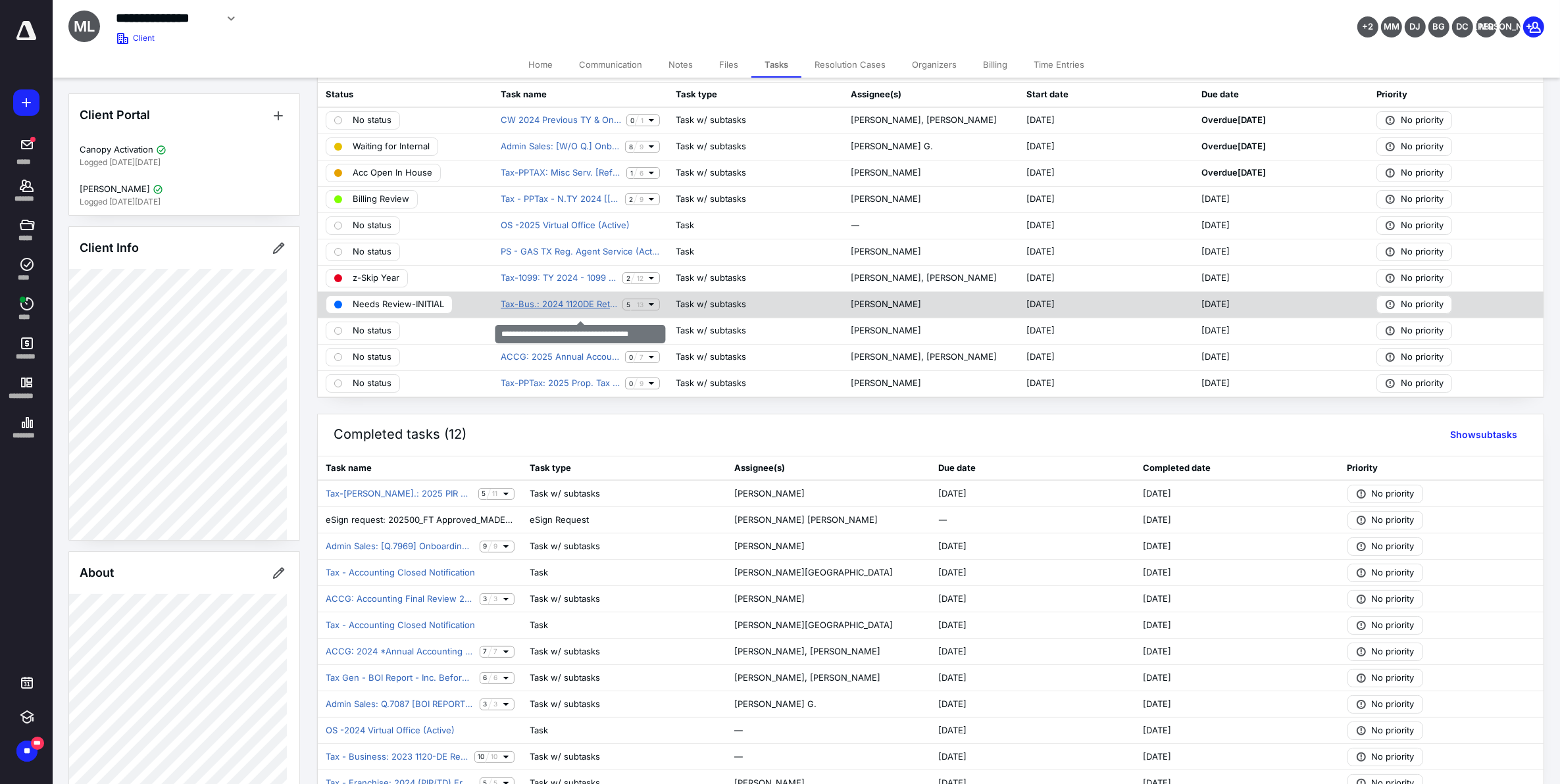 scroll, scrollTop: 82, scrollLeft: 0, axis: vertical 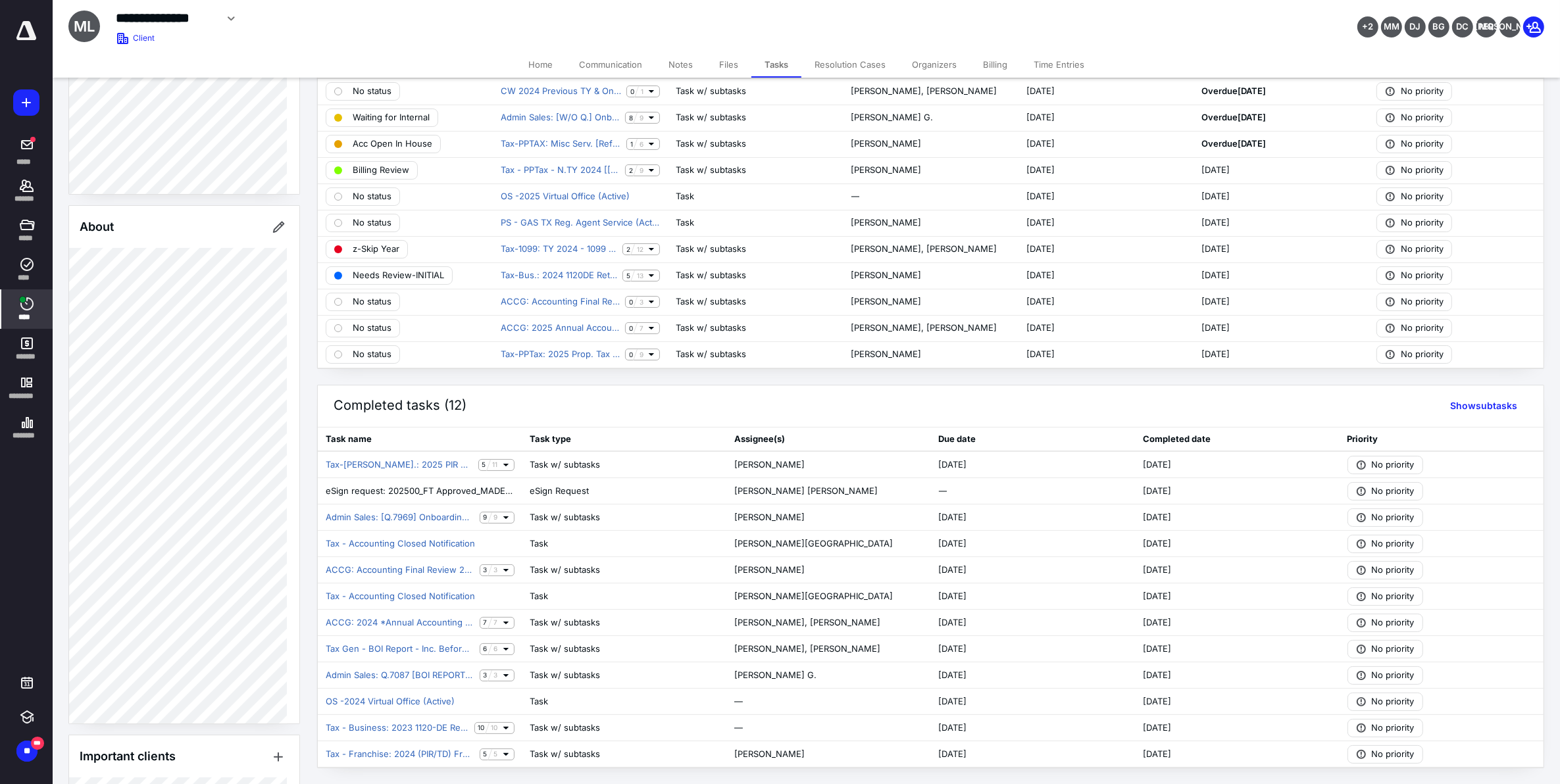 click 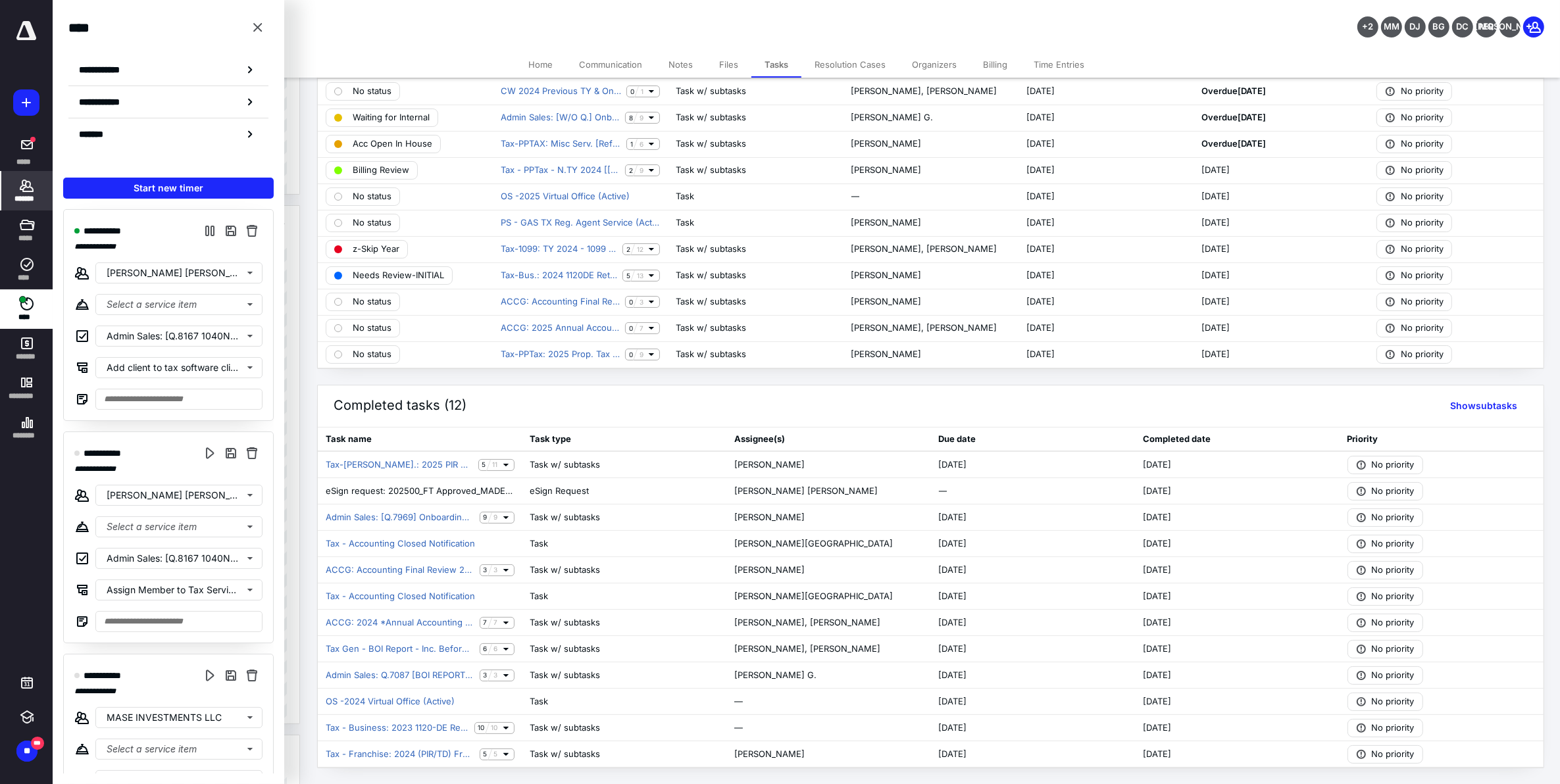 click on "*******" at bounding box center (27, 199) 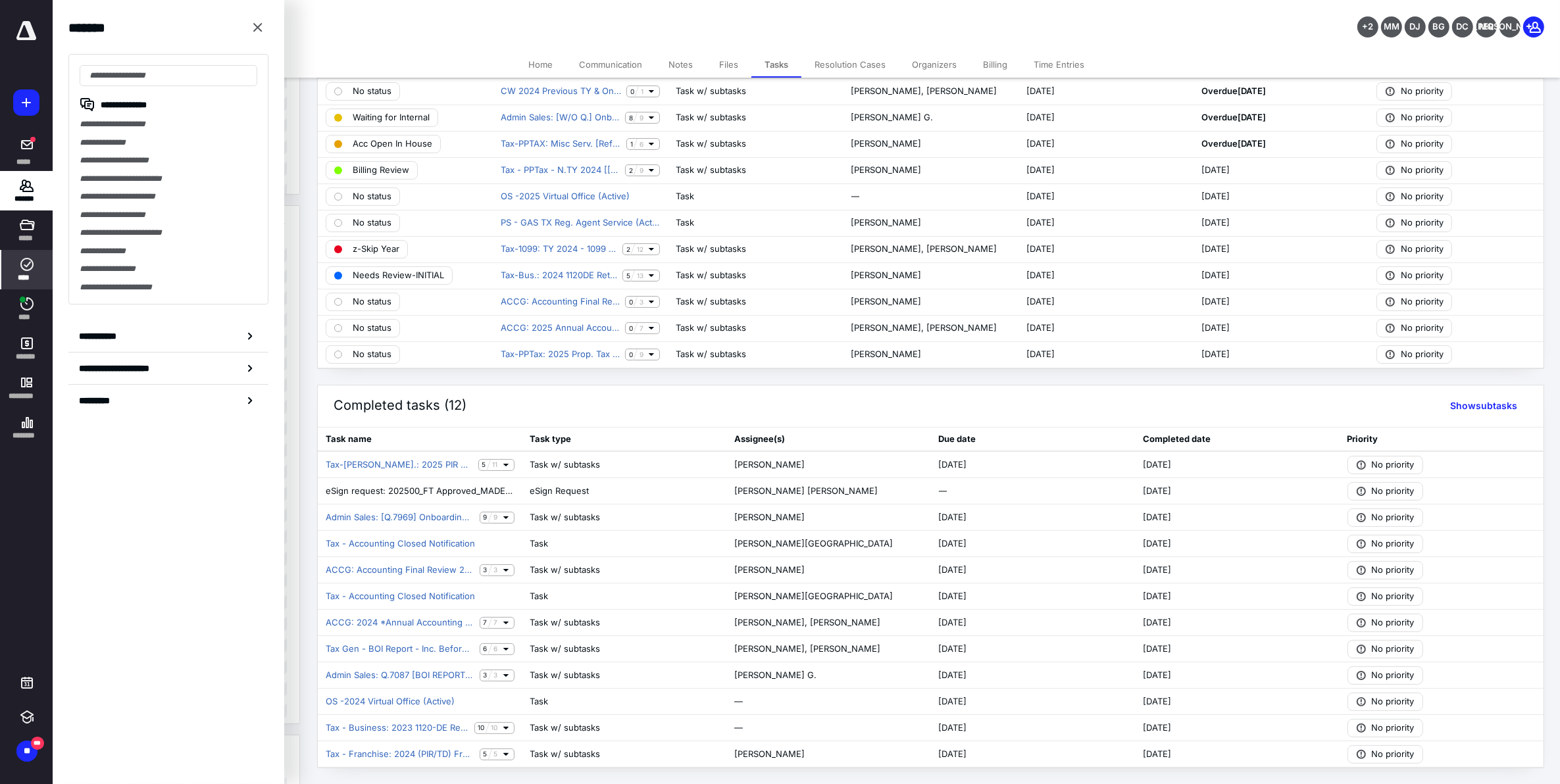 click 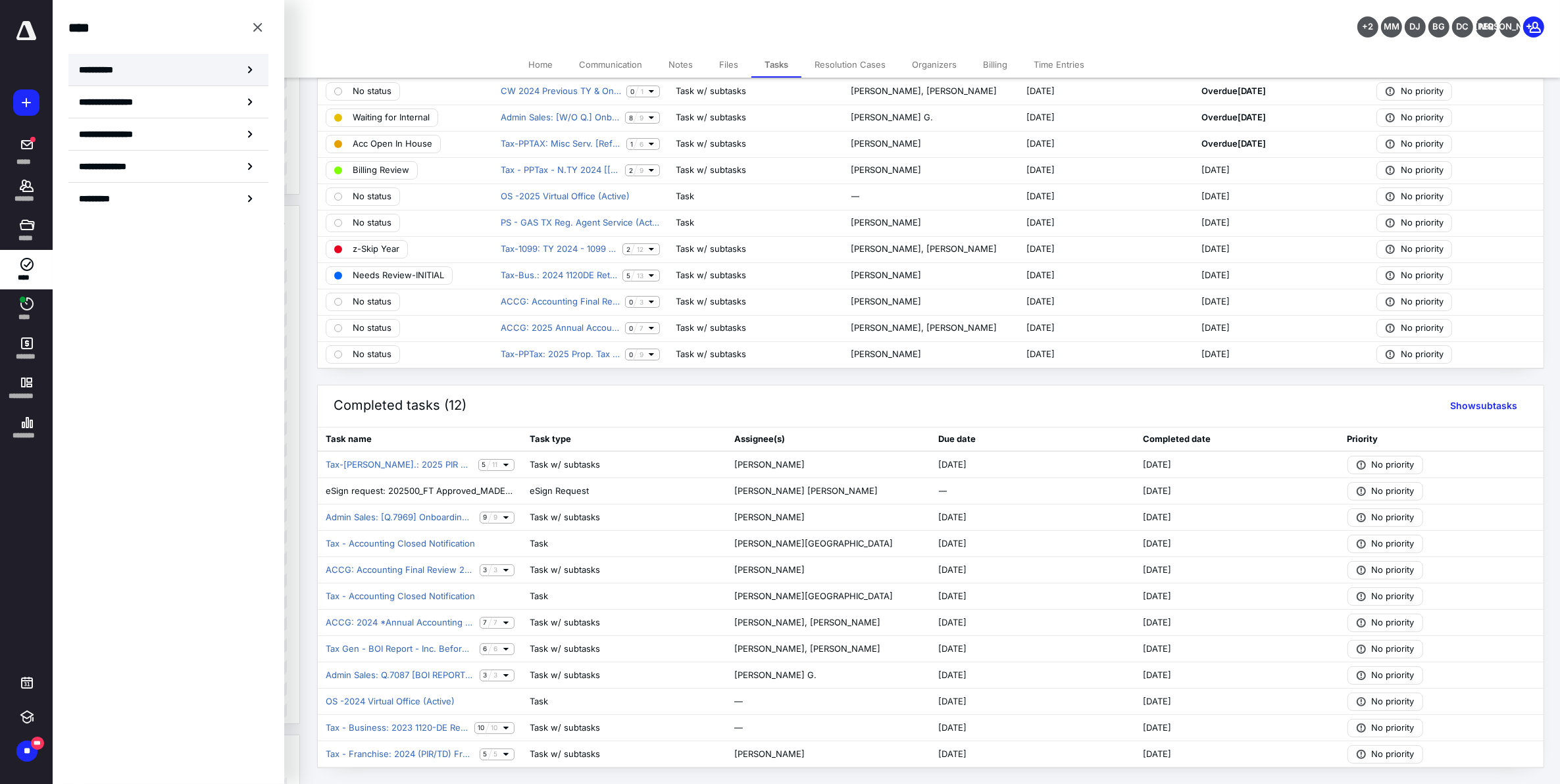 click on "**********" at bounding box center [101, 70] 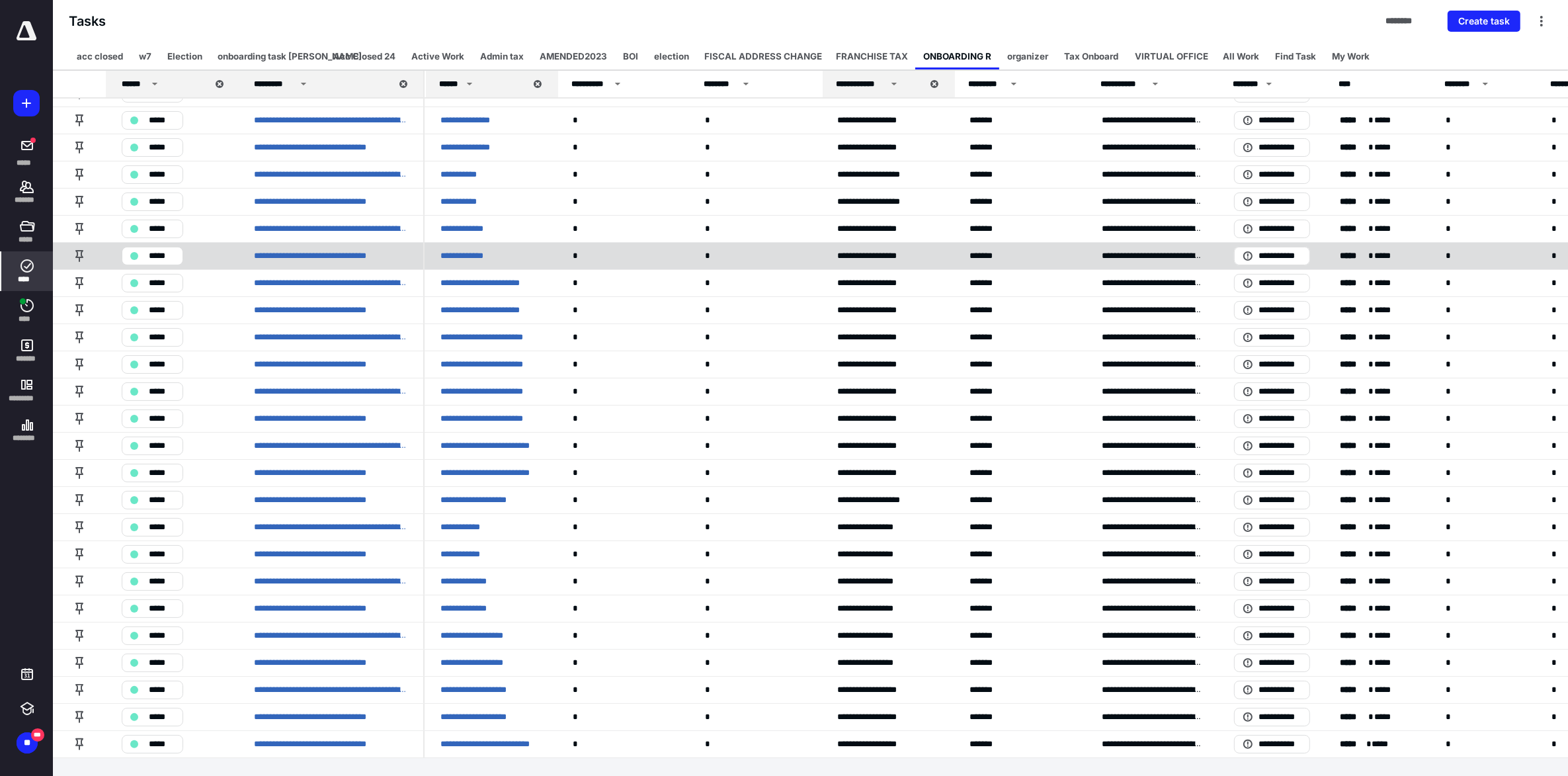scroll, scrollTop: 101, scrollLeft: 0, axis: vertical 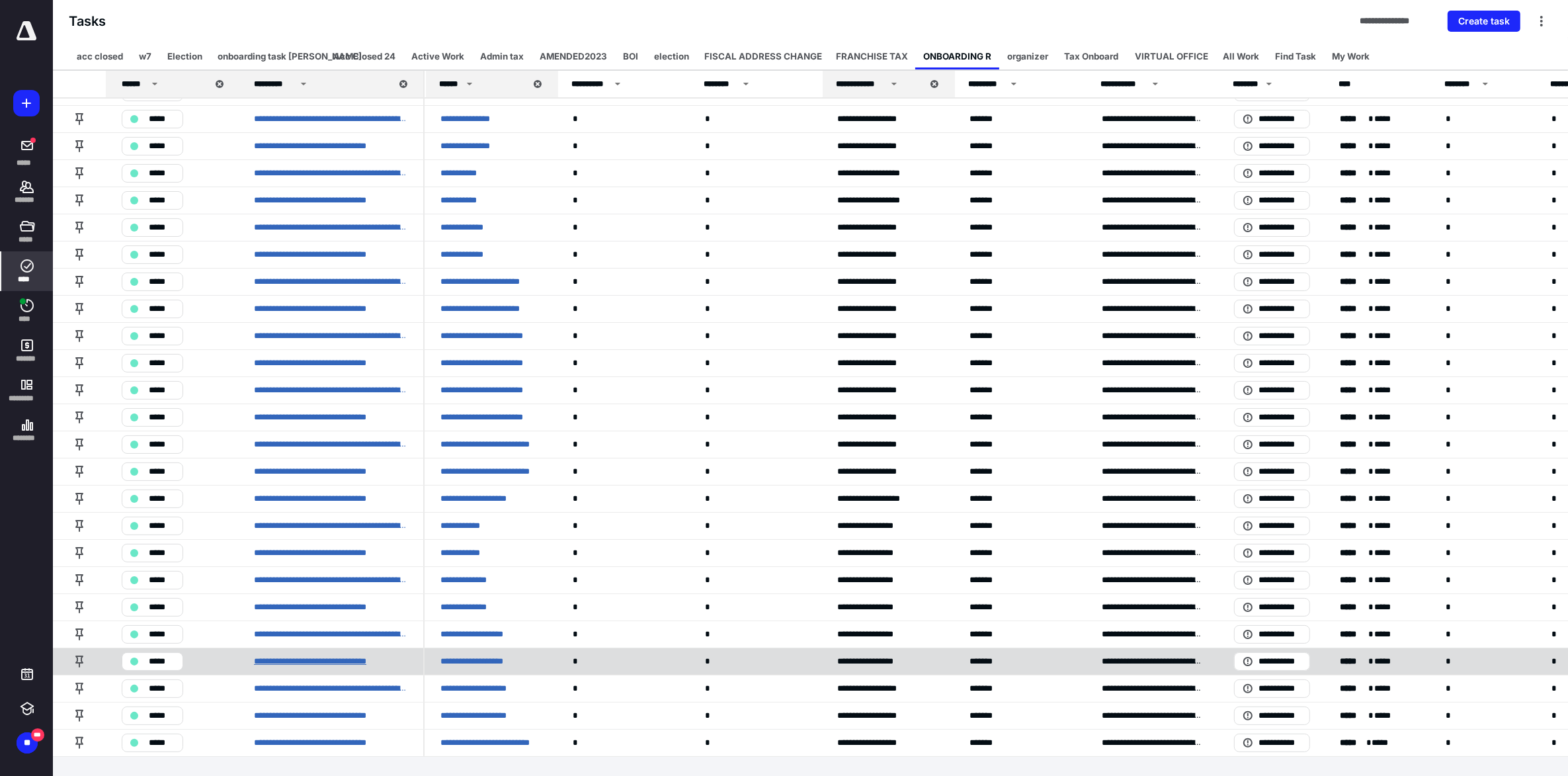 click on "**********" at bounding box center [329, 662] 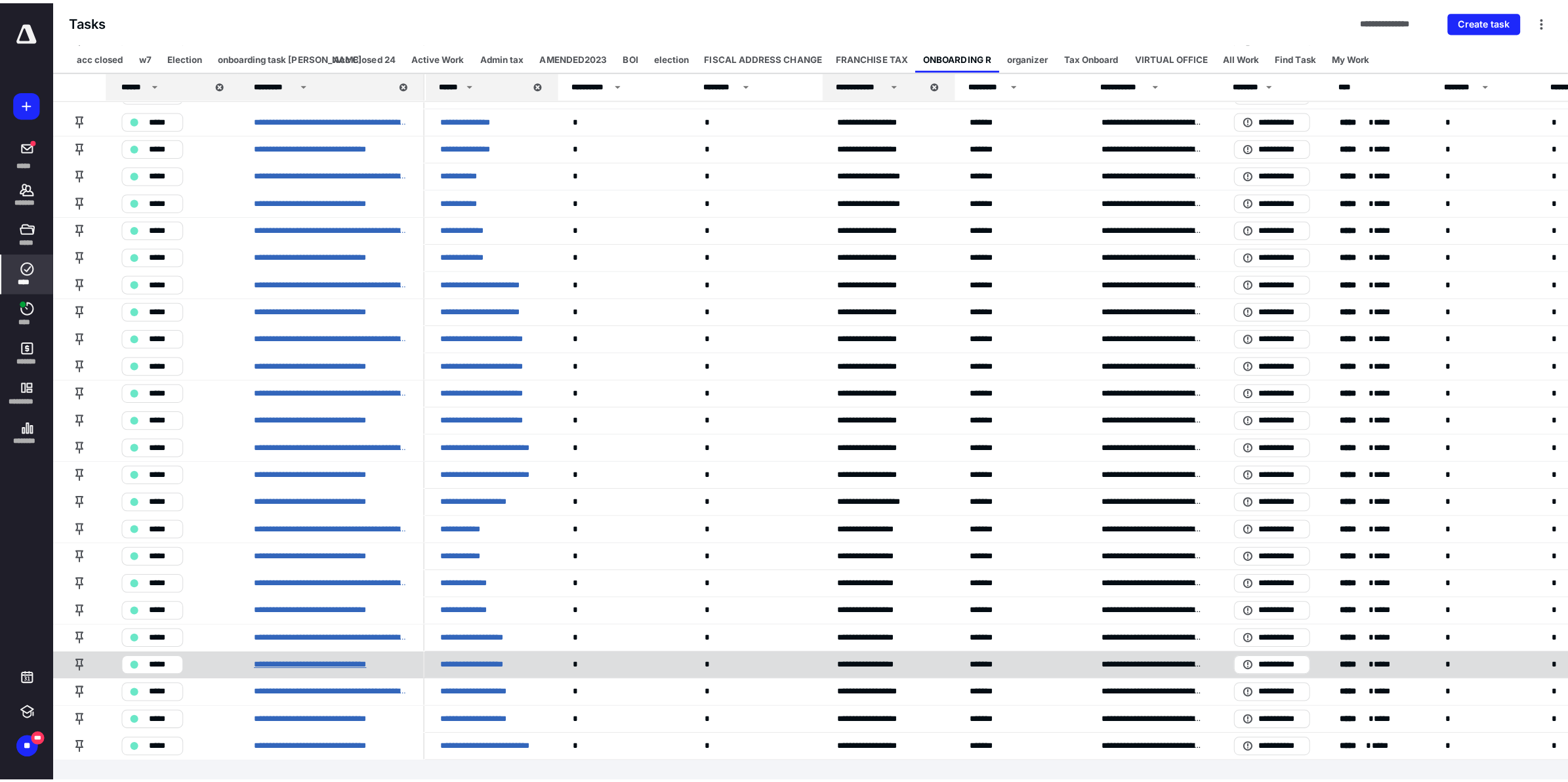 scroll, scrollTop: 0, scrollLeft: 0, axis: both 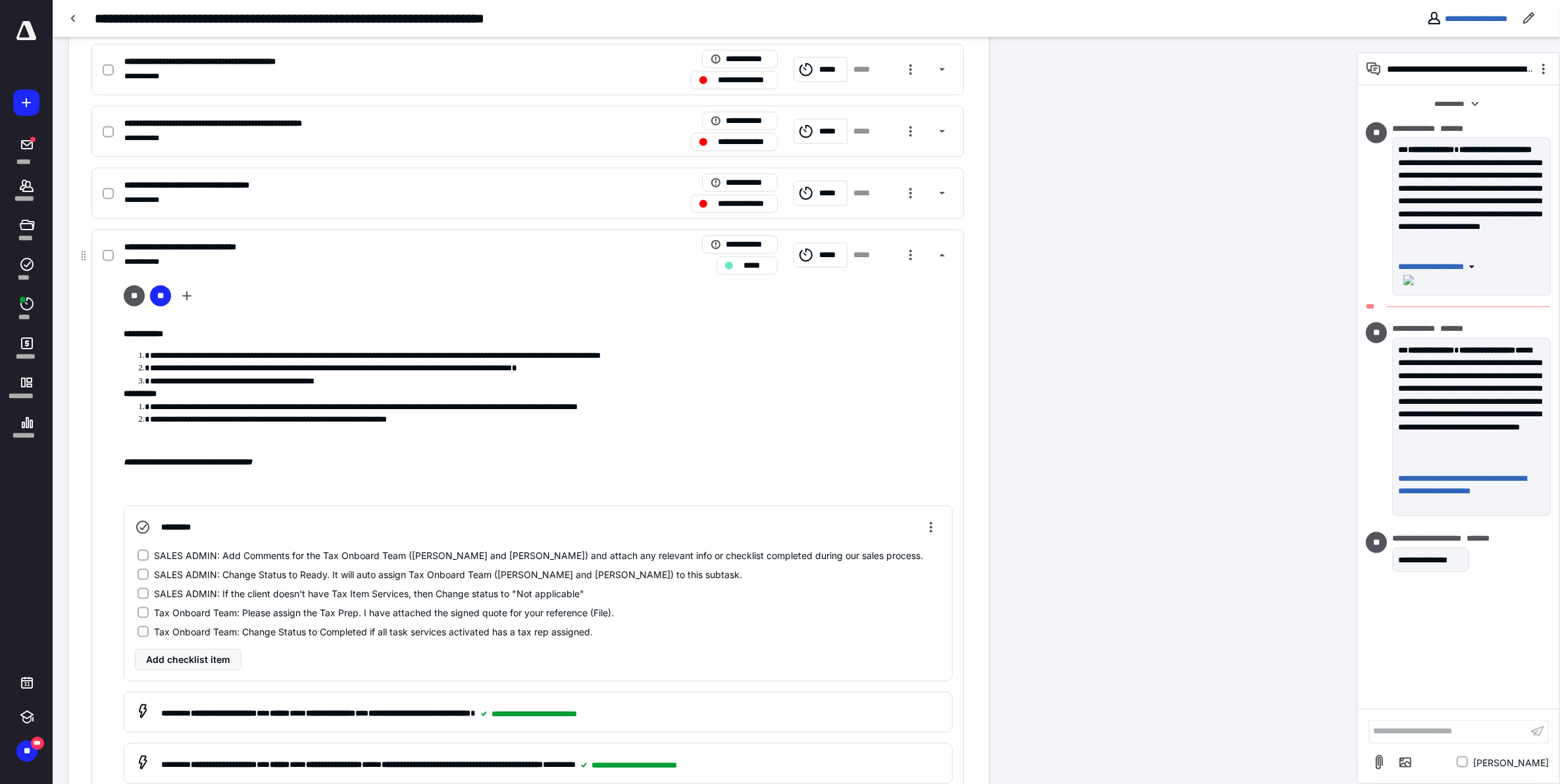 click 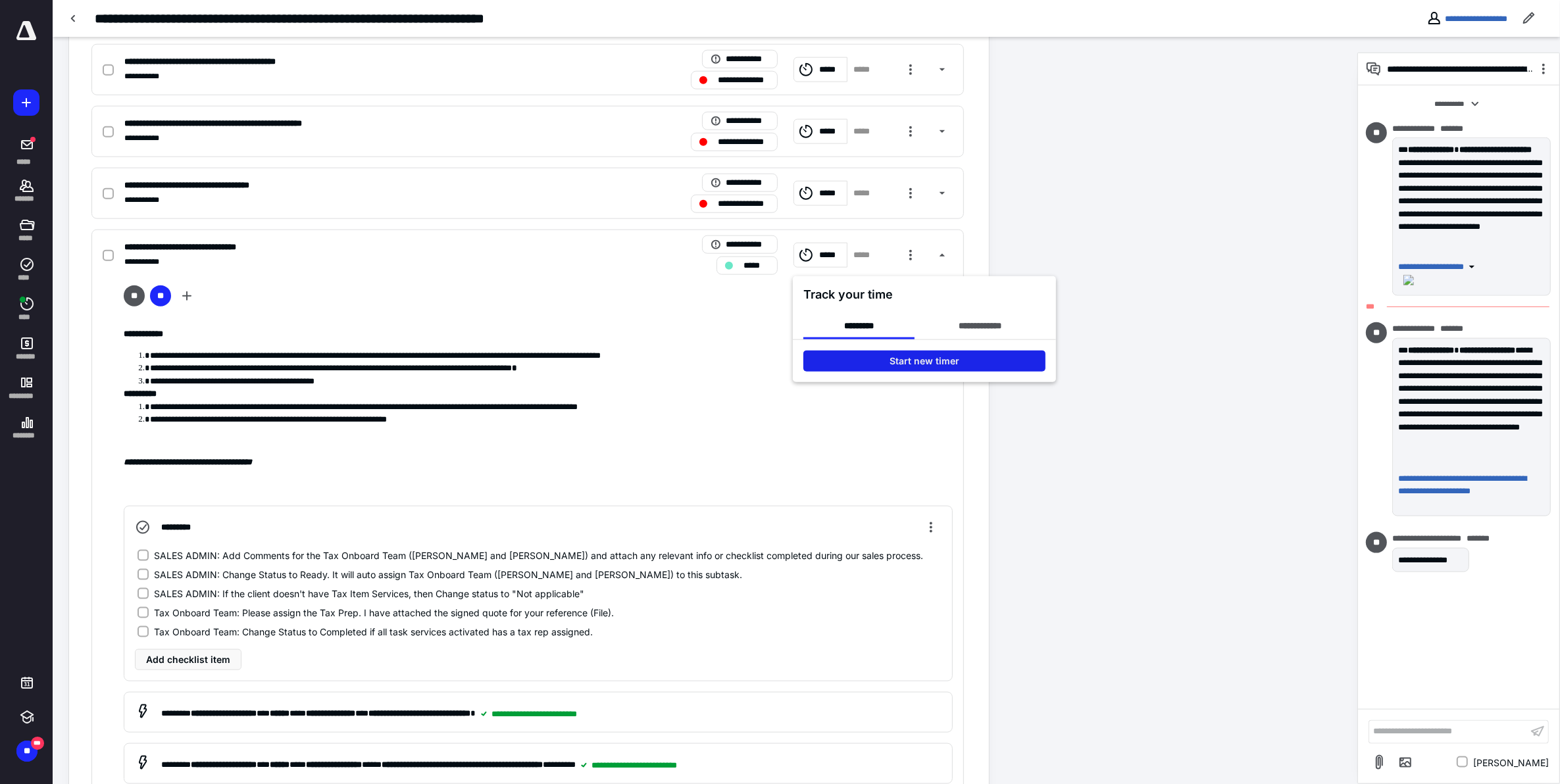 click on "Start new timer" at bounding box center (924, 361) 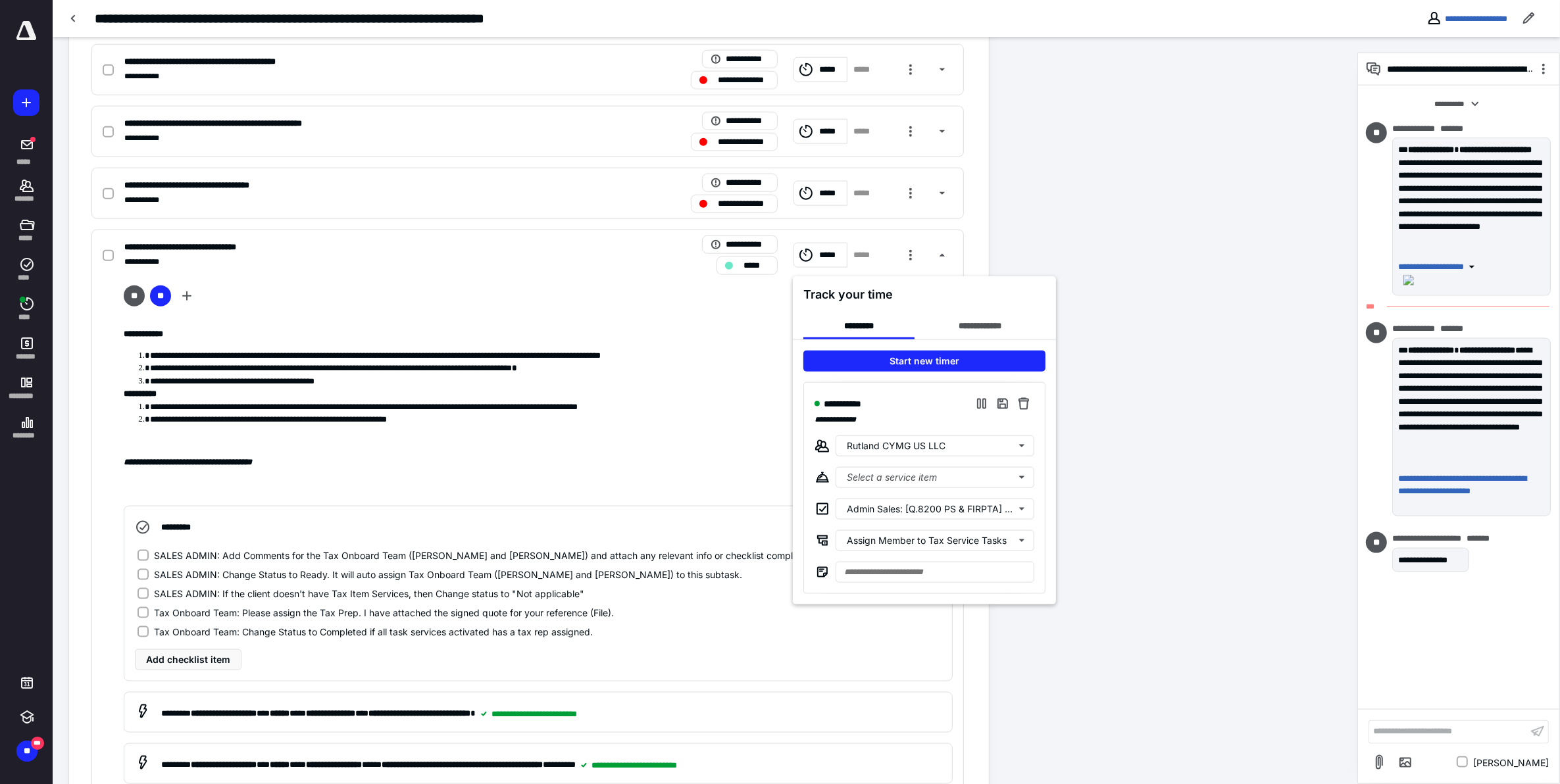 click at bounding box center [780, 392] 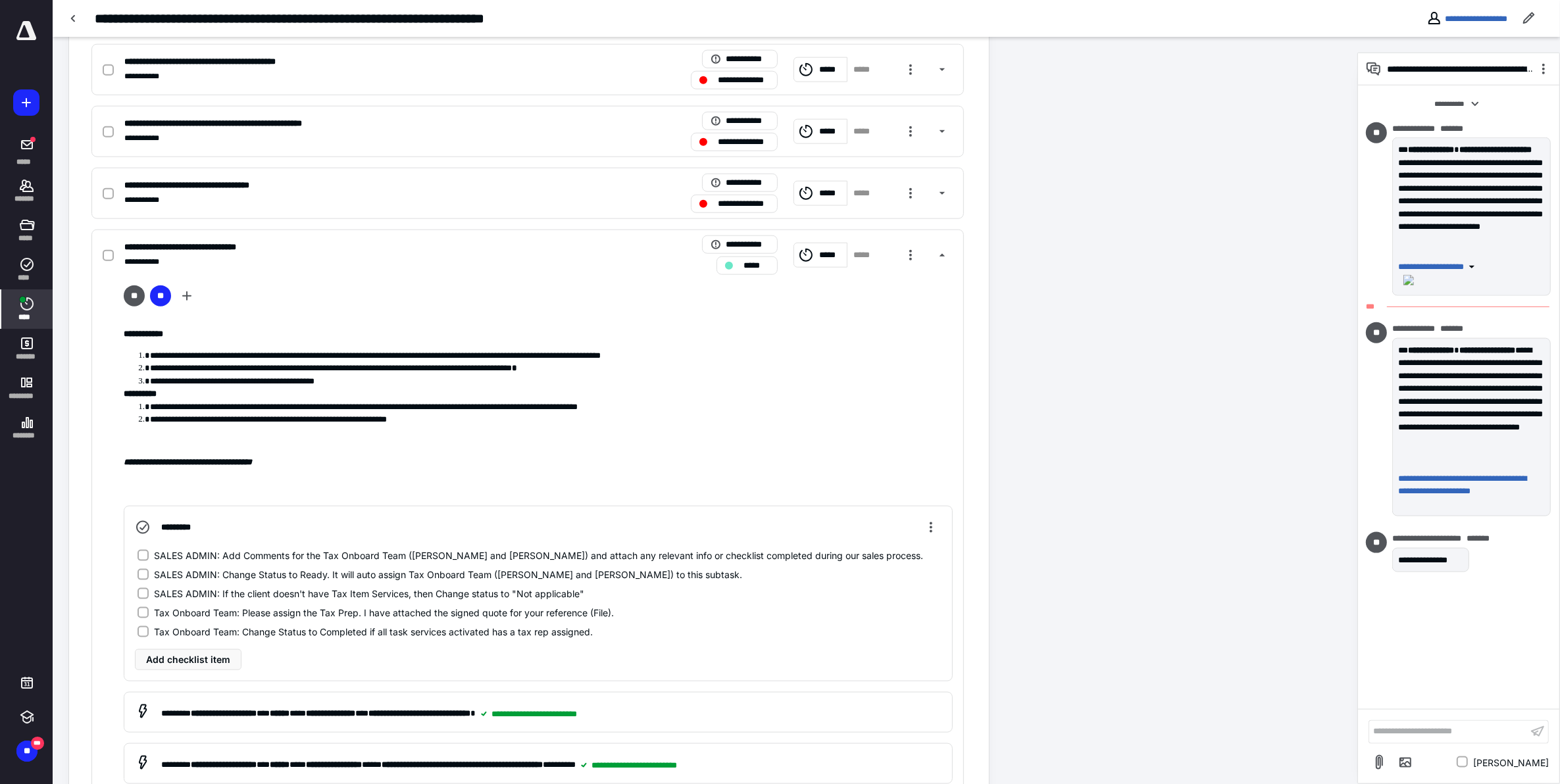 click 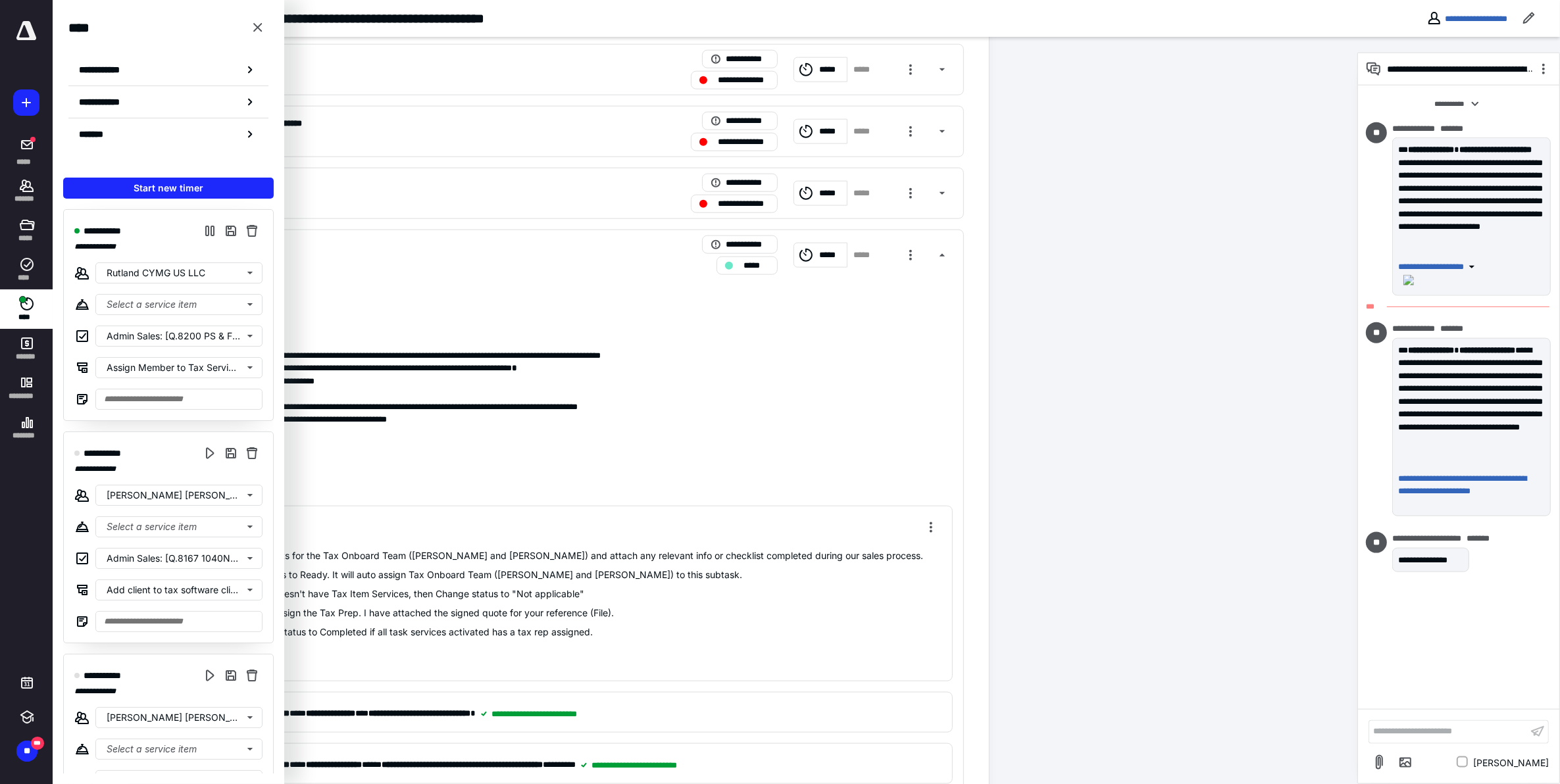 click on "**********" at bounding box center (705, -287) 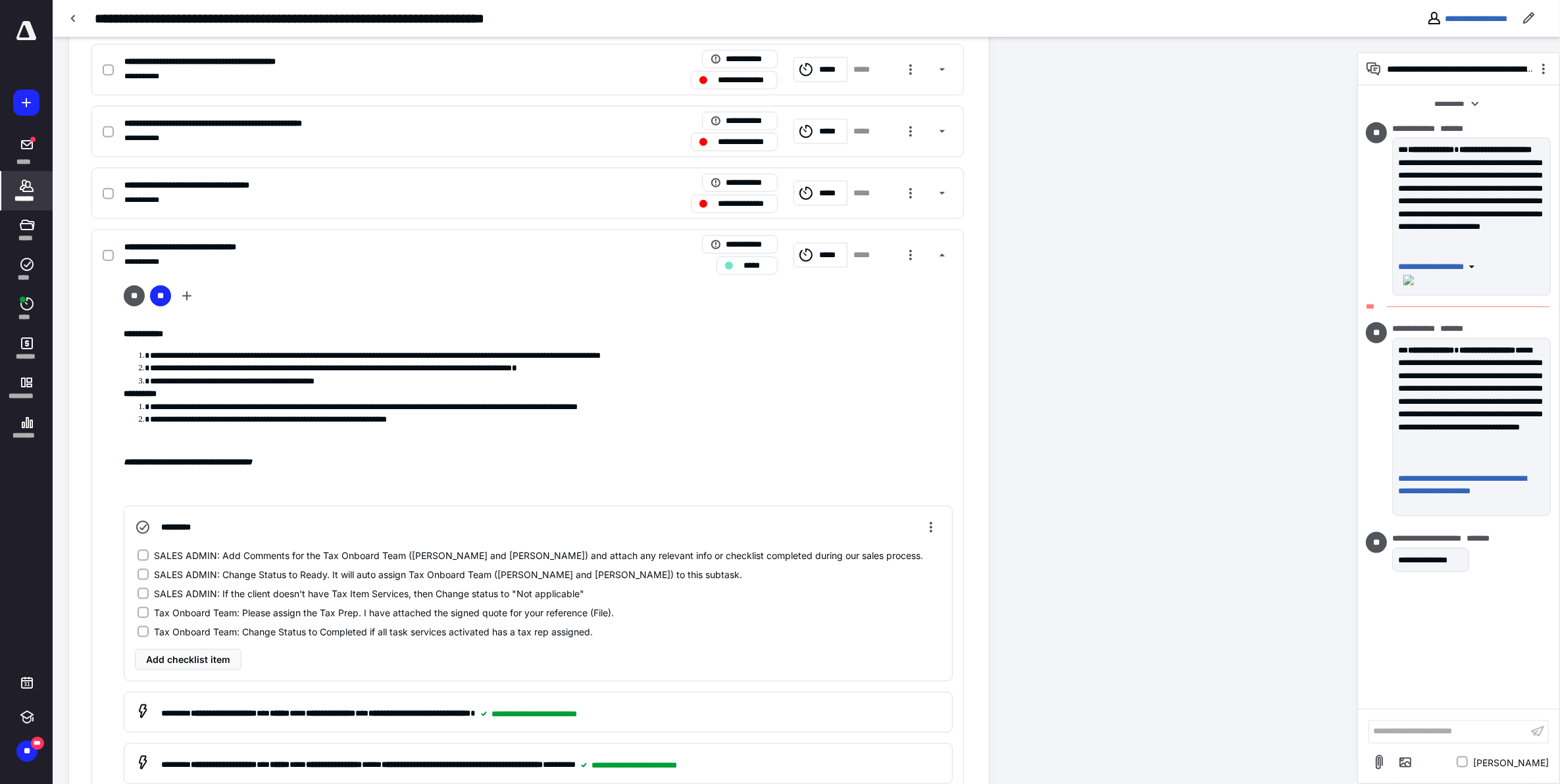 click on "*******" at bounding box center [27, 199] 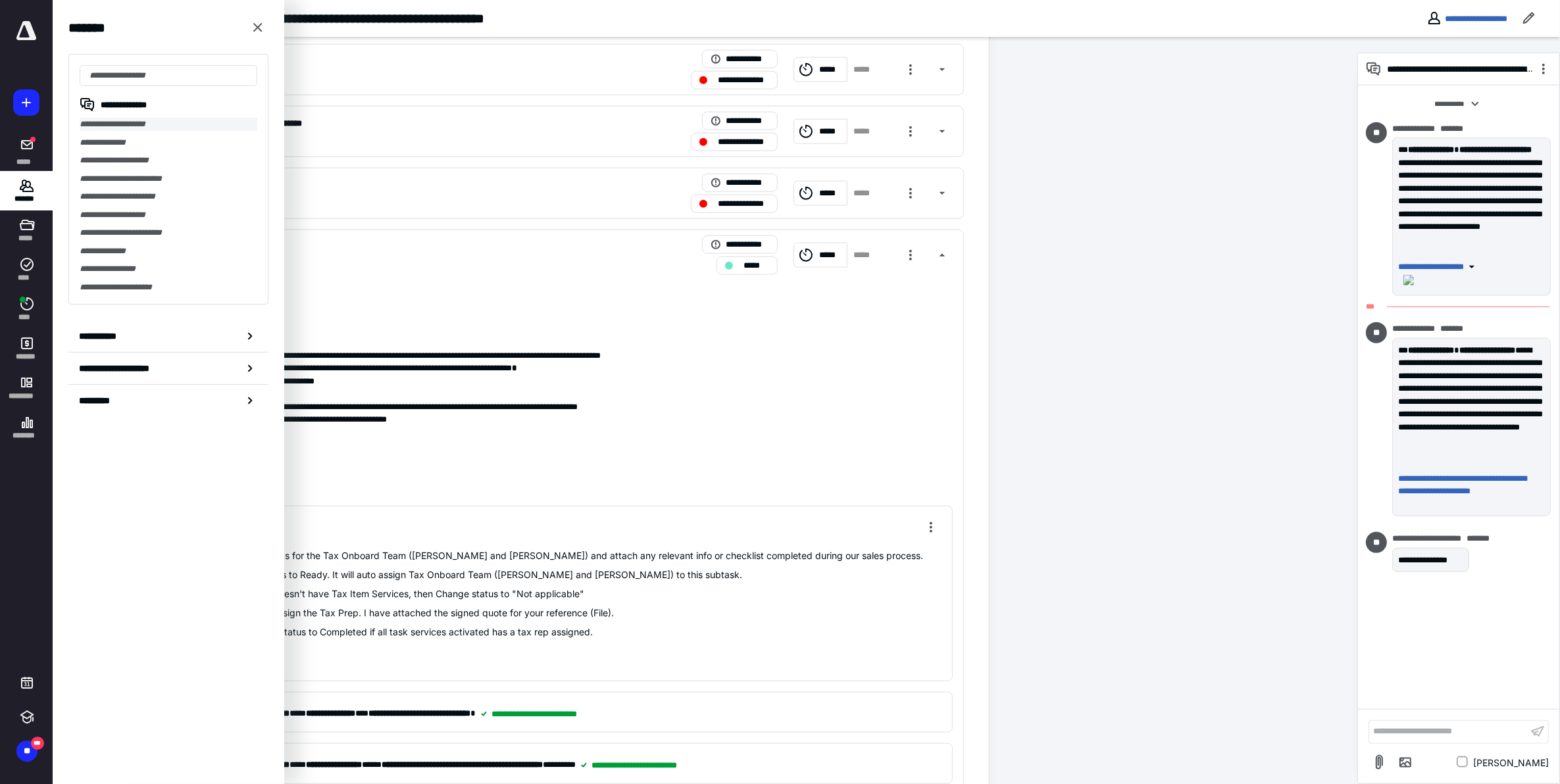 click on "**********" at bounding box center (168, 124) 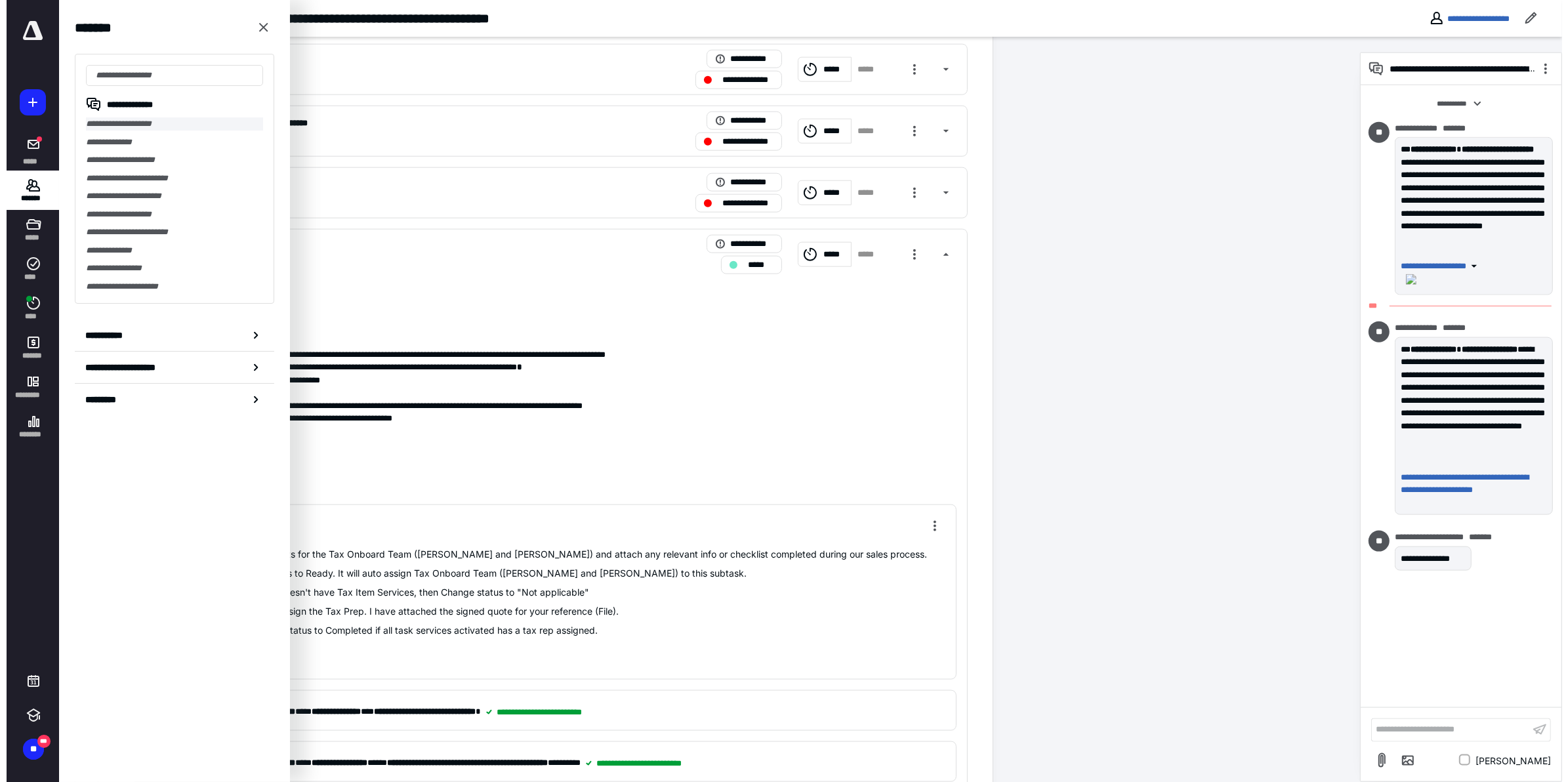scroll, scrollTop: 0, scrollLeft: 0, axis: both 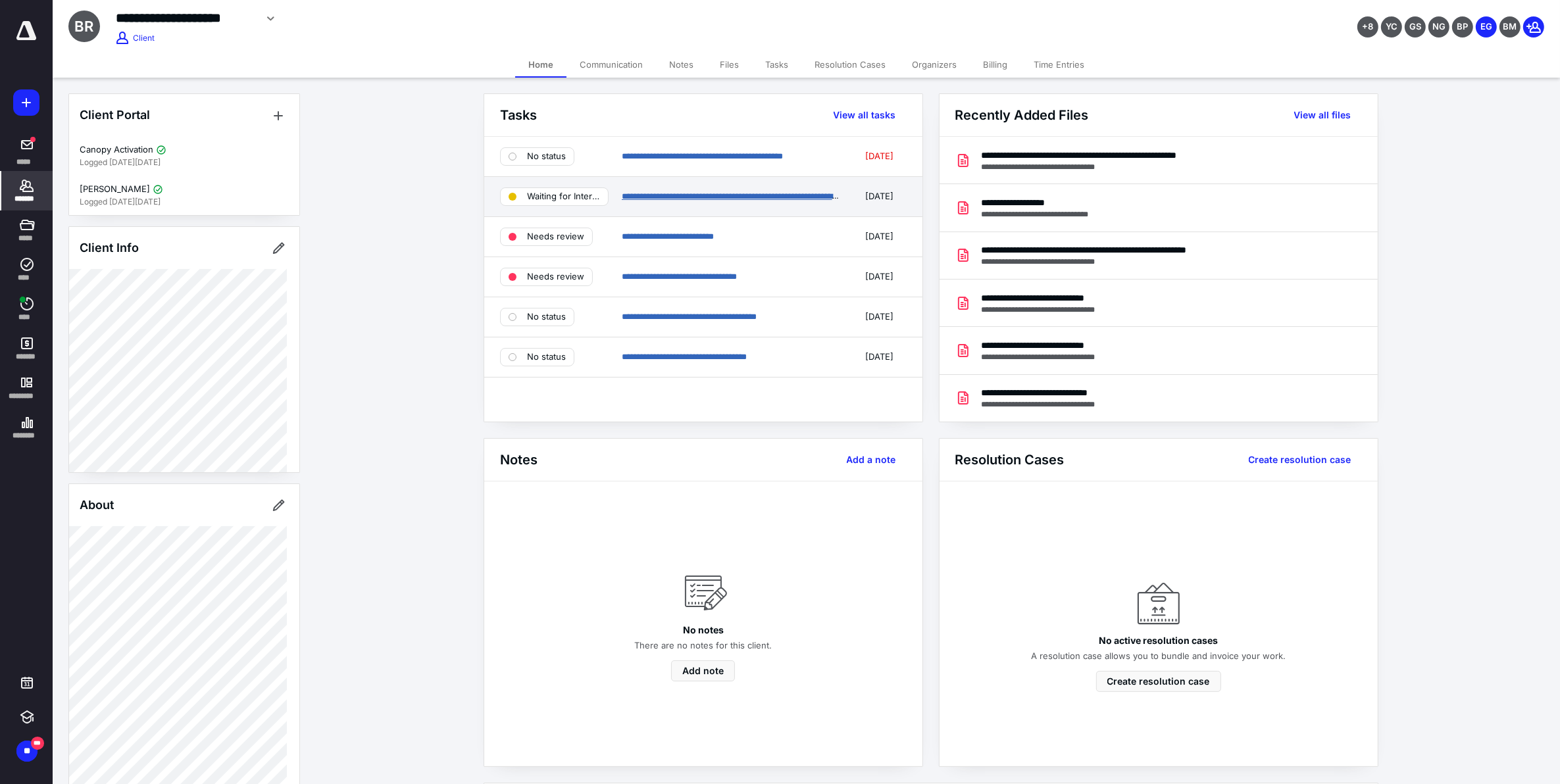 click on "**********" at bounding box center (755, 196) 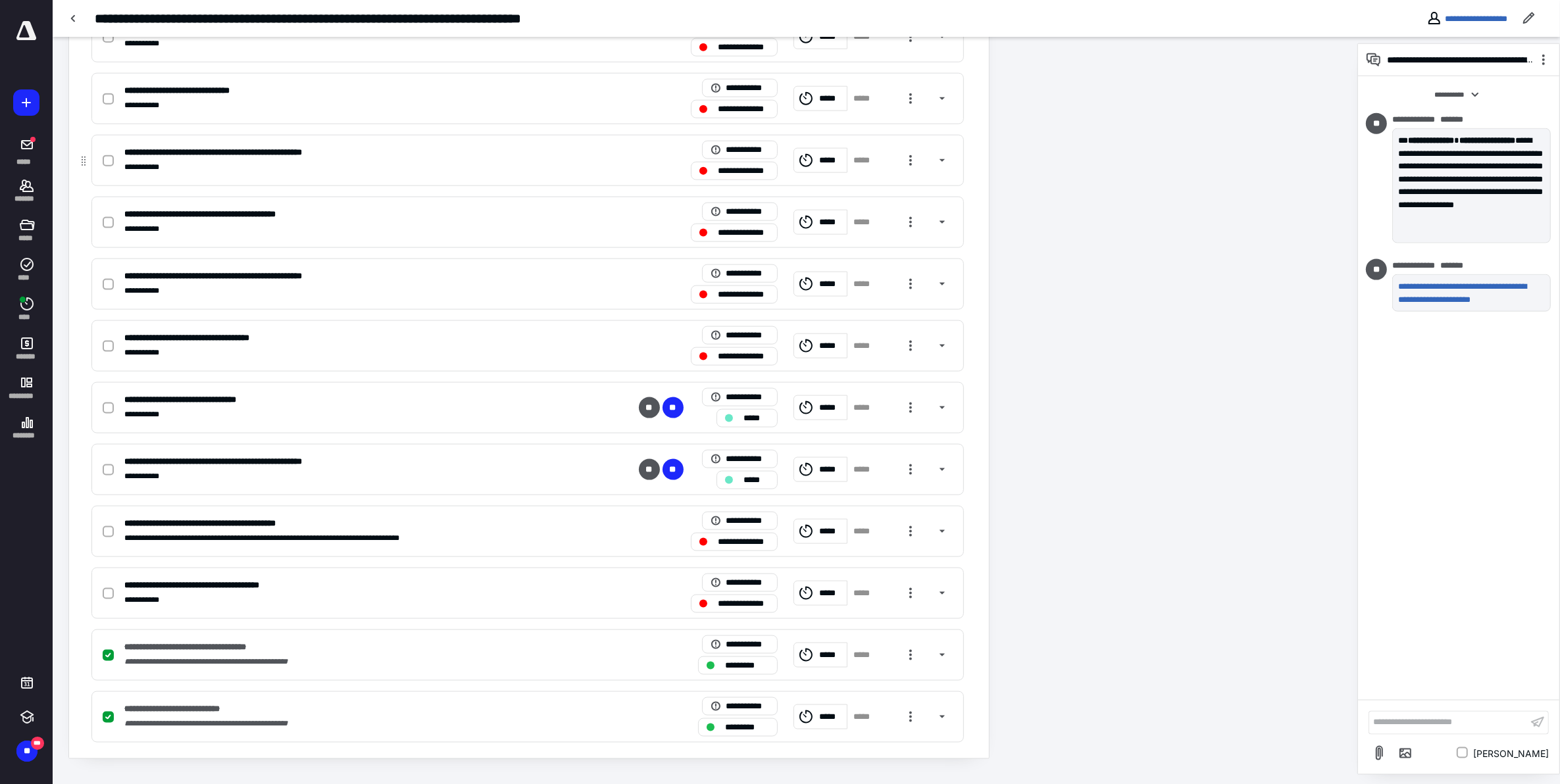 scroll, scrollTop: 2165, scrollLeft: 0, axis: vertical 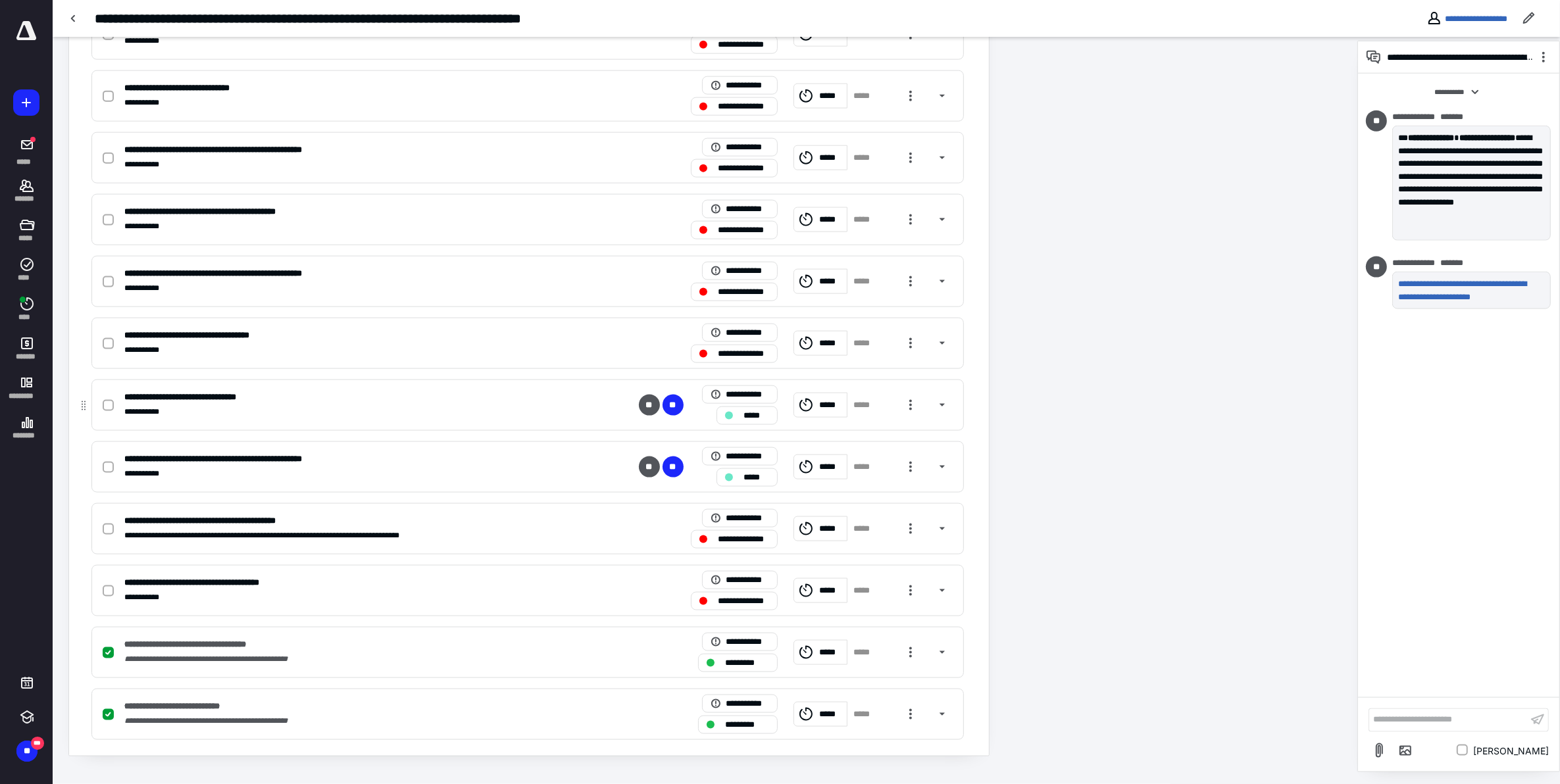 click on "*****" at bounding box center (747, 416) 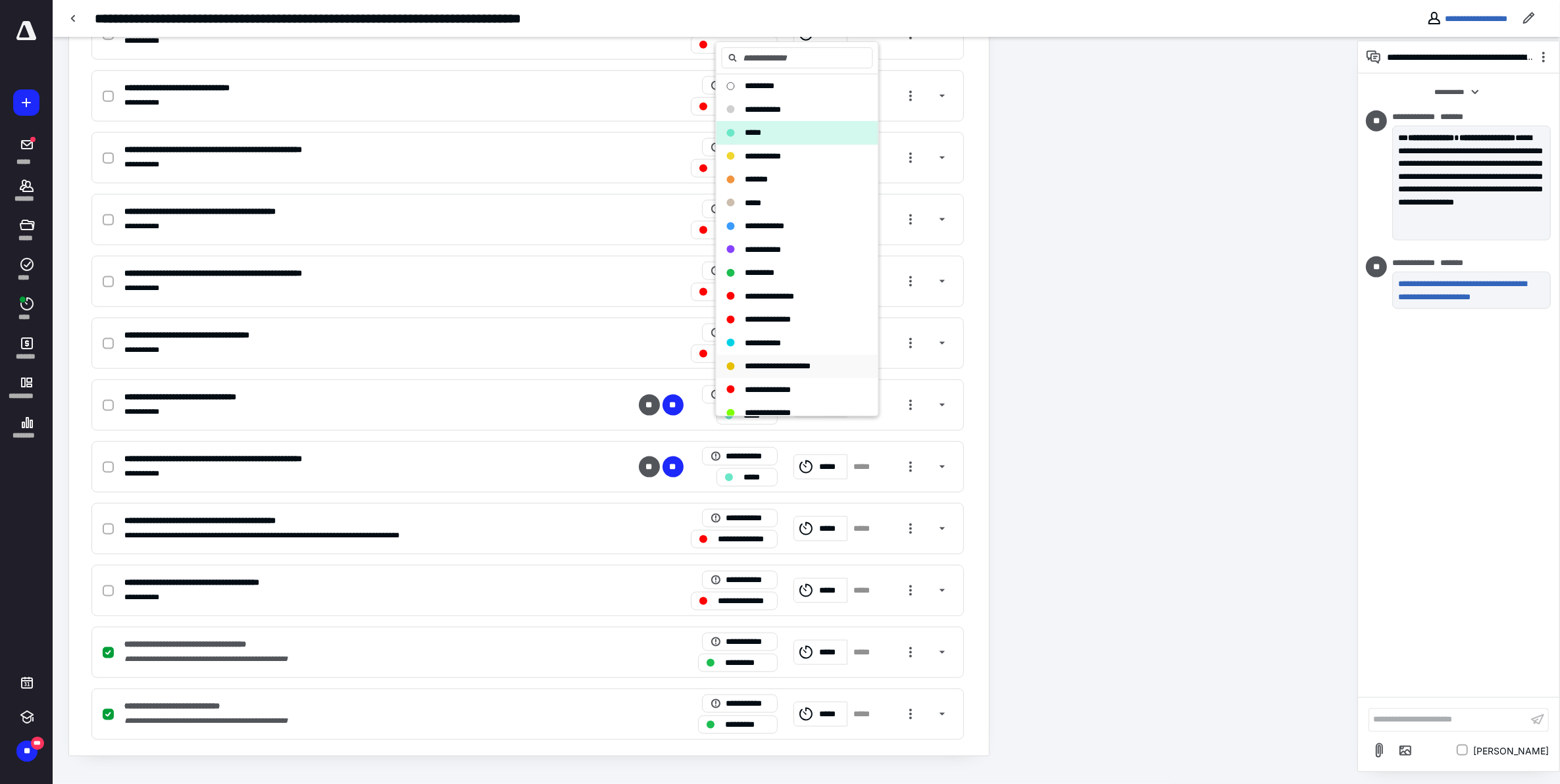 click on "**********" at bounding box center [778, 366] 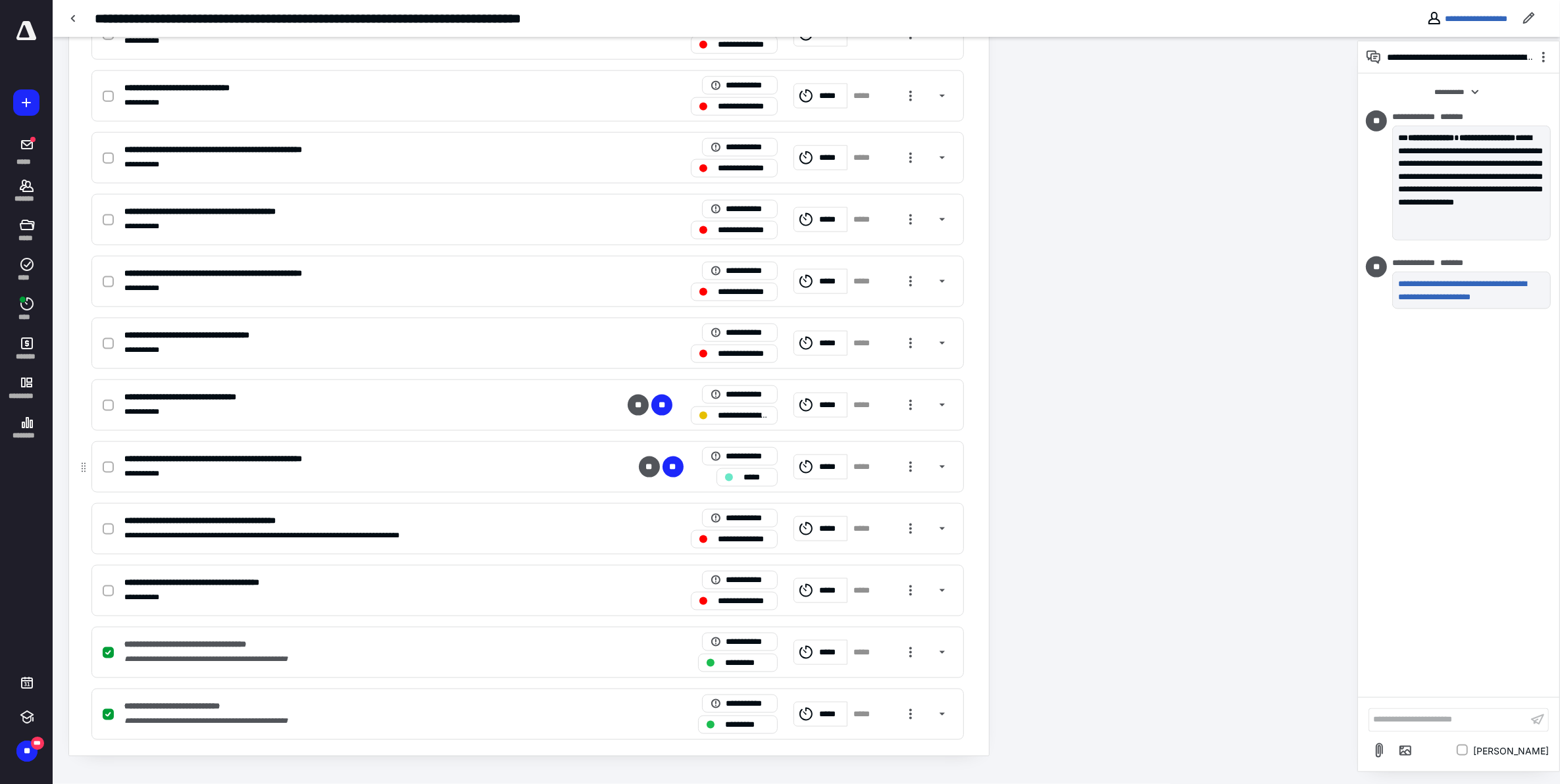 click on "*****" at bounding box center (756, 478) 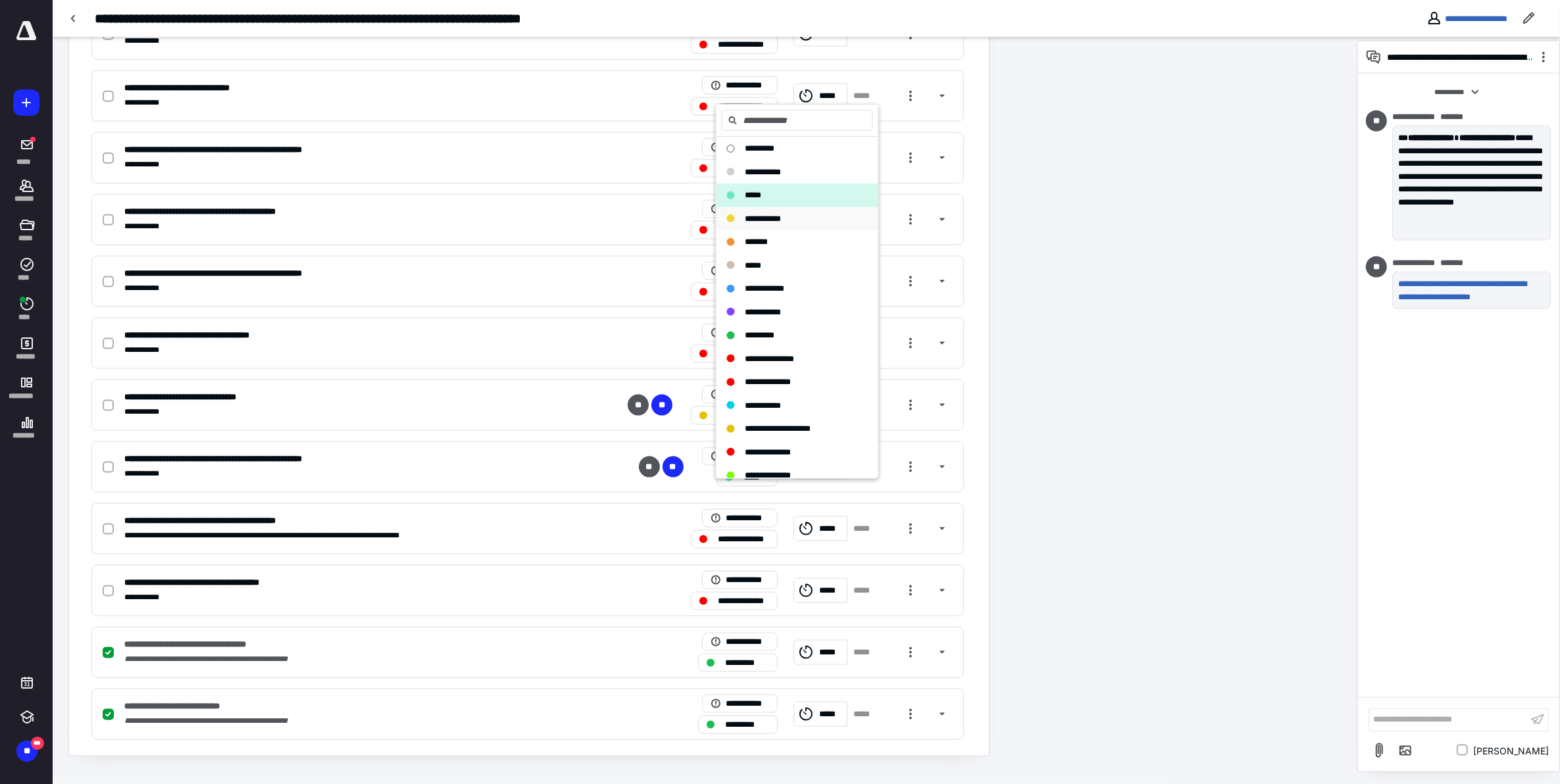 click on "**********" at bounding box center [763, 218] 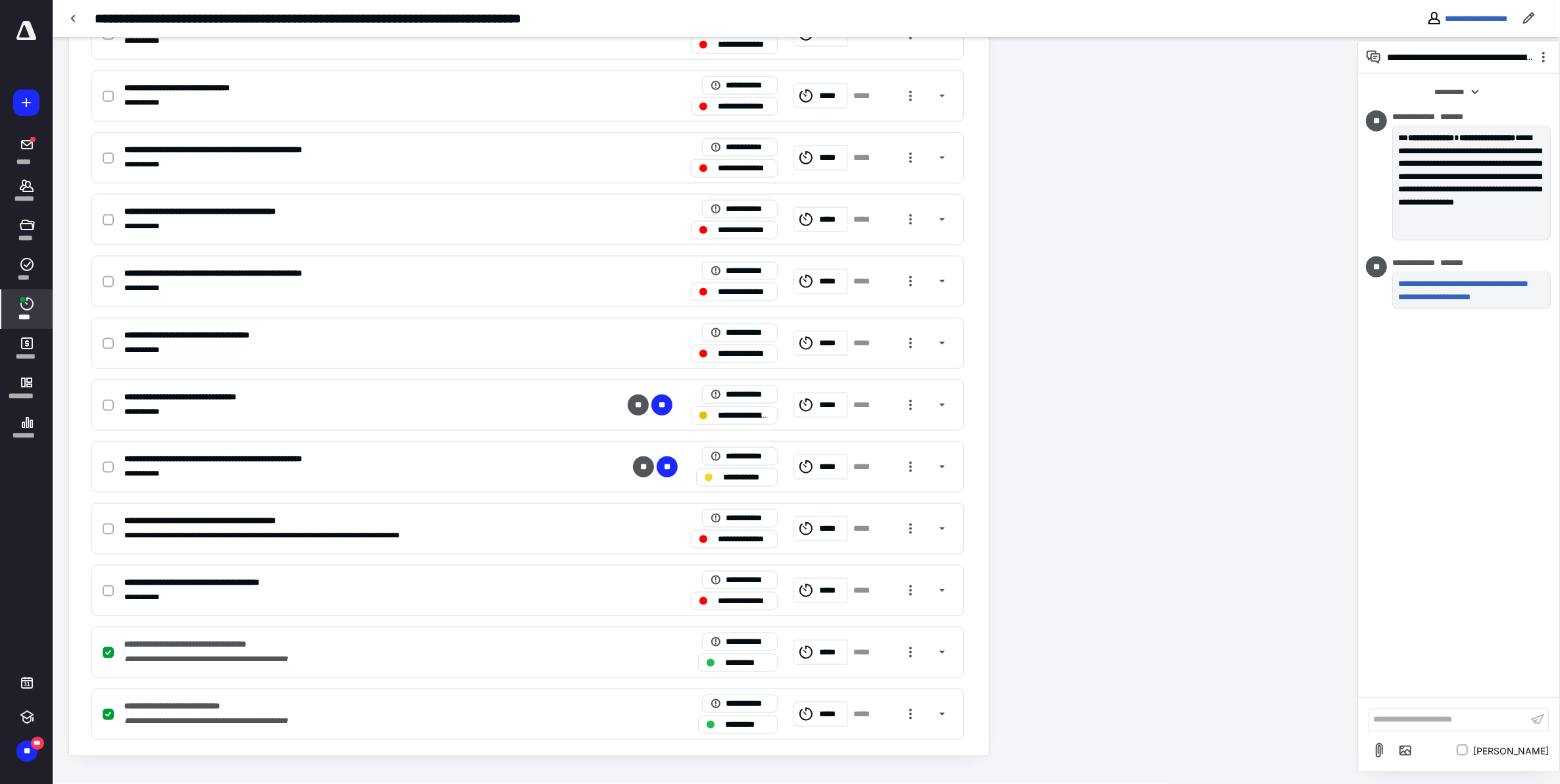 click on "****" at bounding box center [27, 317] 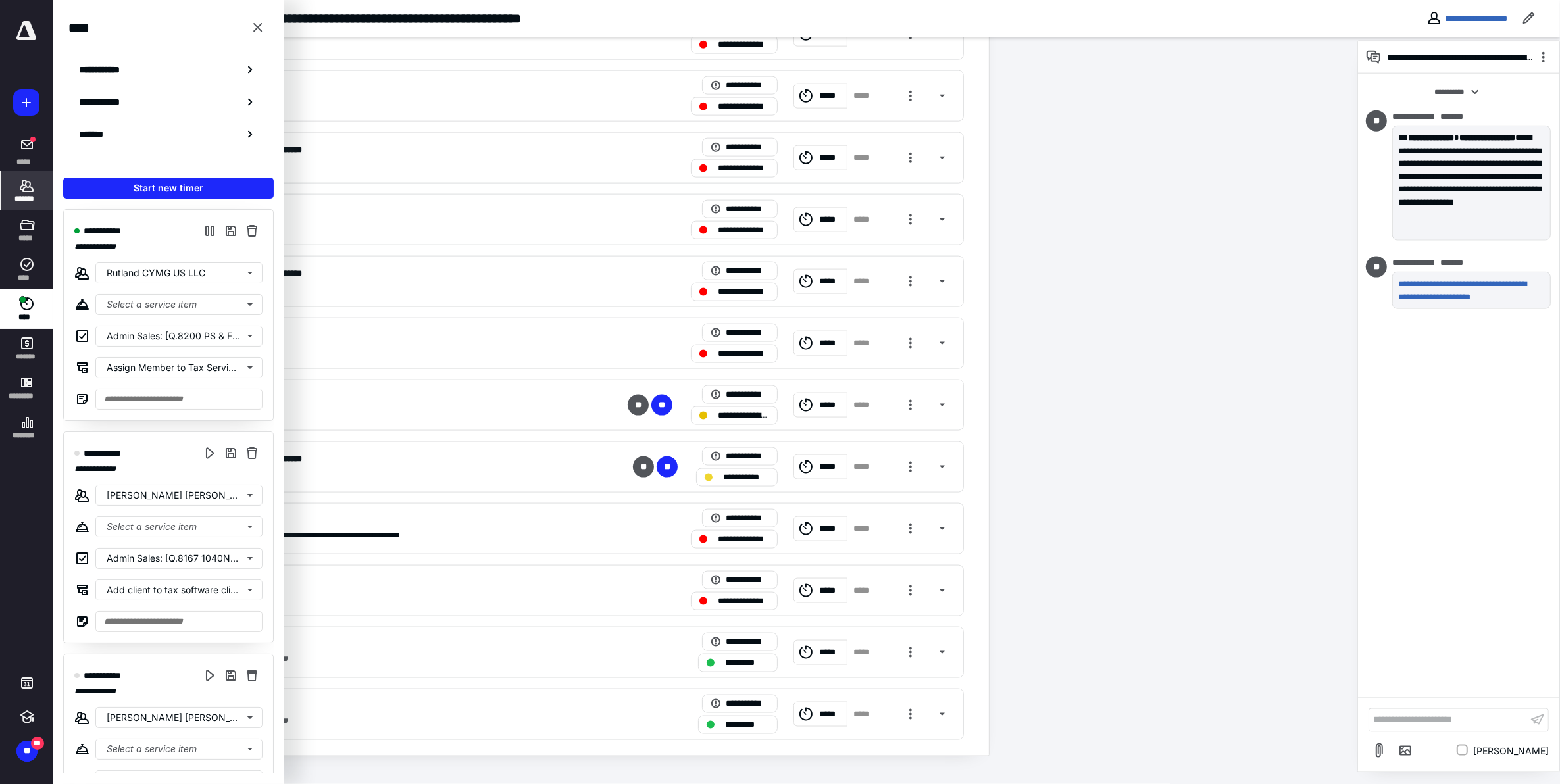 click on "*******" at bounding box center [27, 199] 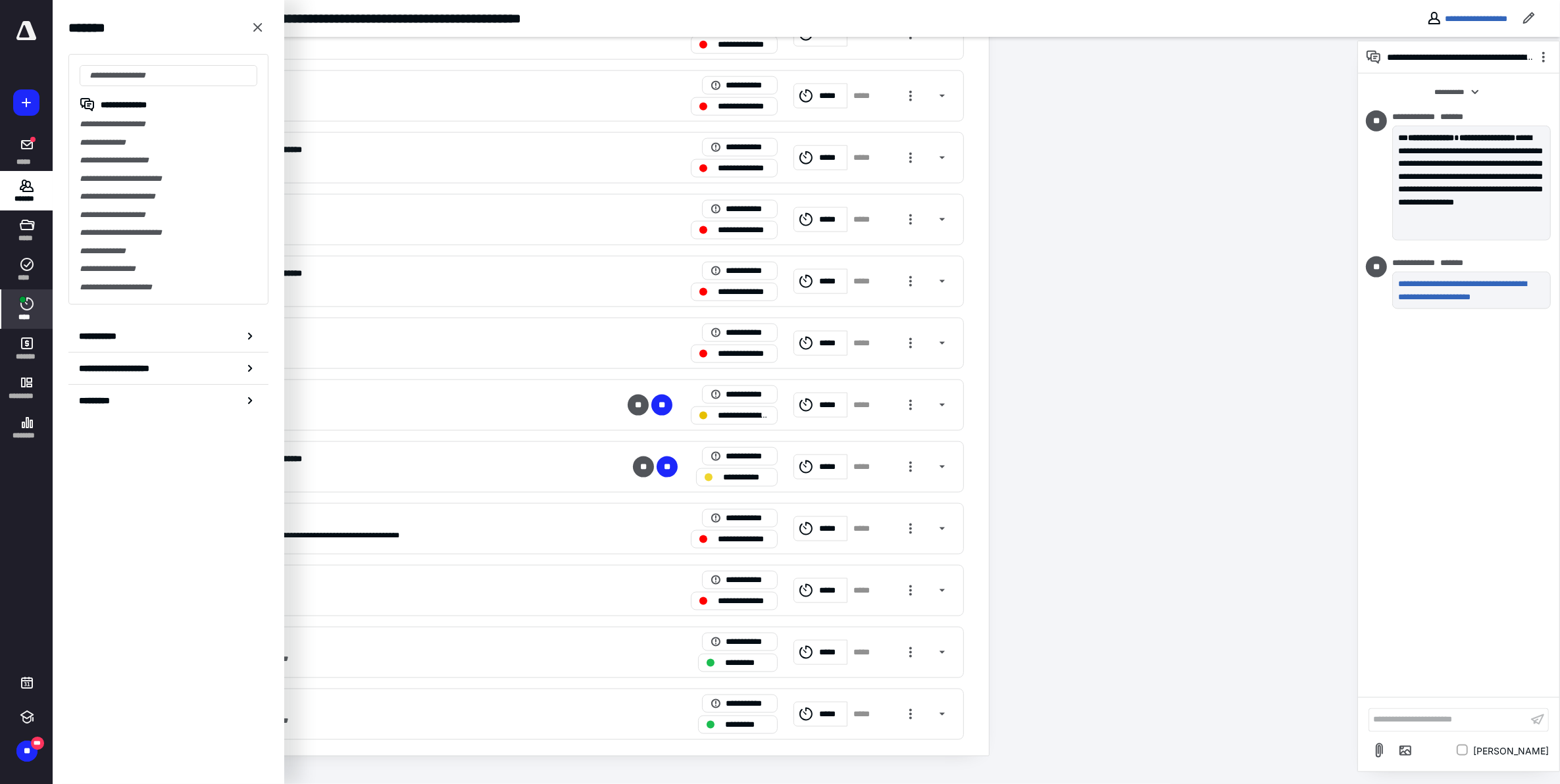 click 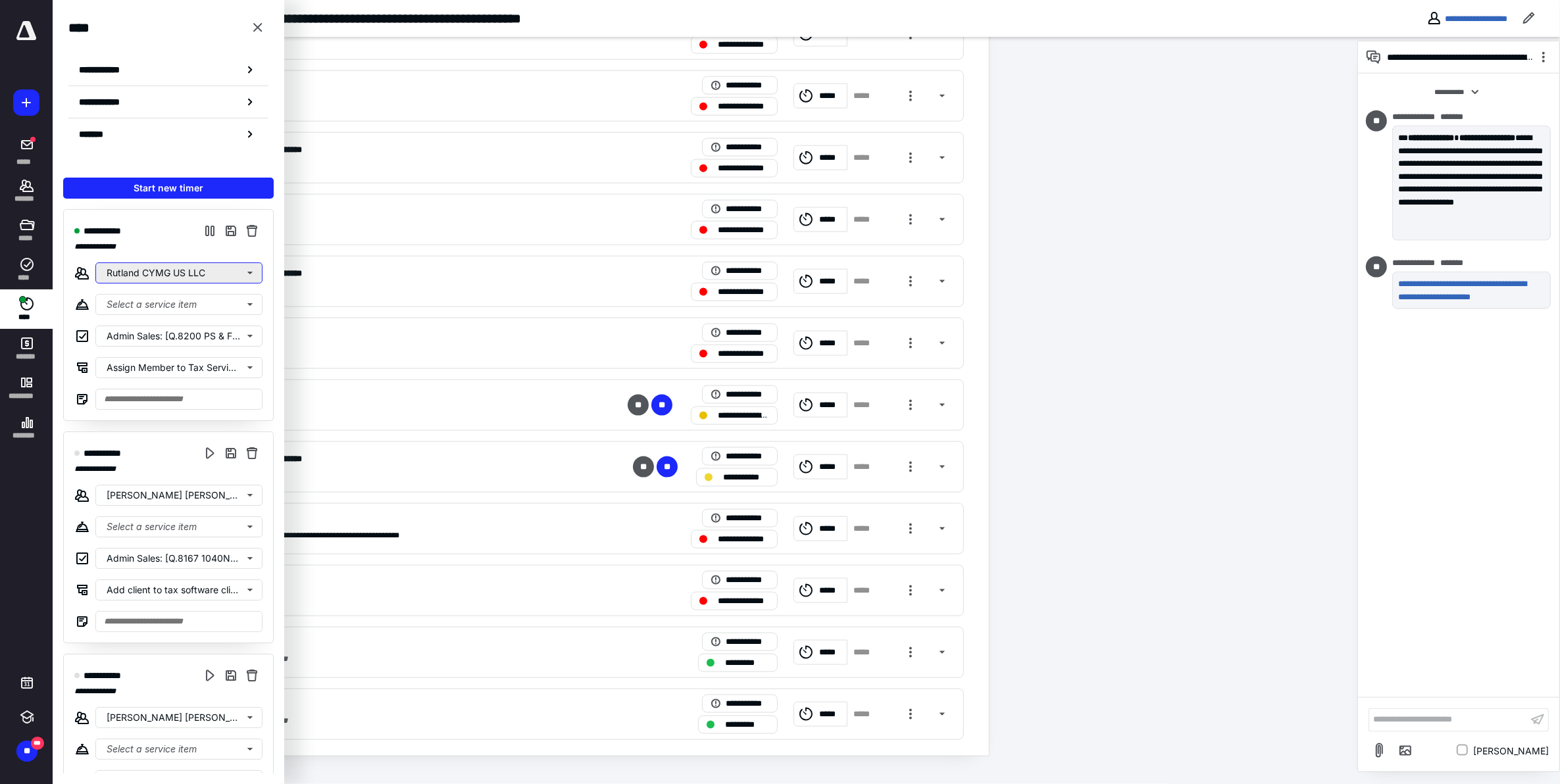 click on "Rutland CYMG US LLC" at bounding box center (179, 273) 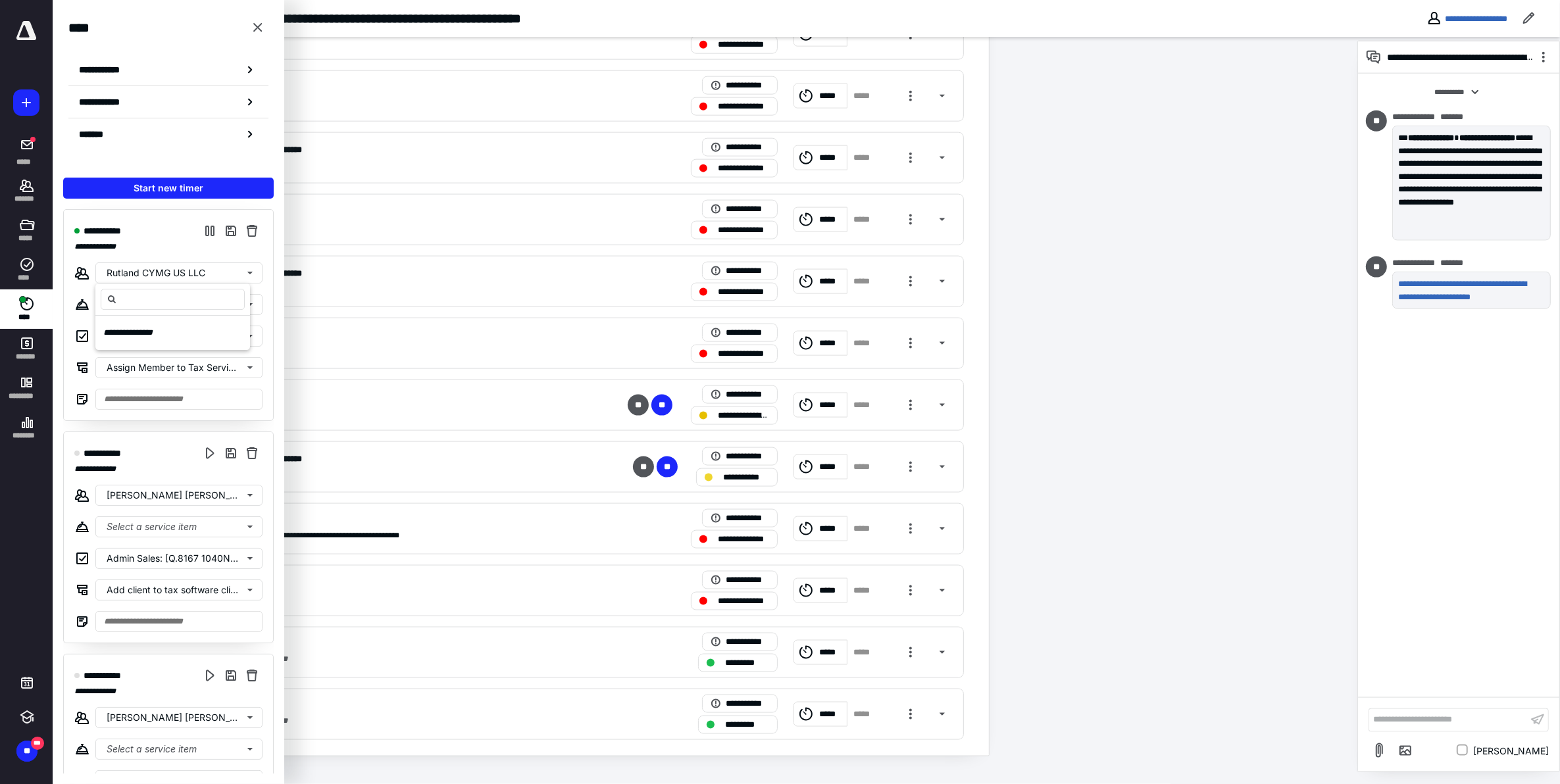 click on "**********" at bounding box center (705, -678) 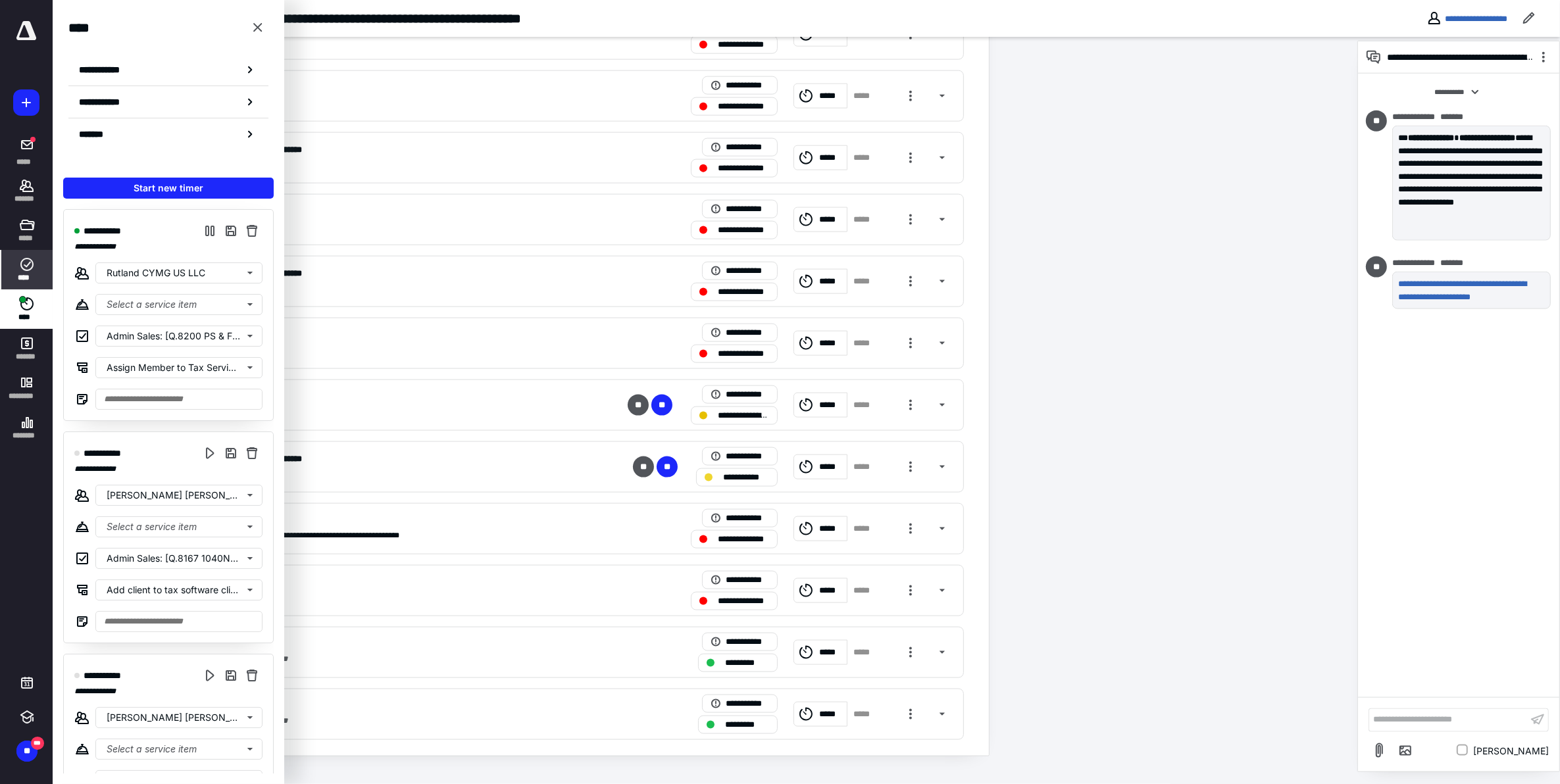 click 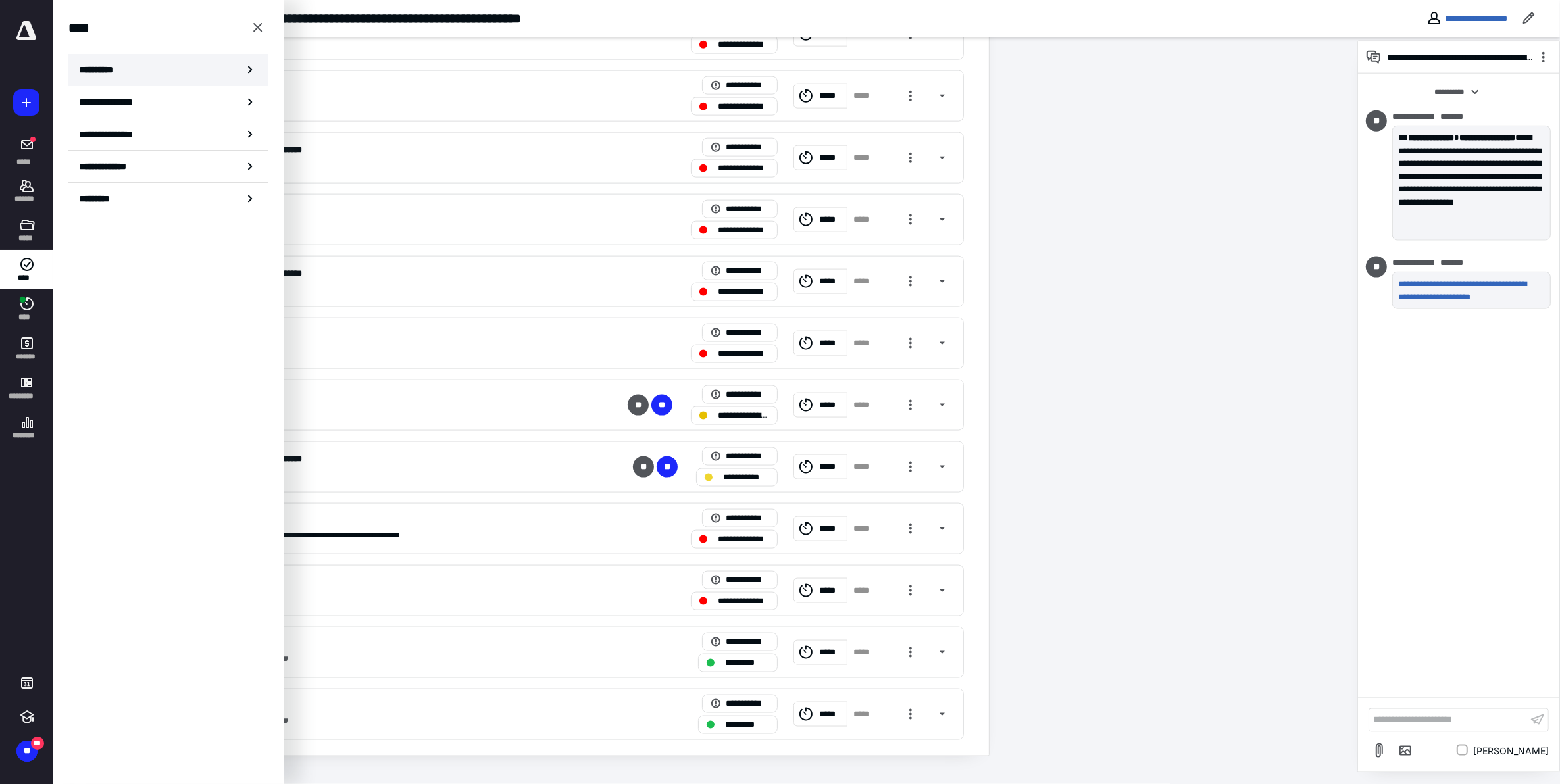 click on "**********" at bounding box center (101, 70) 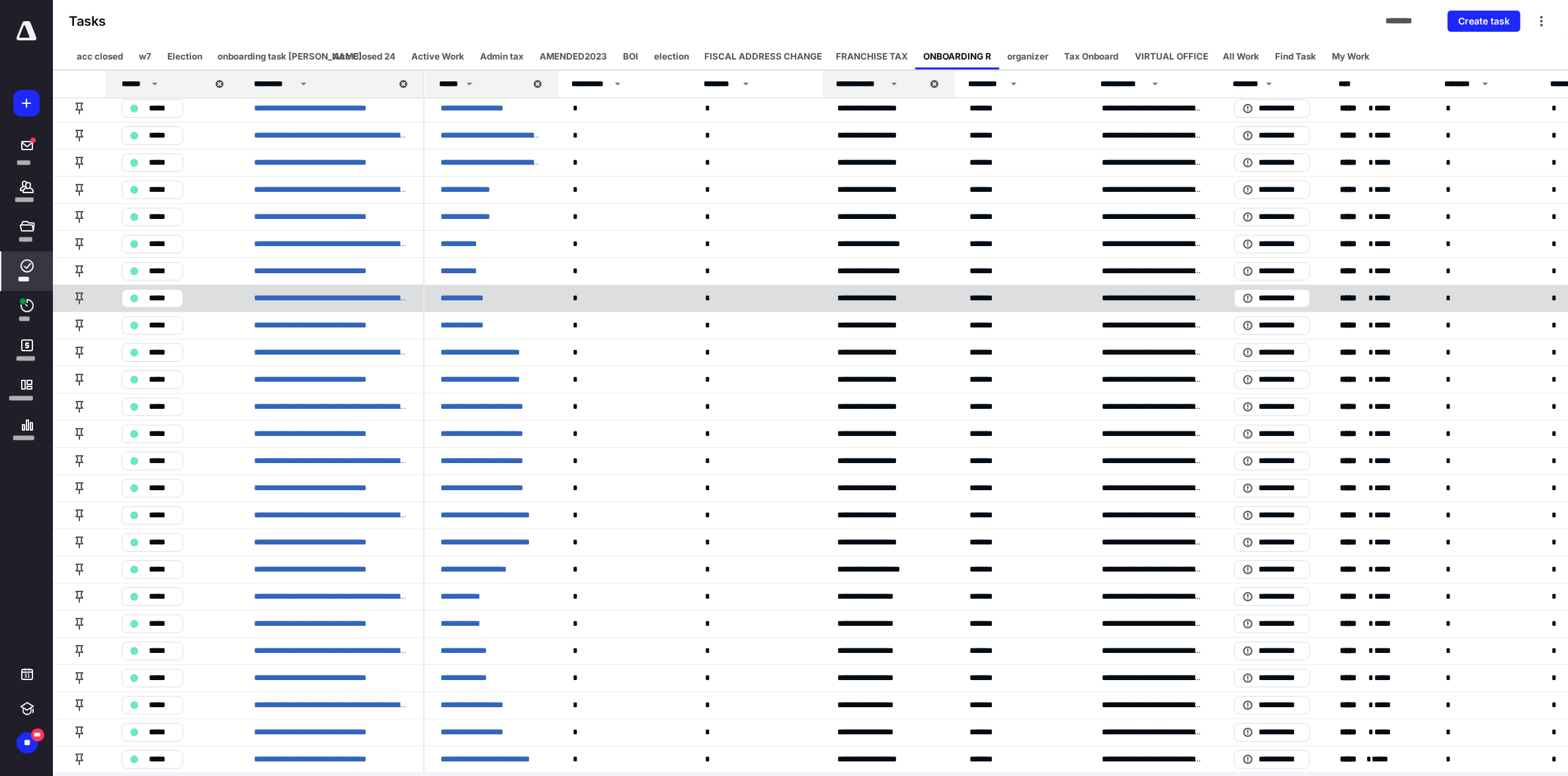 scroll, scrollTop: 47, scrollLeft: 0, axis: vertical 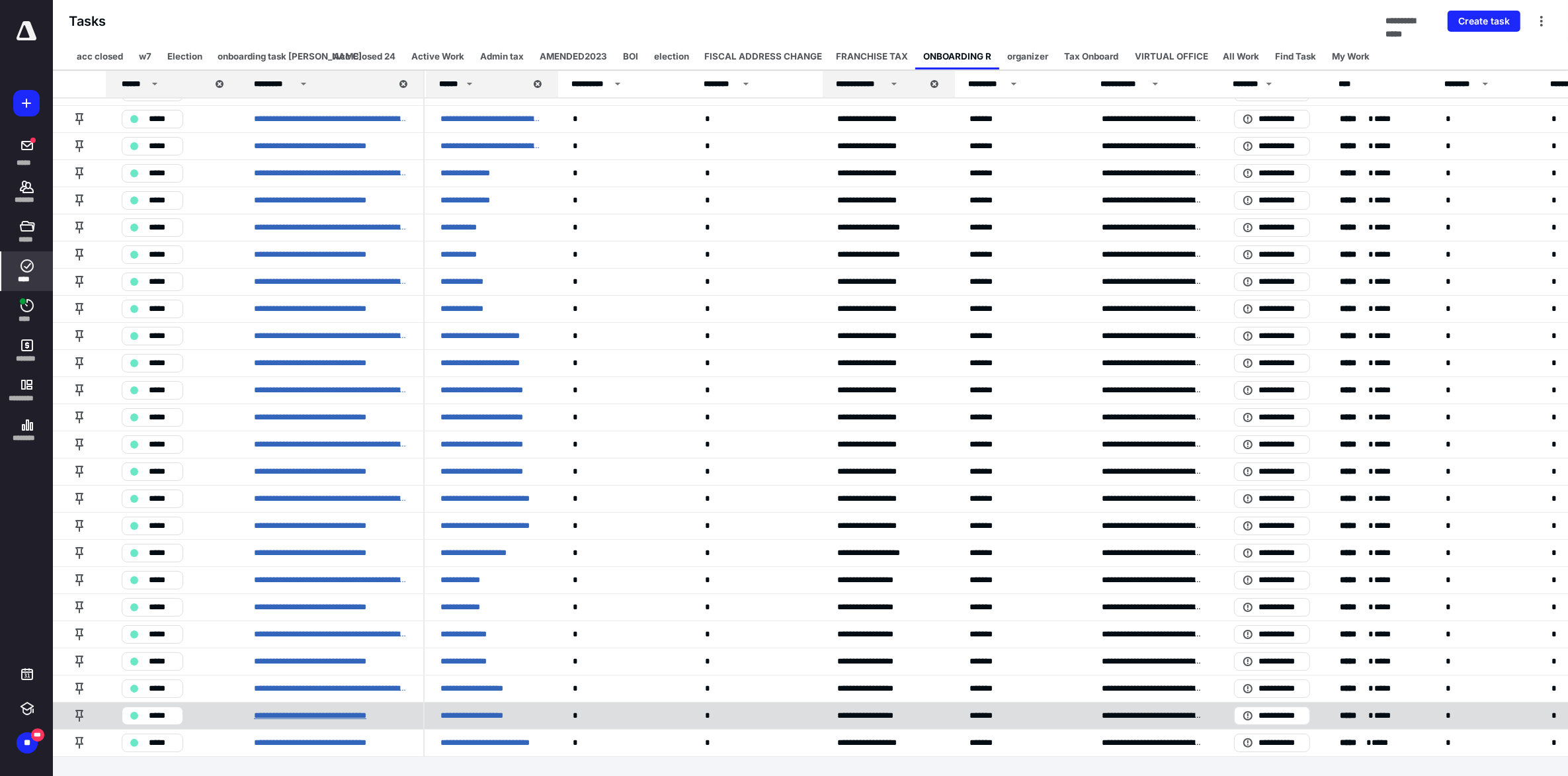 click on "**********" at bounding box center [329, 716] 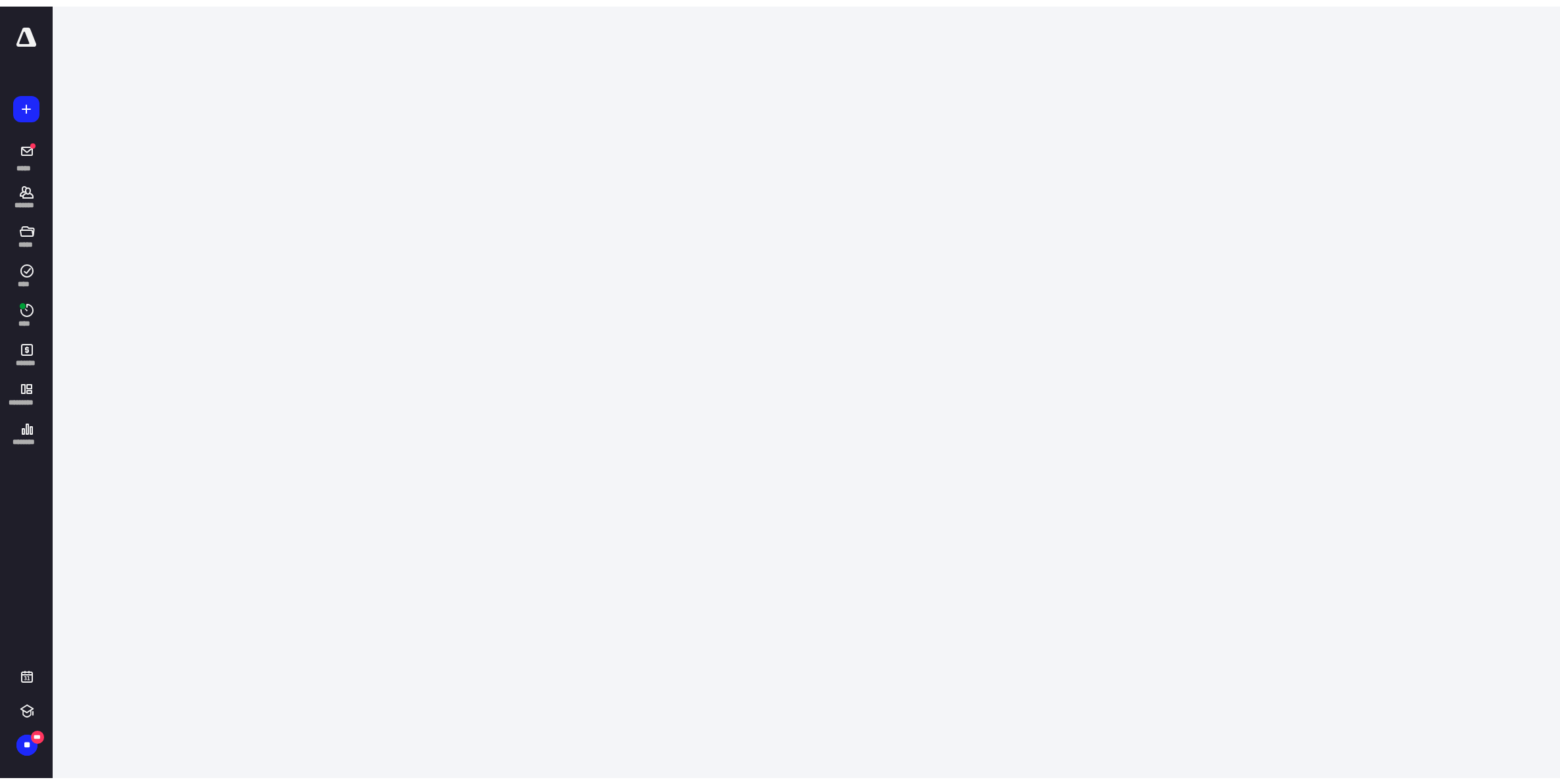 scroll, scrollTop: 0, scrollLeft: 0, axis: both 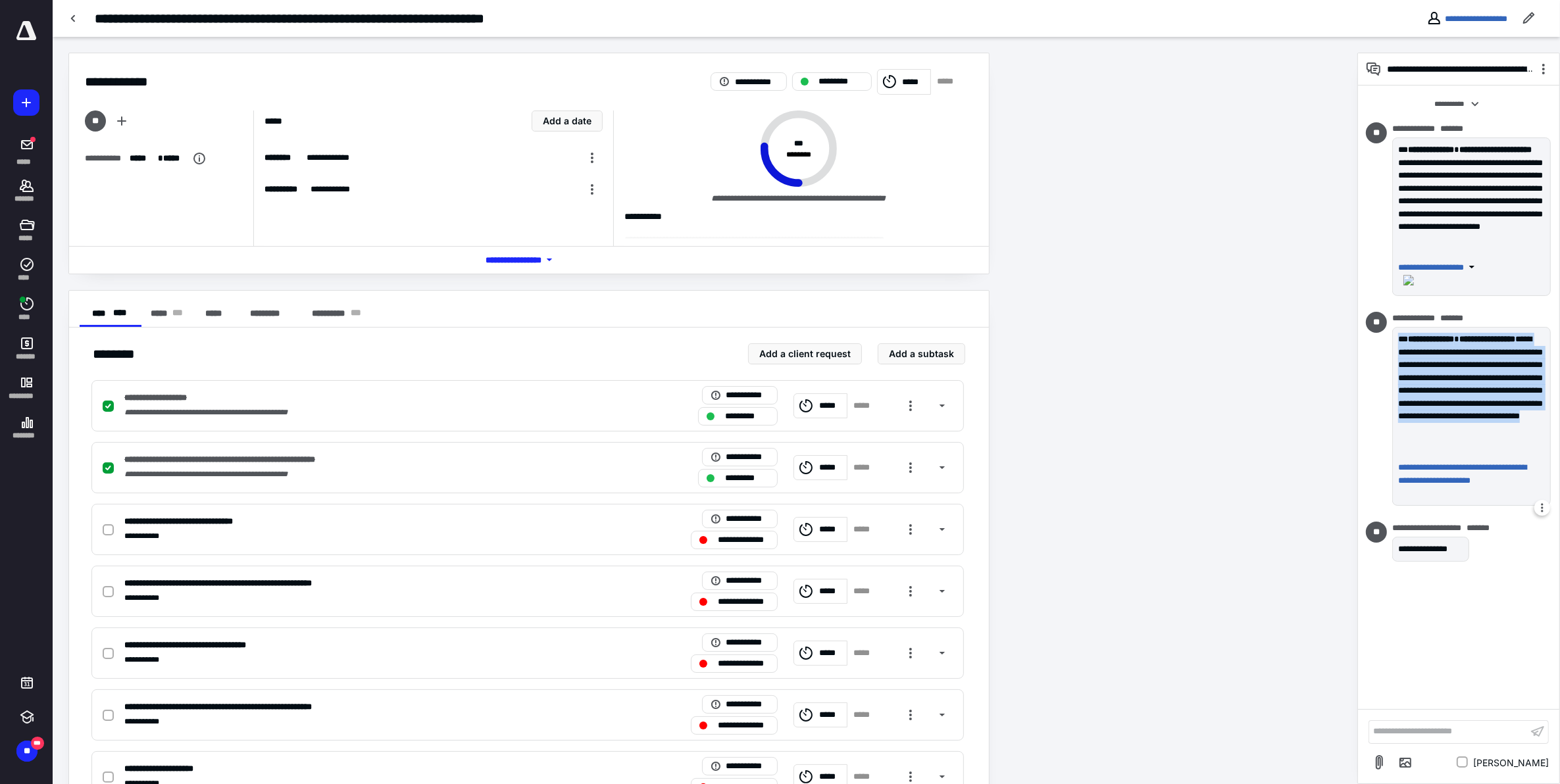 drag, startPoint x: 1399, startPoint y: 422, endPoint x: 1522, endPoint y: 536, distance: 167.7051 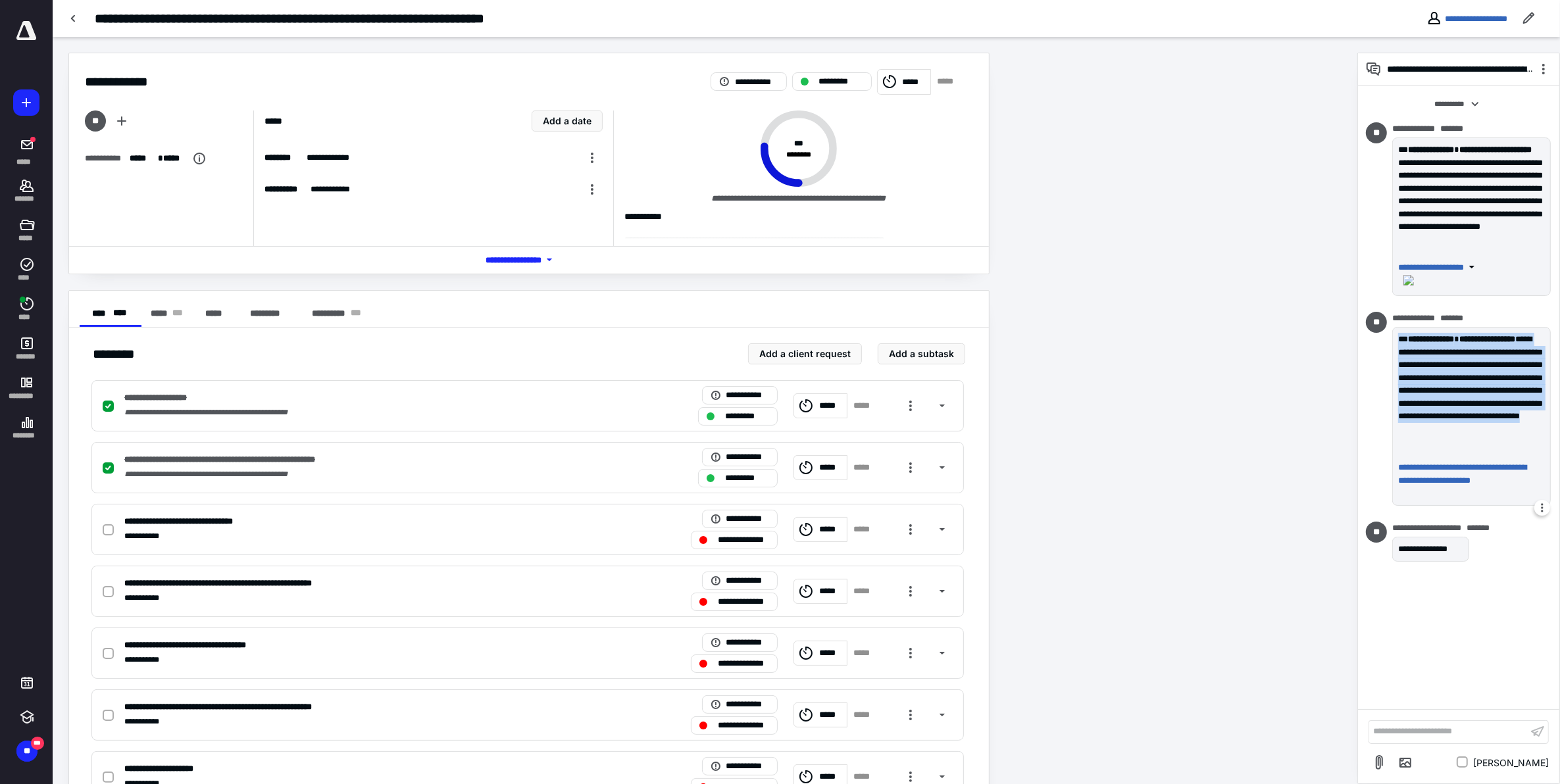 click on "**********" at bounding box center (1471, 397) 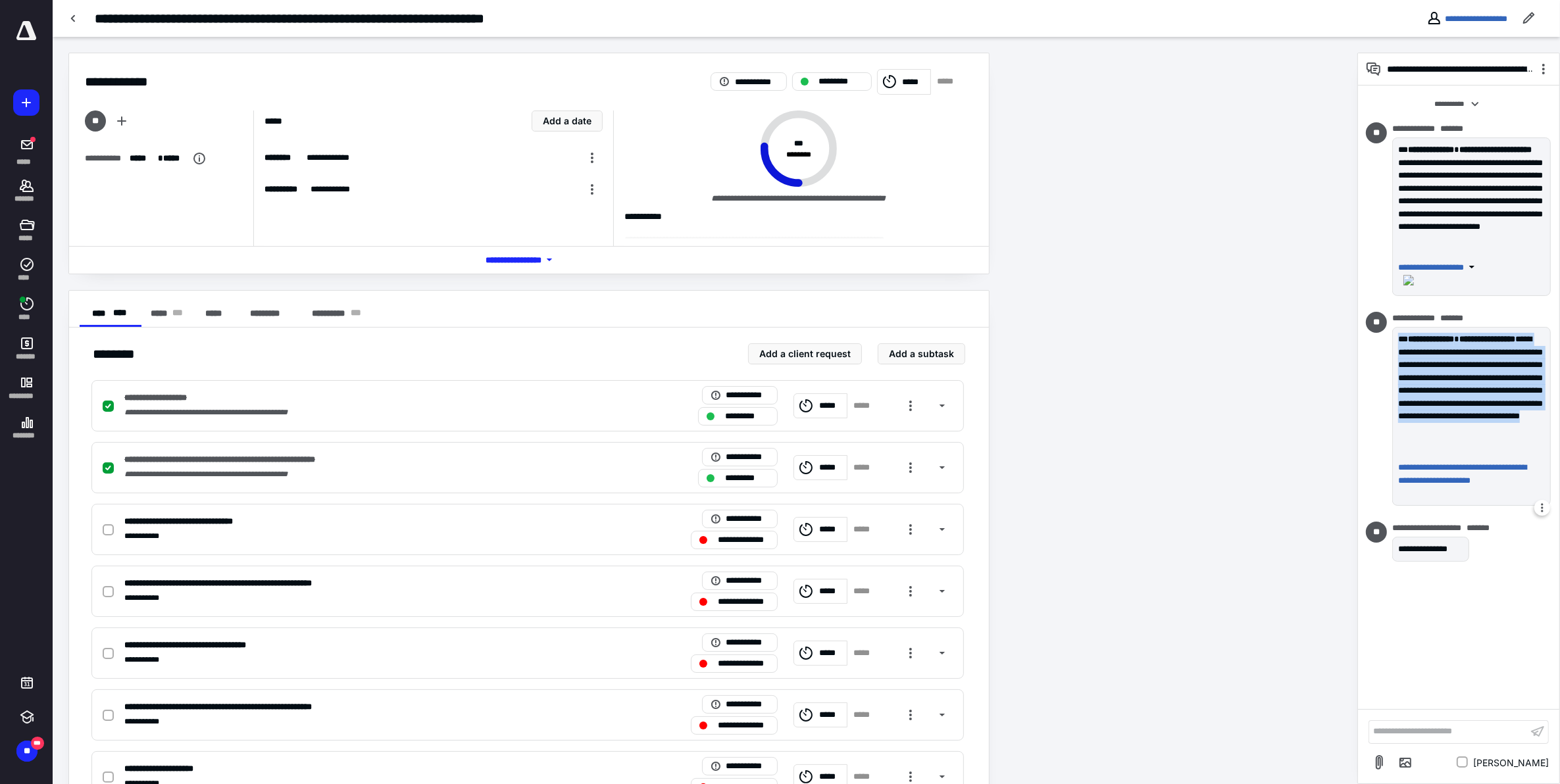 copy on "**********" 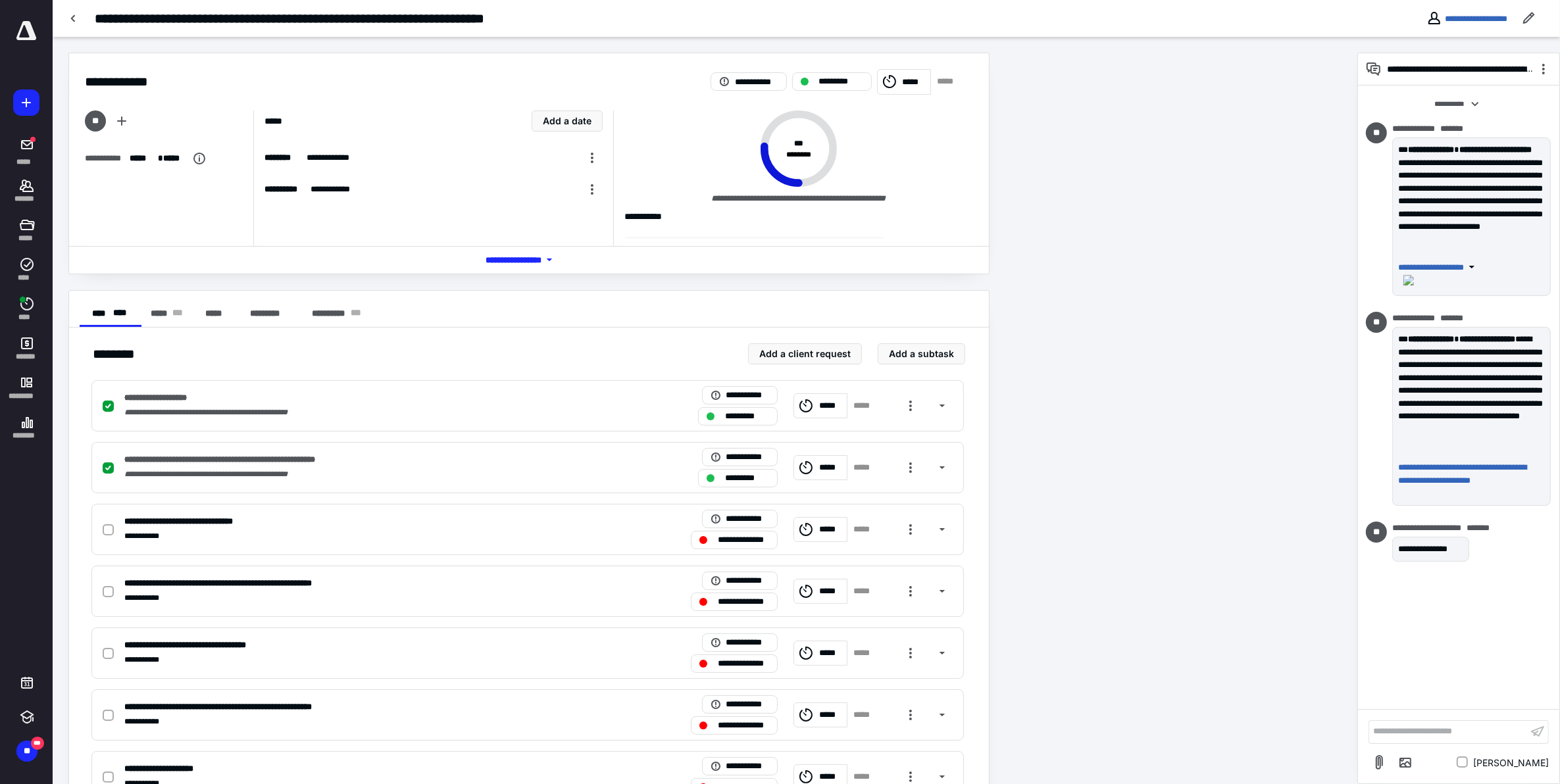 click on "**********" at bounding box center [705, 1656] 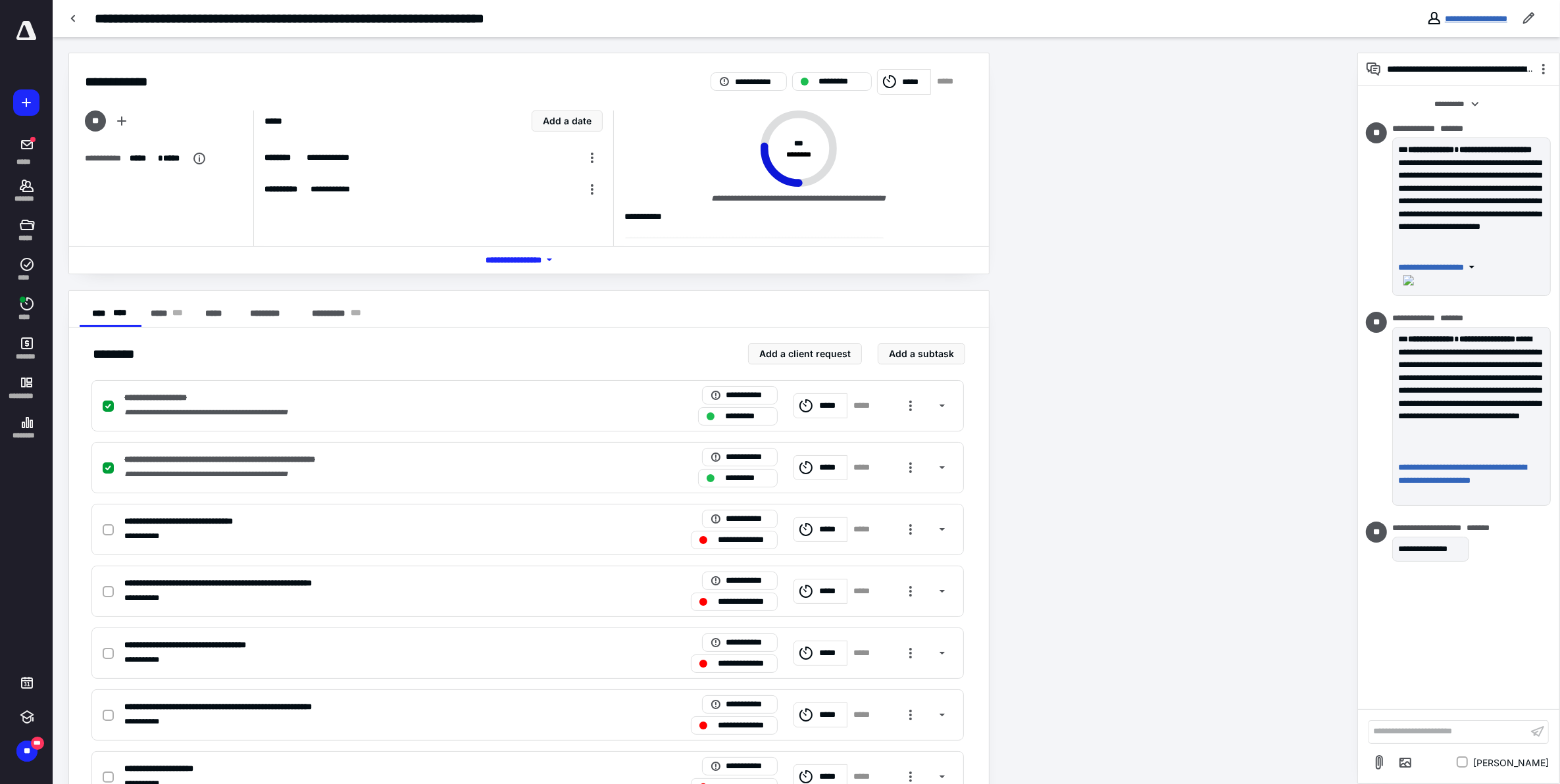 click on "**********" at bounding box center [1476, 18] 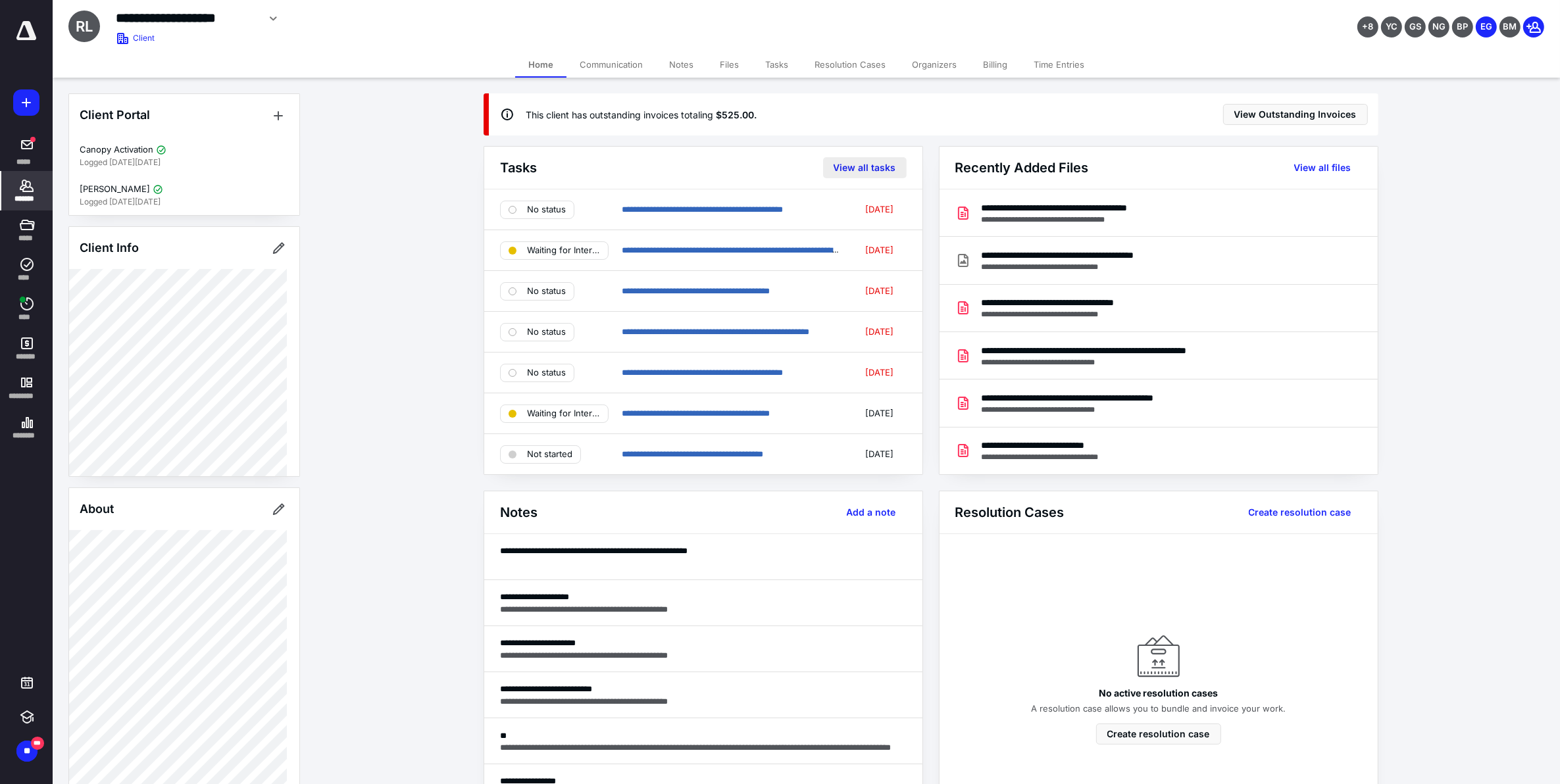 click on "View all tasks" at bounding box center (865, 168) 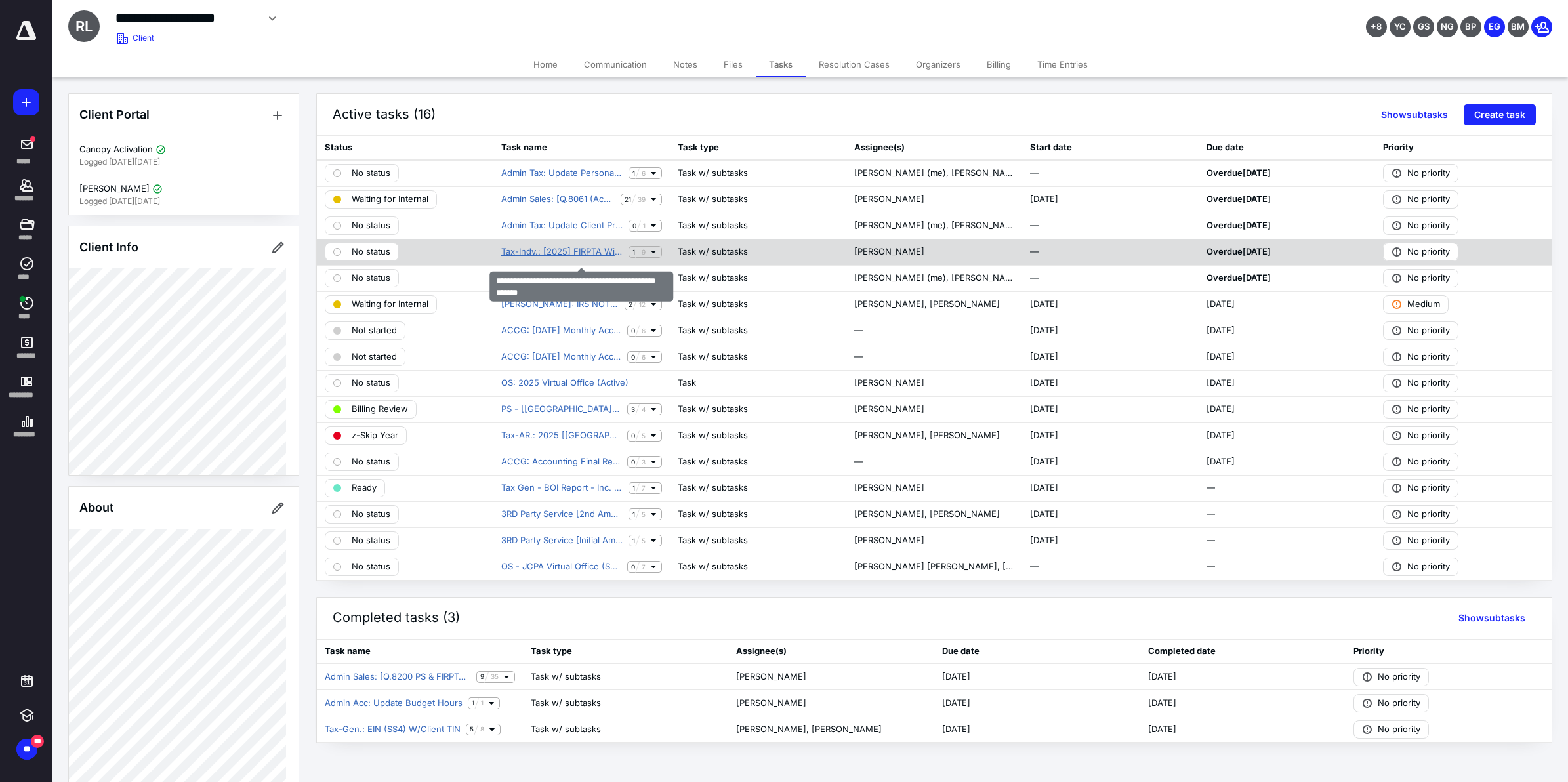click on "Tax-Indv.: [2025] FIRPTA Withholding Avoid Exemption - OT" at bounding box center [562, 252] 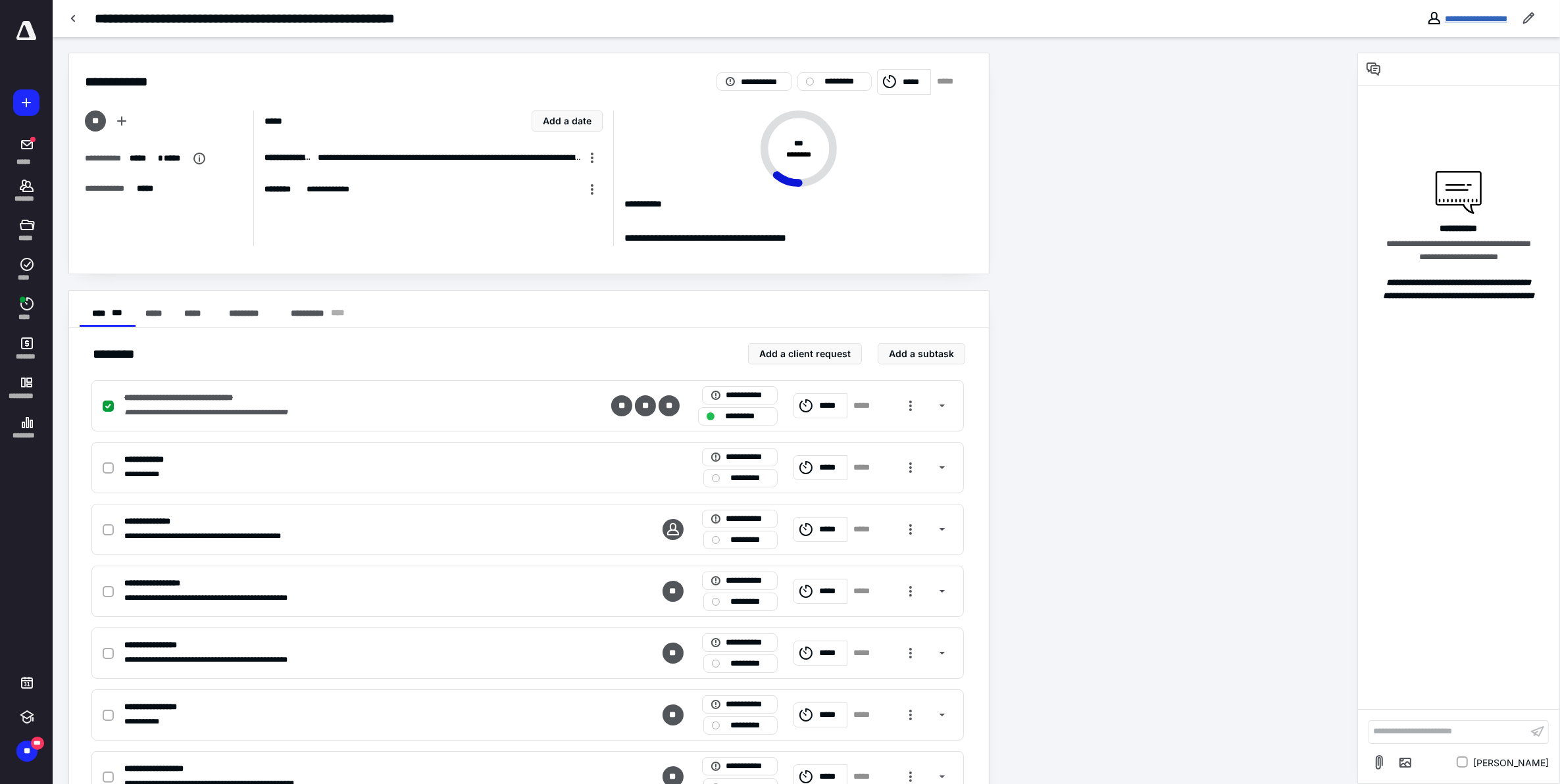 click on "**********" at bounding box center [1476, 18] 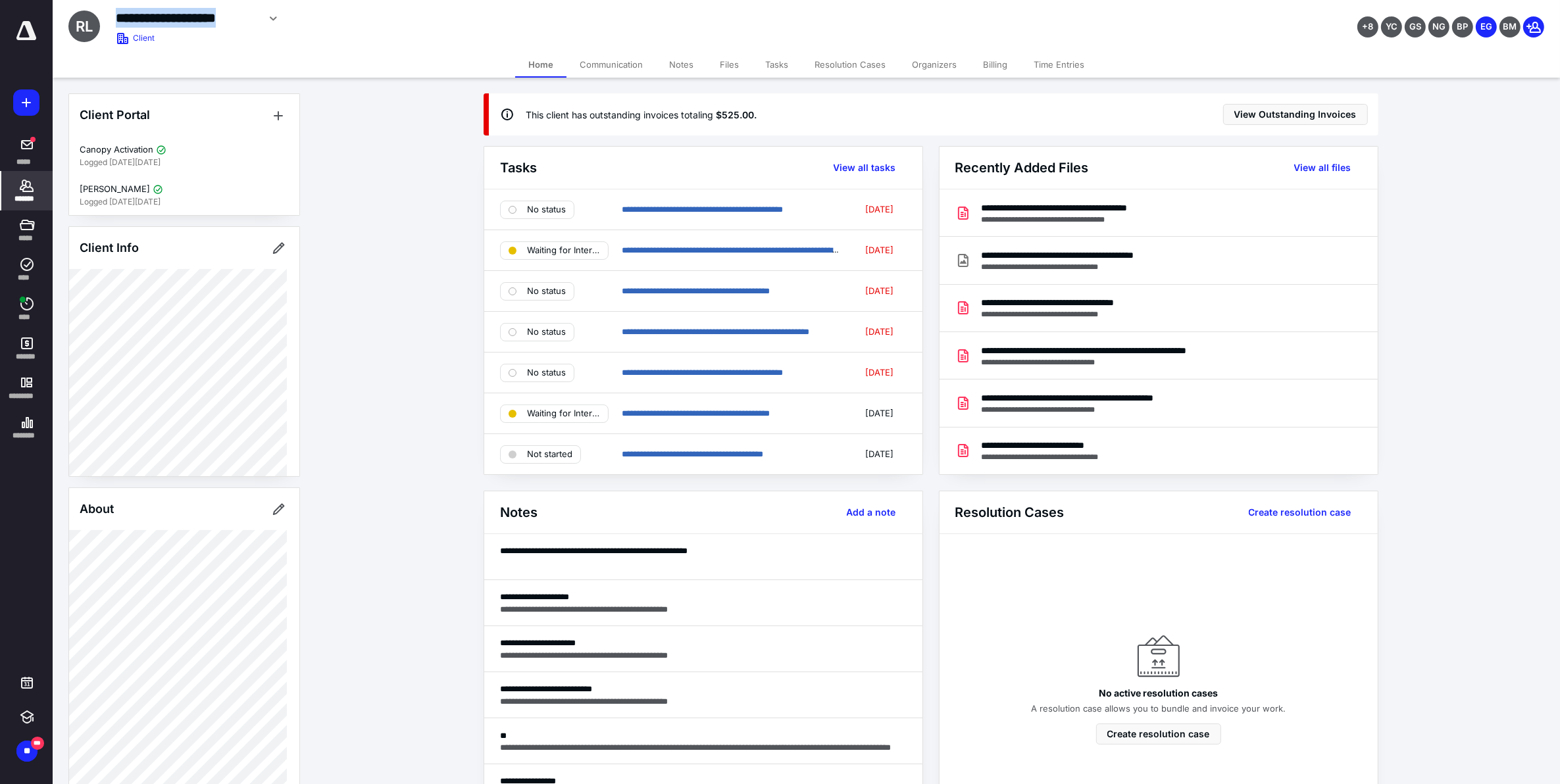 drag, startPoint x: 116, startPoint y: 16, endPoint x: 257, endPoint y: 20, distance: 141.05673 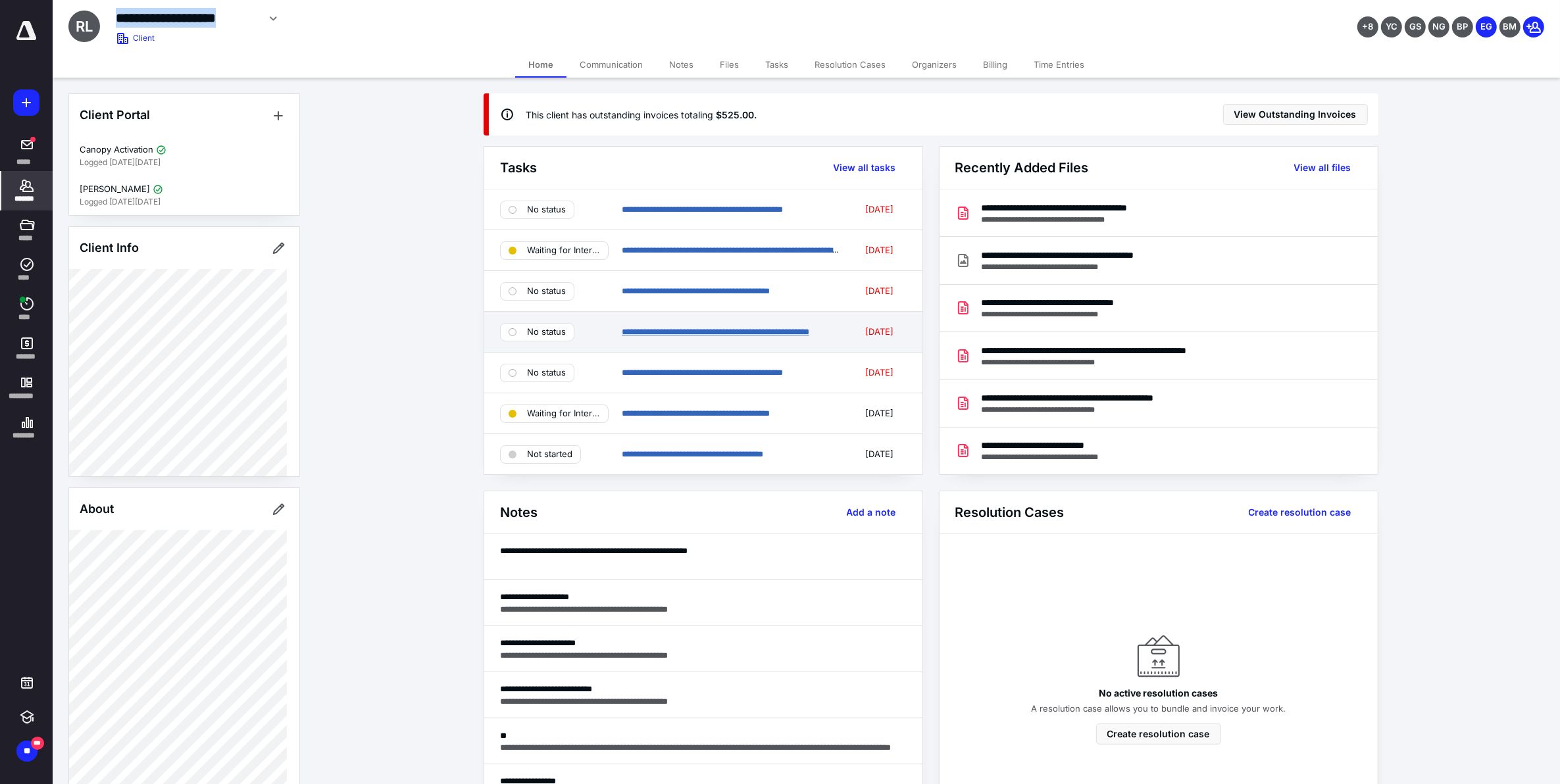 click on "**********" at bounding box center [715, 331] 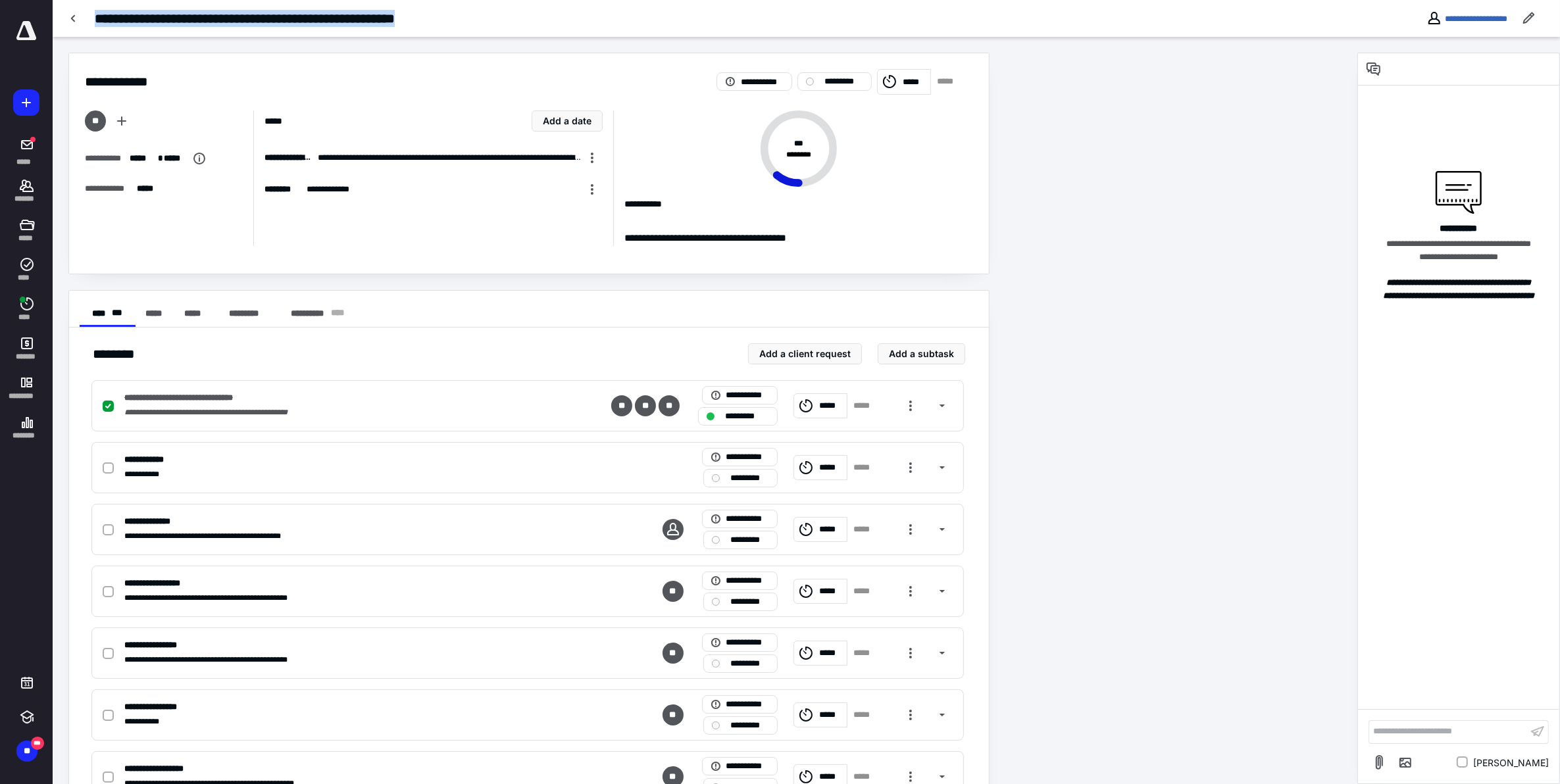 drag, startPoint x: 96, startPoint y: 18, endPoint x: 474, endPoint y: 22, distance: 378.0212 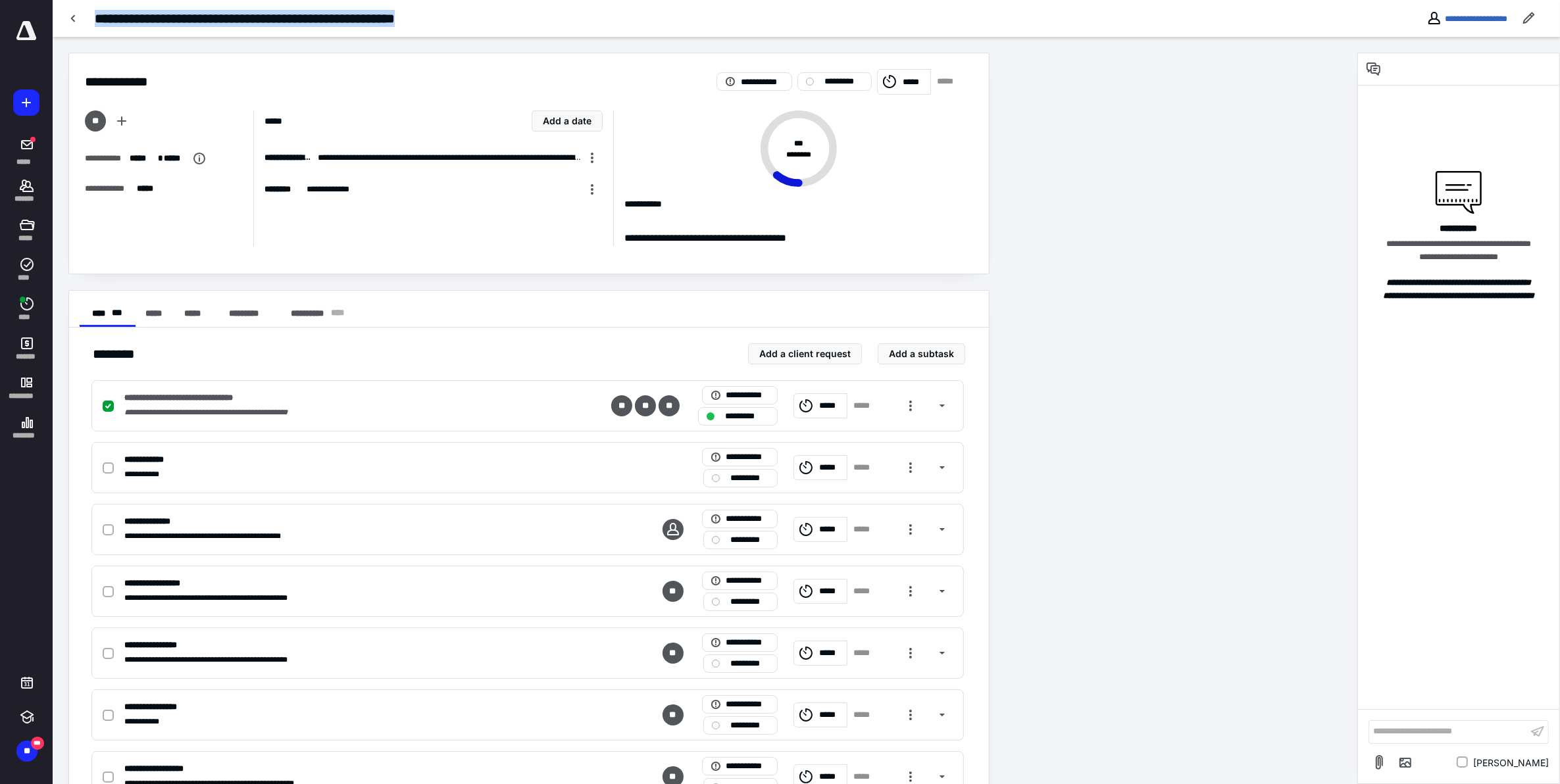 click on "**********" at bounding box center (285, 18) 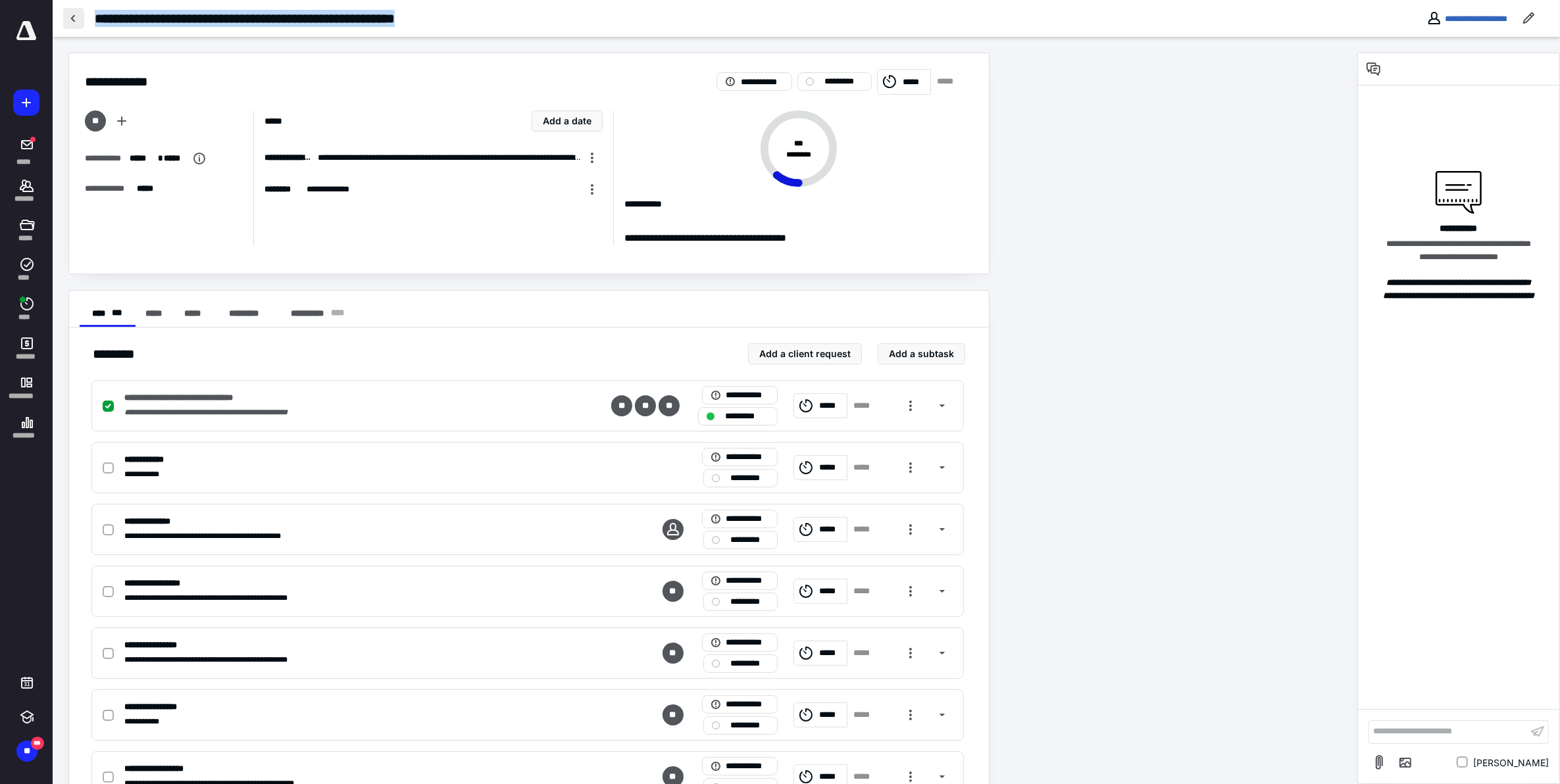 click at bounding box center [74, 18] 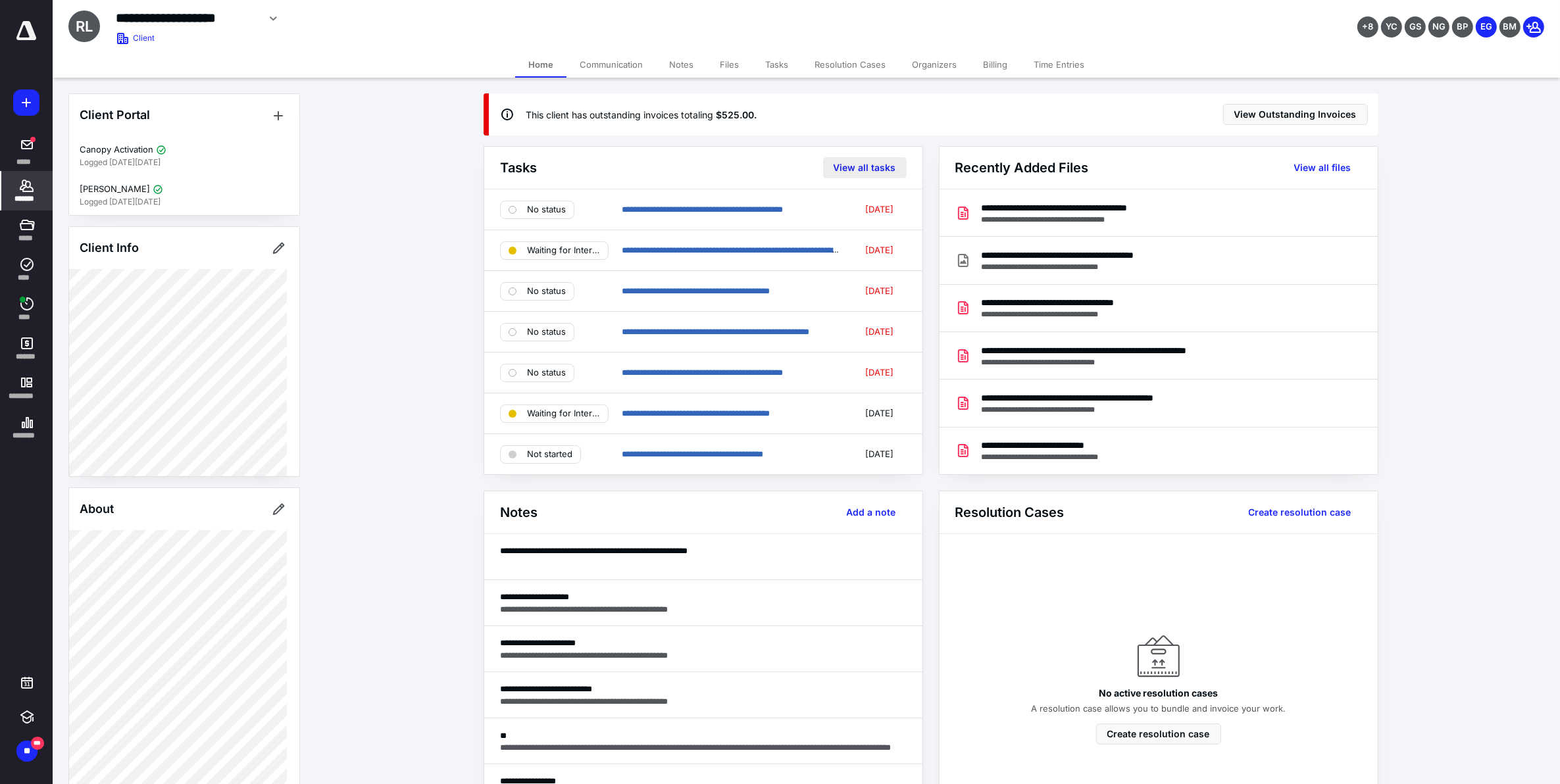 click on "View all tasks" at bounding box center [865, 168] 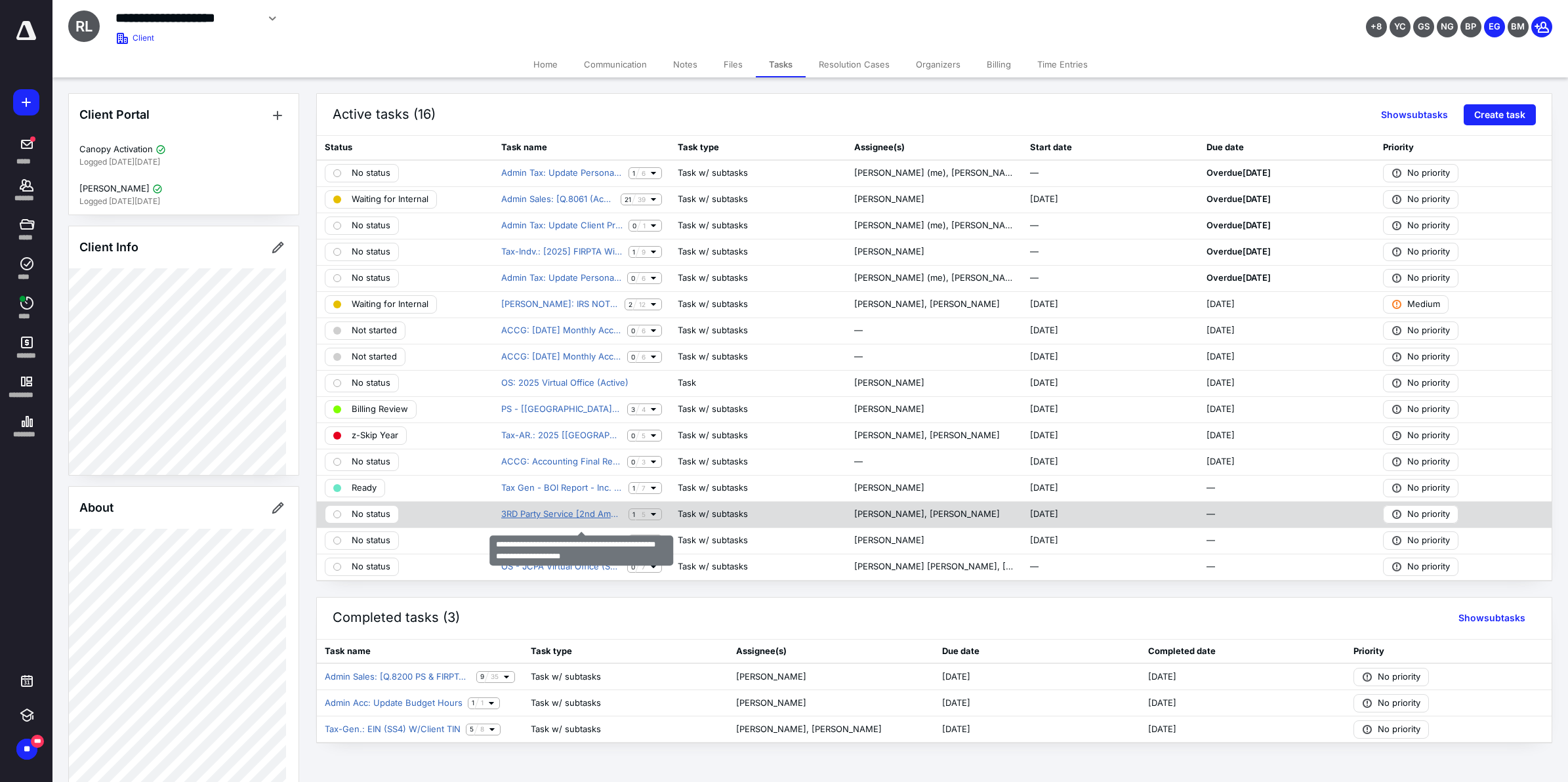 click on "3RD Party Service [2nd Amendment OA]  - Follow up & Billing Applicable" at bounding box center [562, 514] 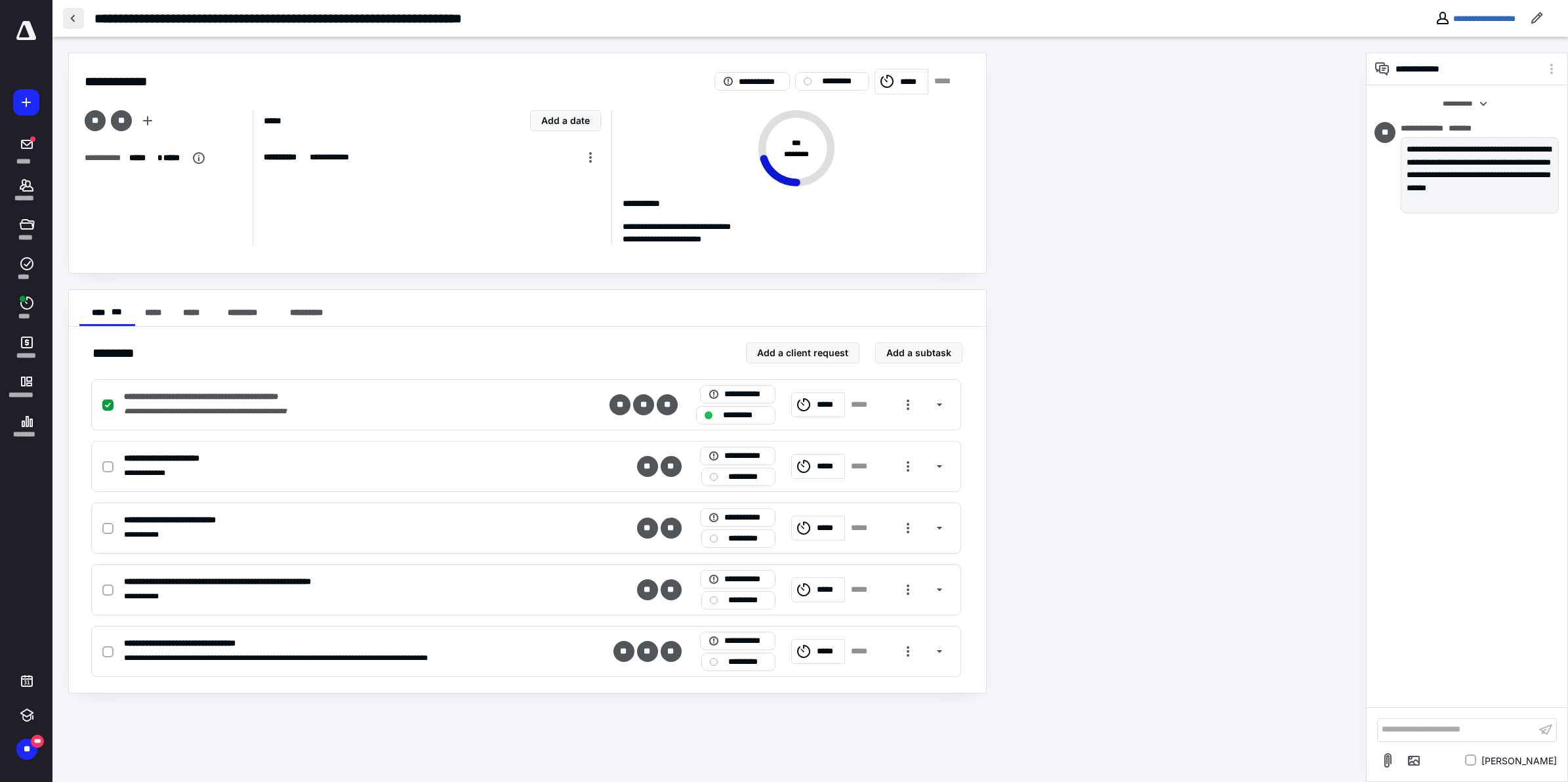 click at bounding box center (73, 18) 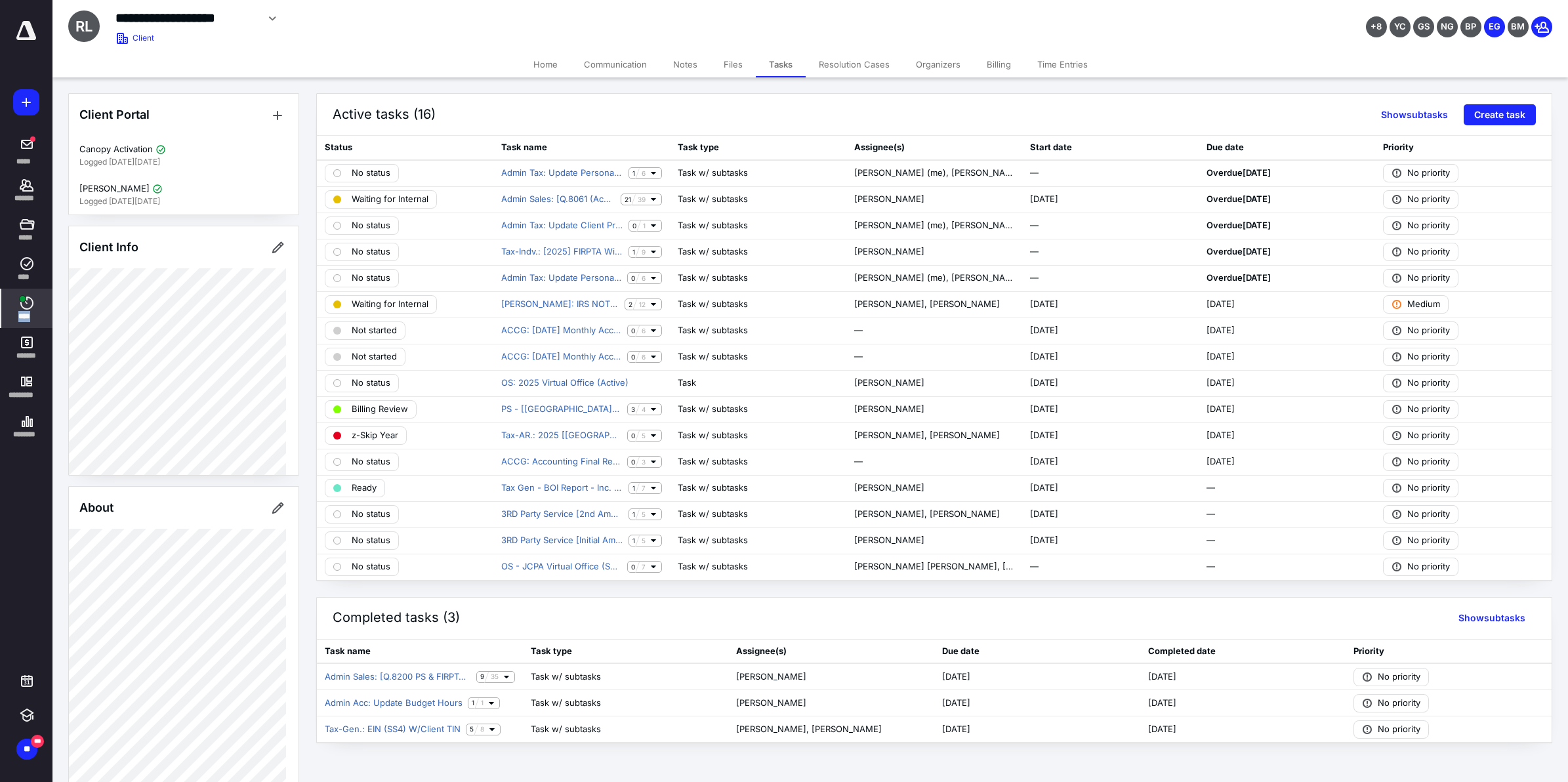 click on "****" at bounding box center (27, 308) 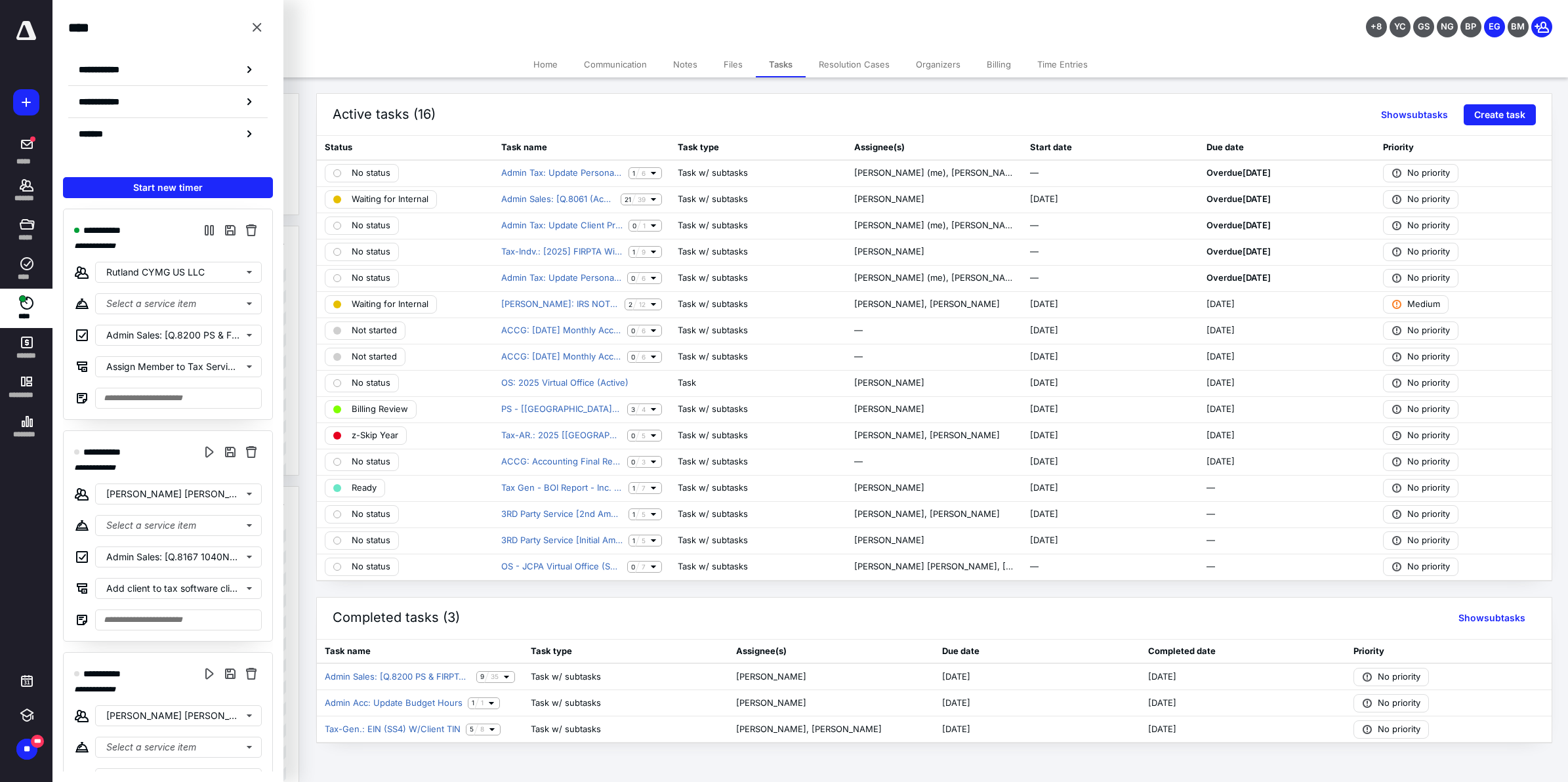 click on "**********" at bounding box center [561, 23] 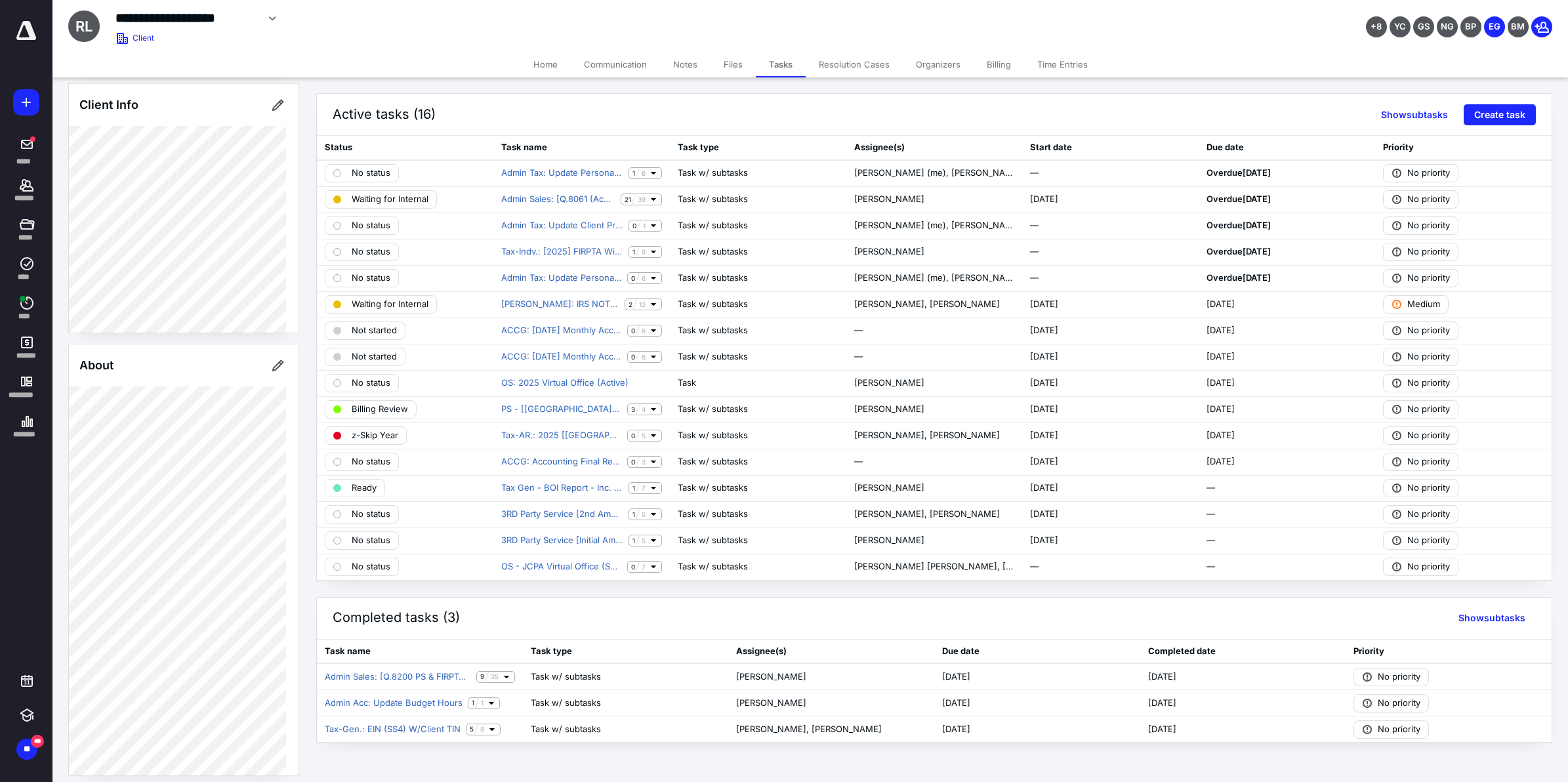 scroll, scrollTop: 144, scrollLeft: 0, axis: vertical 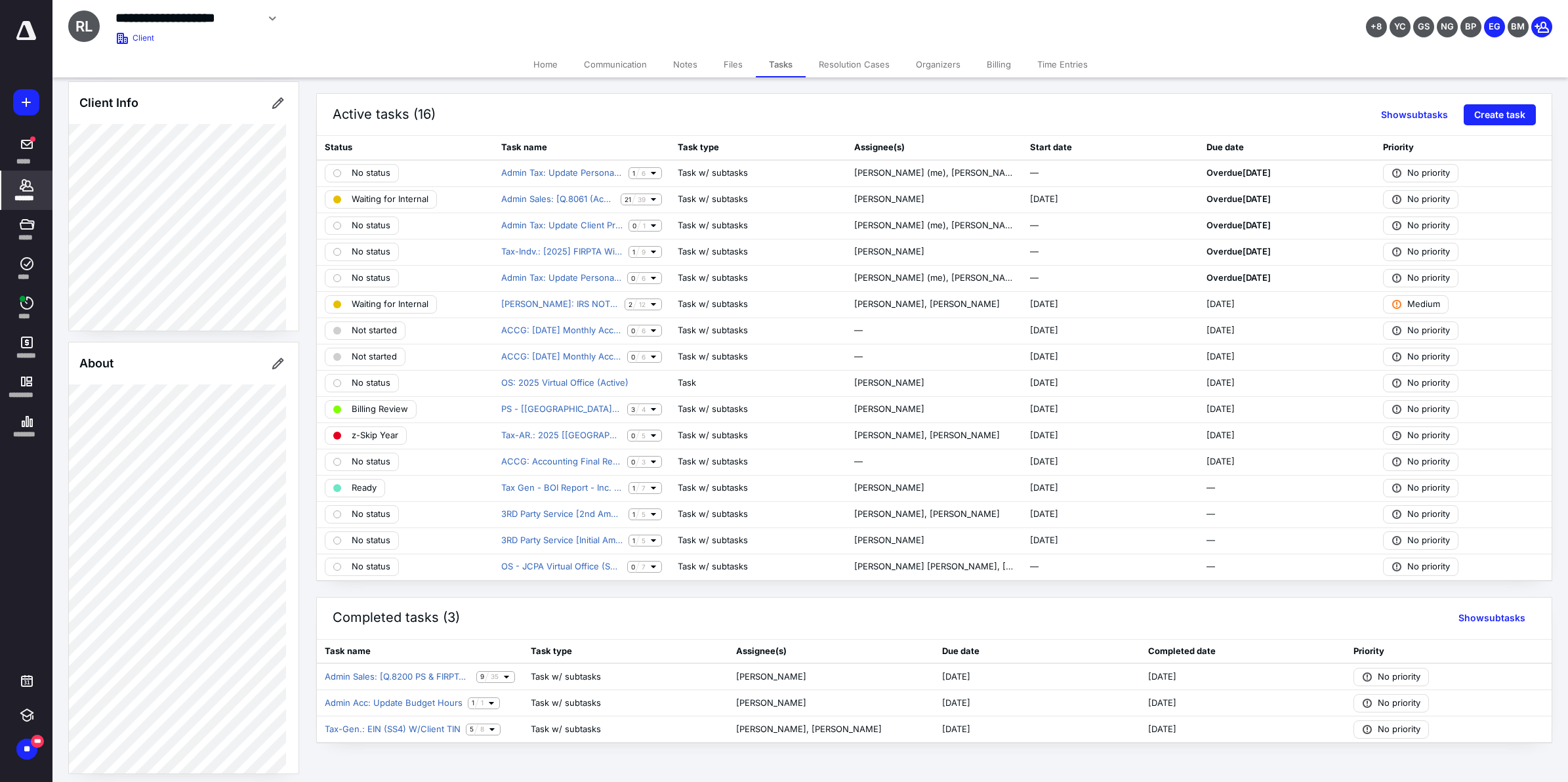 click on "*******" at bounding box center [27, 198] 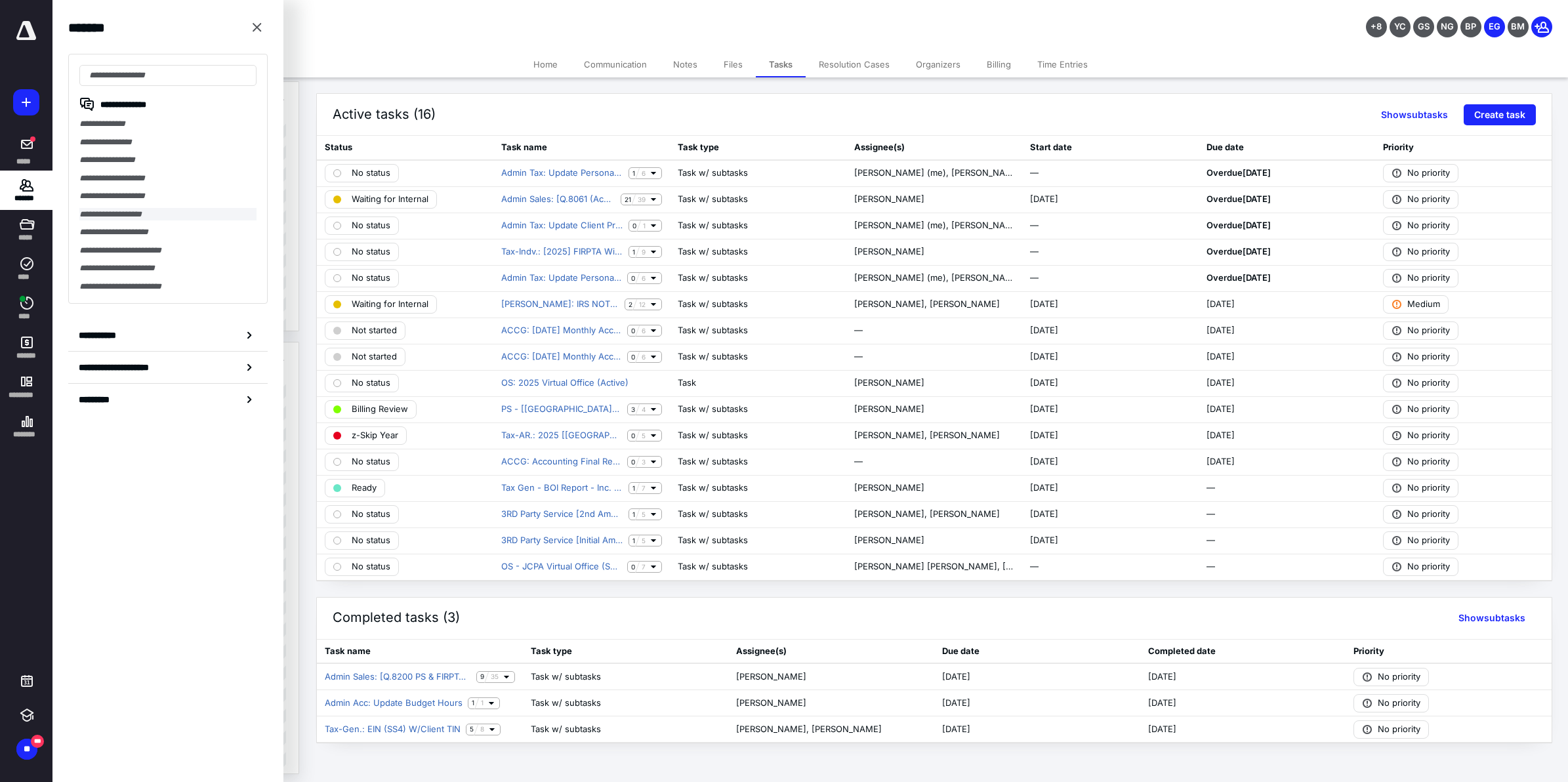 click on "**********" at bounding box center [168, 215] 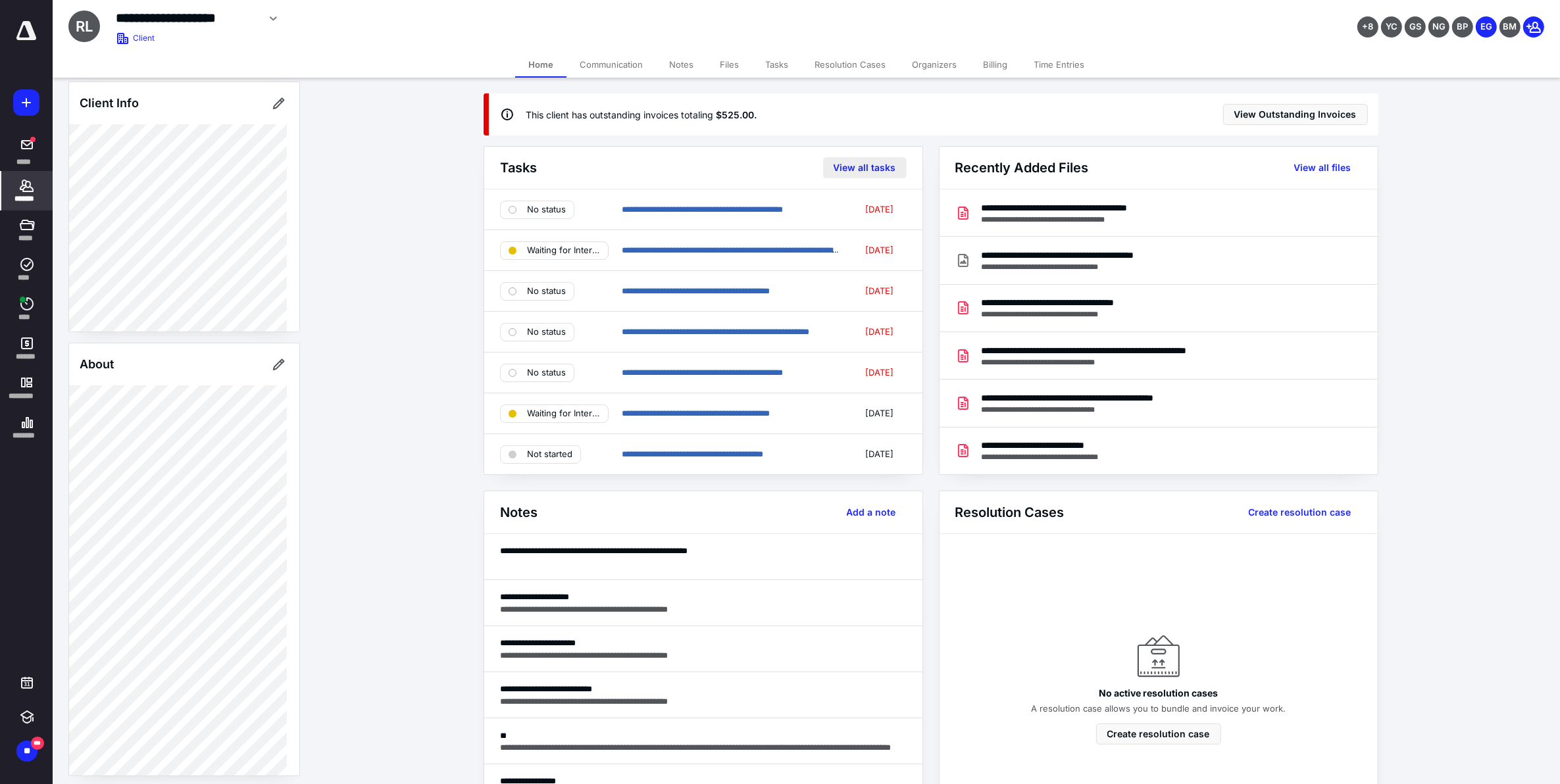 click on "View all tasks" at bounding box center [865, 168] 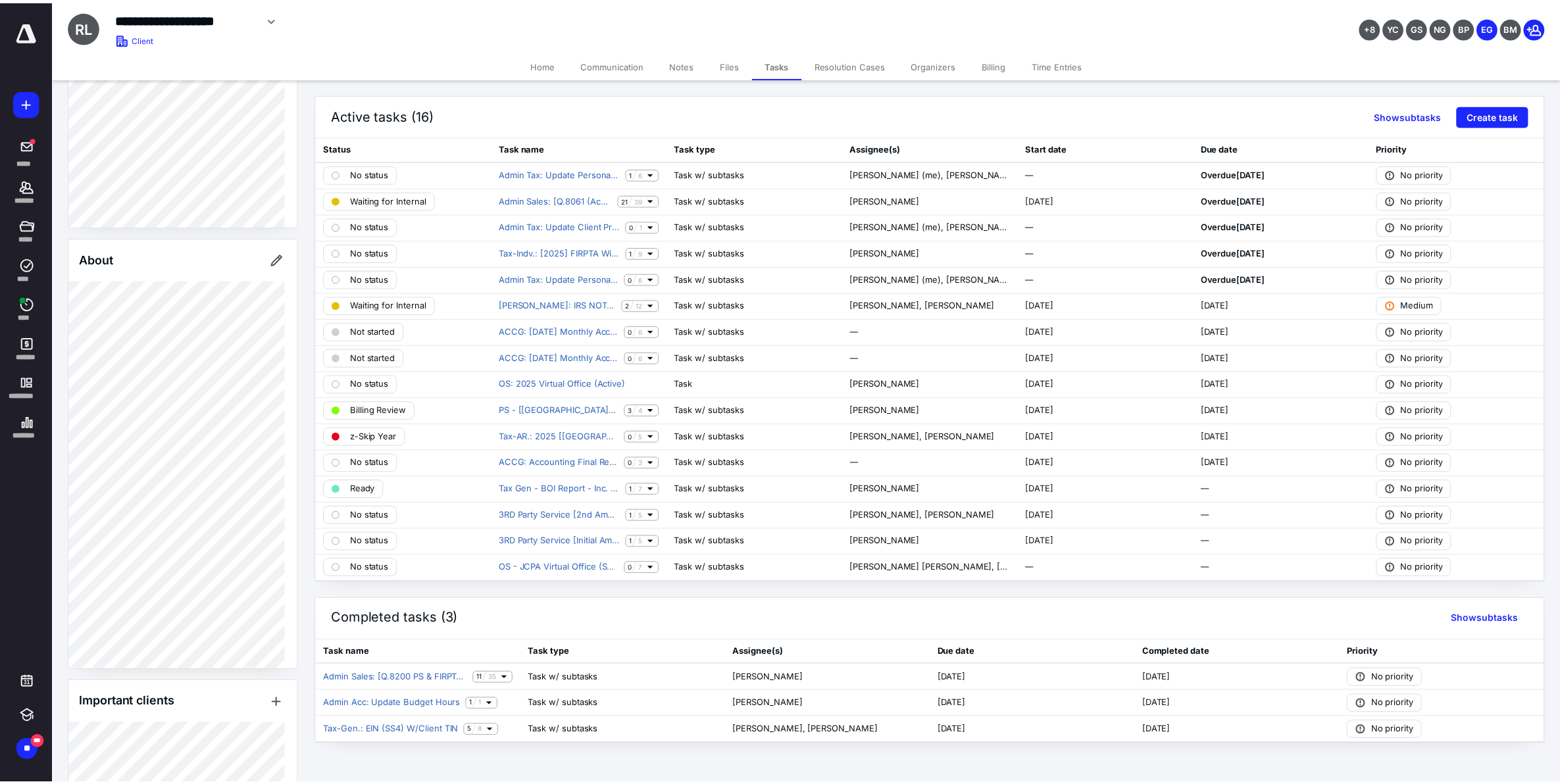 scroll, scrollTop: 318, scrollLeft: 0, axis: vertical 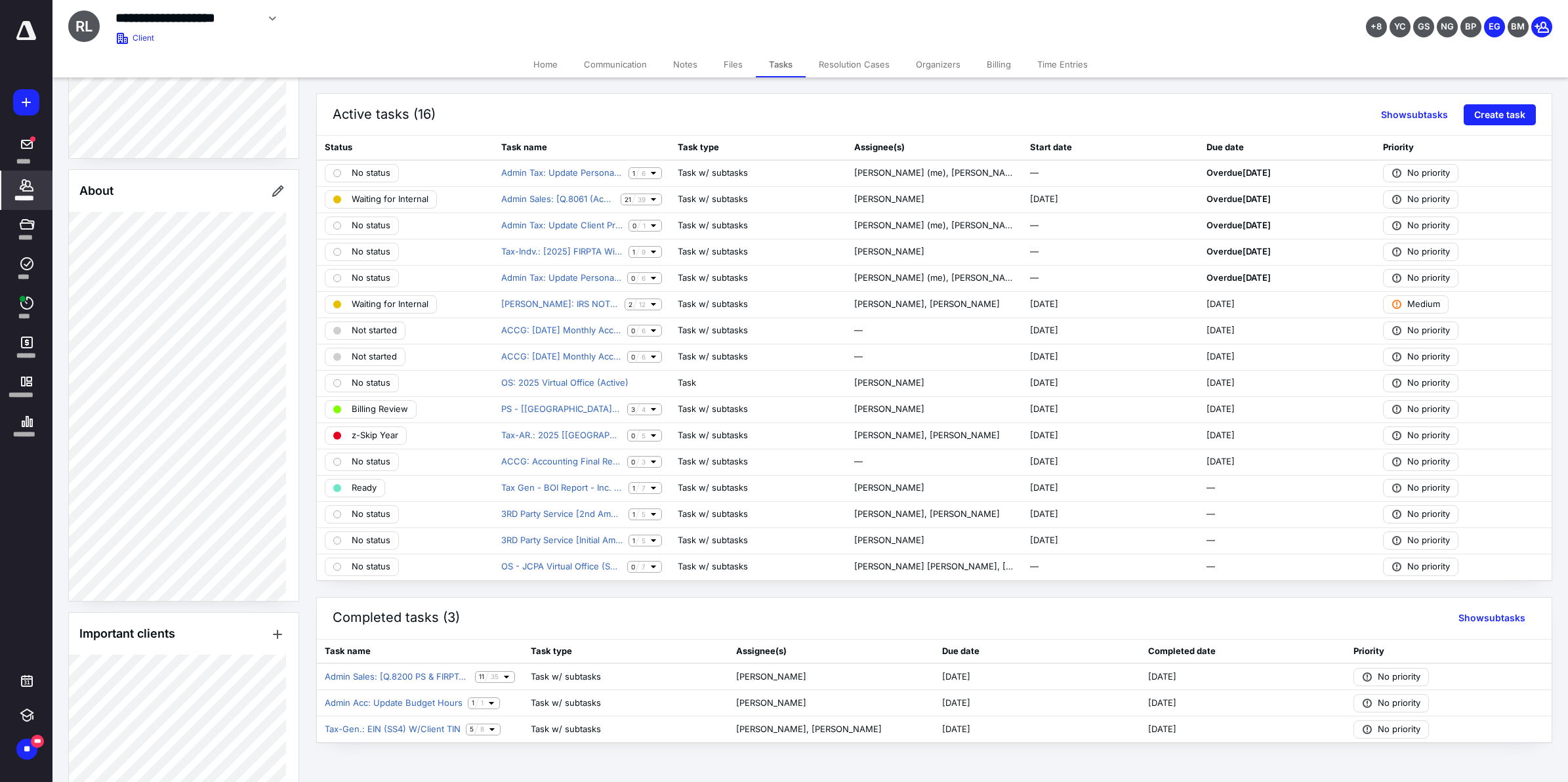 click on "*******" at bounding box center (27, 190) 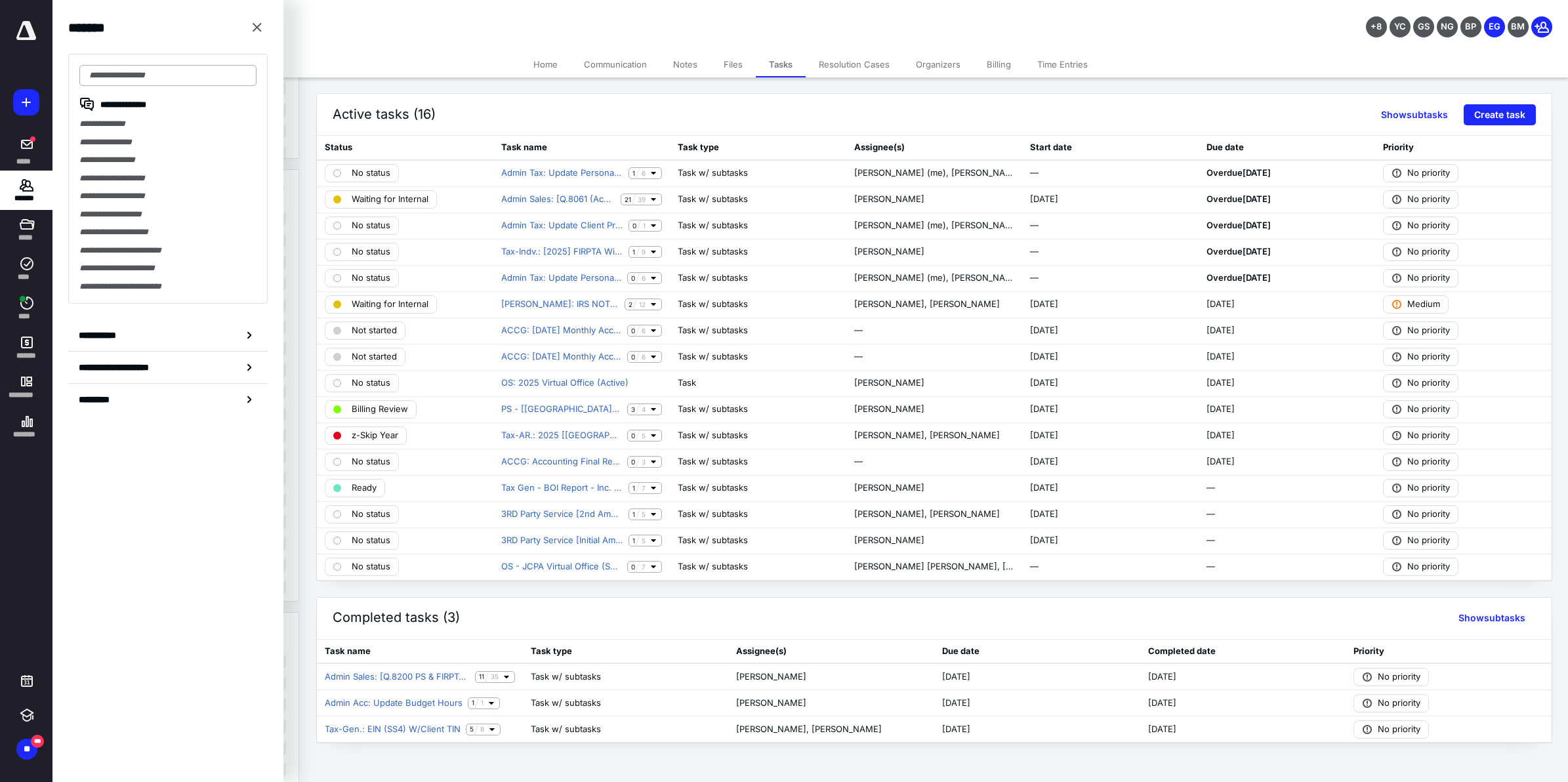 click at bounding box center (168, 75) 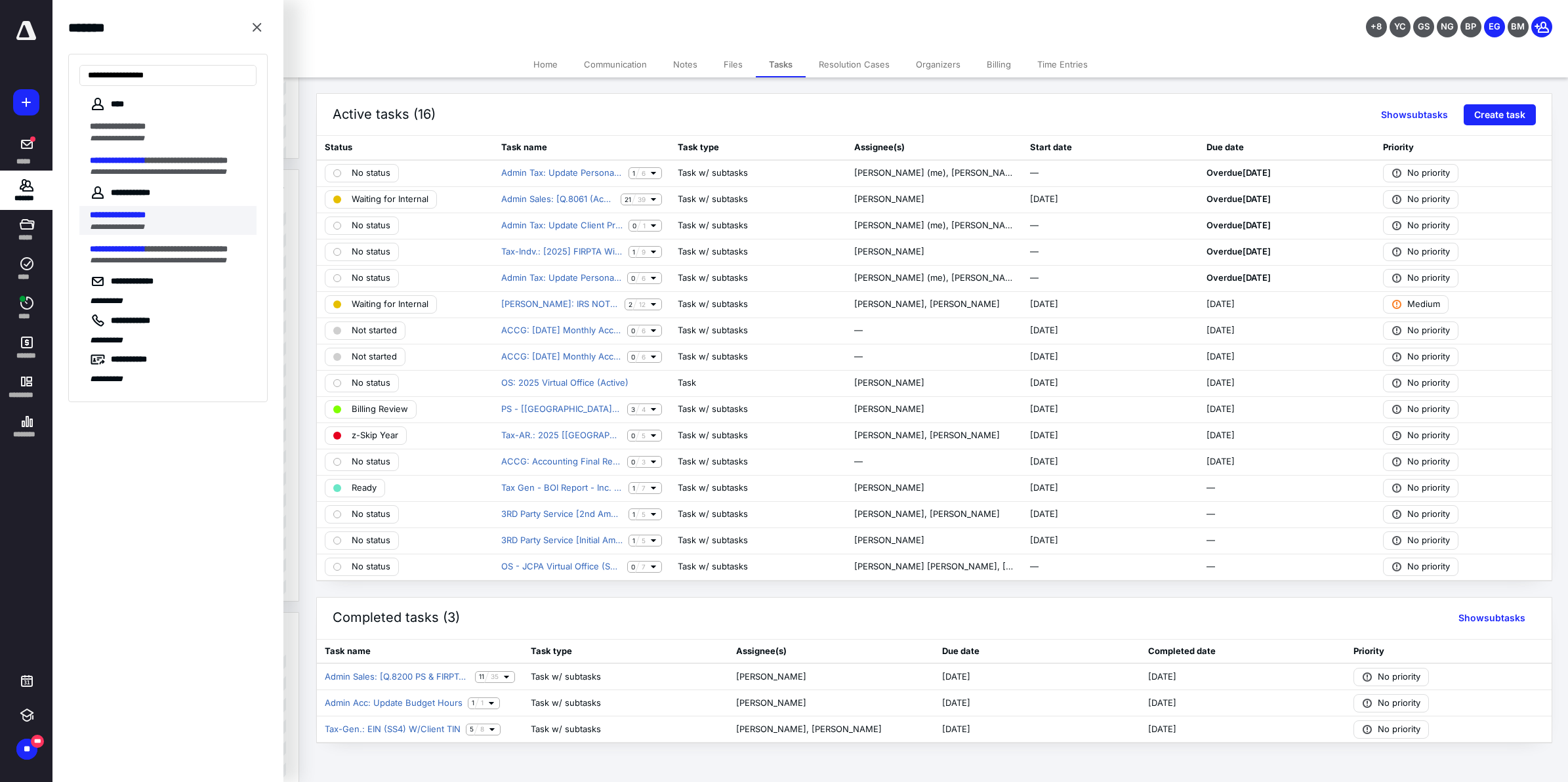 type on "**********" 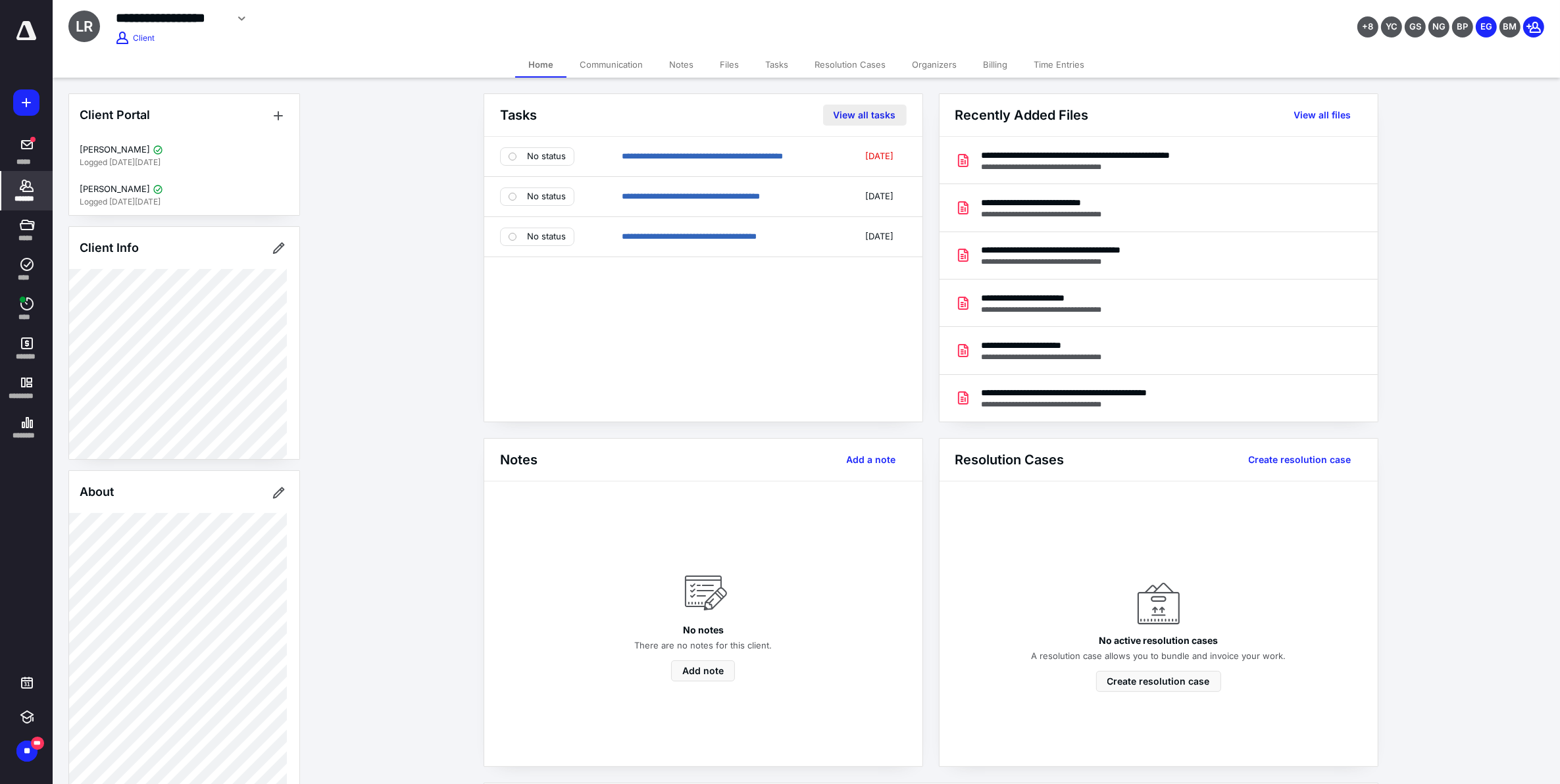 click on "View all tasks" at bounding box center [865, 115] 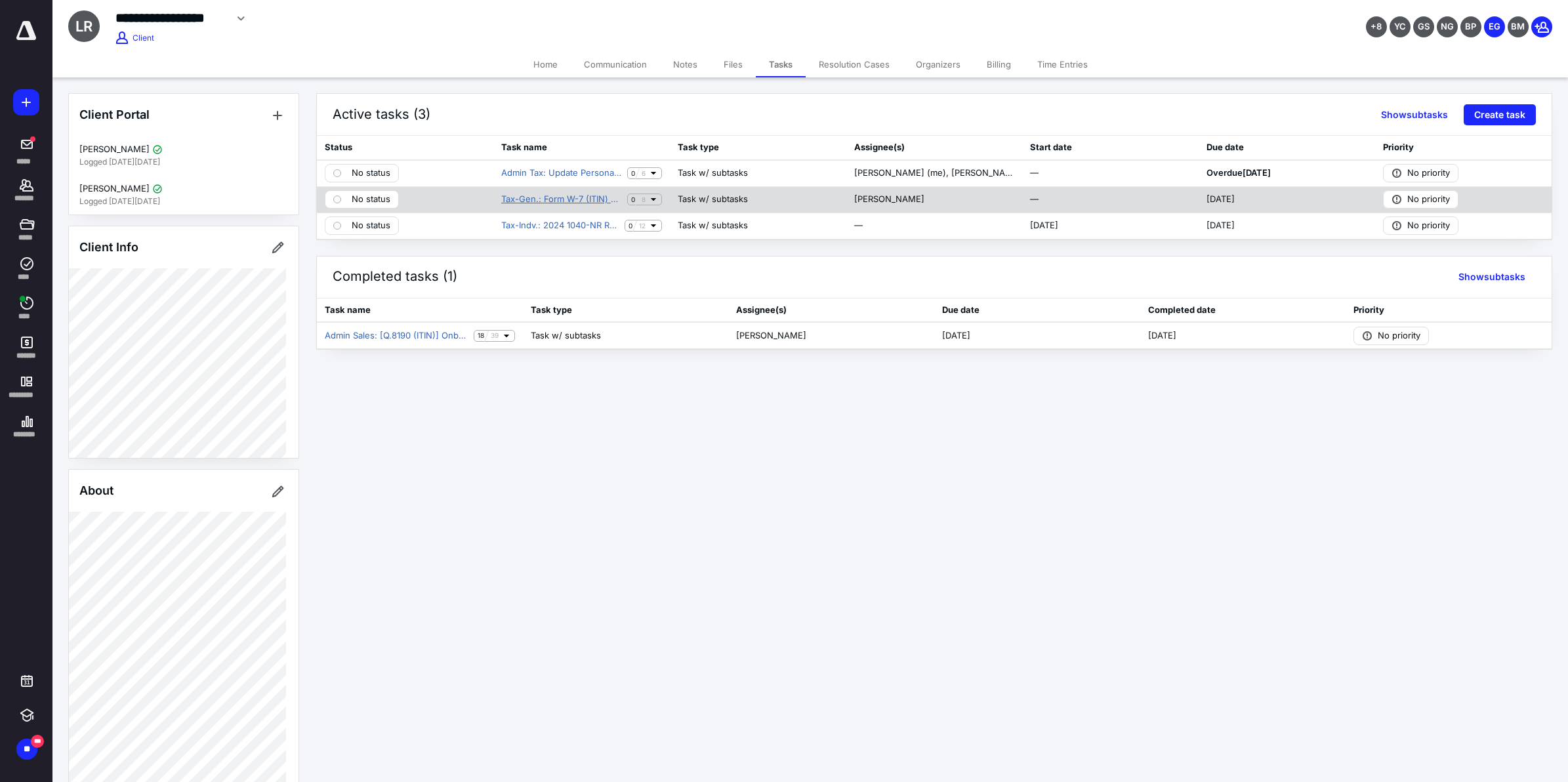 click on "Tax-Gen.: Form W-7 (ITIN) application - OT" at bounding box center [562, 199] 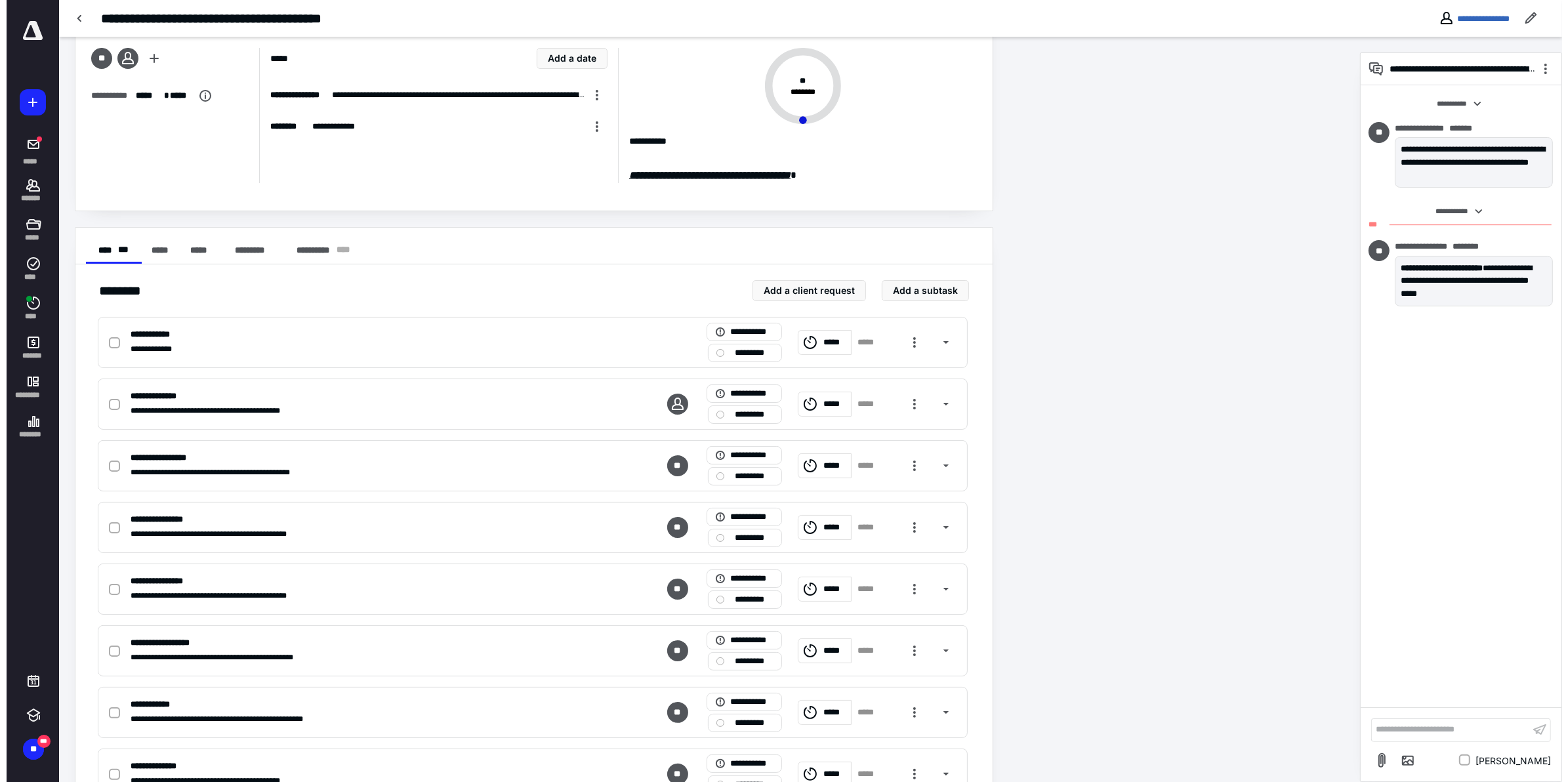 scroll, scrollTop: 0, scrollLeft: 0, axis: both 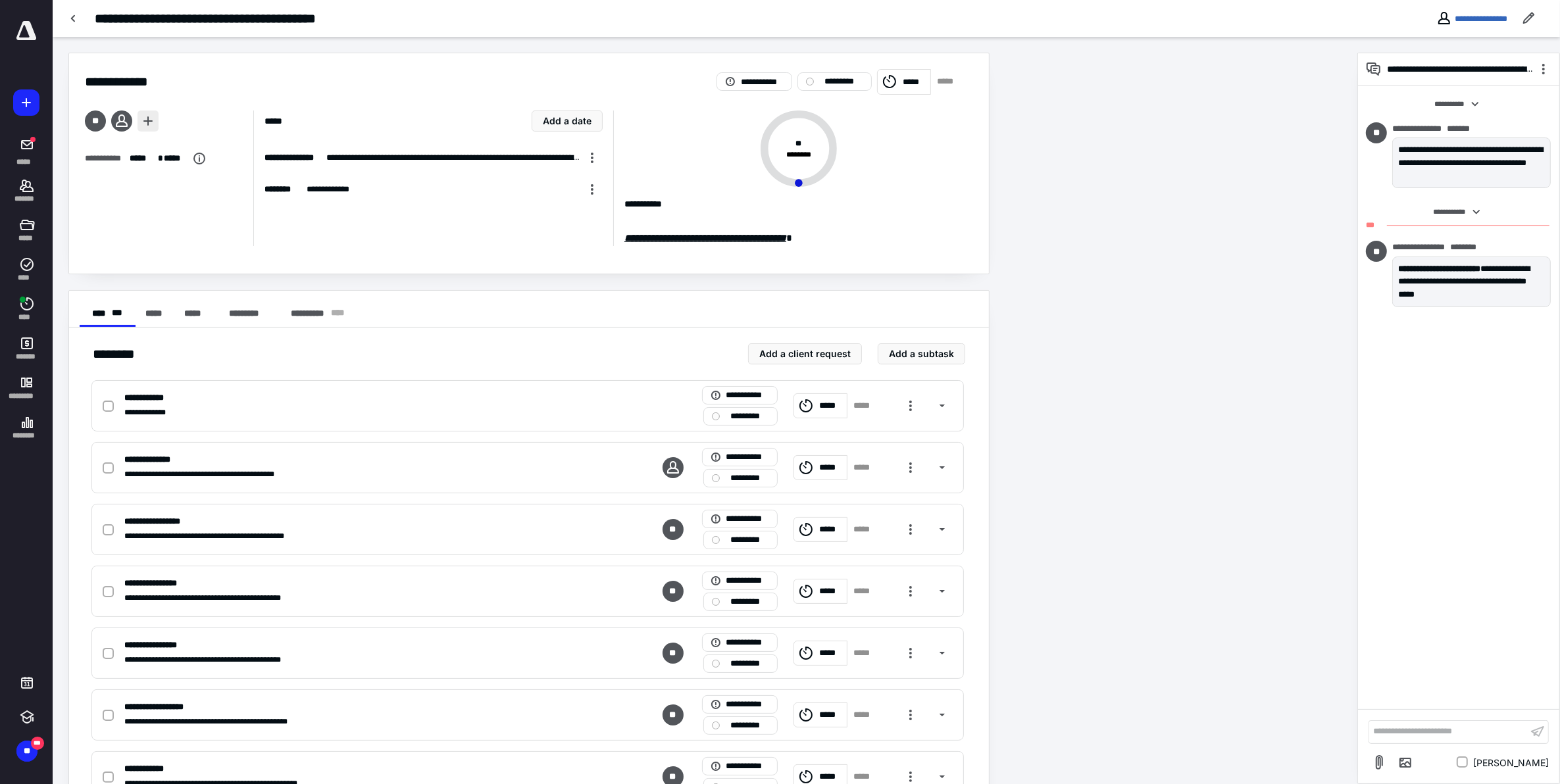 click at bounding box center [148, 121] 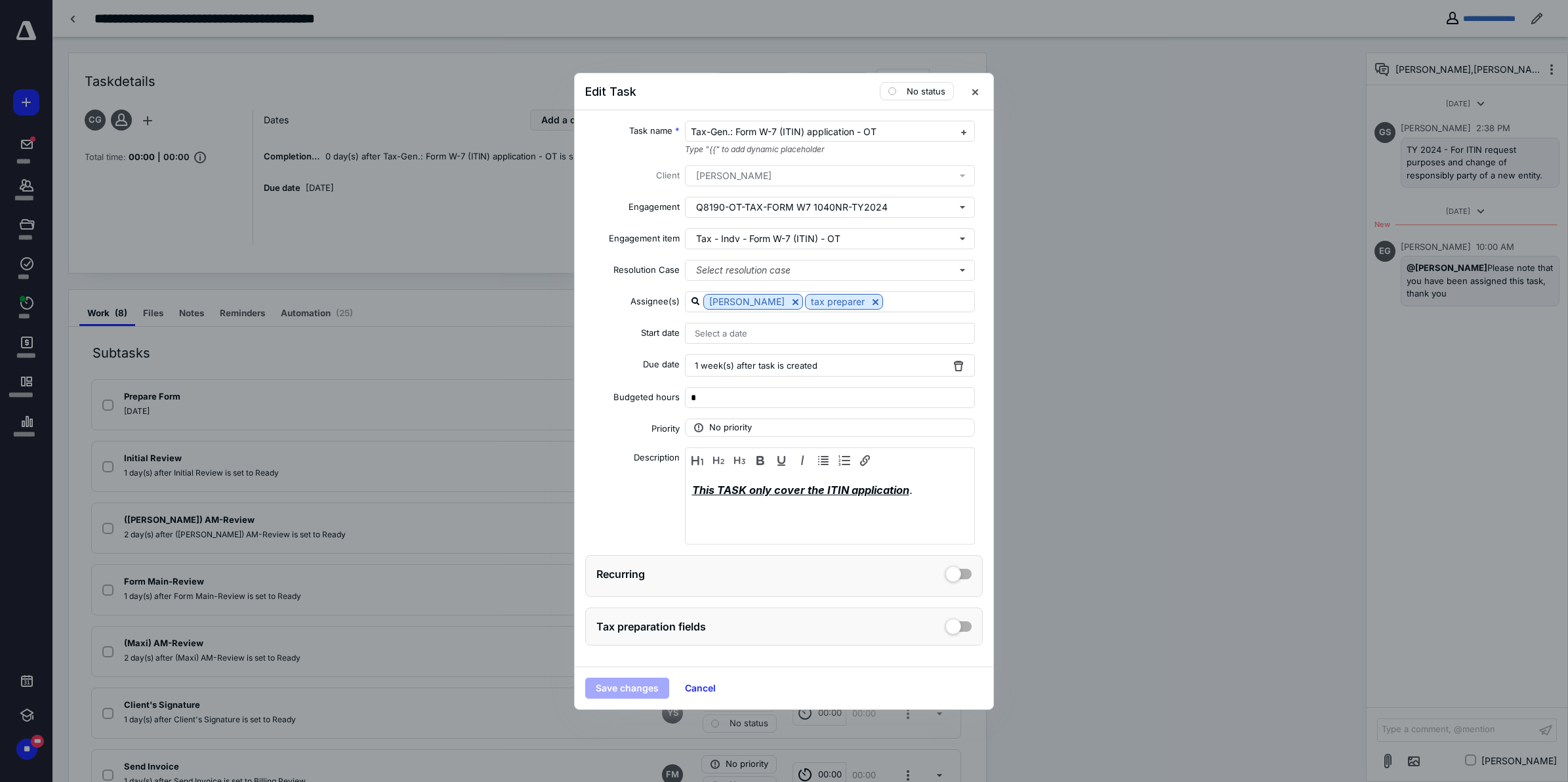click on "Task name   * Tax-Gen.: Form W-7 (ITIN) application - OT Type "{{" to add dynamic placeholder Client Raul Leon Torres Engagement Q8190-OT-TAX-FORM W7 1040NR-TY2024 Engagement item Tax - Indv - Form W-7 (ITIN) - OT Resolution Case Select resolution case Assignee(s) Cristina Garcia Gonzalez tax preparer Start date Select a date Due date 1 week(s) after task is created Budgeted hours * Priority No priority Description This TASK only cover the ITIN application . Recurring Tax preparation fields" at bounding box center (784, 388) 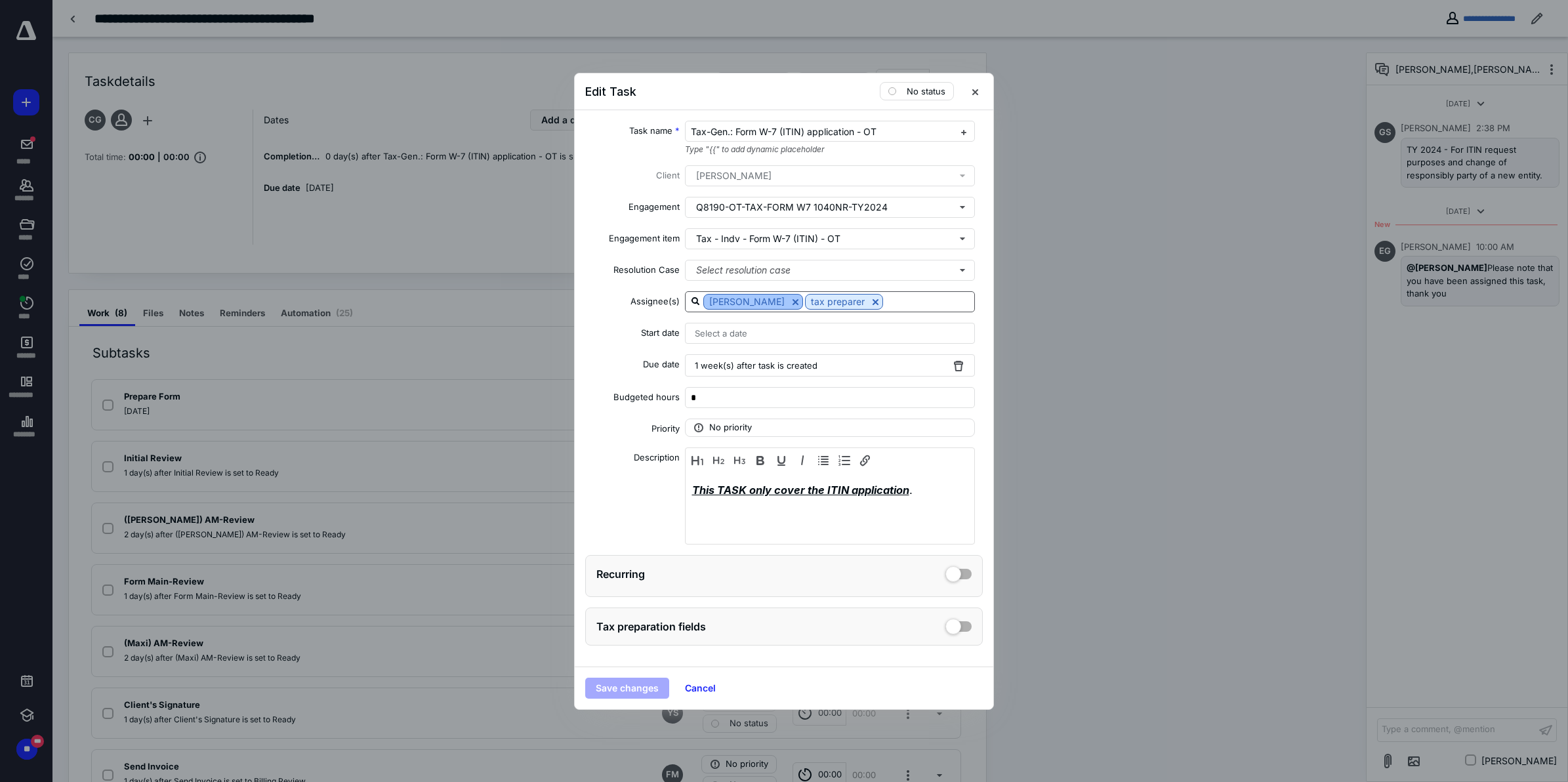click at bounding box center [795, 302] 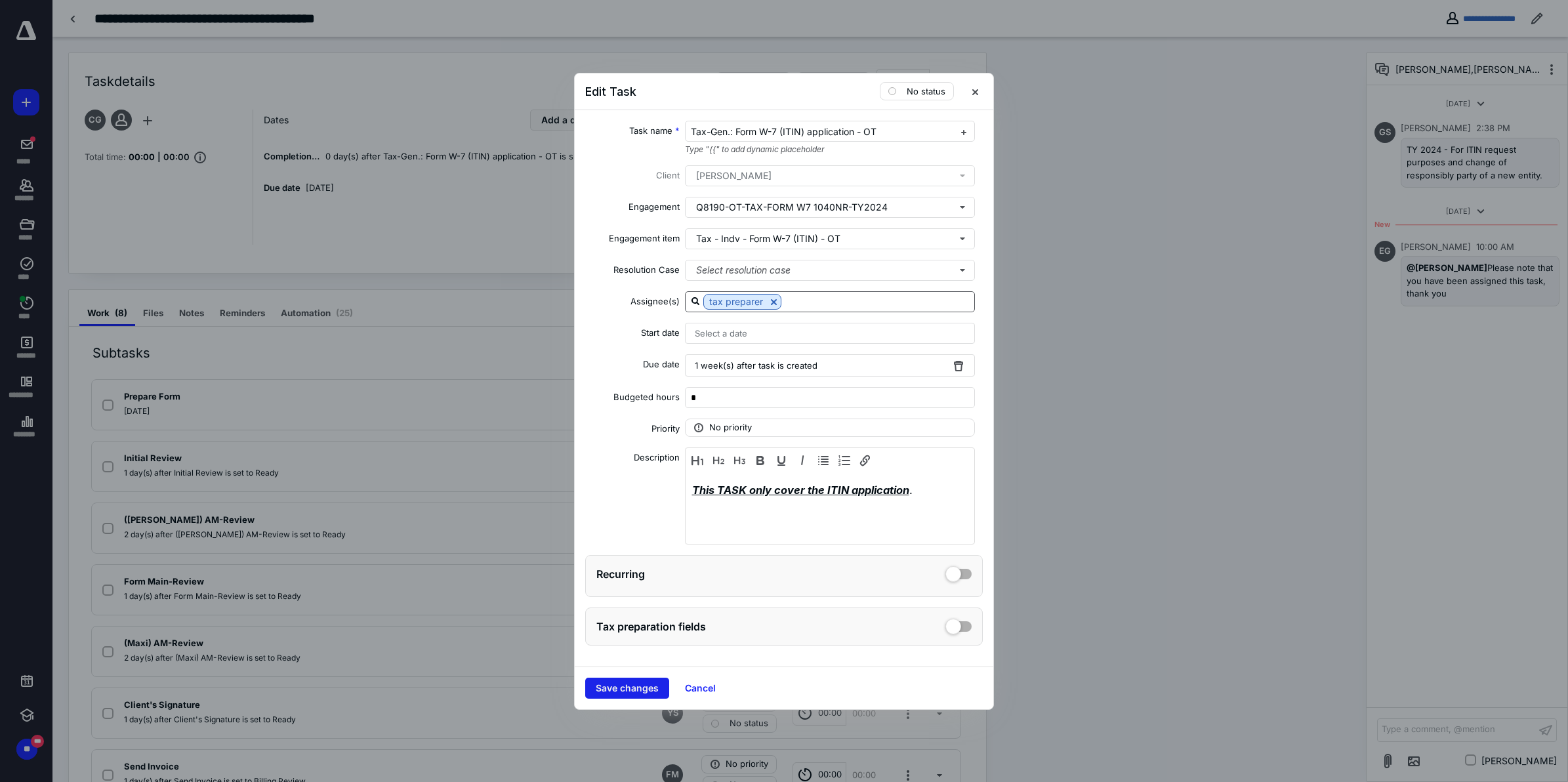 click on "Save changes" at bounding box center (627, 688) 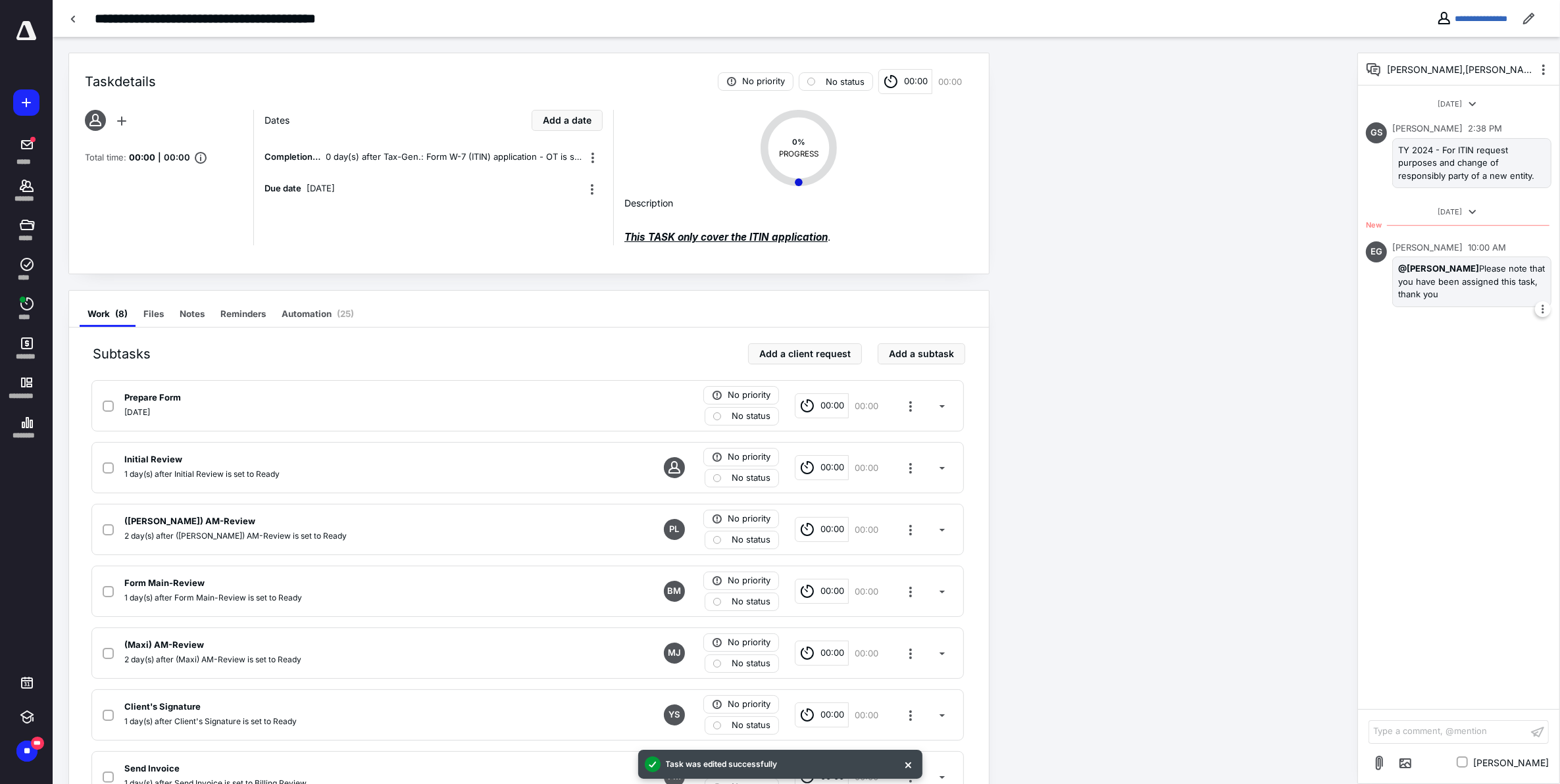 drag, startPoint x: 1395, startPoint y: 249, endPoint x: 1505, endPoint y: 306, distance: 123.89108 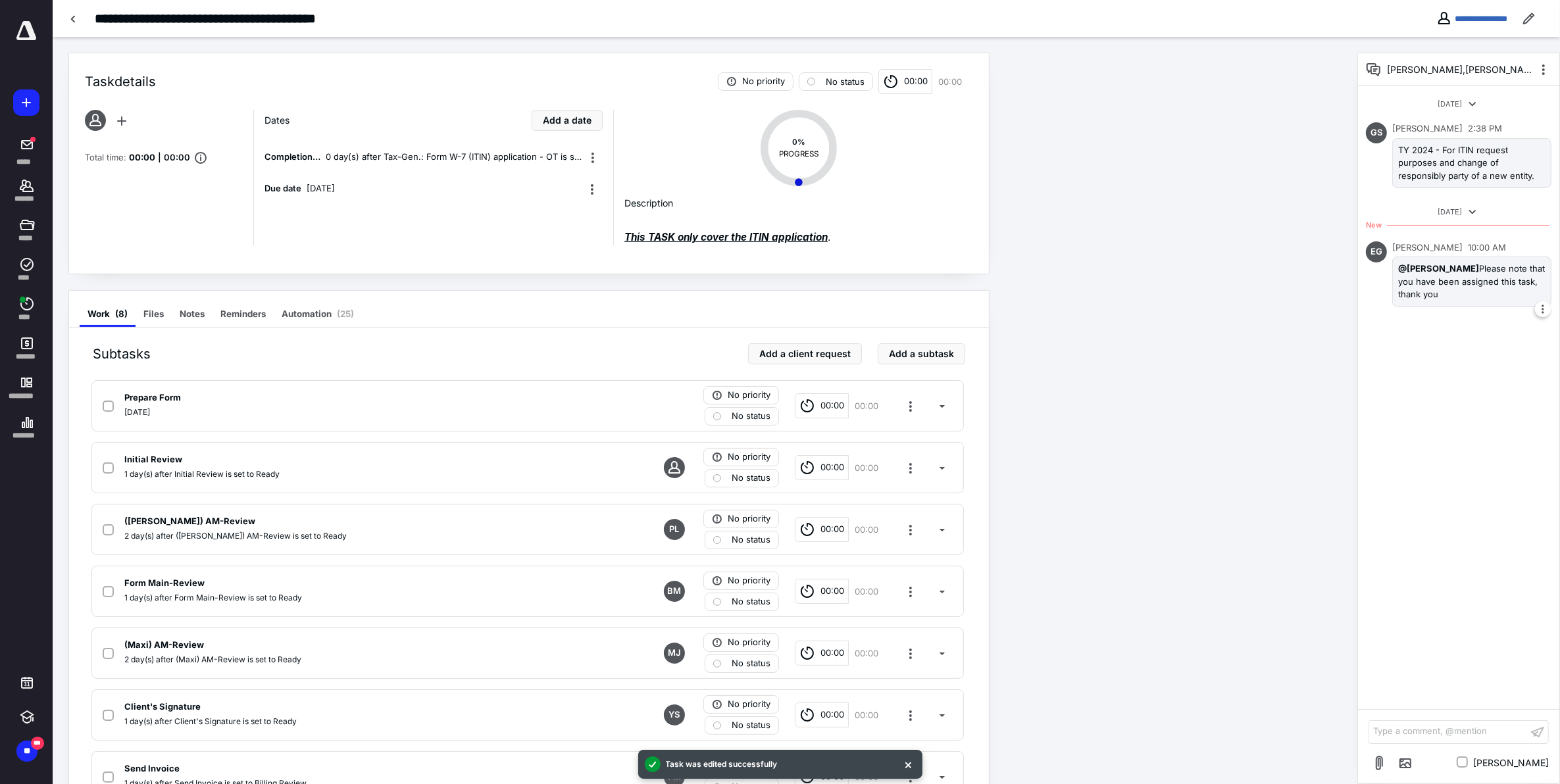 click on "Elissette Garcia 10:00 AM @Cristina Garcia Gonzalez  Please note that you have been assigned this task, thank you" at bounding box center (1472, 277) 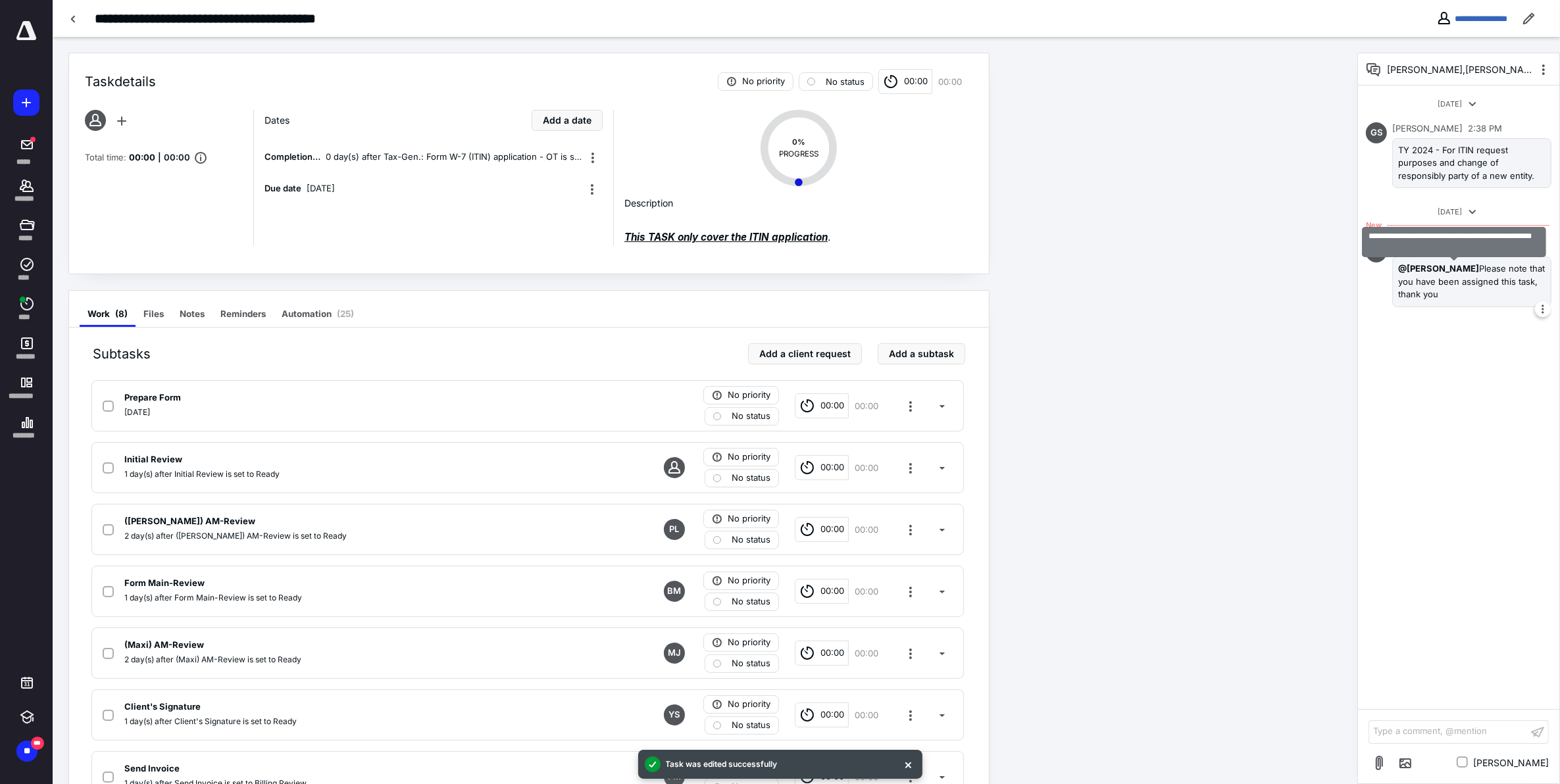 click on "@Cristina Garcia Gonzalez" at bounding box center (1438, 268) 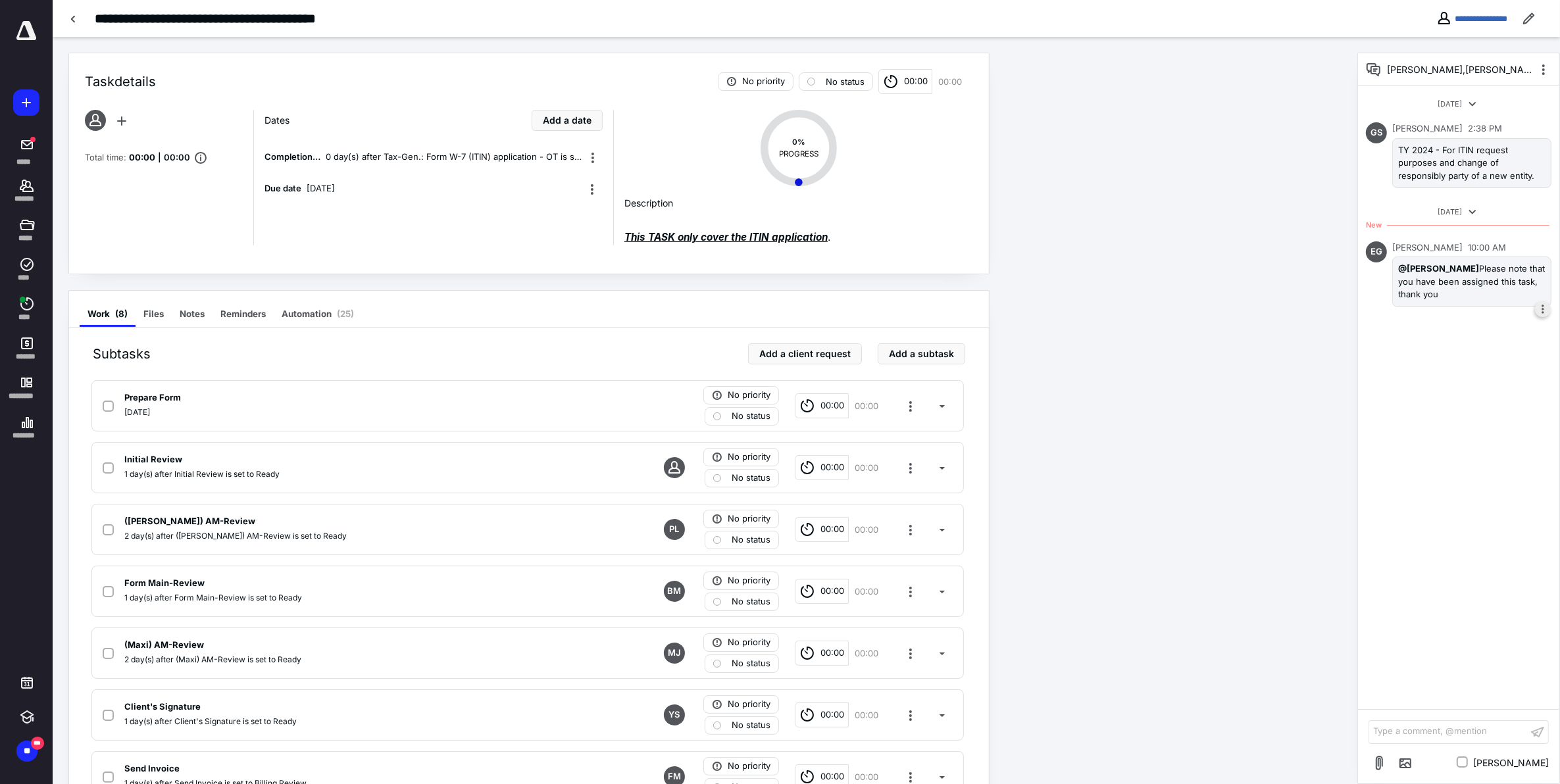 click at bounding box center [1543, 309] 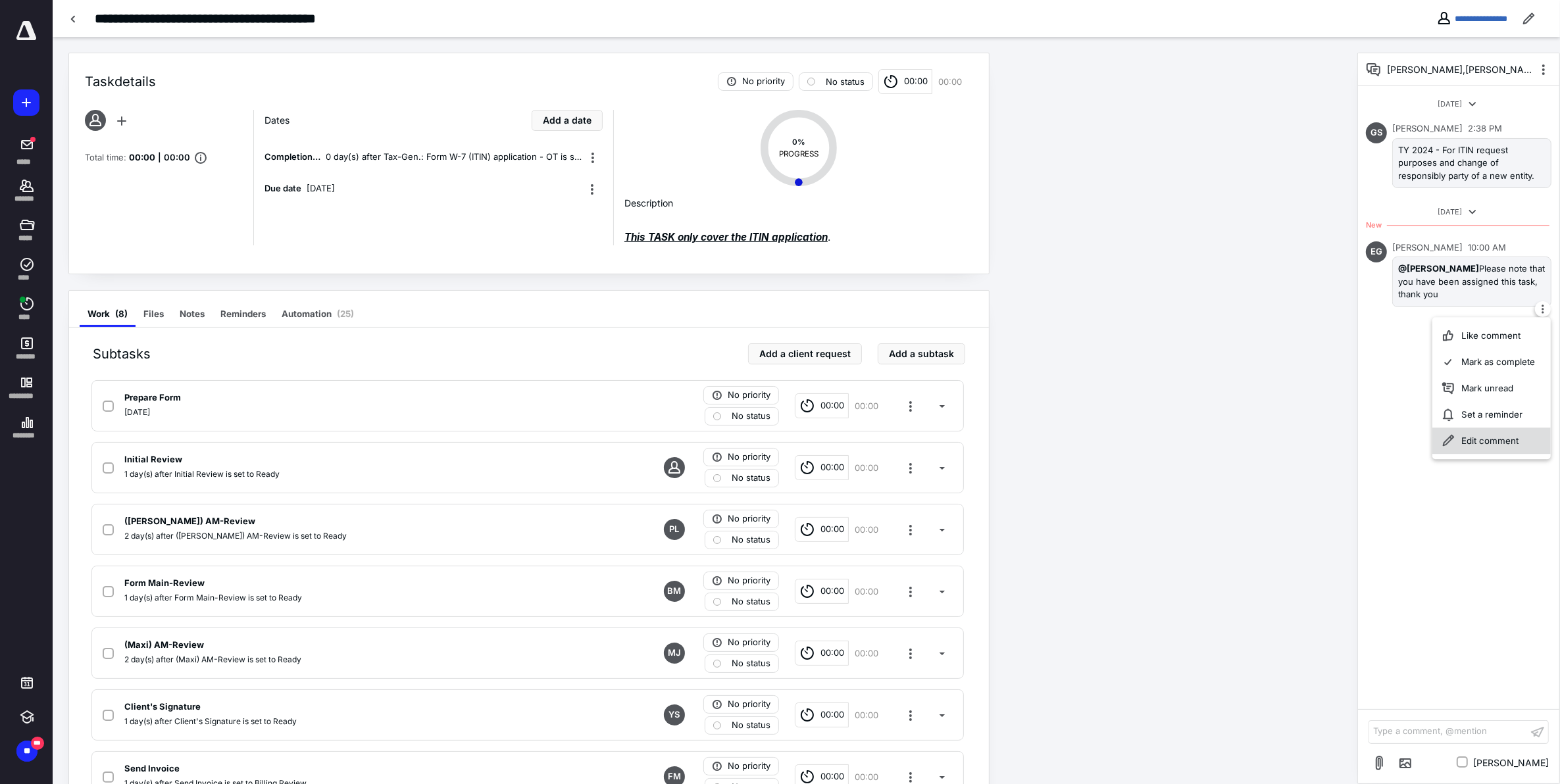 click on "Edit comment" at bounding box center [1492, 441] 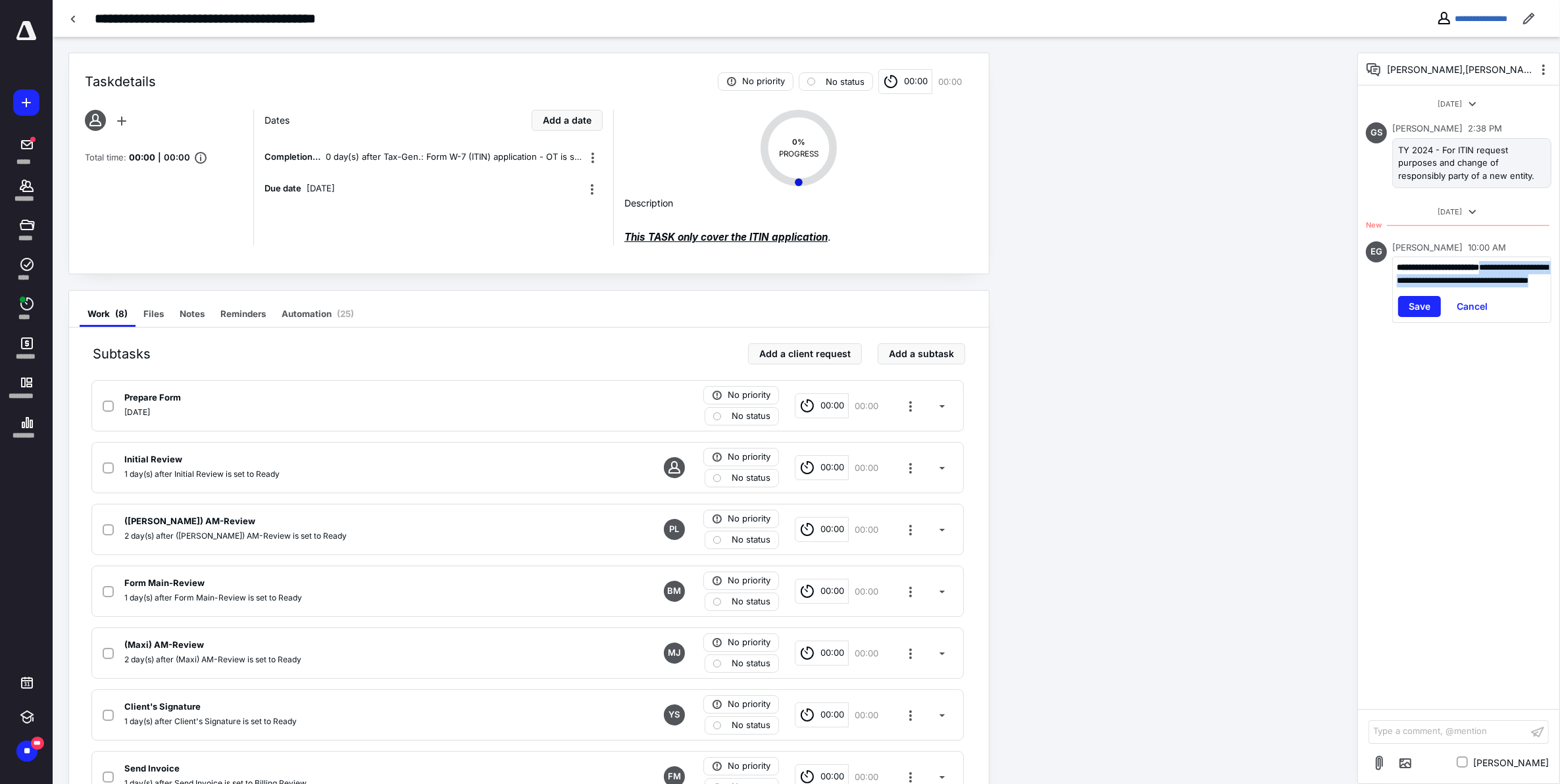 drag, startPoint x: 1399, startPoint y: 271, endPoint x: 1524, endPoint y: 303, distance: 129.031 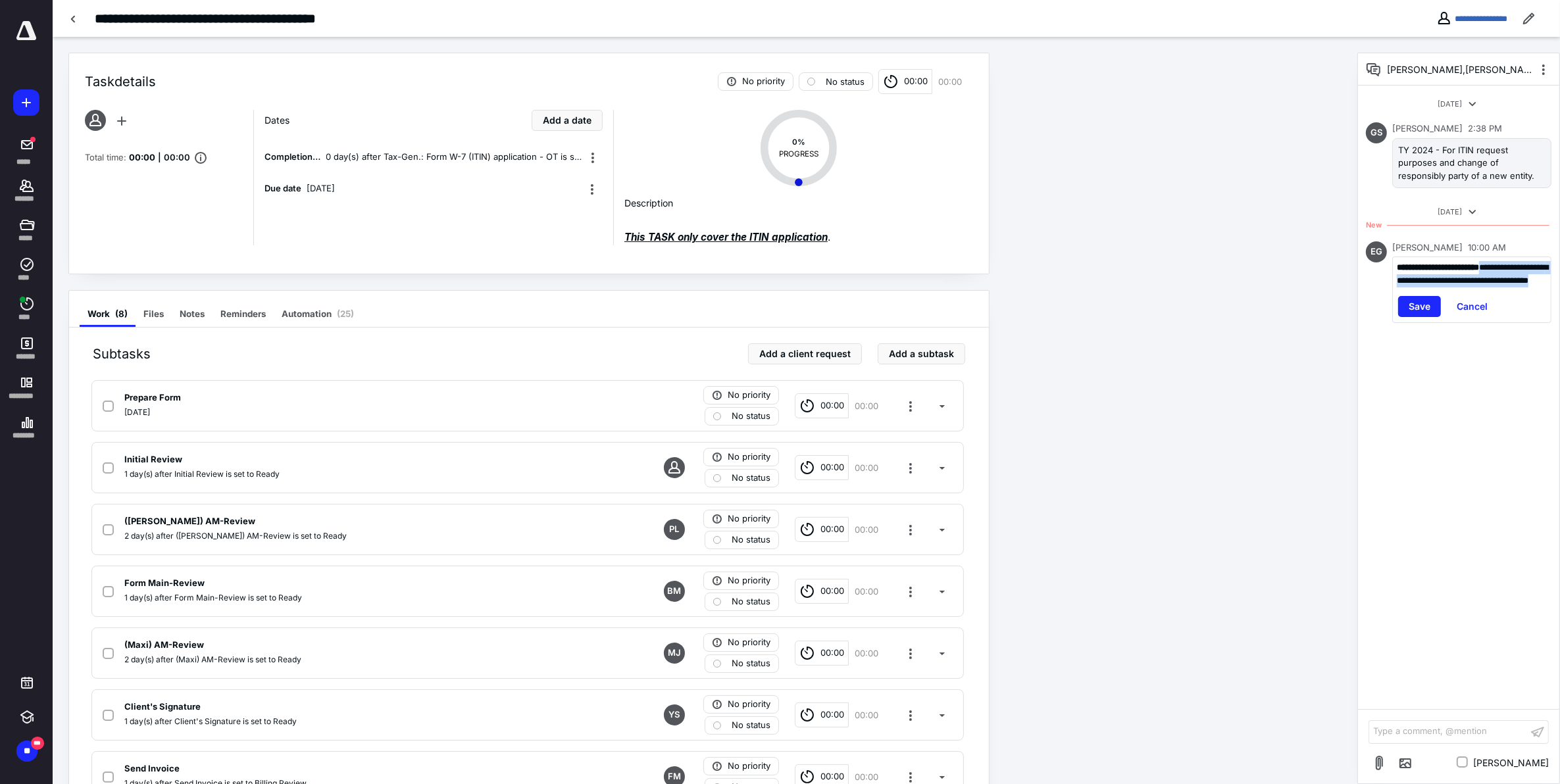 click on "**********" at bounding box center [1472, 274] 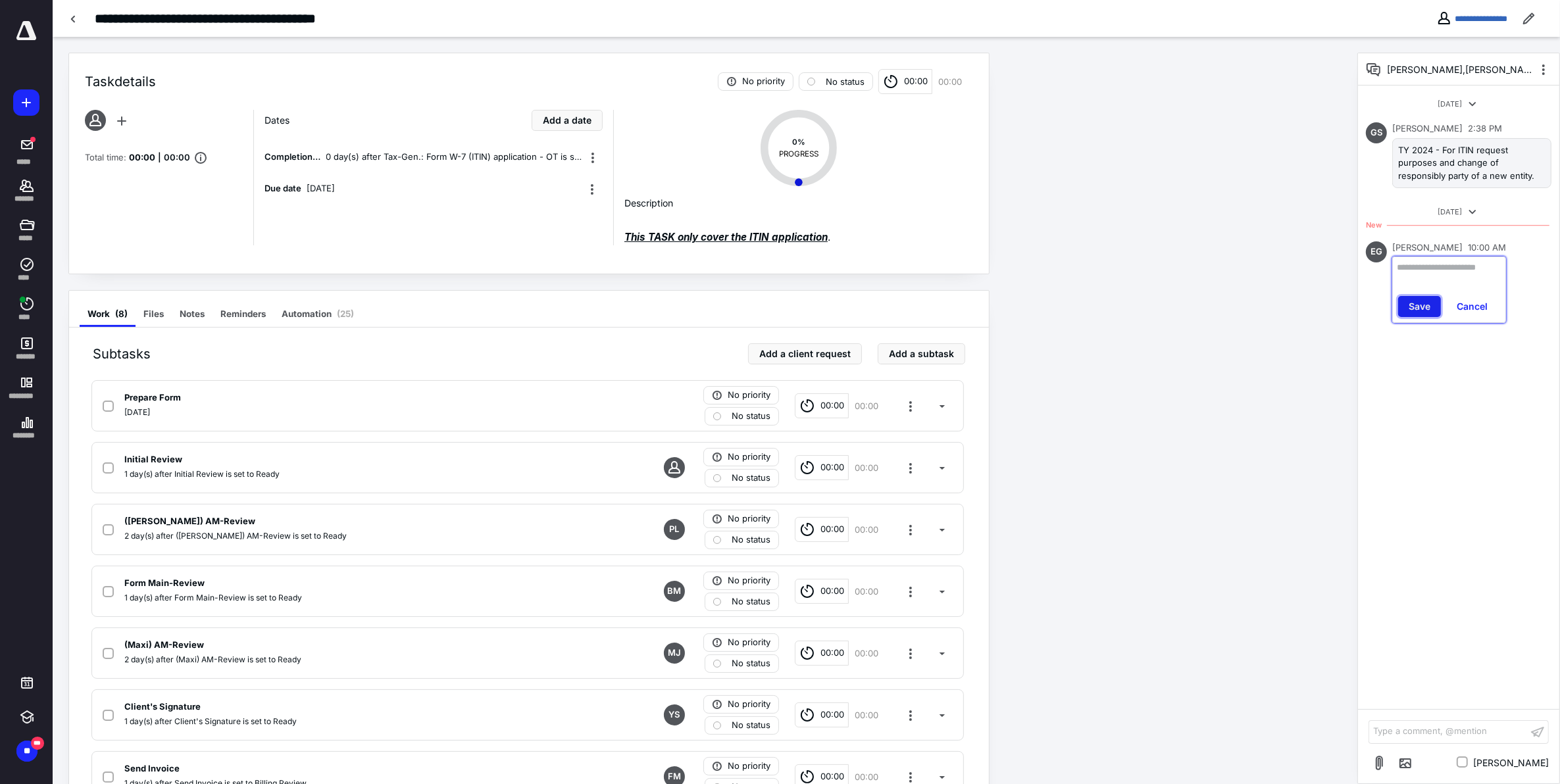 click on "Save" at bounding box center [1419, 306] 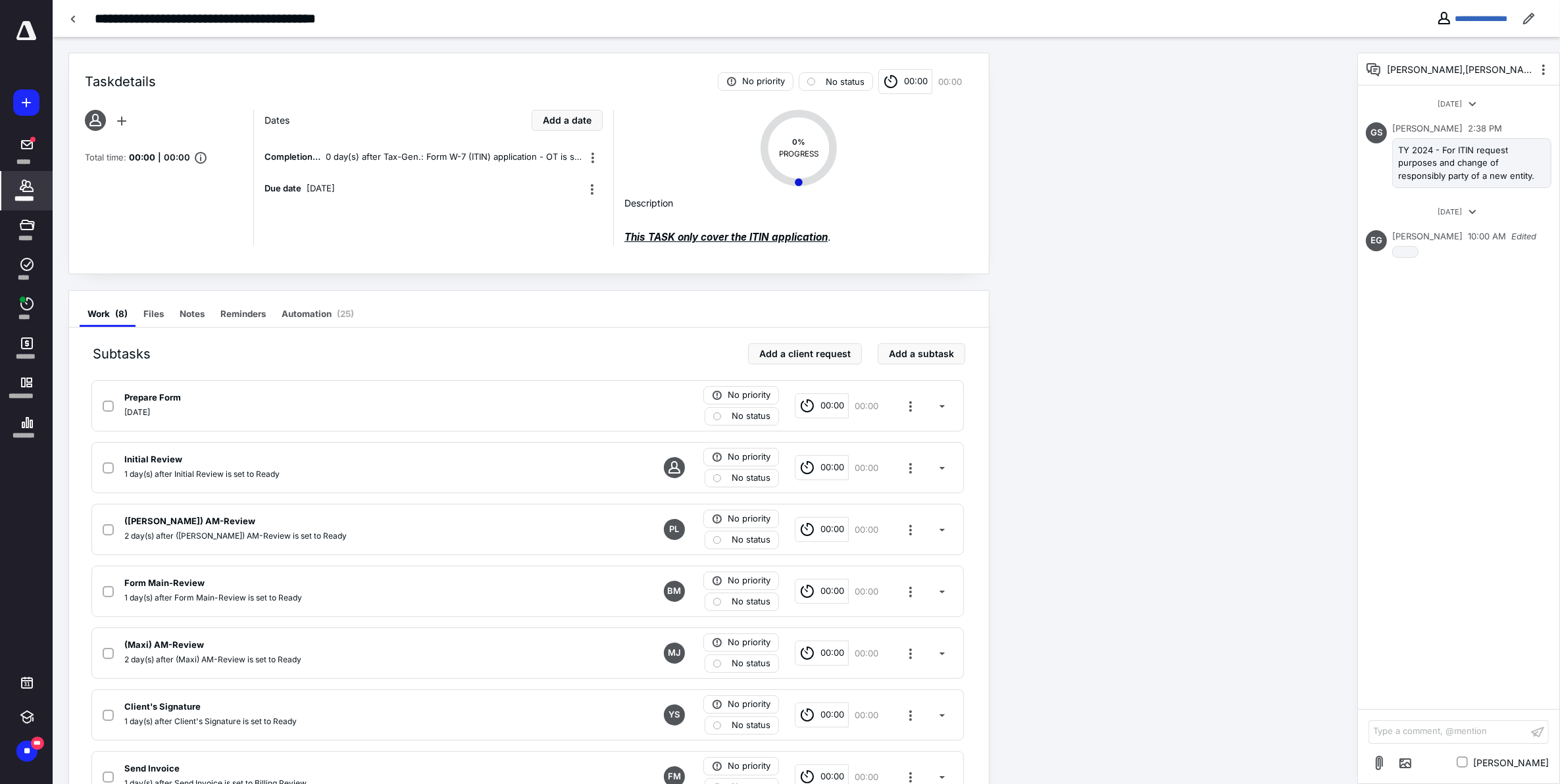 click 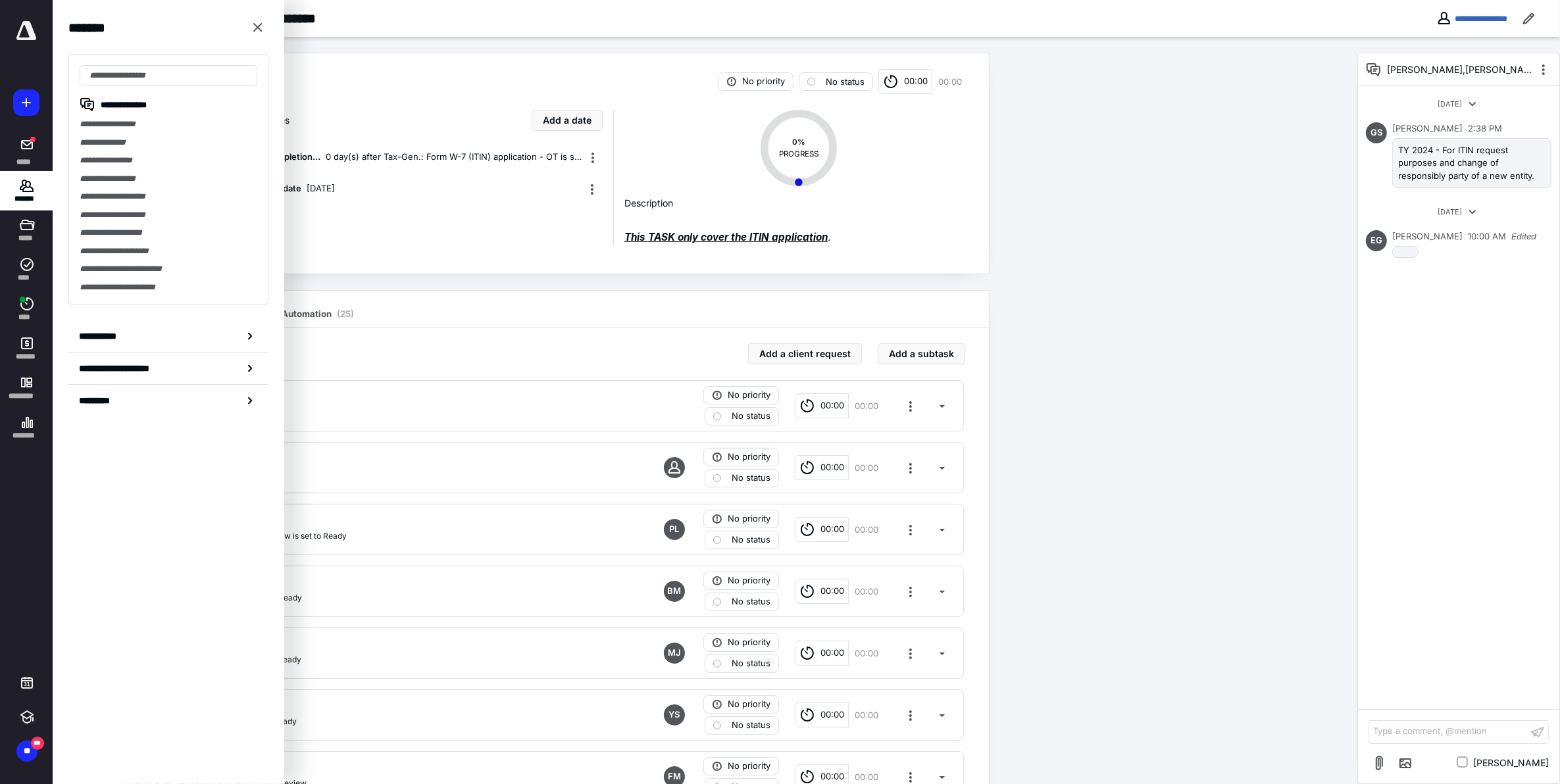 click on "Task  details No priority No status 00:00 00:00 Total time: 00:00 | 00:00 Dates Add a date Completion Date 0 day(s) after  Tax-Gen.: Form W-7 (ITIN) application - OT is set to Completed Due date July 15, 2025 0 % PROGRESS Description This TASK only cover the ITIN application . Work ( 8 ) Files Notes Reminders Automation ( 25 ) Subtasks Add a client request Add a subtask Prepare Form July 15, 2025 No priority No status 00:00 00:00 Initial Review 1 day(s) after  Initial Review is set to Ready No priority No status 00:00 00:00 (Pedro) AM-Review 2 day(s) after  (Pedro) AM-Review is set to Ready PL No priority No status 00:00 00:00 Form Main-Review 1 day(s) after  Form Main-Review is set to Ready BM No priority No status 00:00 00:00 (Maxi) AM-Review 2 day(s) after  (Maxi) AM-Review is set to Ready MJ No priority No status 00:00 00:00 Client's Signature 1 day(s) after  Client's Signature is set to Ready YS No priority No status 00:00 00:00 Send Invoice 1 day(s) after  Send Invoice is set to Billing Review FM 00:00" at bounding box center [705, 466] 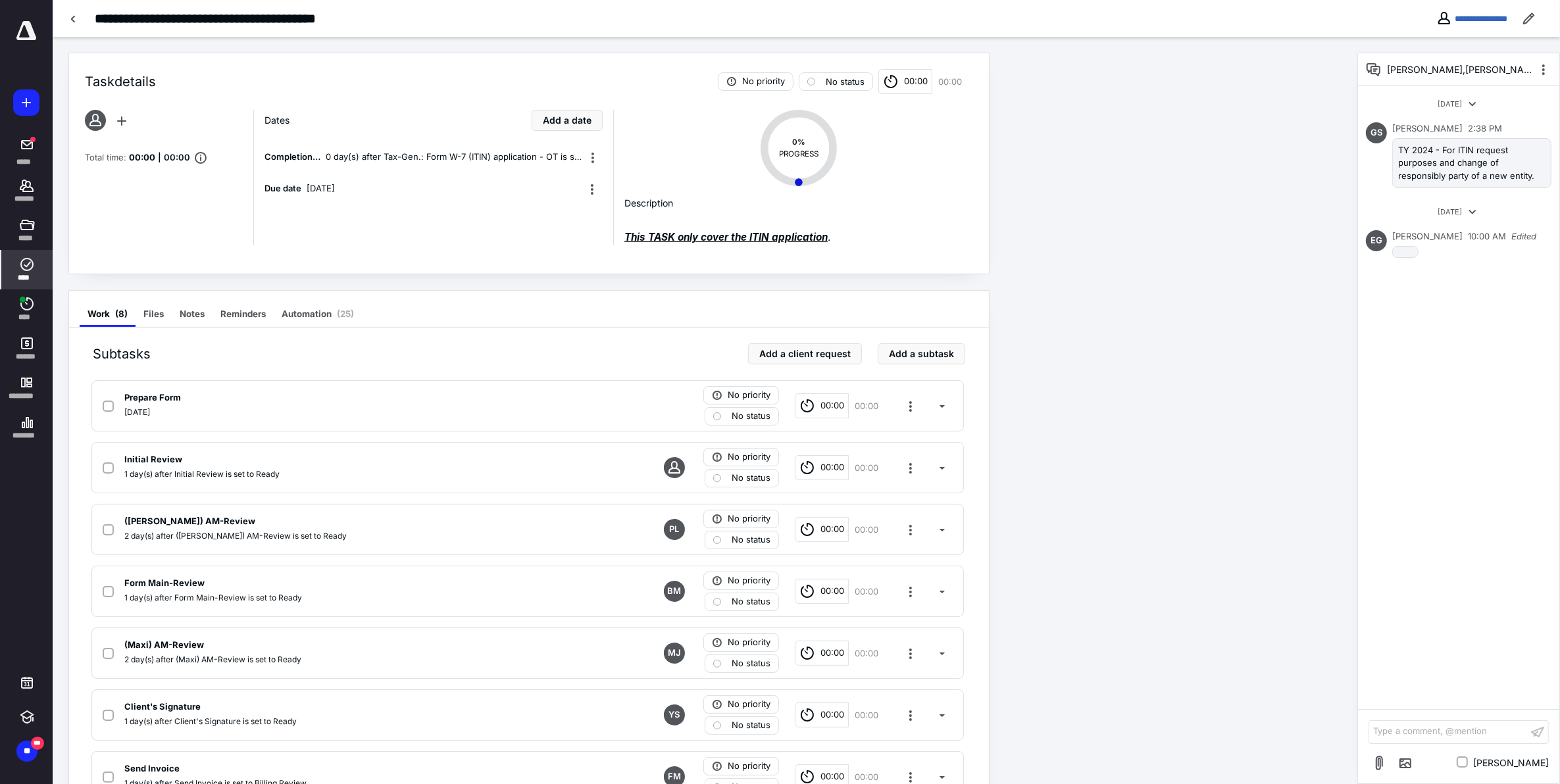 click 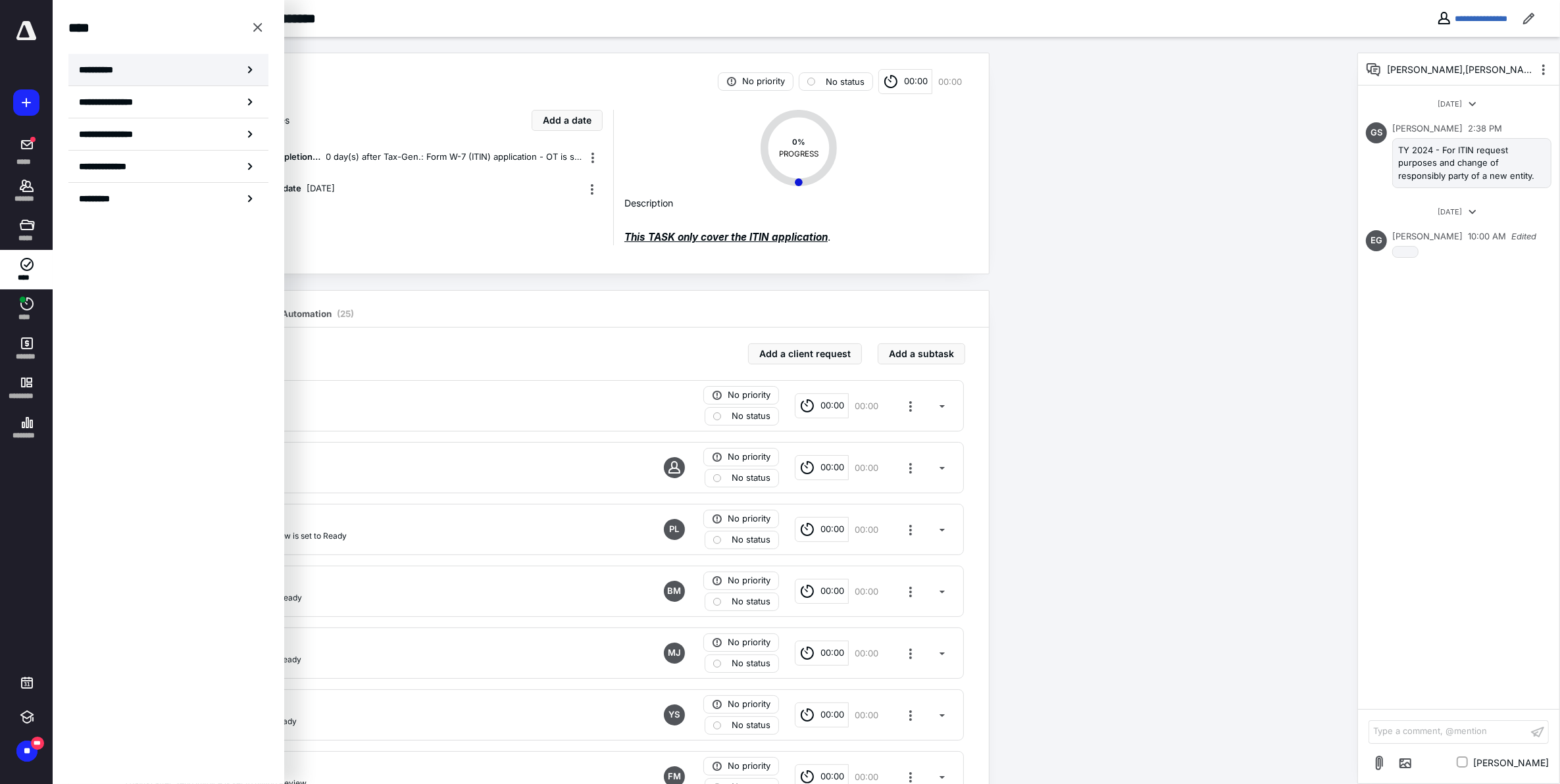 click on "**********" at bounding box center [101, 70] 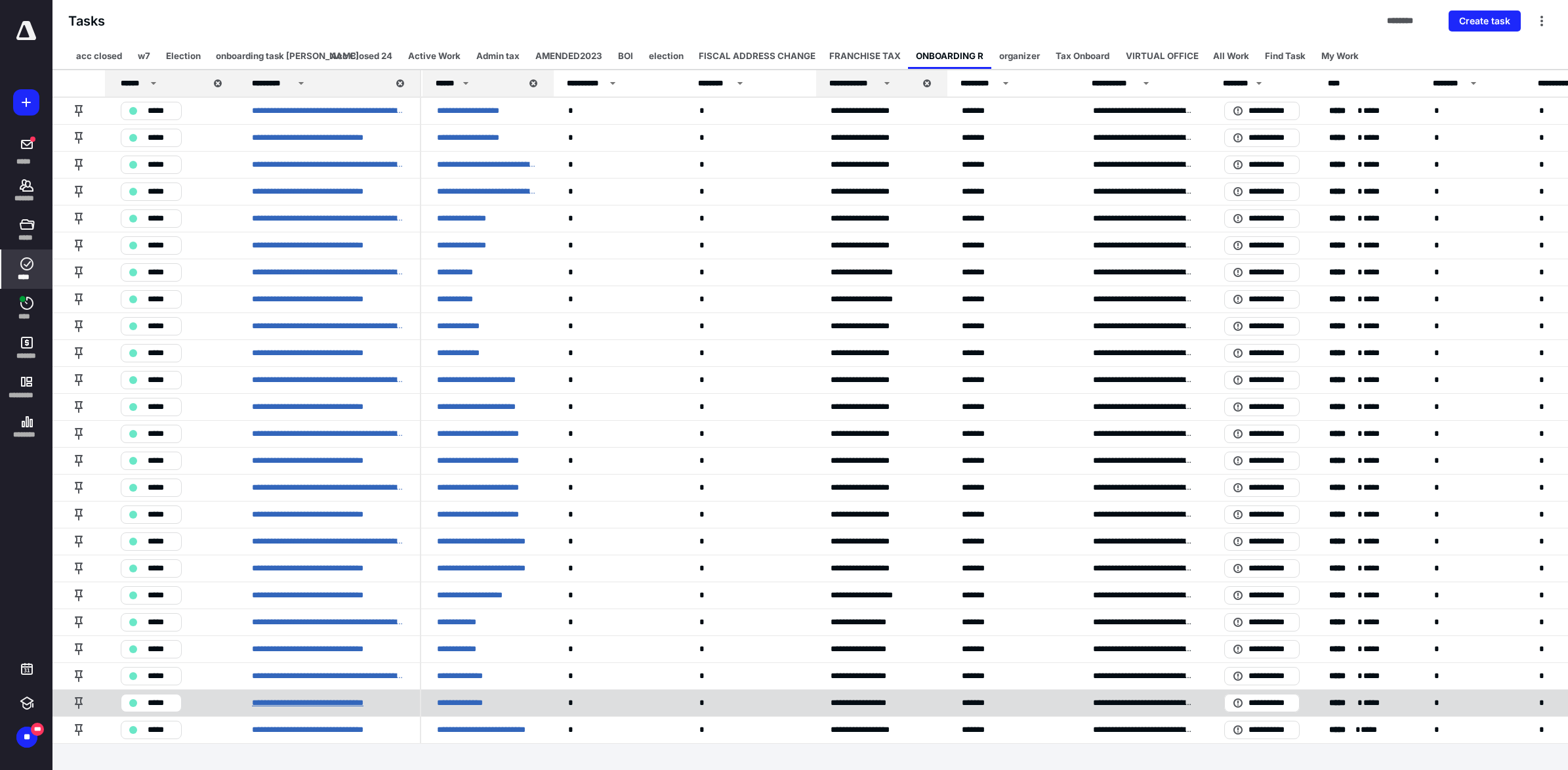 click on "**********" at bounding box center (326, 703) 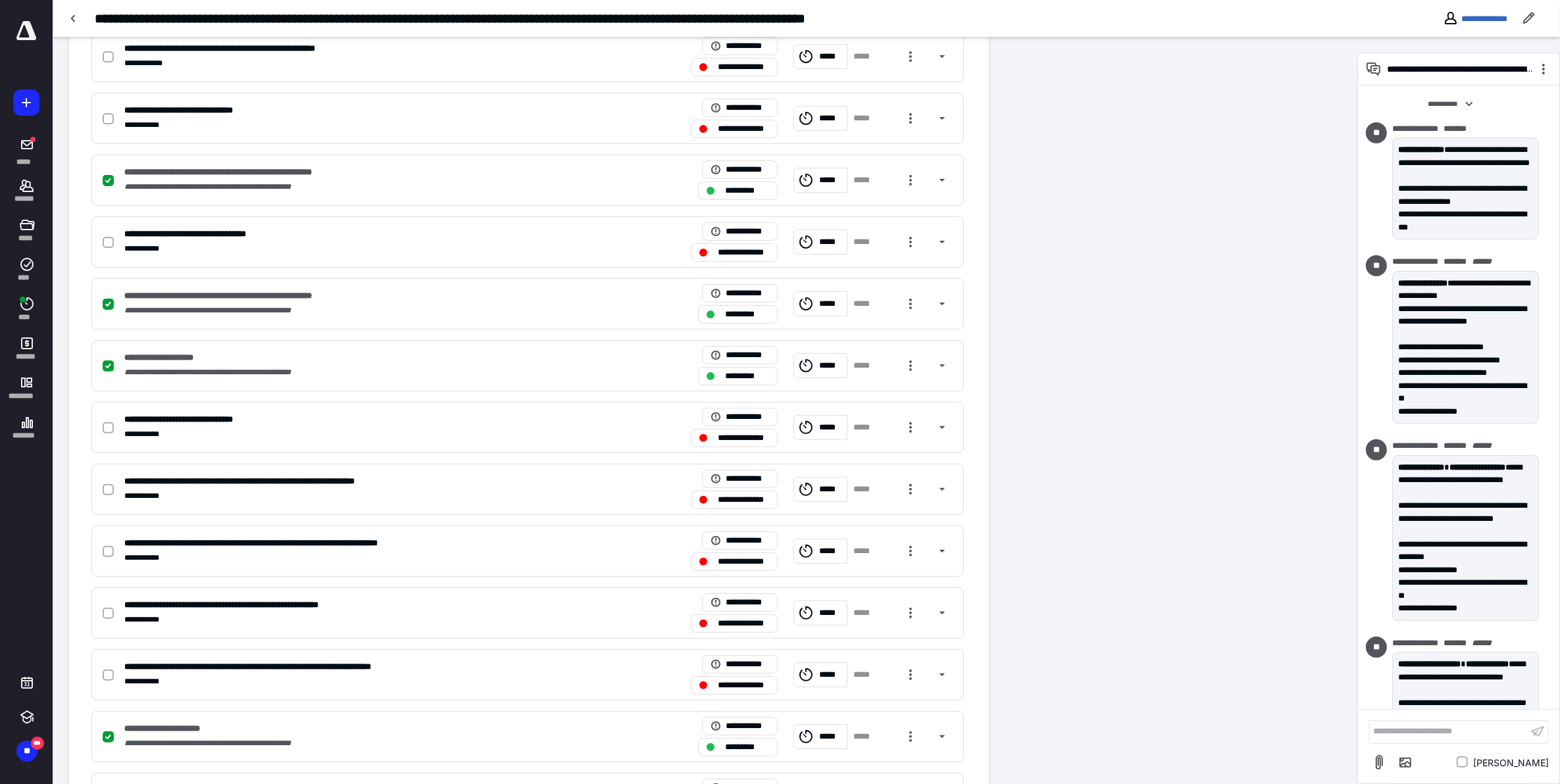 scroll, scrollTop: 527, scrollLeft: 0, axis: vertical 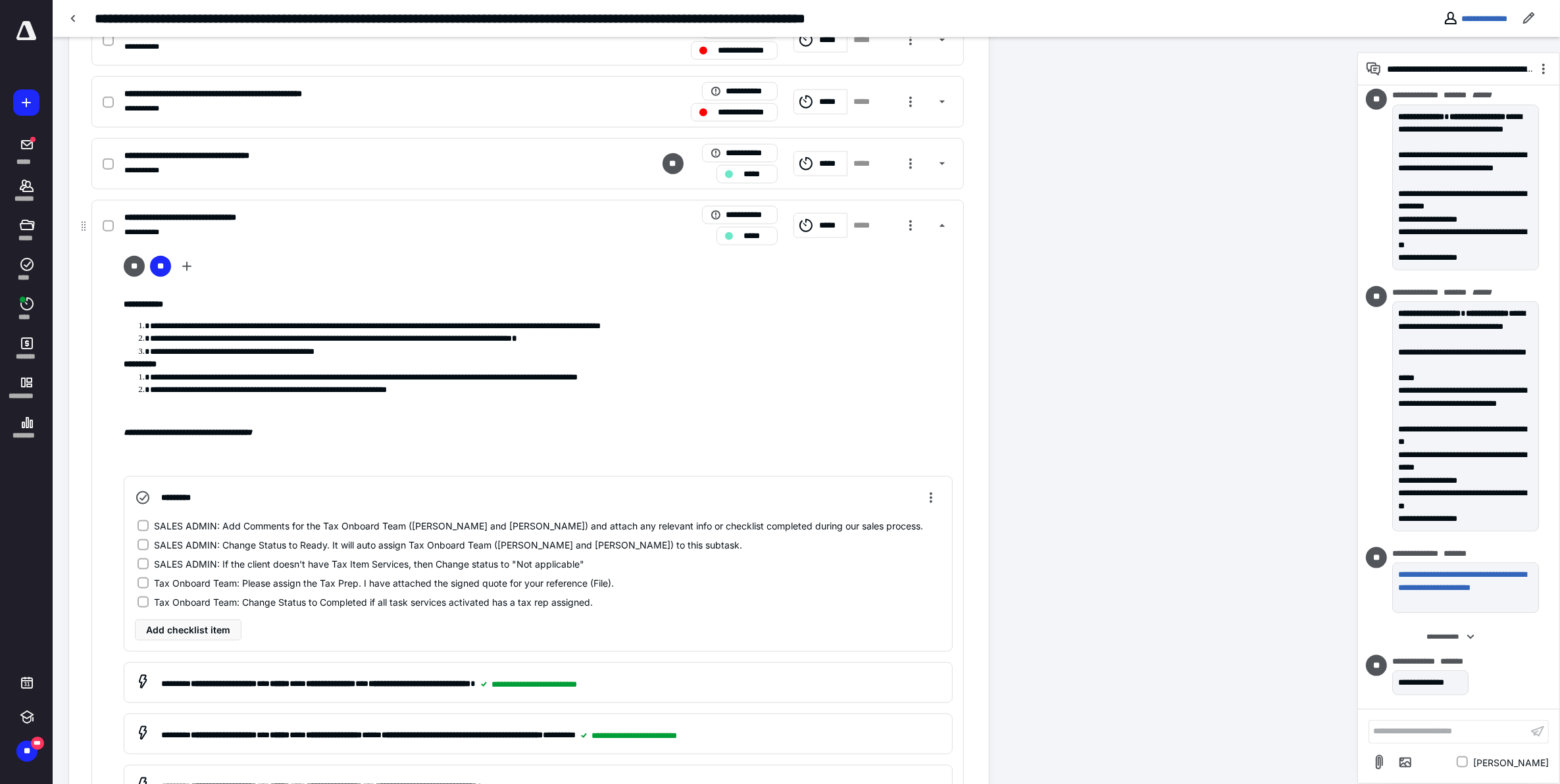 click 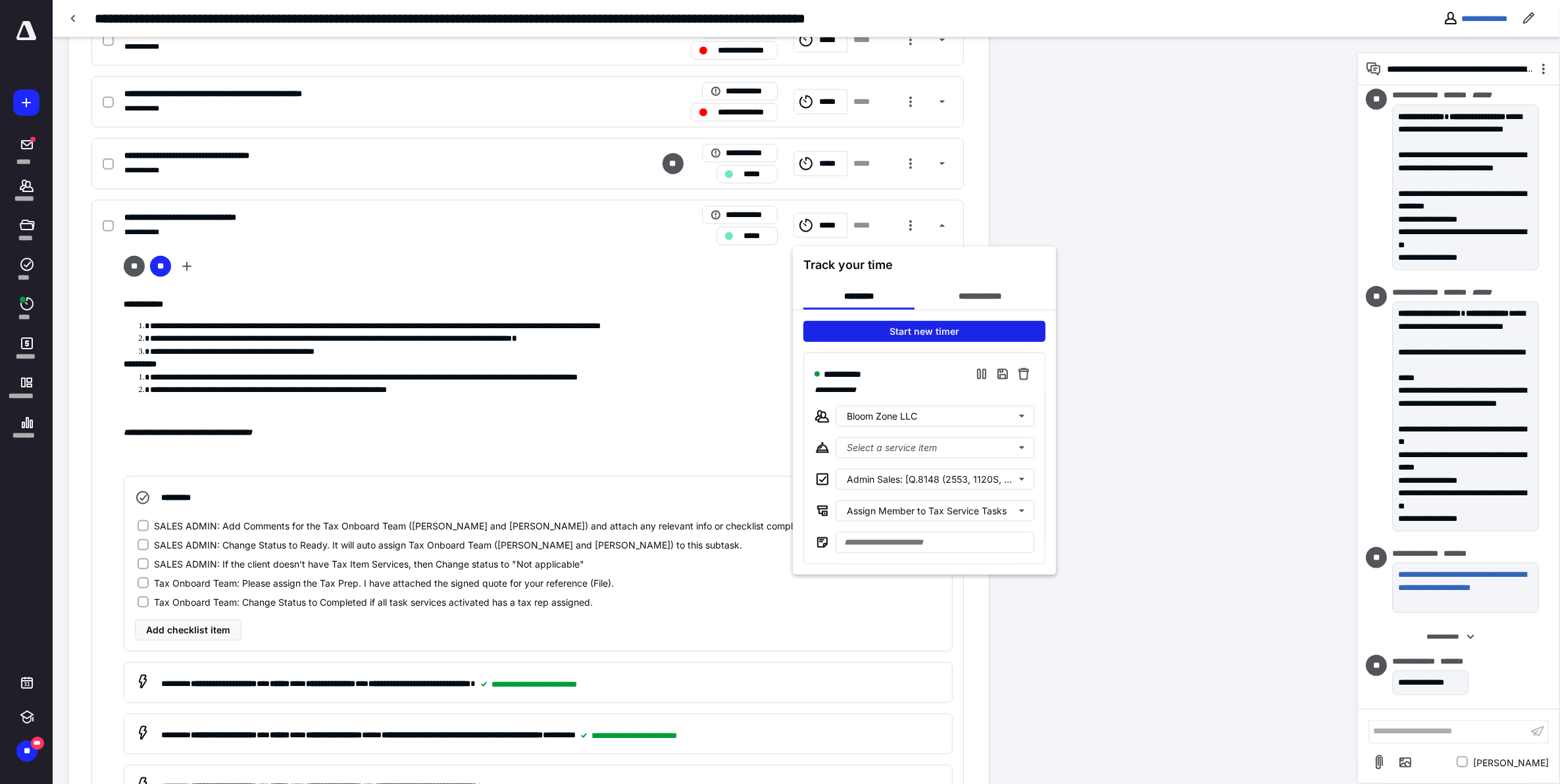 click on "Start new timer" at bounding box center [924, 331] 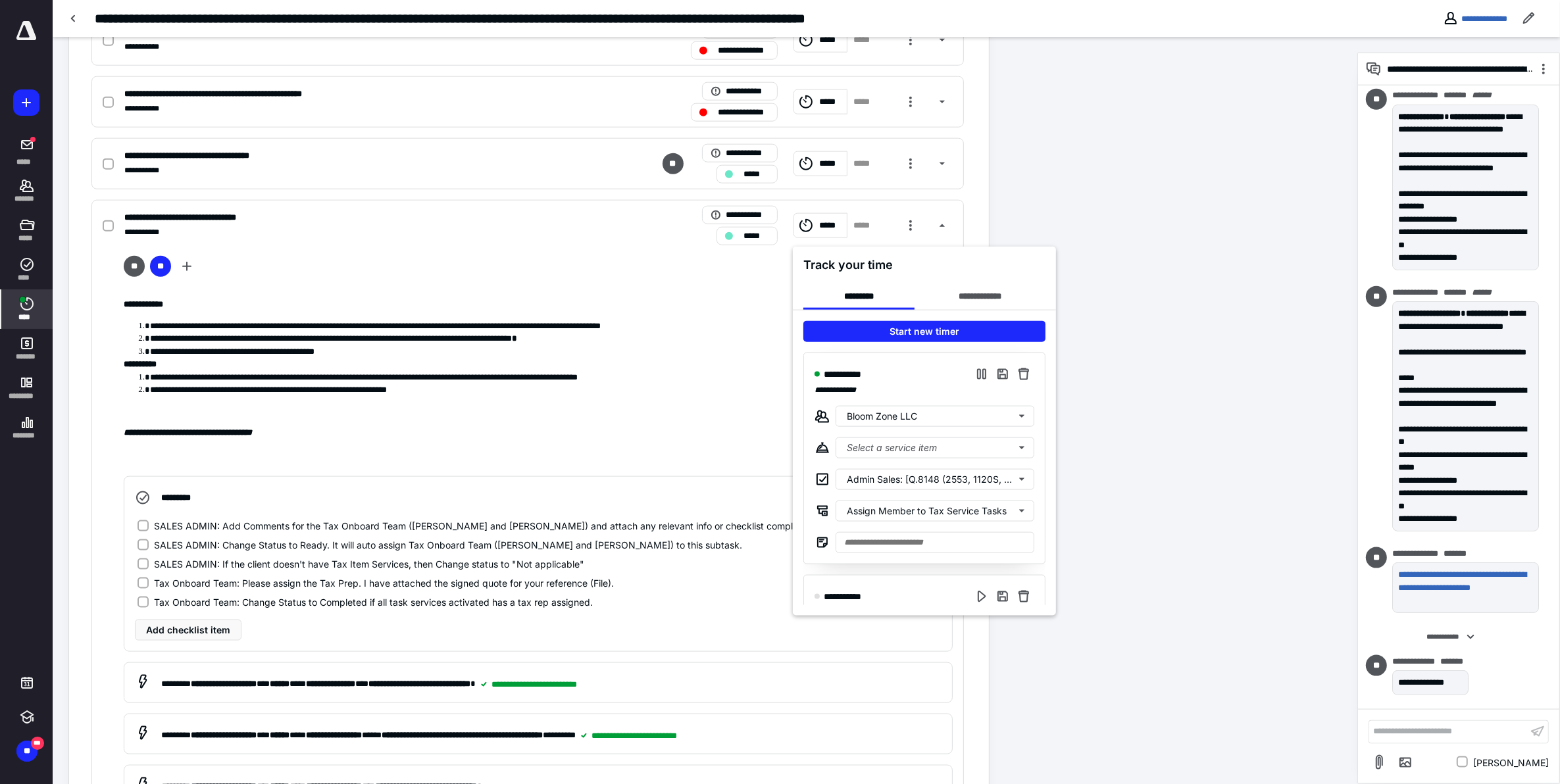 click at bounding box center [780, 392] 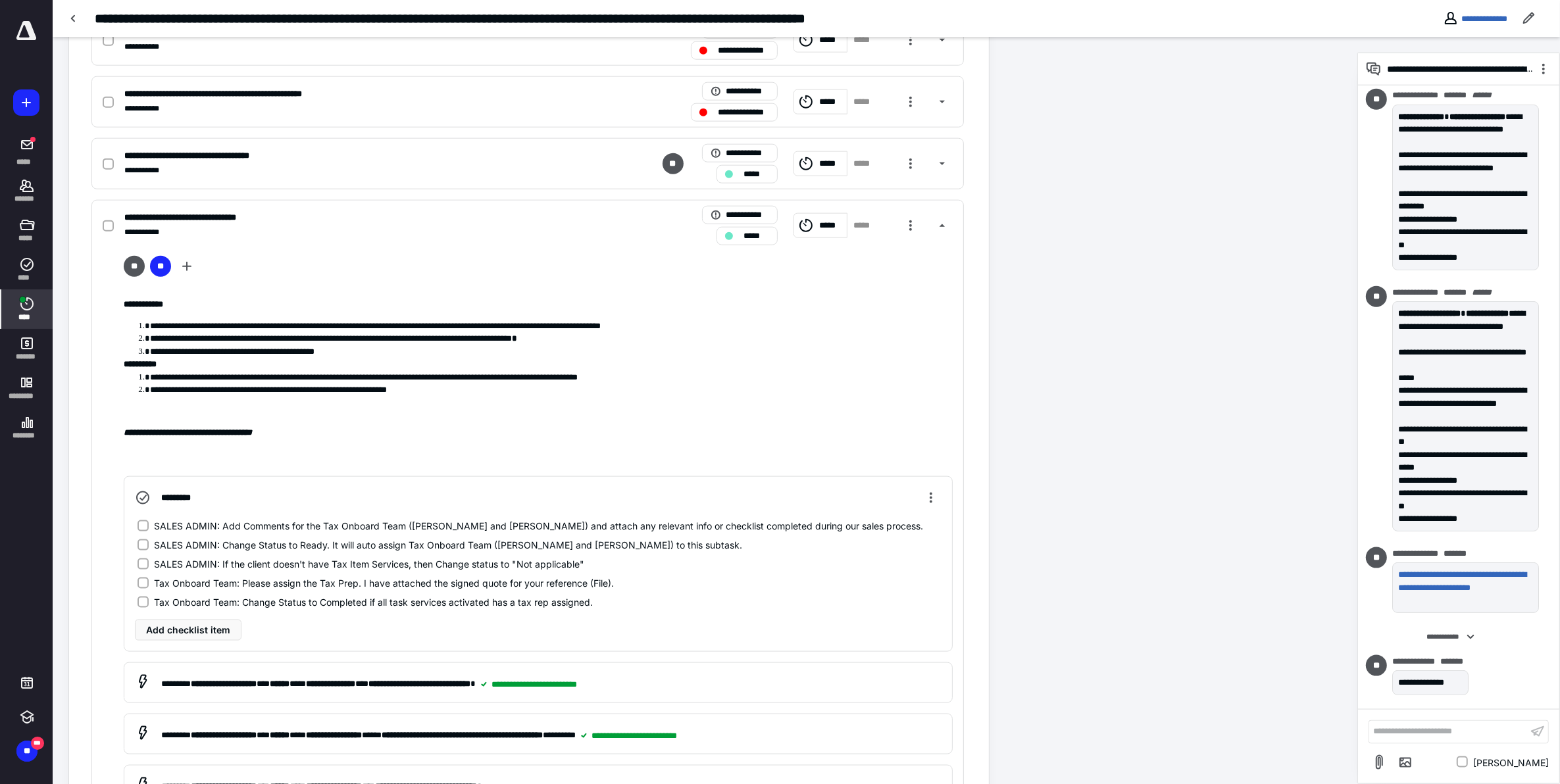 click at bounding box center (22, 299) 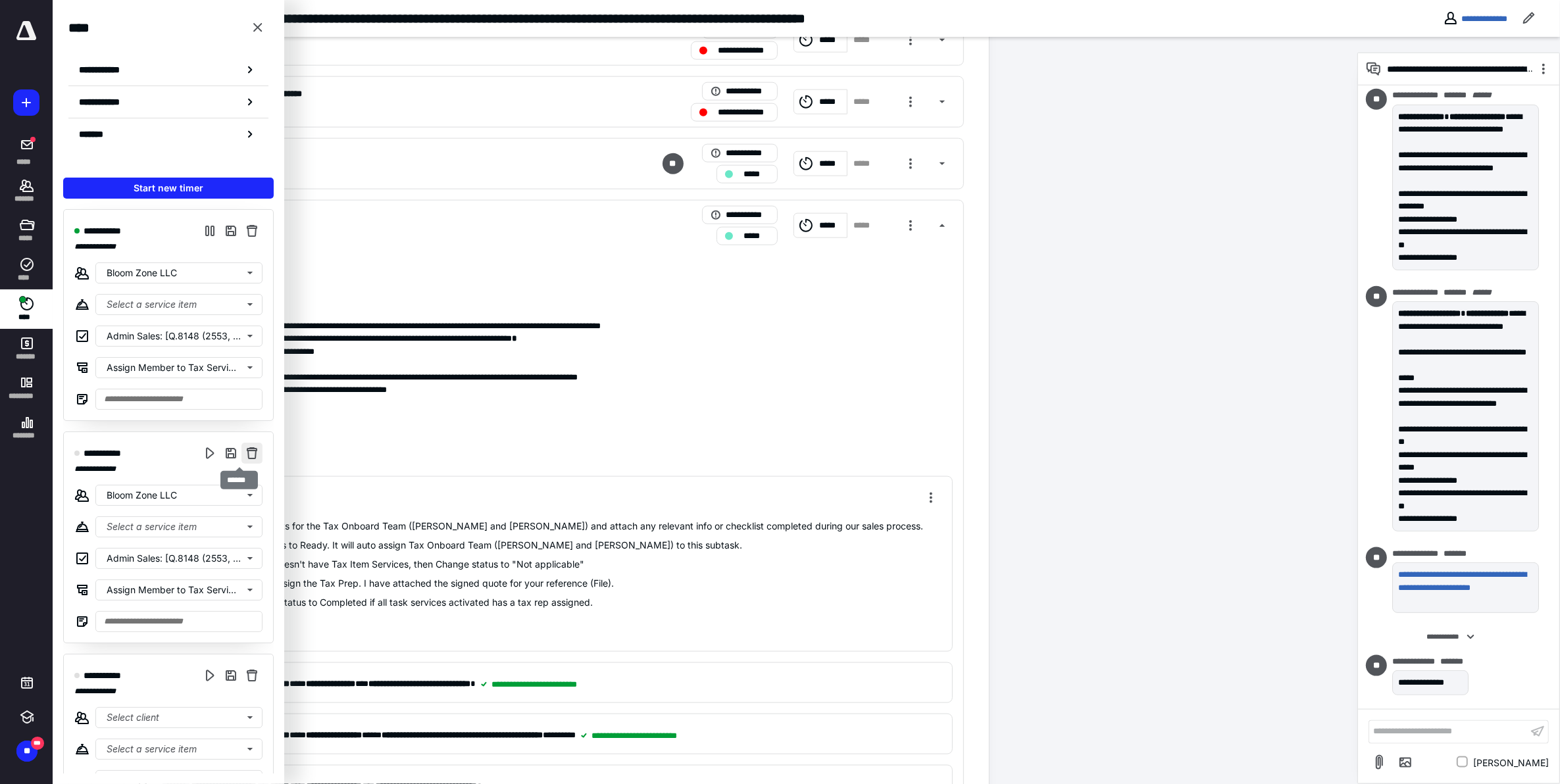 click at bounding box center [252, 453] 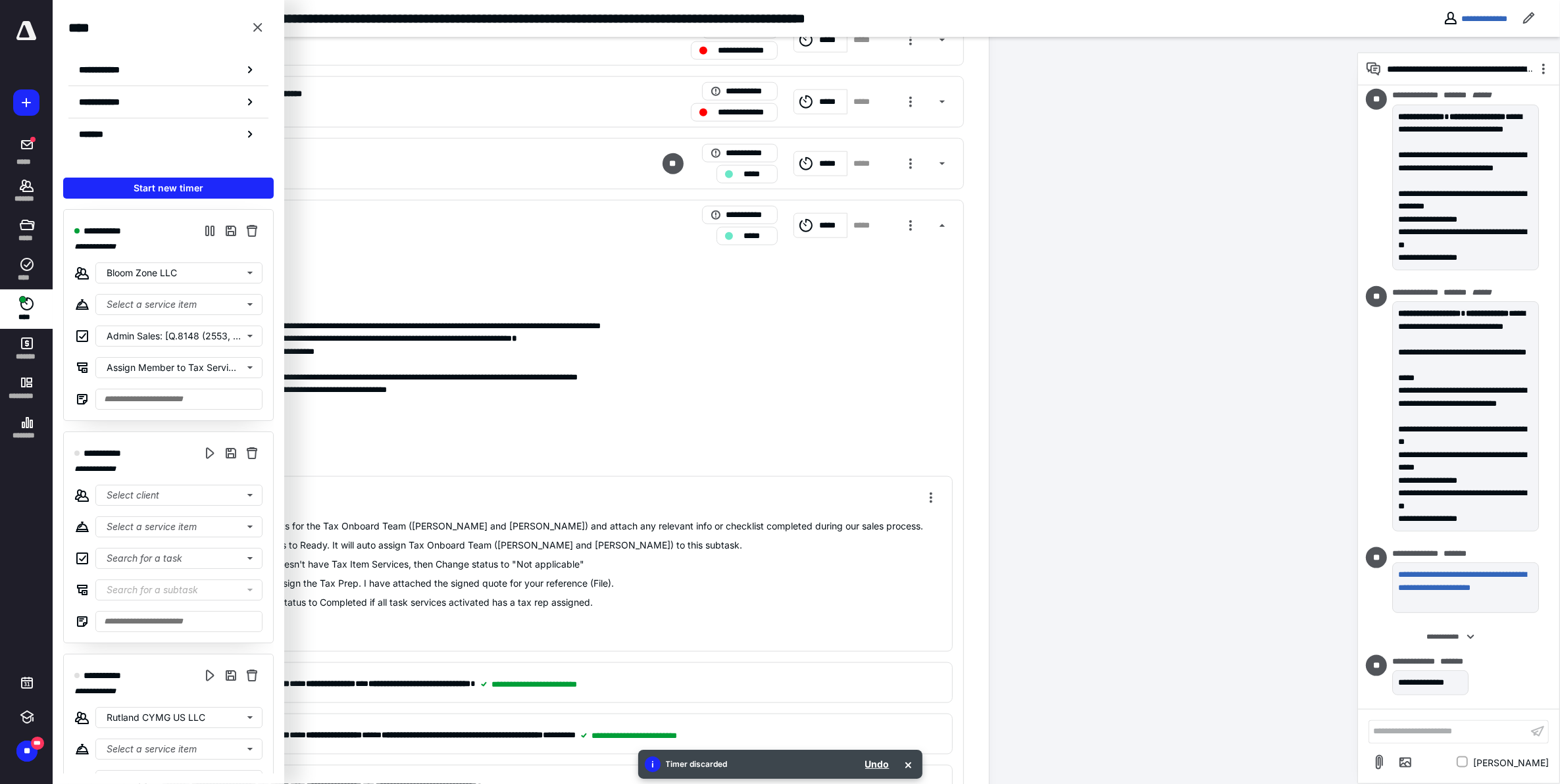 click on "**********" at bounding box center [705, -317] 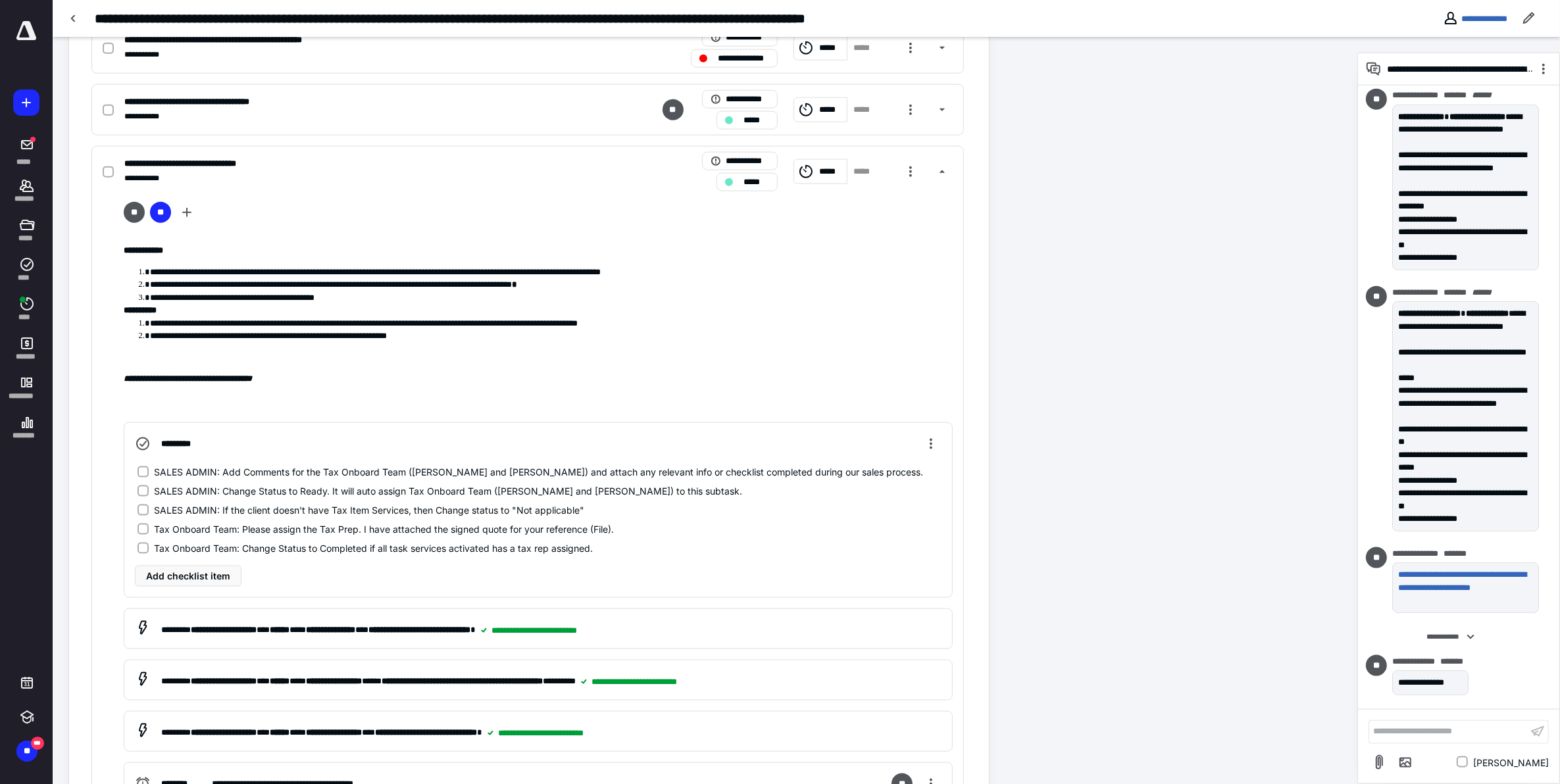 scroll, scrollTop: 2055, scrollLeft: 0, axis: vertical 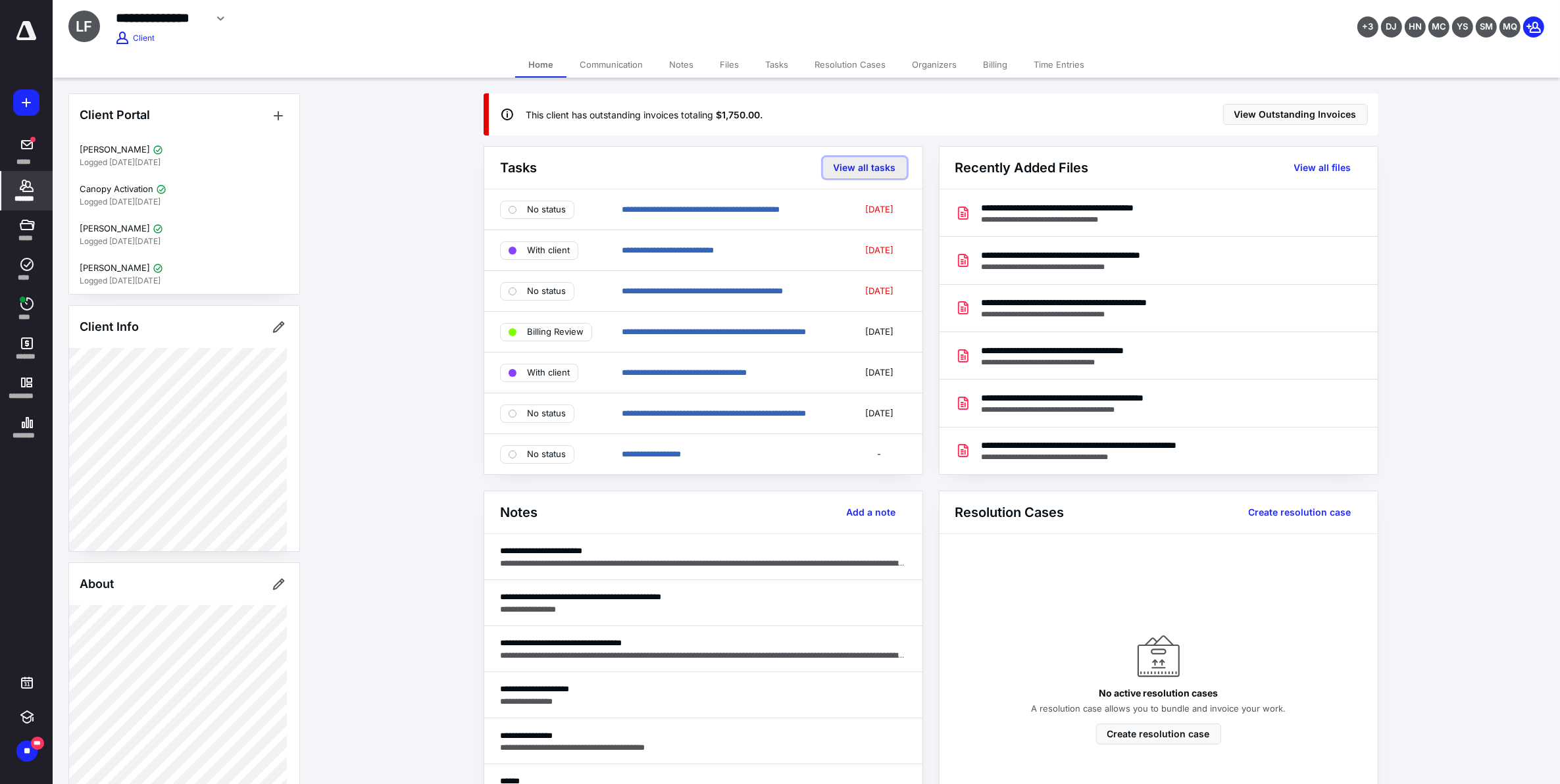 click on "View all tasks" at bounding box center [865, 168] 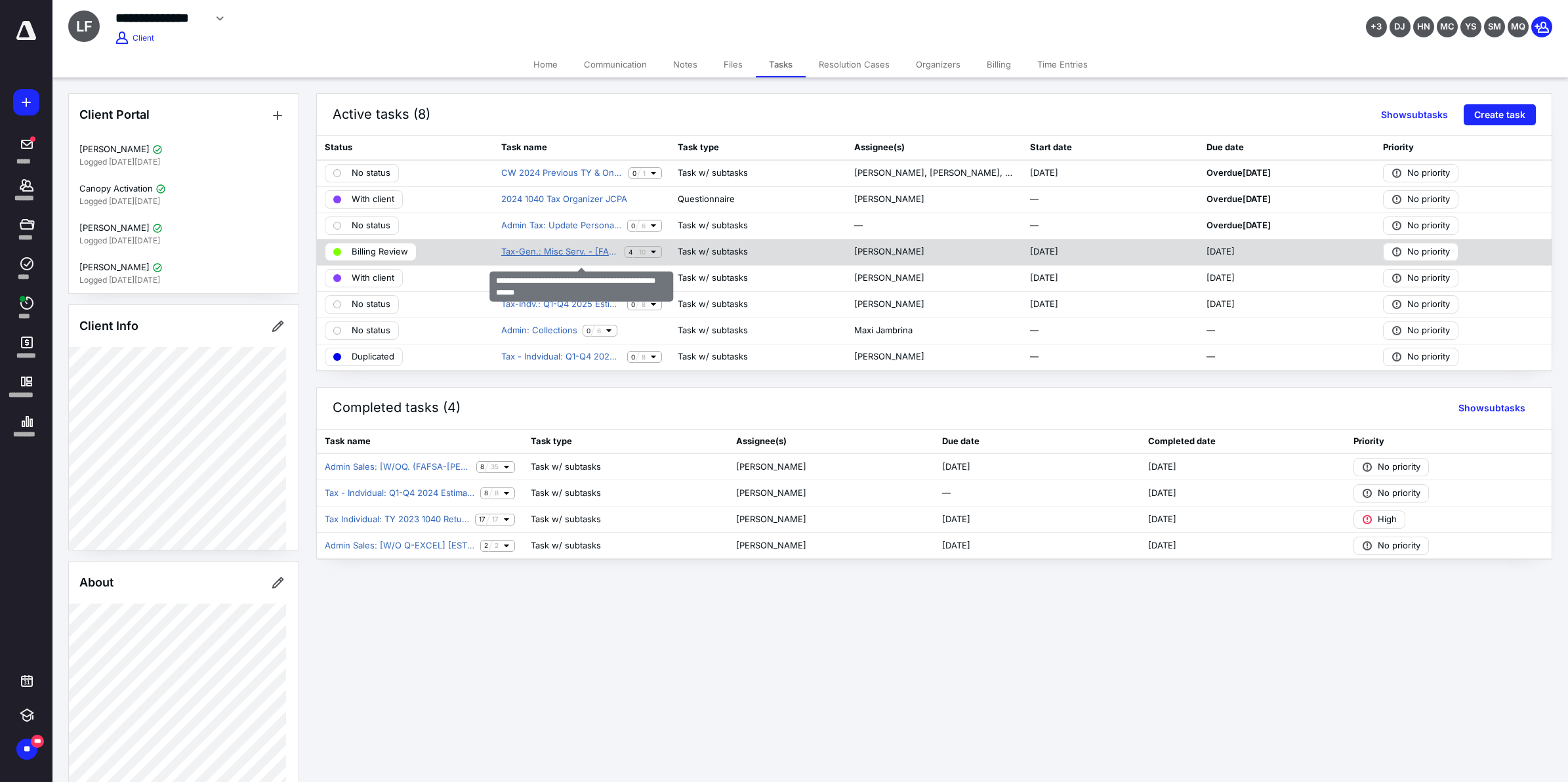 click on "Tax-Gen.: Misc Serv. - [FAFSA - for [PERSON_NAME]] - OT" at bounding box center [560, 252] 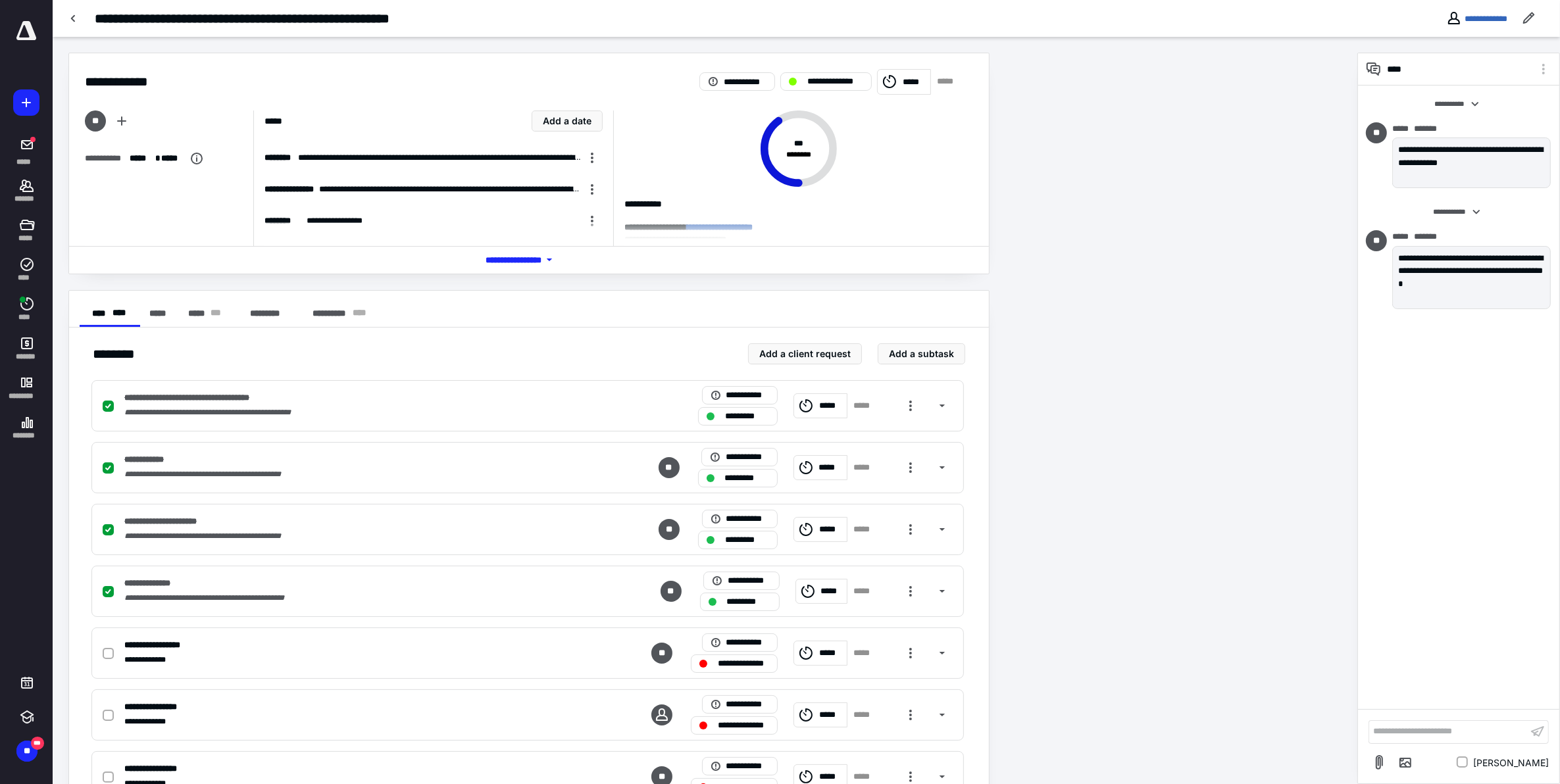 click on "**********" at bounding box center [705, 528] 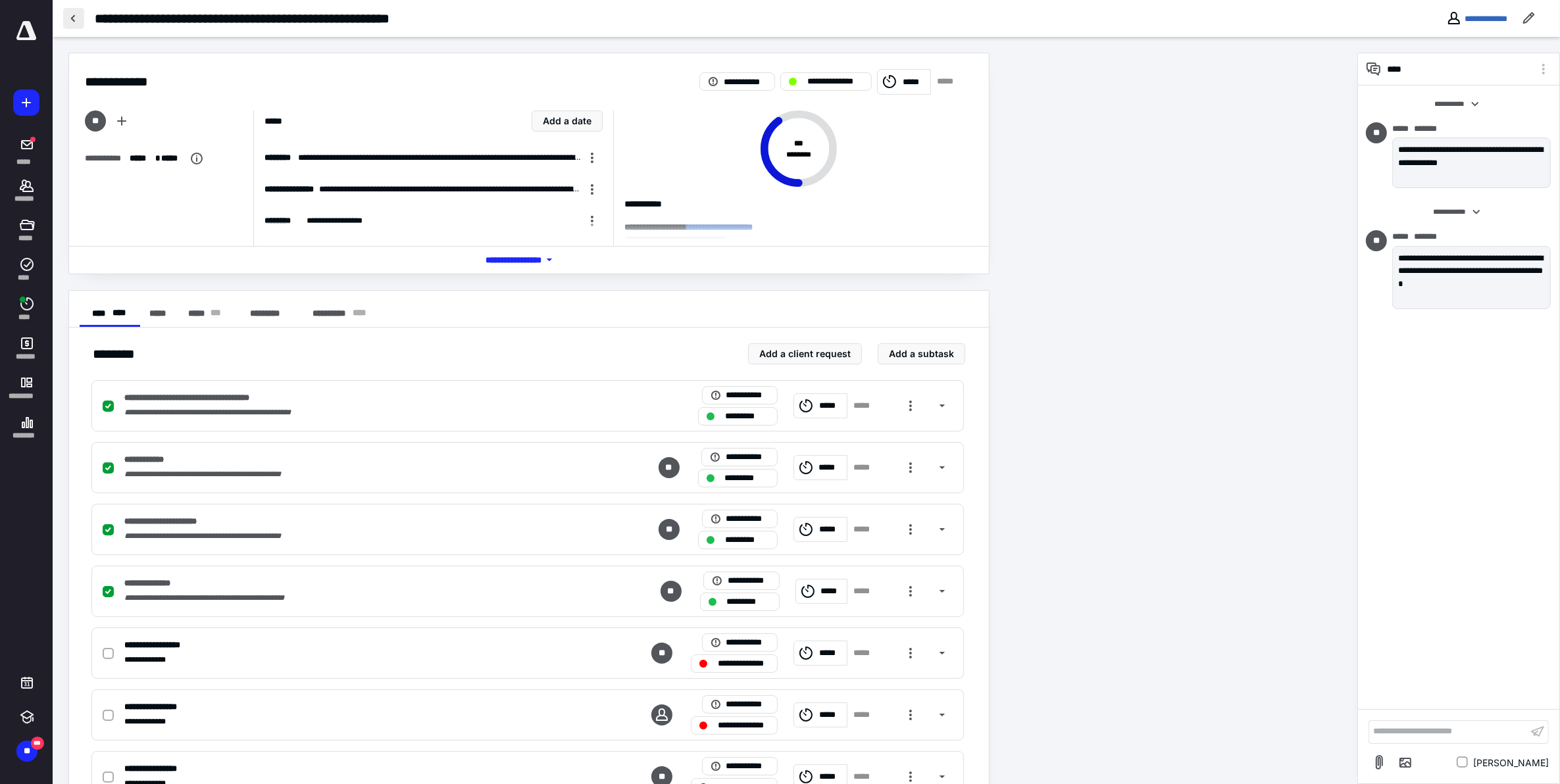 click at bounding box center (74, 18) 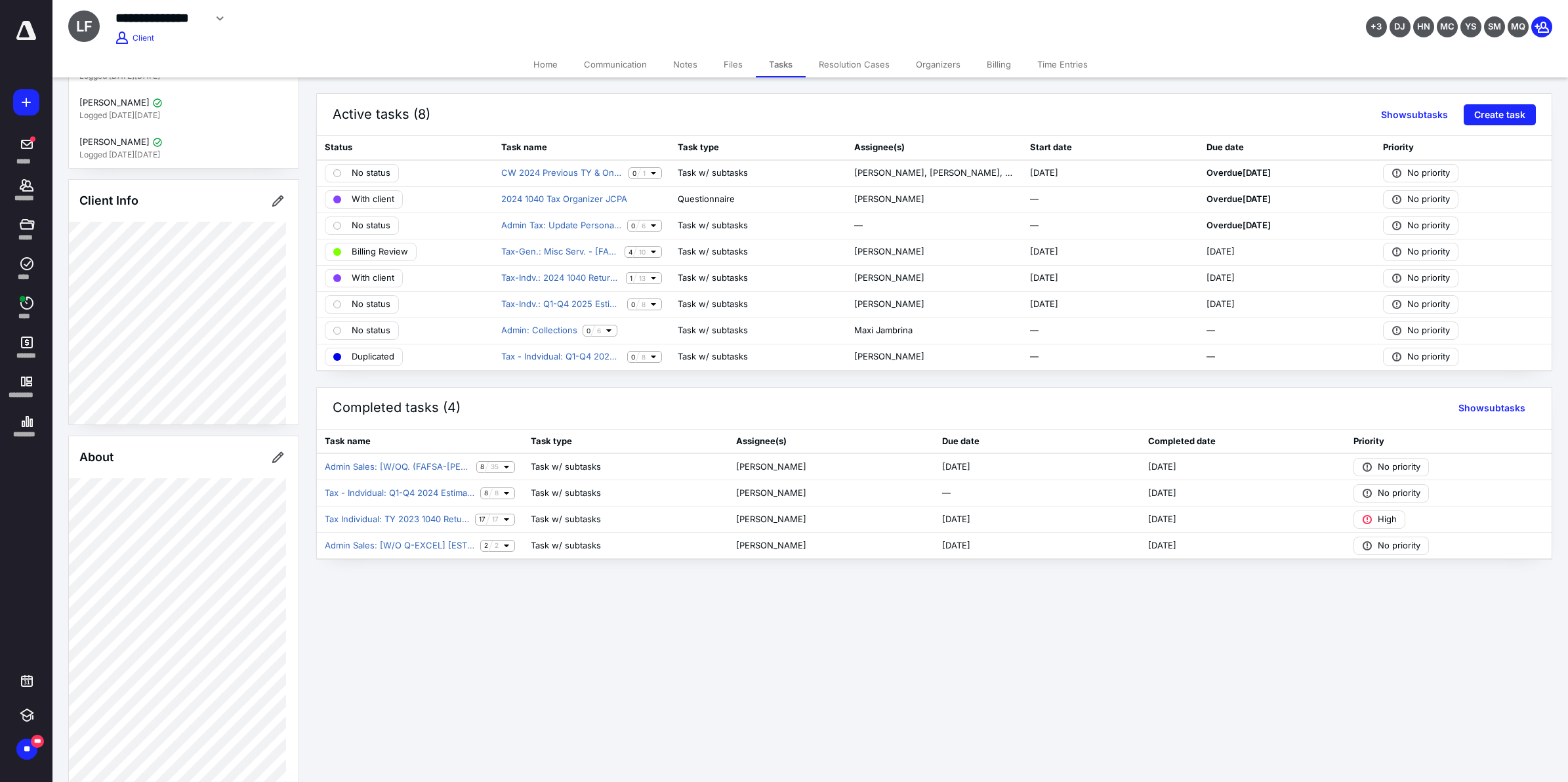 scroll, scrollTop: 146, scrollLeft: 0, axis: vertical 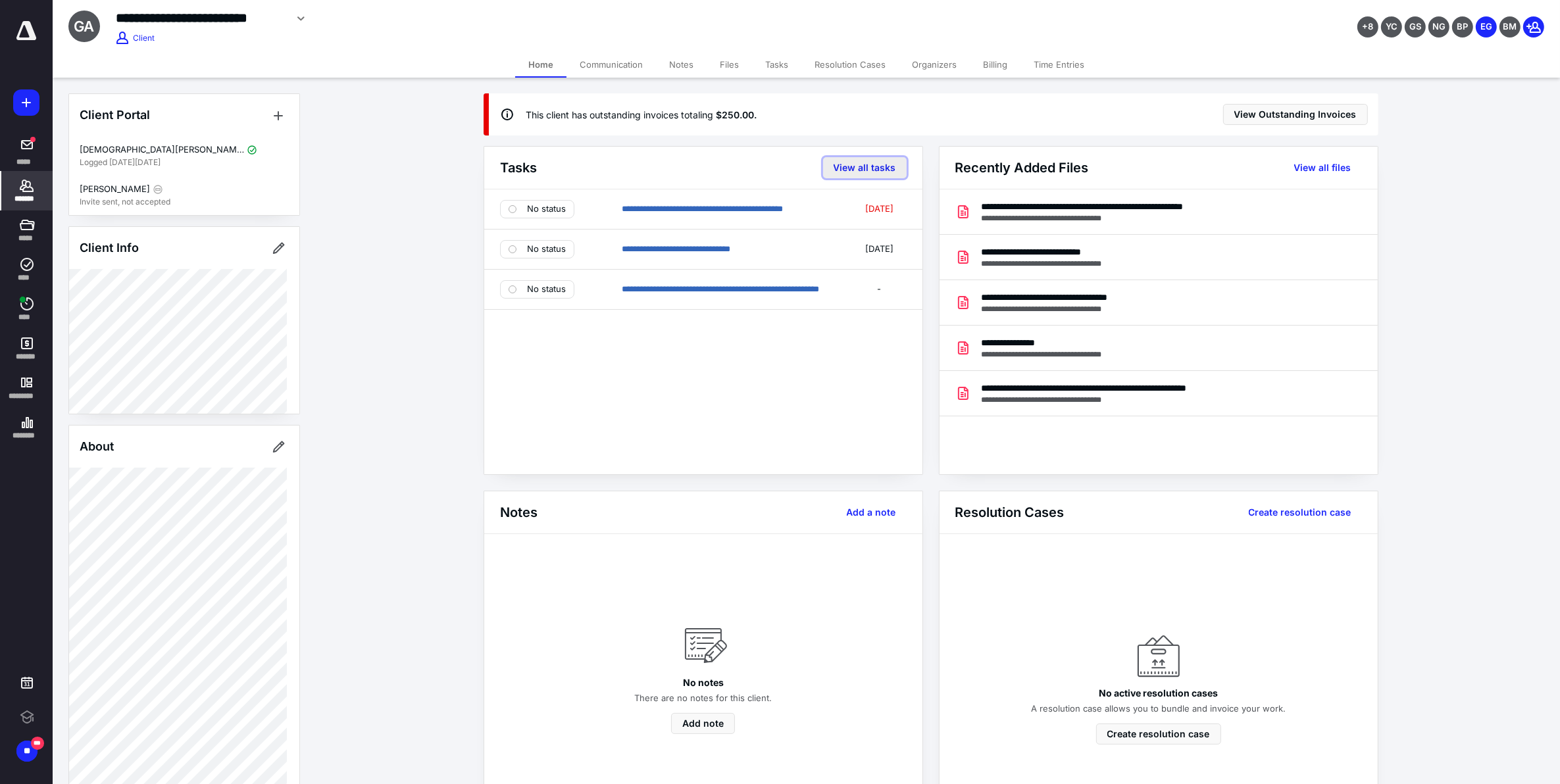 click on "View all tasks" at bounding box center (865, 168) 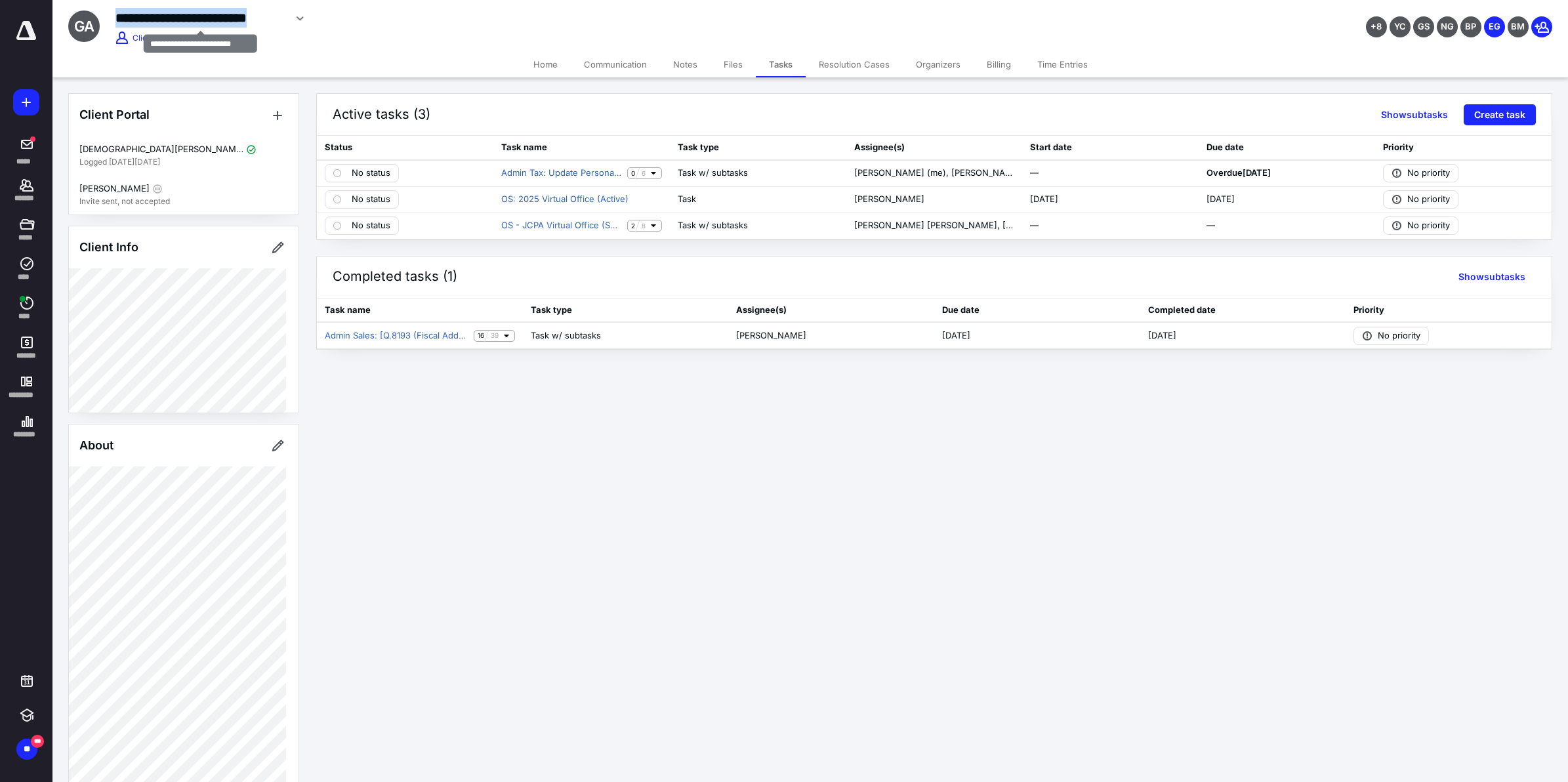 drag, startPoint x: 115, startPoint y: 20, endPoint x: 282, endPoint y: 18, distance: 167.01198 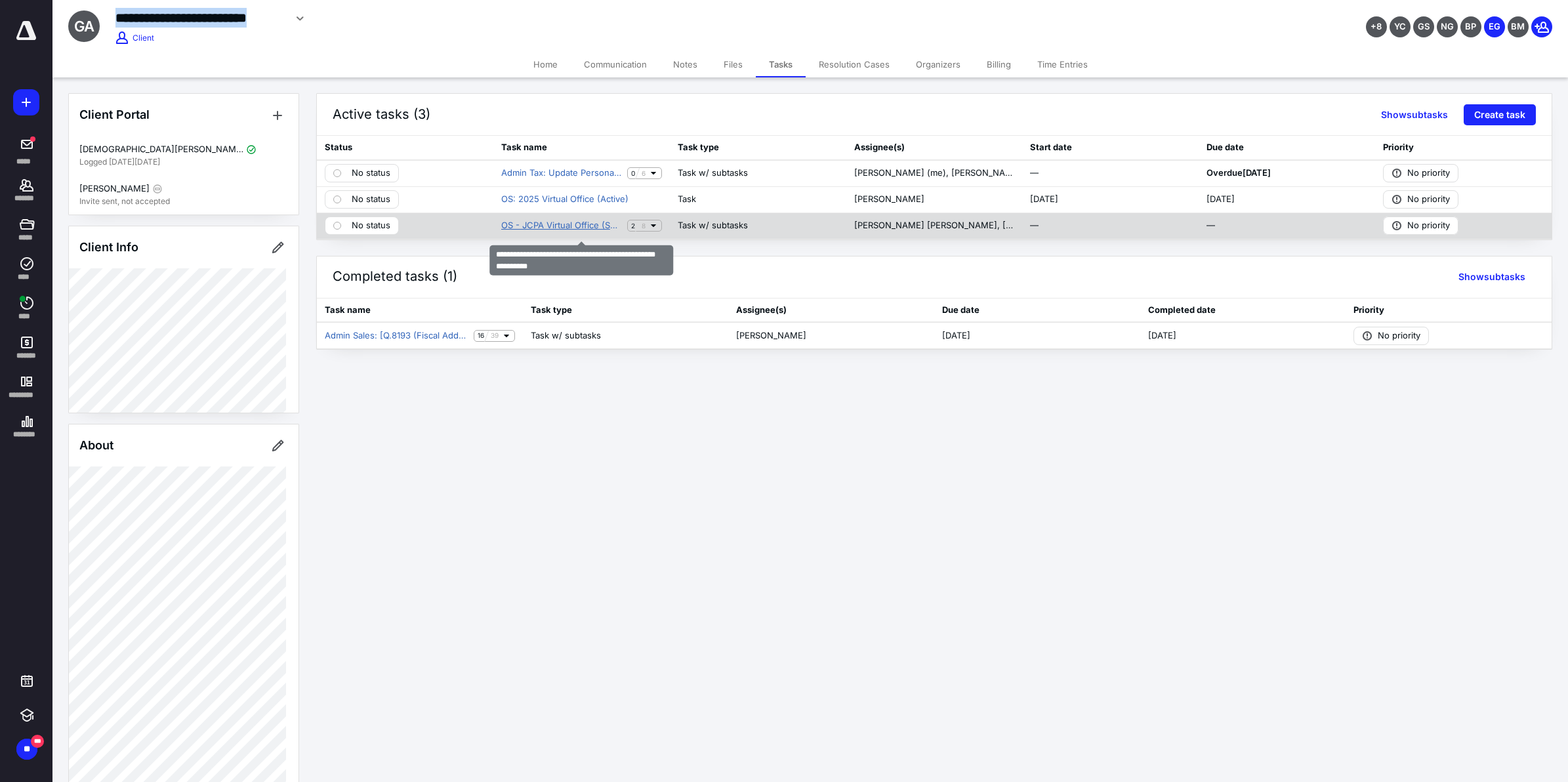 click on "OS - JCPA Virtual Office (Setup) - OT - Expense Non Billable" at bounding box center (562, 226) 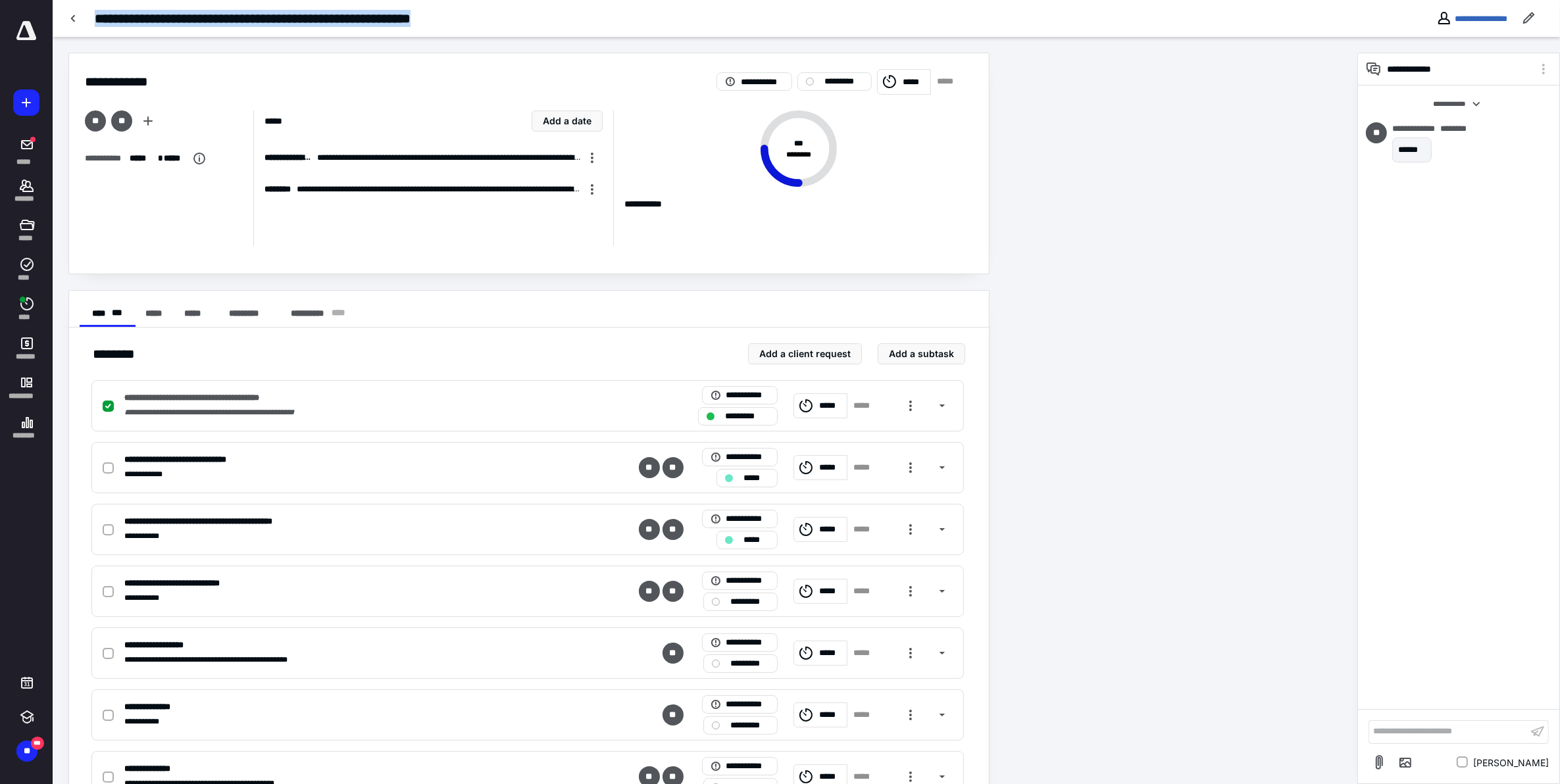 drag, startPoint x: 96, startPoint y: 18, endPoint x: 481, endPoint y: 24, distance: 385.04675 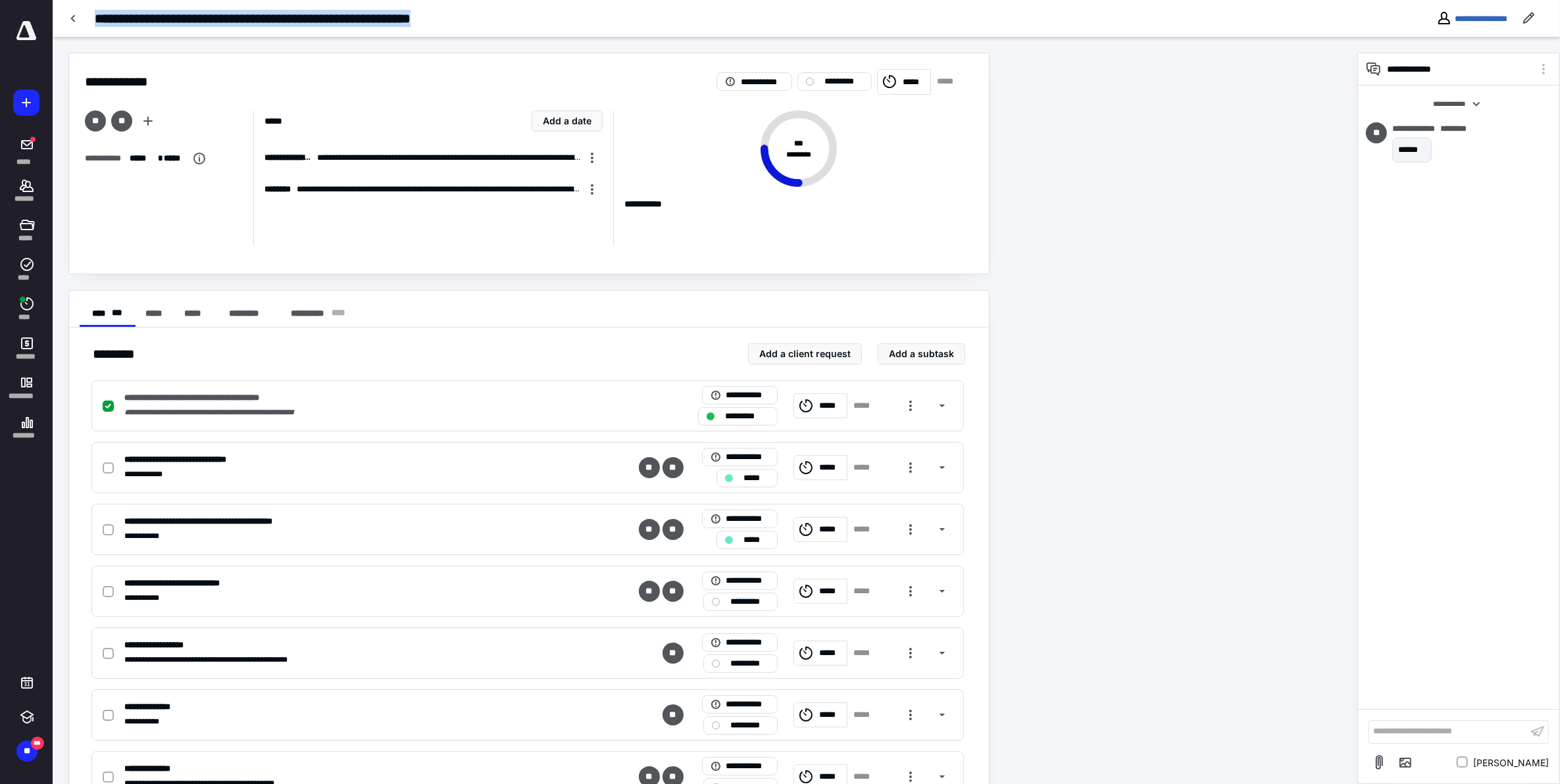 click on "**********" at bounding box center [671, 18] 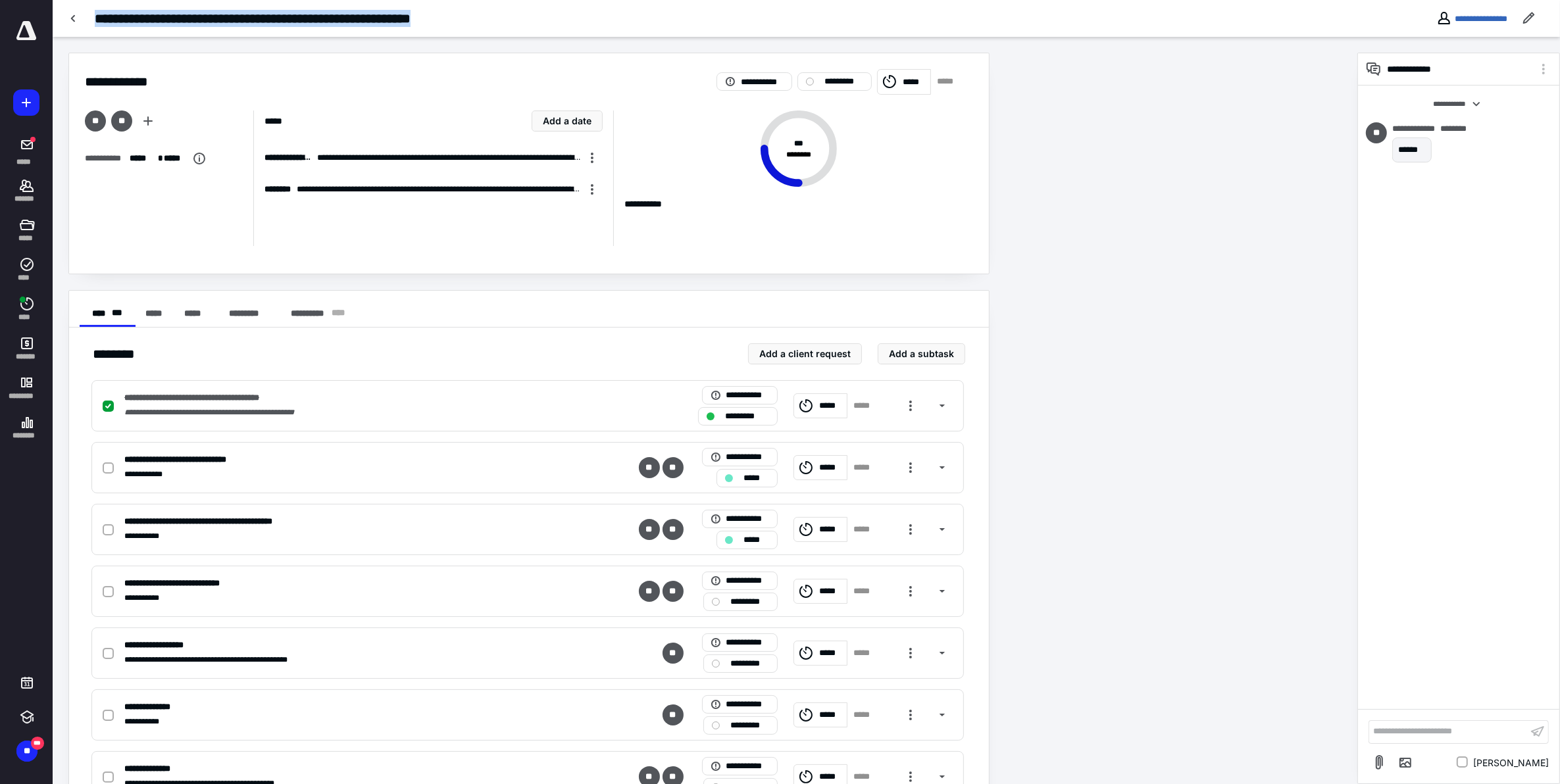 copy on "**********" 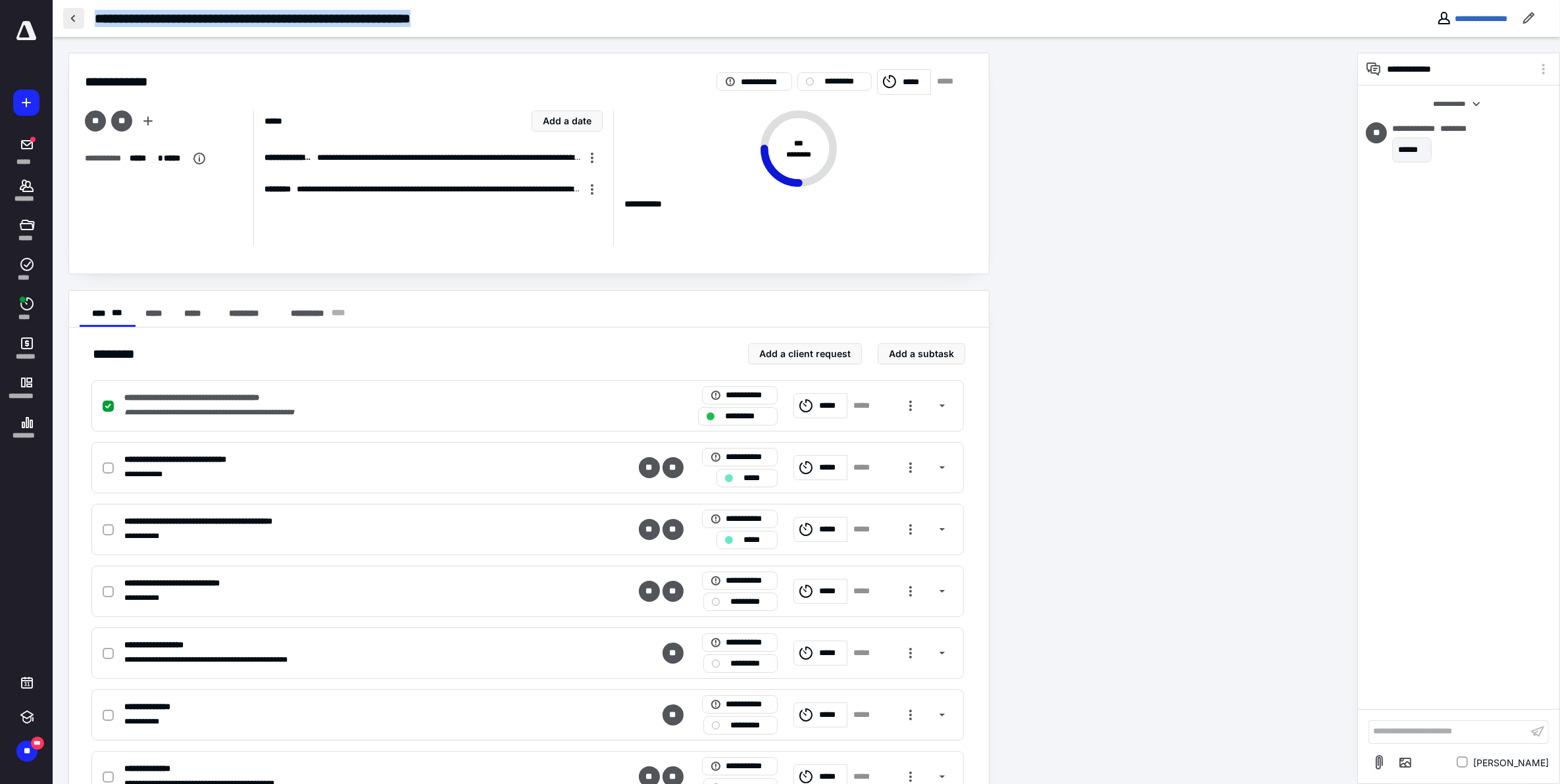 click at bounding box center [74, 18] 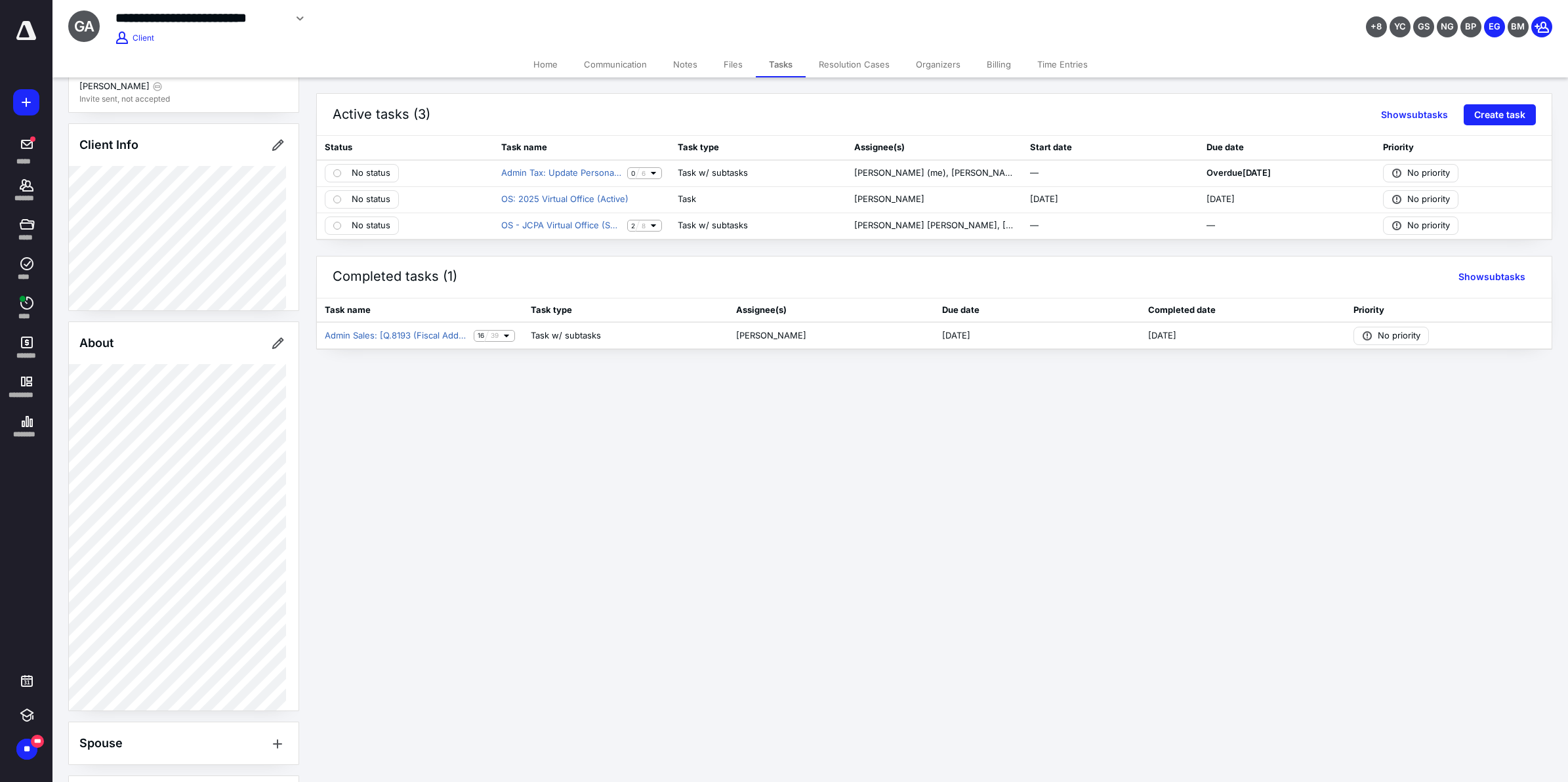 scroll, scrollTop: 162, scrollLeft: 0, axis: vertical 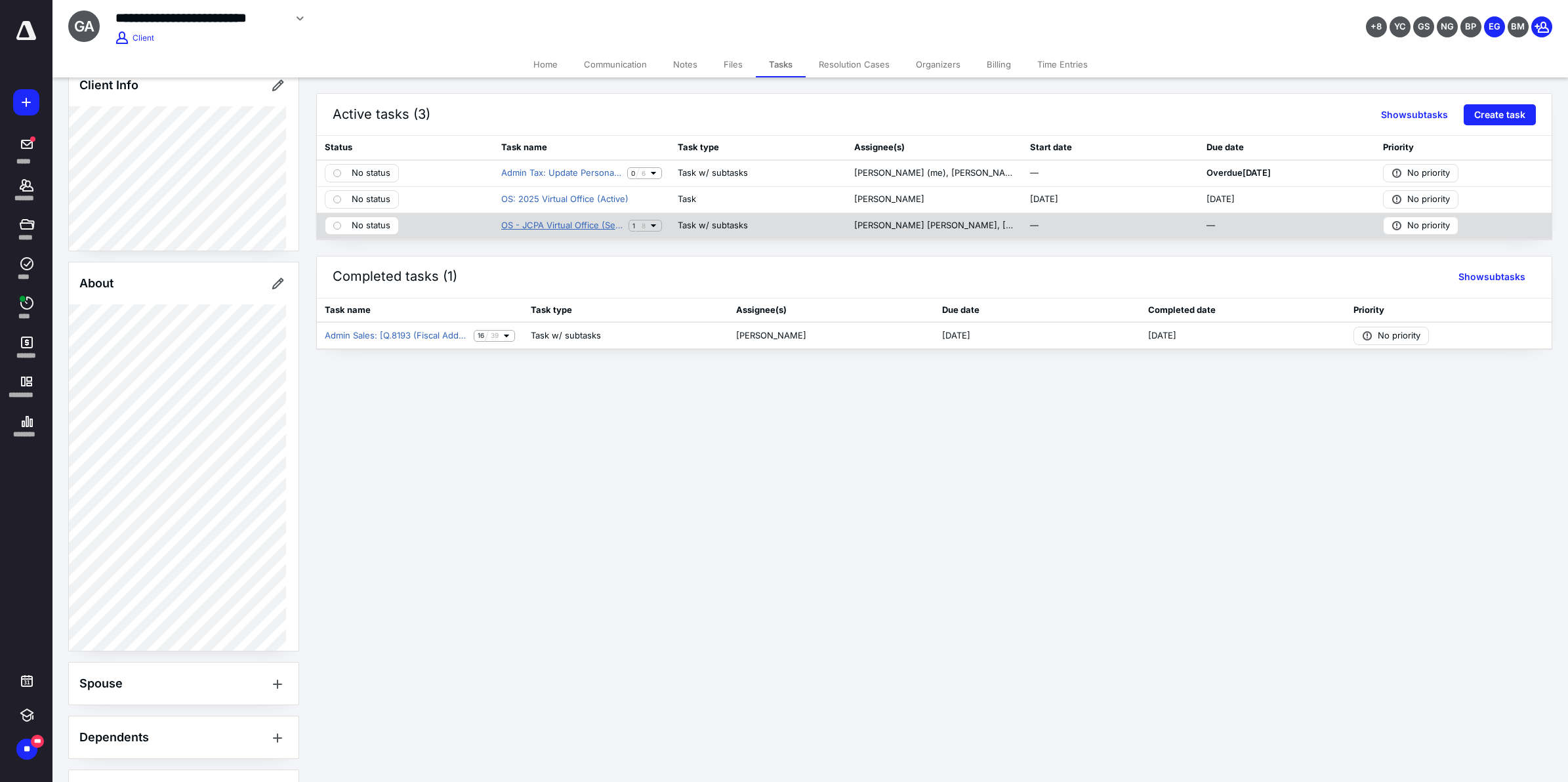 click on "OS - JCPA Virtual Office (Setup) - OT - Expense Non Billable" at bounding box center [562, 226] 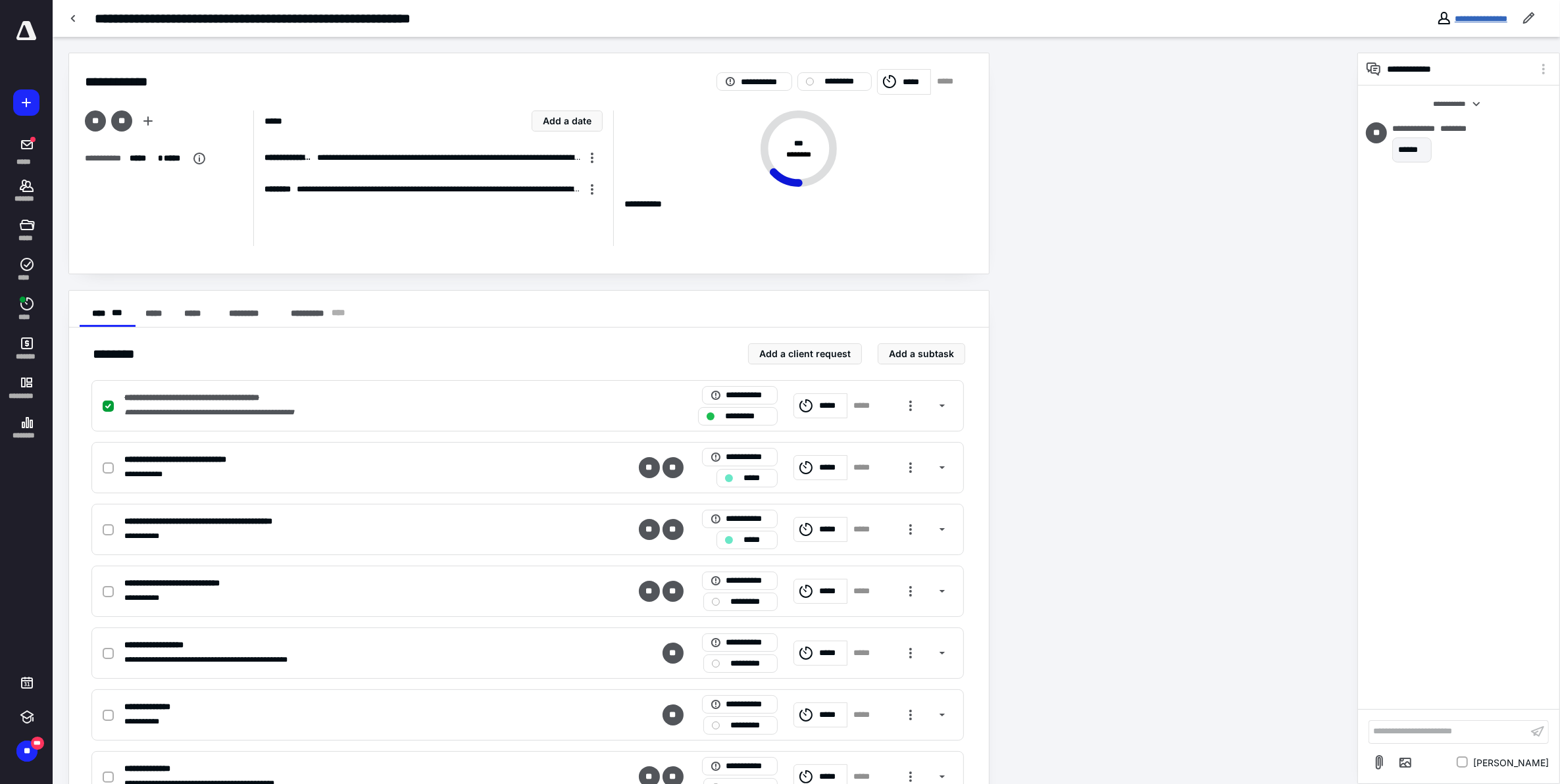 click on "**********" at bounding box center [1481, 18] 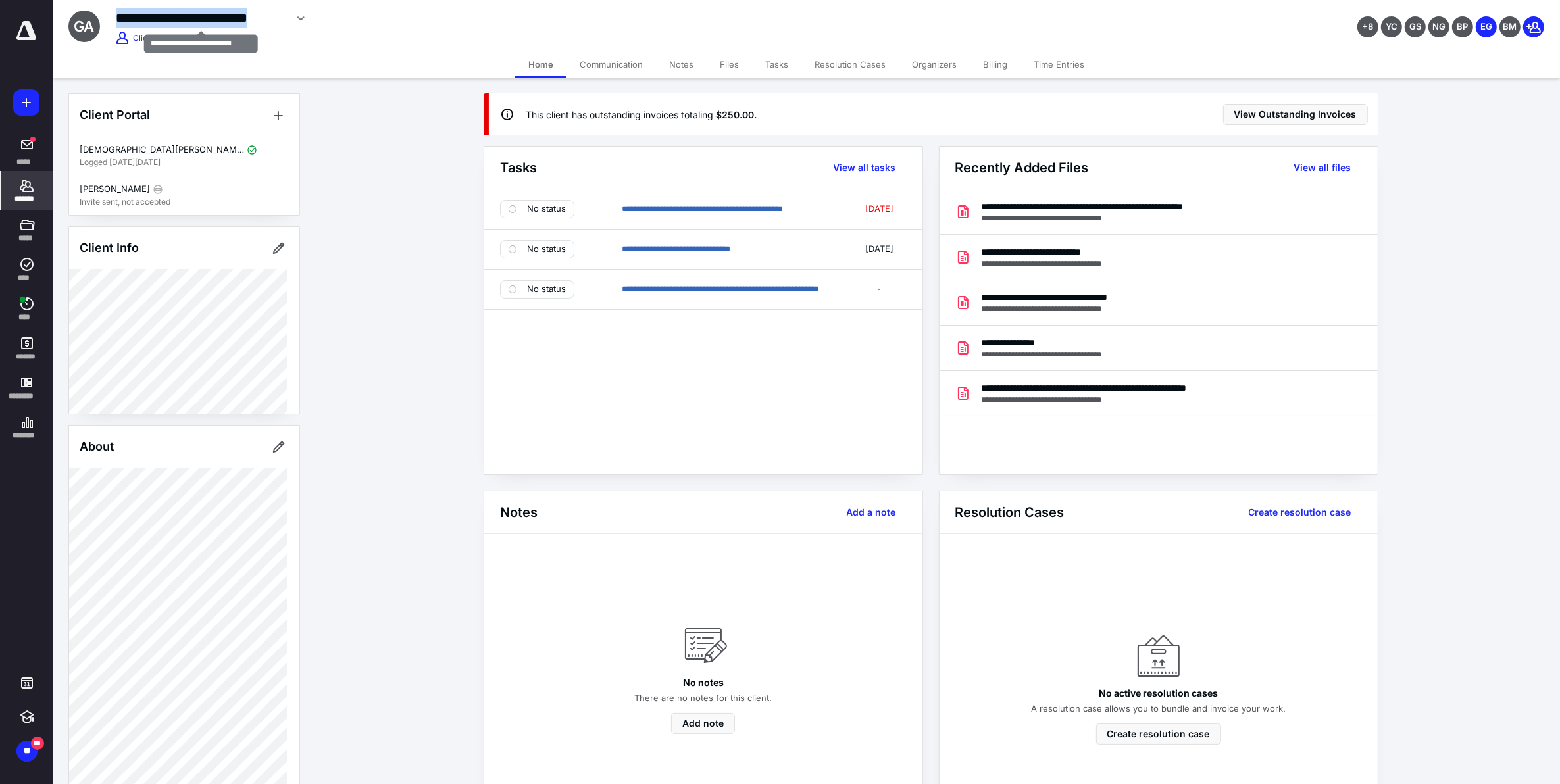 drag, startPoint x: 116, startPoint y: 20, endPoint x: 281, endPoint y: 20, distance: 165 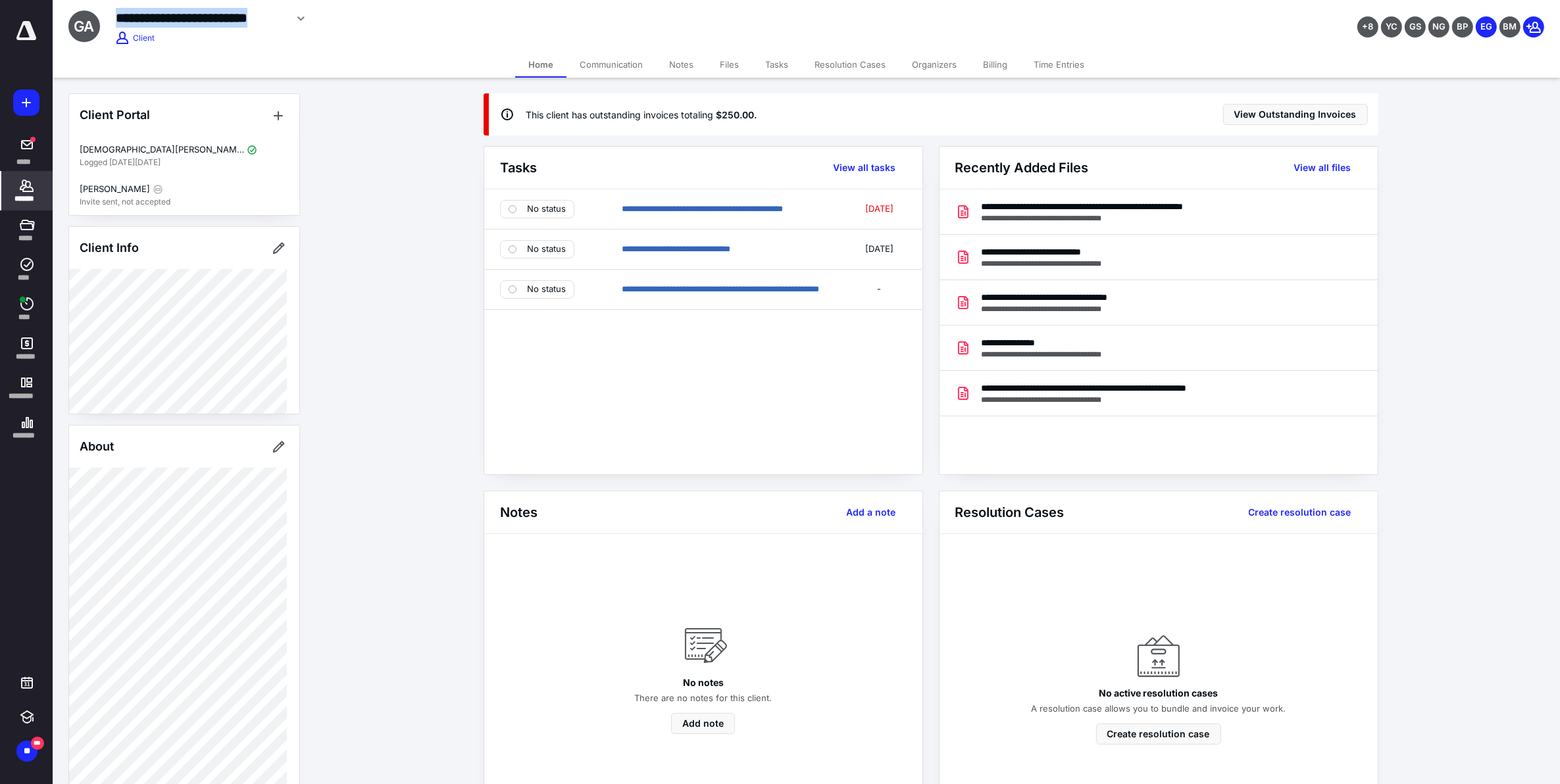 drag, startPoint x: 280, startPoint y: 20, endPoint x: 258, endPoint y: 15, distance: 22.561028 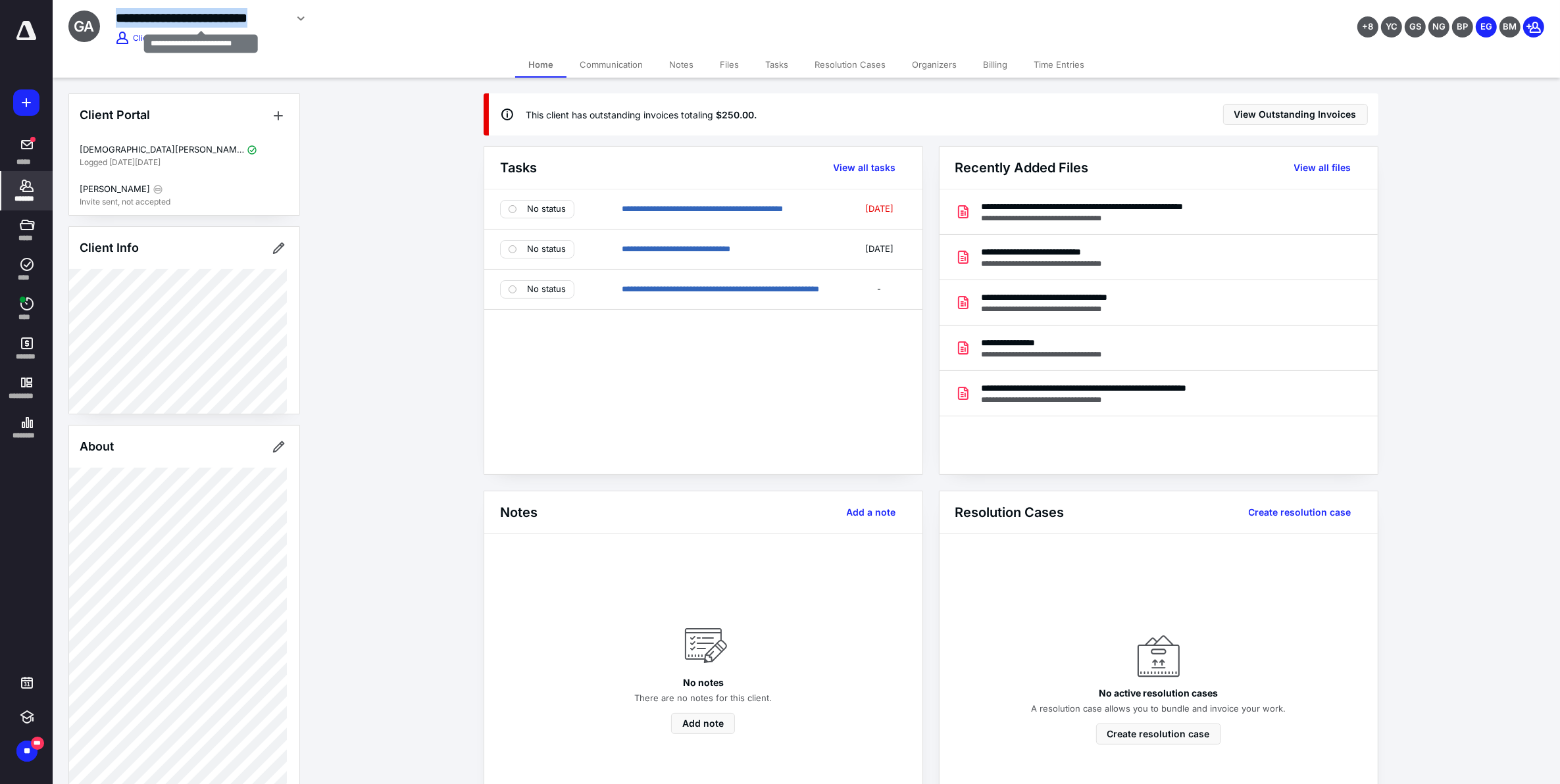 copy on "**********" 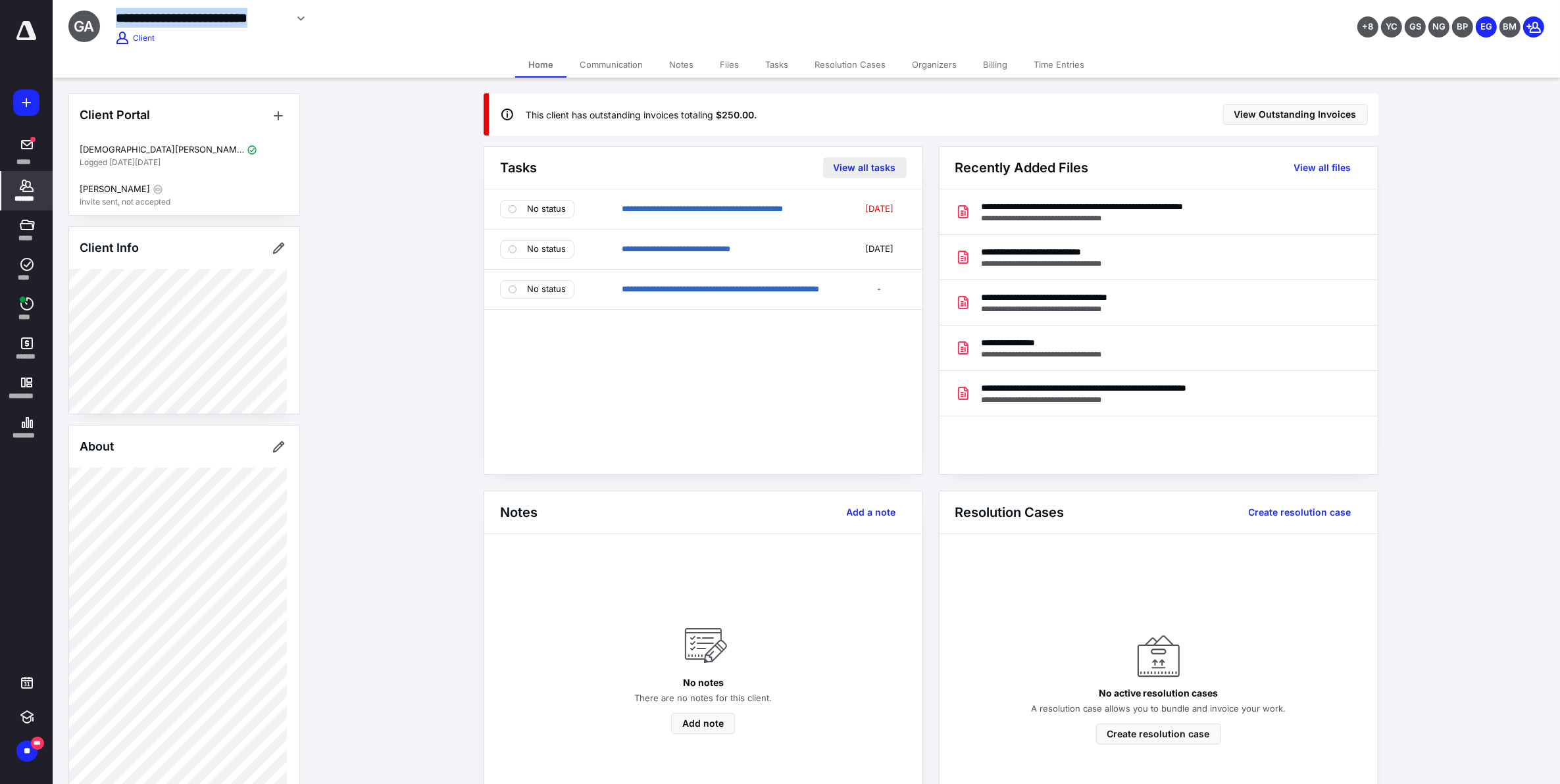 click on "View all tasks" at bounding box center [865, 168] 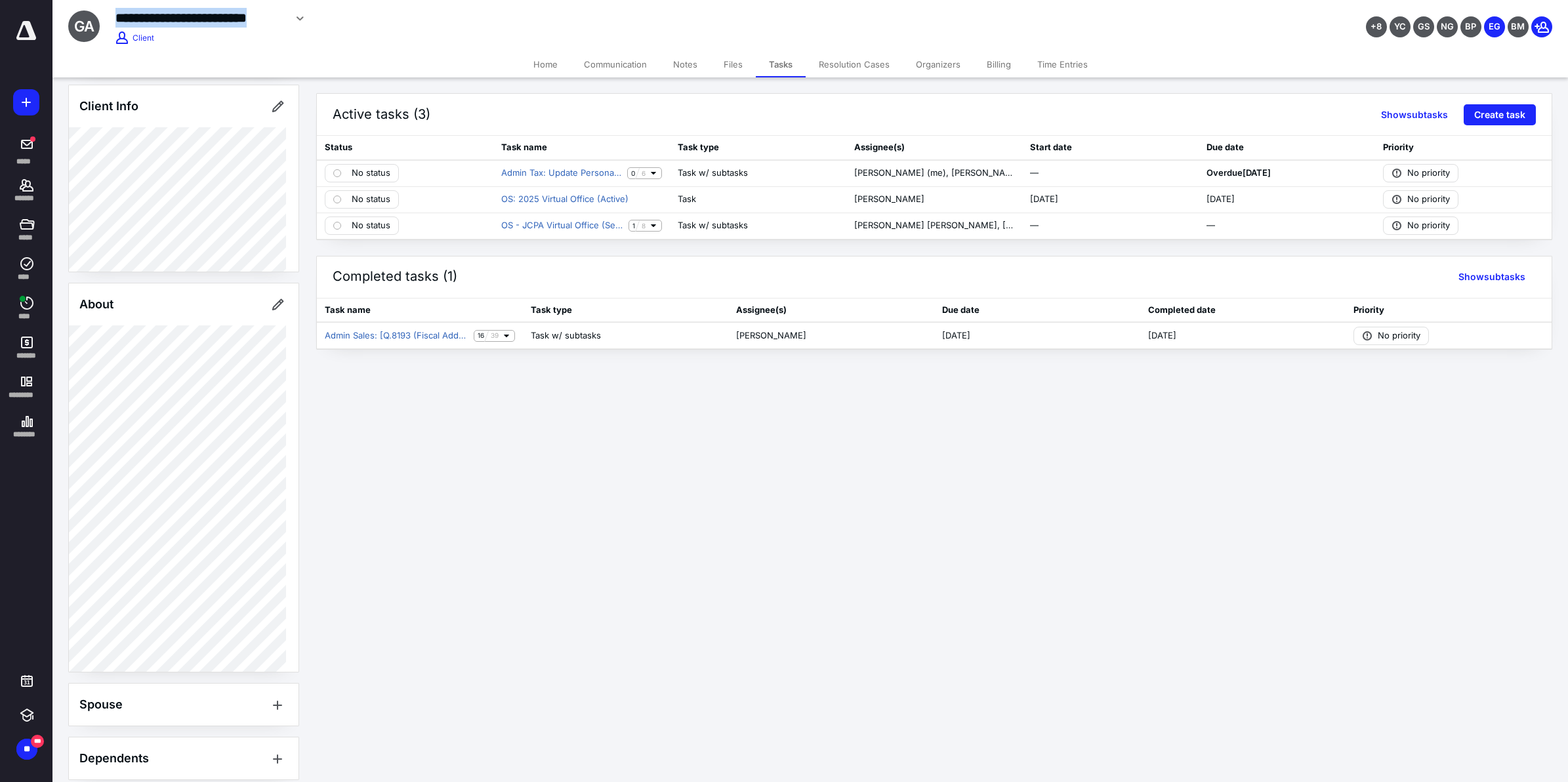 scroll, scrollTop: 284, scrollLeft: 0, axis: vertical 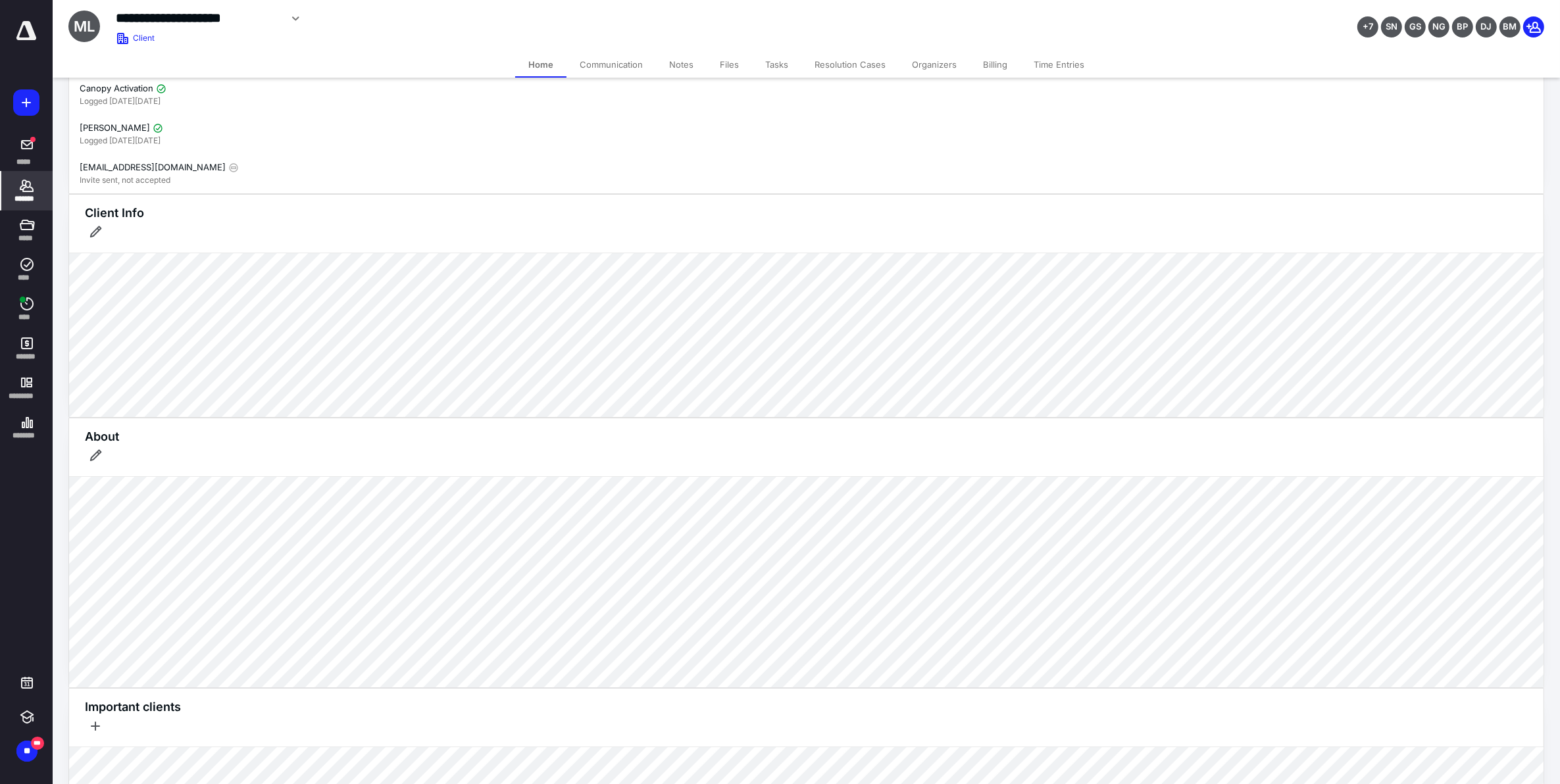 click on "Billing" at bounding box center [995, 64] 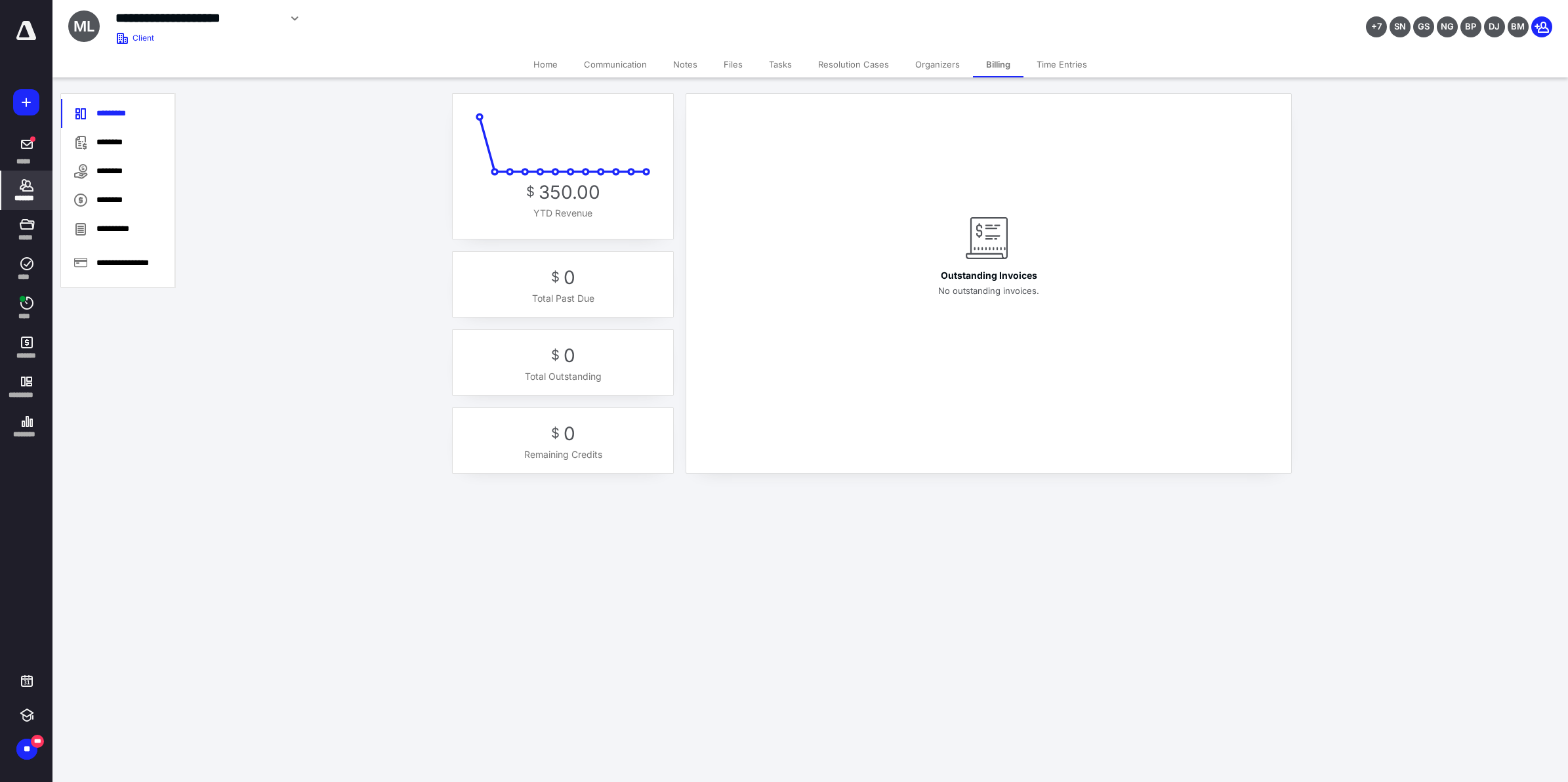 click on "Home" at bounding box center (545, 64) 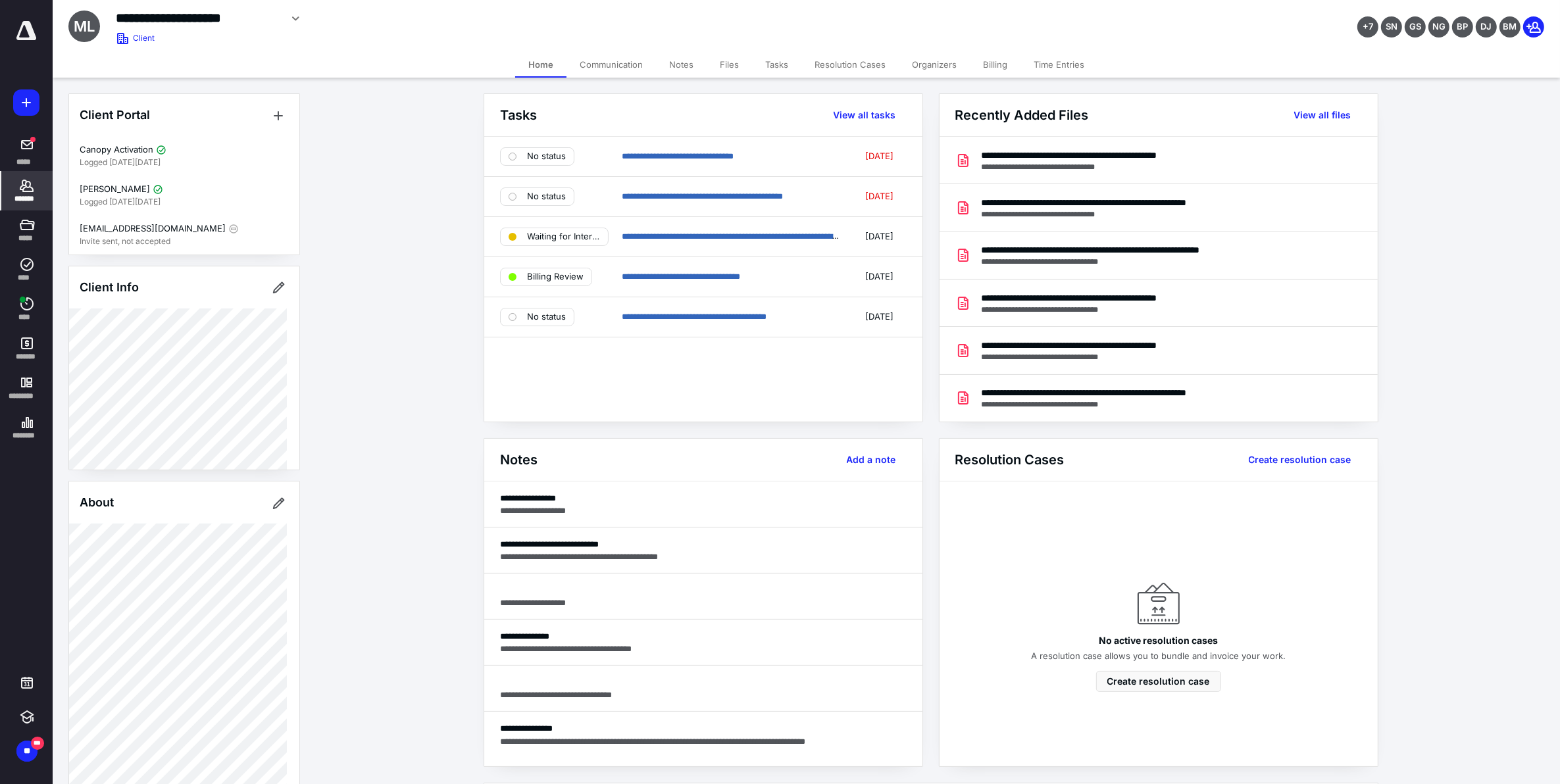 click on "Tasks" at bounding box center (776, 64) 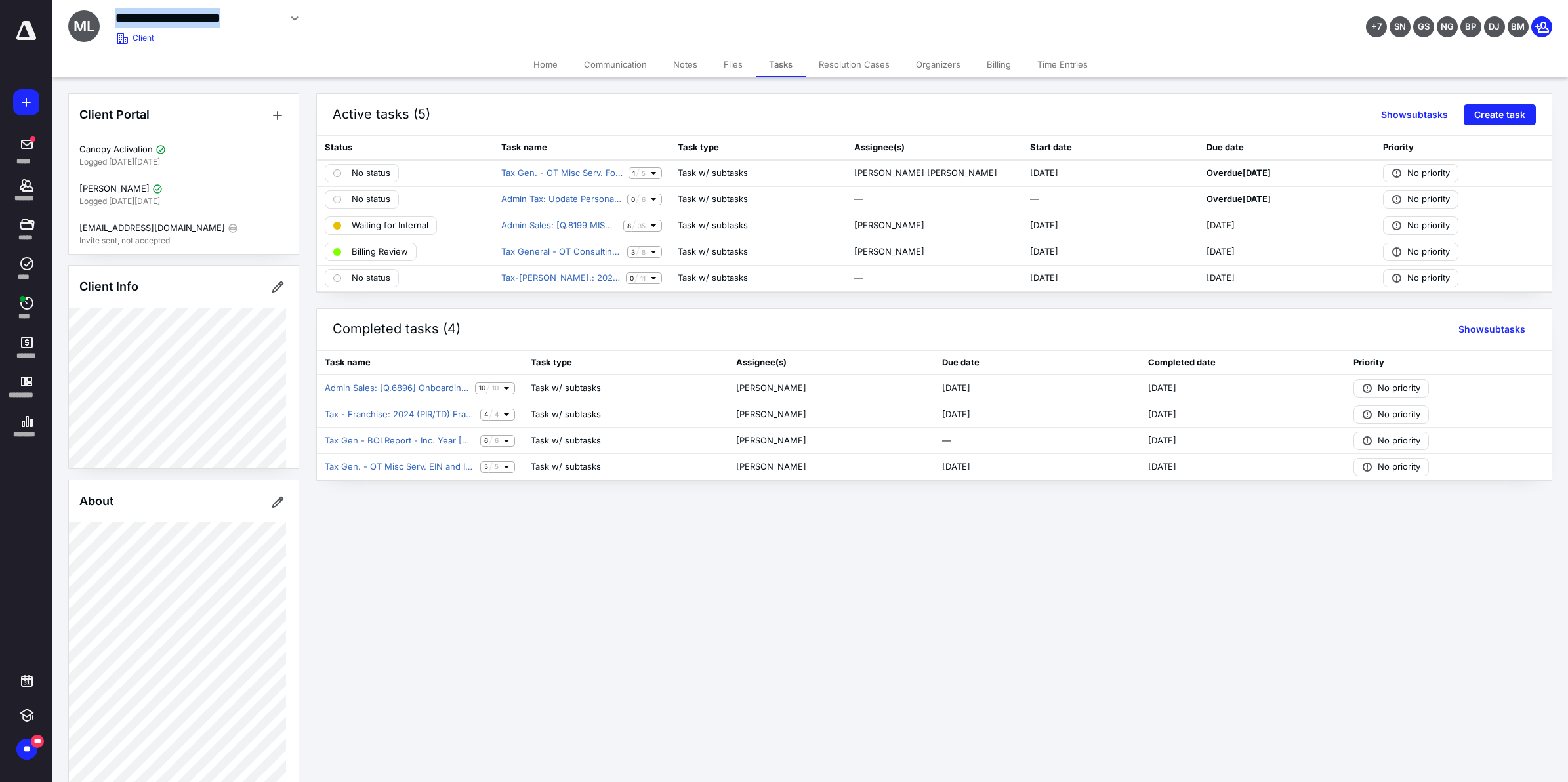 drag, startPoint x: 115, startPoint y: 16, endPoint x: 277, endPoint y: 22, distance: 162.11107 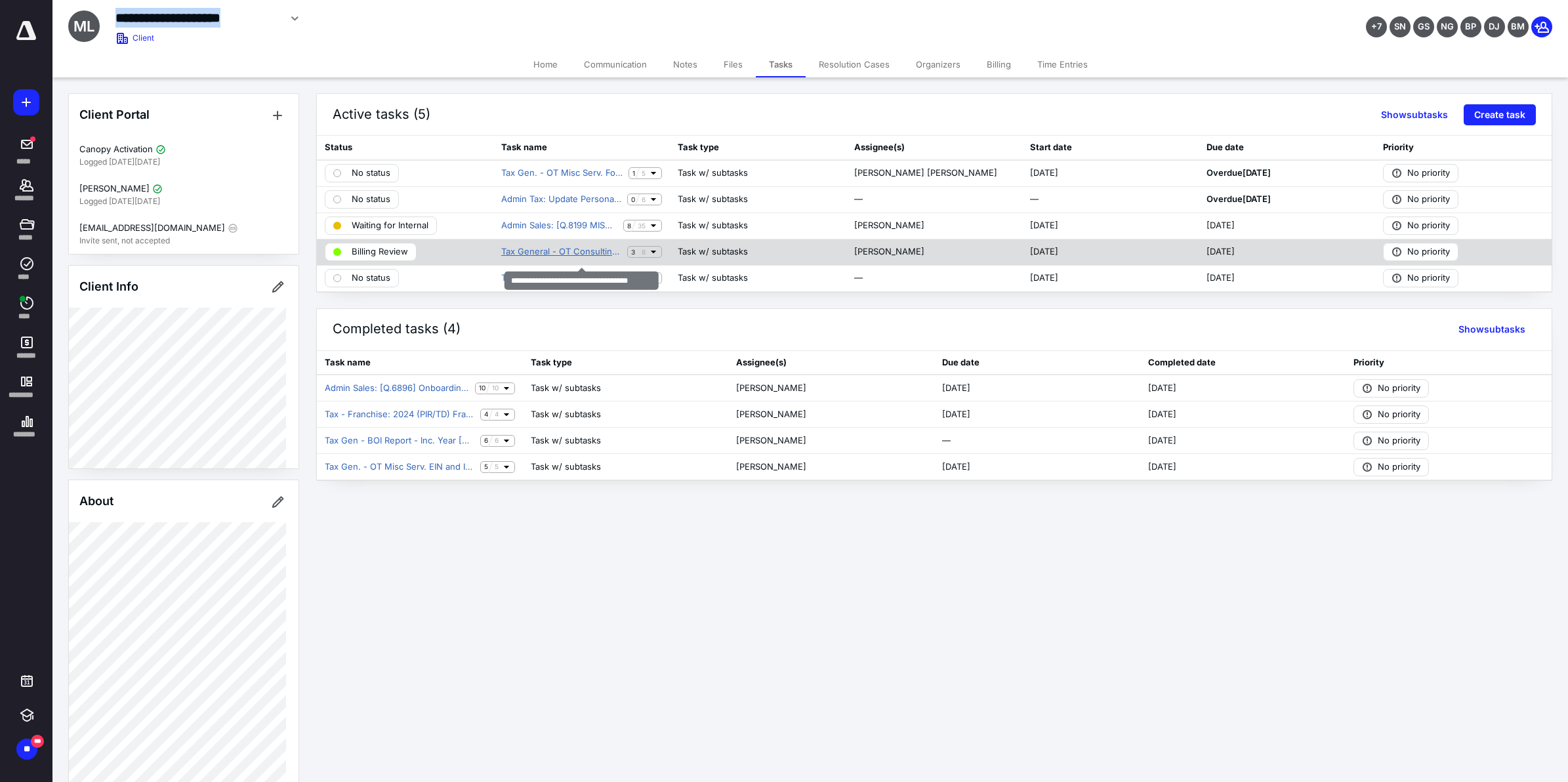 click on "Tax General - OT Consulting Services" at bounding box center [562, 252] 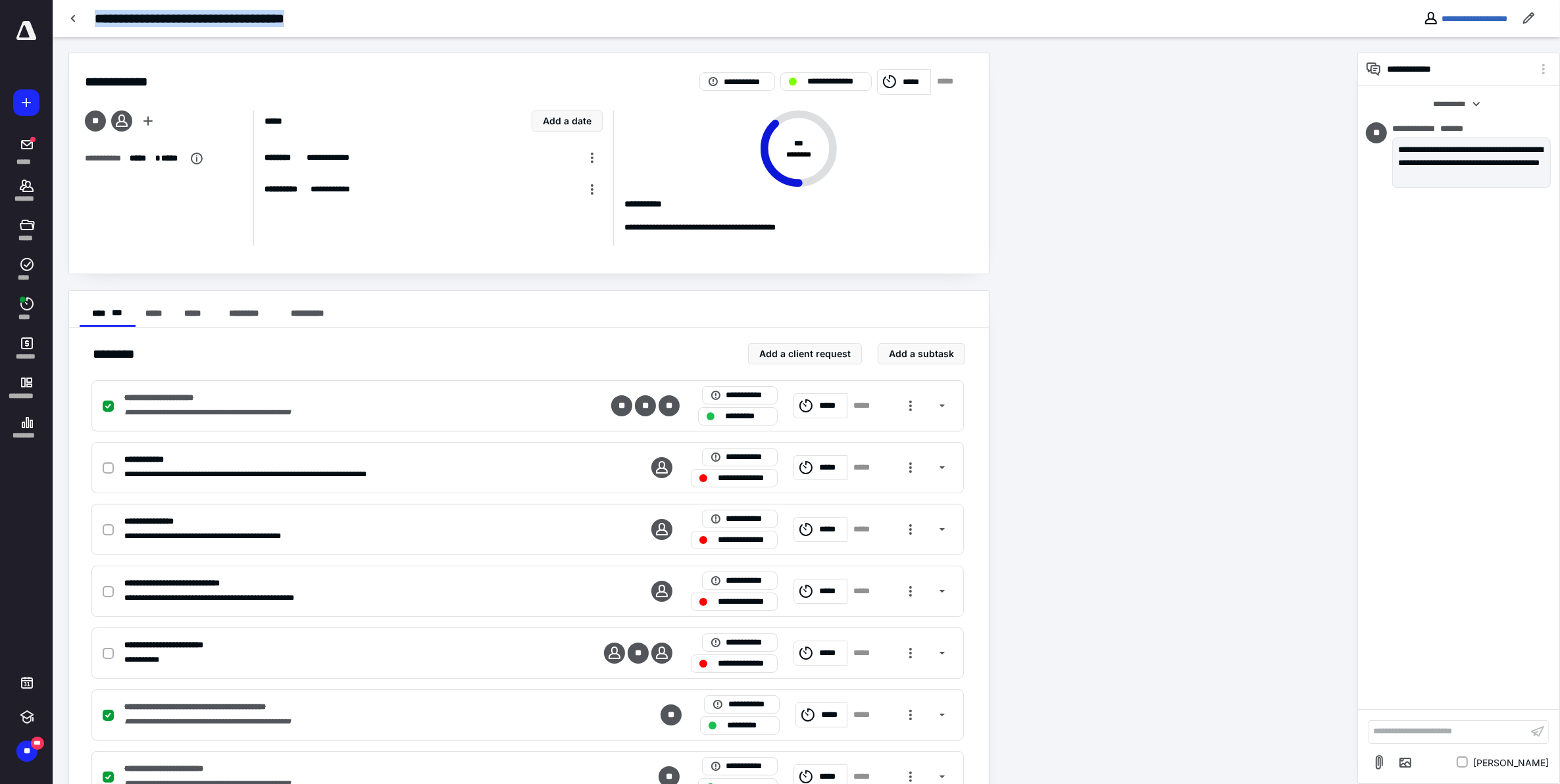 drag, startPoint x: 96, startPoint y: 22, endPoint x: 337, endPoint y: 20, distance: 241.0083 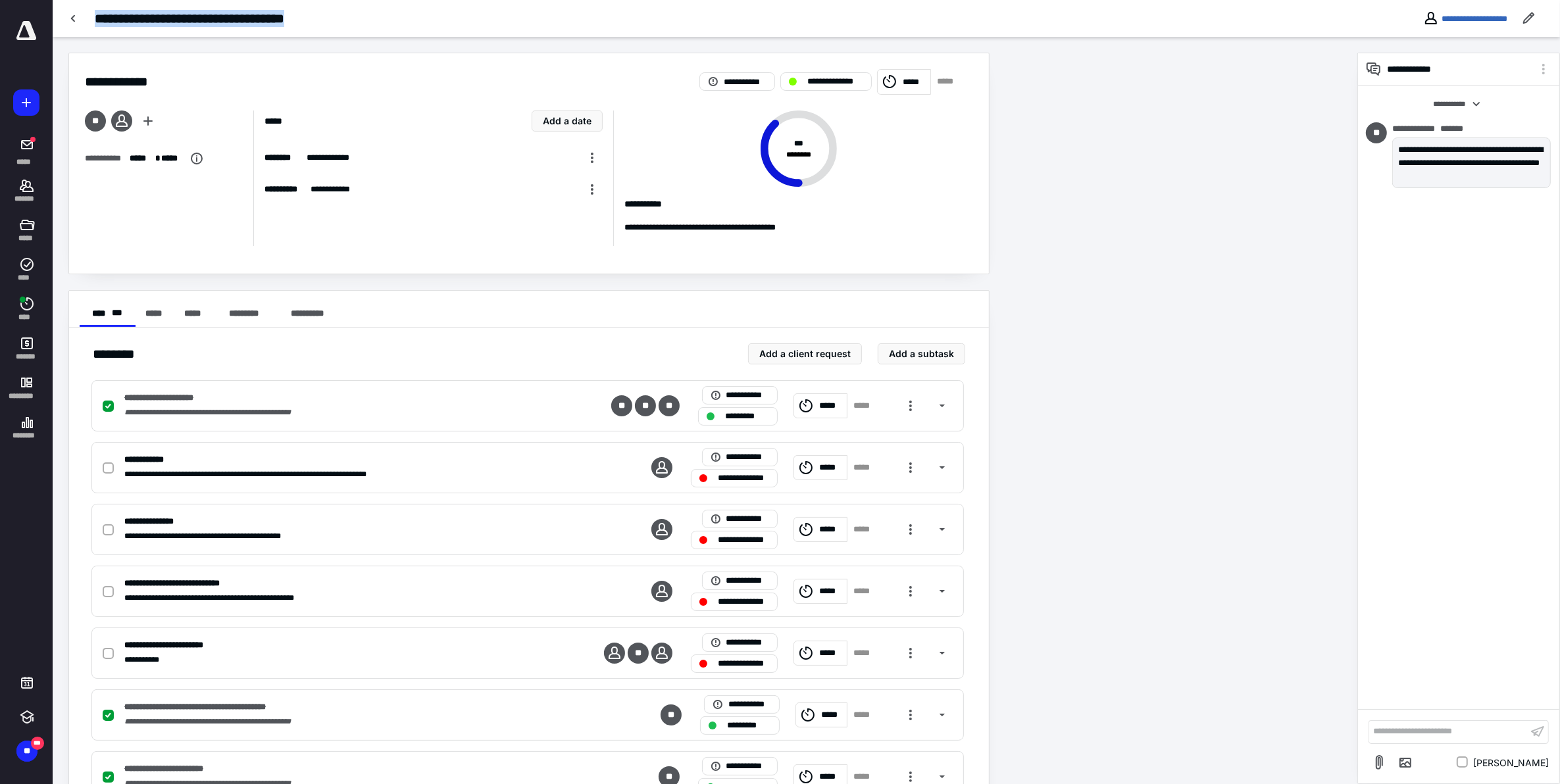 click on "**********" at bounding box center (671, 18) 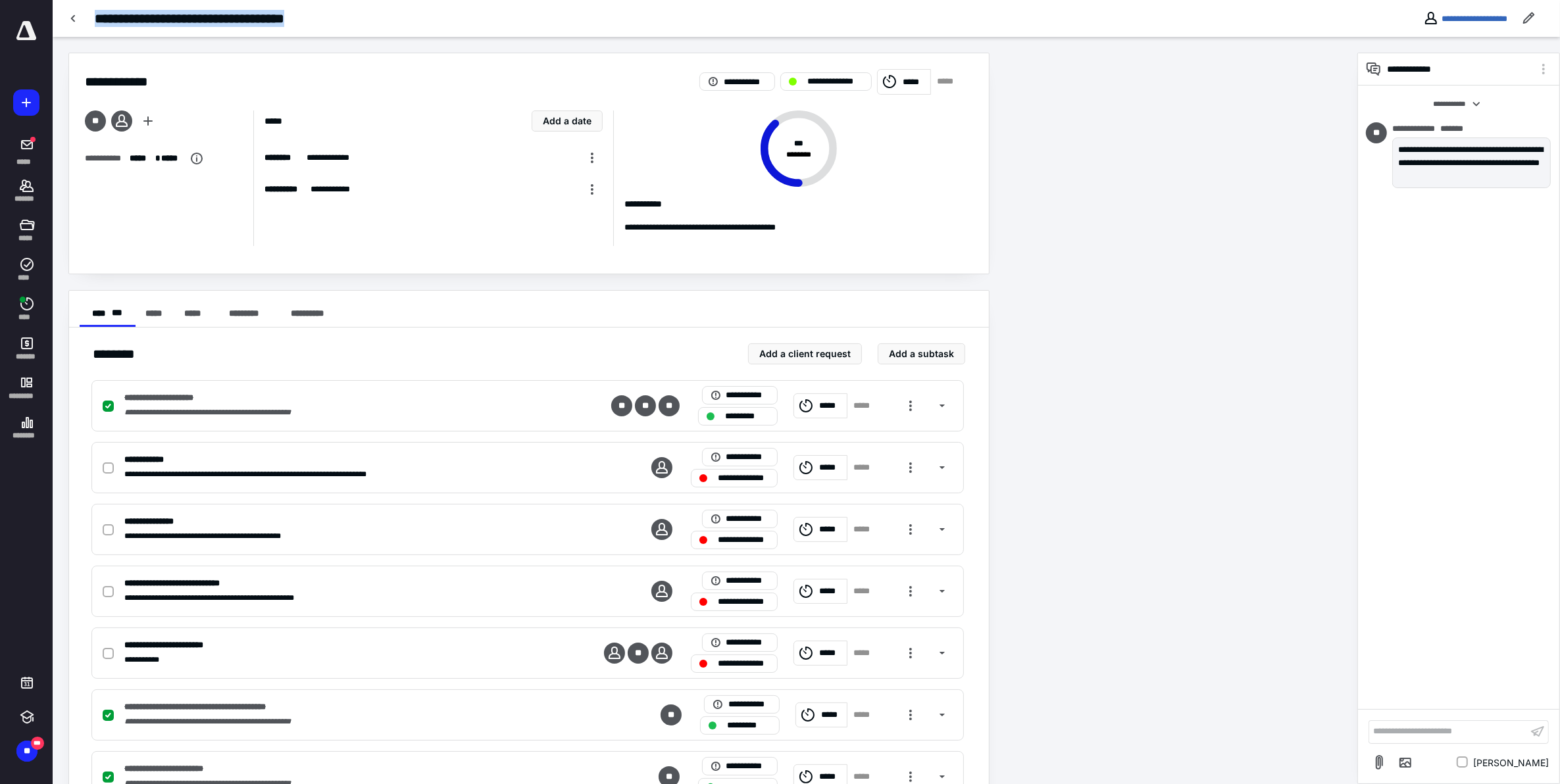copy on "**********" 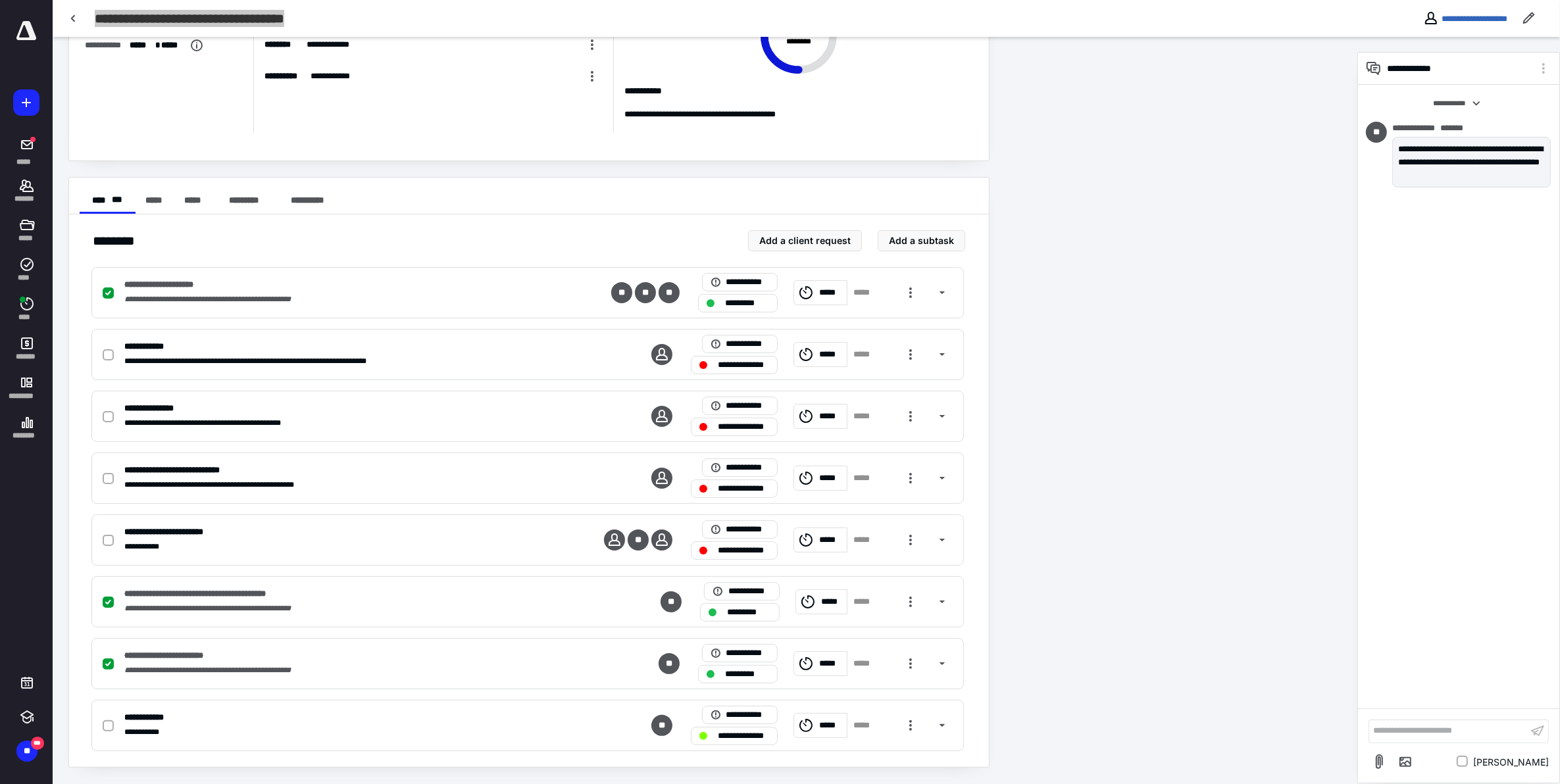 scroll, scrollTop: 114, scrollLeft: 0, axis: vertical 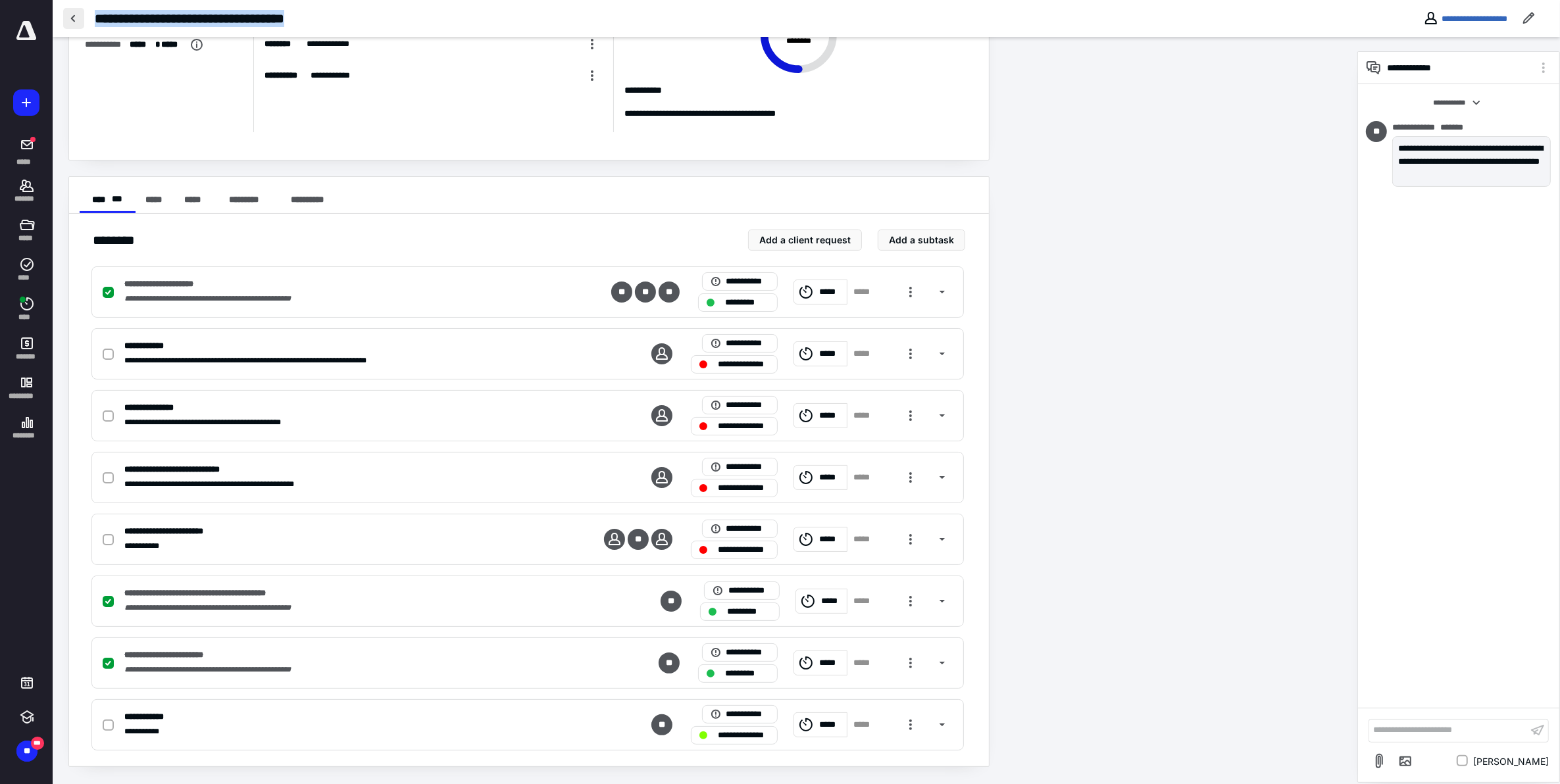 click at bounding box center [74, 18] 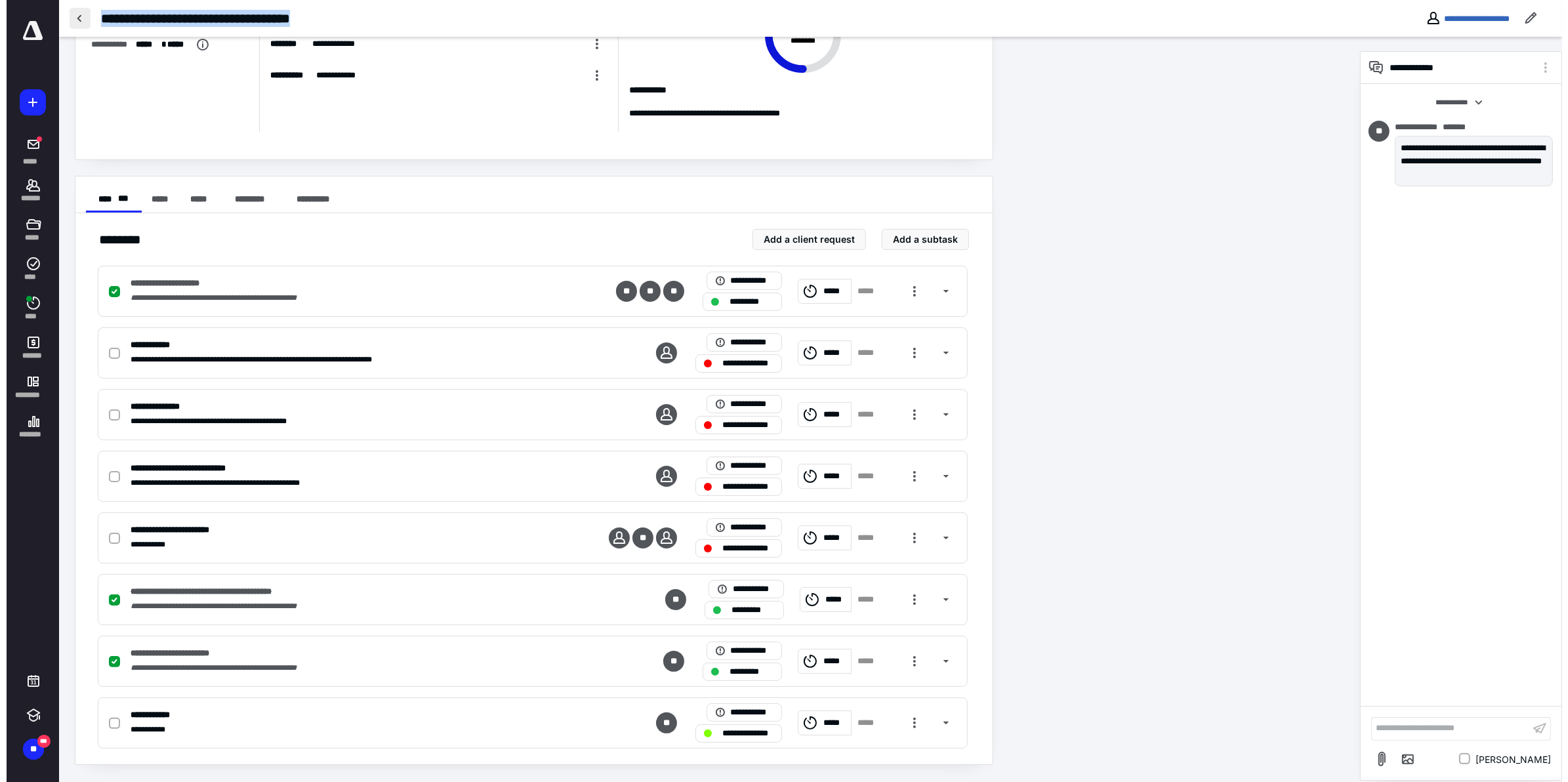 scroll, scrollTop: 0, scrollLeft: 0, axis: both 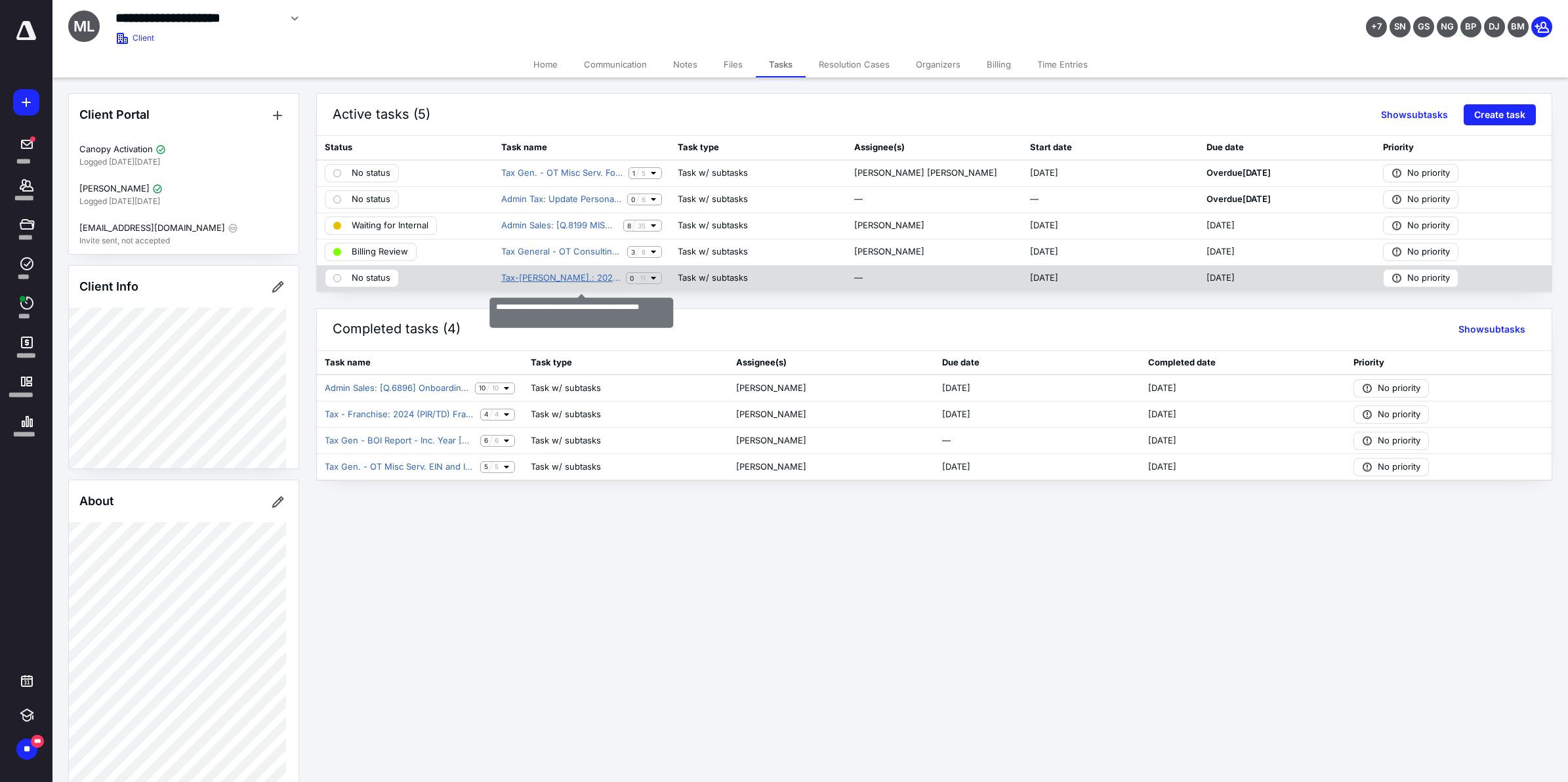 click on "Tax-[PERSON_NAME].: 2025 PIR Franchise Report CY - OS" at bounding box center [561, 278] 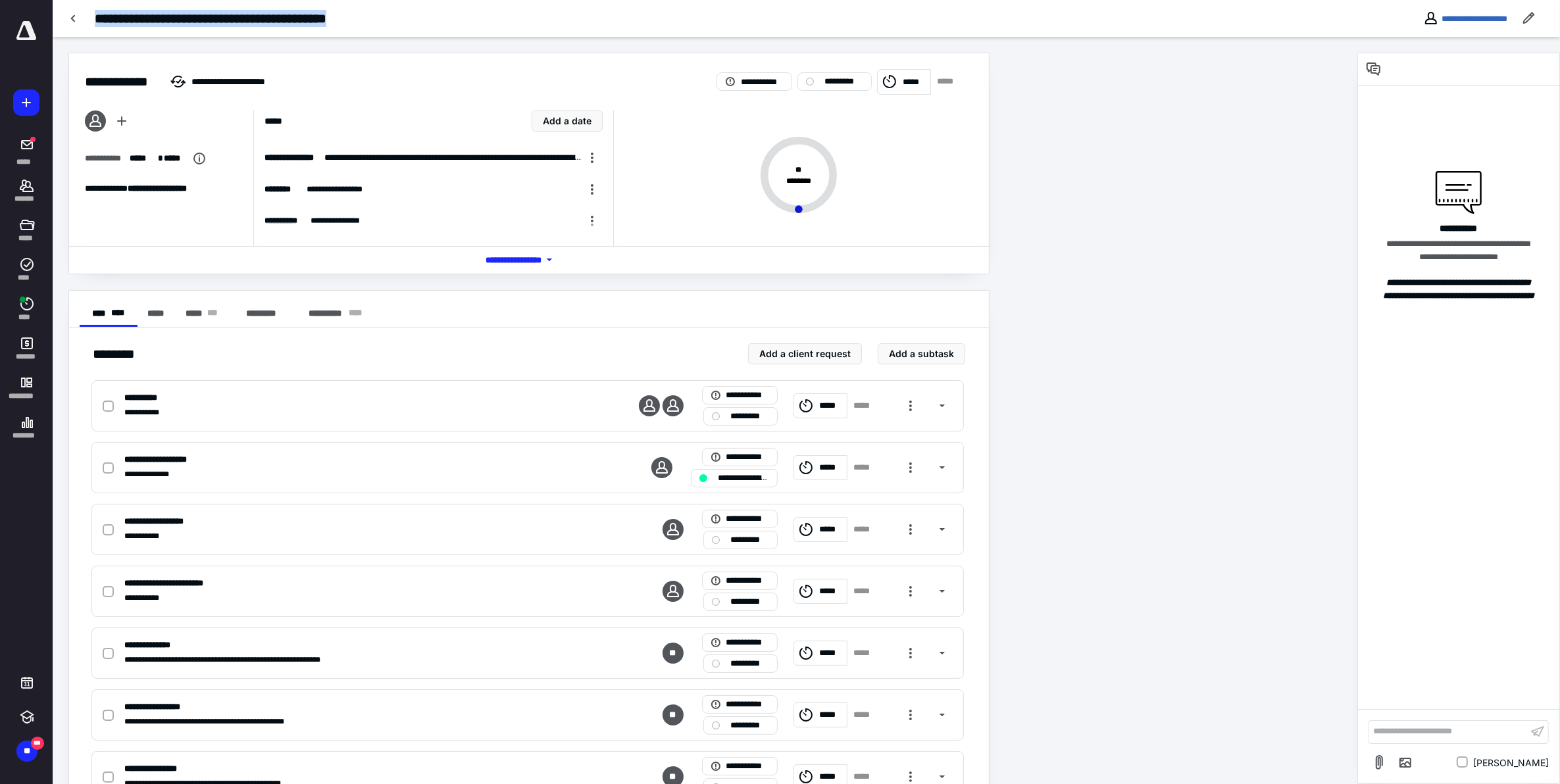 drag, startPoint x: 96, startPoint y: 18, endPoint x: 396, endPoint y: 13, distance: 300.04166 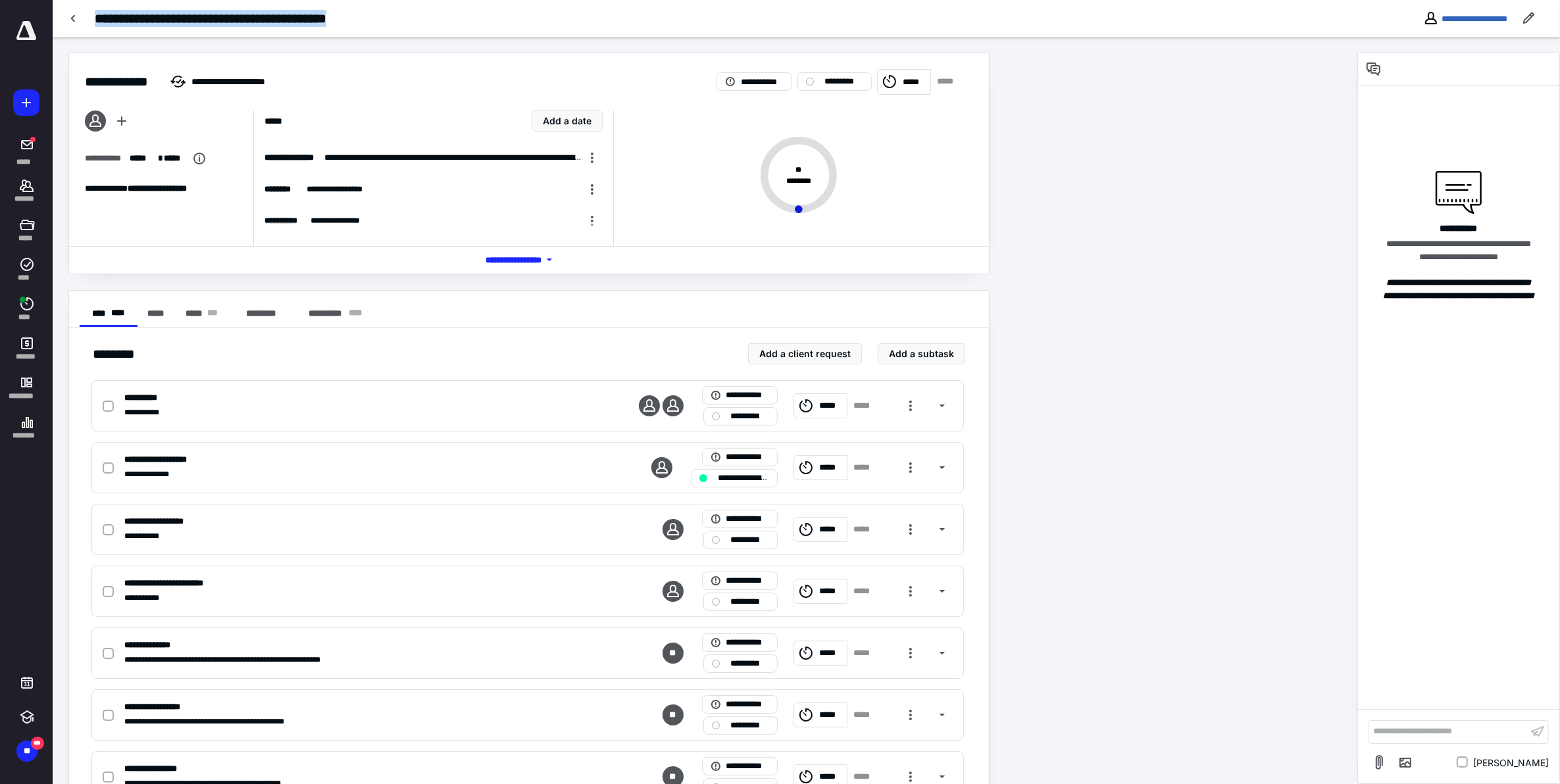 click on "**********" at bounding box center [671, 18] 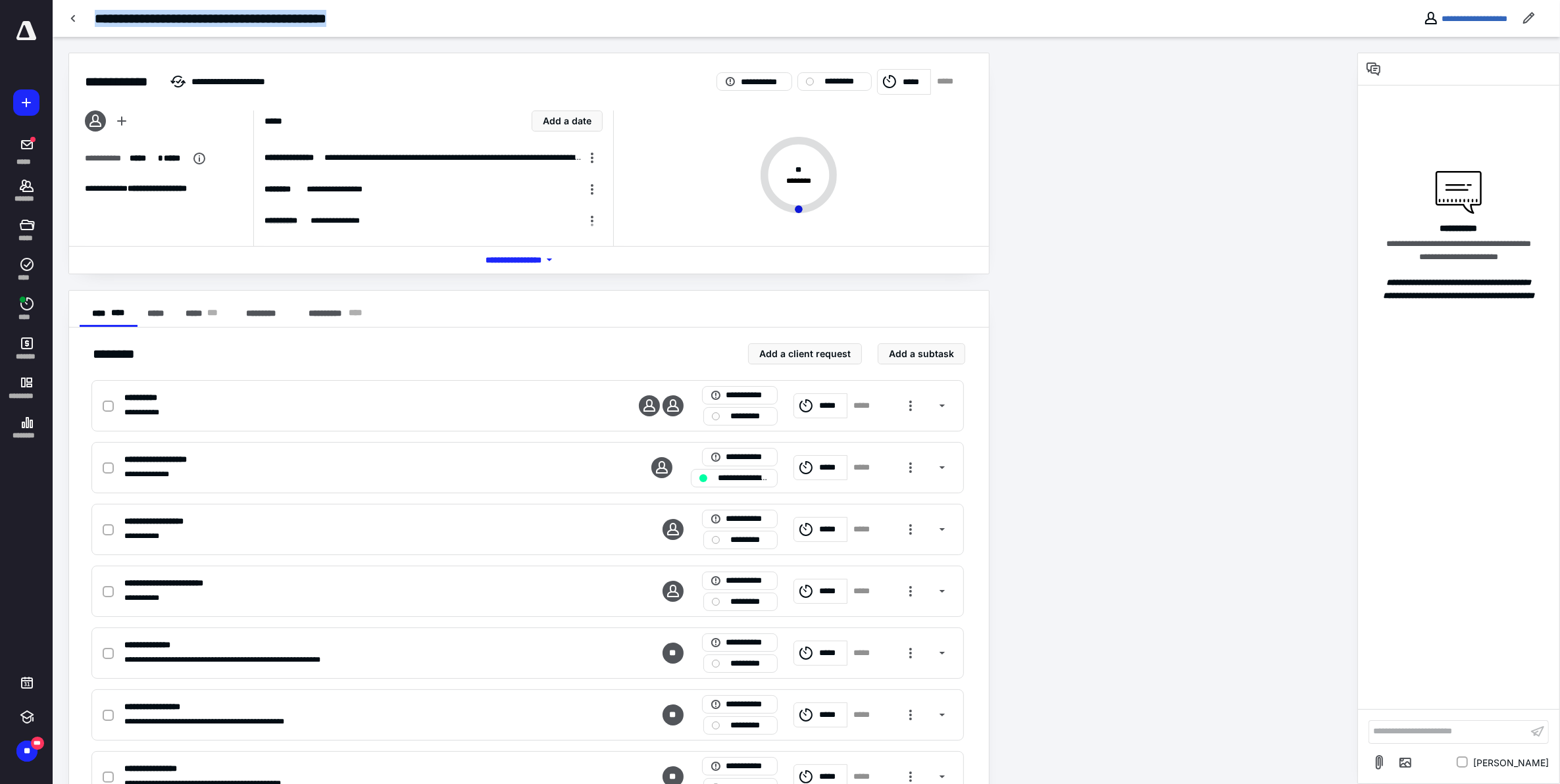 copy on "**********" 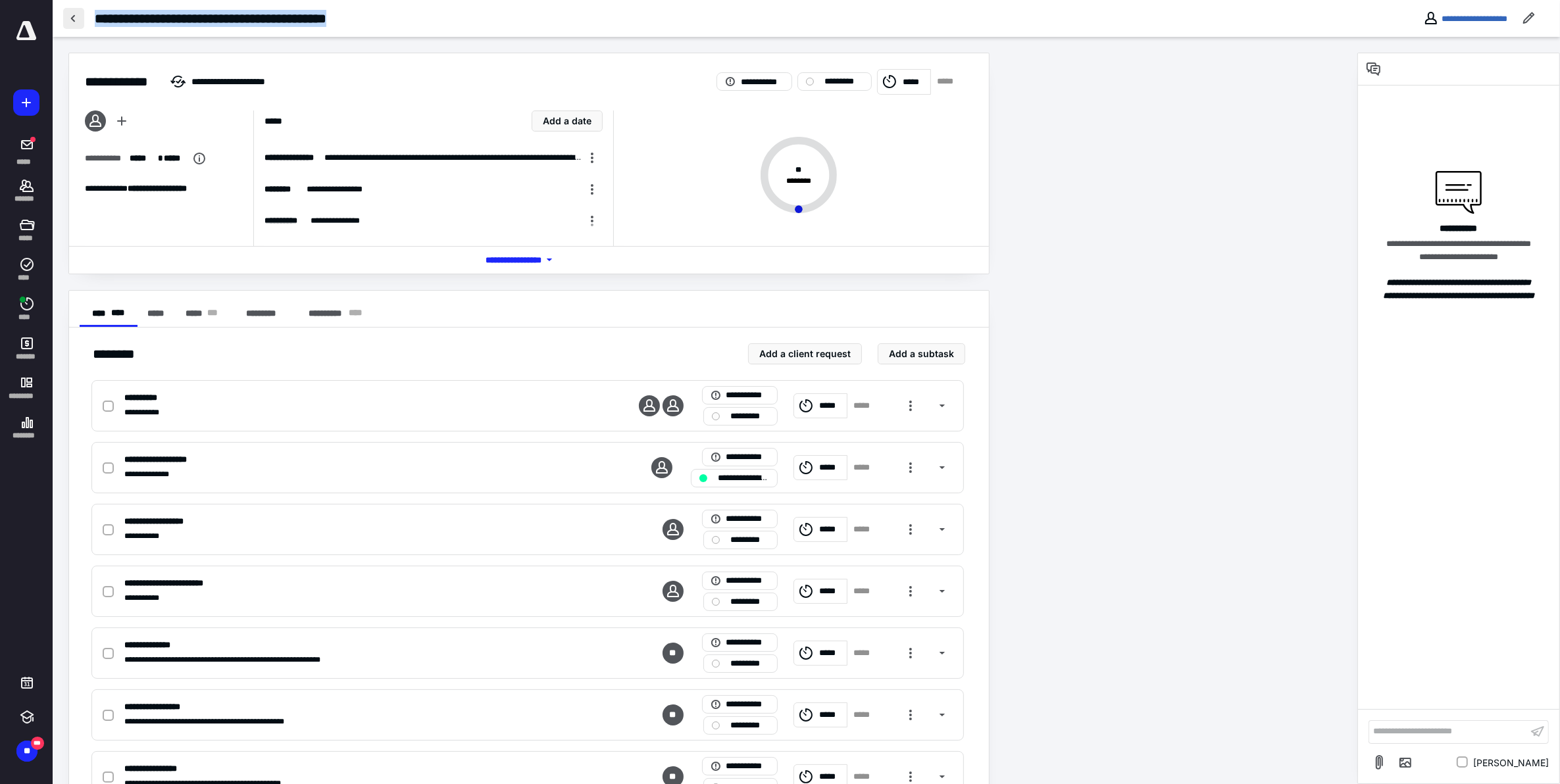 click at bounding box center (74, 18) 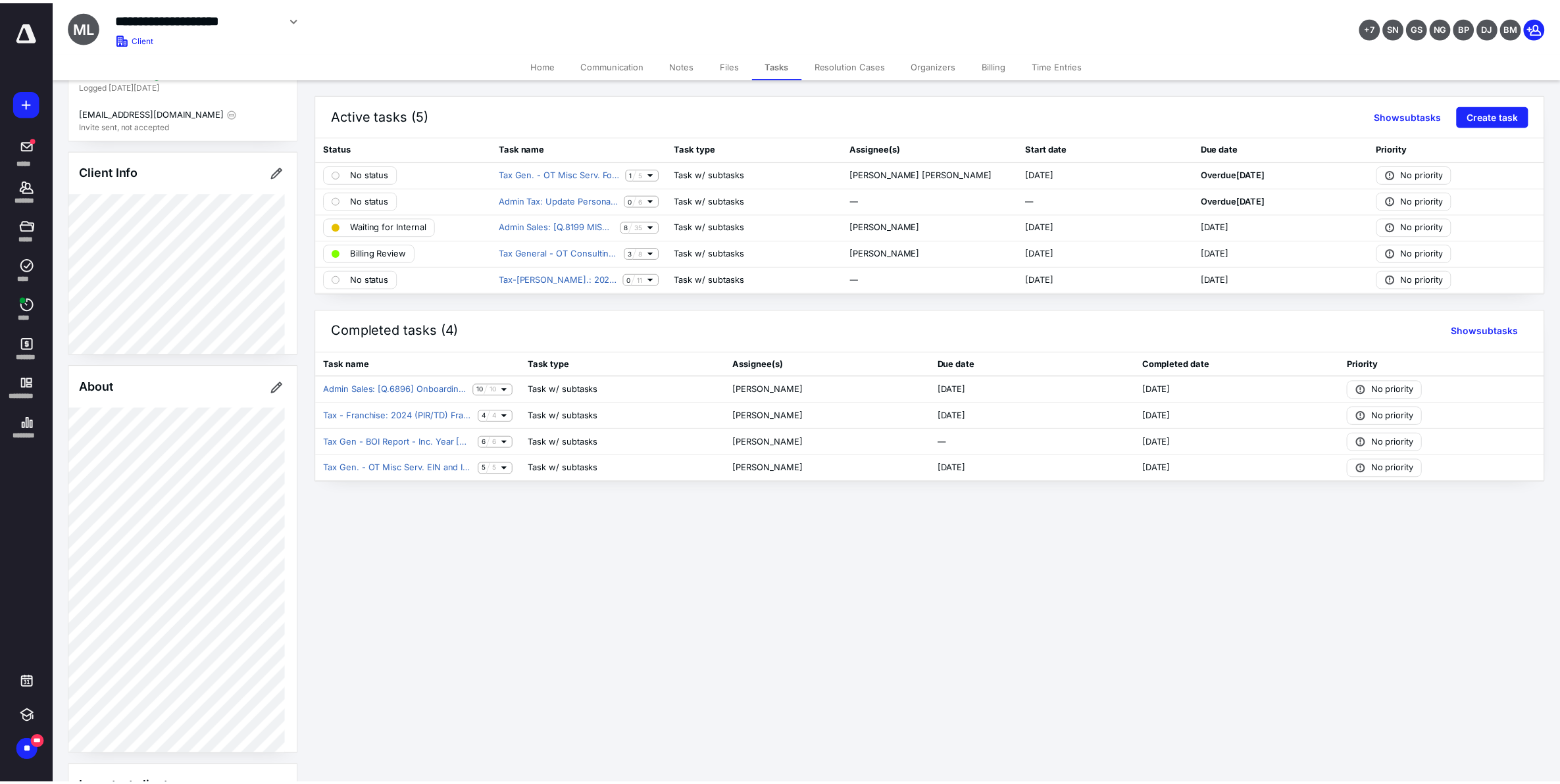 scroll, scrollTop: 137, scrollLeft: 0, axis: vertical 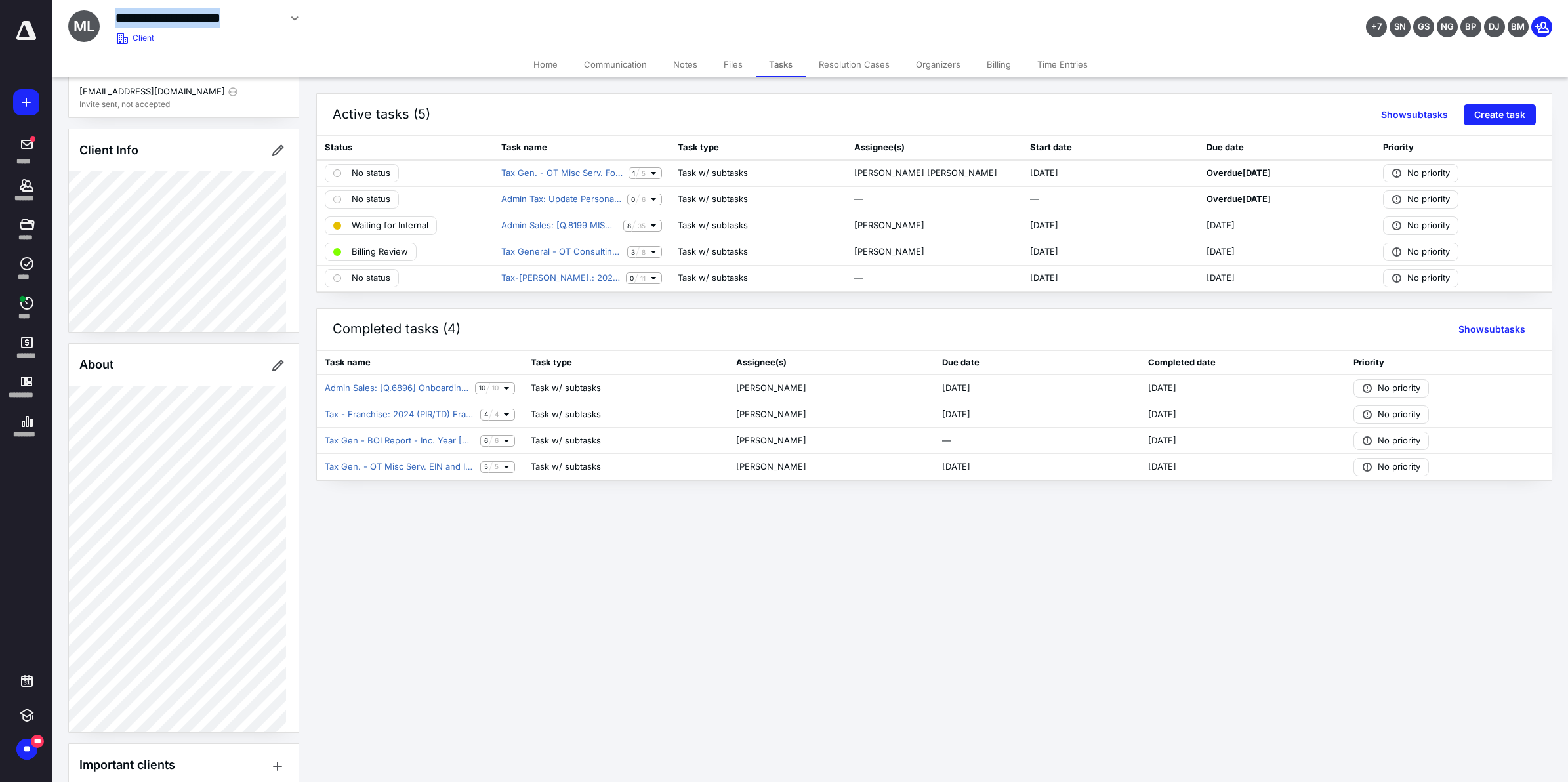 drag, startPoint x: 116, startPoint y: 16, endPoint x: 278, endPoint y: 17, distance: 162.00309 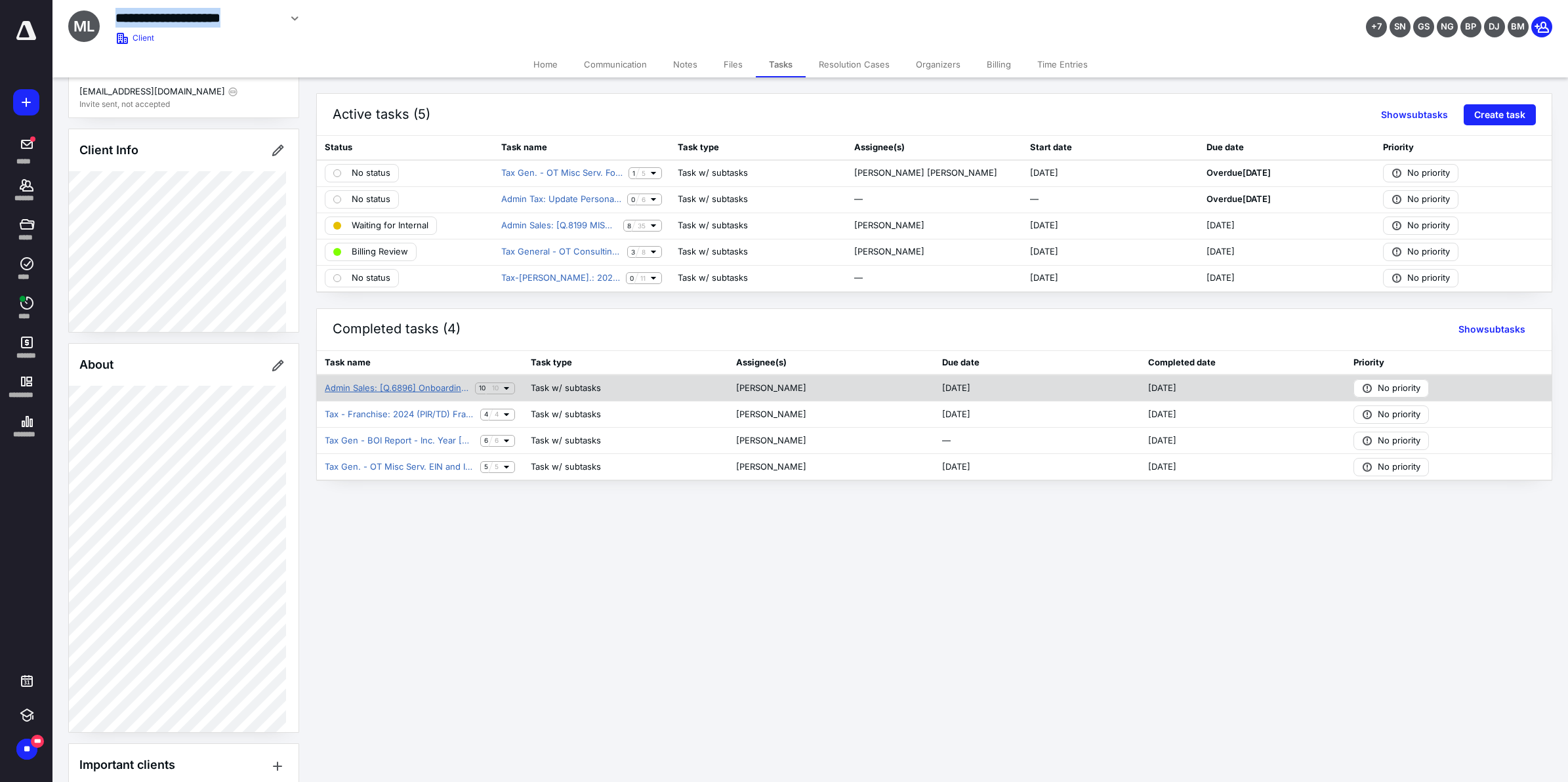 click on "Admin Sales: [Q.6896] Onboarding NEW CLIENT: Accounting, Payroll and Tax Services." at bounding box center (397, 388) 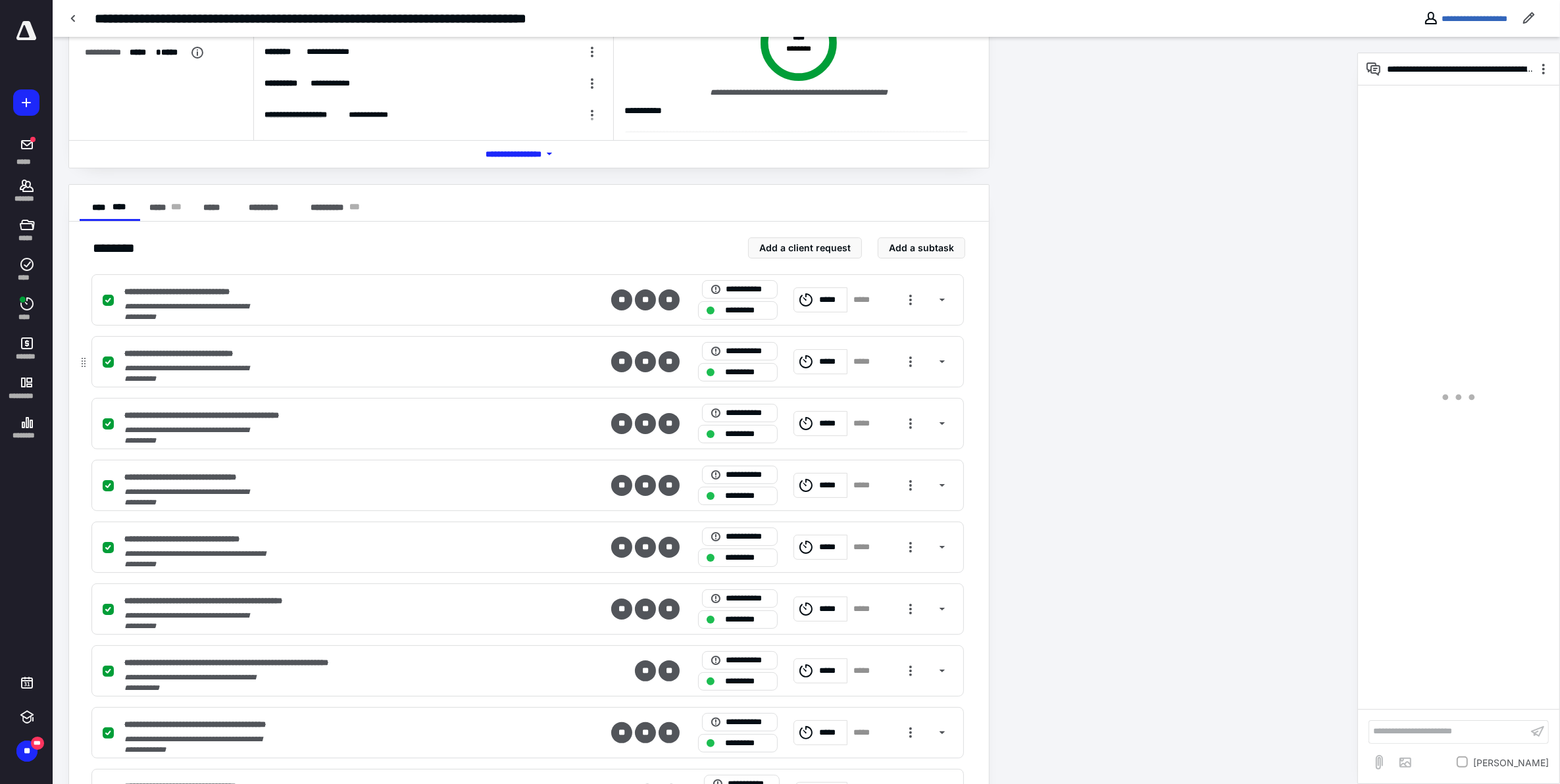 scroll, scrollTop: 239, scrollLeft: 0, axis: vertical 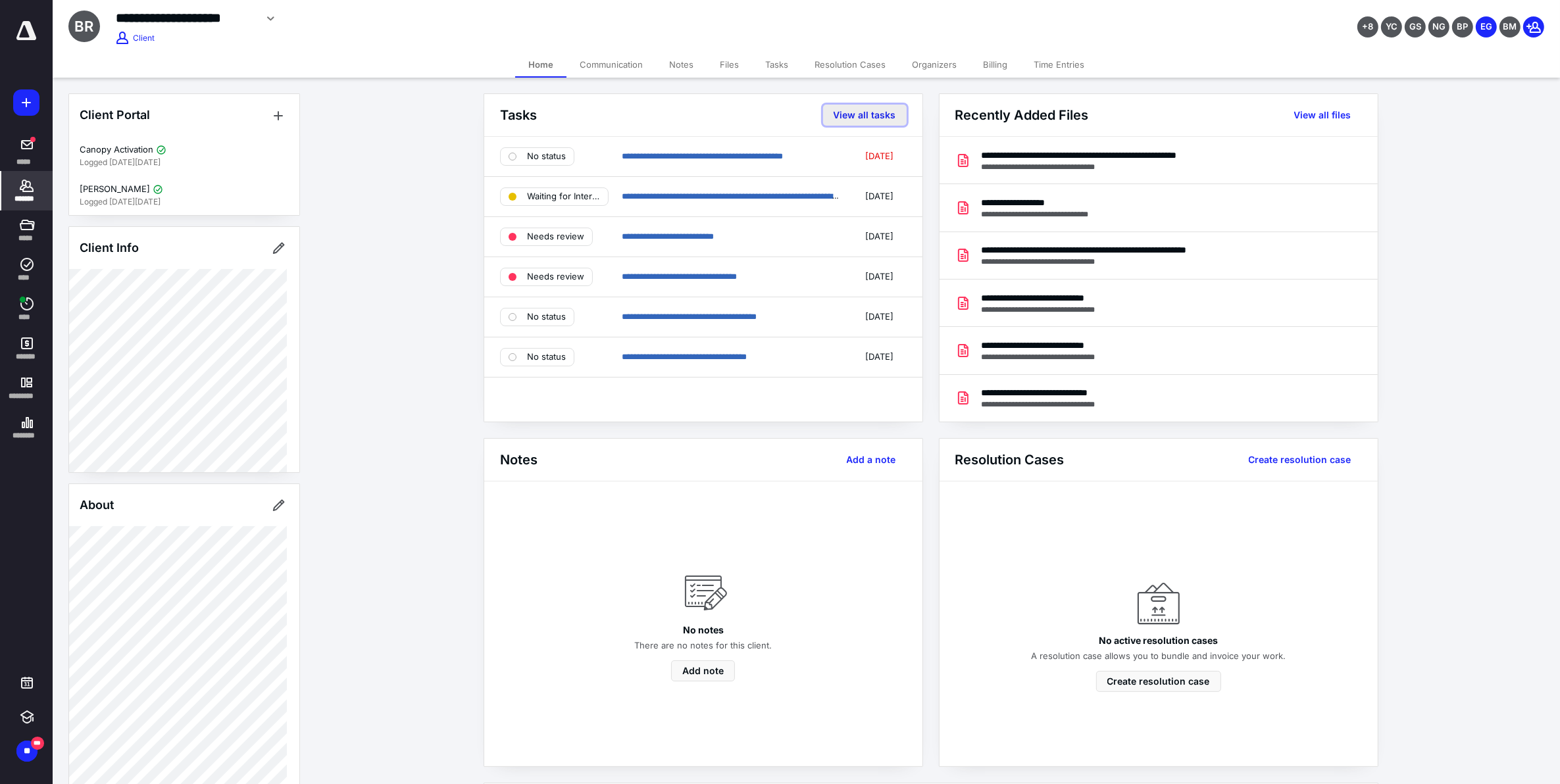 click on "View all tasks" at bounding box center [865, 115] 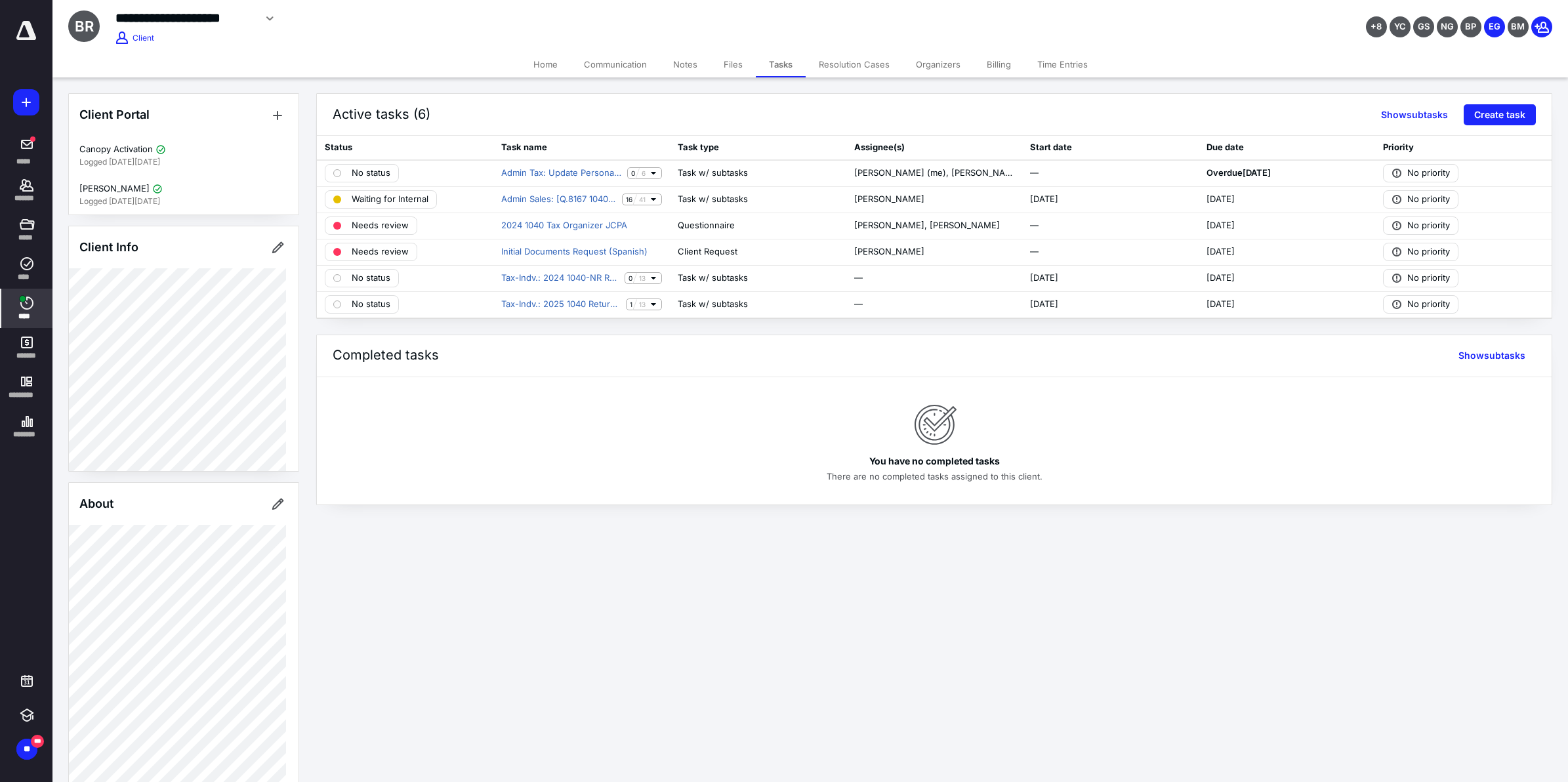 click 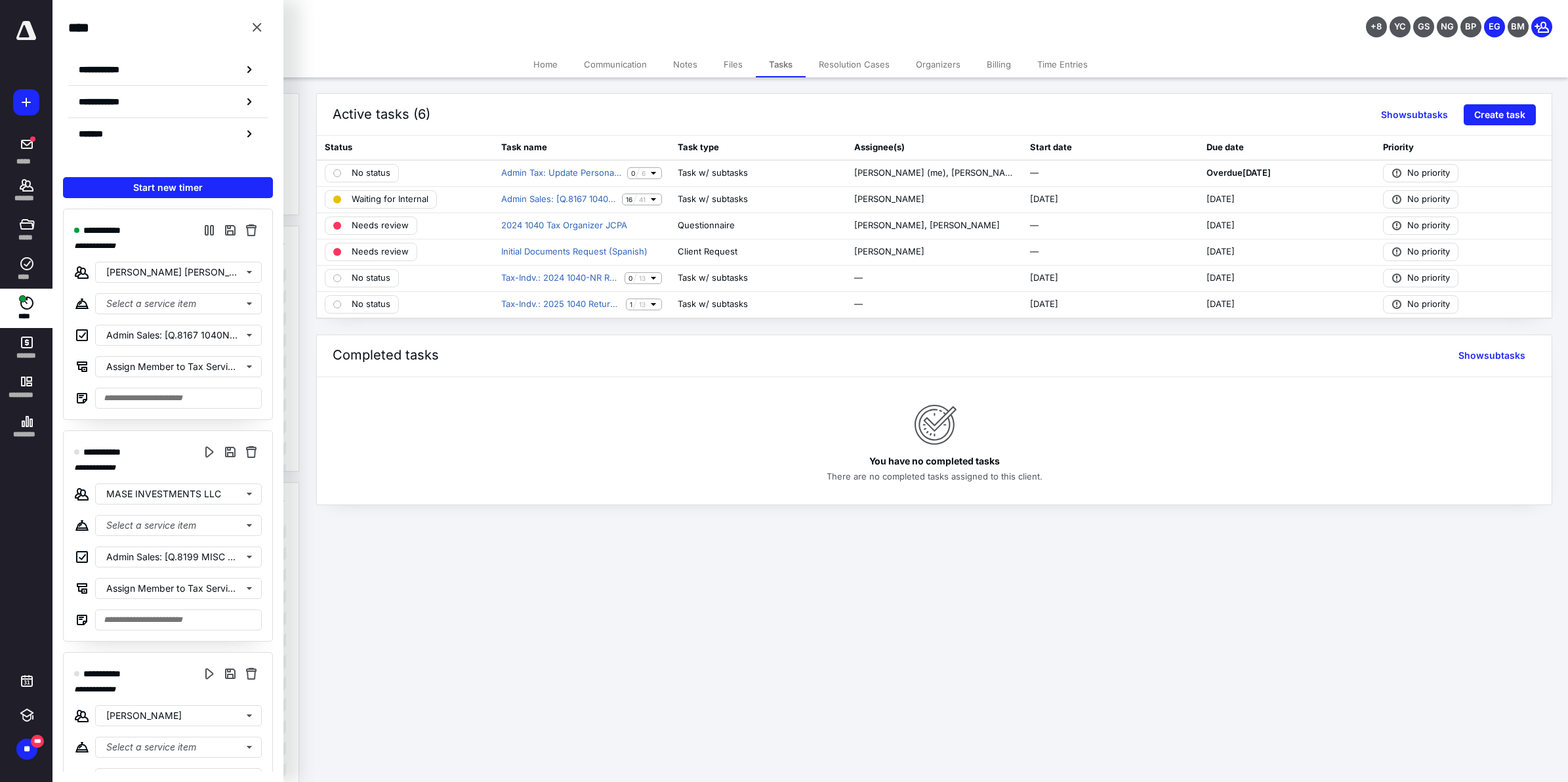 click on "**********" at bounding box center [784, 391] 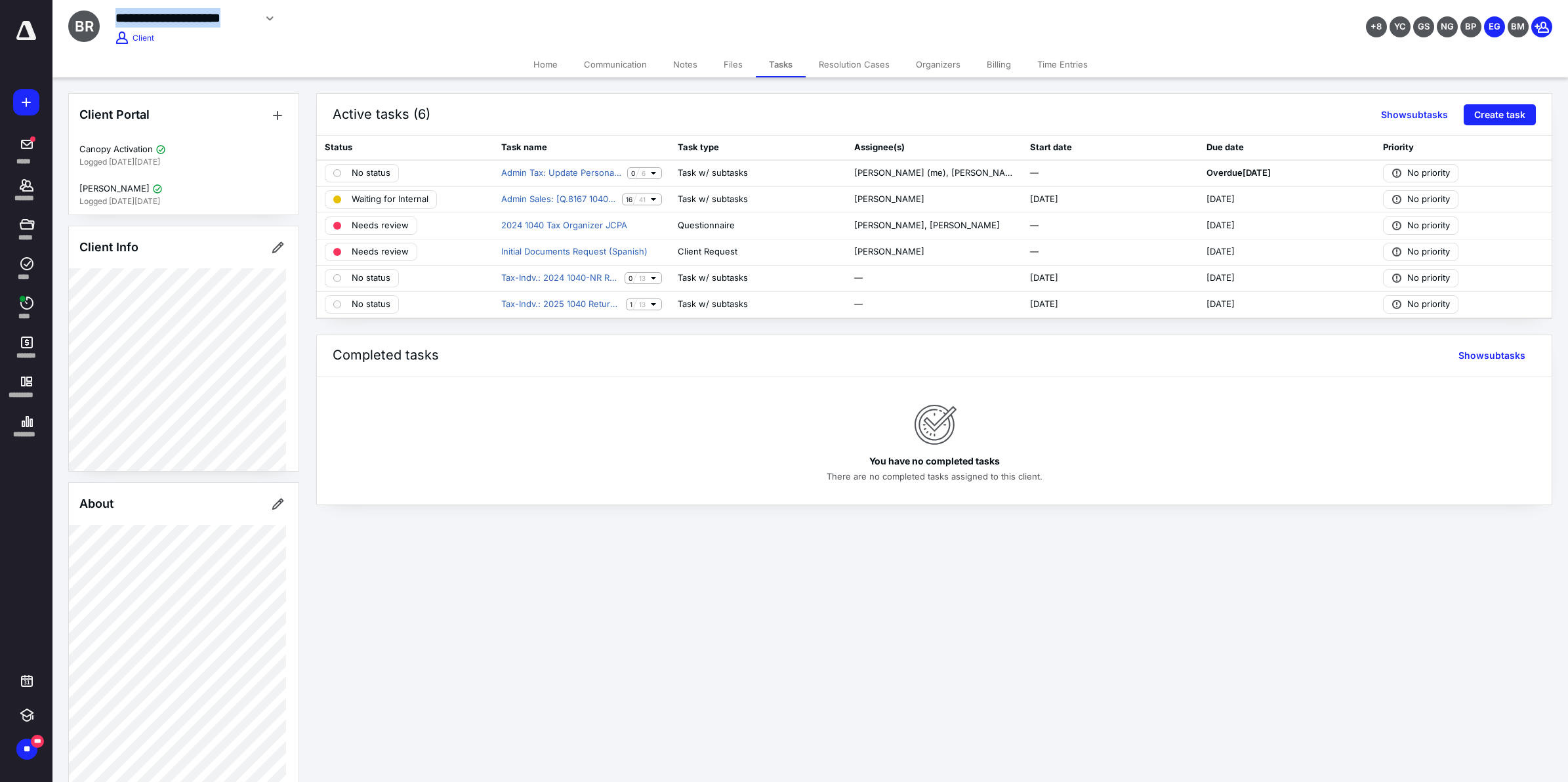 drag, startPoint x: 116, startPoint y: 16, endPoint x: 253, endPoint y: 20, distance: 137.05838 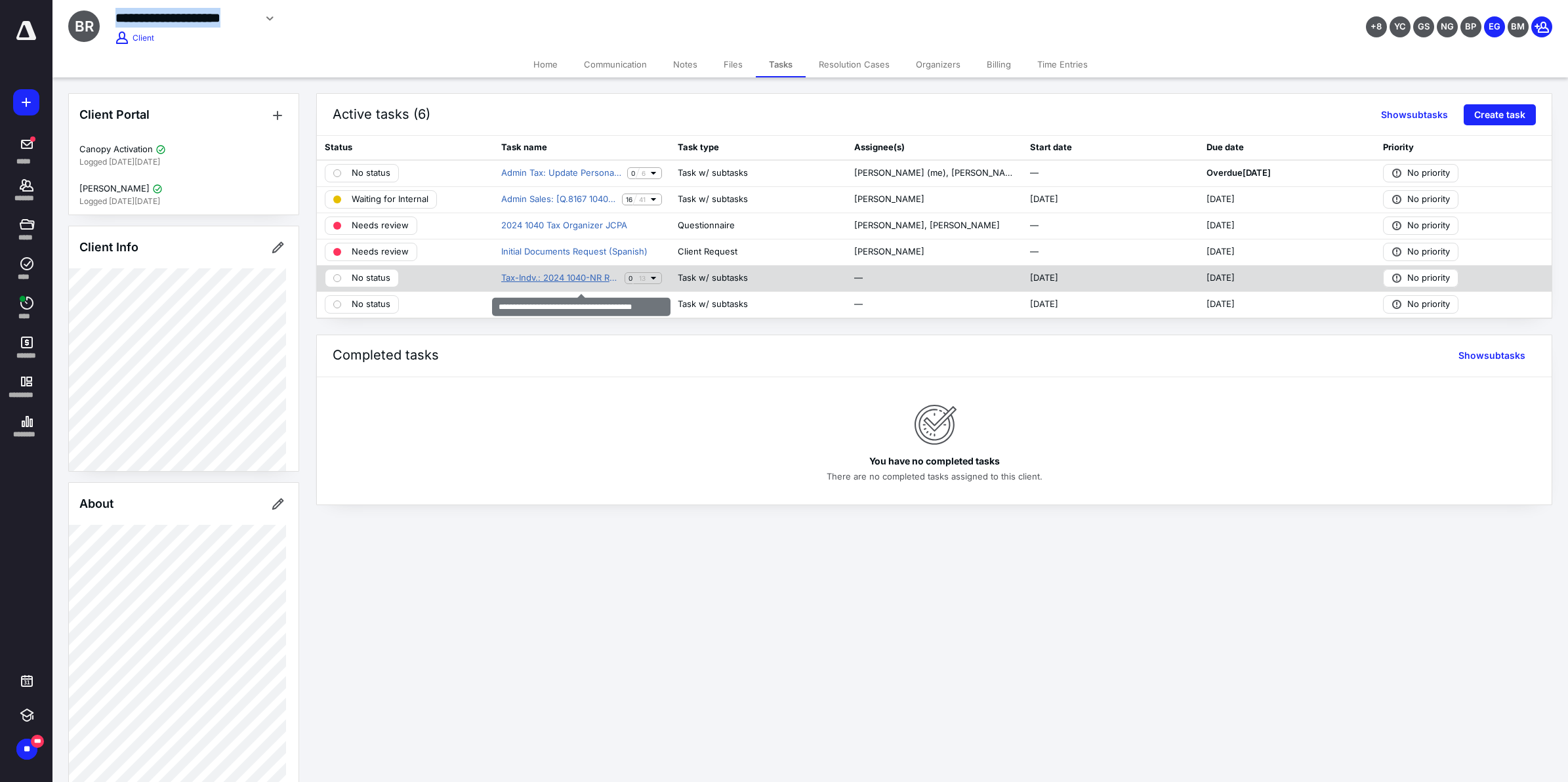 click on "Tax-Indv.: 2024 1040-NR Return - CTY - OS" at bounding box center [560, 278] 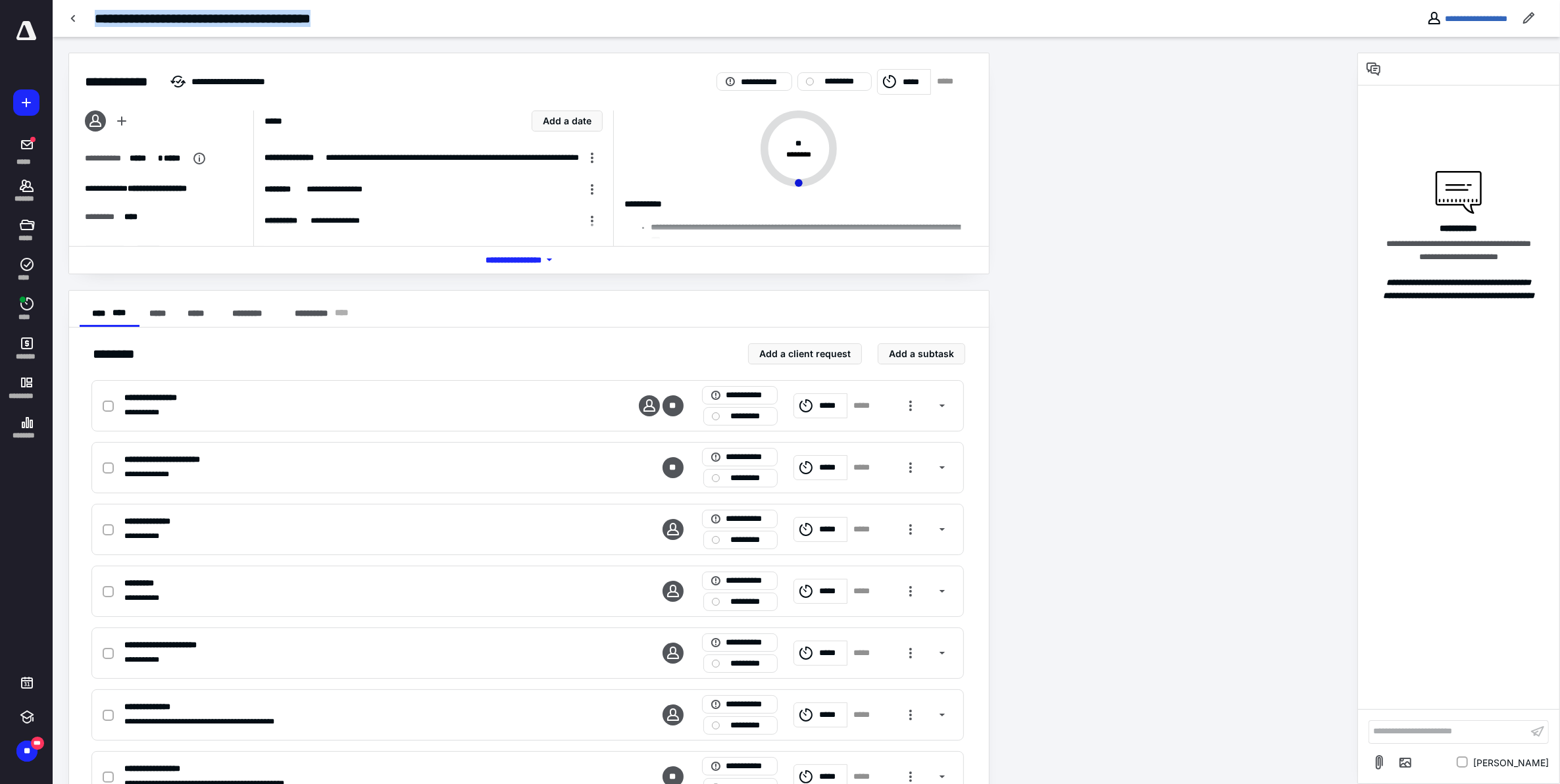 drag, startPoint x: 96, startPoint y: 18, endPoint x: 375, endPoint y: 24, distance: 279.06451 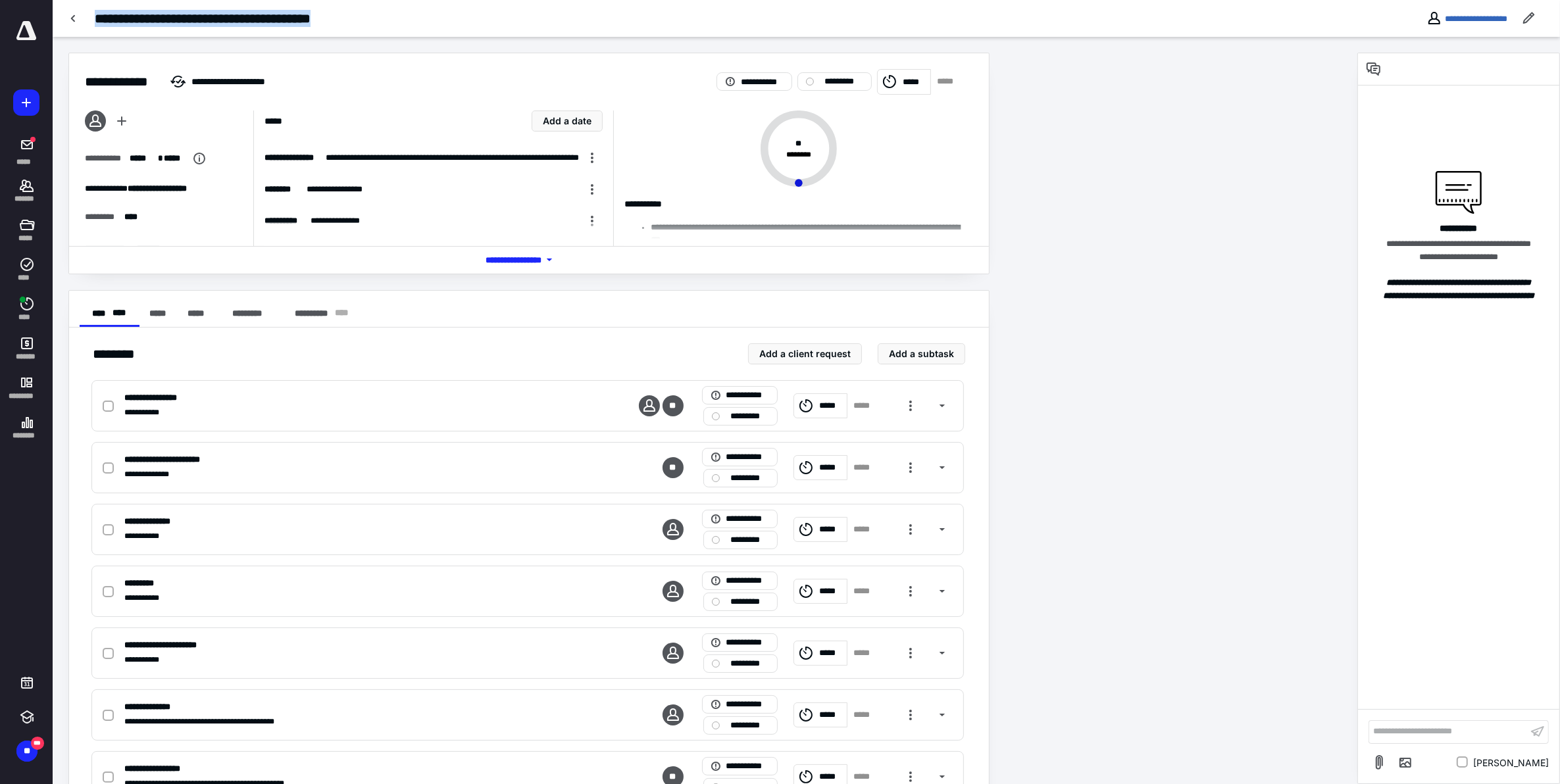 click on "**********" at bounding box center [671, 18] 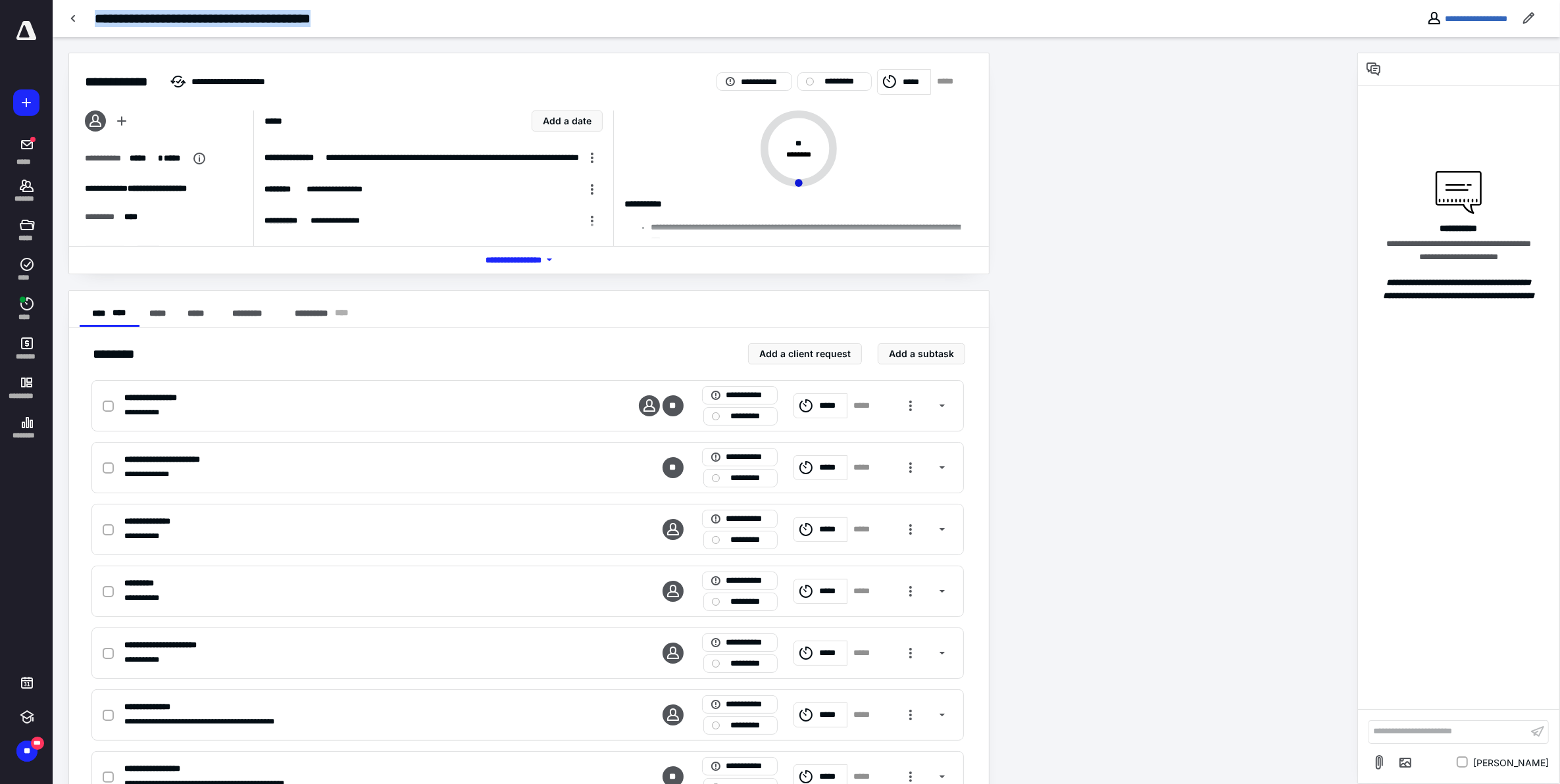 copy on "**********" 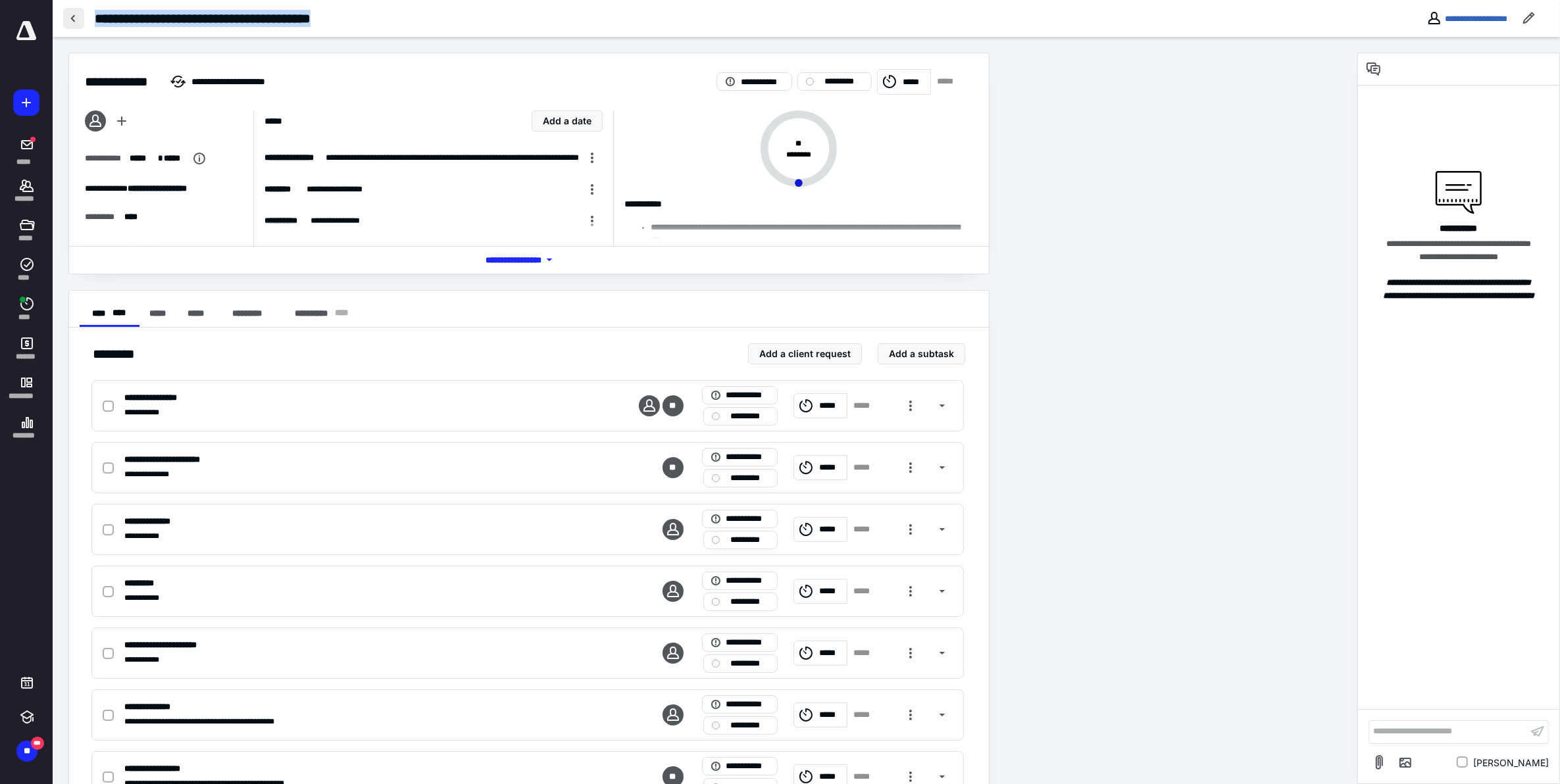 click at bounding box center [74, 18] 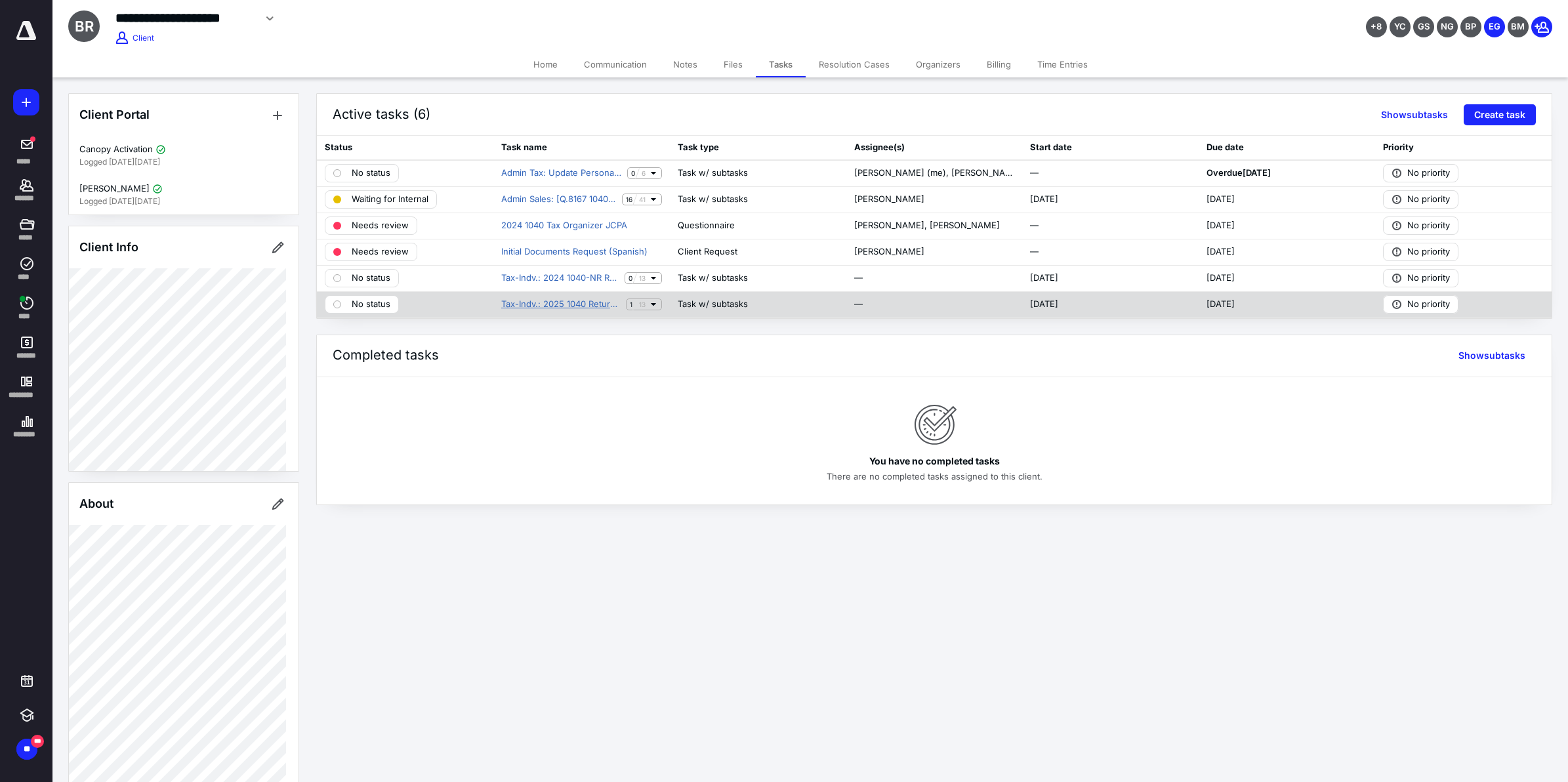 click on "Tax-Indv.: 2025 1040 Return - NTY - OS" at bounding box center [561, 304] 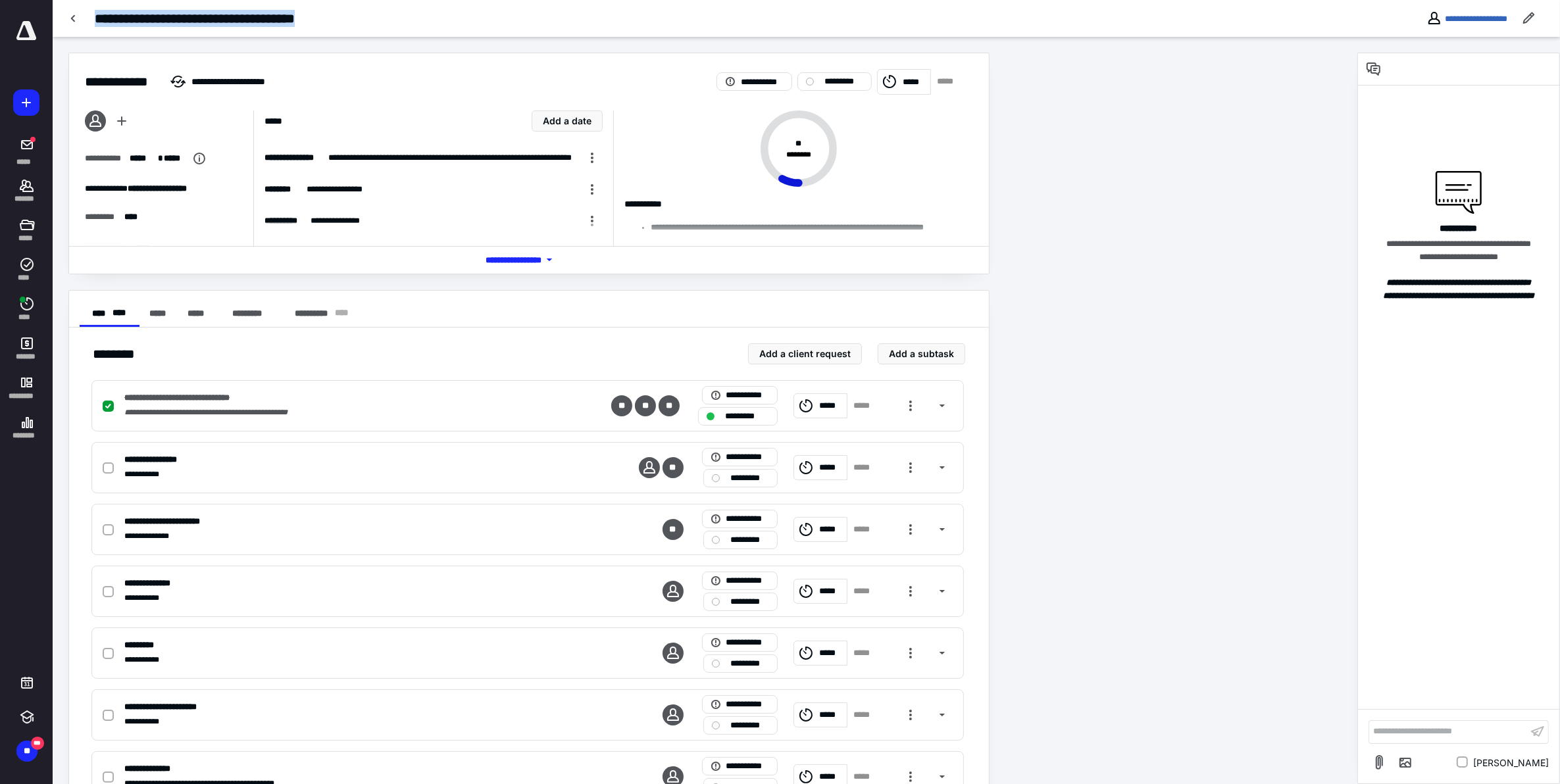 drag, startPoint x: 97, startPoint y: 18, endPoint x: 372, endPoint y: 18, distance: 275 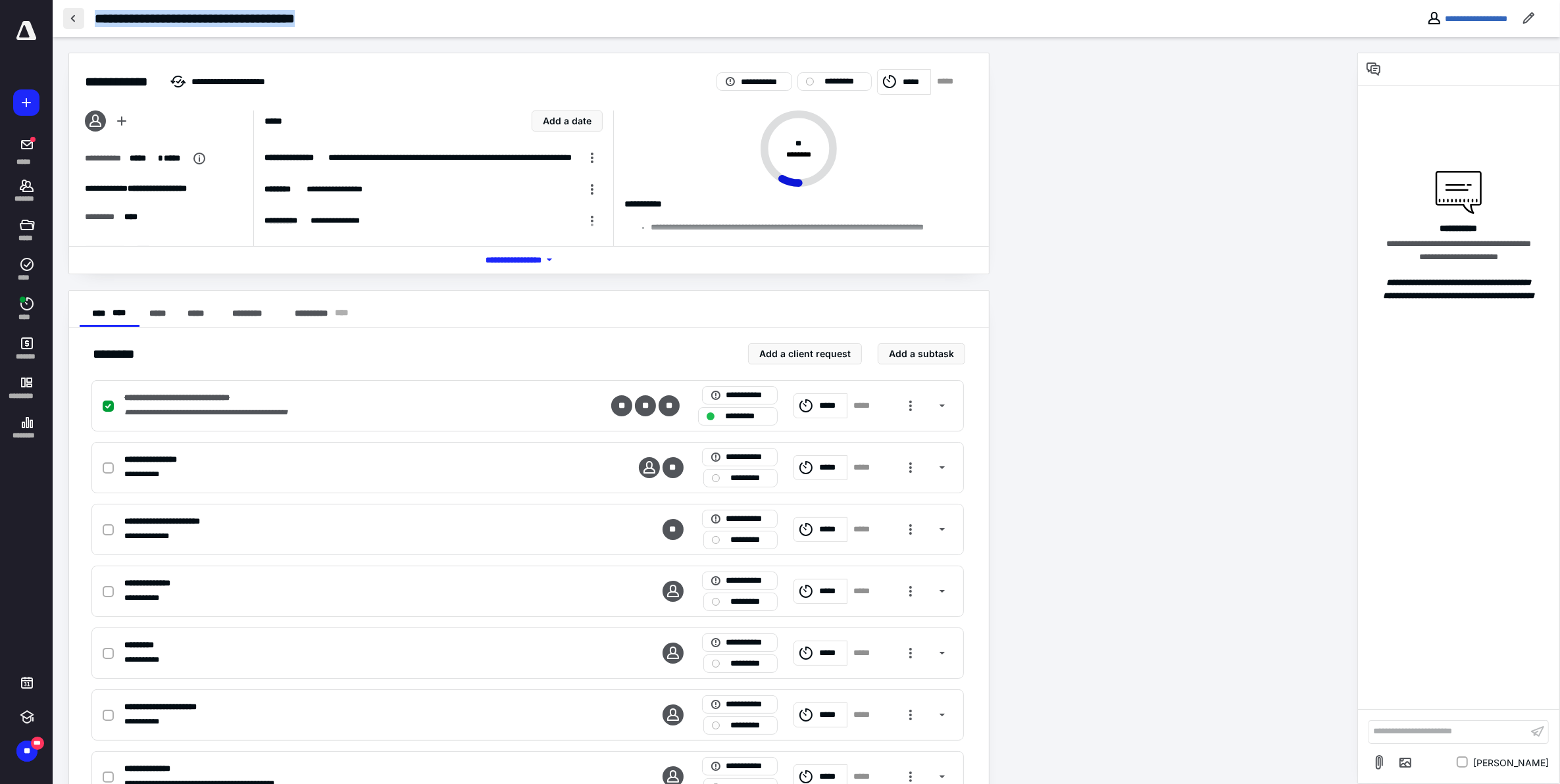 click at bounding box center [74, 18] 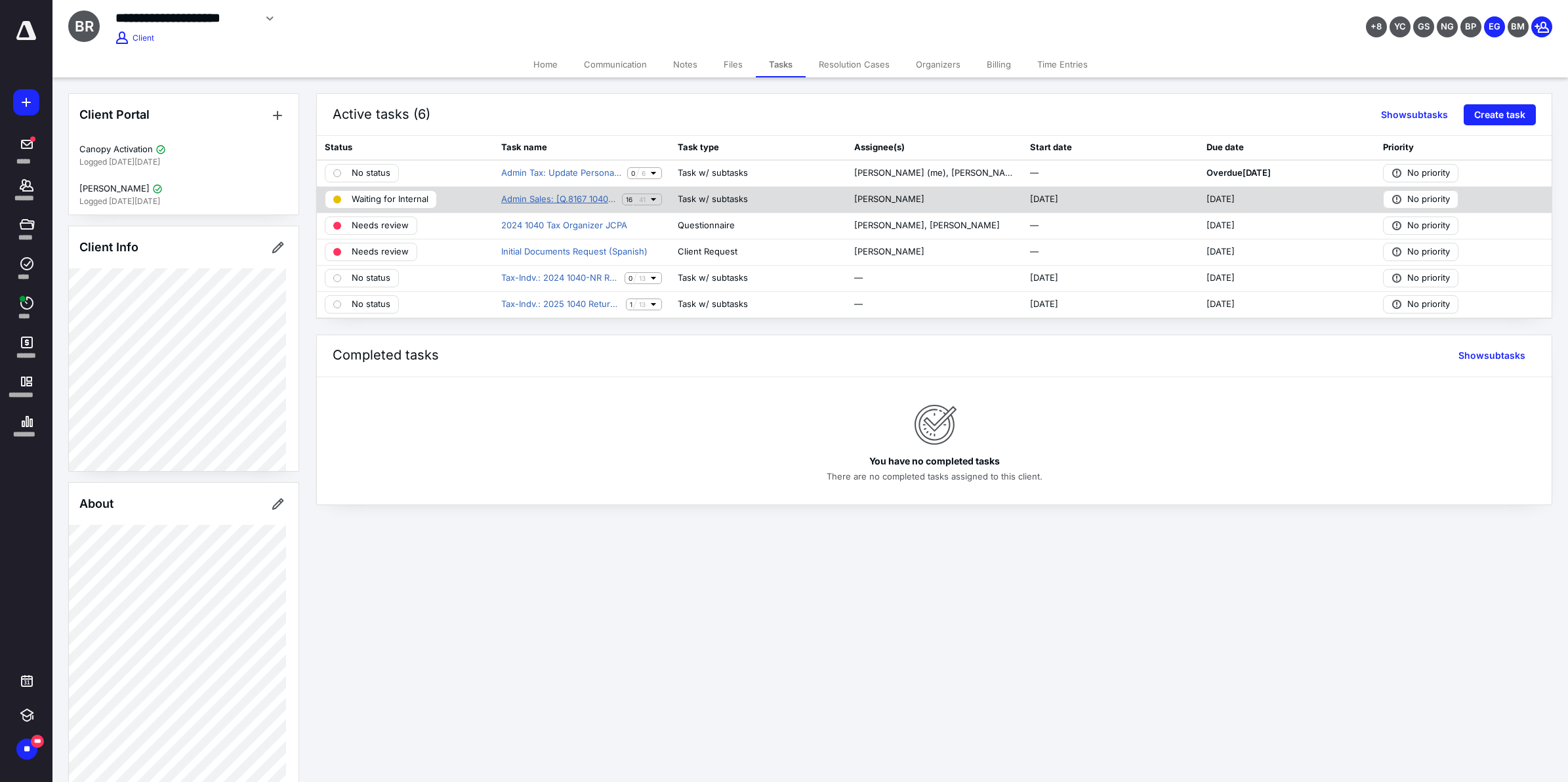 click on "Admin Sales: [Q.8167 1040NR-TY24] Onboarding PREV.FORMAL CLIENT: Acc,Tax,Pay. NEW" at bounding box center [559, 199] 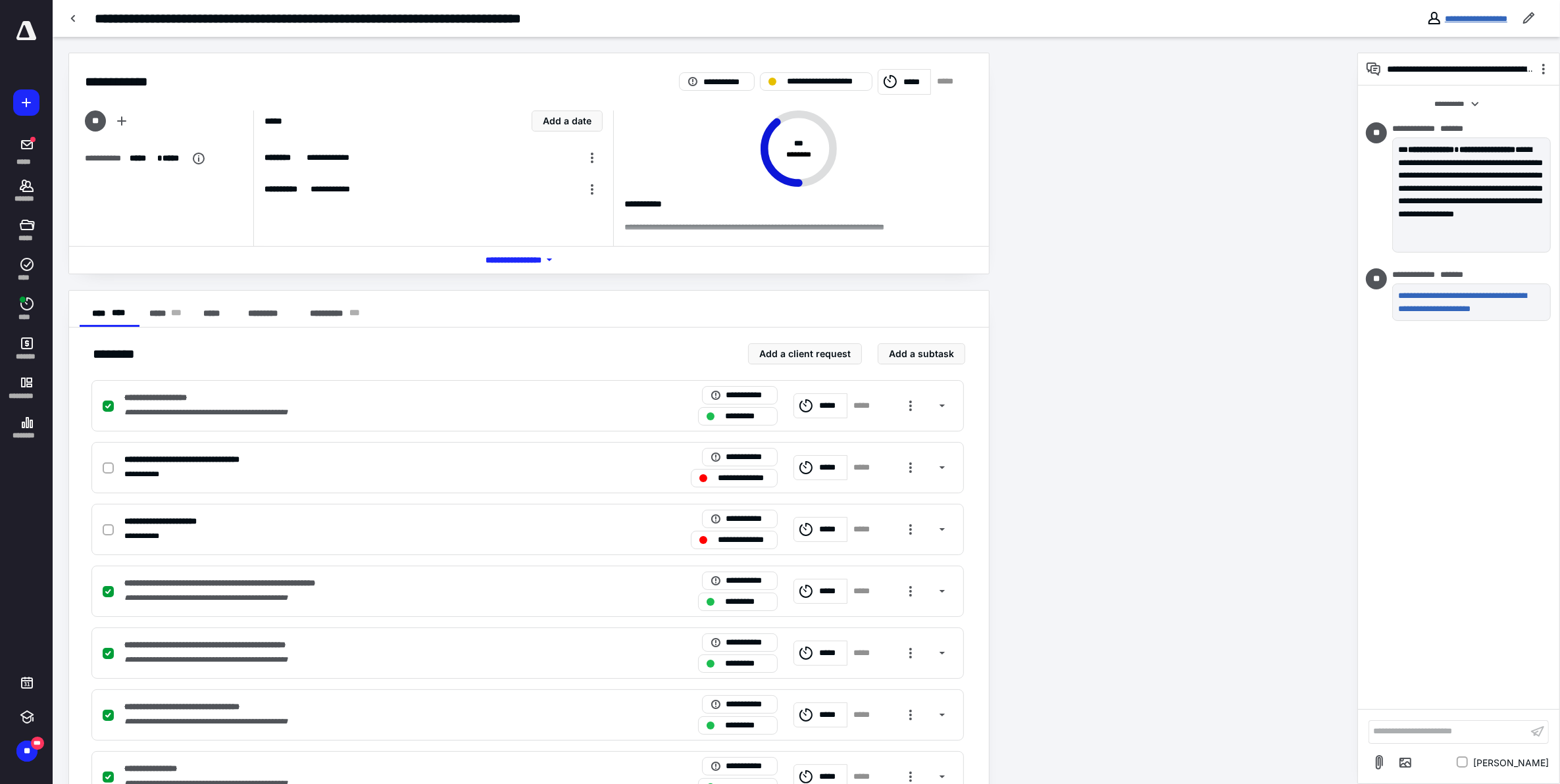 click on "**********" at bounding box center [1476, 18] 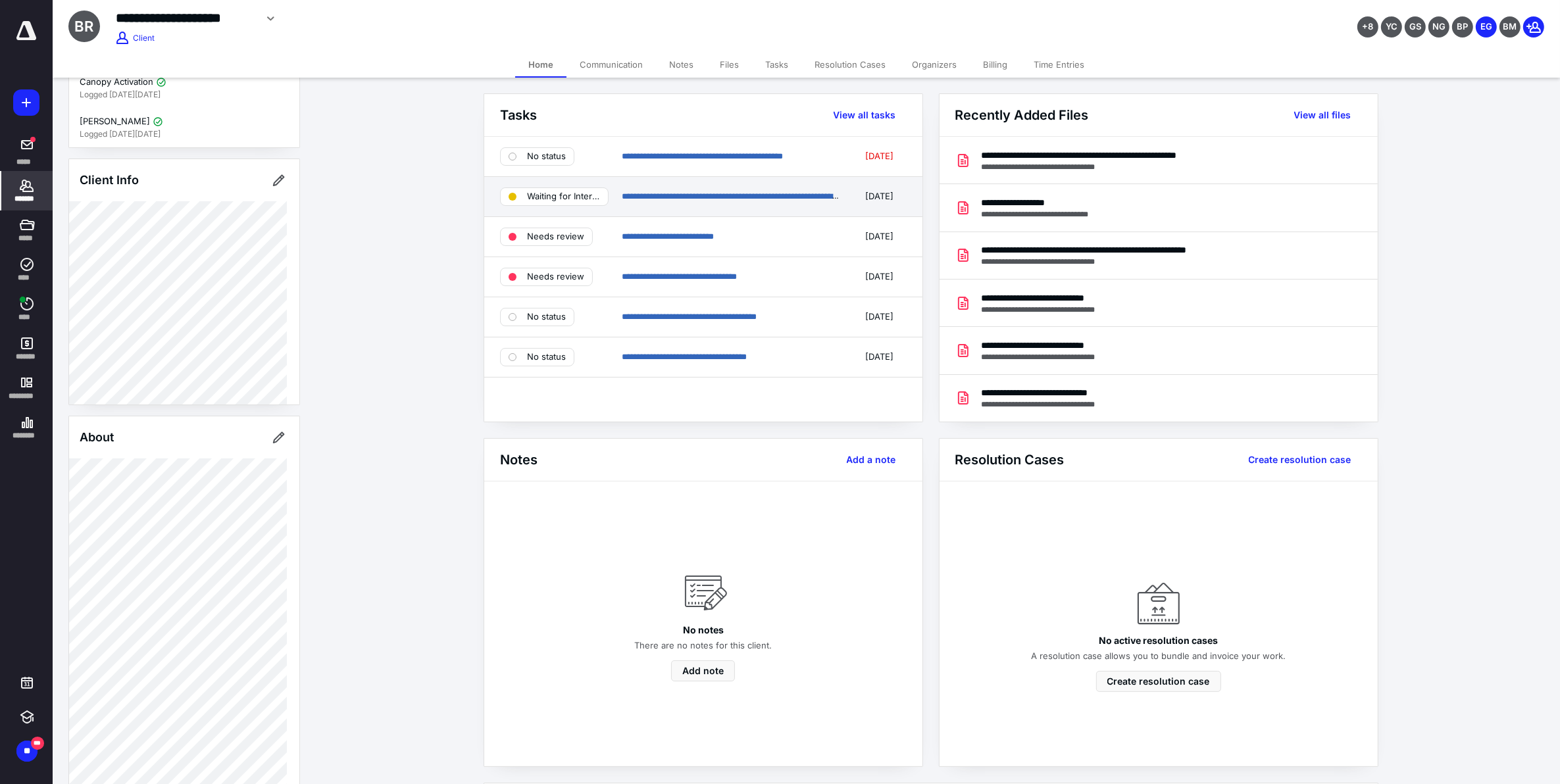 scroll, scrollTop: 70, scrollLeft: 0, axis: vertical 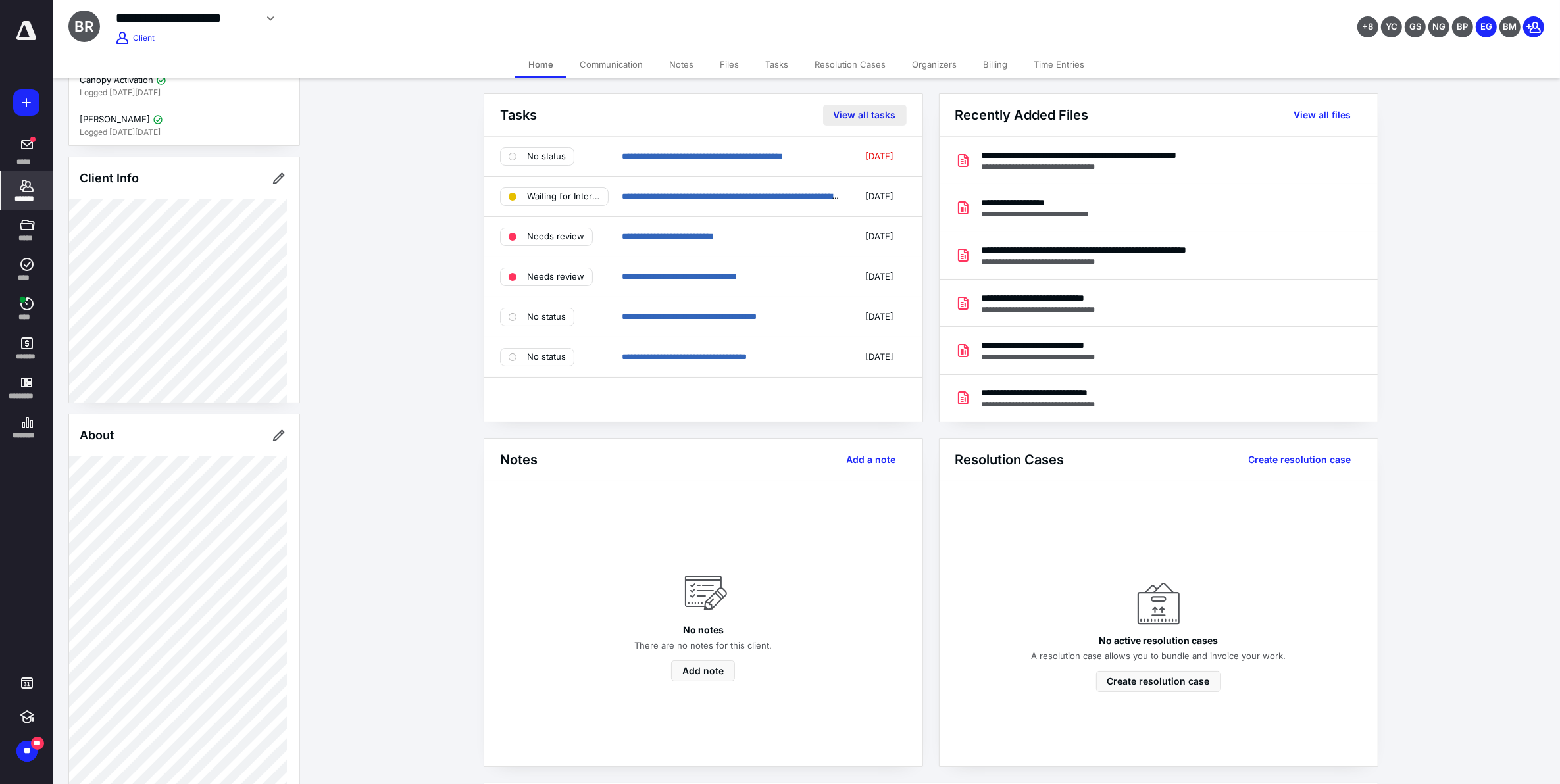 click on "View all tasks" at bounding box center (865, 115) 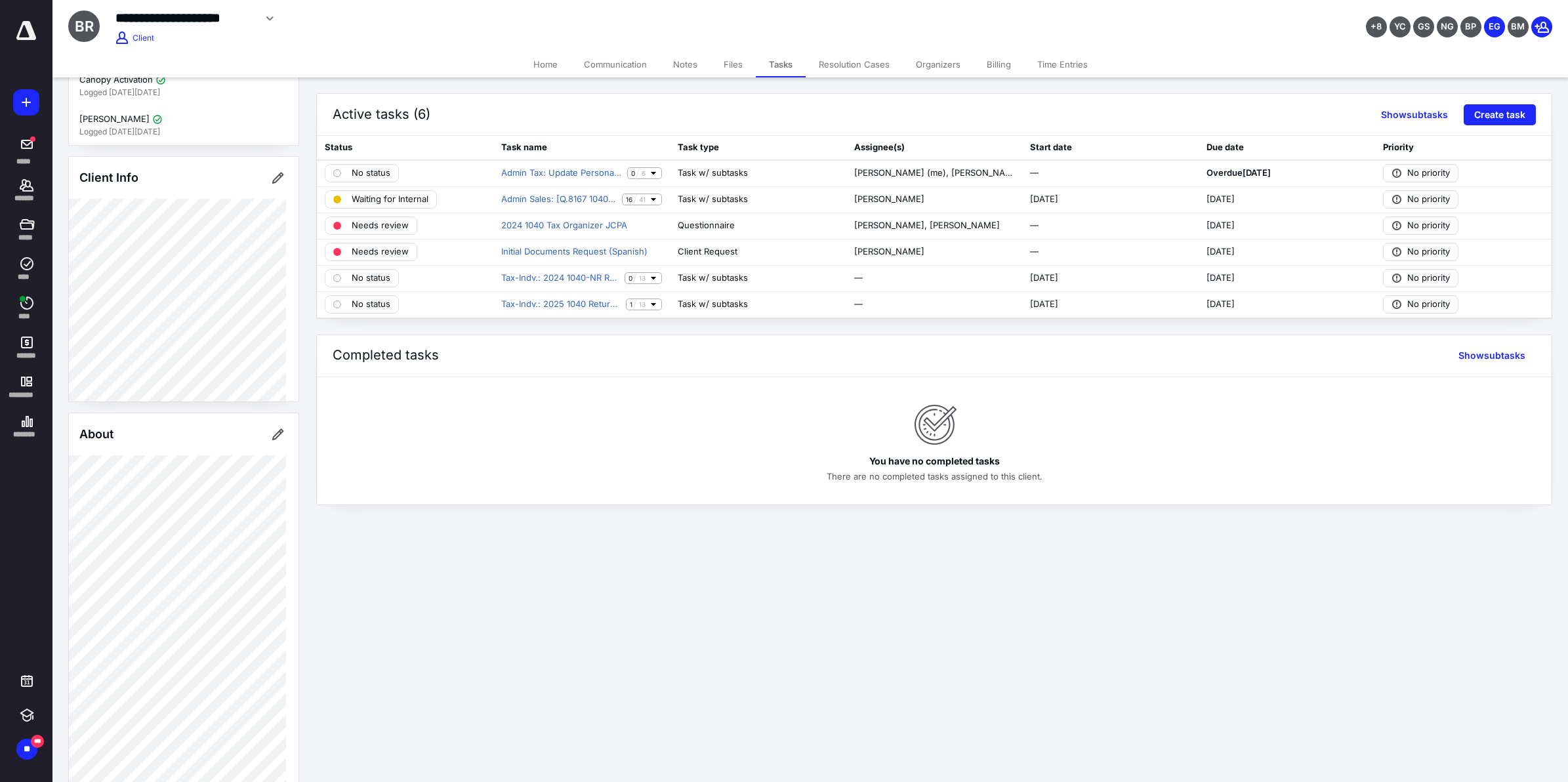 click on "Home" at bounding box center [545, 64] 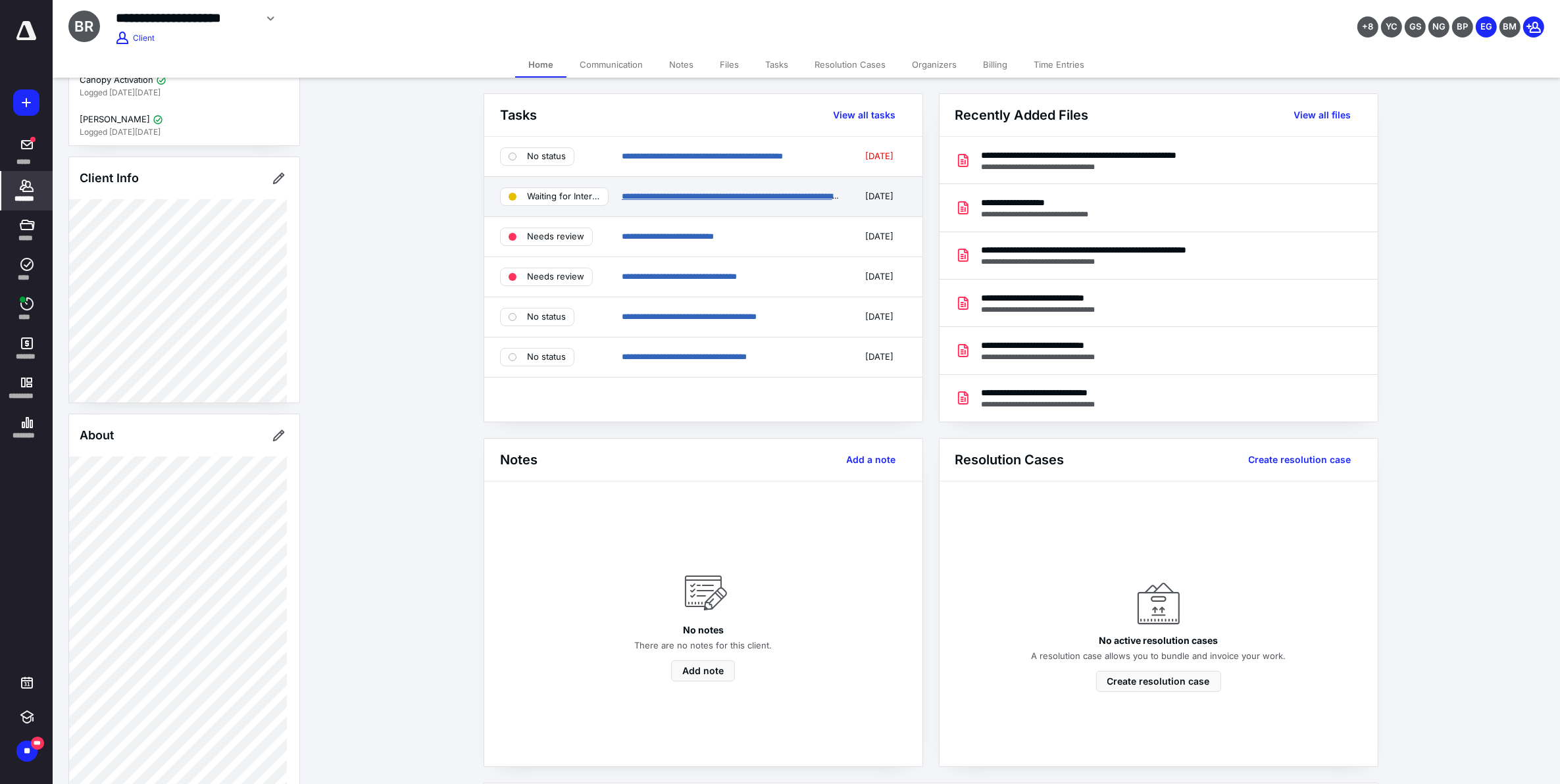 click on "**********" at bounding box center [755, 196] 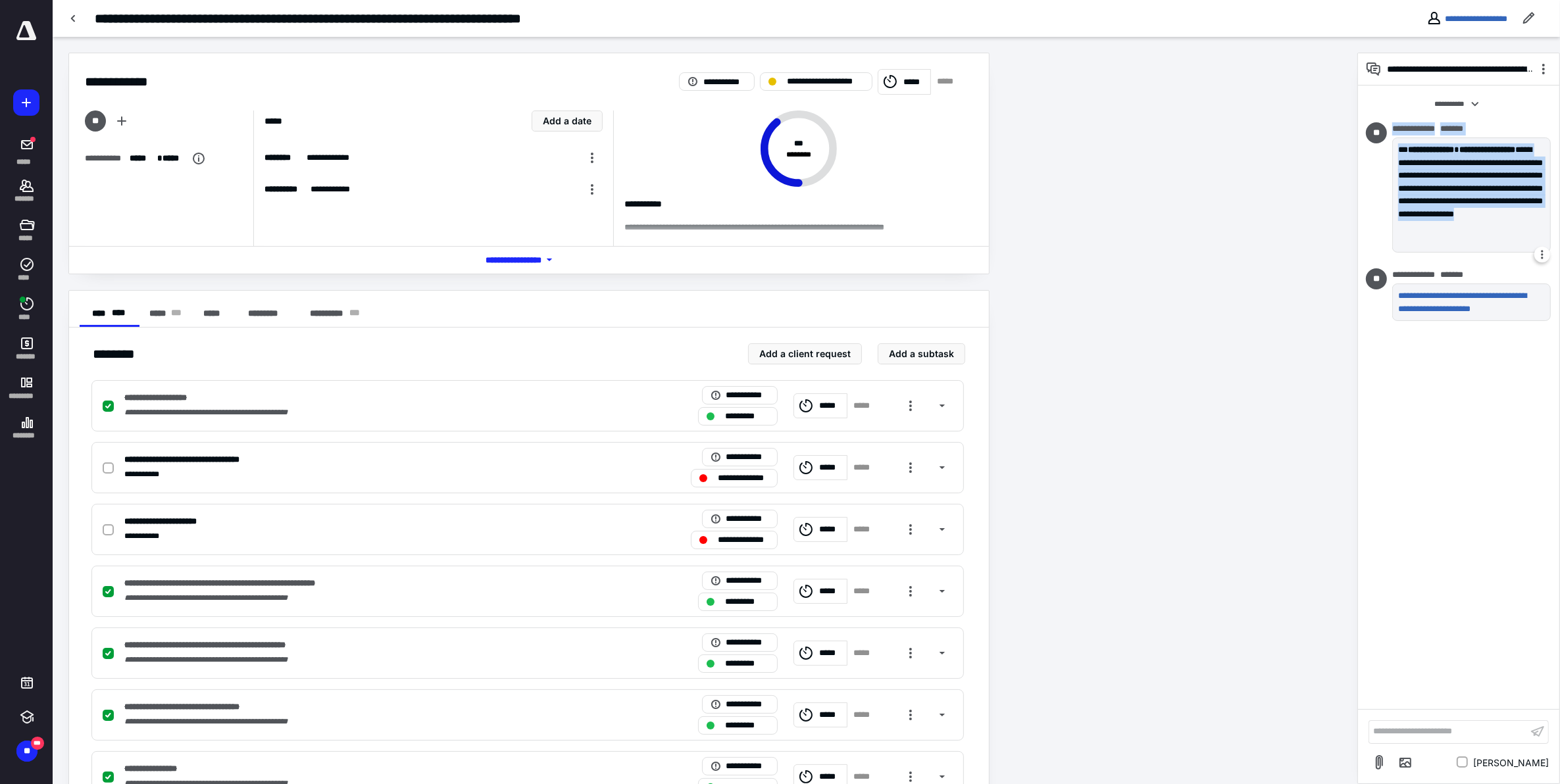 drag, startPoint x: 1392, startPoint y: 126, endPoint x: 1538, endPoint y: 237, distance: 183.40393 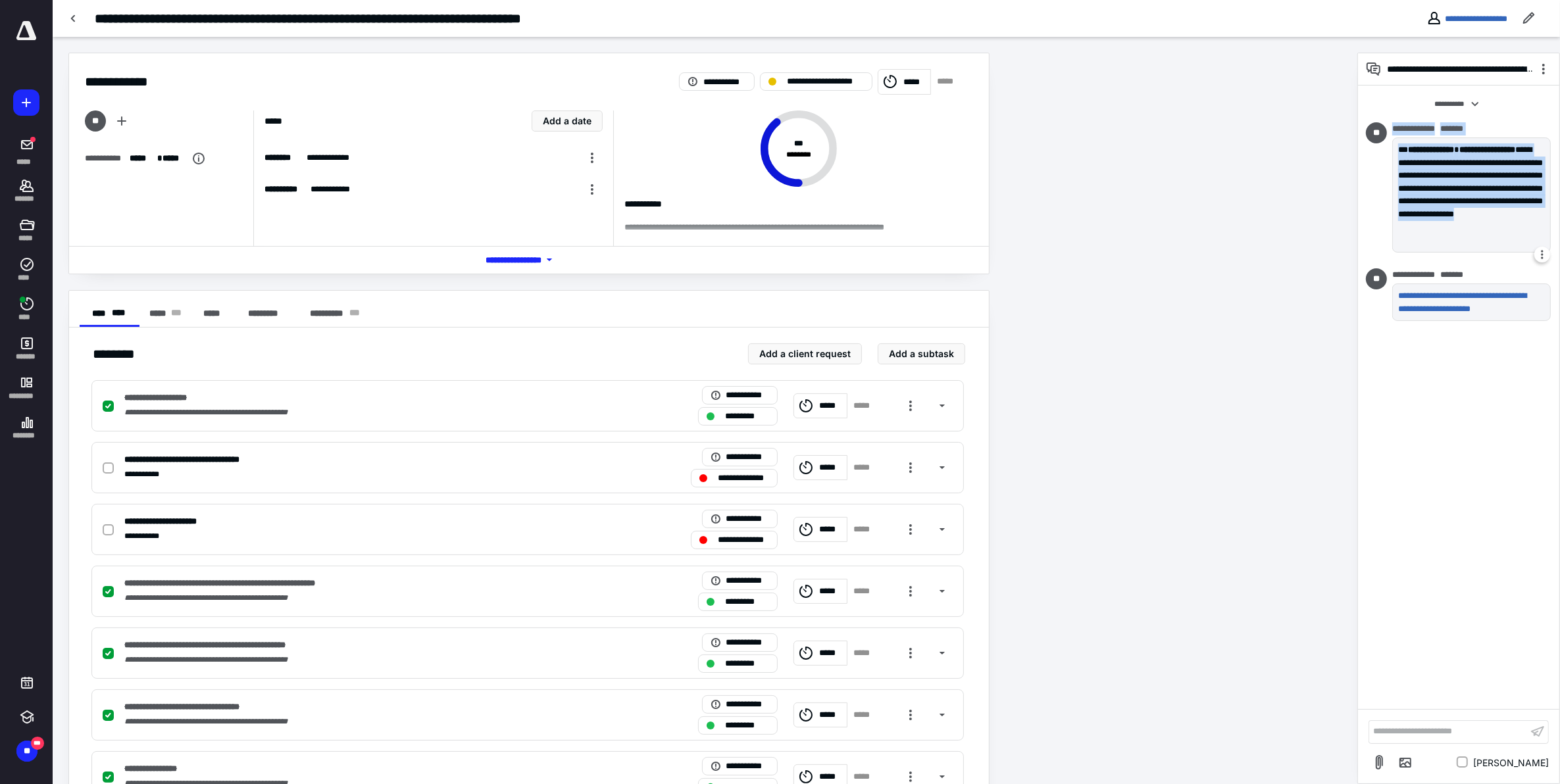 click on "**********" at bounding box center [1471, 190] 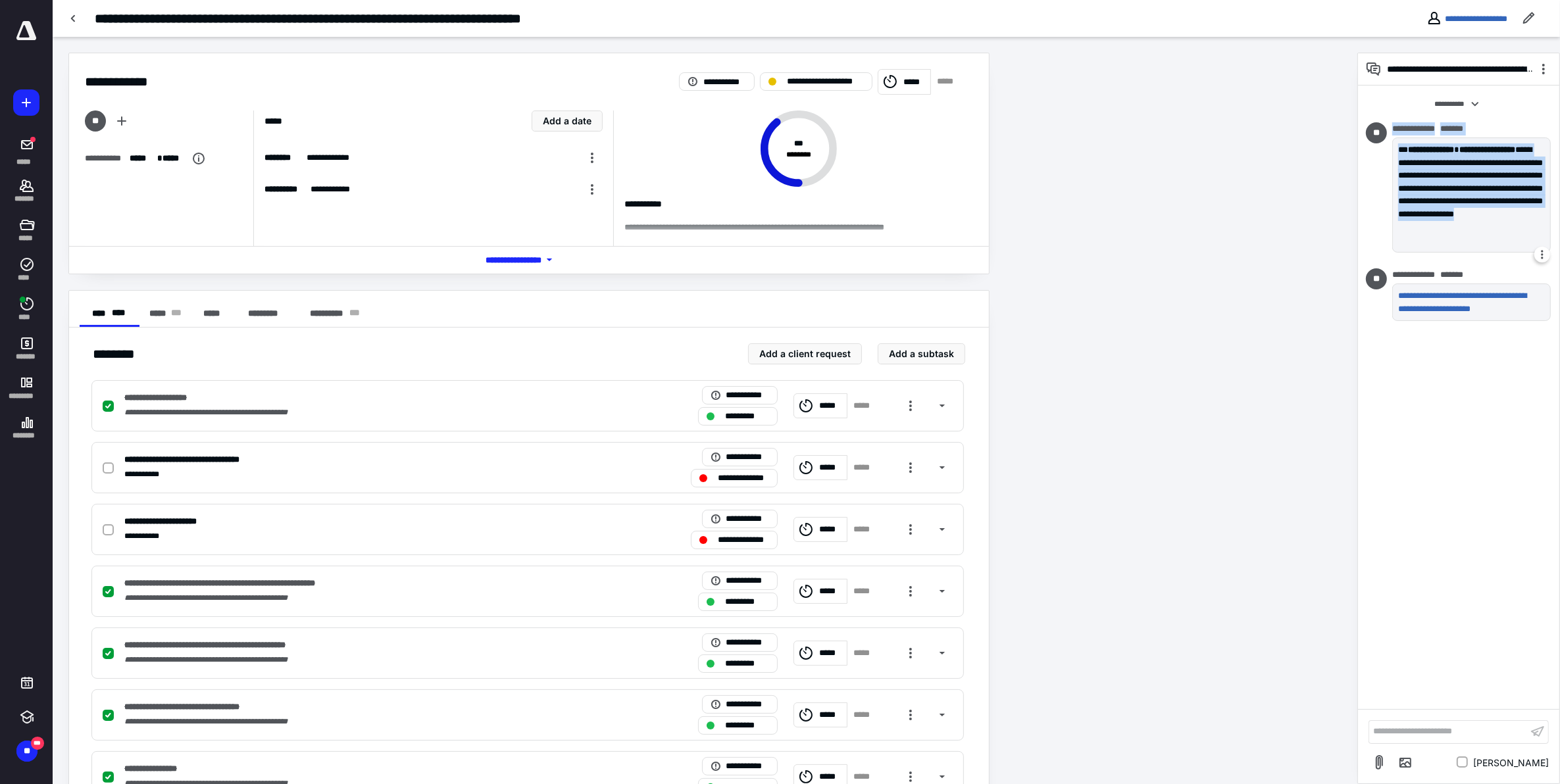 copy on "**********" 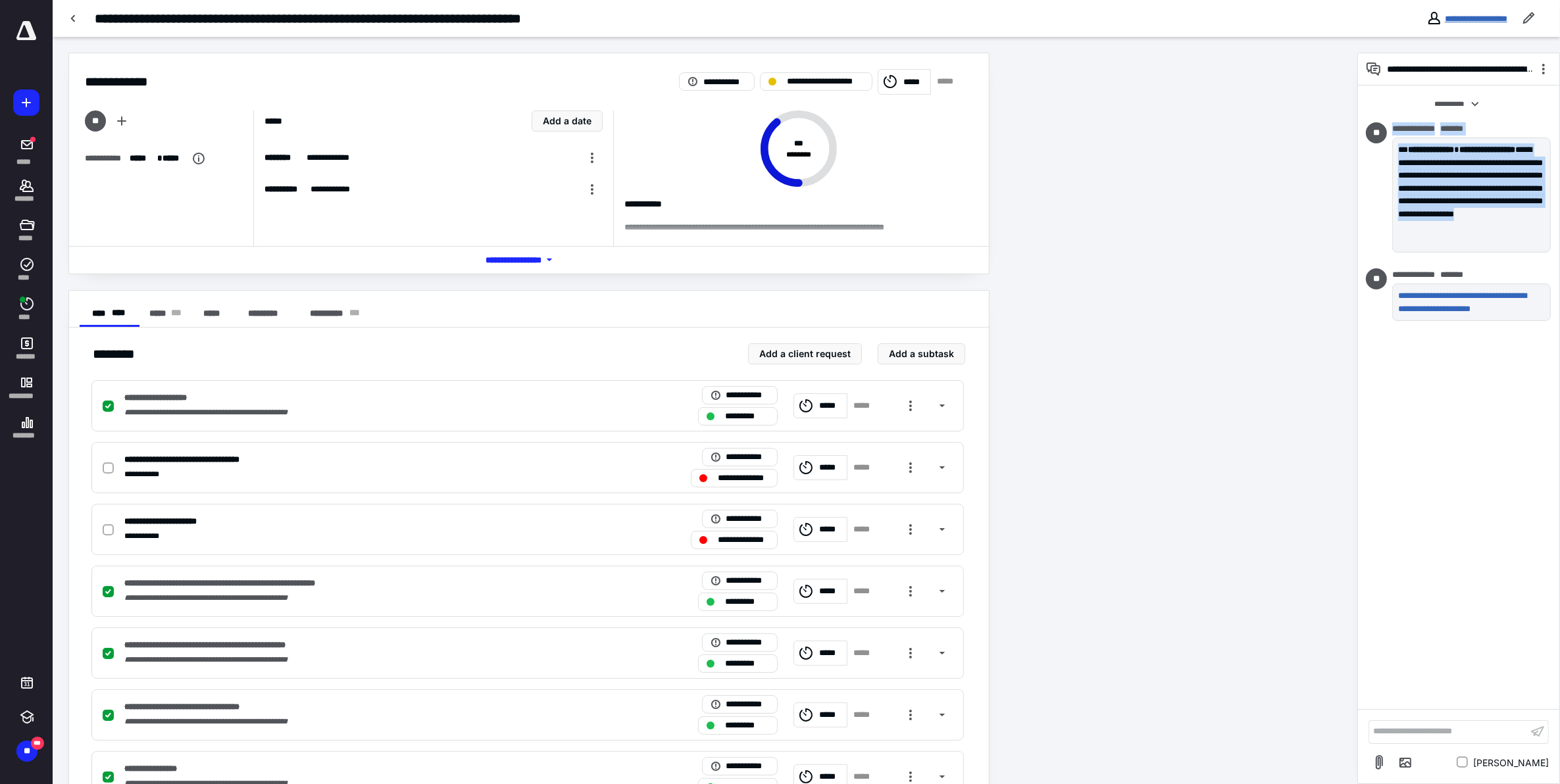 click on "**********" at bounding box center (1476, 18) 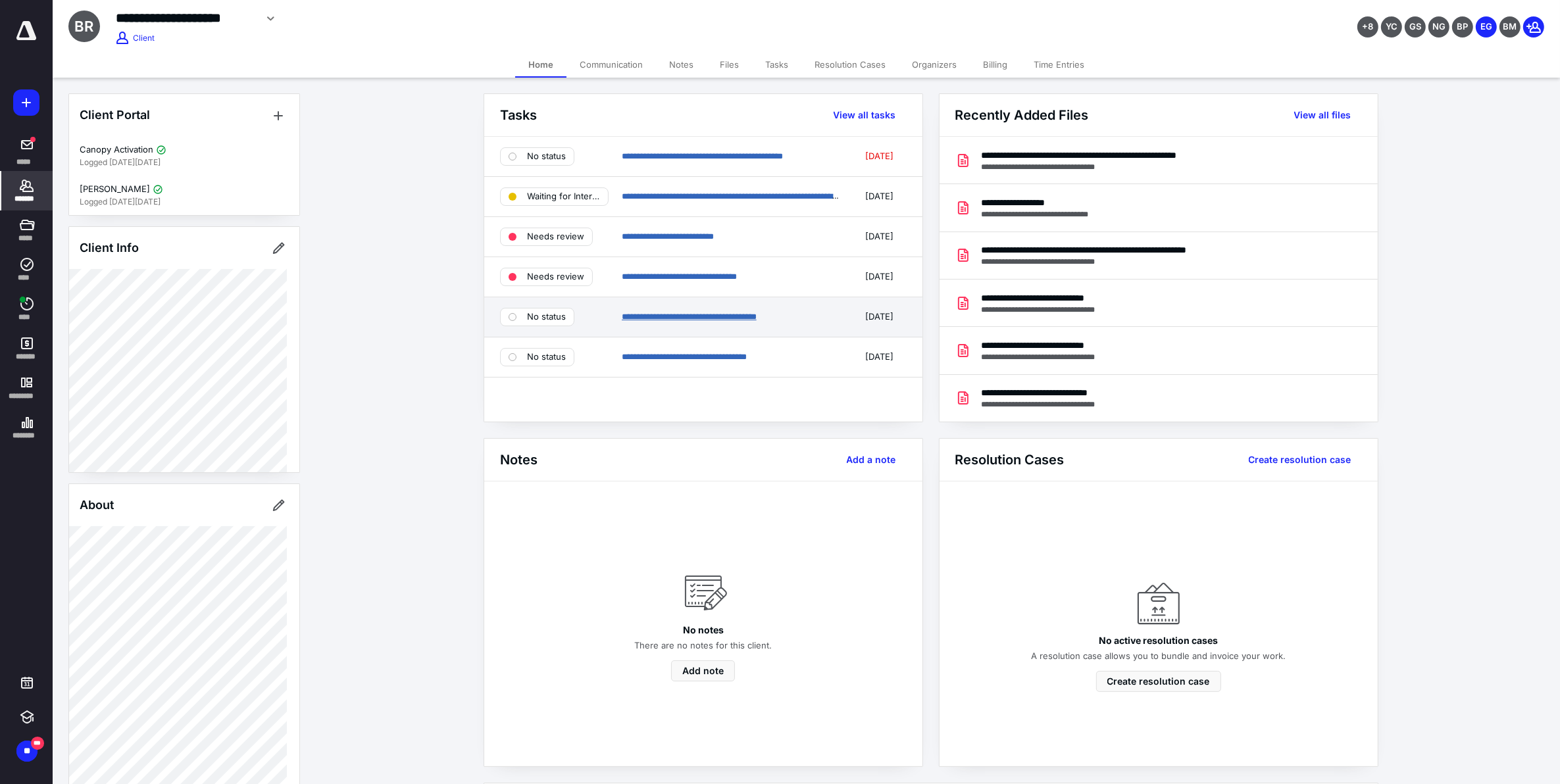 click on "**********" at bounding box center (689, 316) 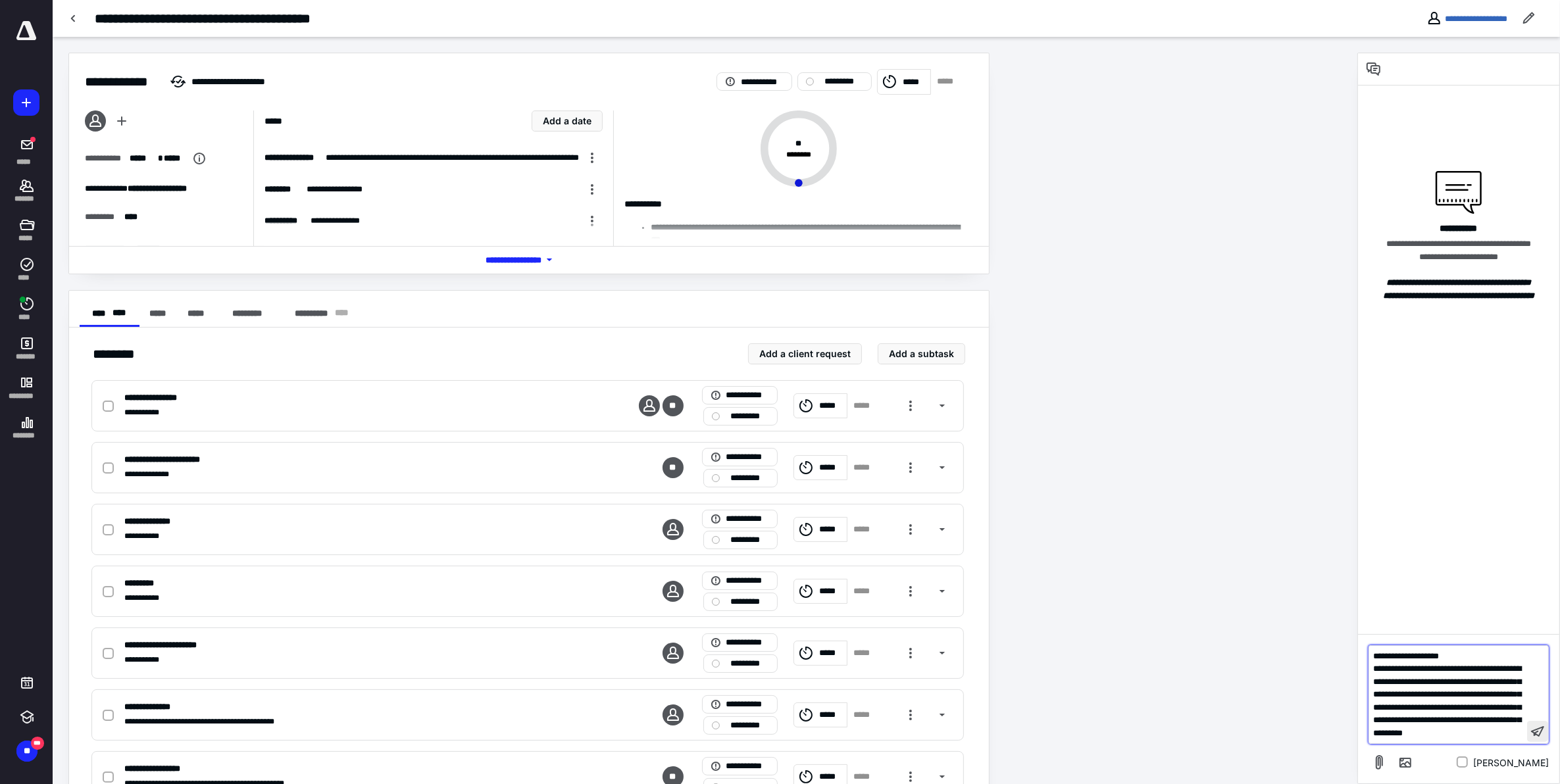 click at bounding box center (1538, 731) 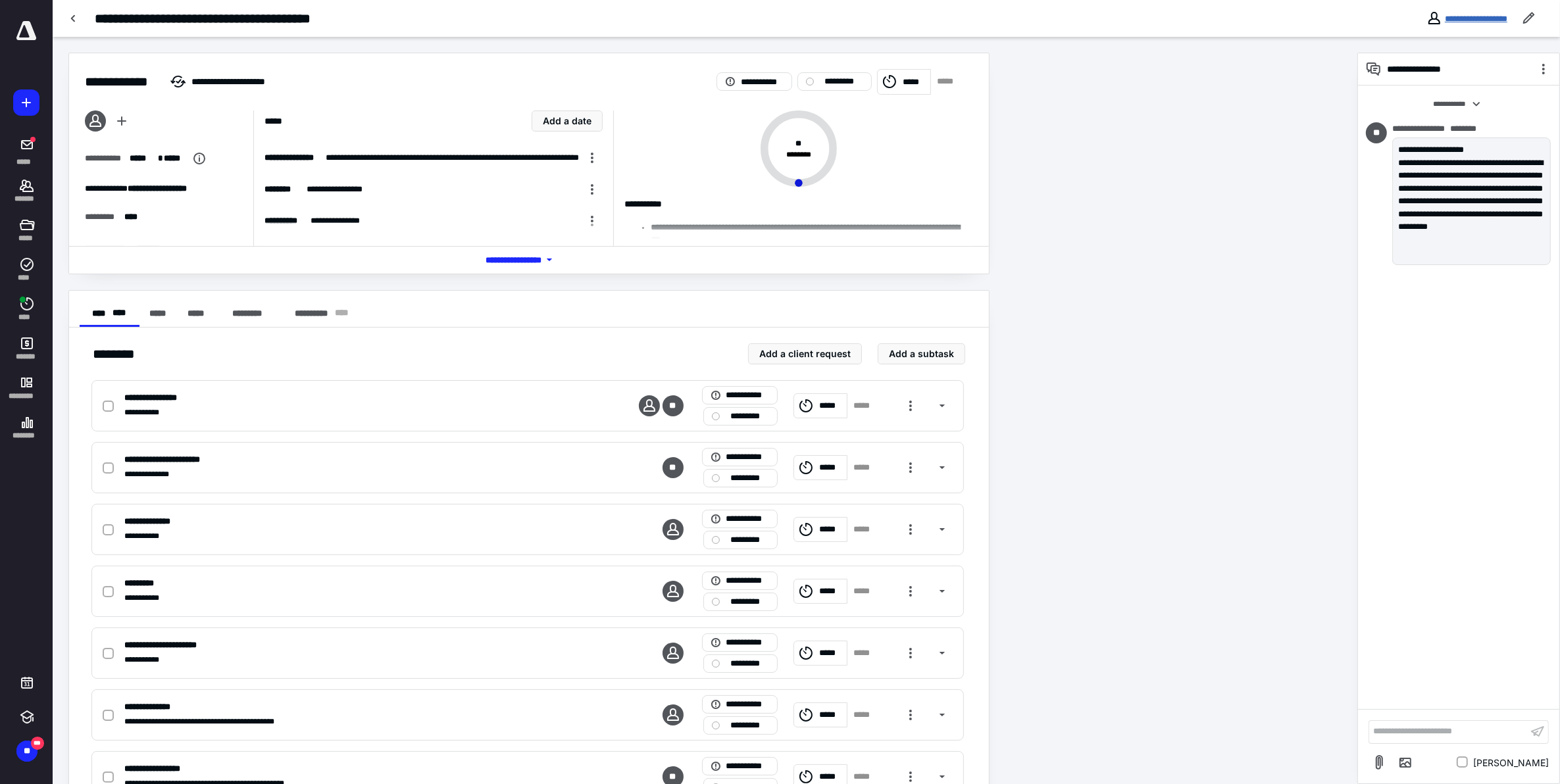 click on "**********" at bounding box center (1476, 18) 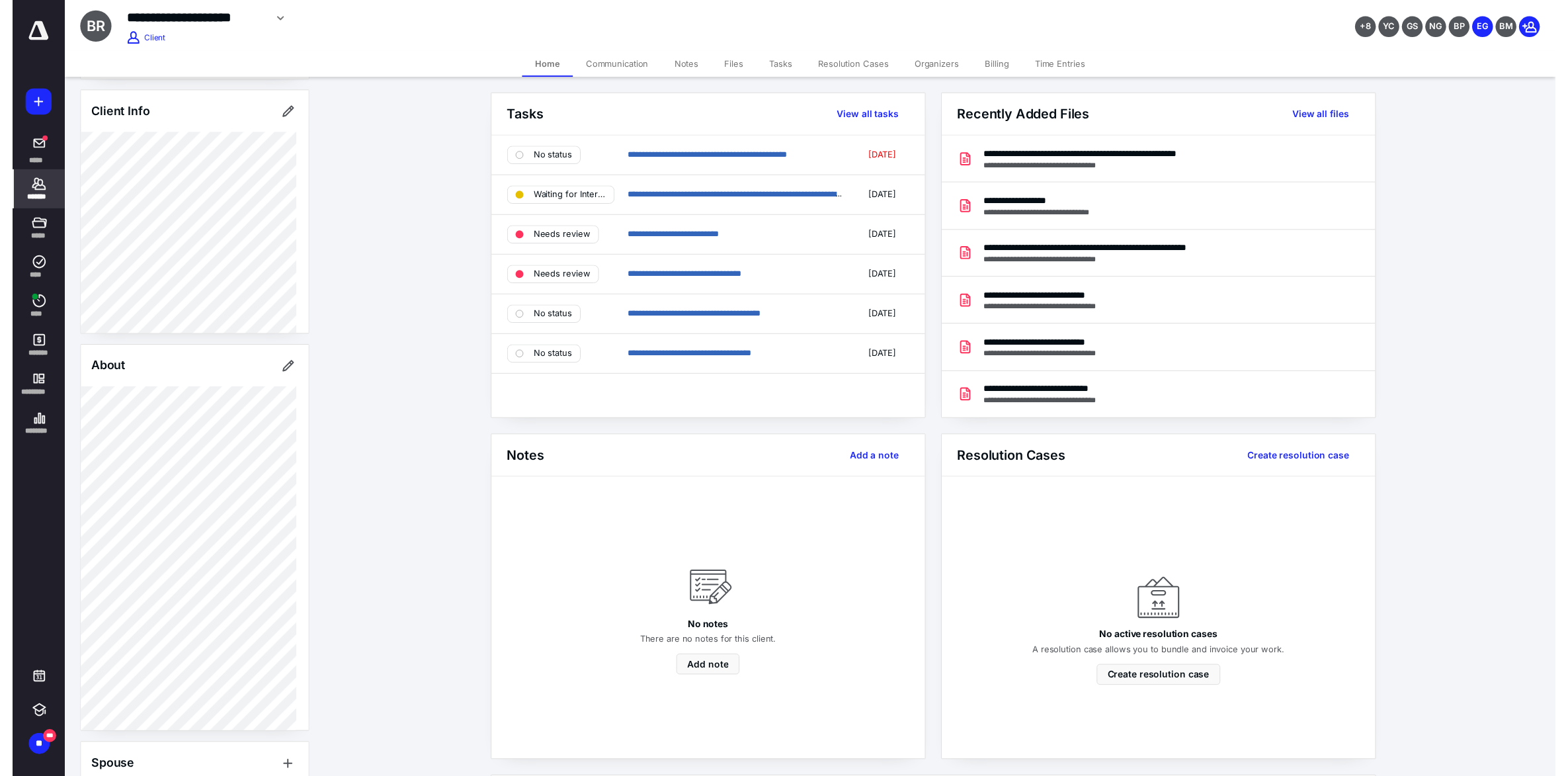 scroll, scrollTop: 138, scrollLeft: 0, axis: vertical 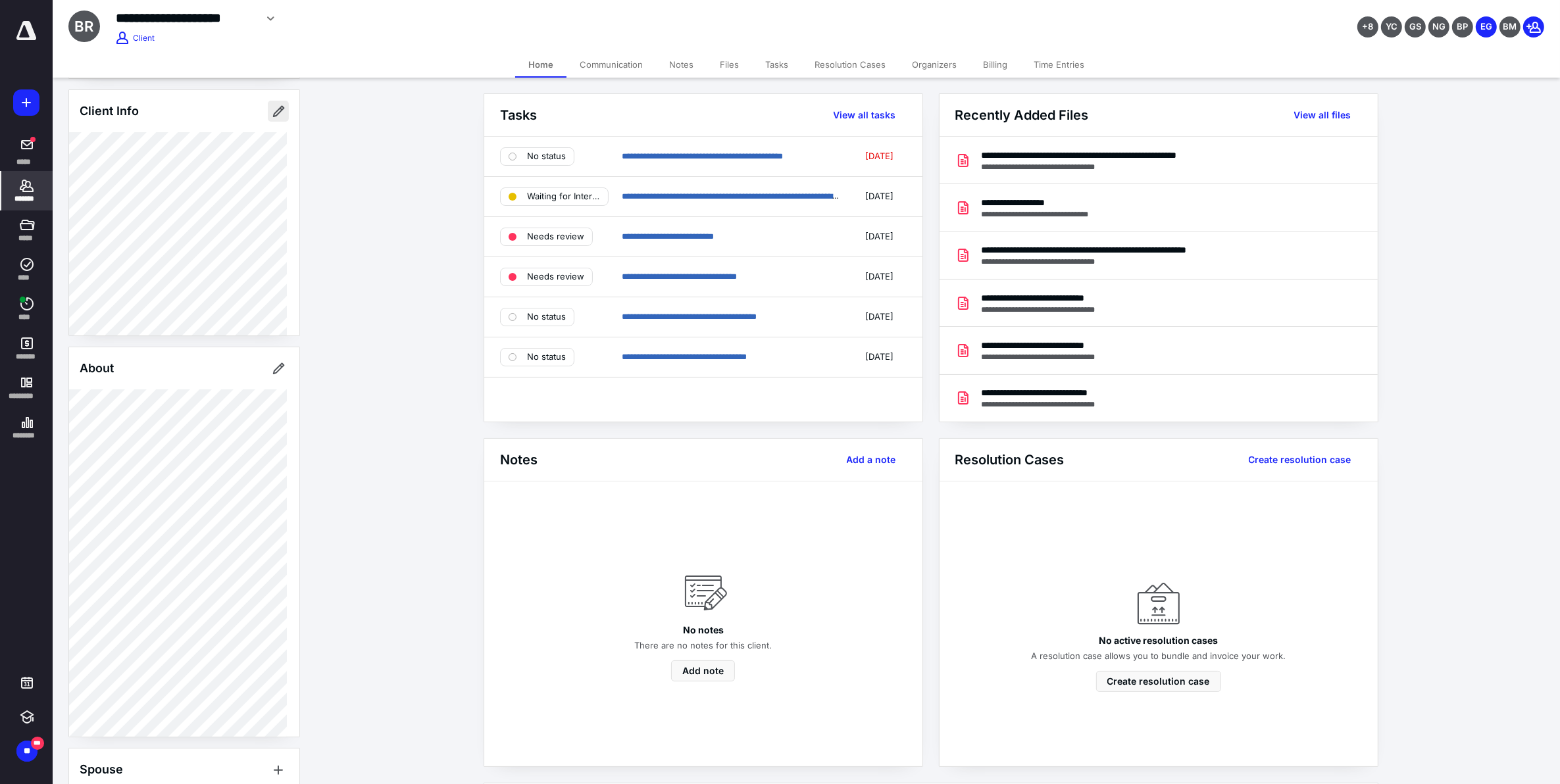 click at bounding box center [278, 111] 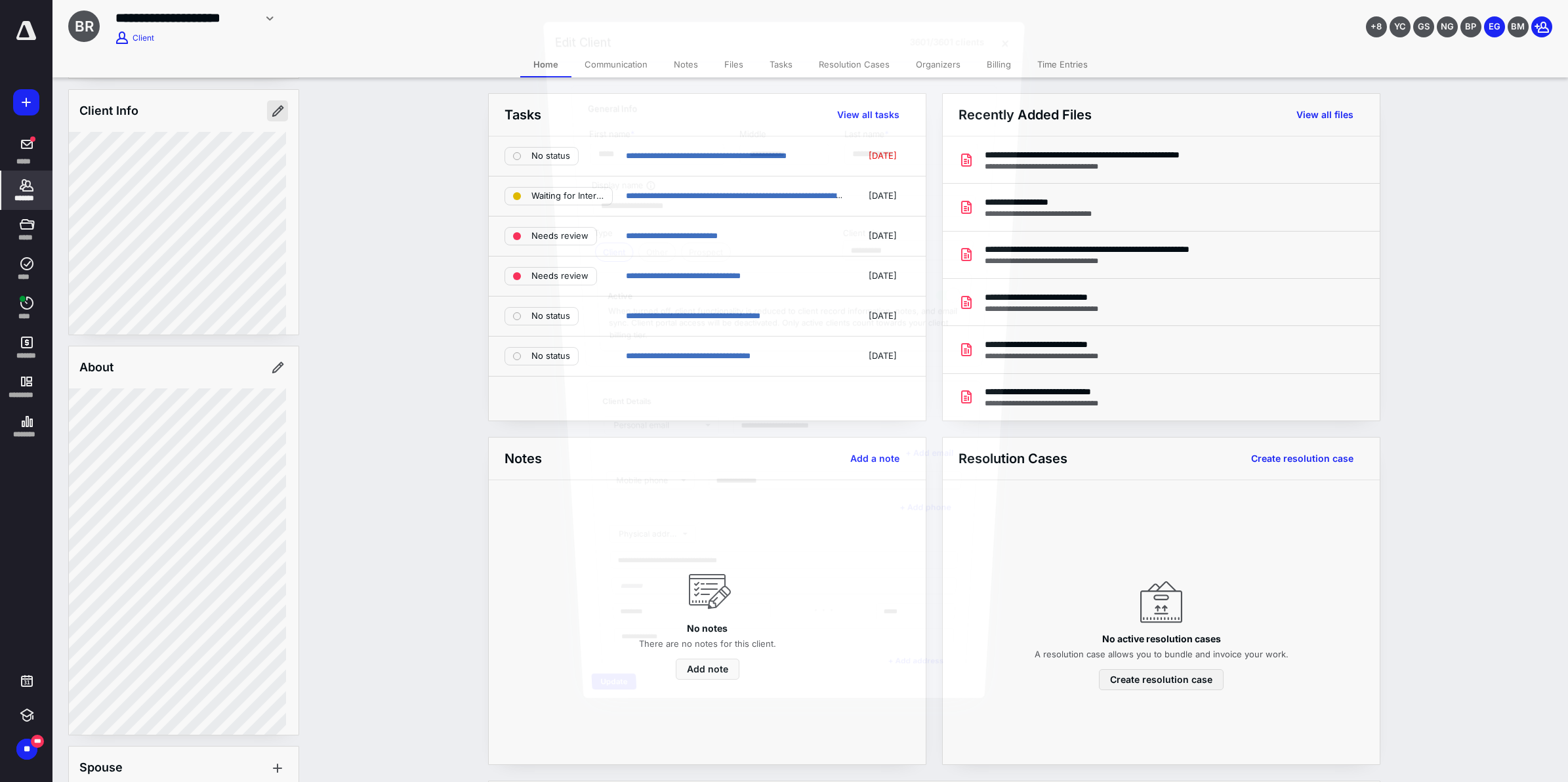 type on "**********" 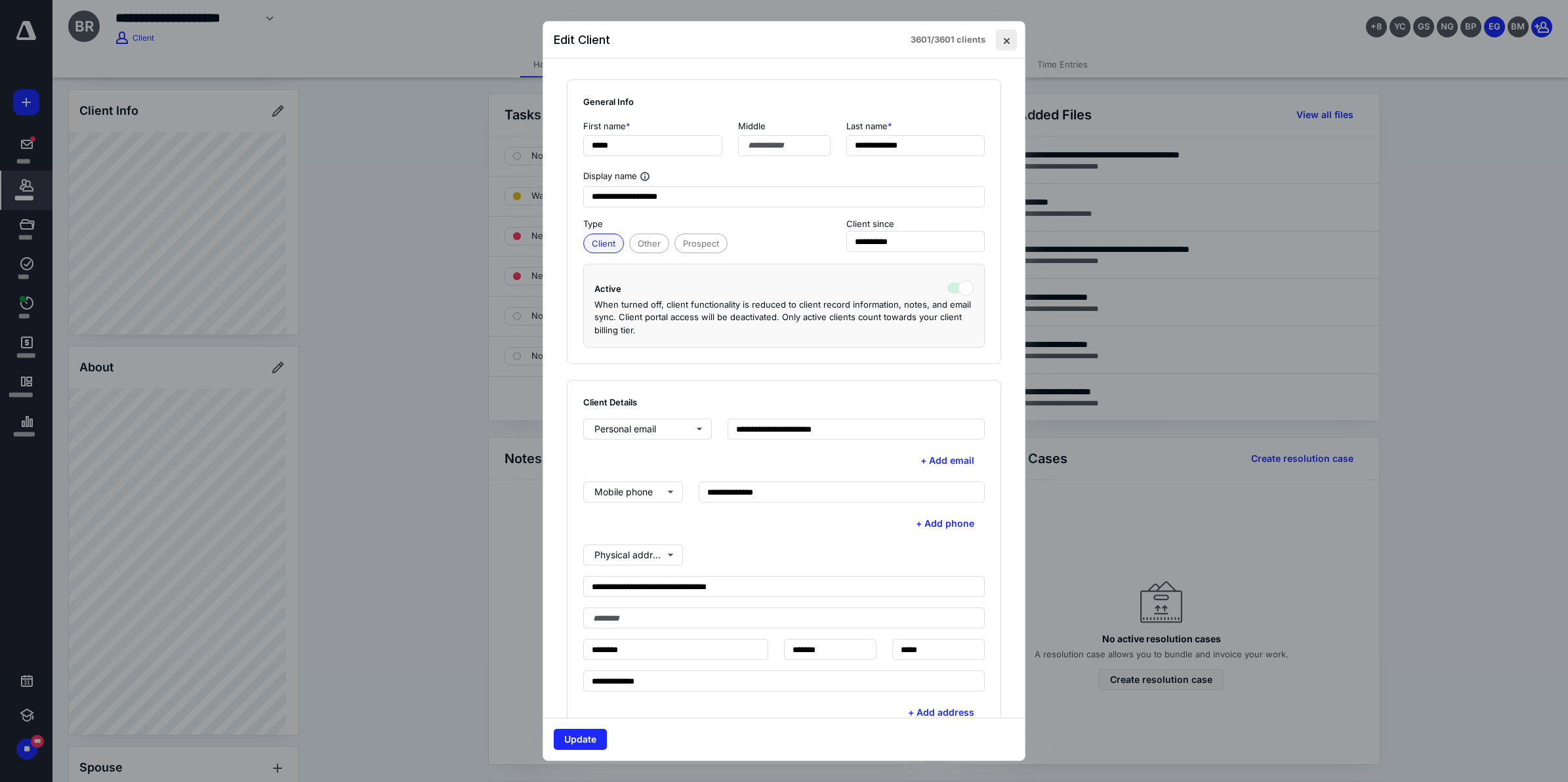 click at bounding box center (1006, 40) 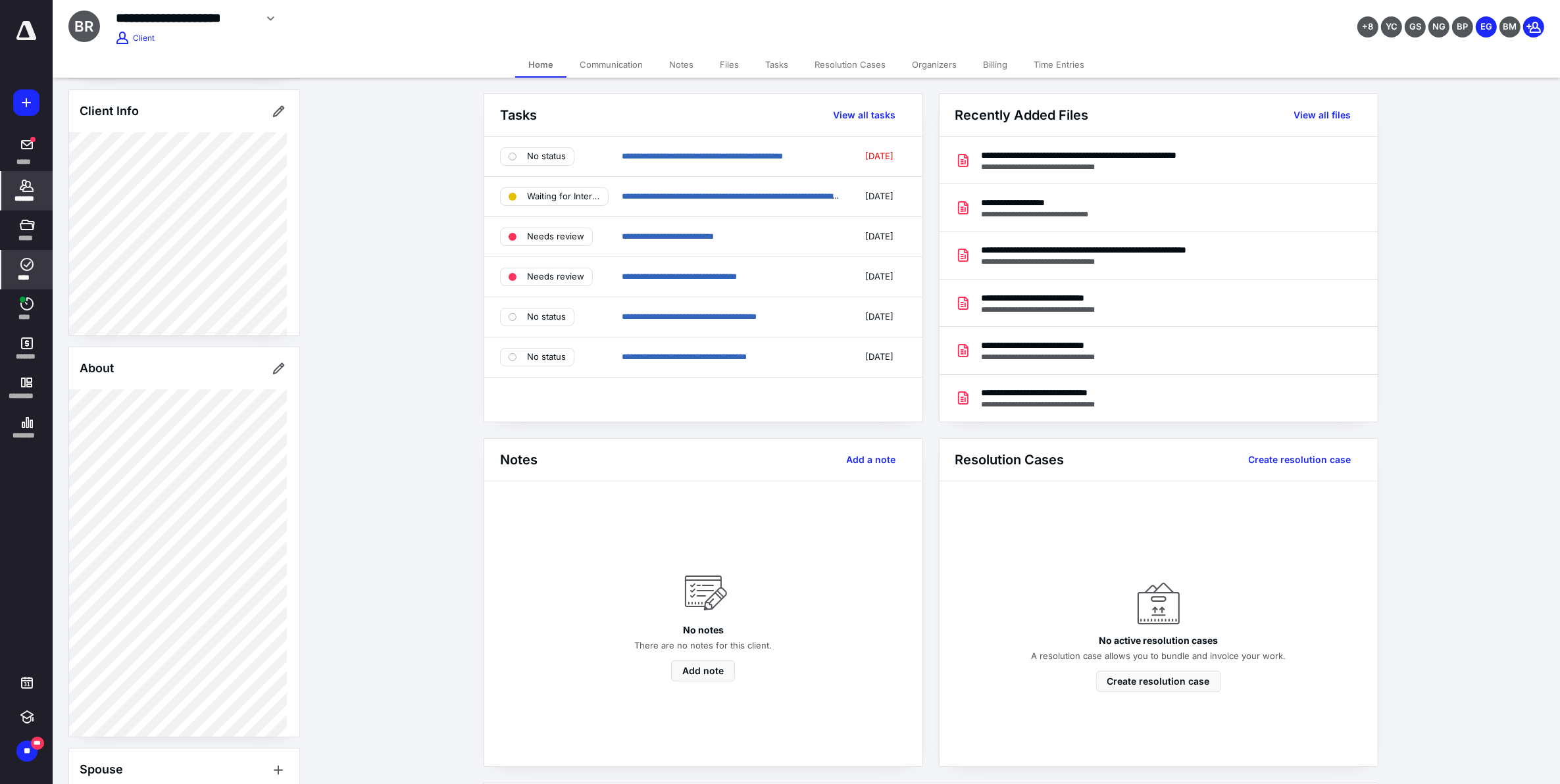 click 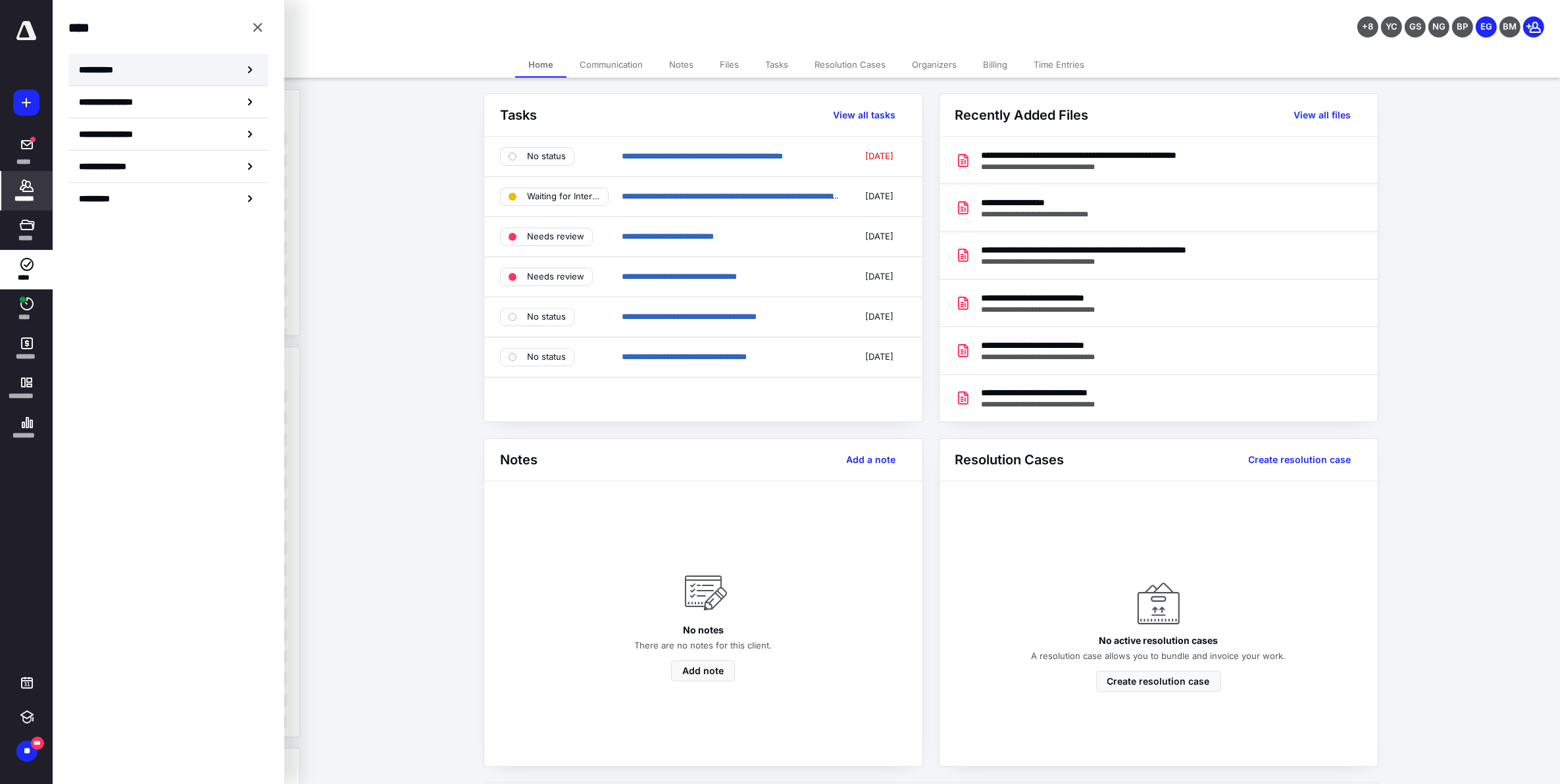 click on "**********" at bounding box center [101, 70] 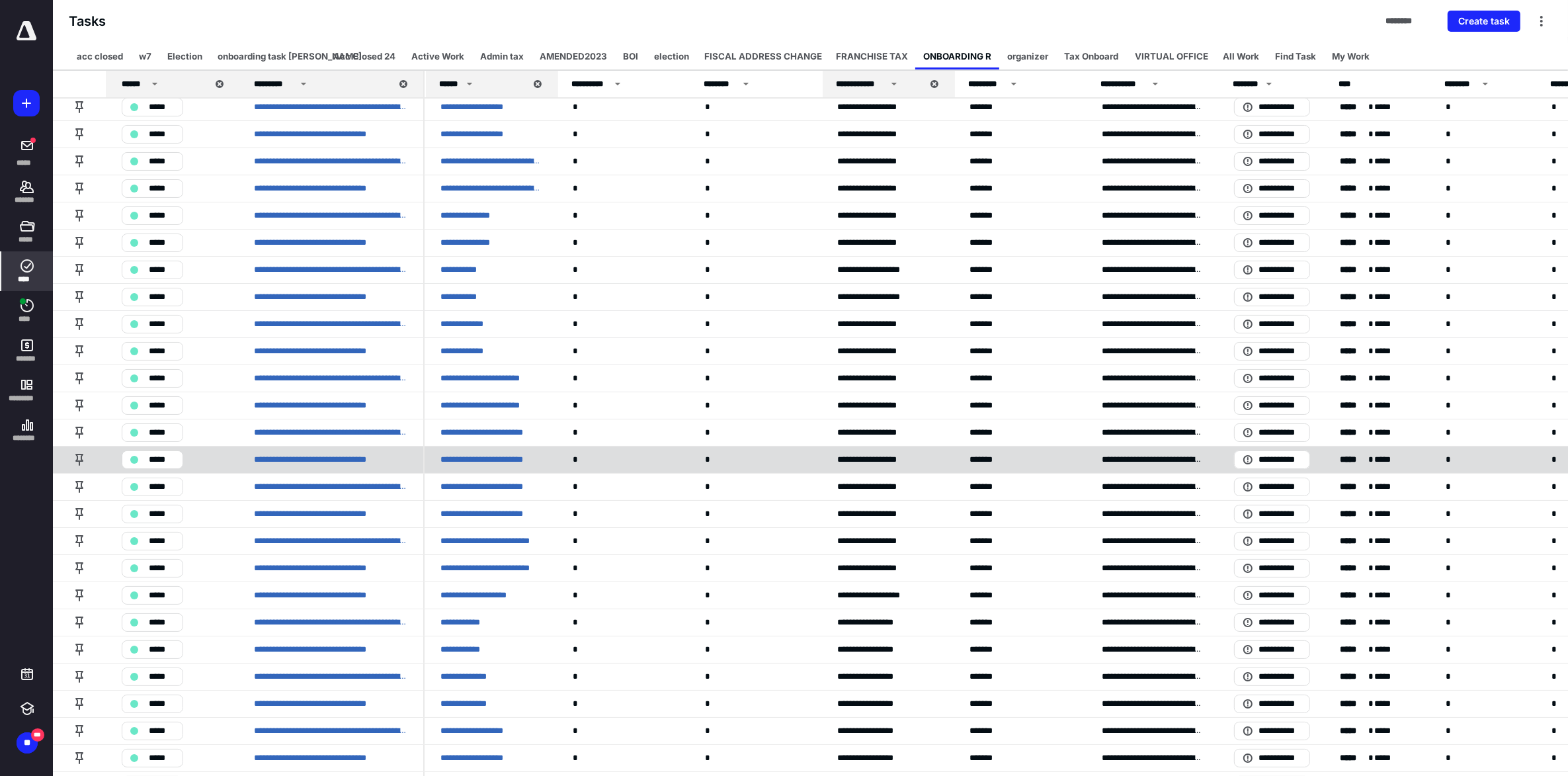 scroll, scrollTop: 101, scrollLeft: 0, axis: vertical 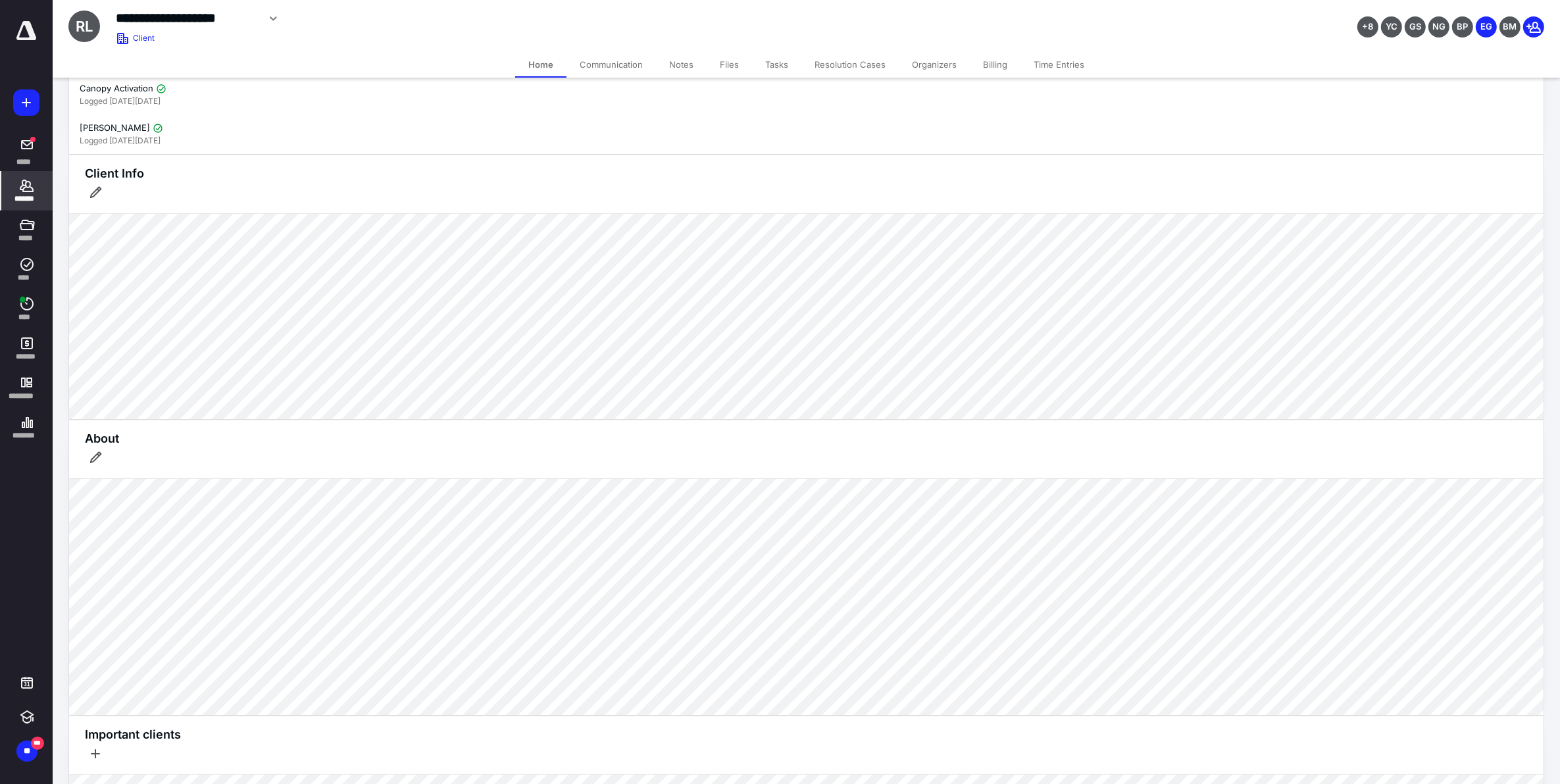 click on "Billing" at bounding box center [995, 64] 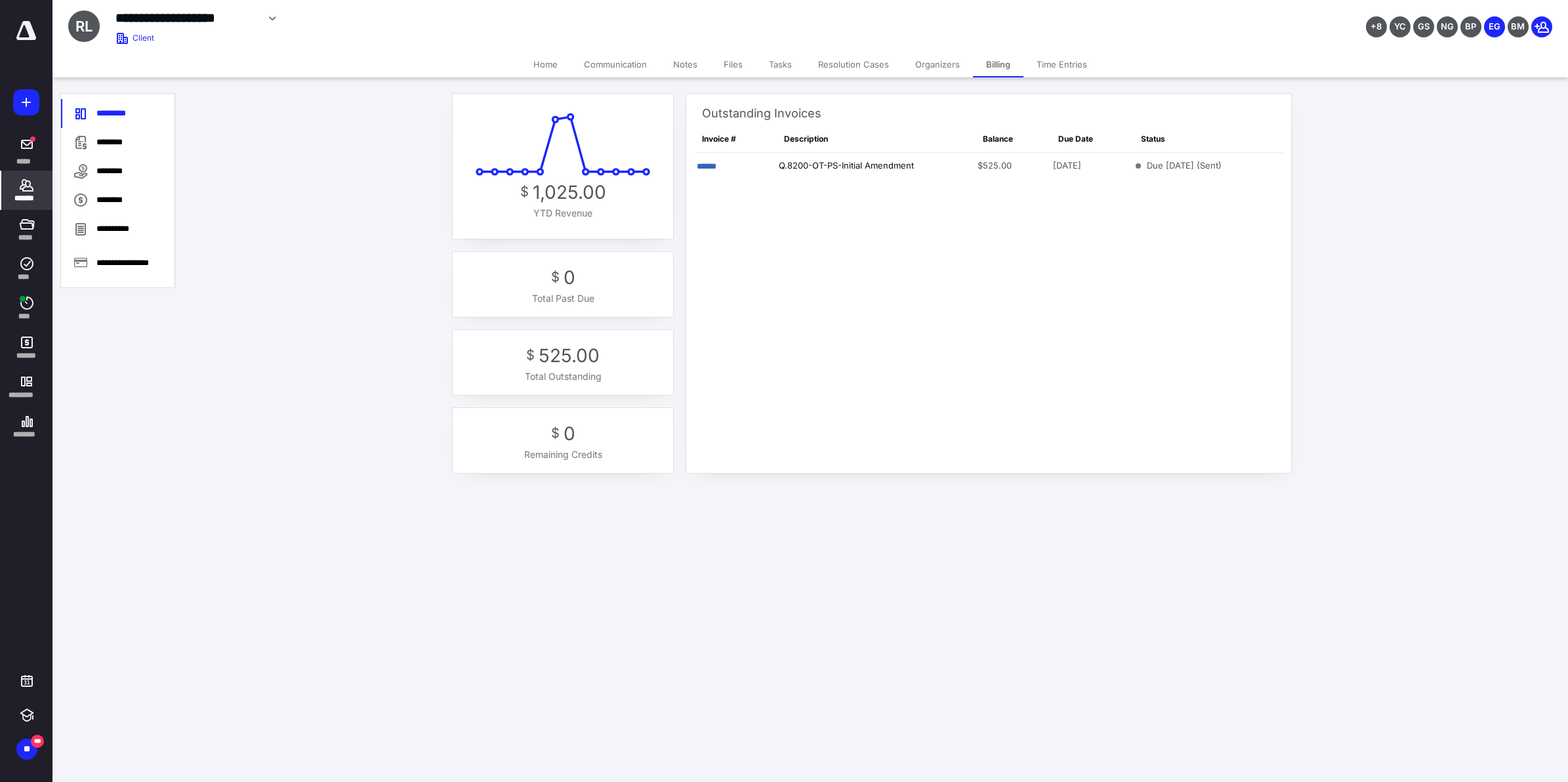click on "Home" at bounding box center [545, 64] 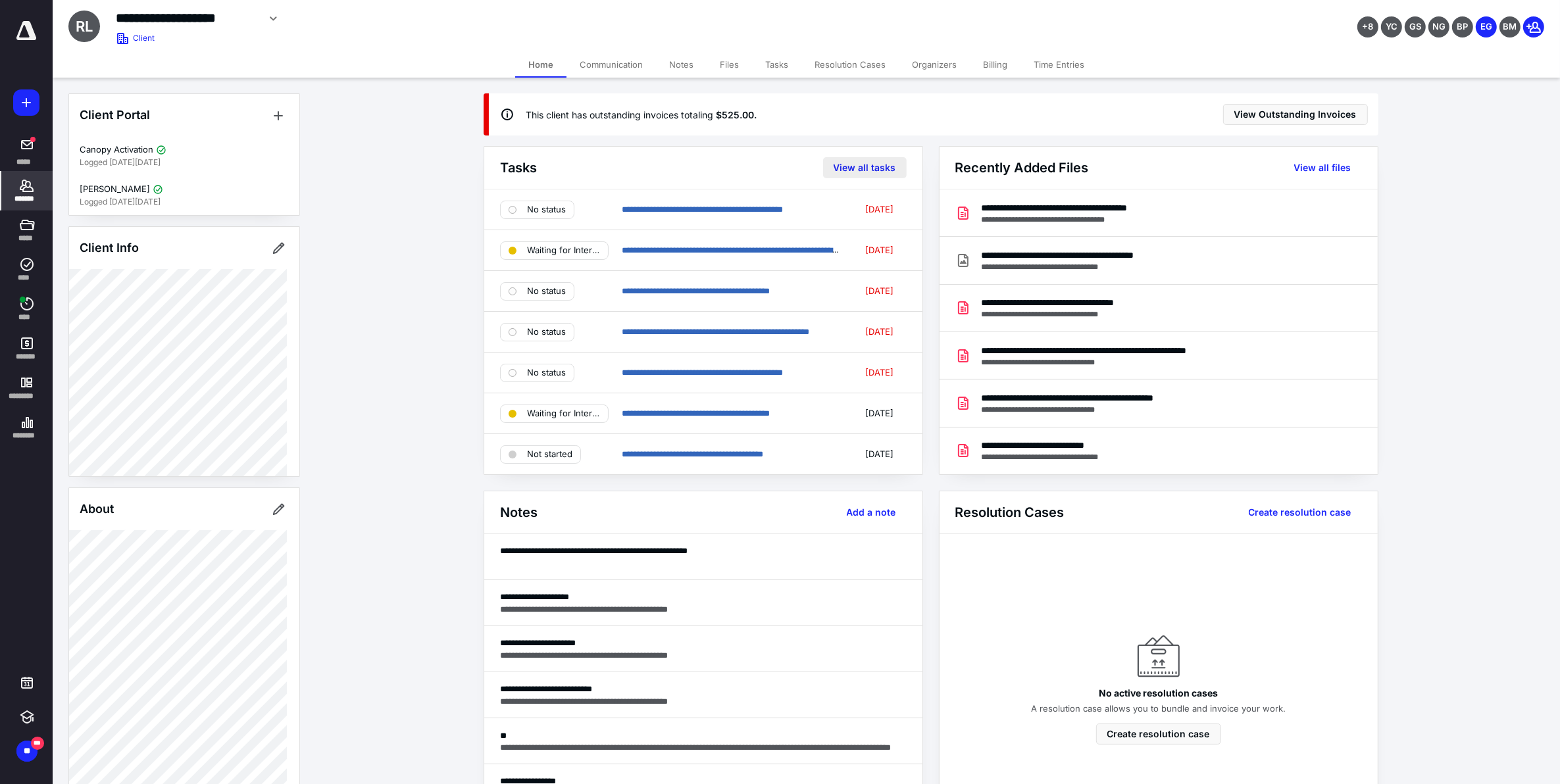 click on "View all tasks" at bounding box center [865, 168] 